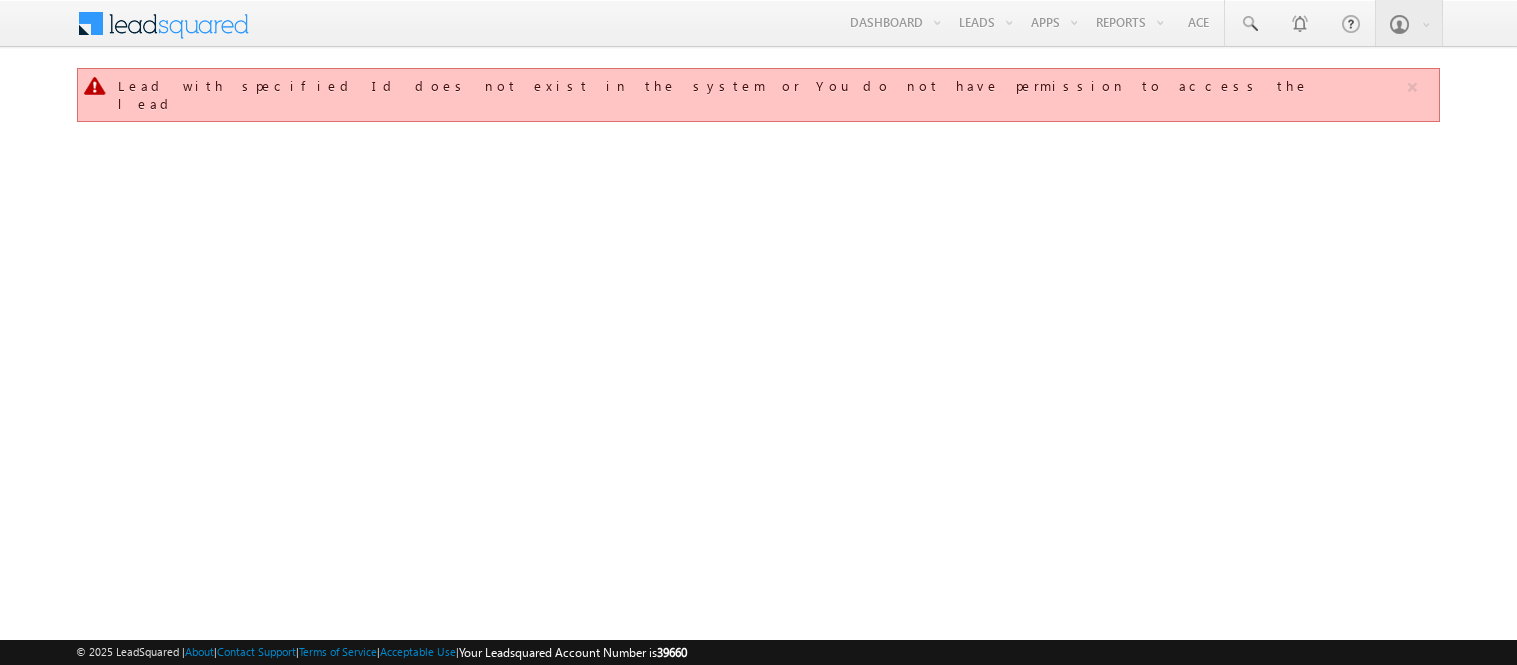 scroll, scrollTop: 0, scrollLeft: 0, axis: both 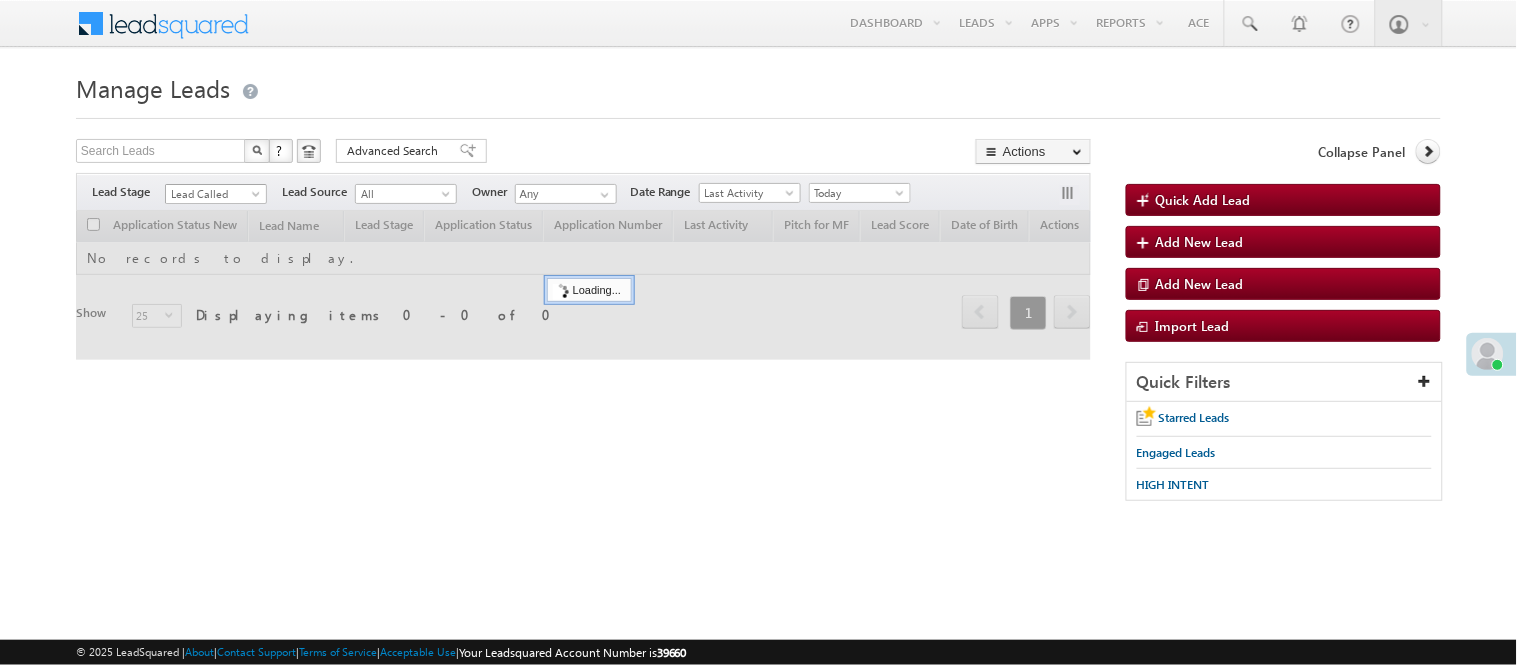 click on "Lead Called" at bounding box center (213, 194) 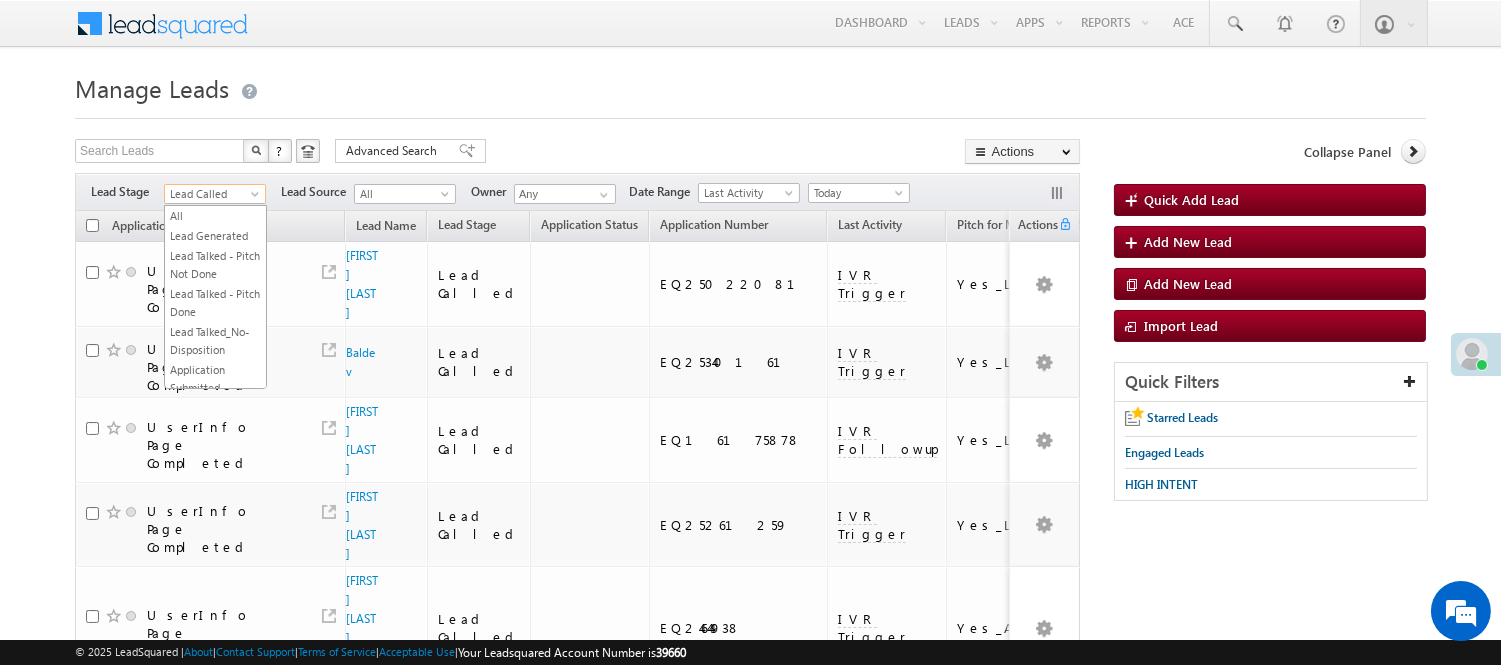 scroll, scrollTop: 496, scrollLeft: 0, axis: vertical 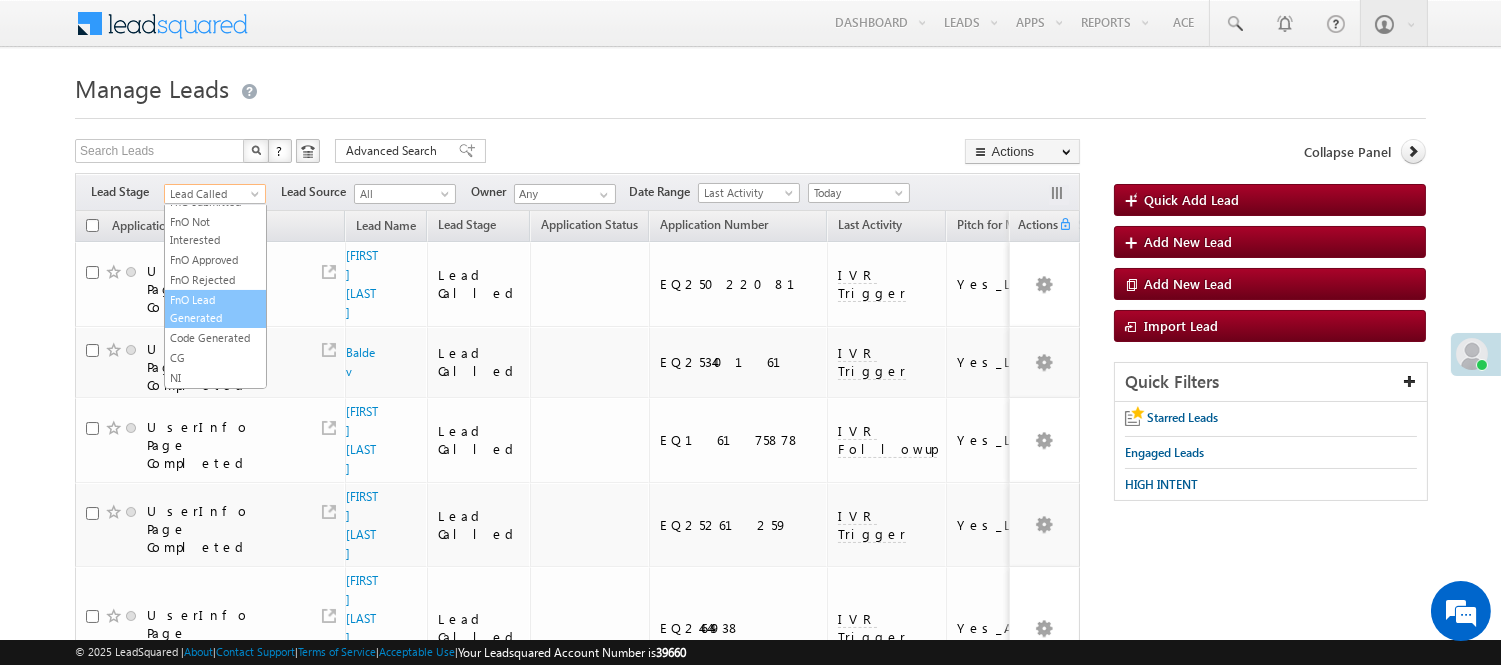click on "Code Generated" at bounding box center (215, 338) 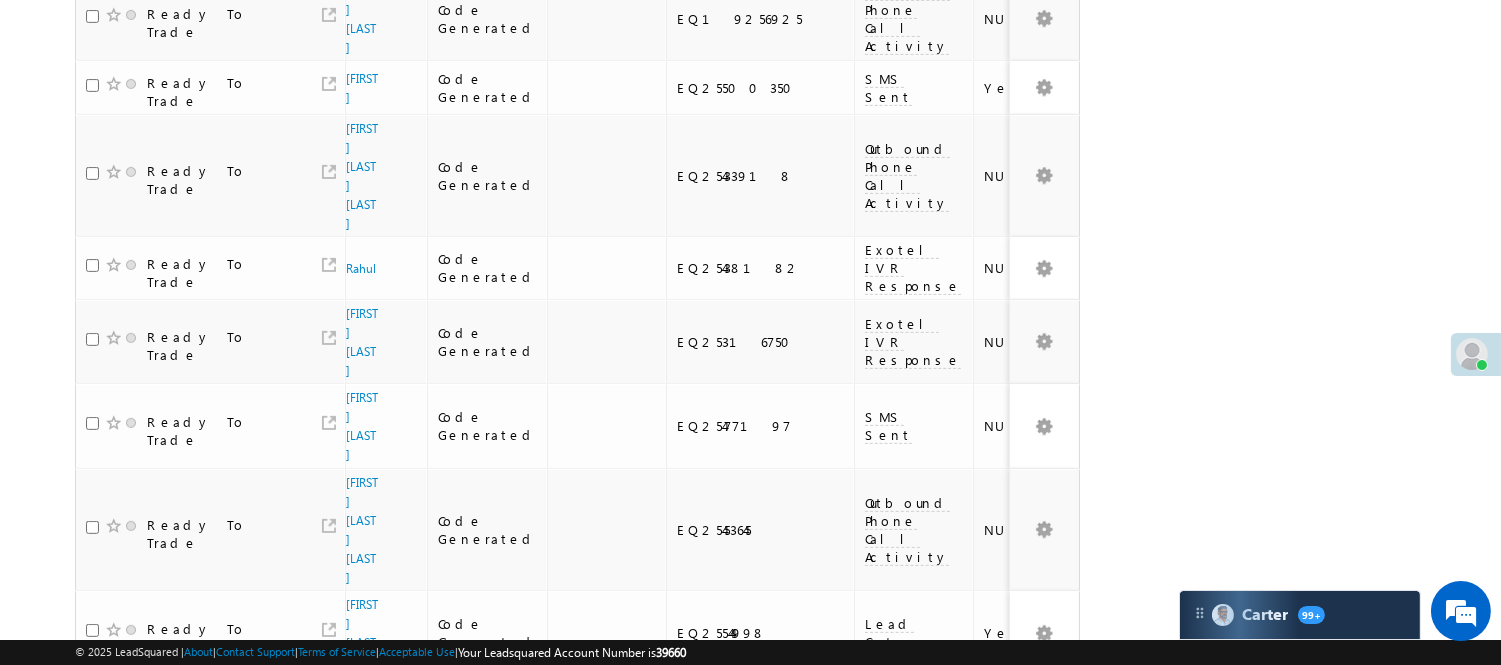scroll, scrollTop: 1415, scrollLeft: 0, axis: vertical 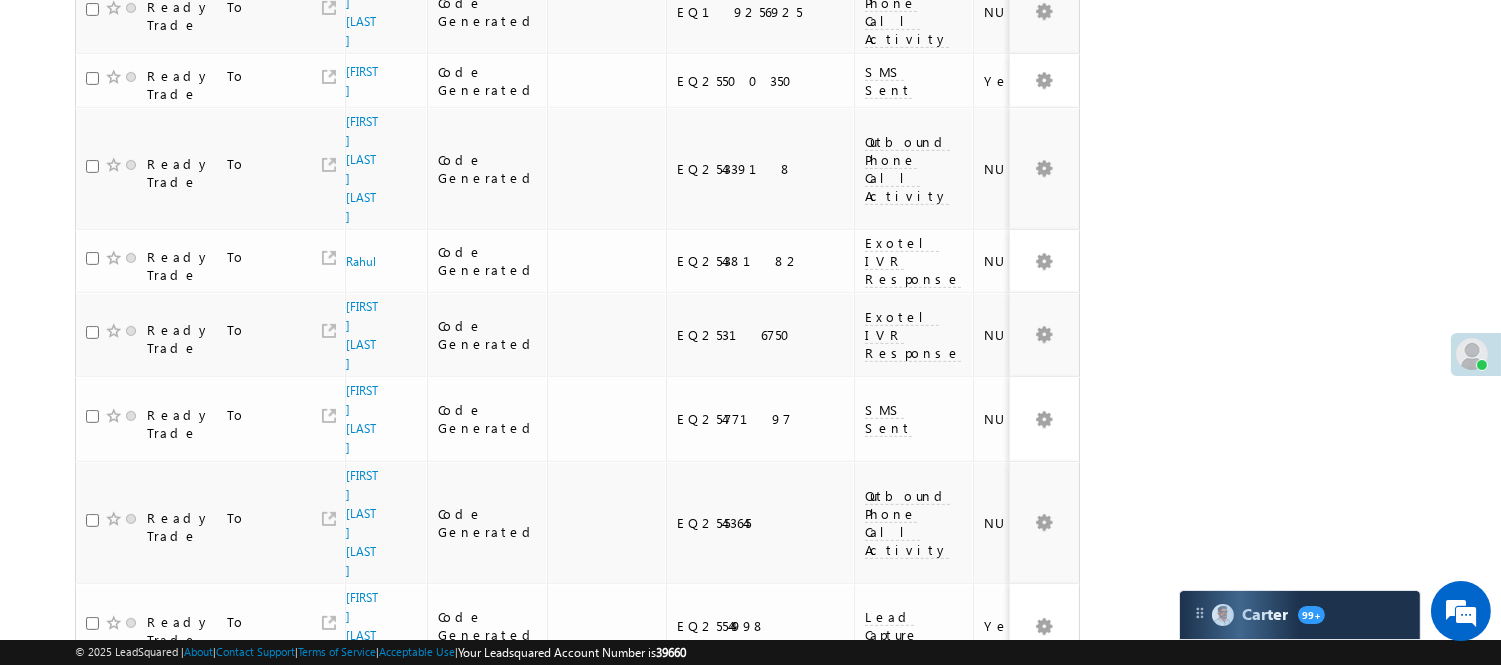 click on "Atharw tripathi" at bounding box center [362, 933] 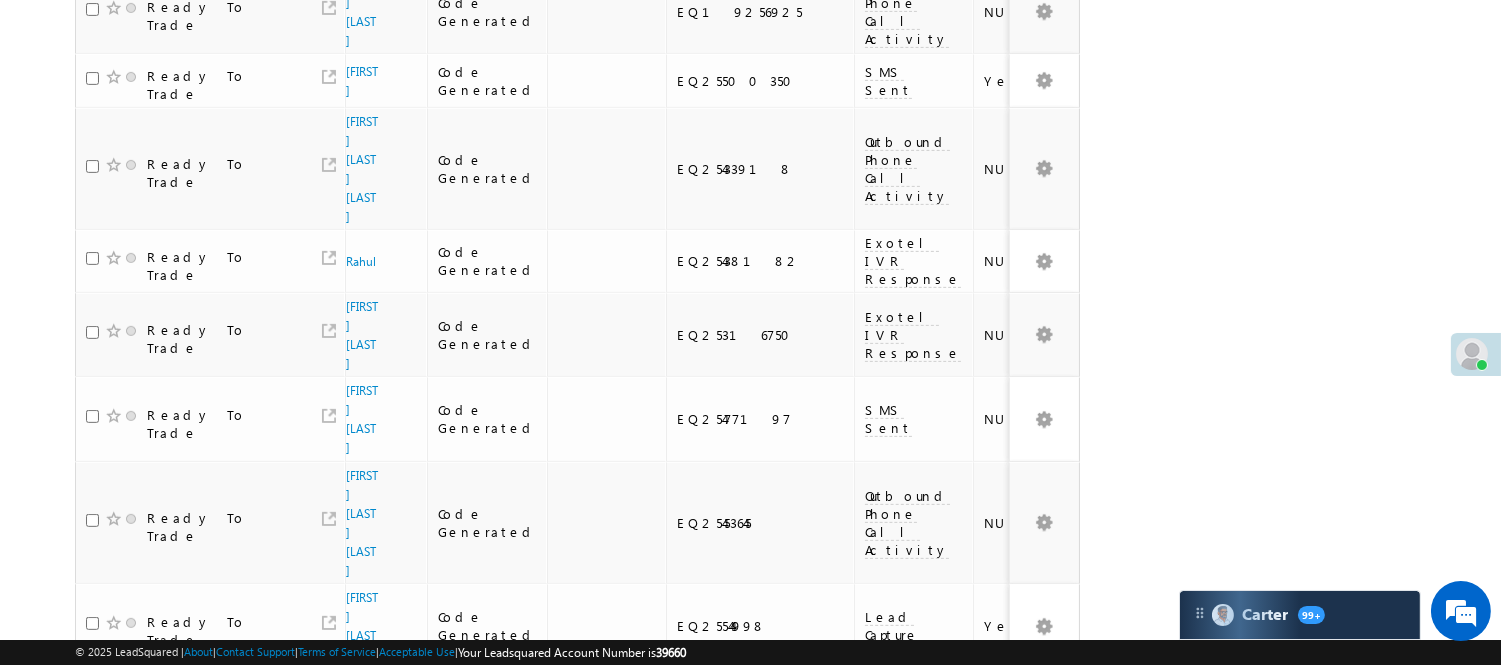 scroll, scrollTop: 0, scrollLeft: 0, axis: both 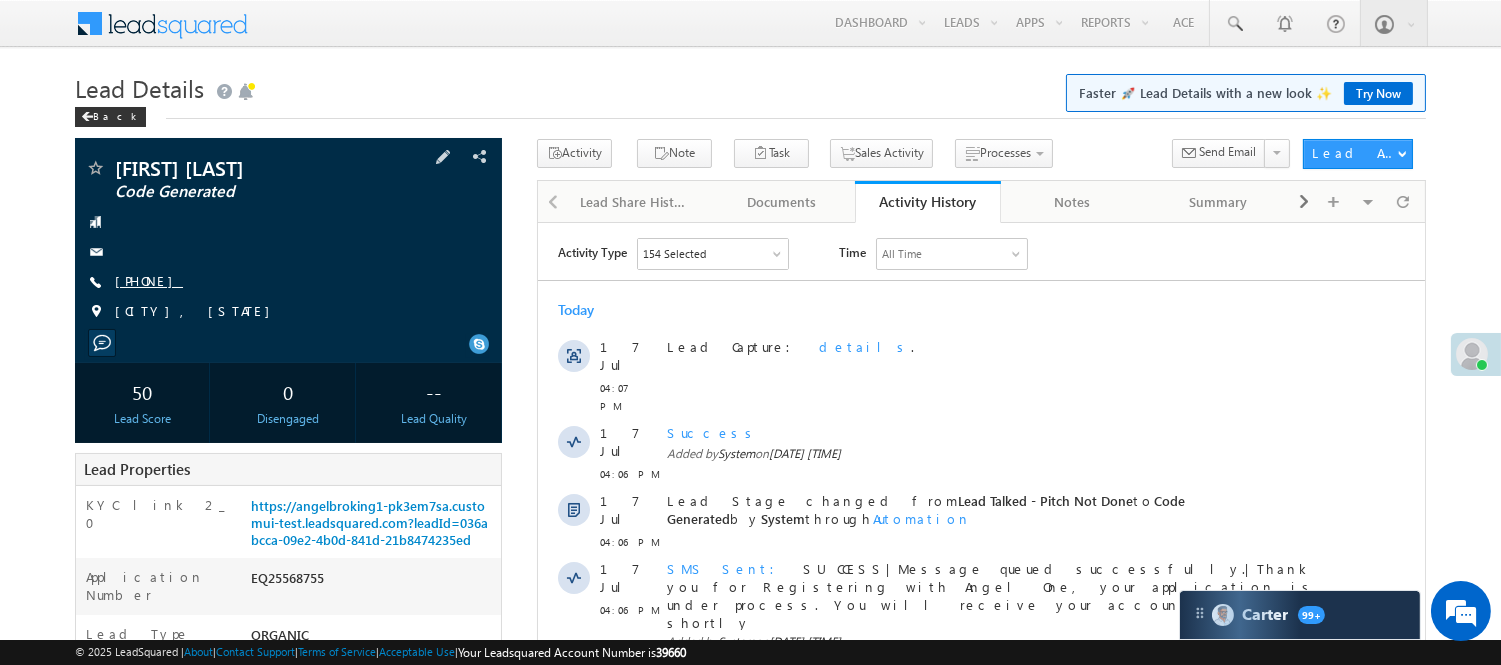 click on "+91-9755308612" at bounding box center (149, 280) 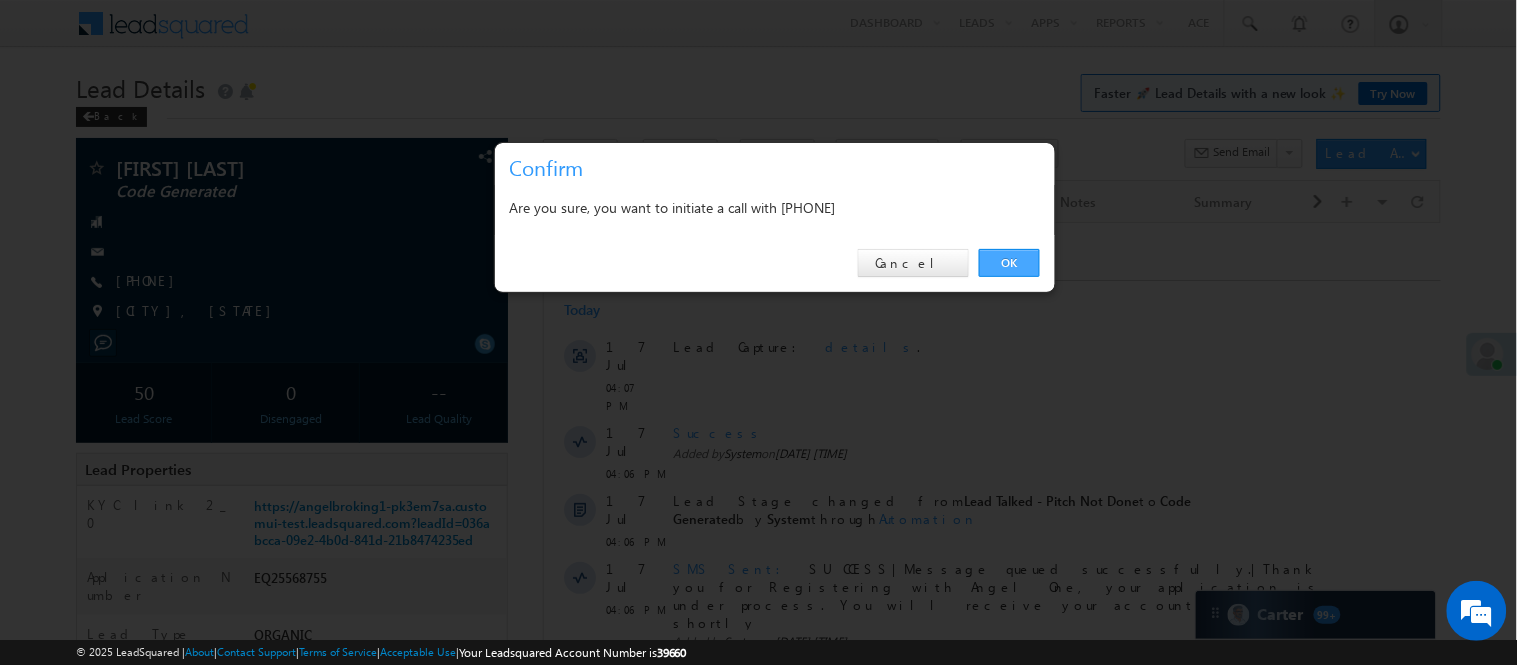 drag, startPoint x: 484, startPoint y: 40, endPoint x: 1022, endPoint y: 264, distance: 582.7692 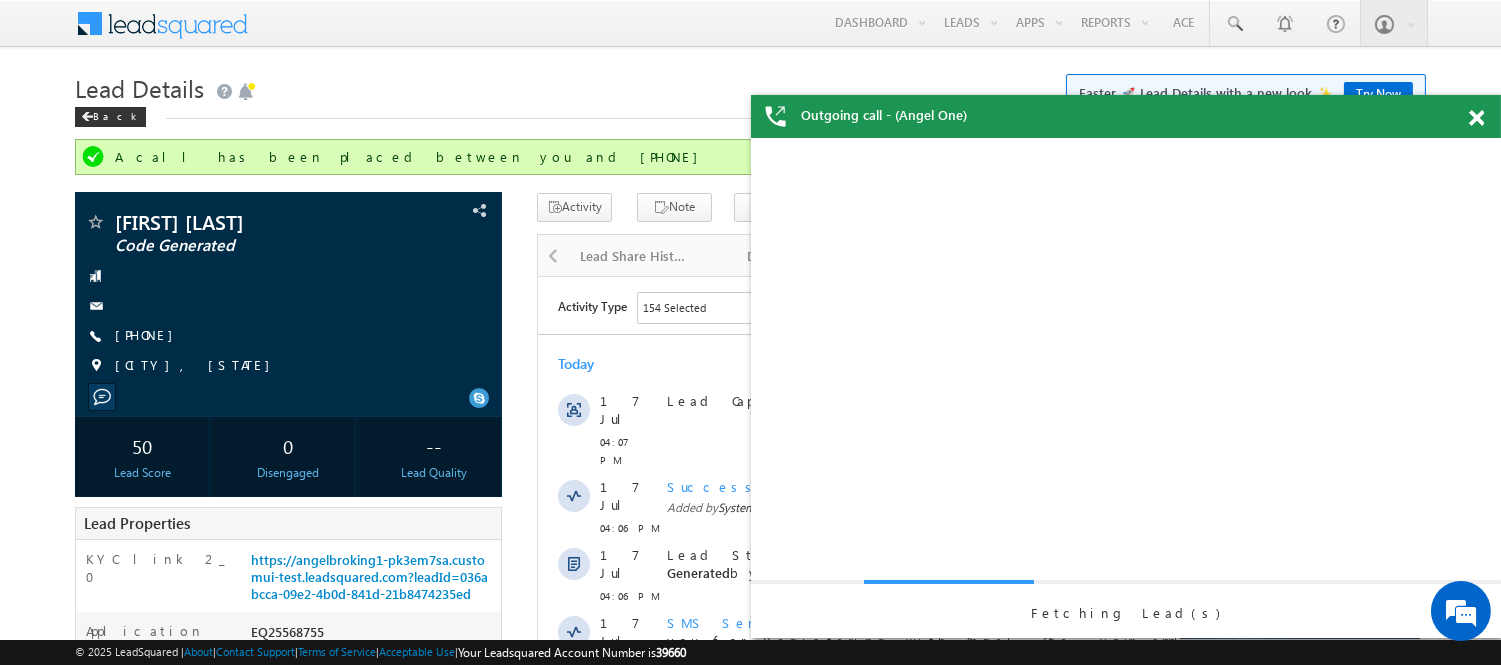 scroll, scrollTop: 0, scrollLeft: 0, axis: both 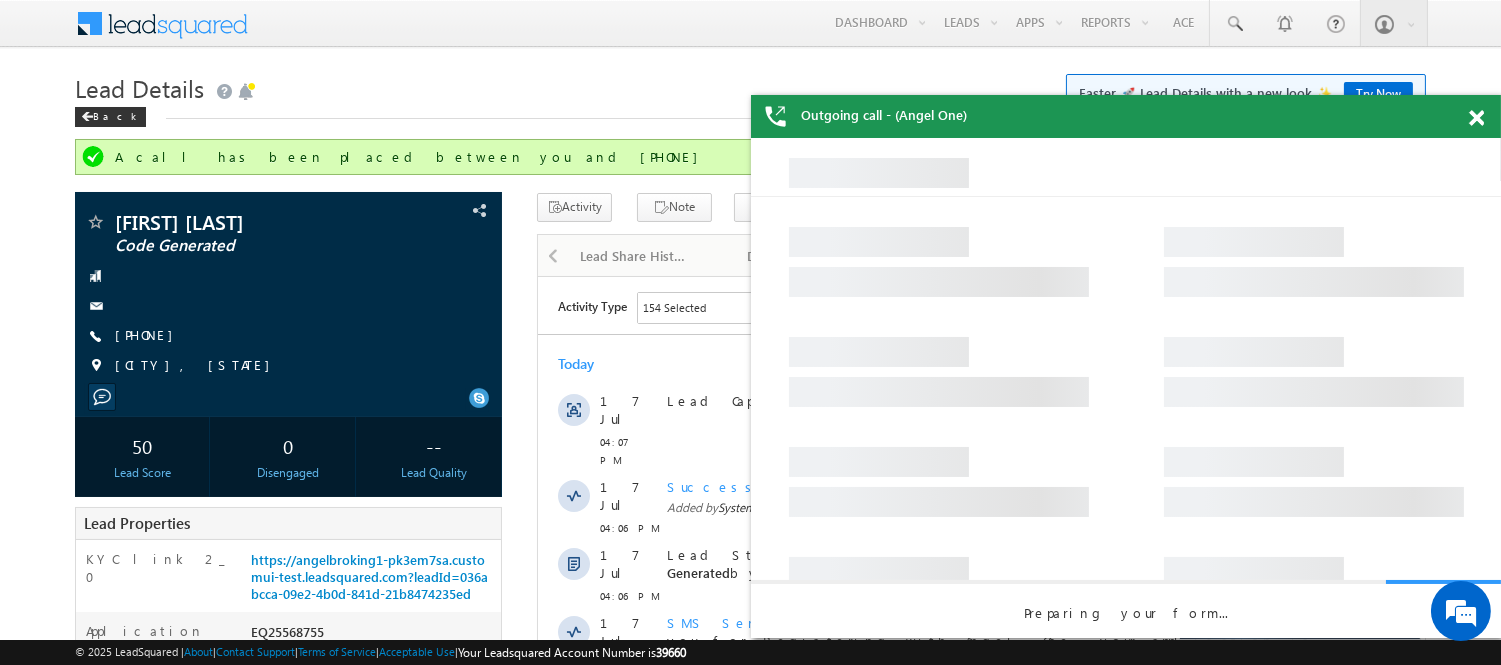 click at bounding box center [1476, 118] 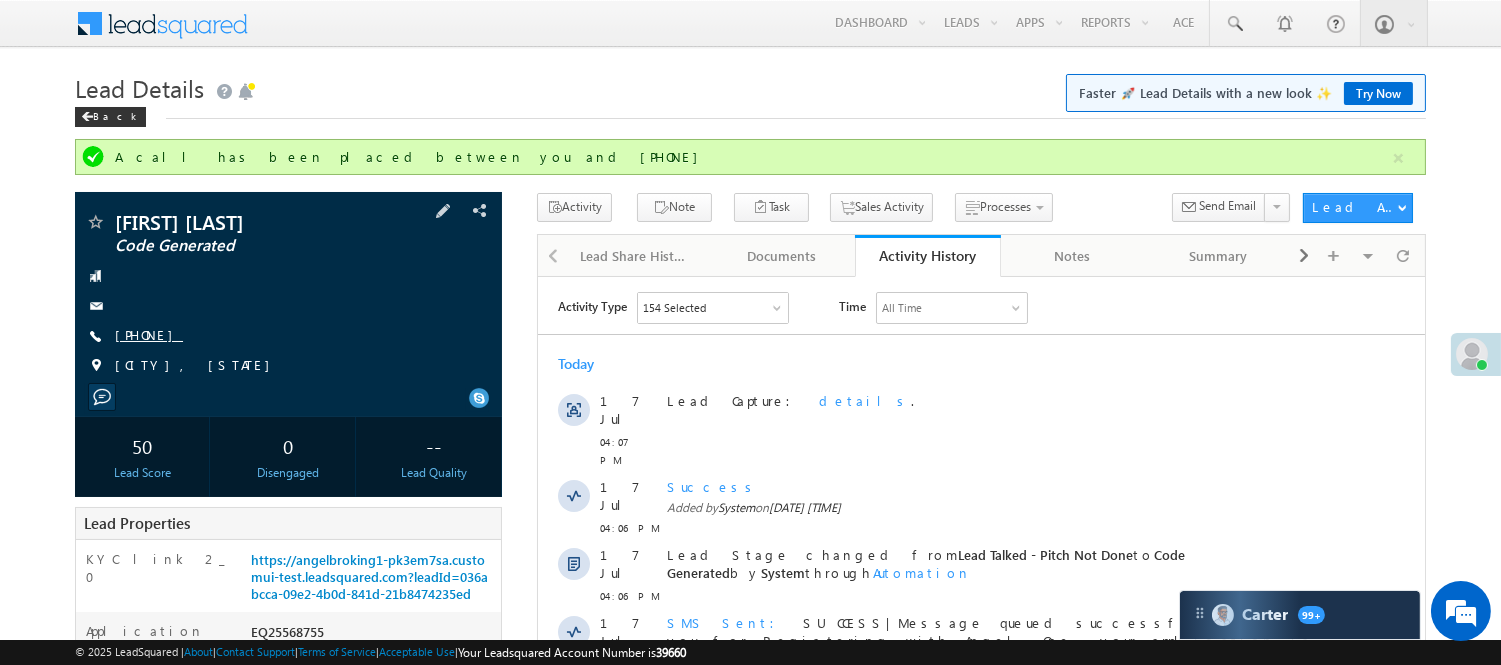 click on "+91-9755308612" at bounding box center (149, 334) 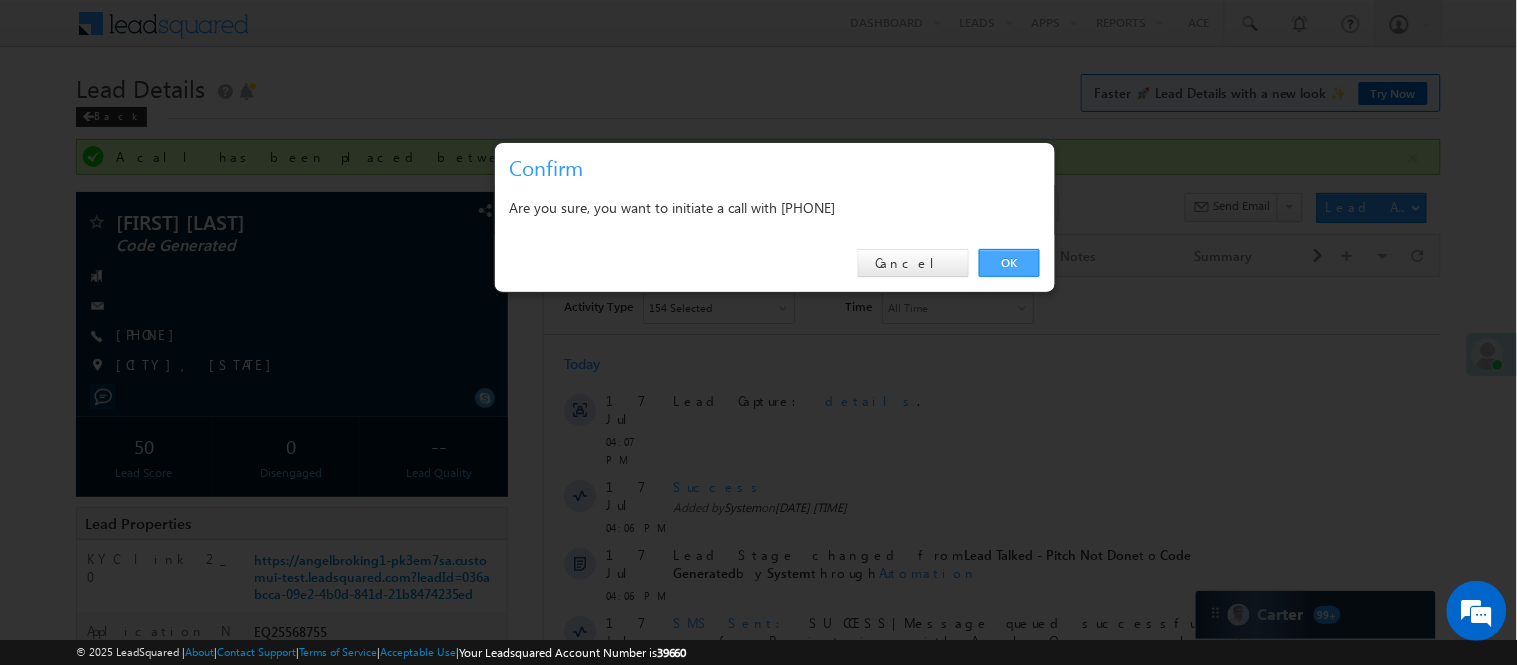 click on "OK" at bounding box center [1009, 263] 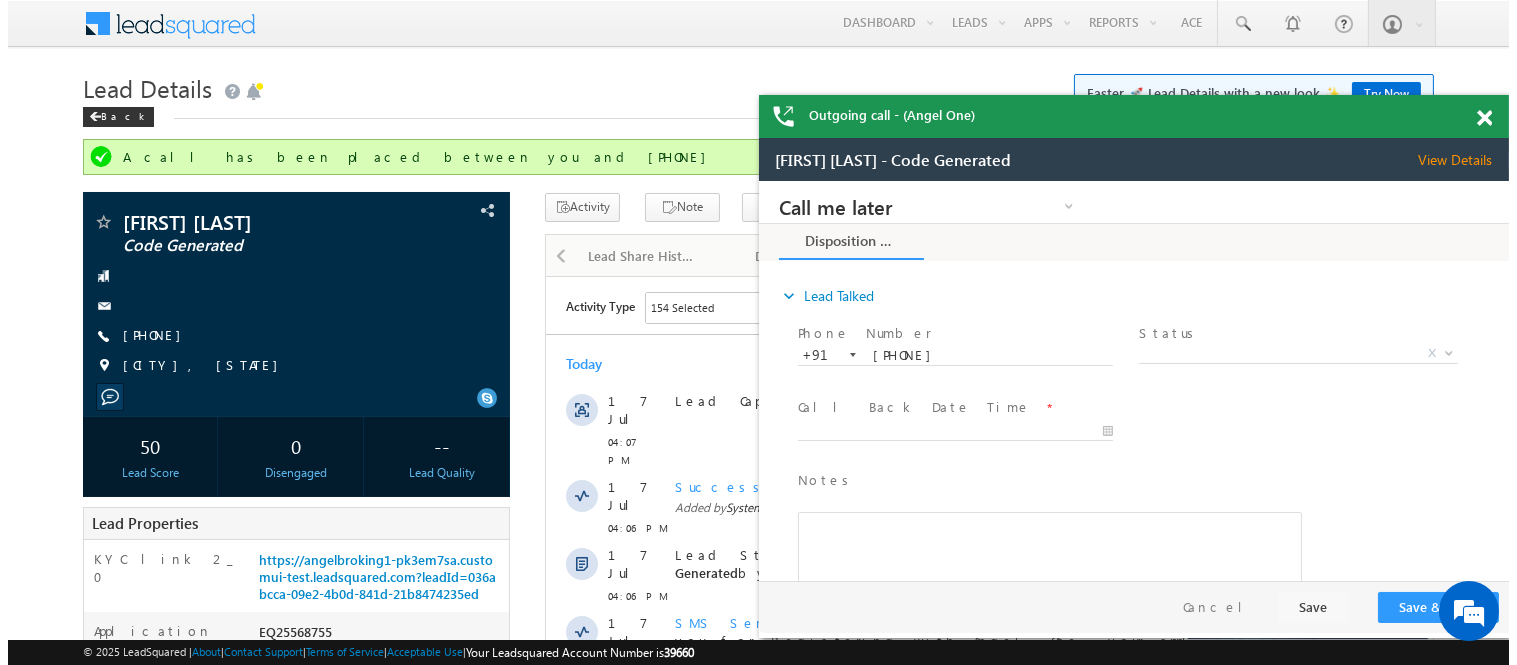 scroll, scrollTop: 0, scrollLeft: 0, axis: both 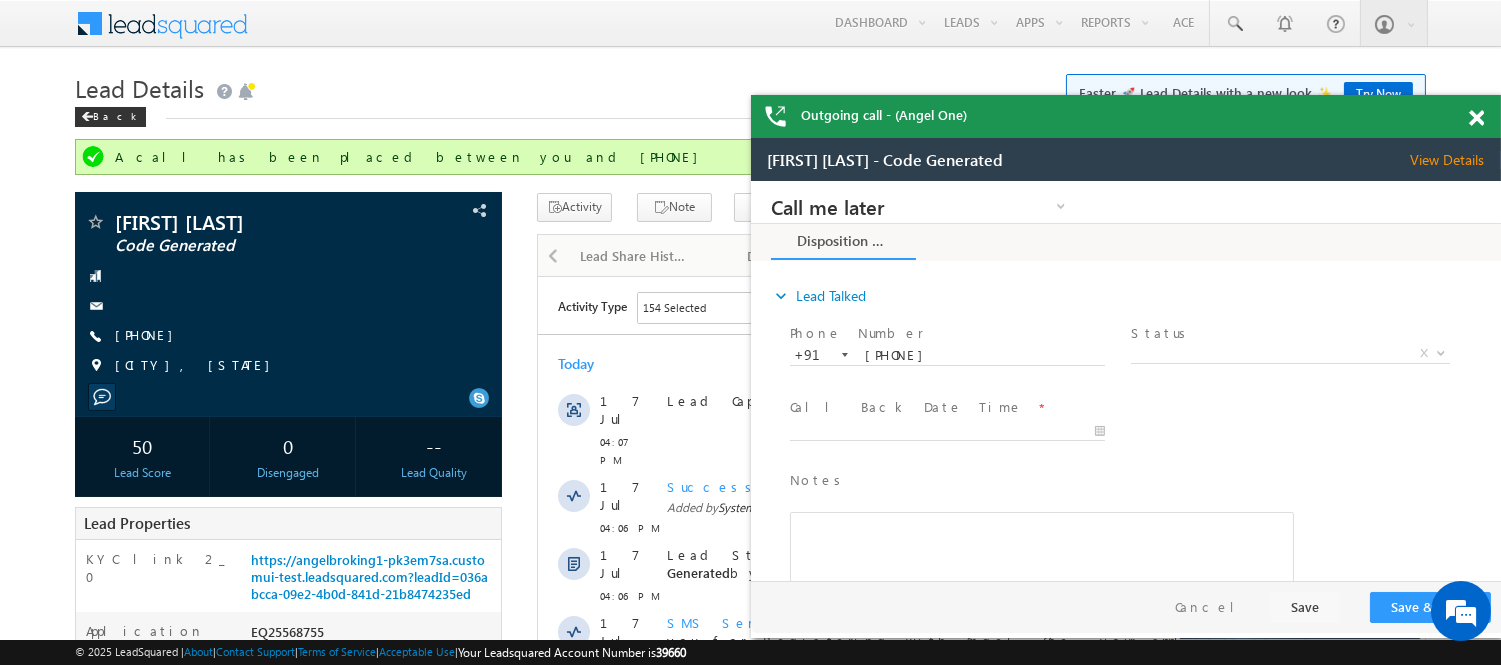 click at bounding box center [1476, 118] 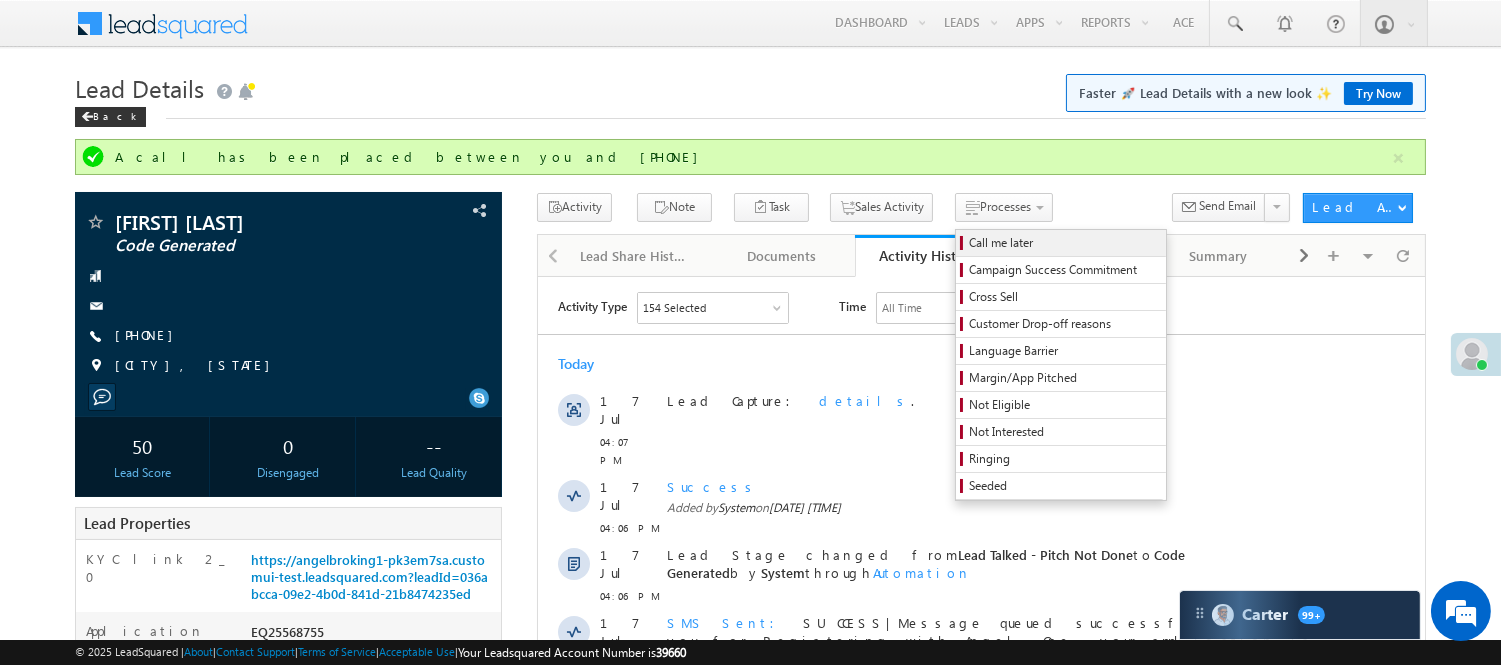 click on "Call me later" at bounding box center (1064, 243) 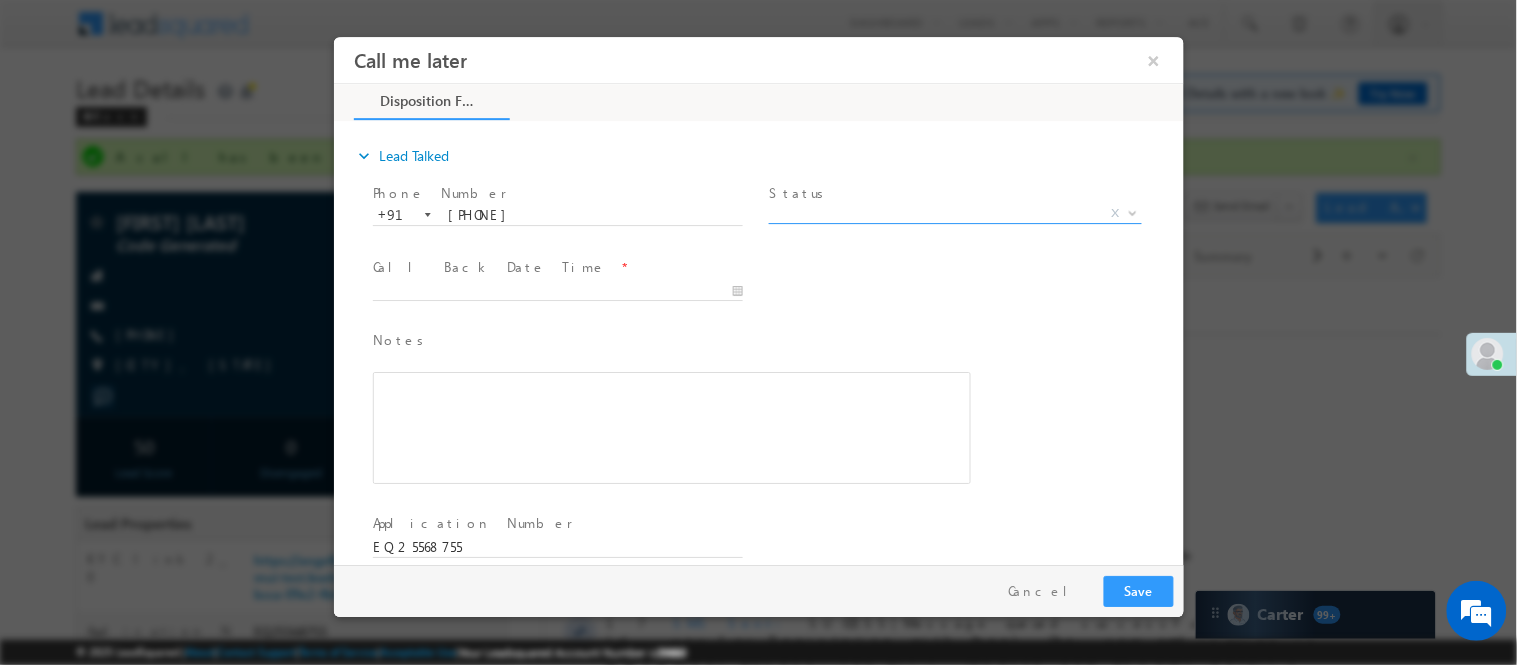 scroll, scrollTop: 0, scrollLeft: 0, axis: both 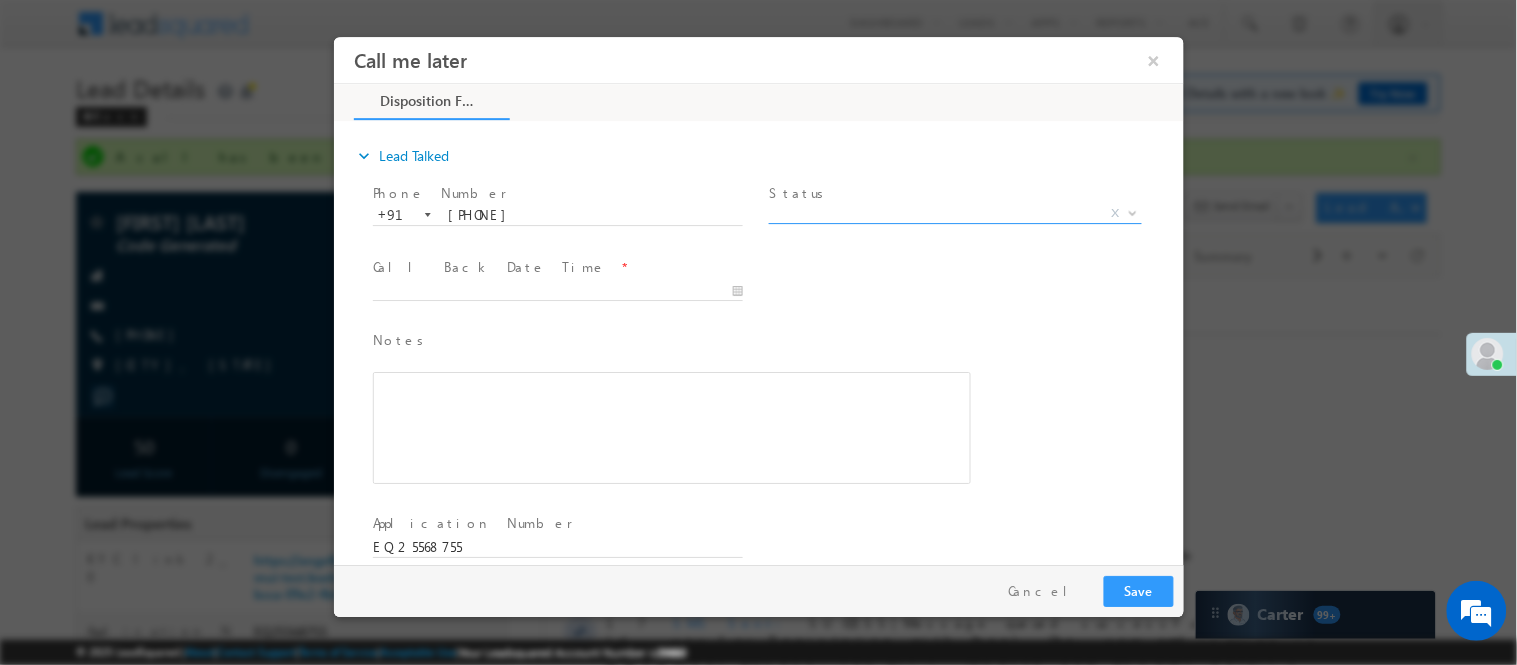 click on "X" at bounding box center [954, 213] 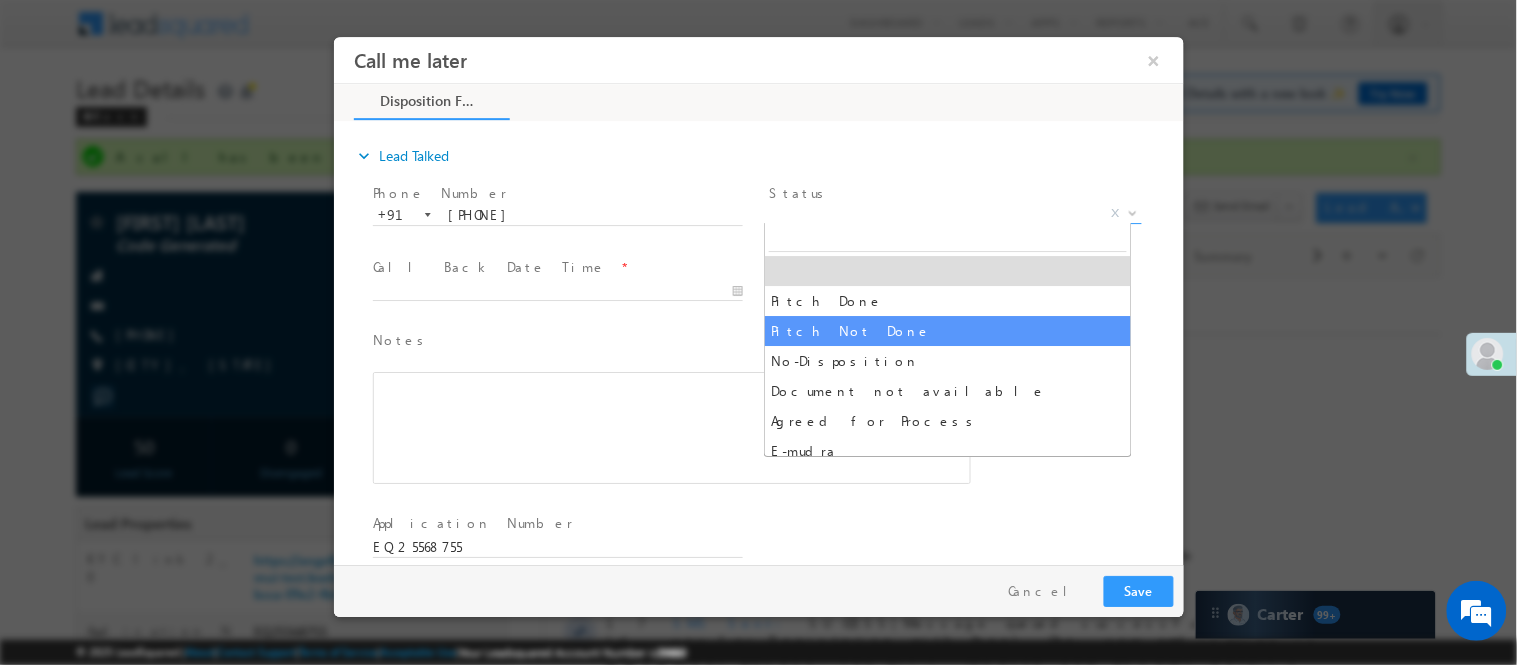 select on "Pitch Not Done" 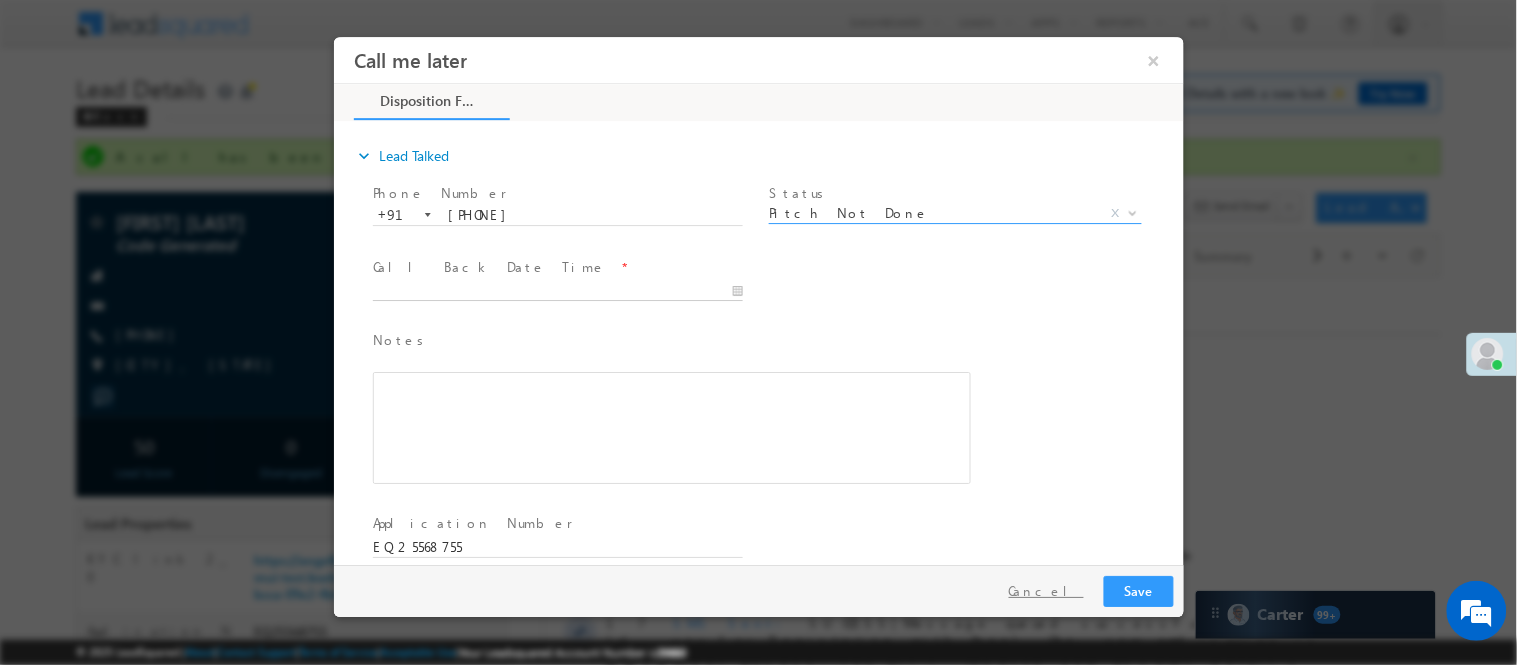 click at bounding box center [557, 291] 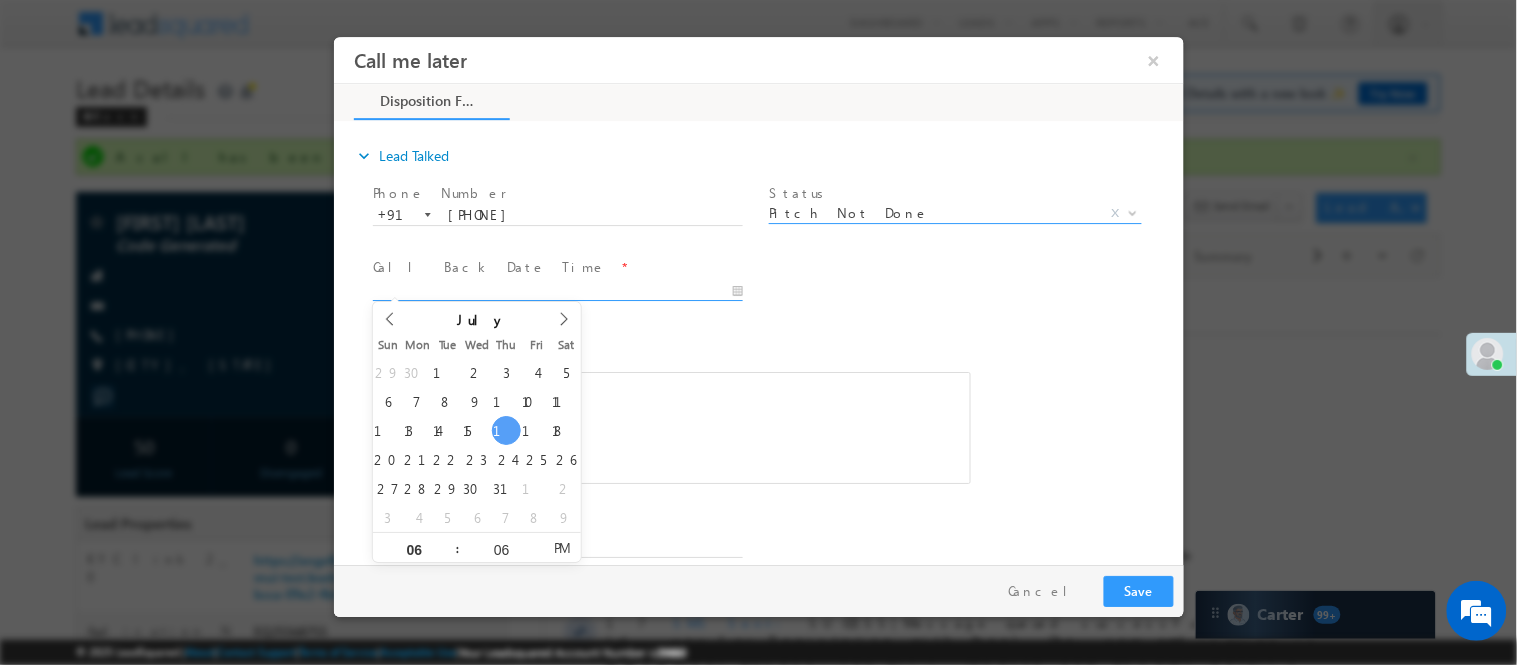 type on "07/17/25 6:06 PM" 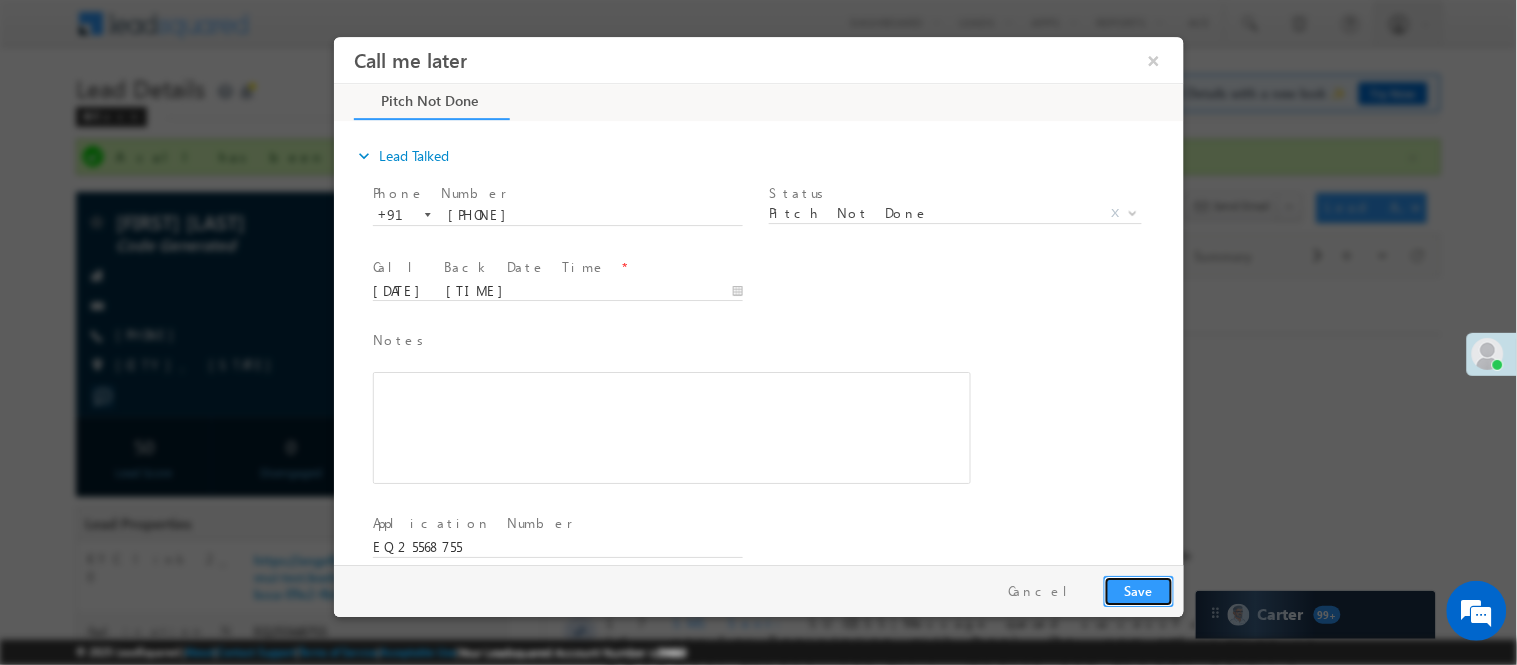 click on "Save" at bounding box center [1138, 590] 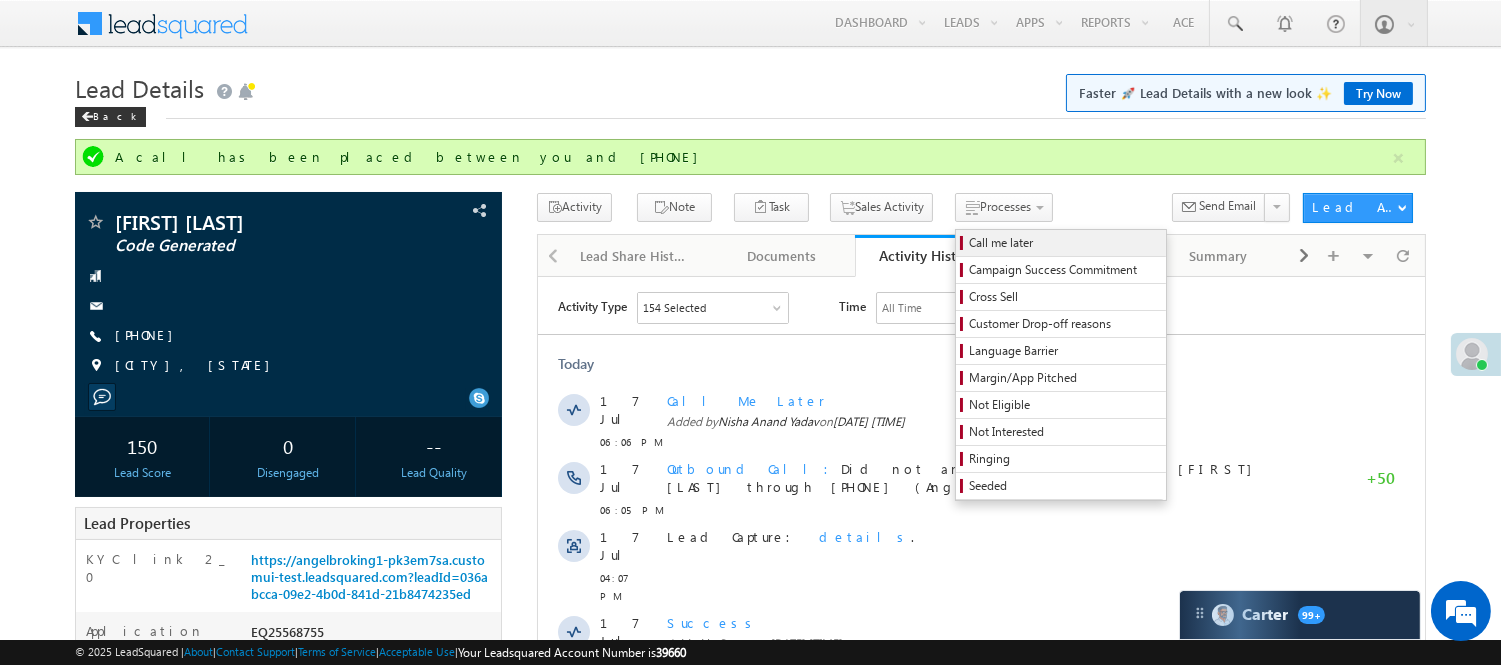 click on "Call me later" at bounding box center [1064, 243] 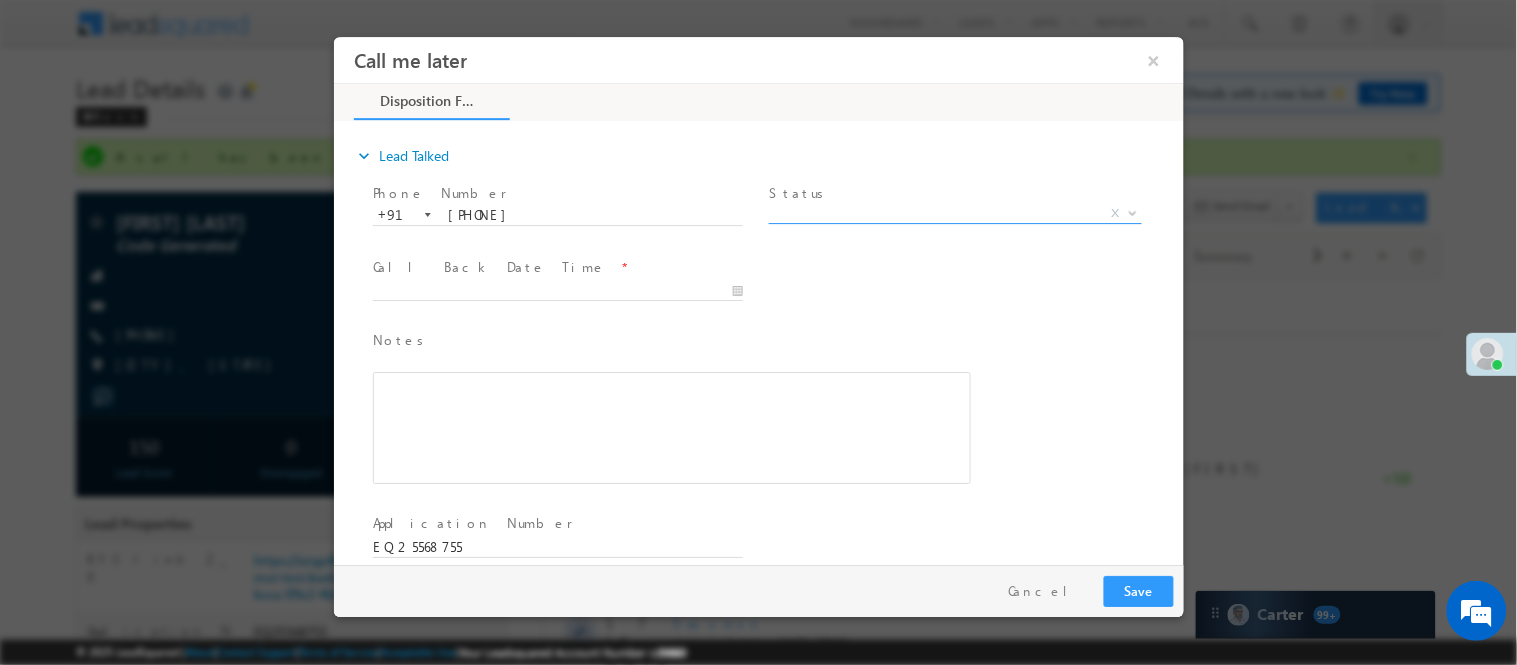 scroll, scrollTop: 0, scrollLeft: 0, axis: both 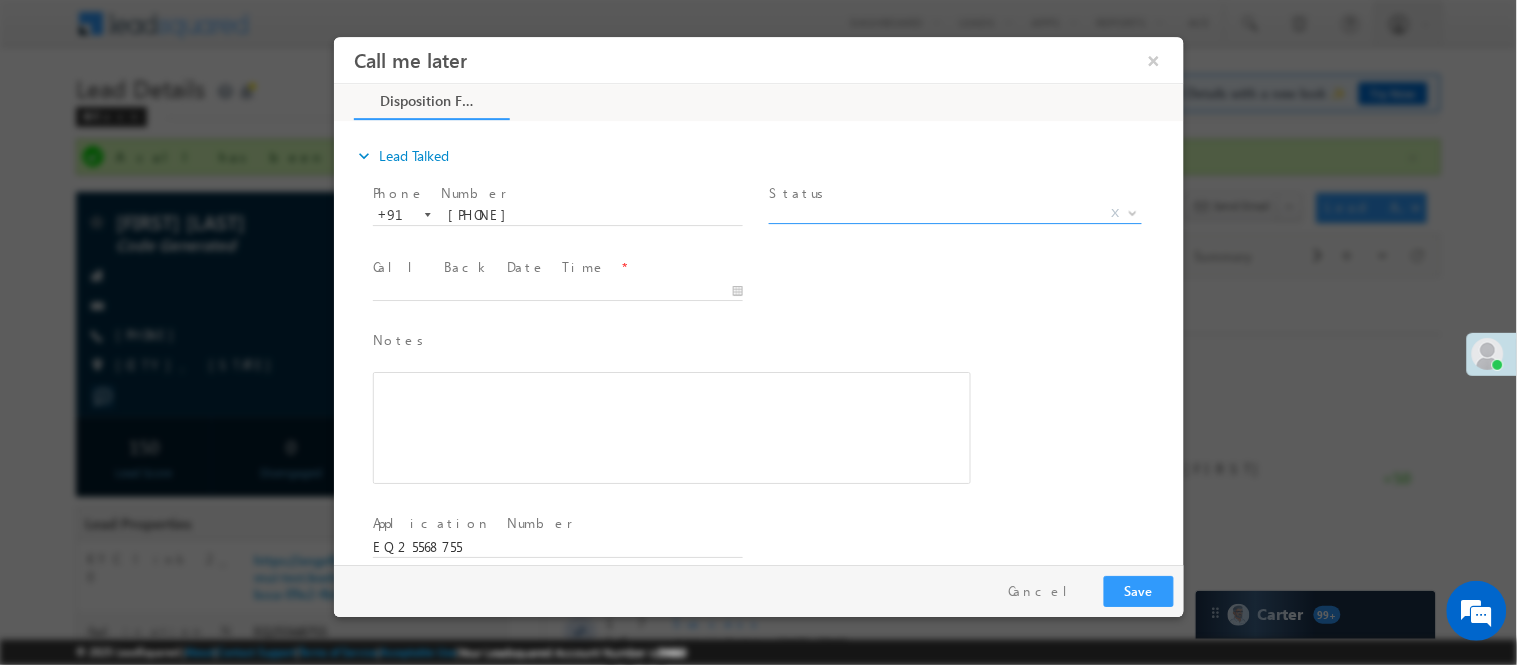 click on "X" at bounding box center (954, 213) 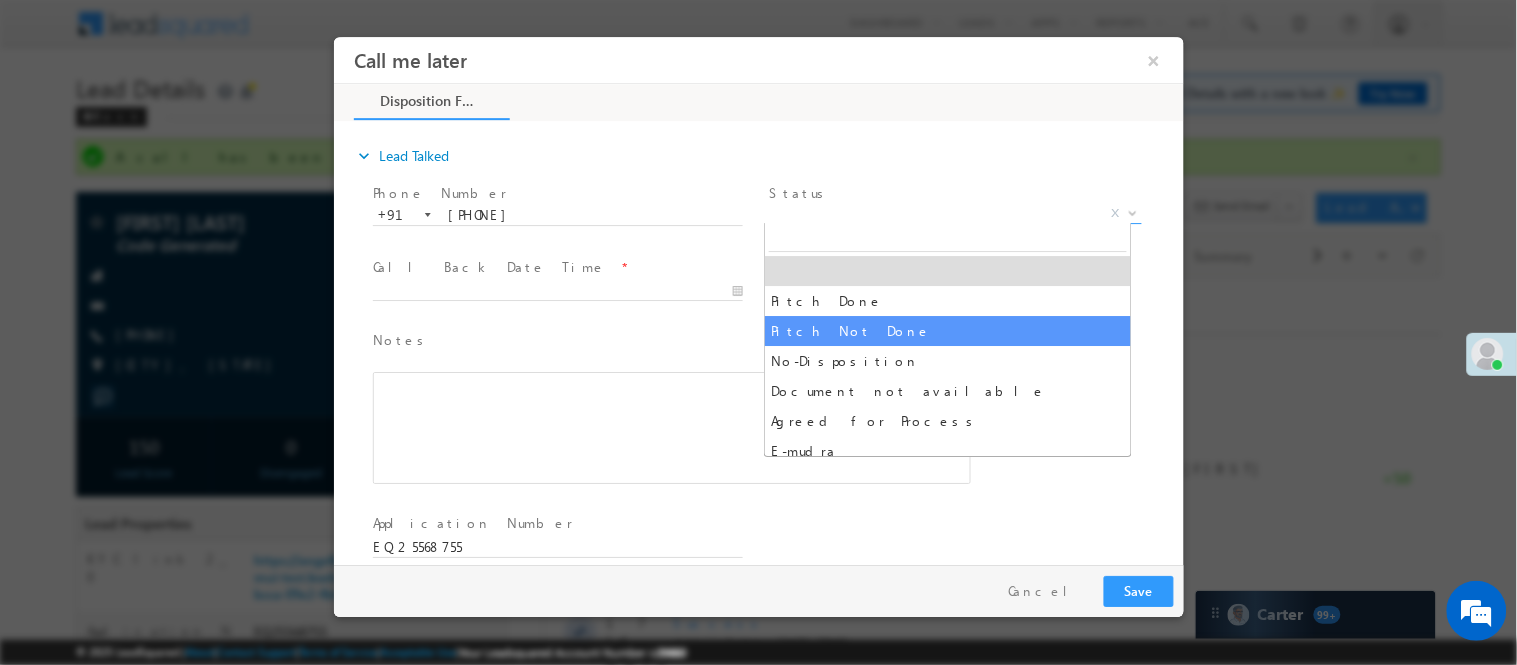 select on "Pitch Not Done" 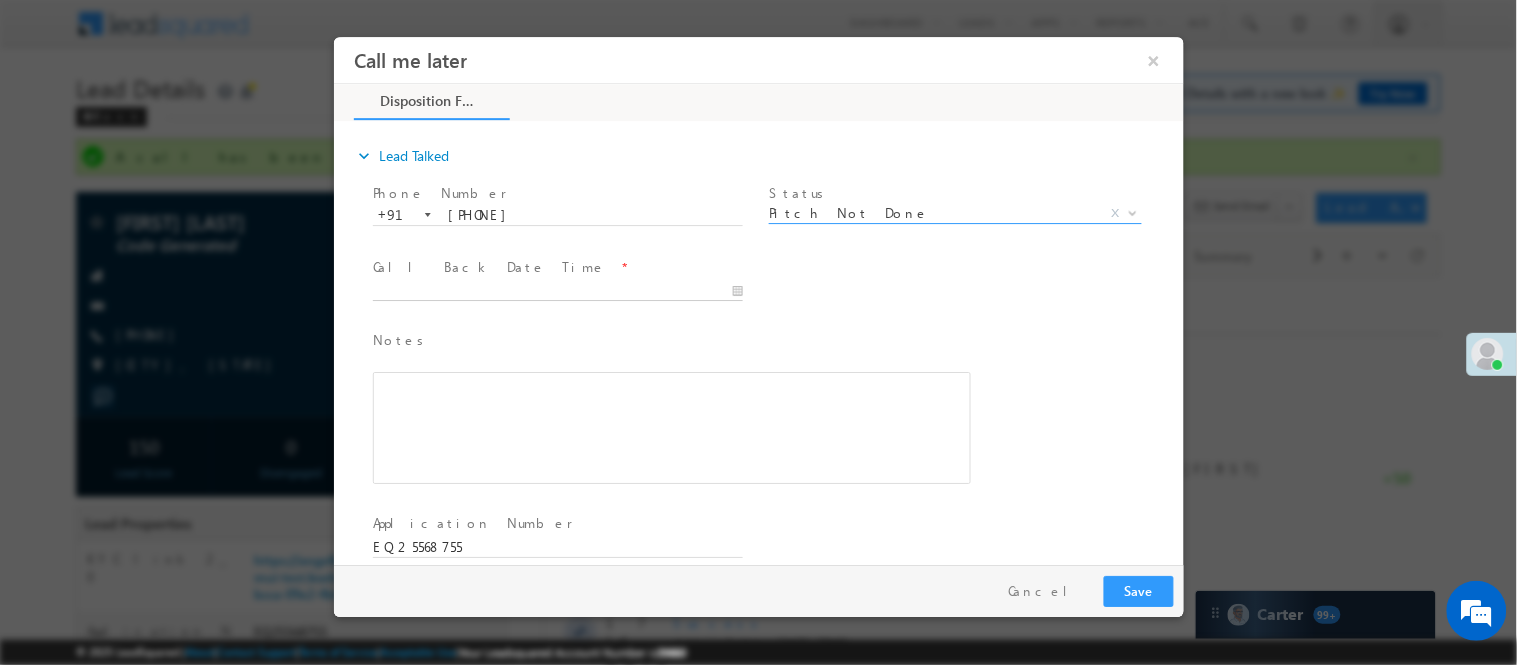 click at bounding box center (557, 291) 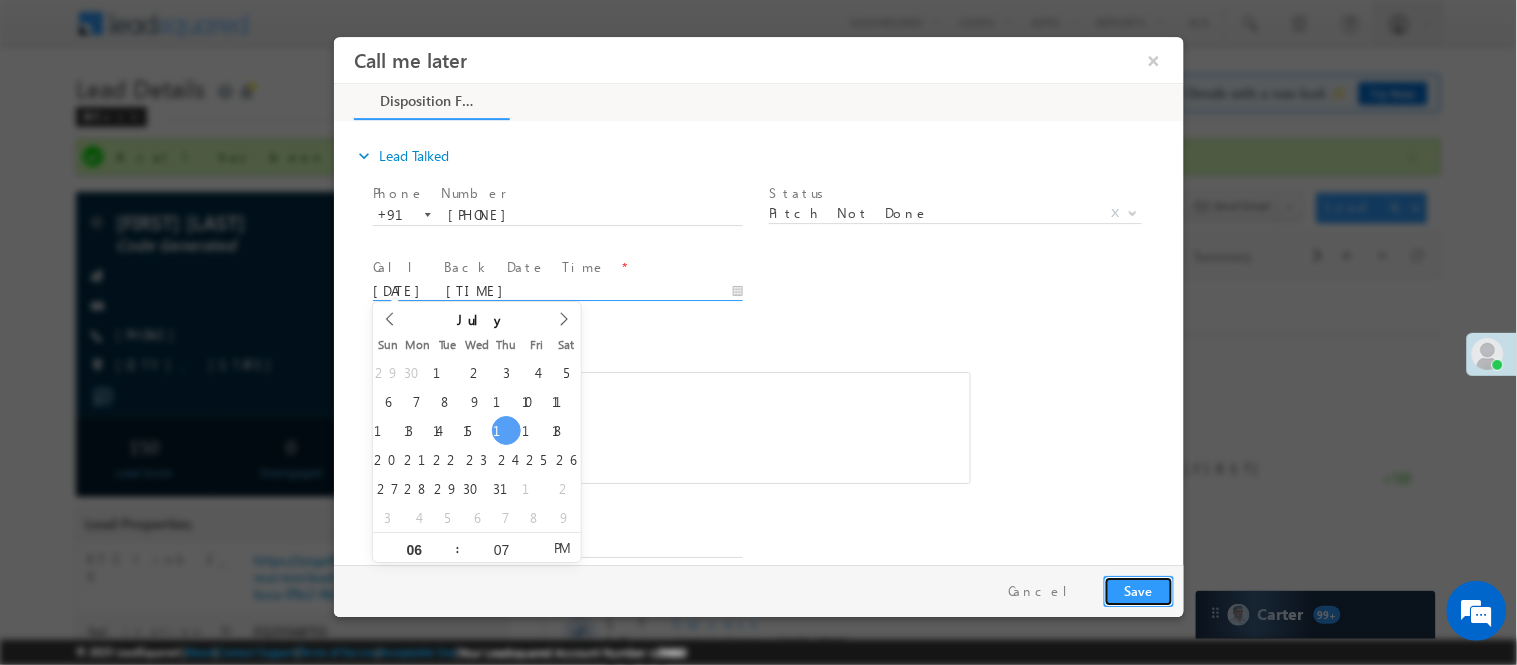 click on "Save" at bounding box center [1138, 590] 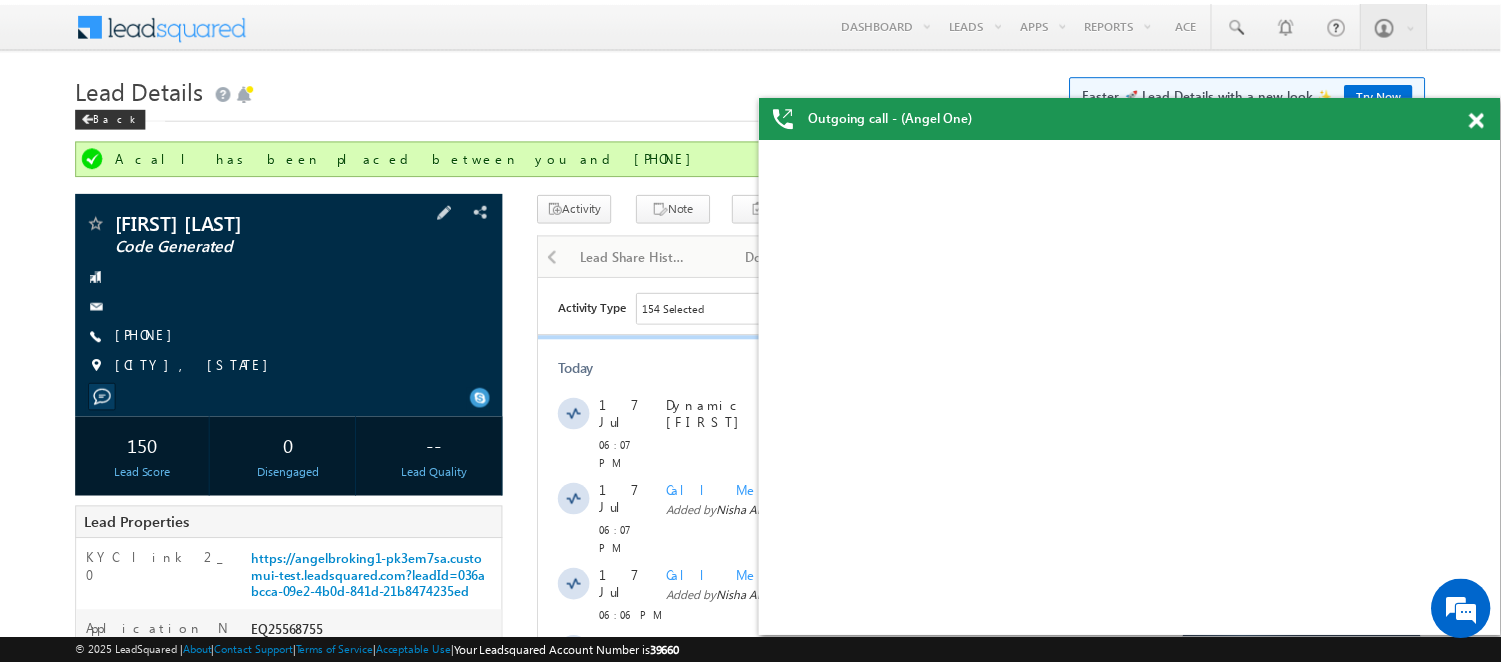 scroll, scrollTop: 215, scrollLeft: 0, axis: vertical 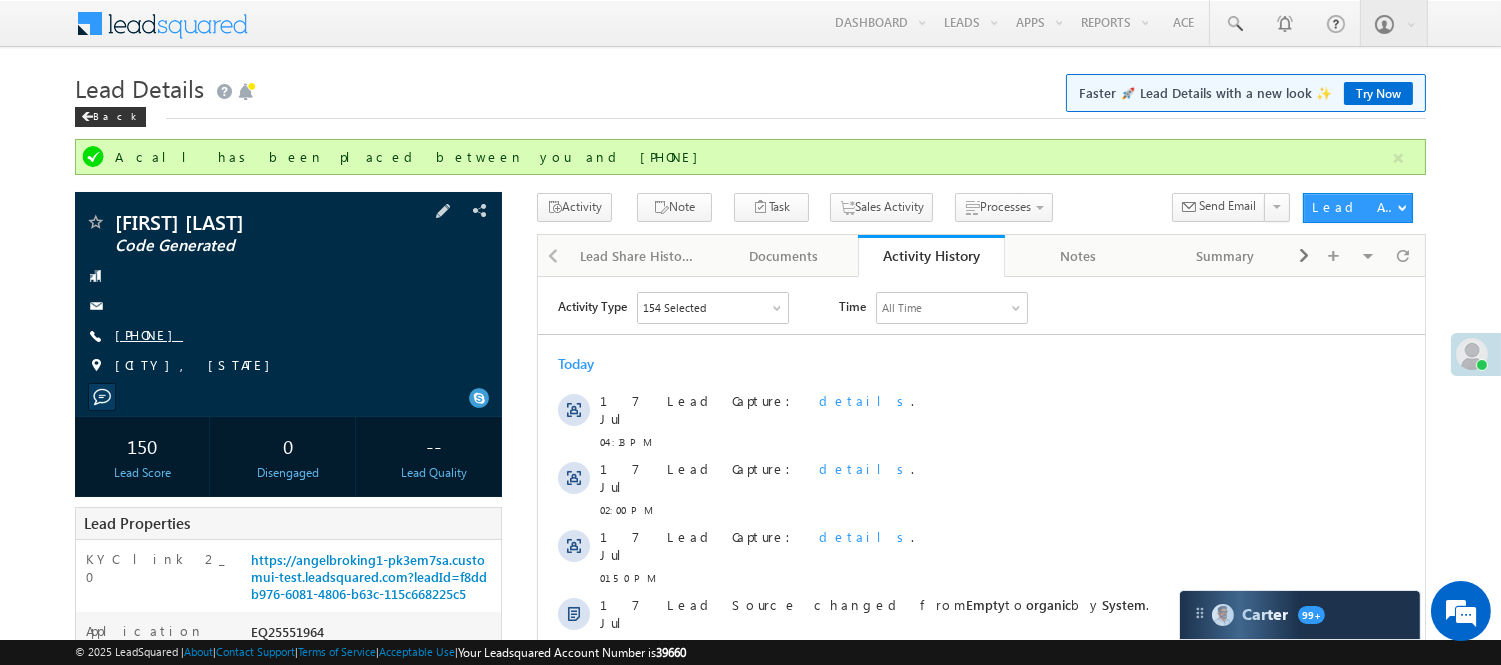 click on "+91-7698615334" at bounding box center (149, 334) 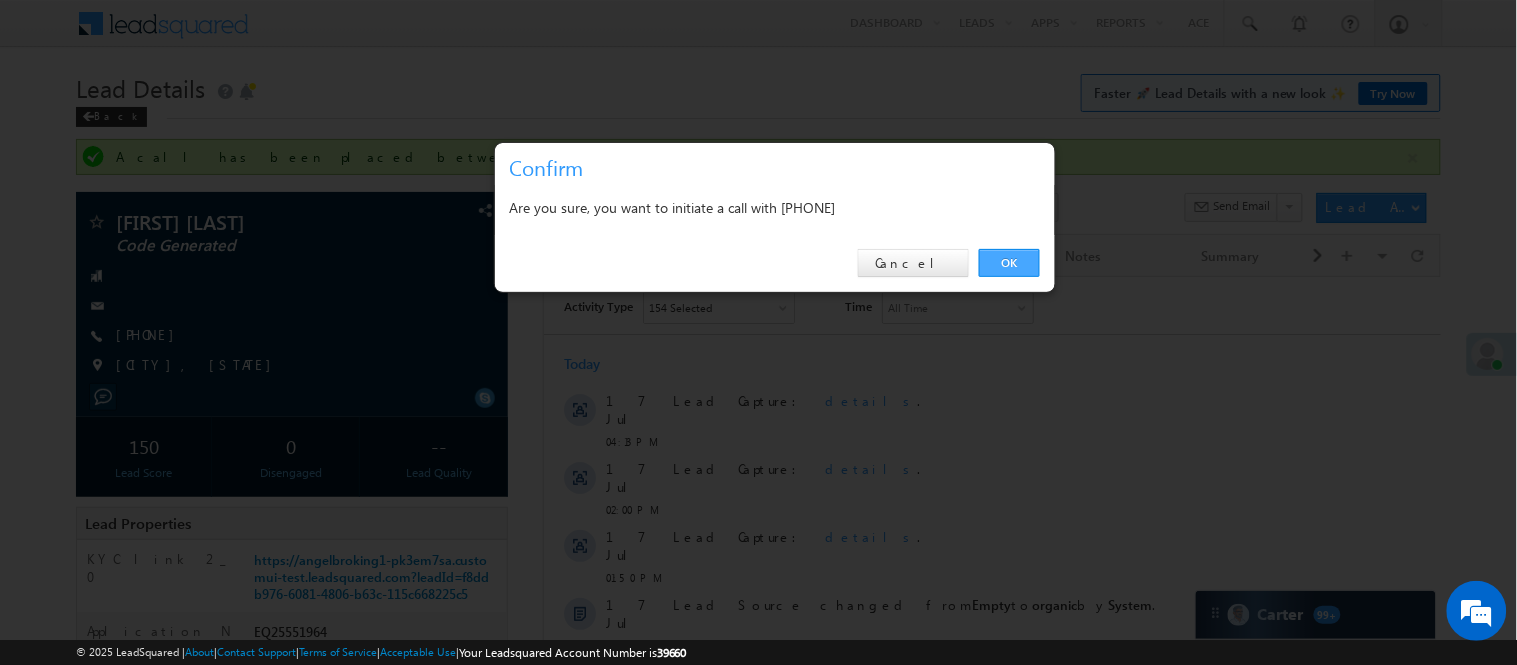 click on "OK" at bounding box center (1009, 263) 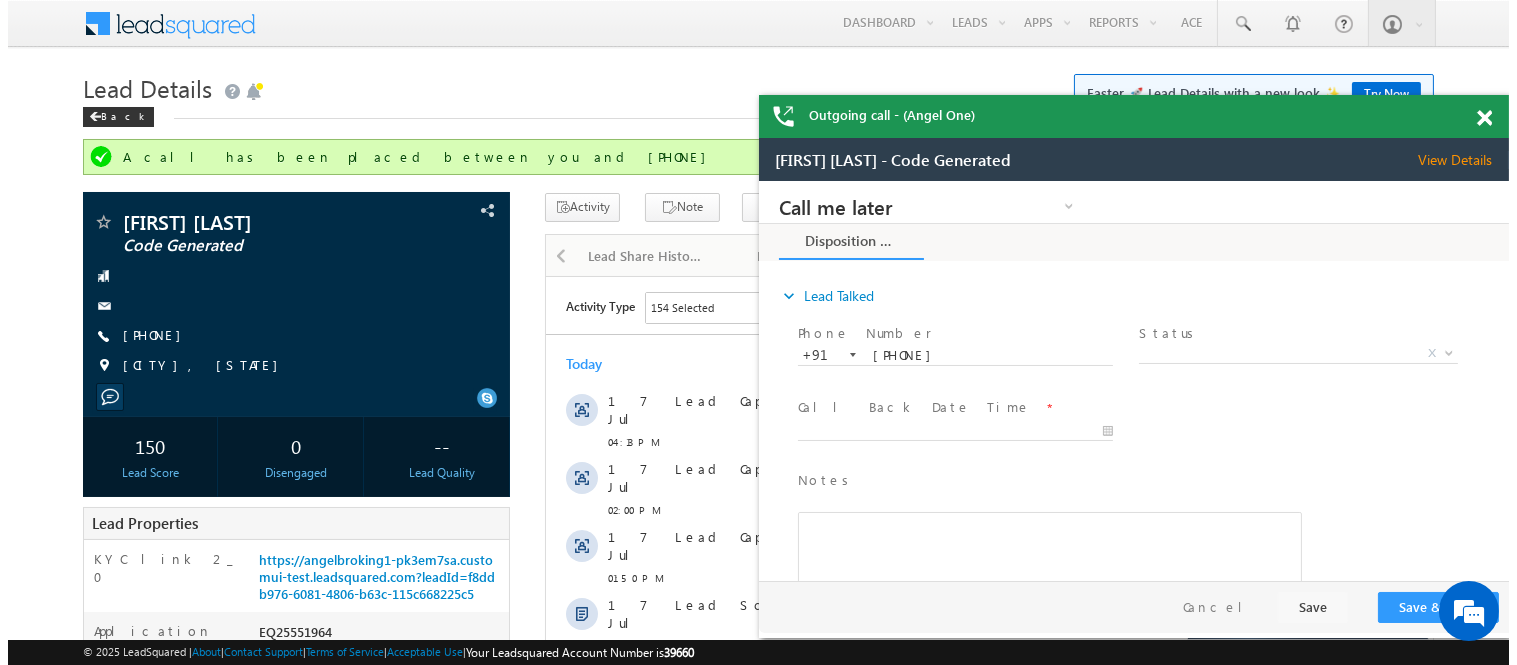 scroll, scrollTop: 0, scrollLeft: 0, axis: both 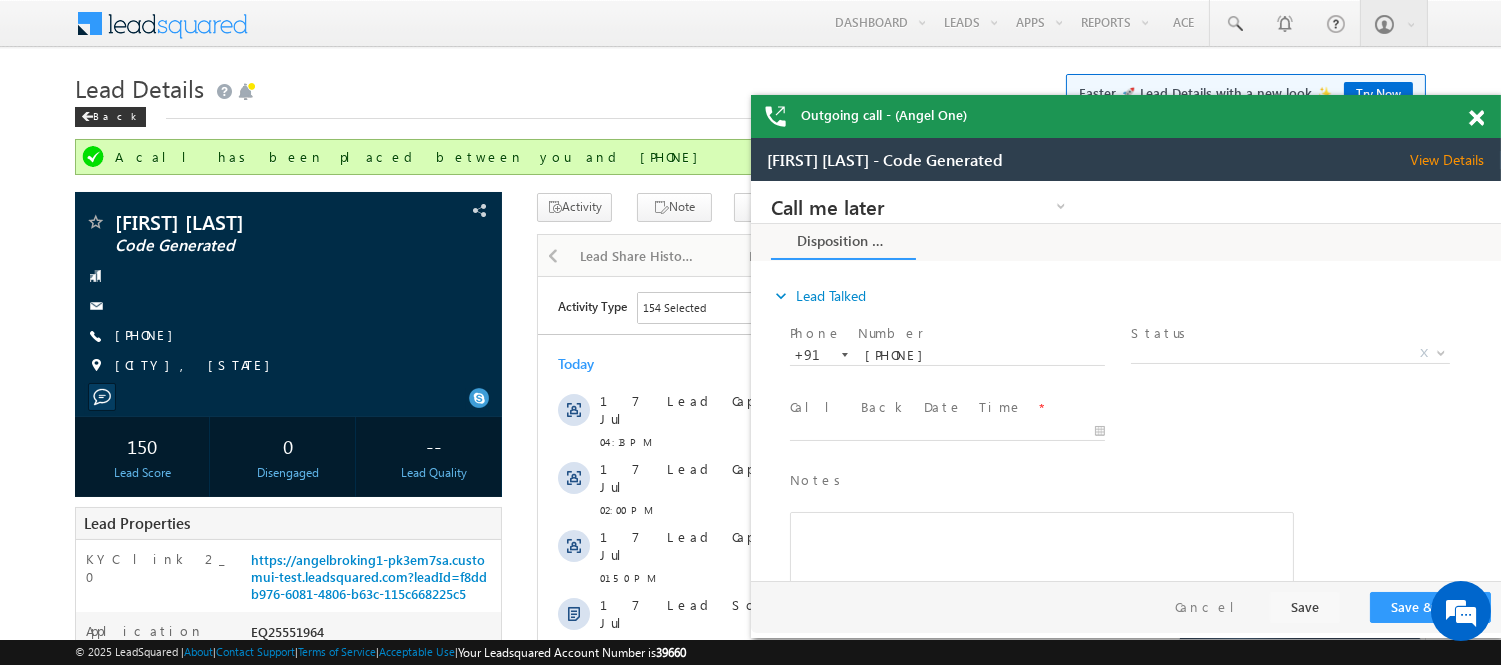 click at bounding box center [1487, 114] 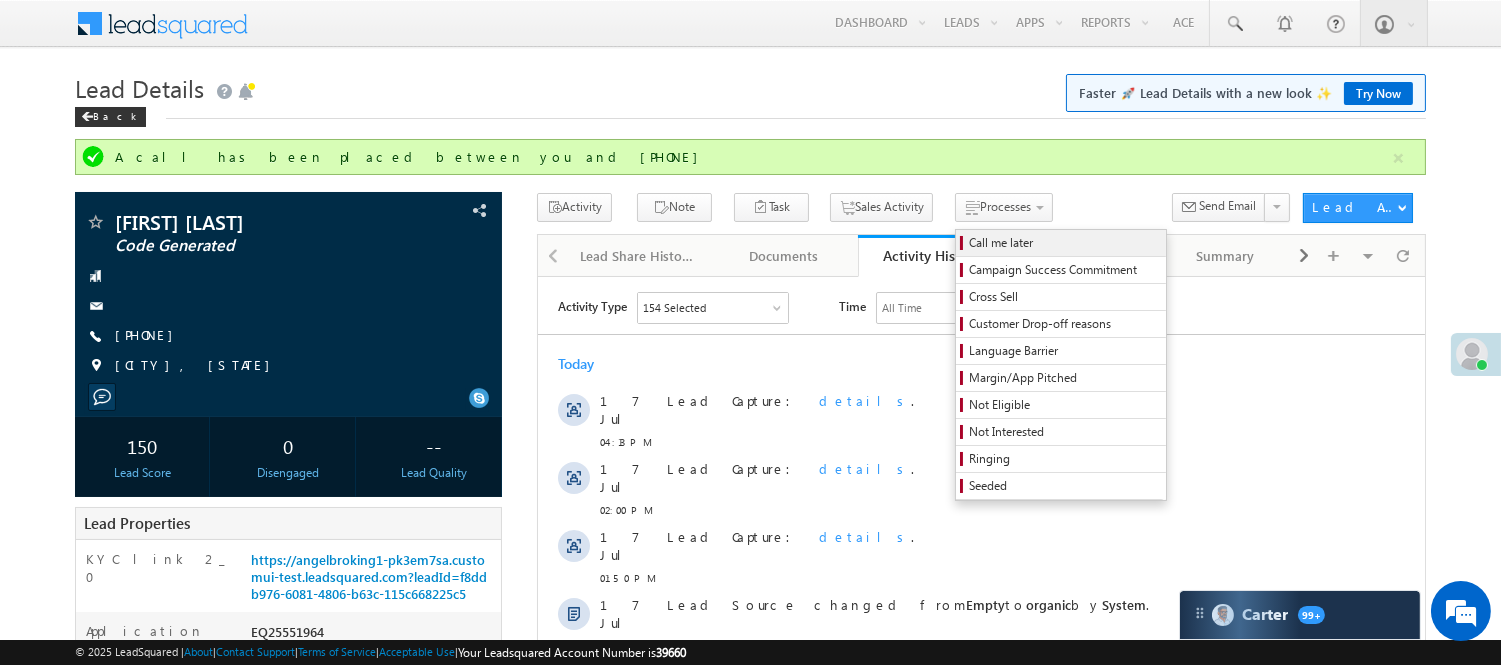 click on "Call me later" at bounding box center [1064, 243] 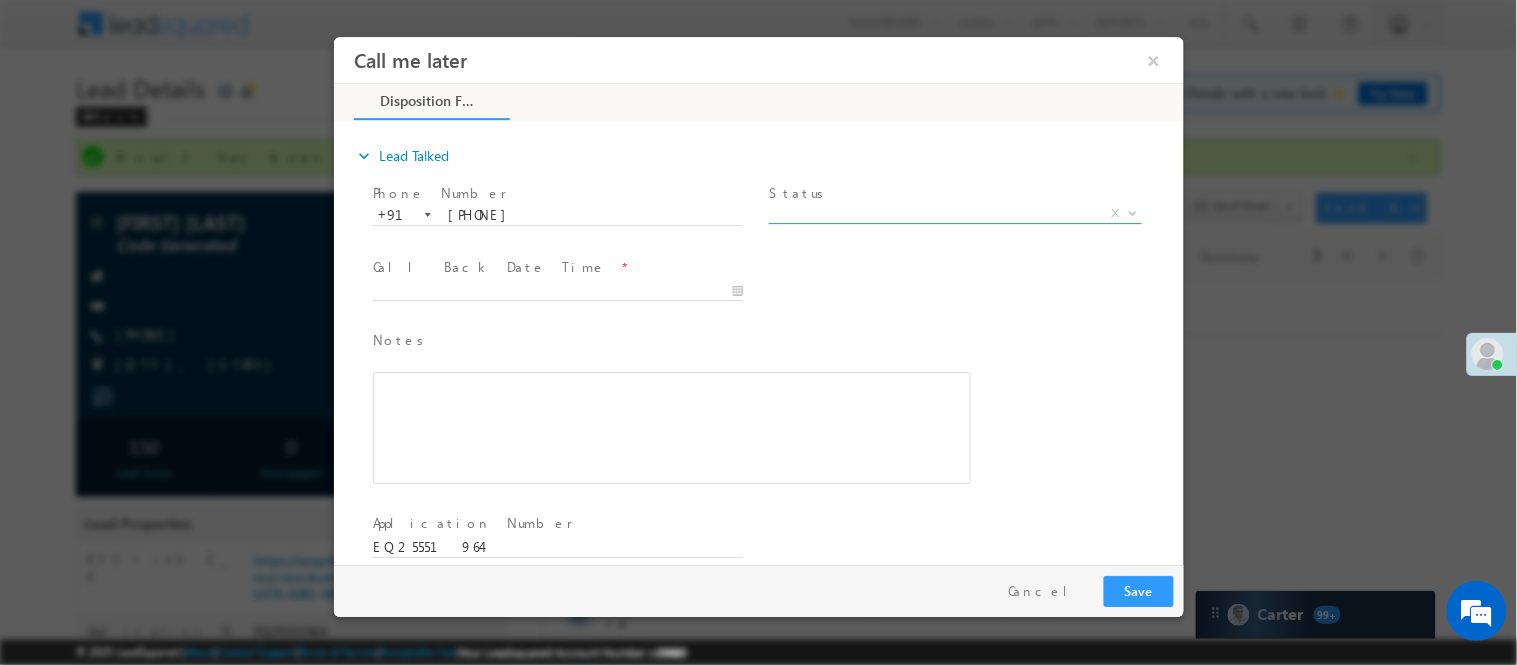 click on "X" at bounding box center [954, 213] 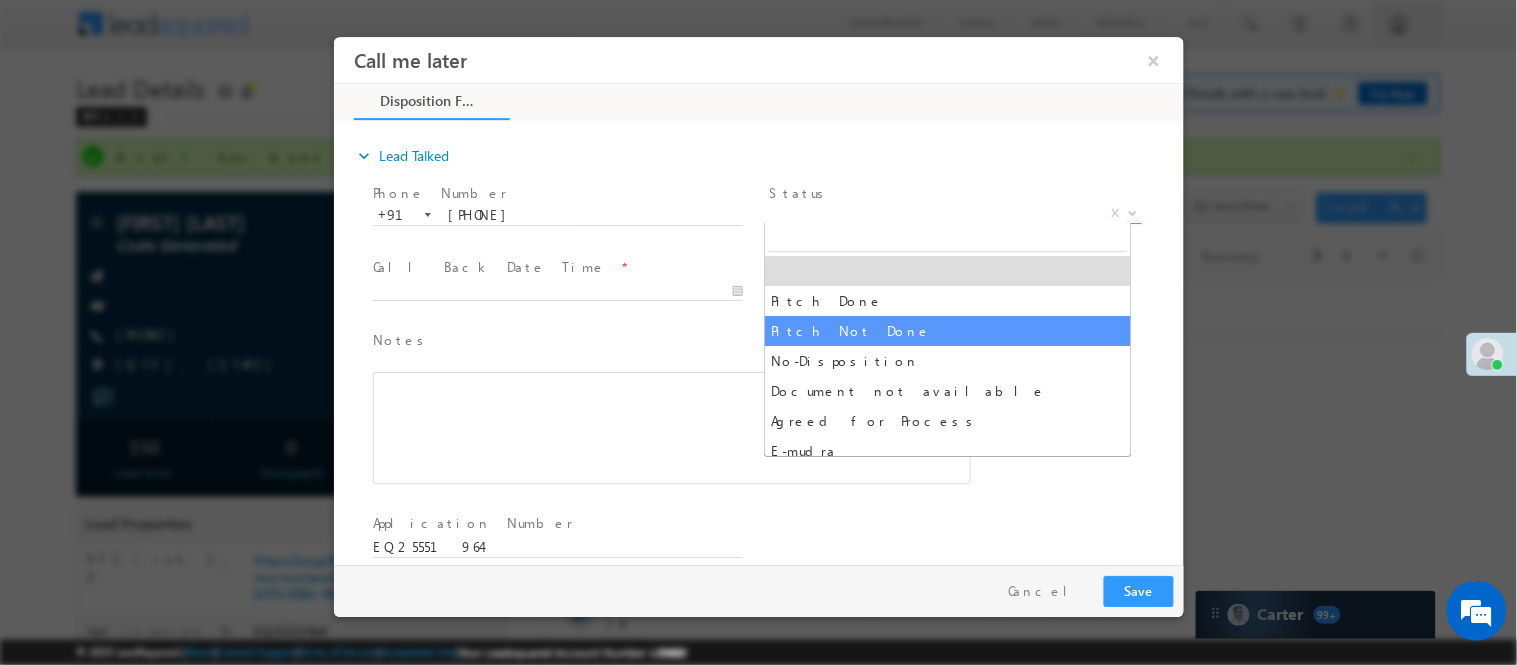 select on "Pitch Not Done" 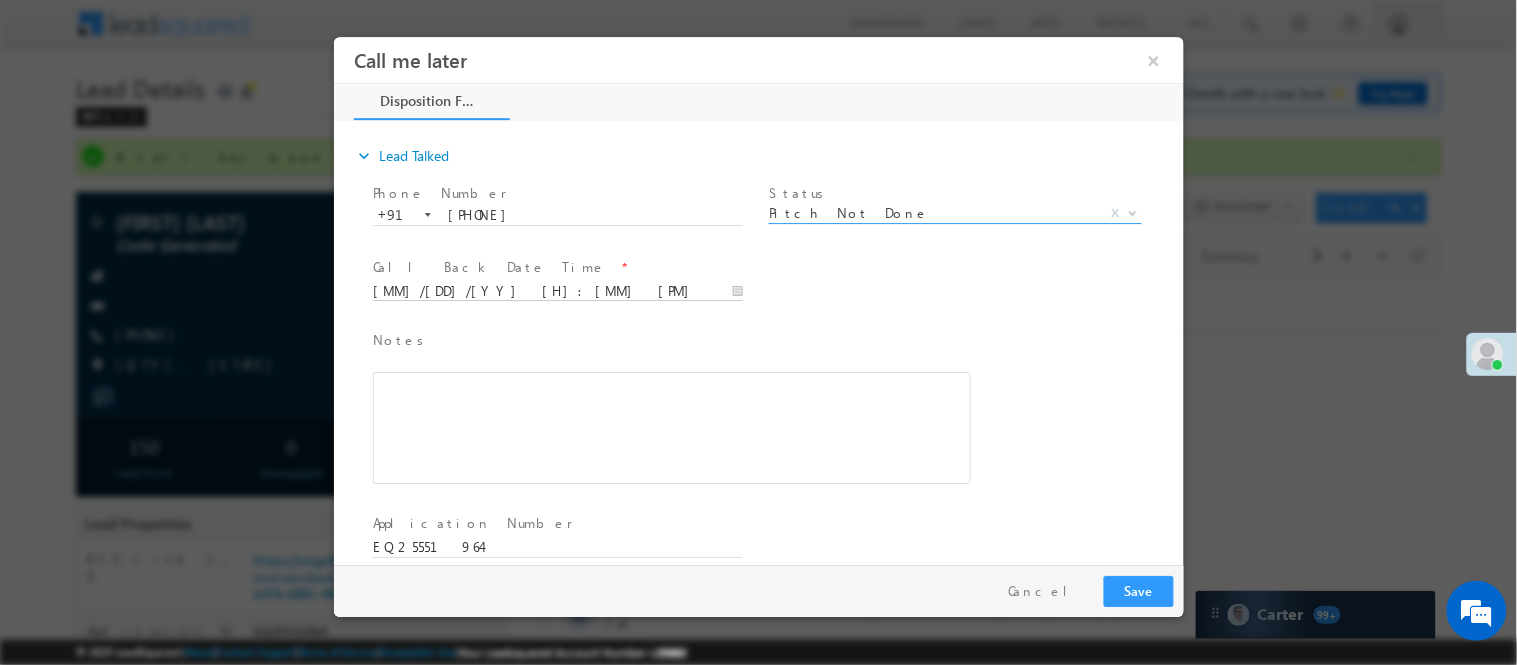 click on "07/17/25 6:11 PM" at bounding box center [557, 291] 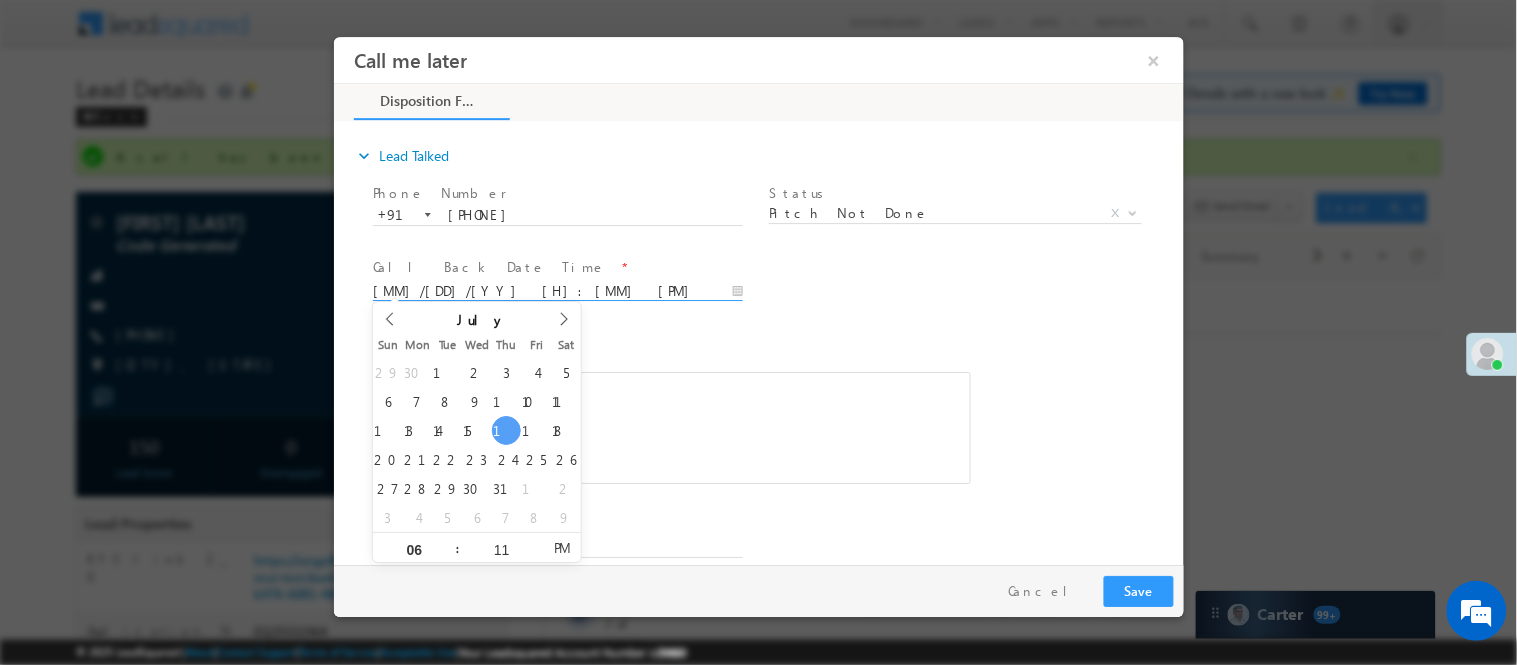 click on "29 30 1 2 3 4 5 6 7 8 9 10 11 12 13 14 15 16 17 18 19 20 21 22 23 24 25 26 27 28 29 30 31 1 2 3 4 5 6 7 8 9" at bounding box center [476, 444] 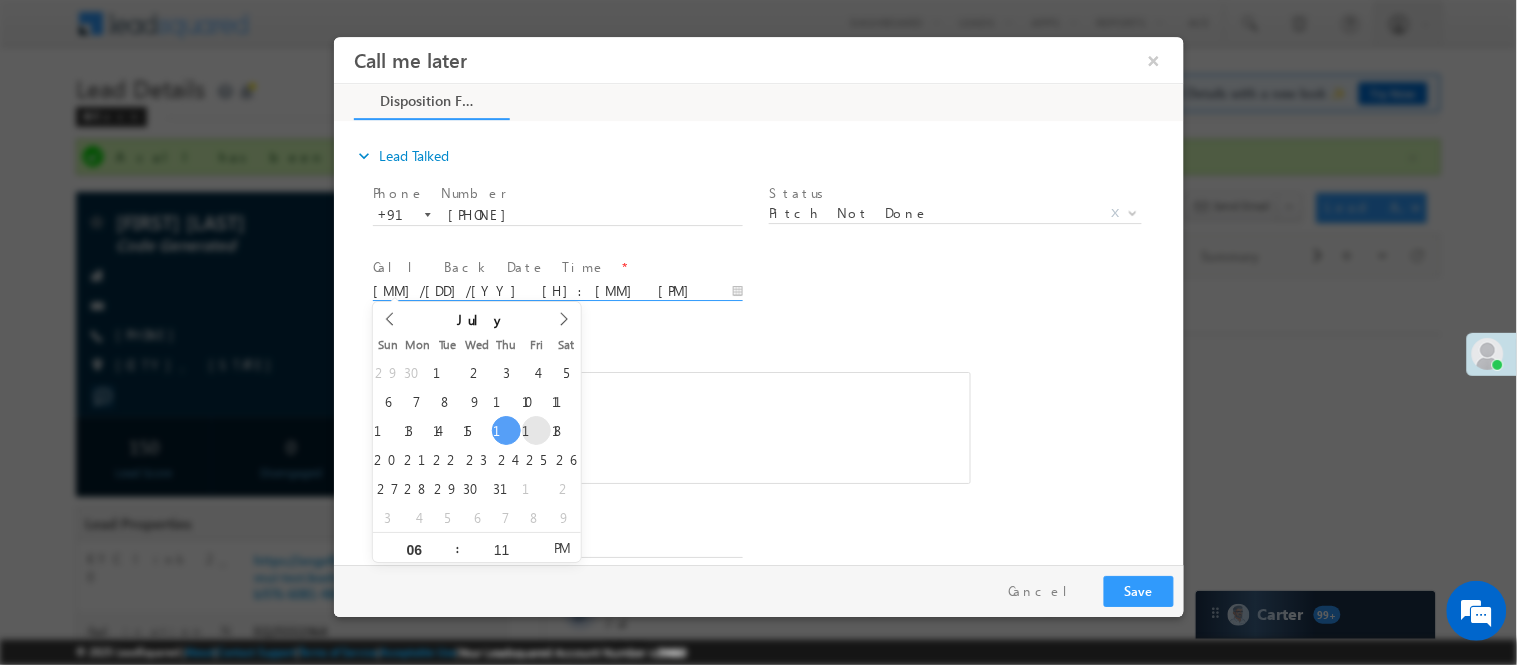type on "07/18/25 6:11 PM" 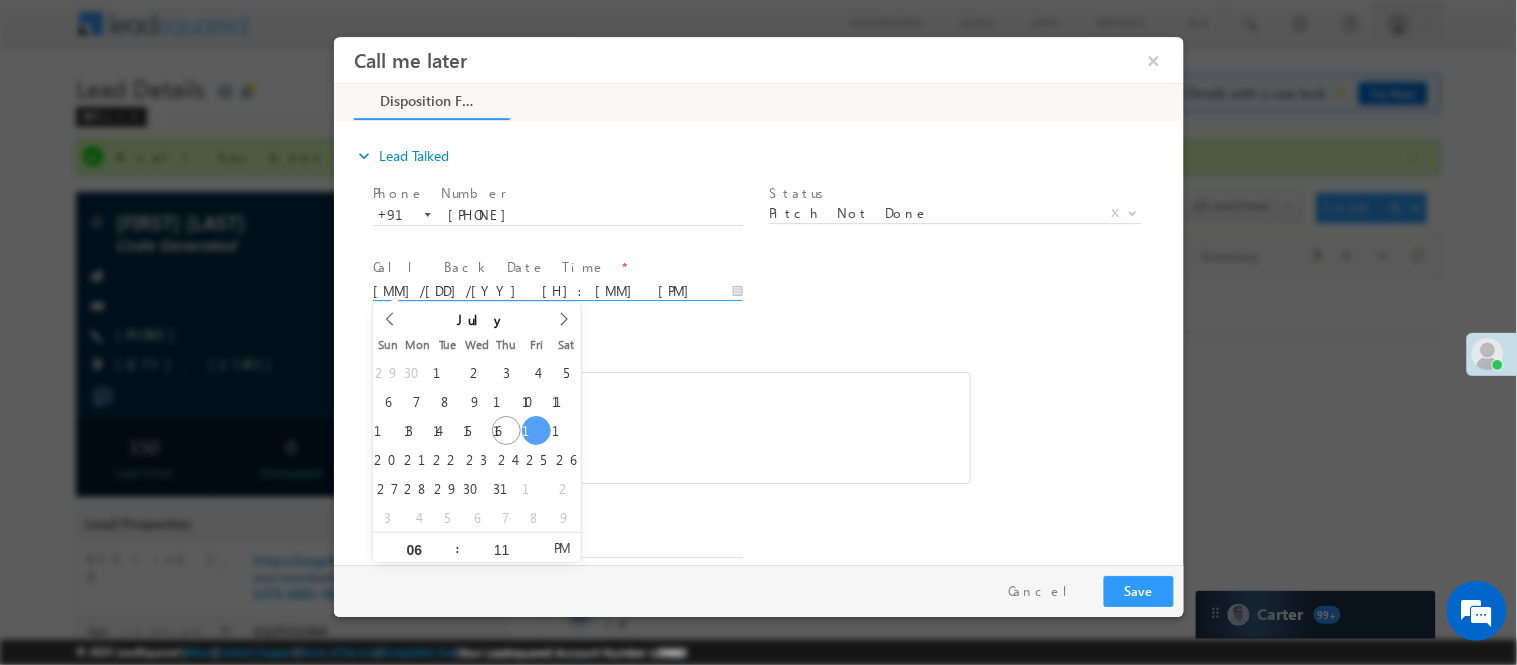 click at bounding box center [671, 427] 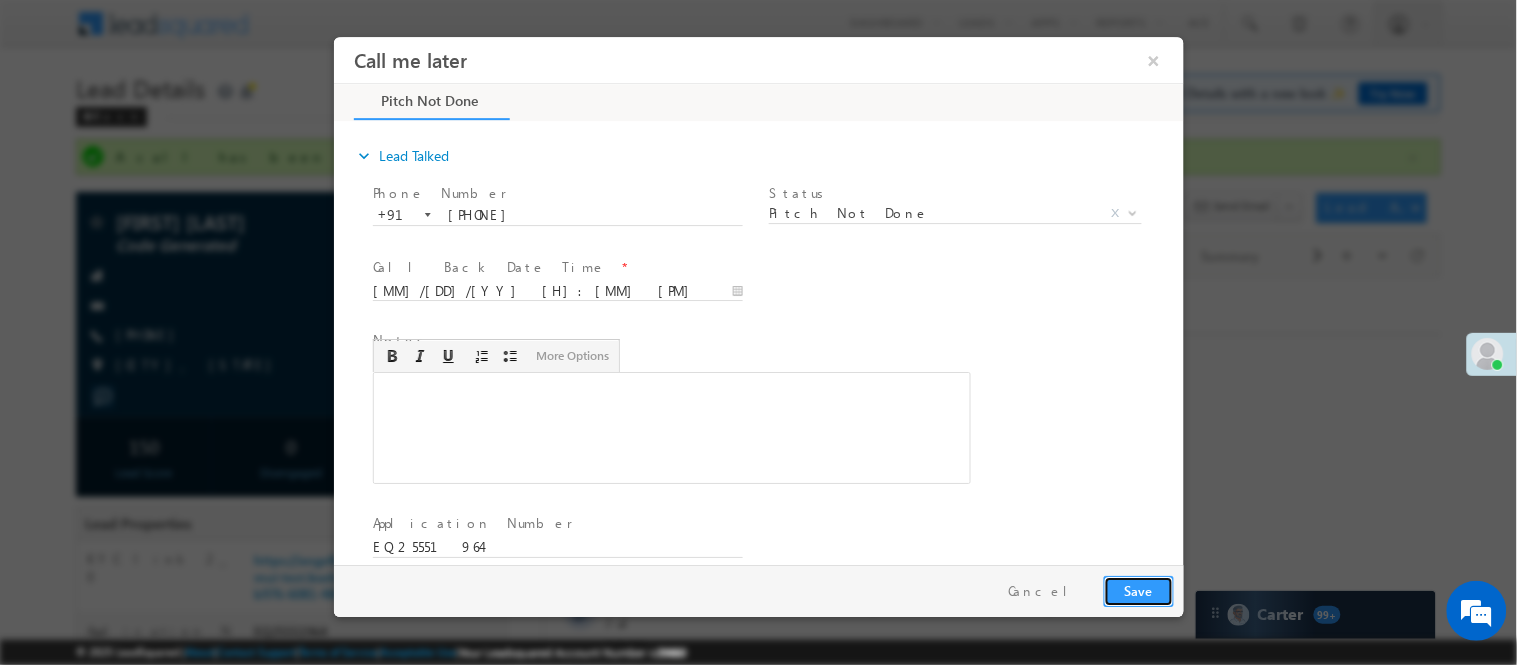 click on "Save" at bounding box center [1138, 590] 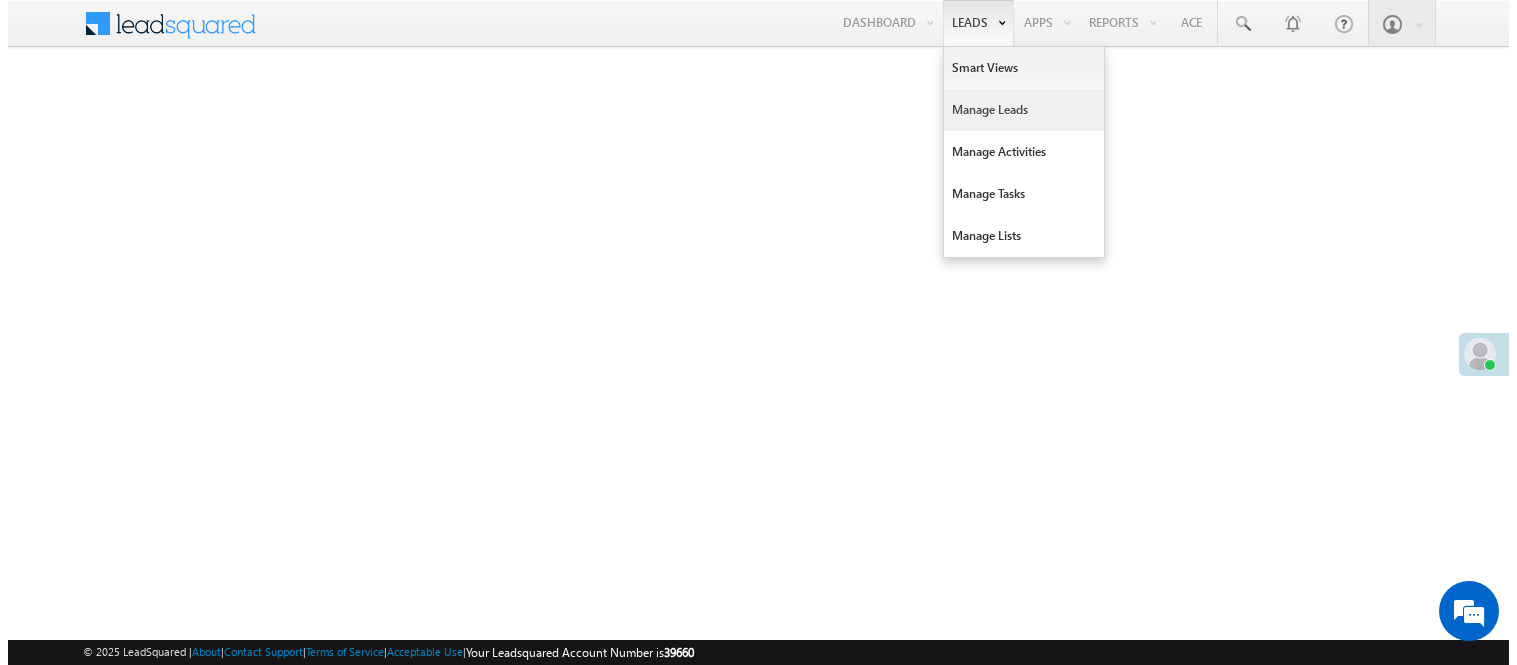 scroll, scrollTop: 0, scrollLeft: 0, axis: both 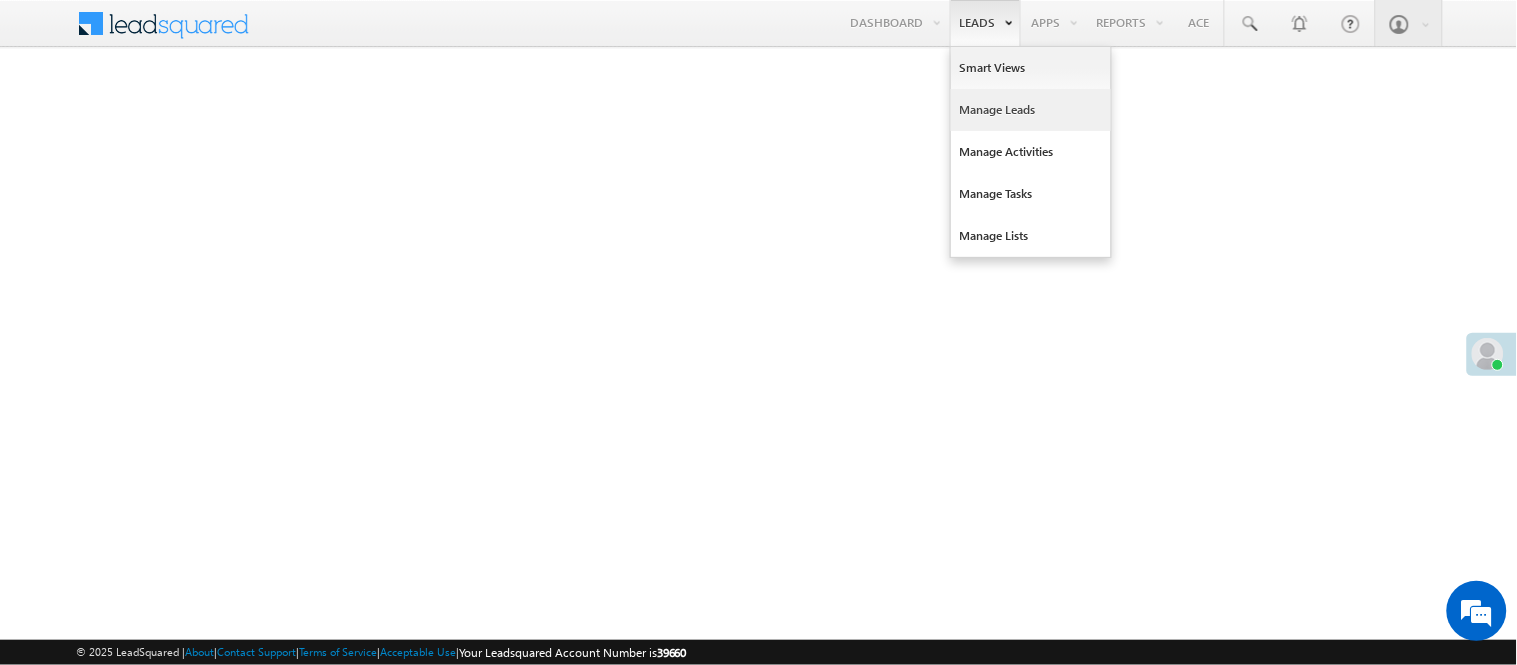 click on "Manage Leads" at bounding box center [1031, 110] 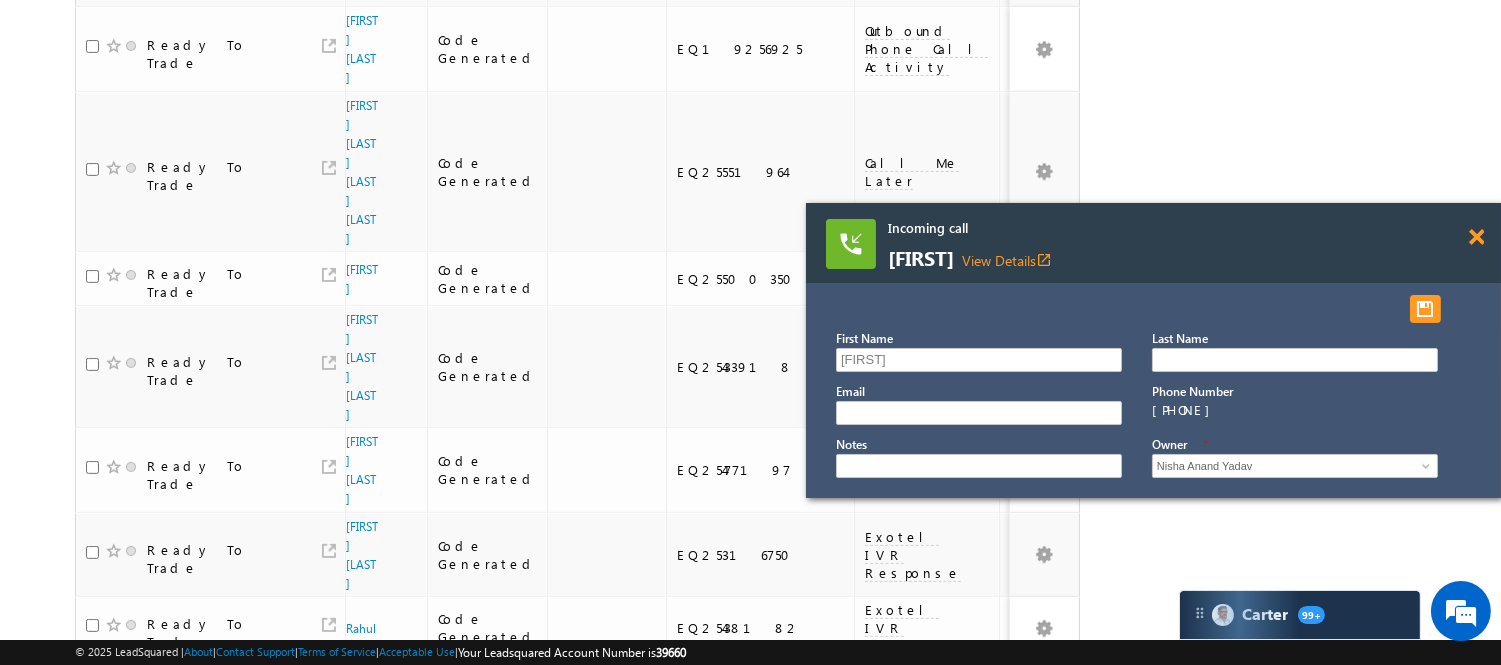 scroll, scrollTop: 1432, scrollLeft: 0, axis: vertical 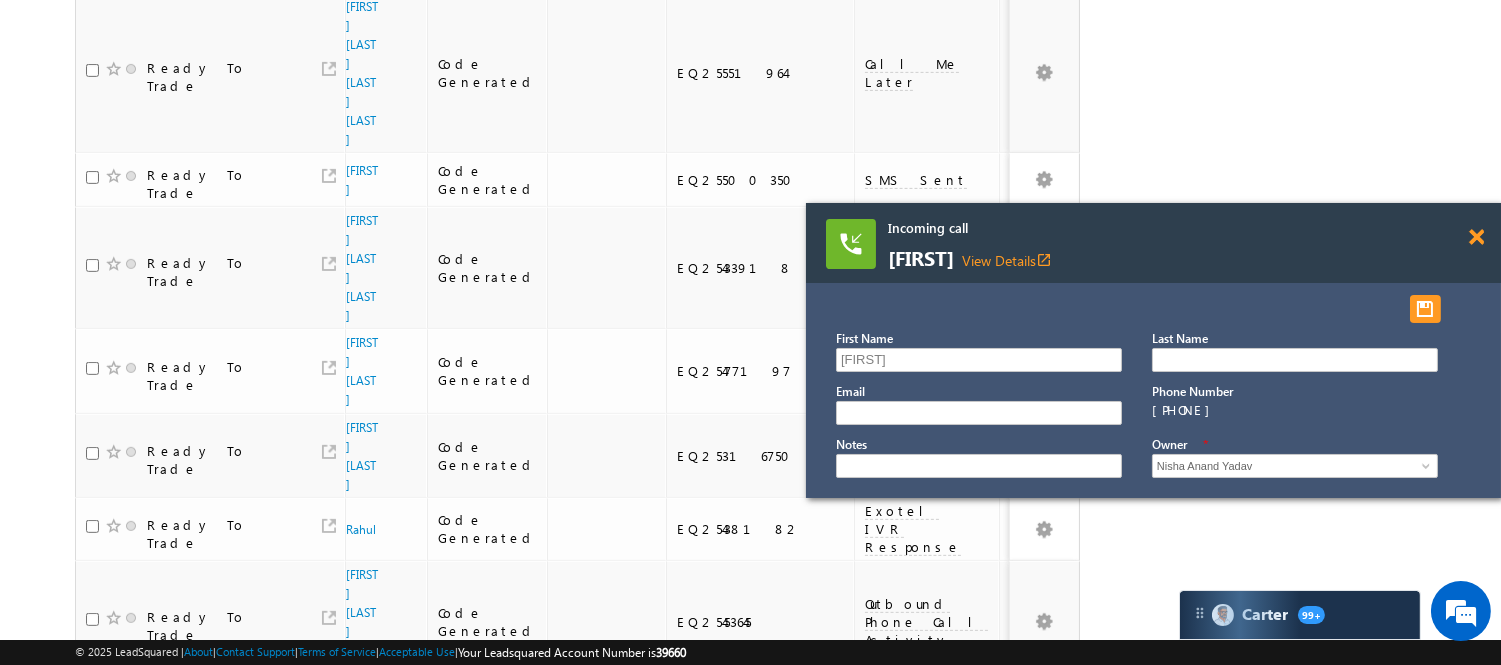click at bounding box center (1476, 237) 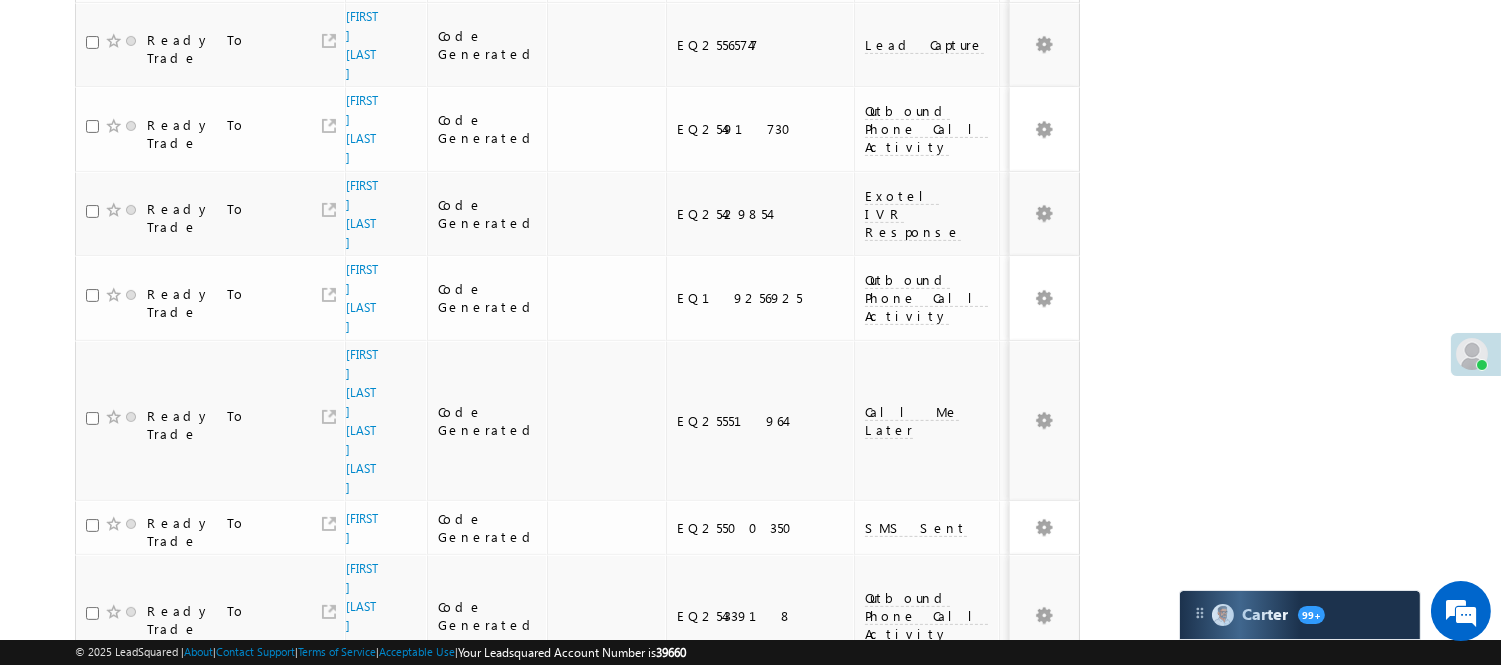 scroll, scrollTop: 987, scrollLeft: 0, axis: vertical 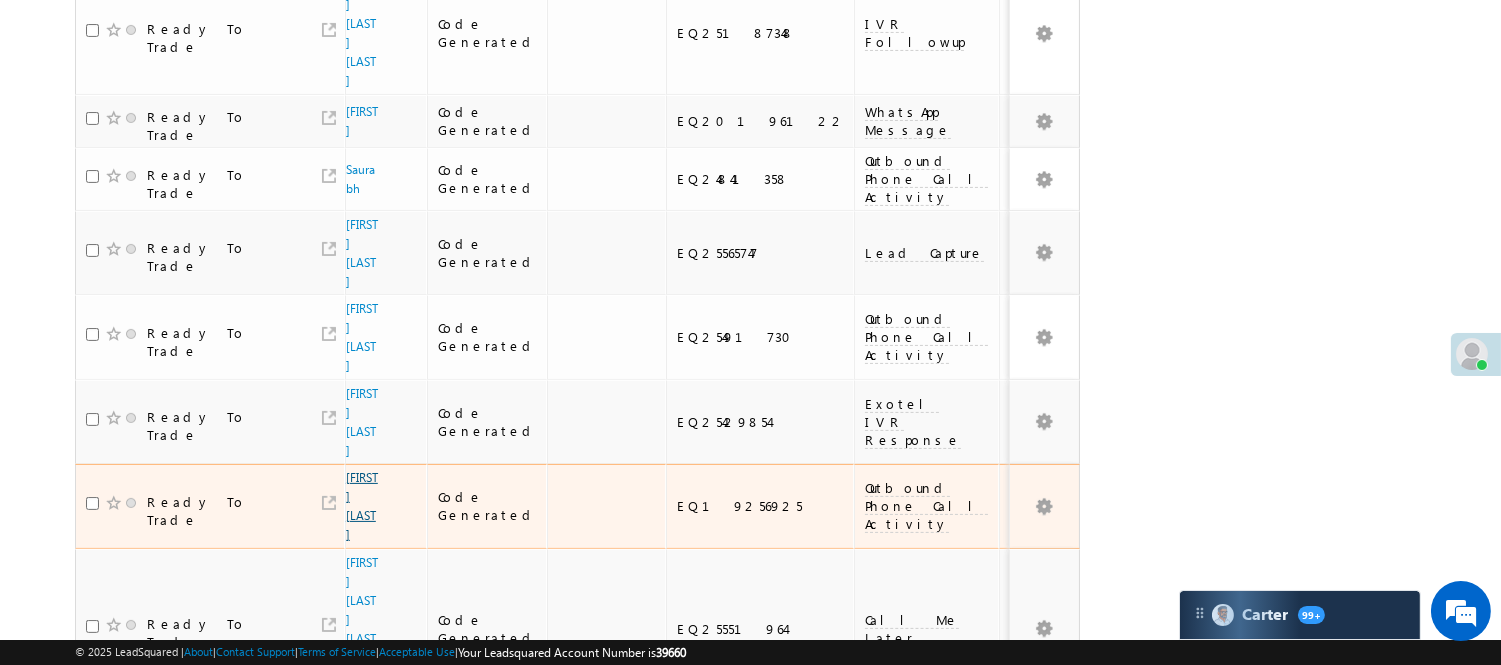 click on "Anamika parihar" at bounding box center [362, 506] 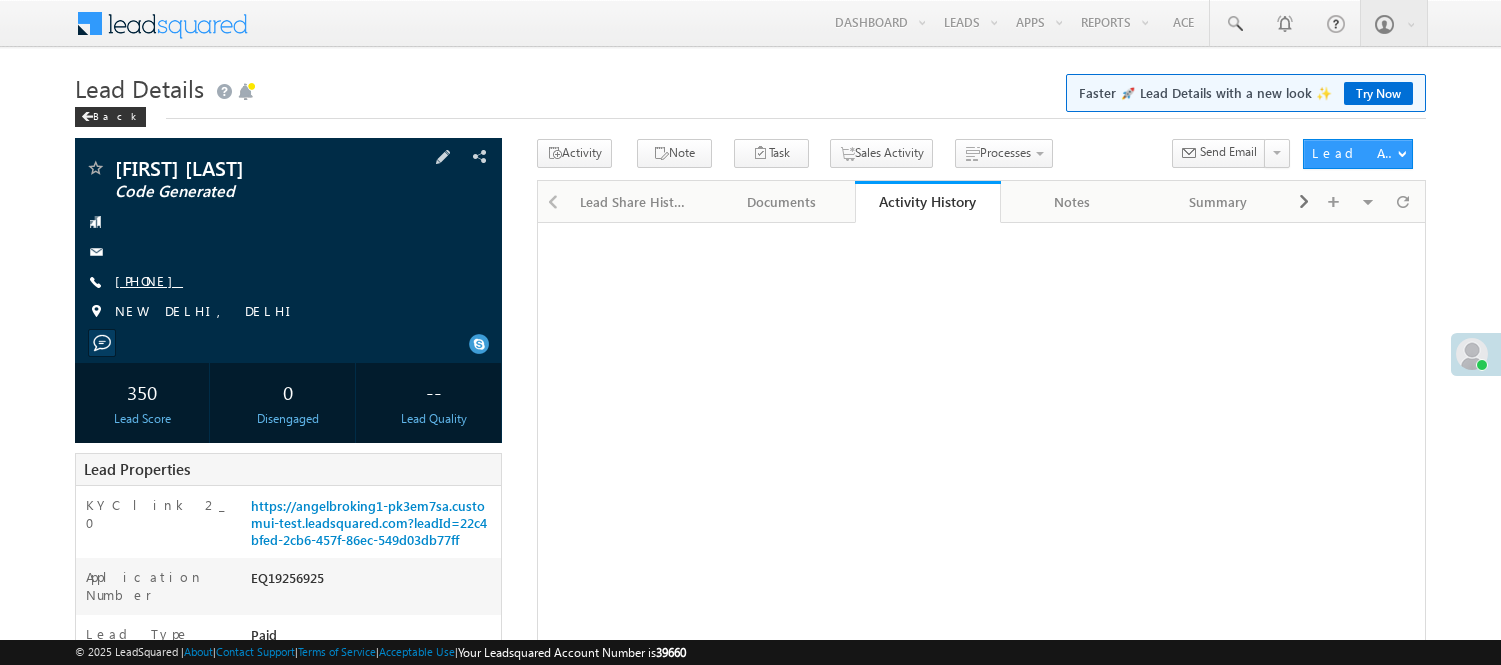 scroll, scrollTop: 0, scrollLeft: 0, axis: both 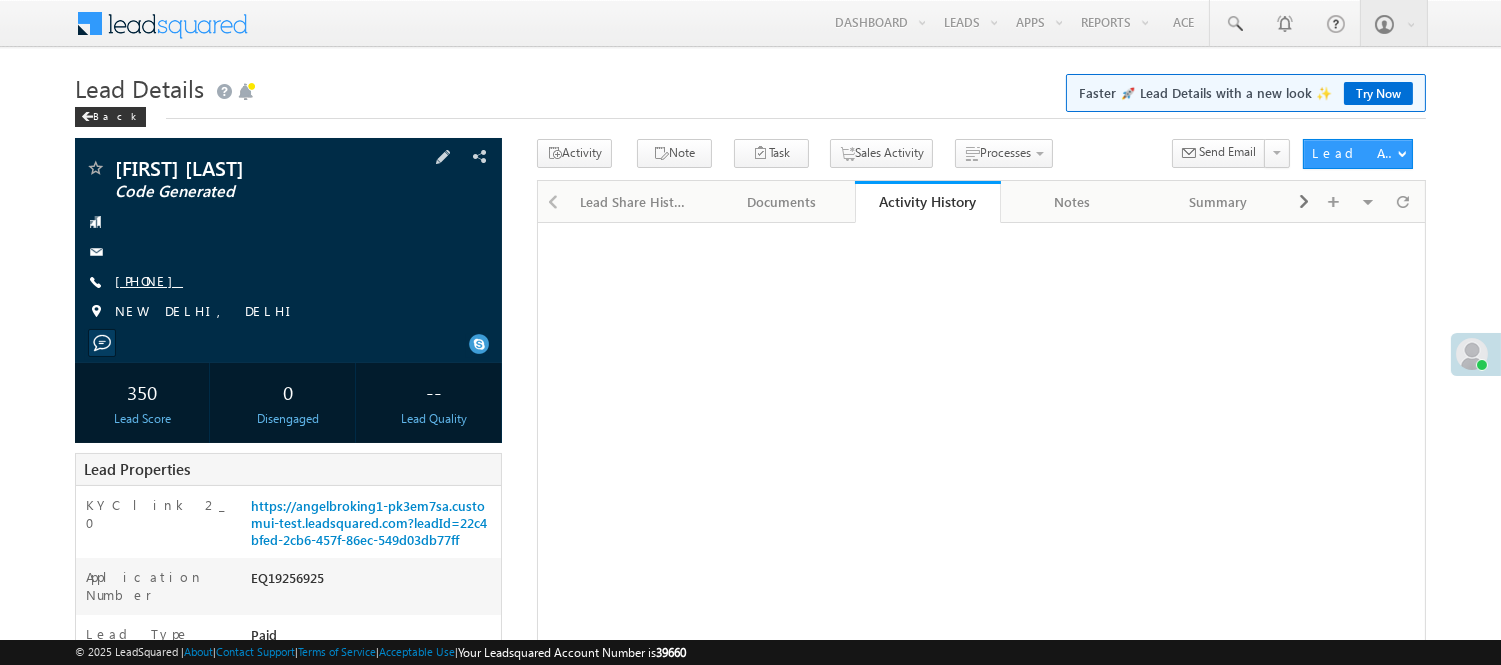 click on "[PHONE]" at bounding box center [149, 280] 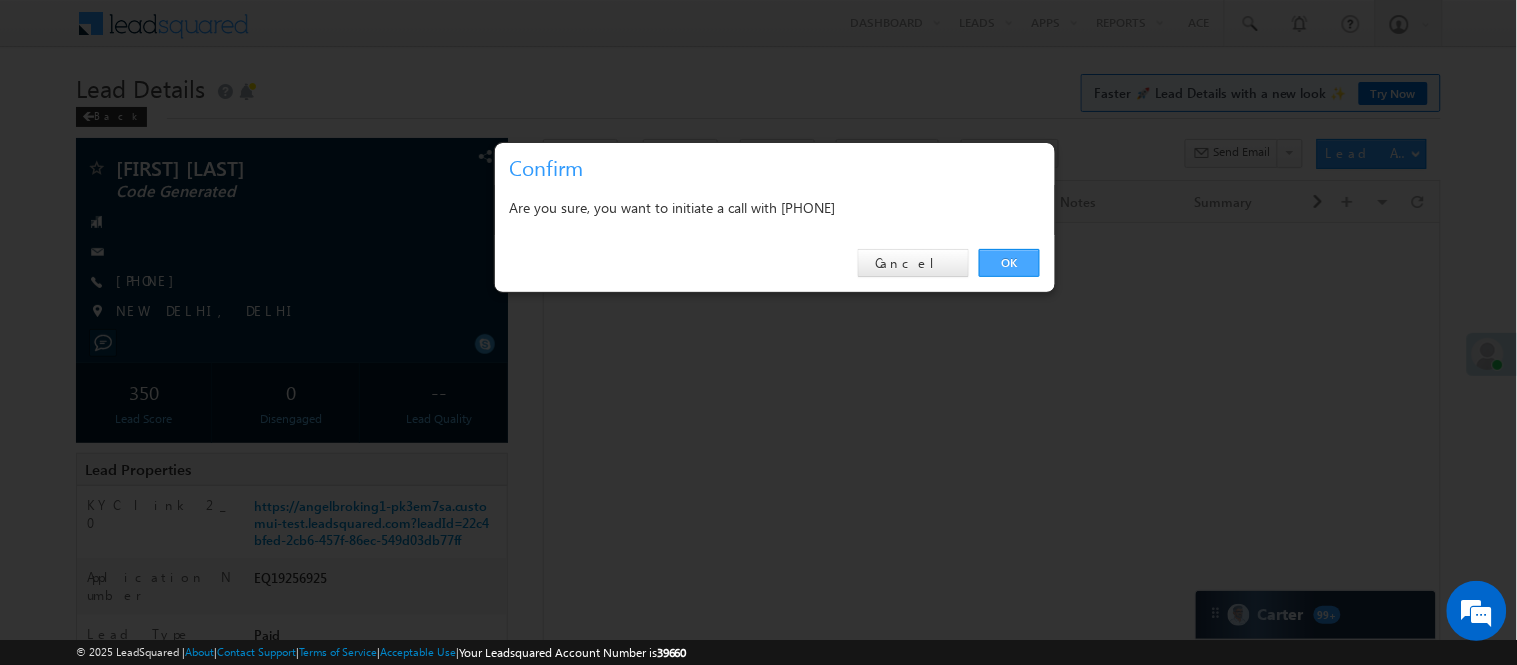 click on "OK" at bounding box center [1009, 263] 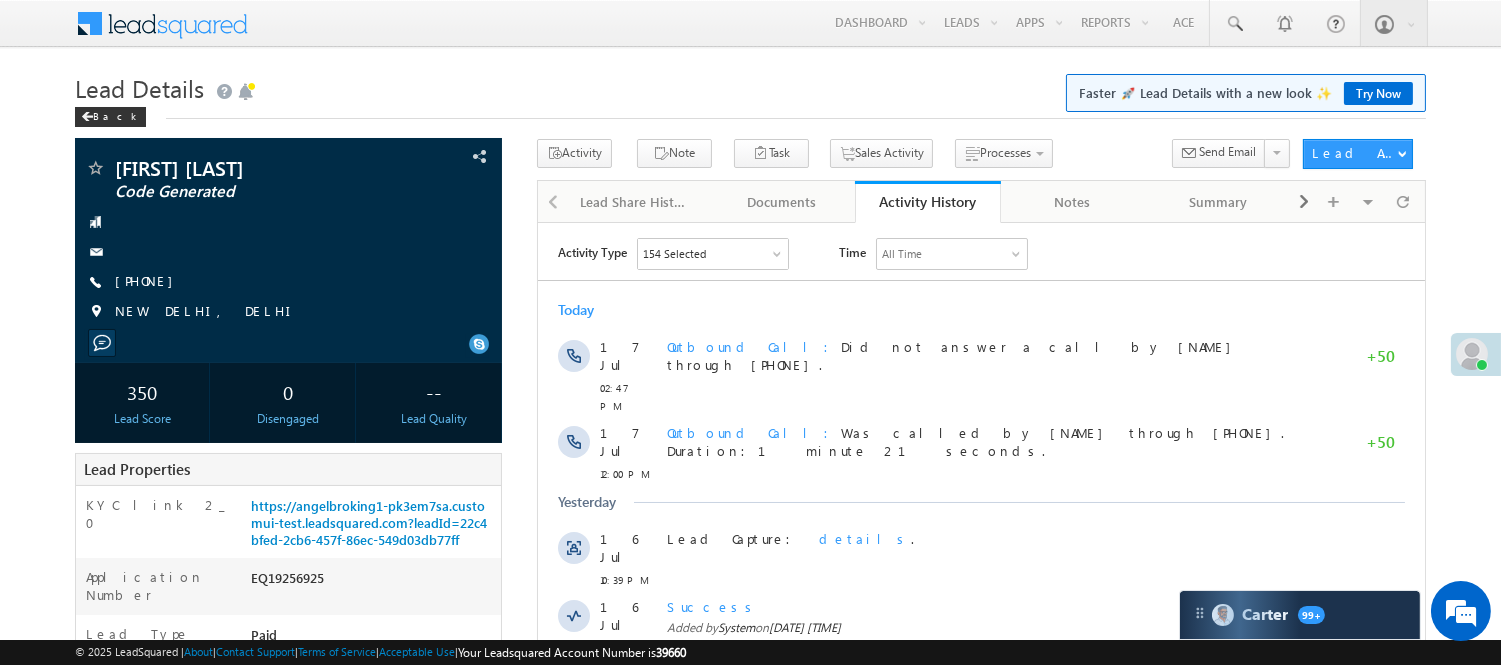 scroll, scrollTop: 0, scrollLeft: 0, axis: both 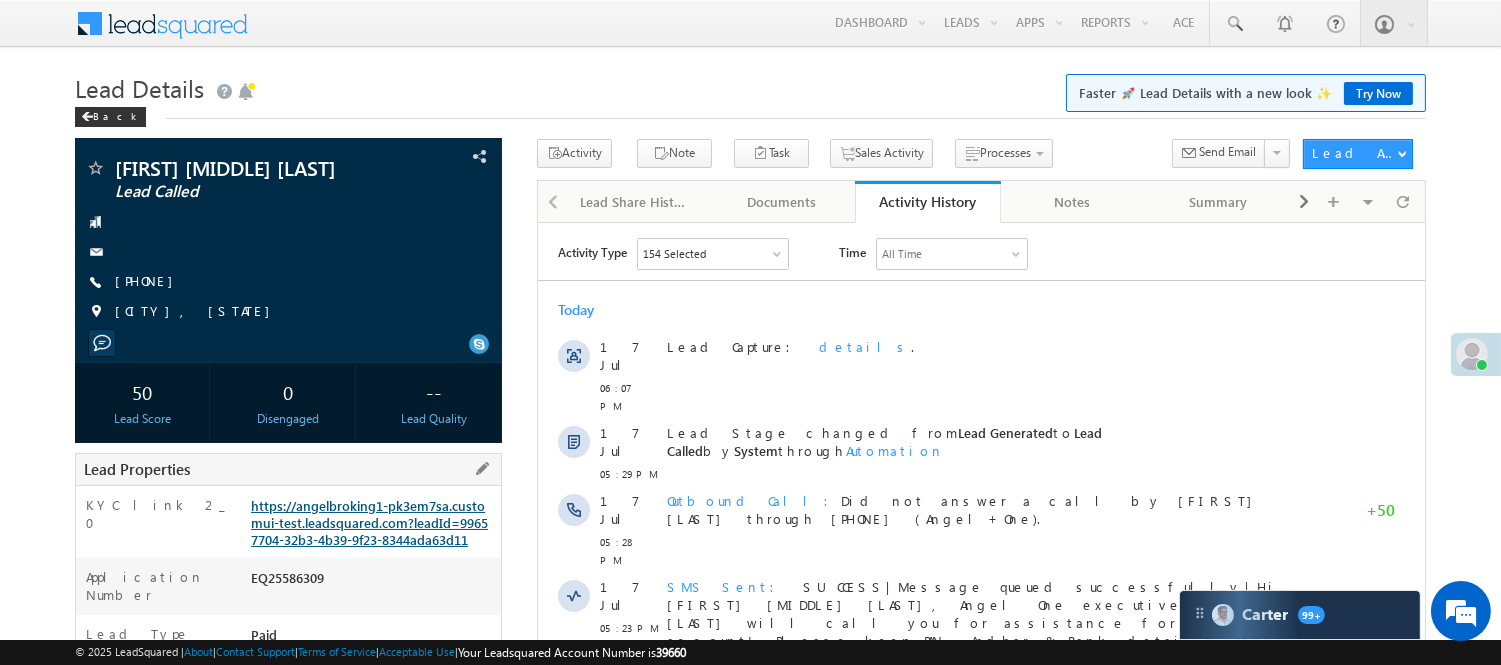 click on "https://angelbroking1-pk3em7sa.customui-test.leadsquared.com?leadId=99657704-32b3-4b39-9f23-8344ada63d11" at bounding box center (369, 522) 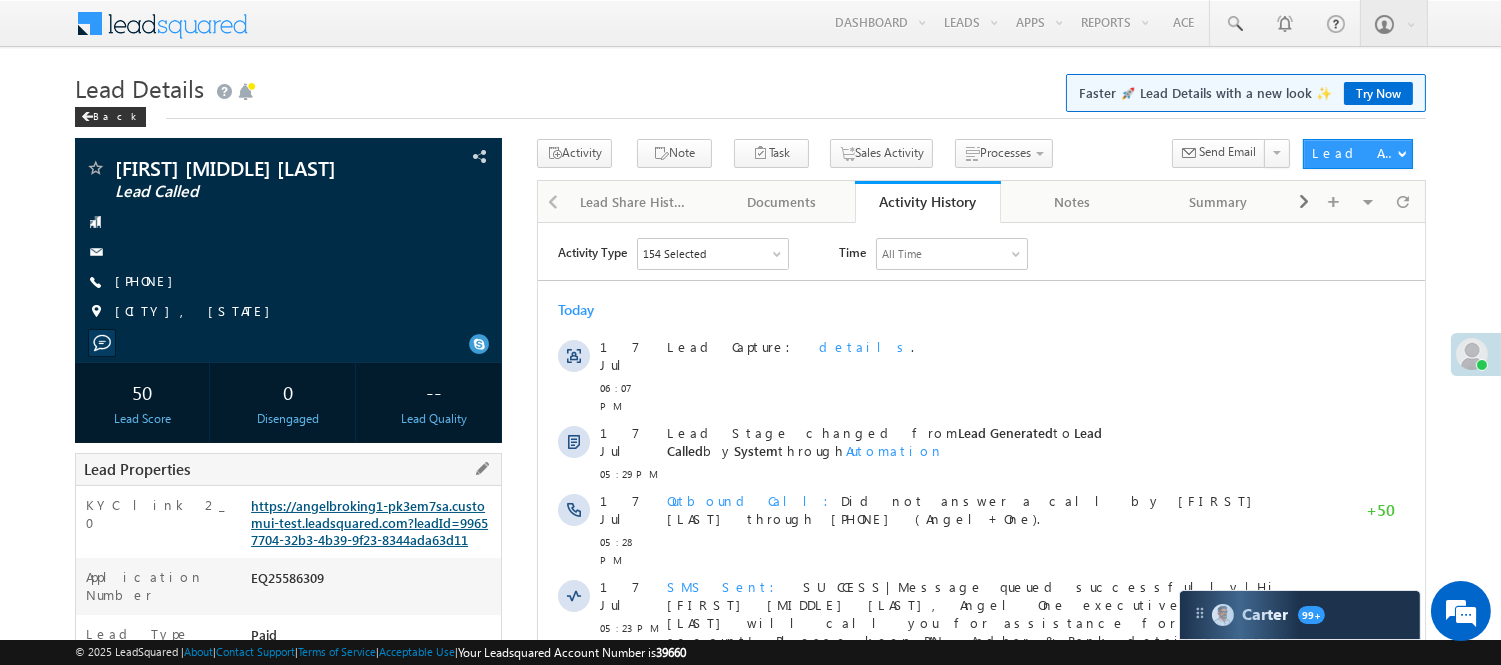 click on "https://angelbroking1-pk3em7sa.customui-test.leadsquared.com?leadId=99657704-32b3-4b39-9f23-8344ada63d11" at bounding box center [369, 522] 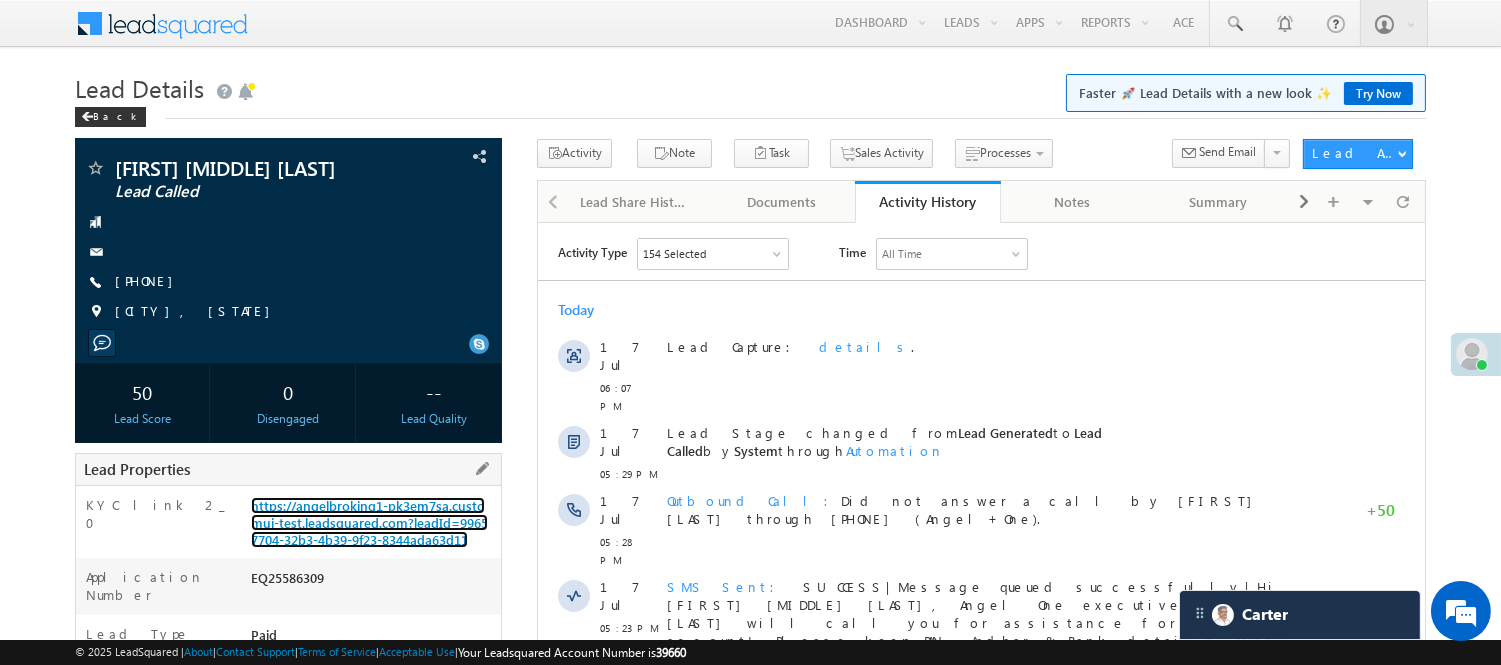 scroll, scrollTop: 254, scrollLeft: 0, axis: vertical 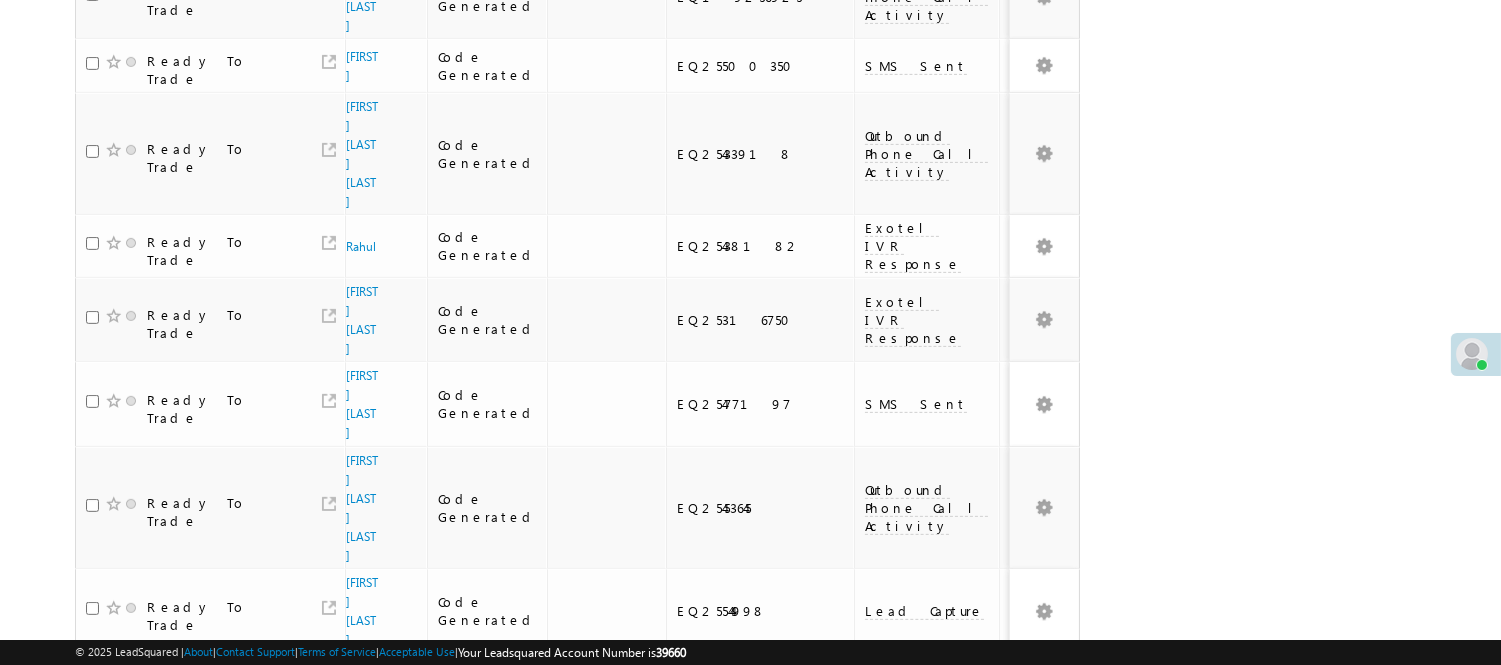 click on "2" at bounding box center [1018, 999] 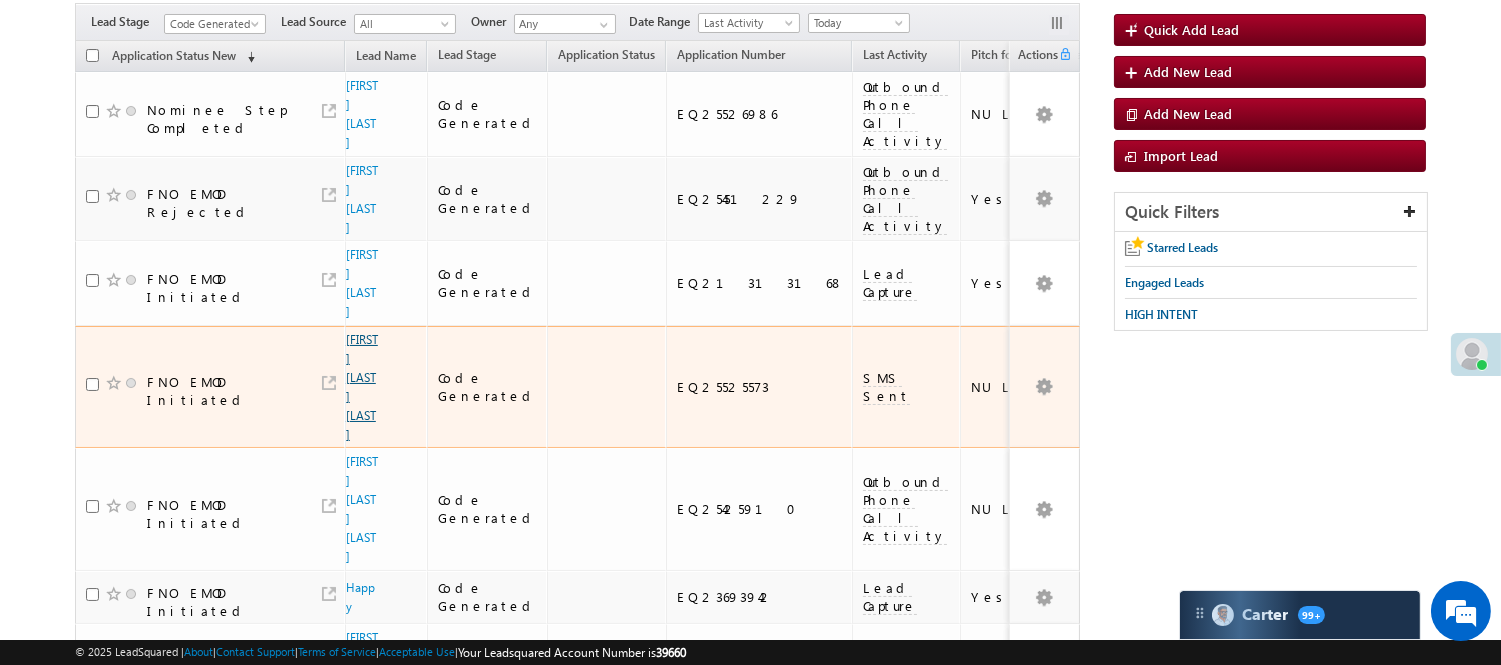 scroll, scrollTop: 302, scrollLeft: 0, axis: vertical 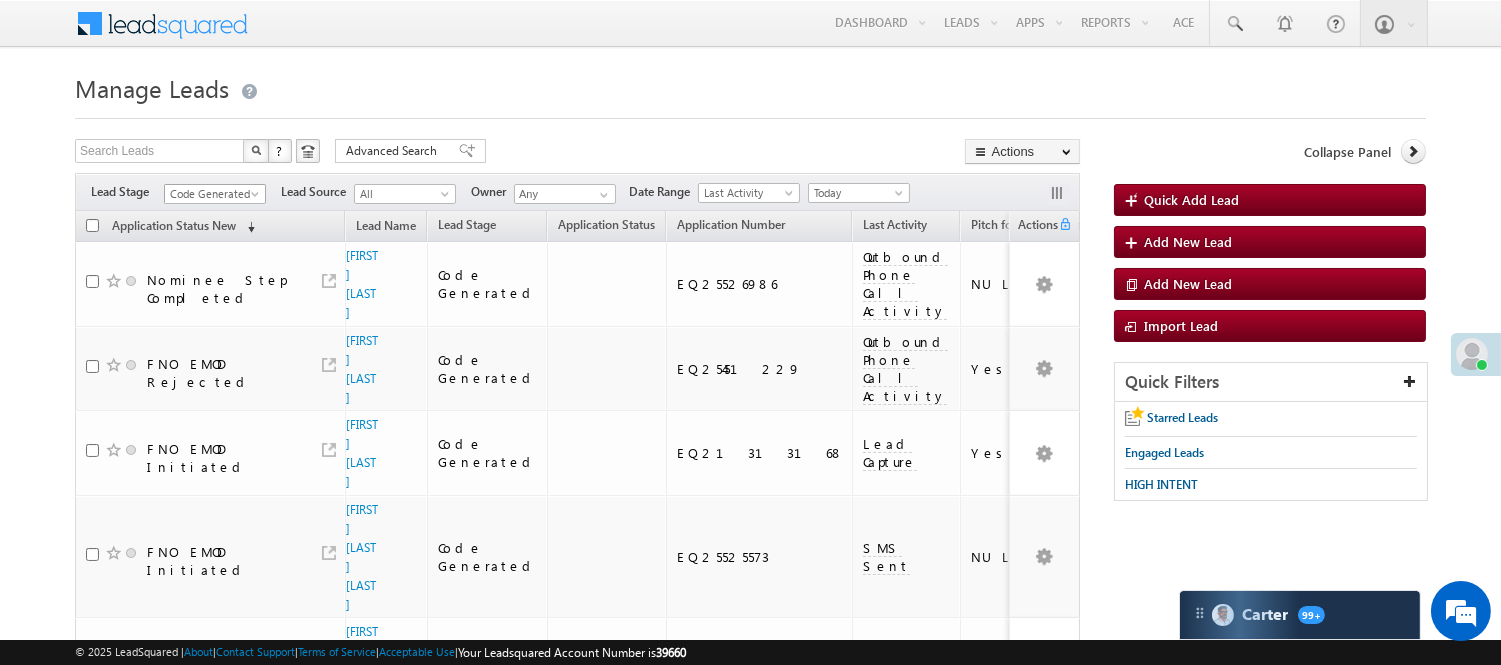 click on "Code Generated" at bounding box center (212, 194) 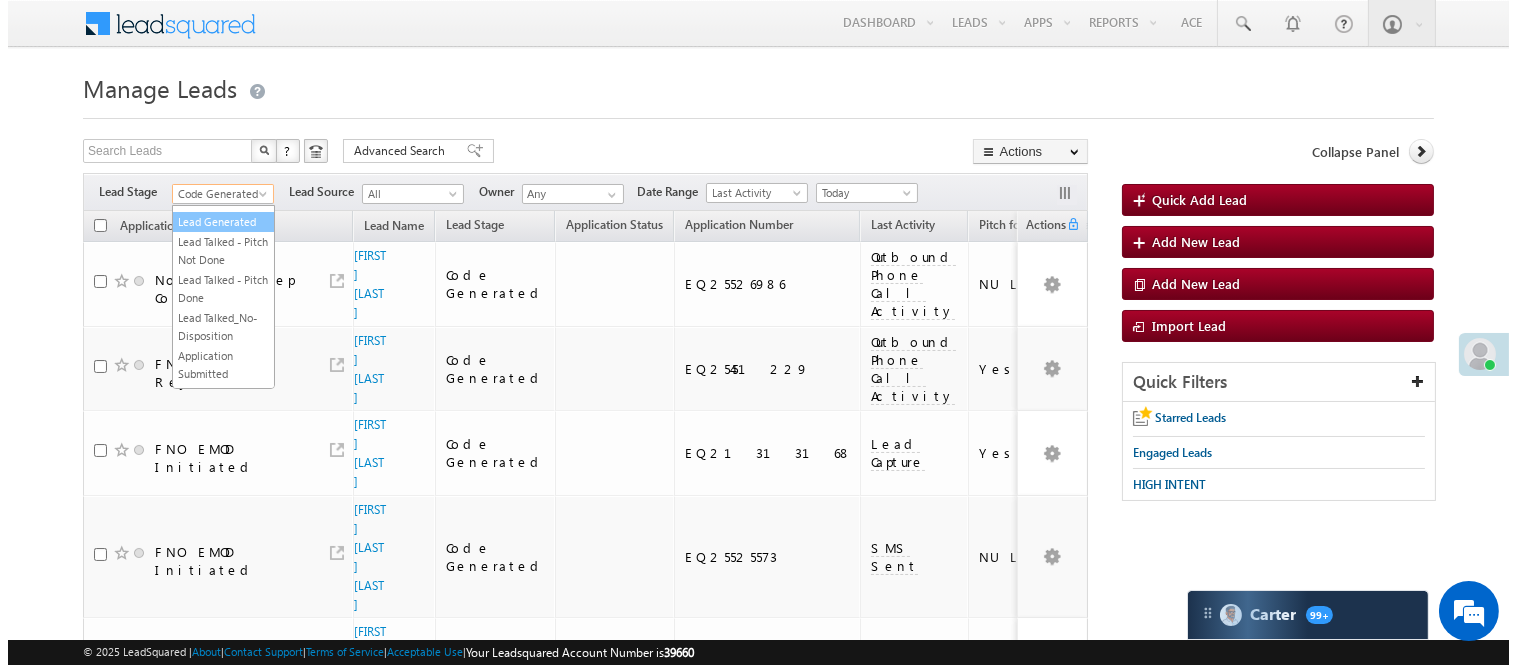 scroll, scrollTop: 0, scrollLeft: 0, axis: both 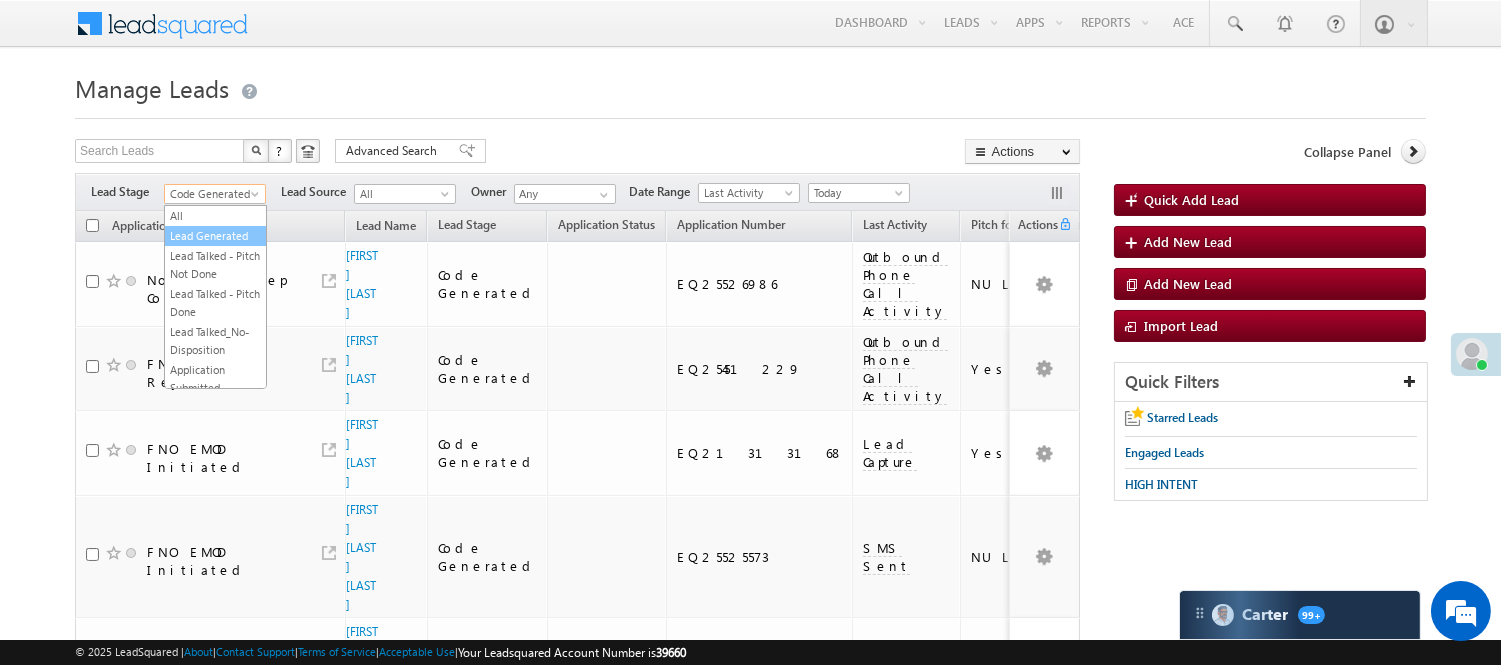 click on "Lead Generated" at bounding box center (215, 236) 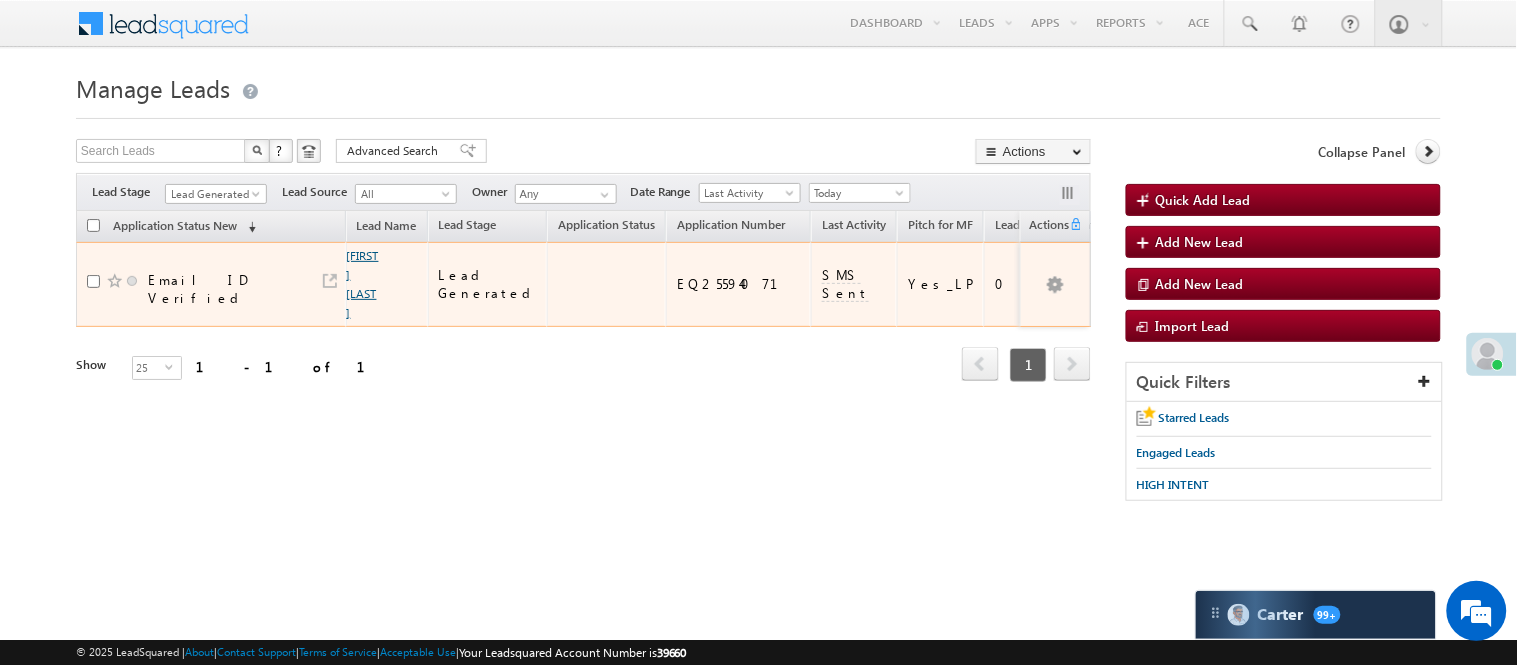 click on "[FIRST] [LAST]" at bounding box center (363, 284) 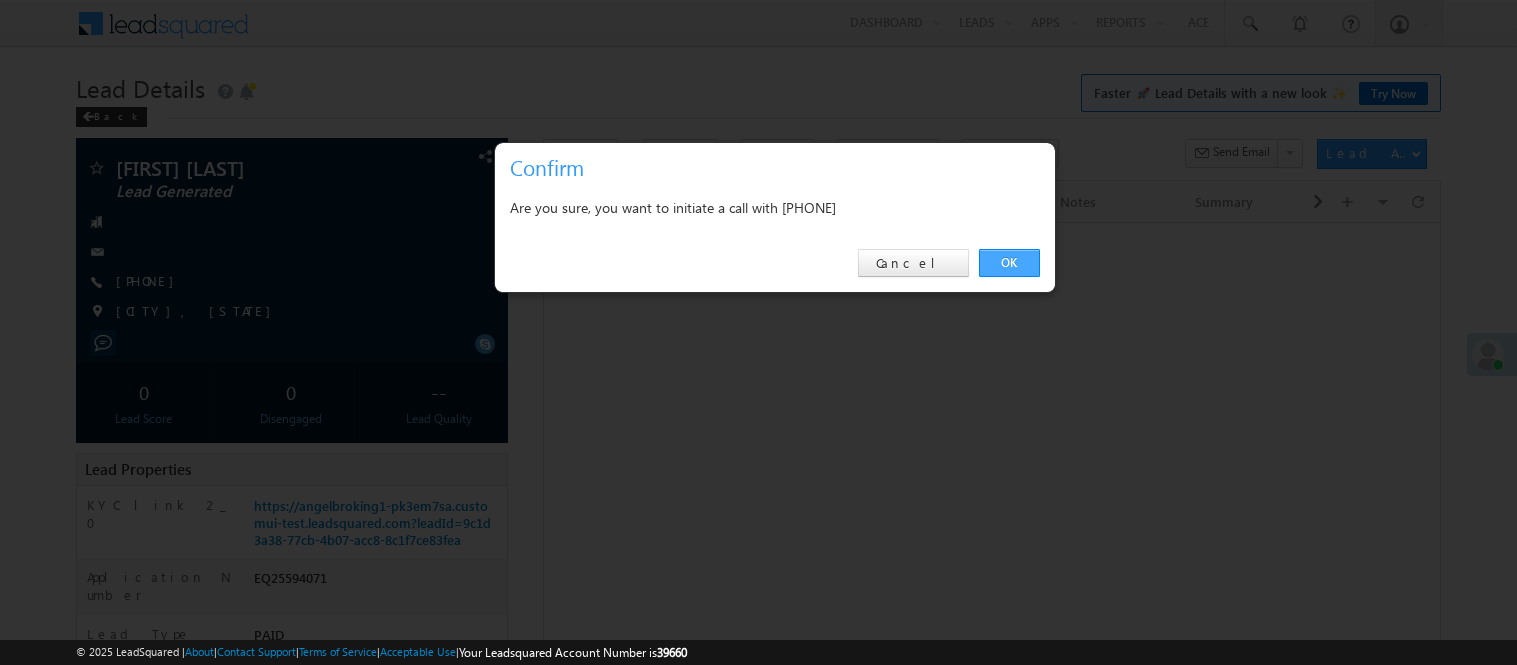 click on "OK" at bounding box center [1009, 263] 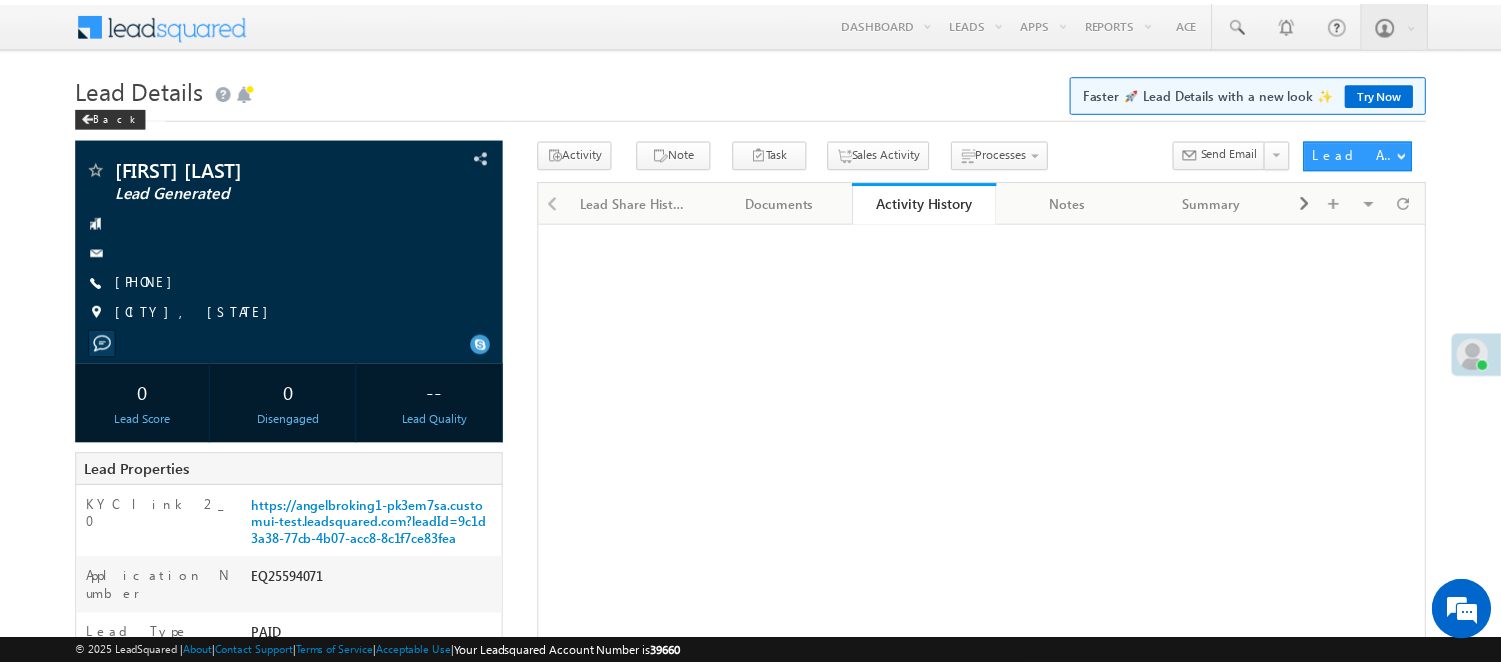 scroll, scrollTop: 0, scrollLeft: 0, axis: both 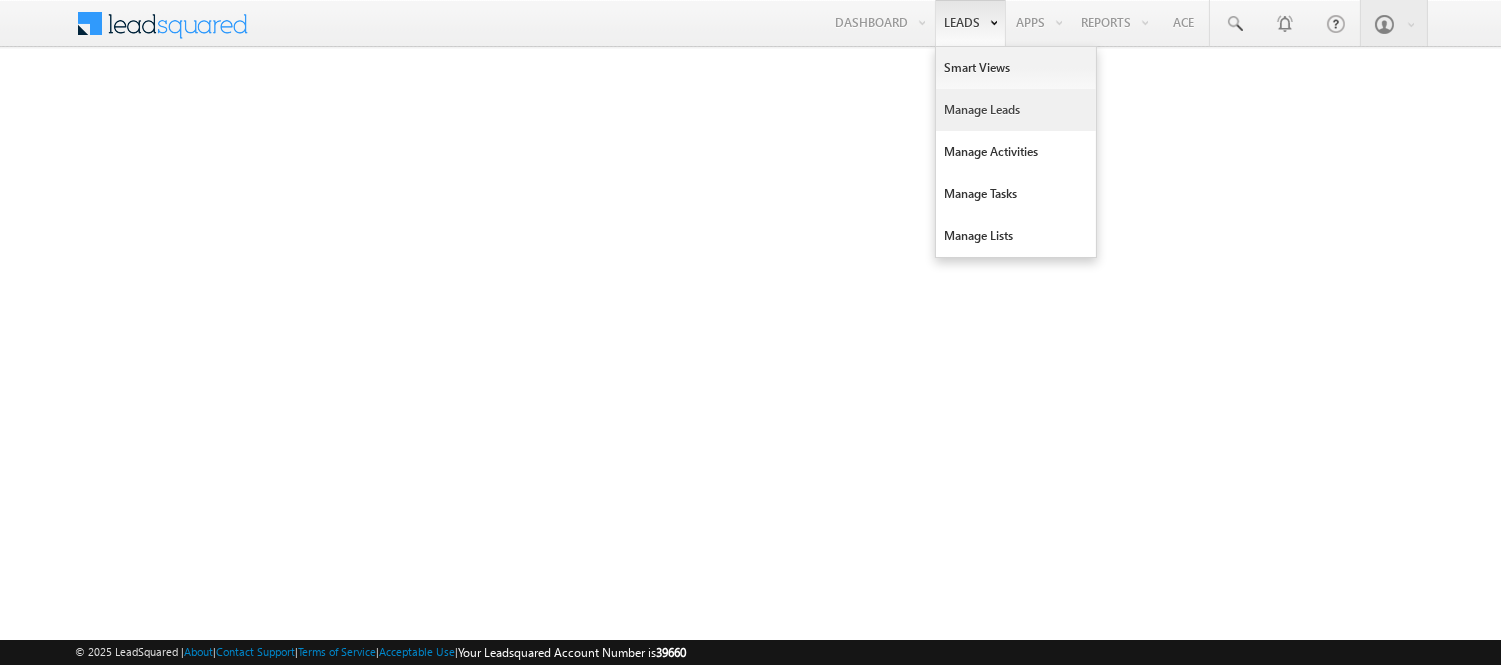 click on "Manage Leads" at bounding box center [1016, 110] 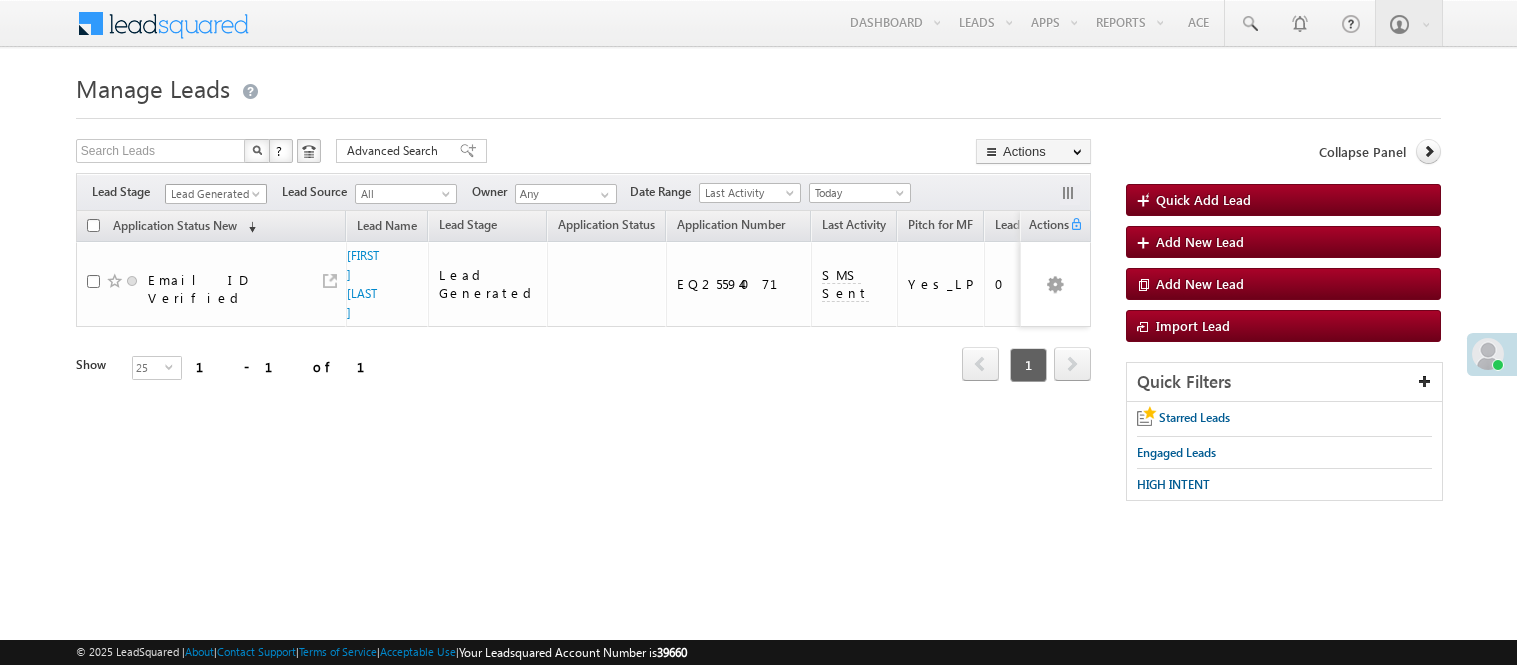 scroll, scrollTop: 0, scrollLeft: 0, axis: both 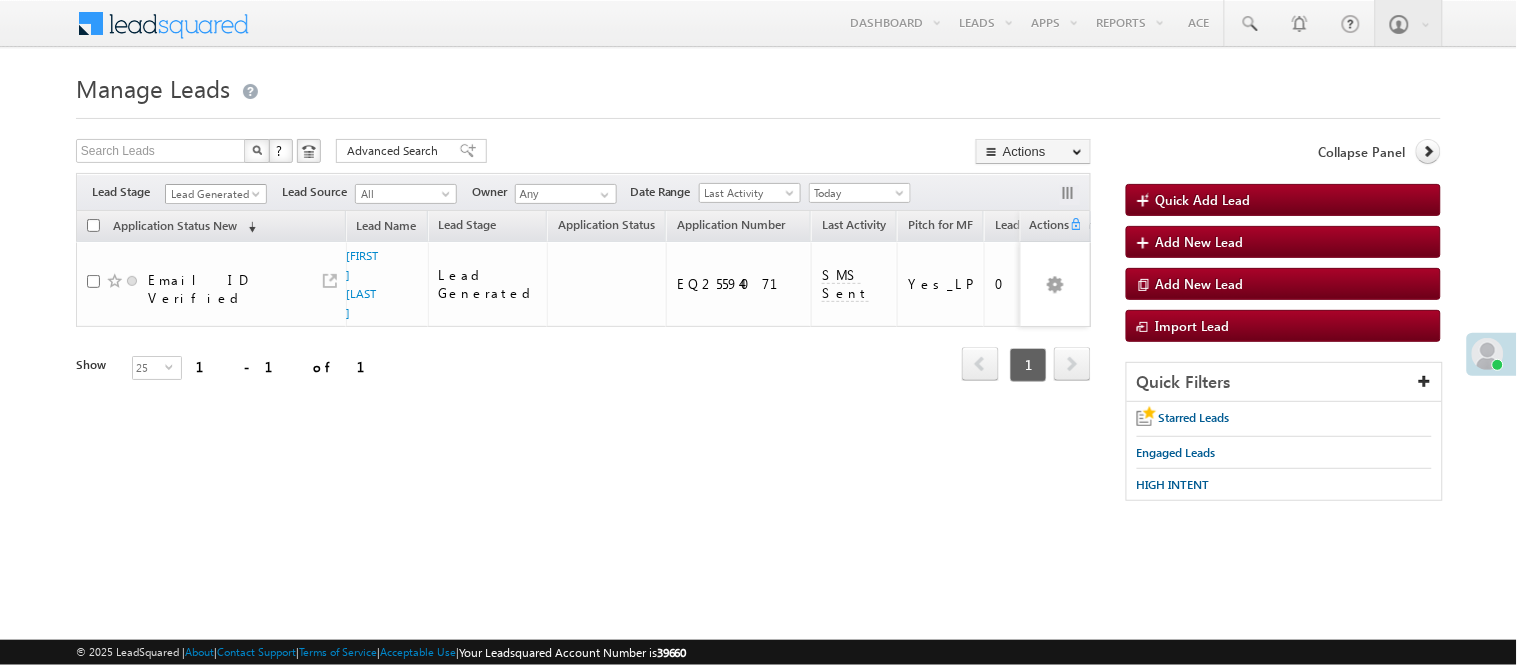 click on "Lead Generated" at bounding box center (213, 194) 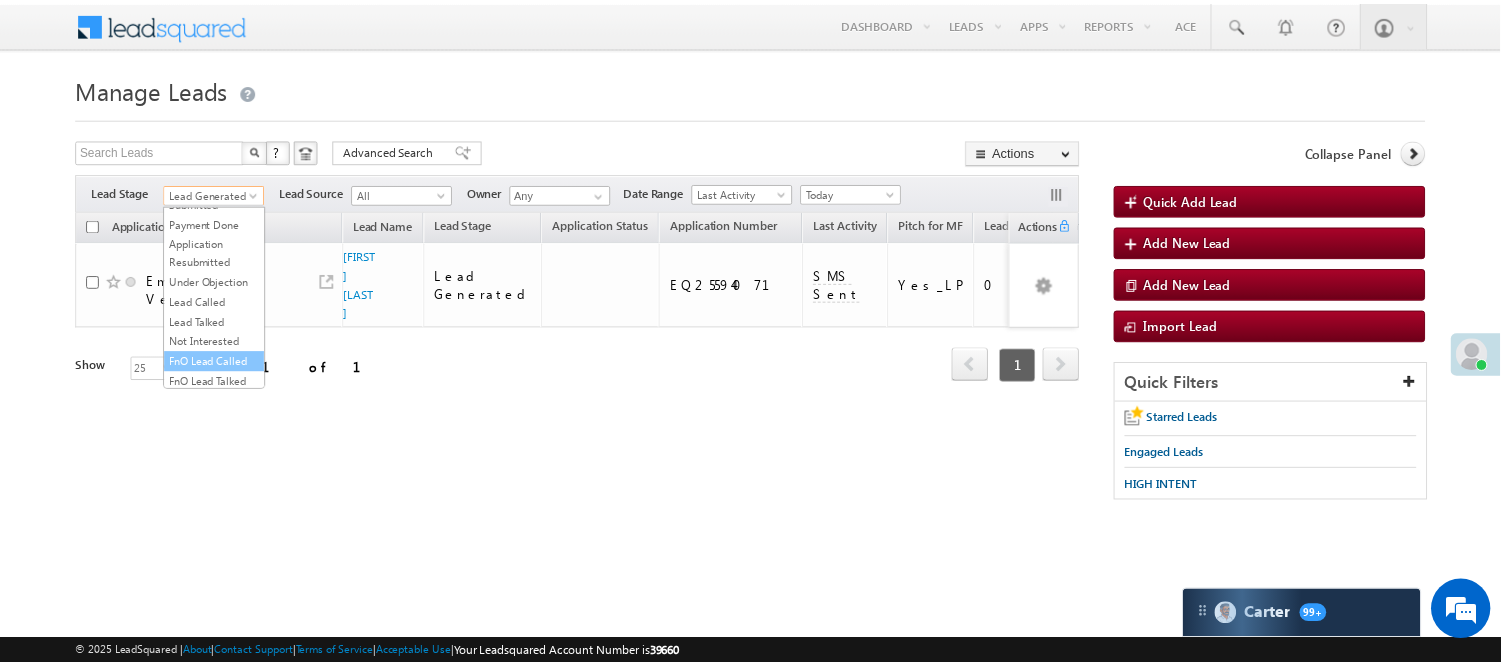 scroll, scrollTop: 333, scrollLeft: 0, axis: vertical 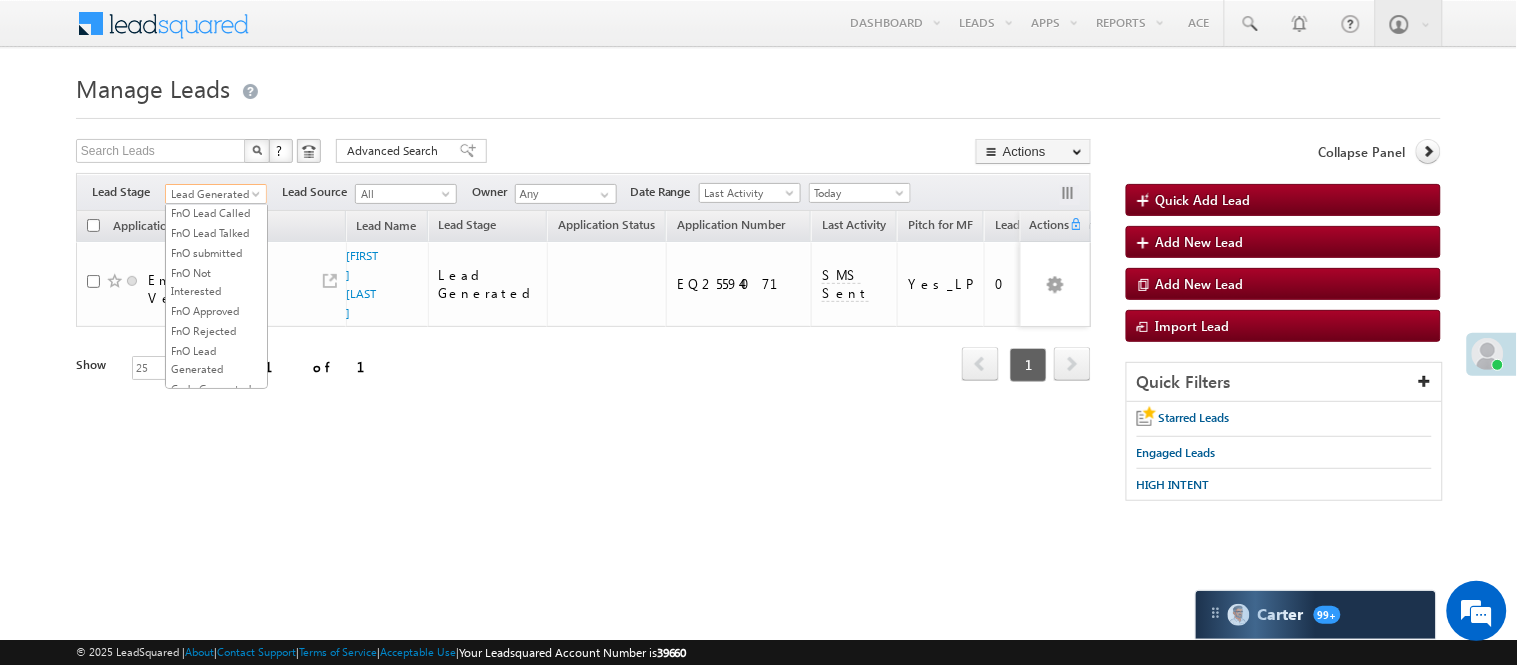 click on "Lead Called" at bounding box center (216, 153) 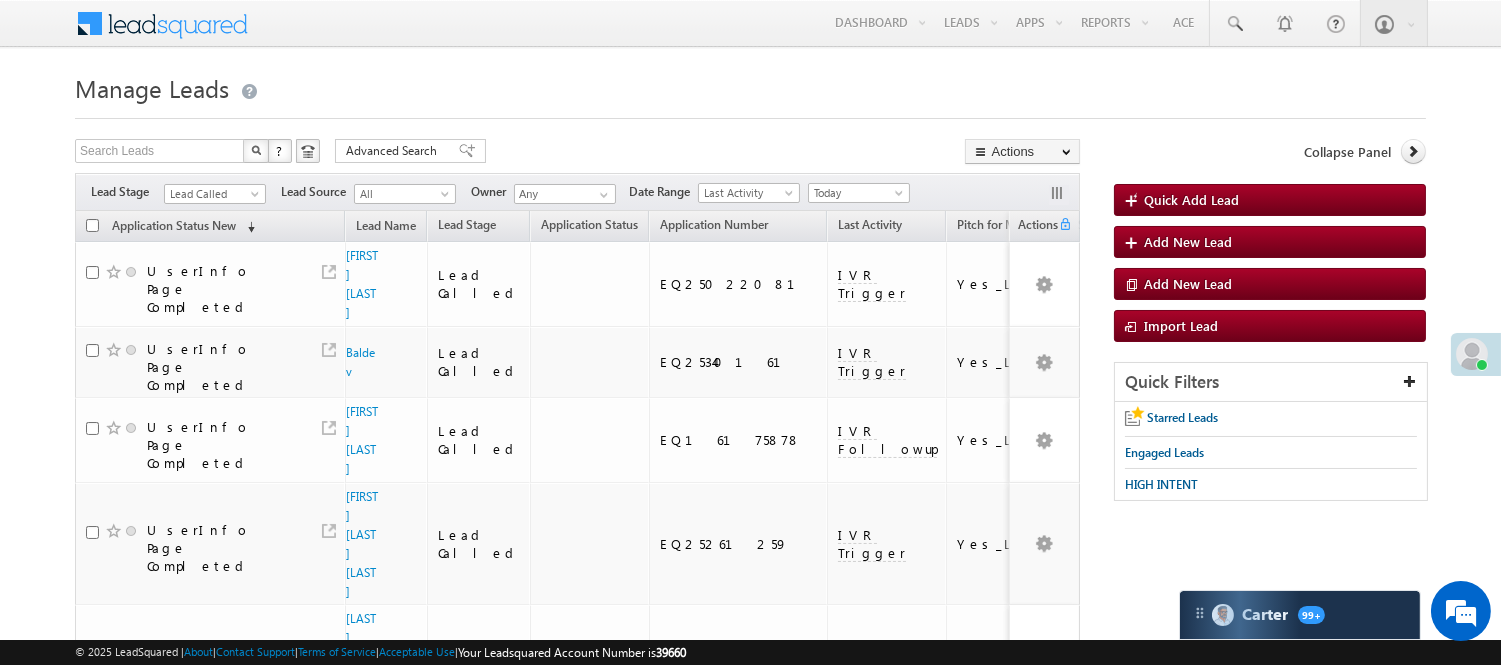 scroll, scrollTop: 0, scrollLeft: 0, axis: both 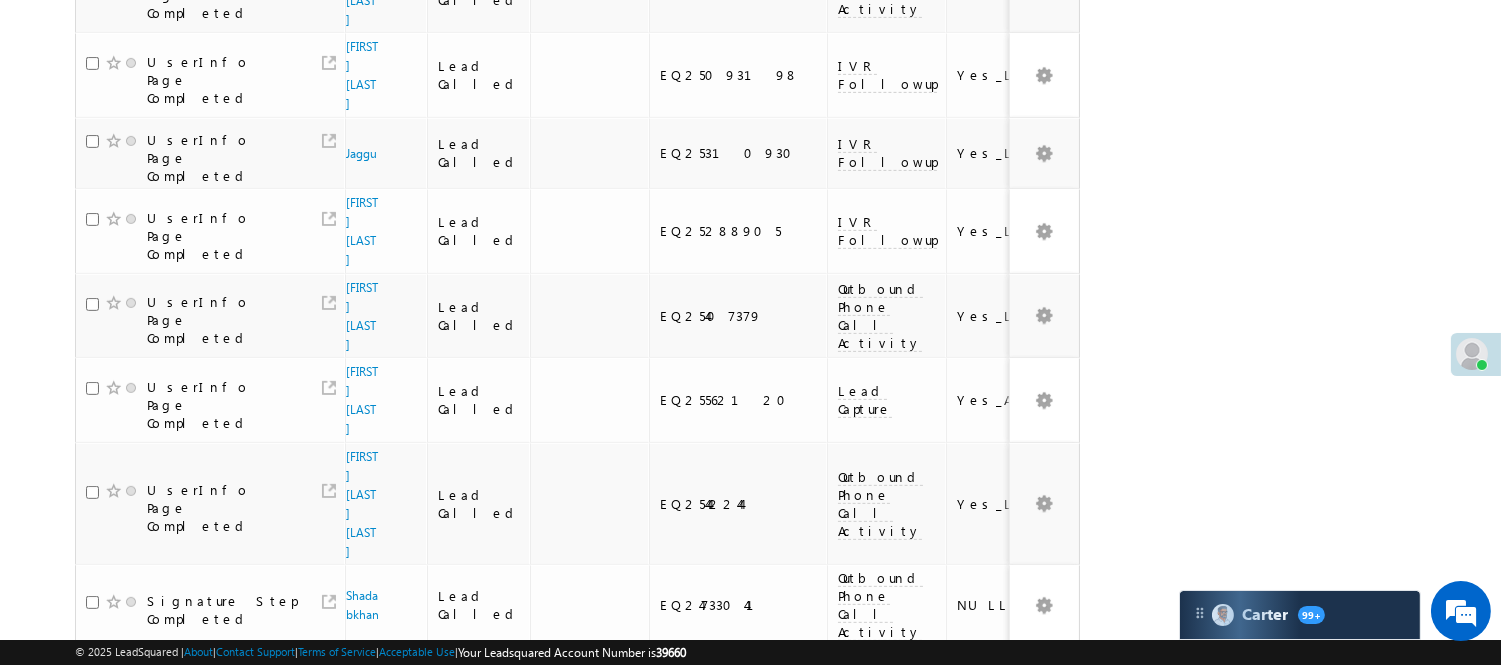 click on "3" at bounding box center [938, 1018] 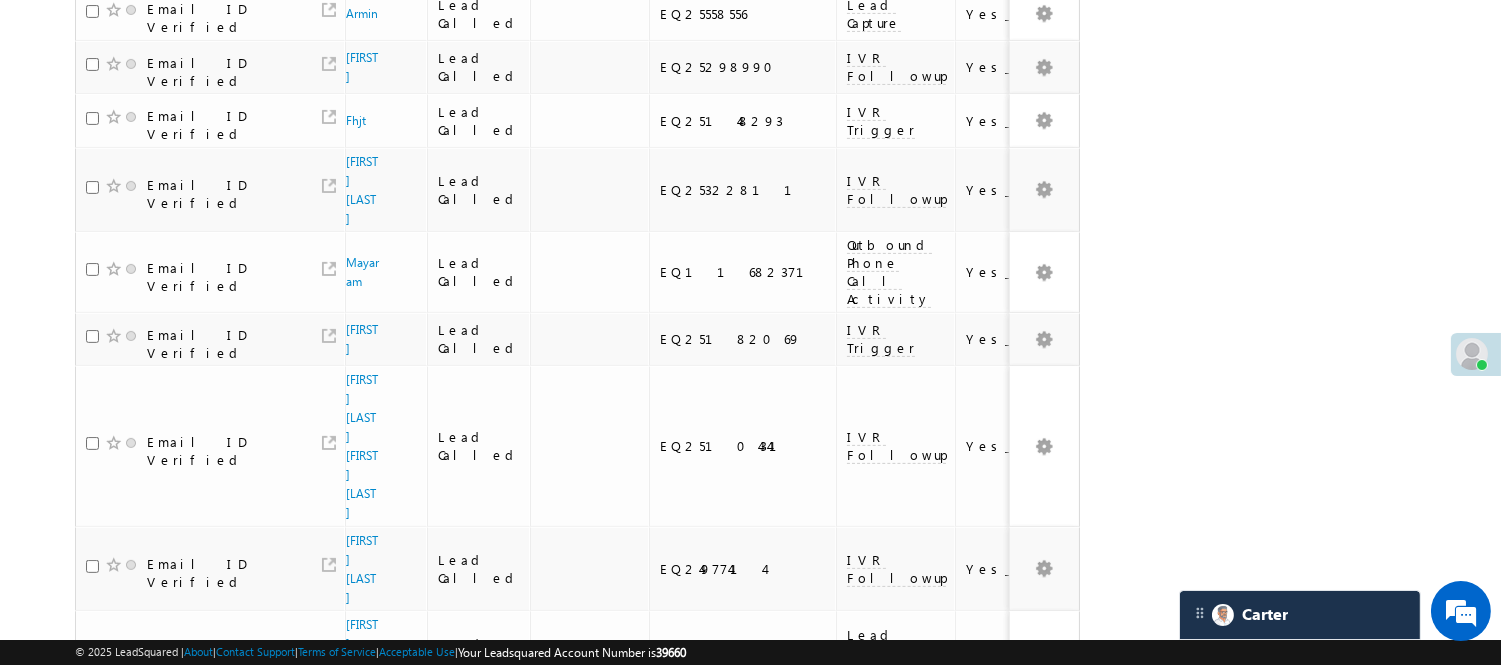 scroll, scrollTop: 1361, scrollLeft: 0, axis: vertical 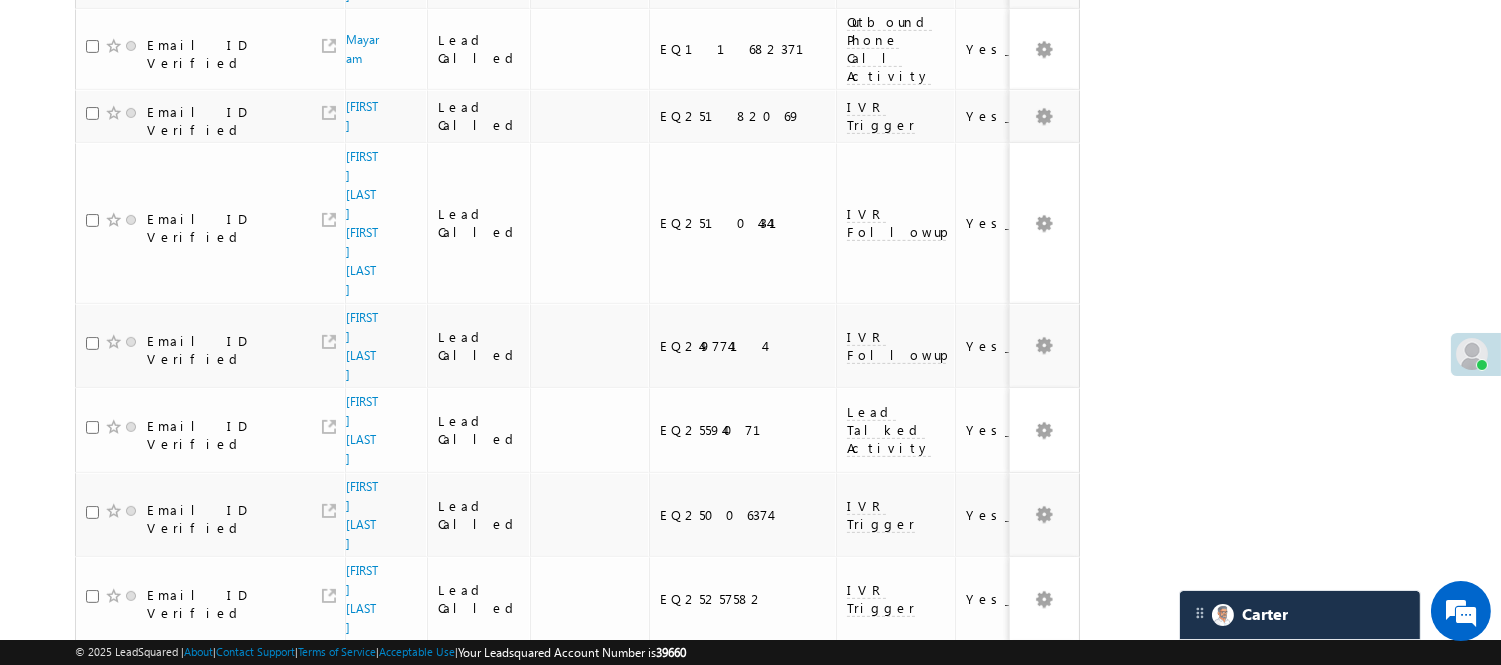 click on "4" at bounding box center [978, 1056] 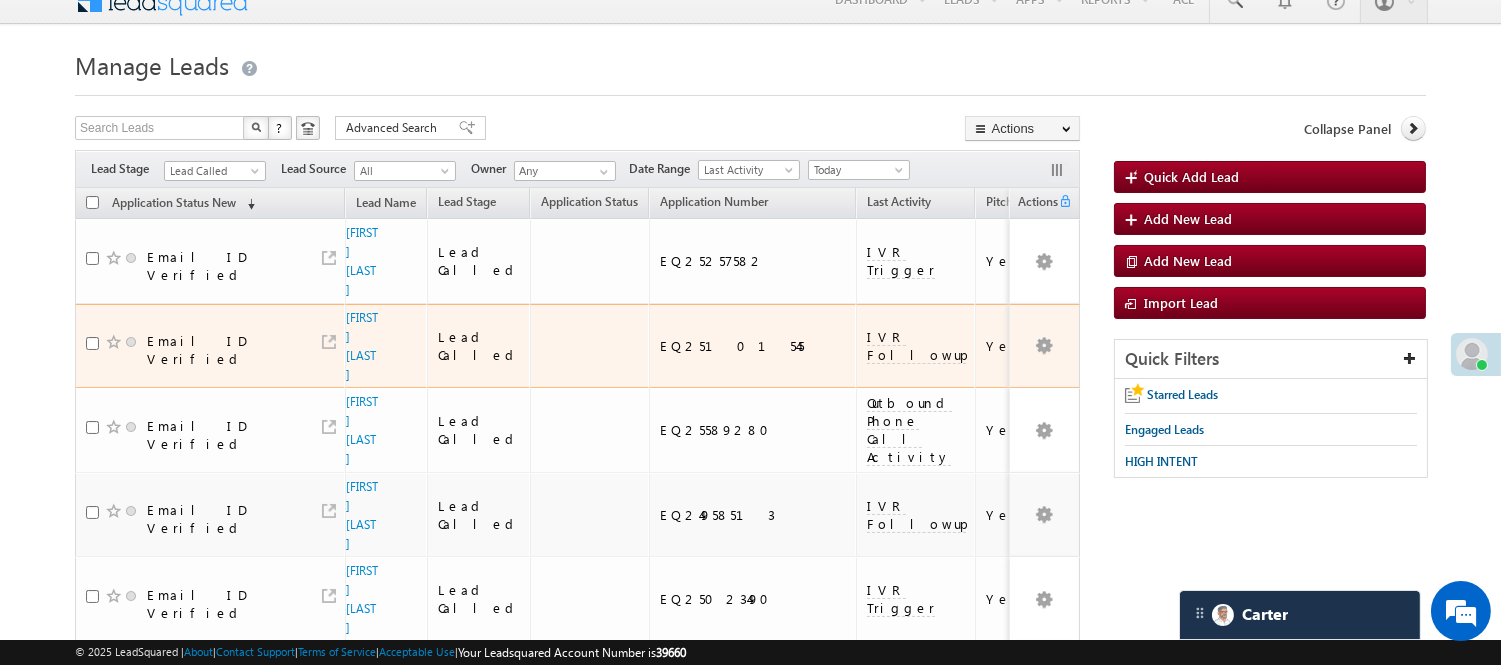 scroll, scrollTop: 0, scrollLeft: 0, axis: both 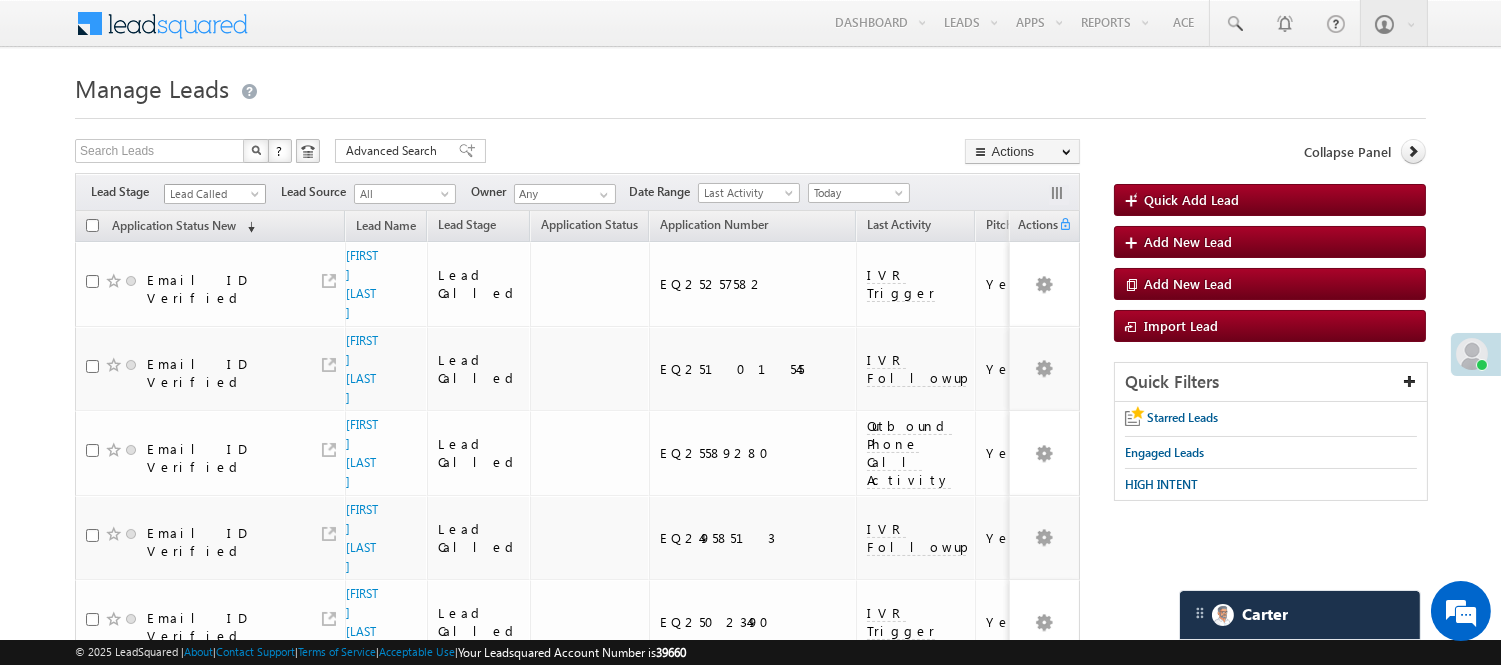click on "Lead Called" at bounding box center [212, 194] 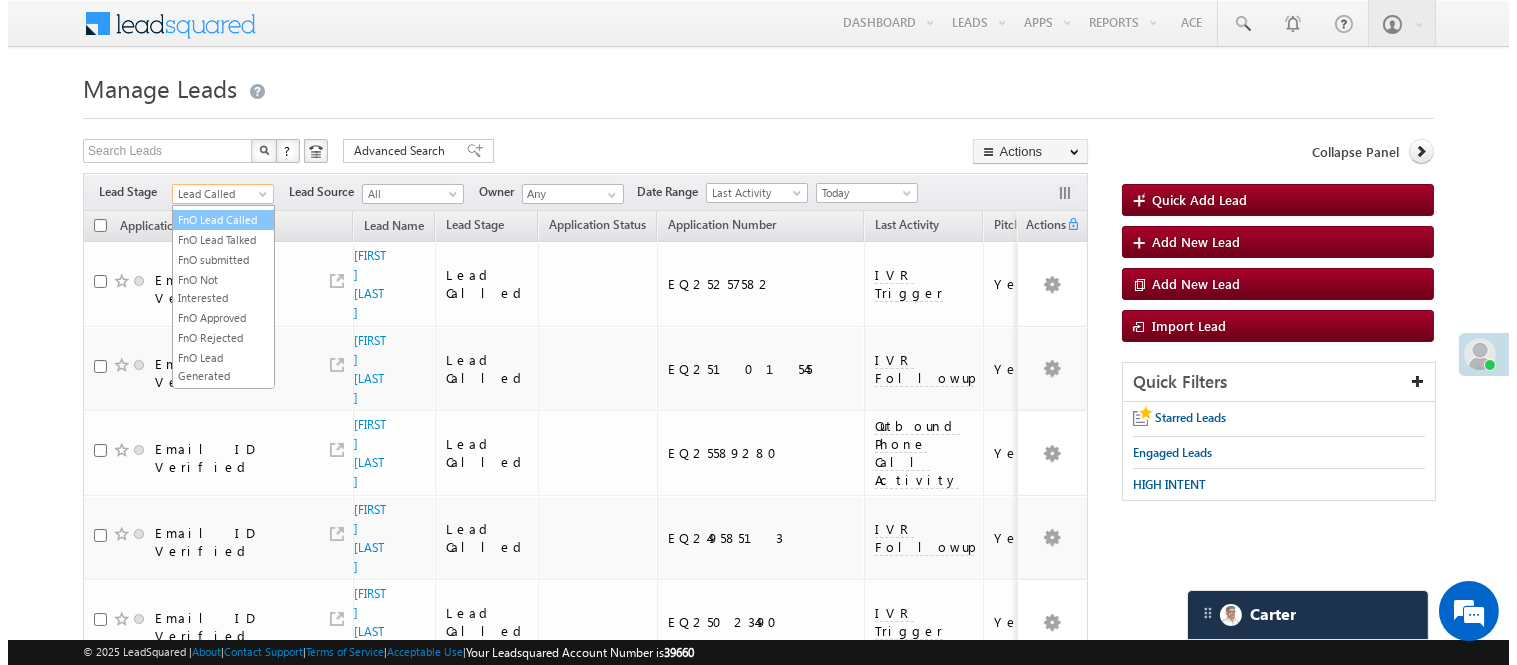 scroll, scrollTop: 0, scrollLeft: 0, axis: both 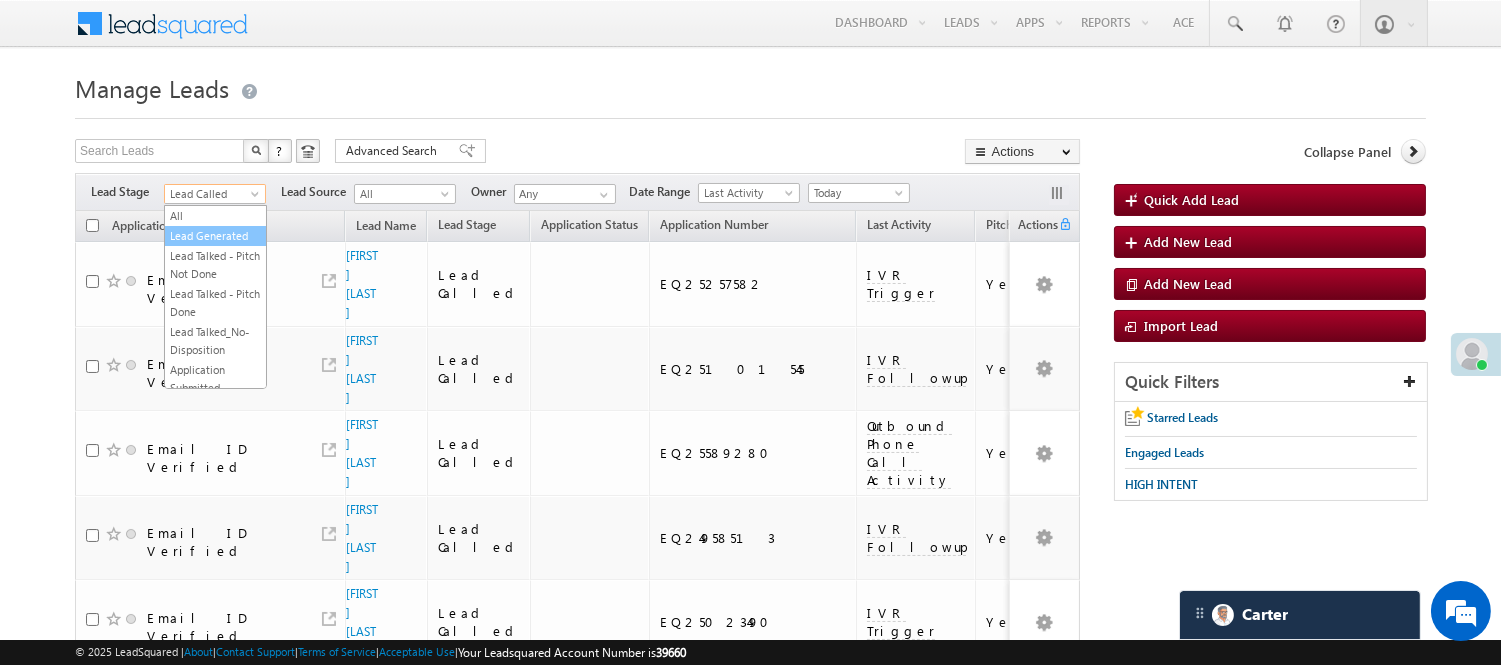 click on "Lead Generated" at bounding box center (215, 236) 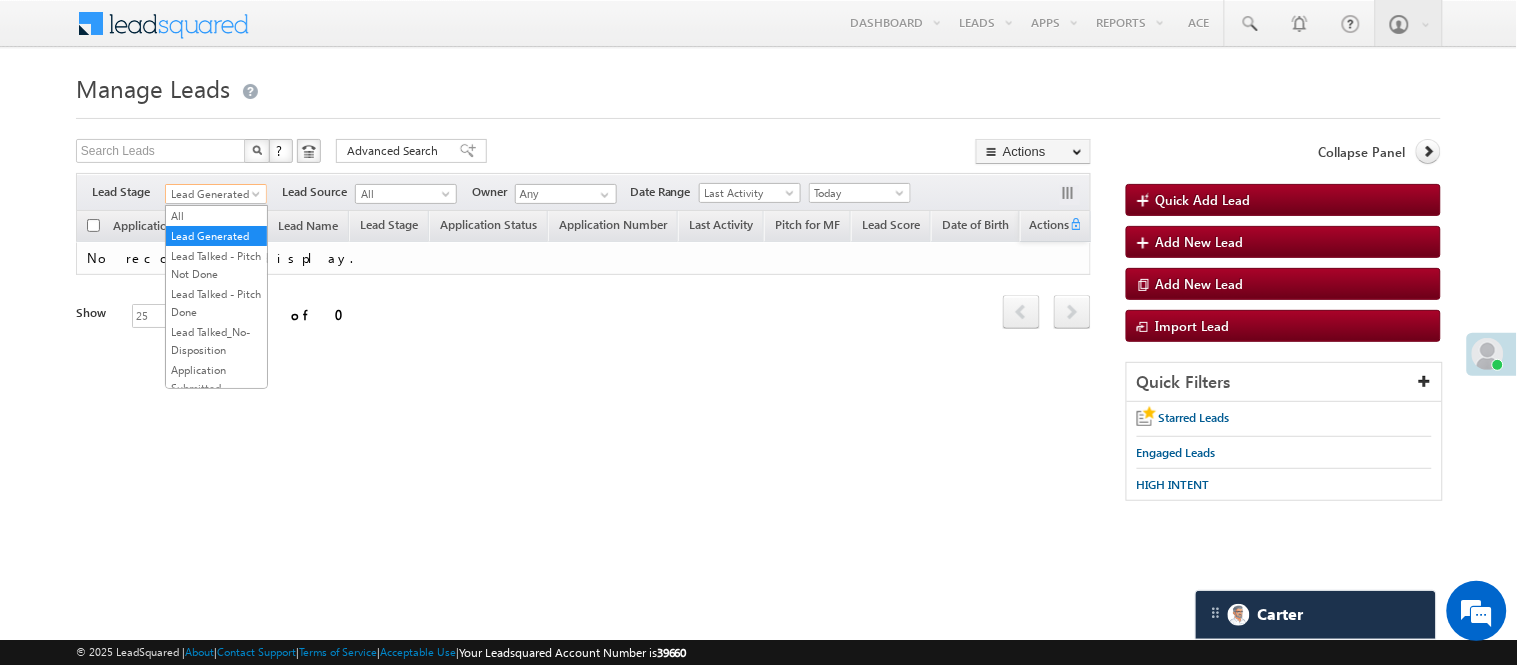 click on "Lead Generated" at bounding box center [213, 194] 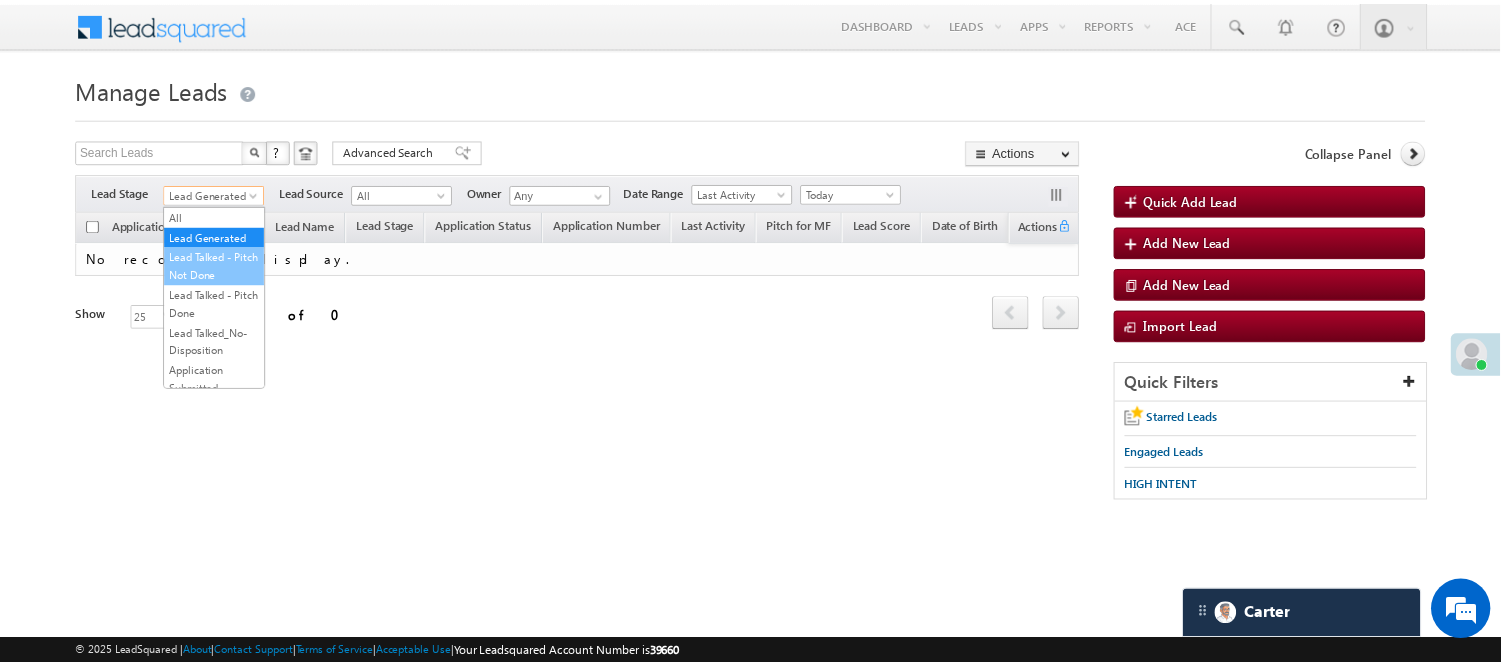 scroll, scrollTop: 496, scrollLeft: 0, axis: vertical 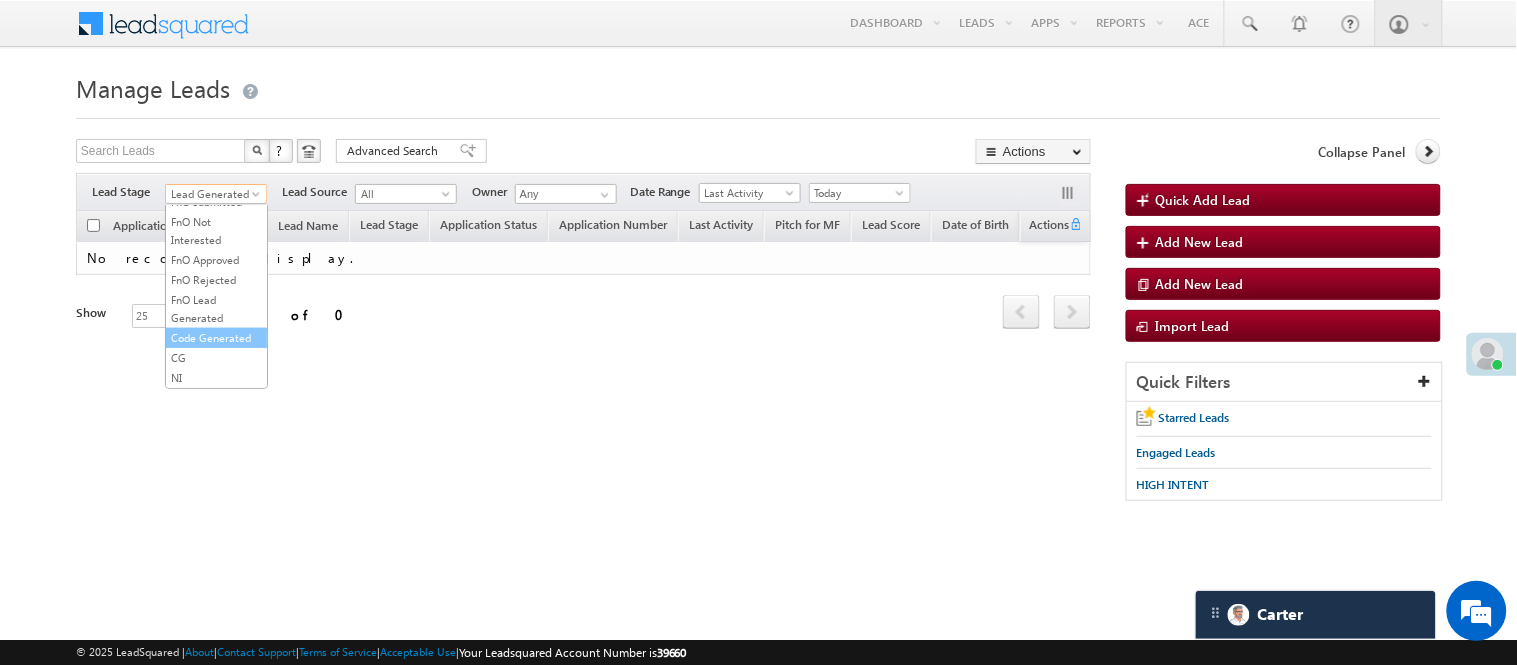 click on "Code Generated" at bounding box center (216, 338) 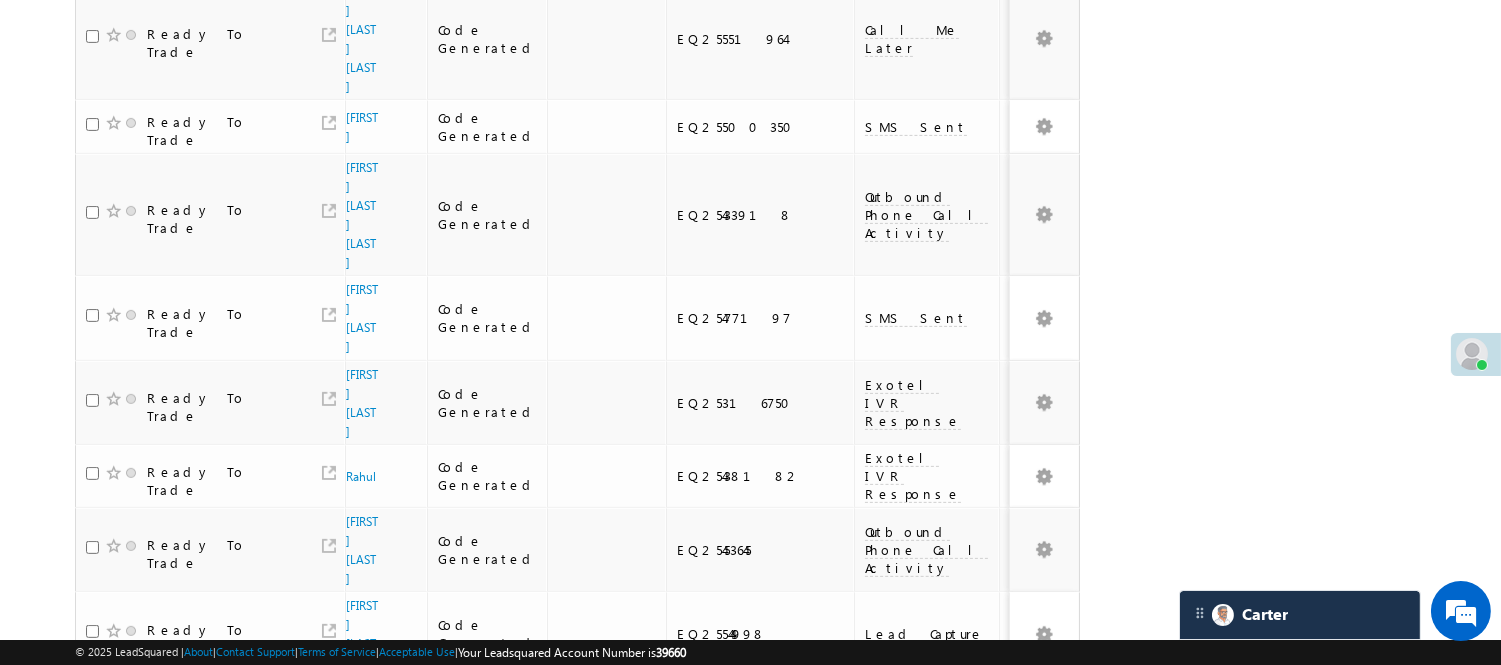 scroll, scrollTop: 1432, scrollLeft: 0, axis: vertical 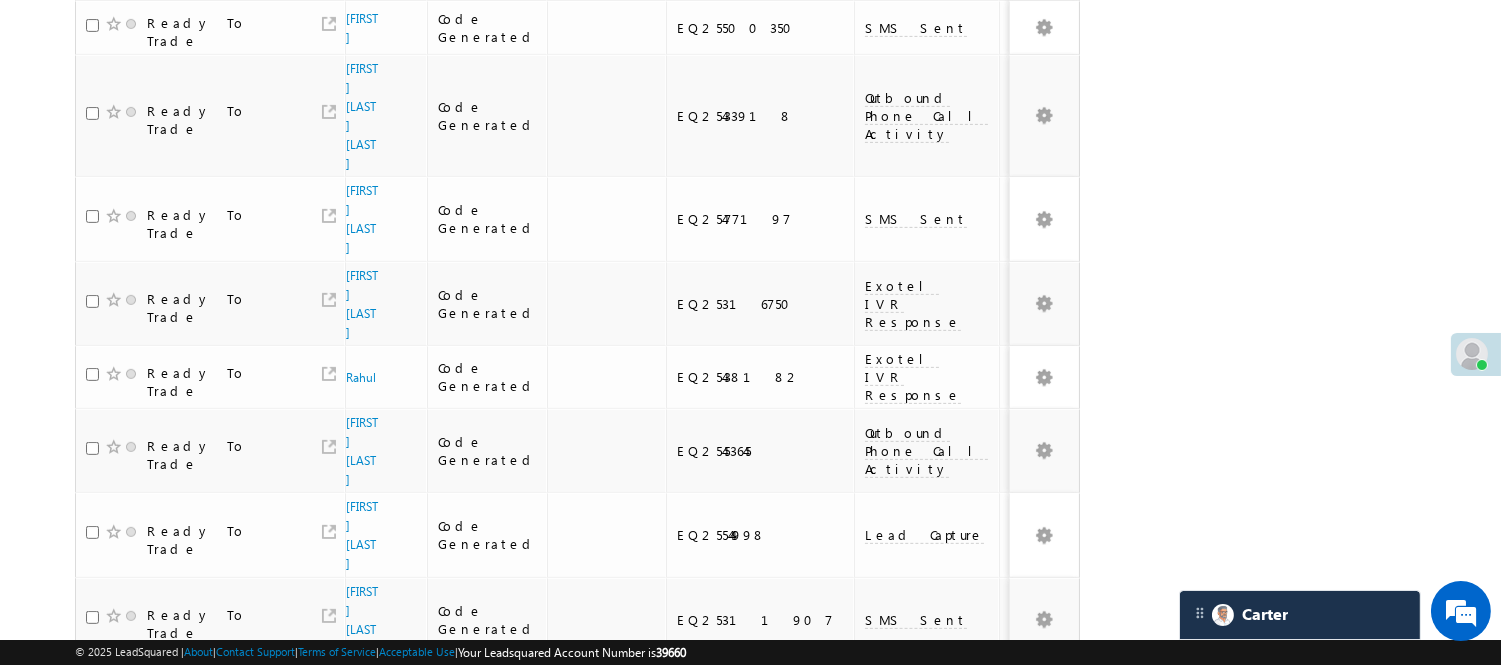 click on "2" at bounding box center (1018, 923) 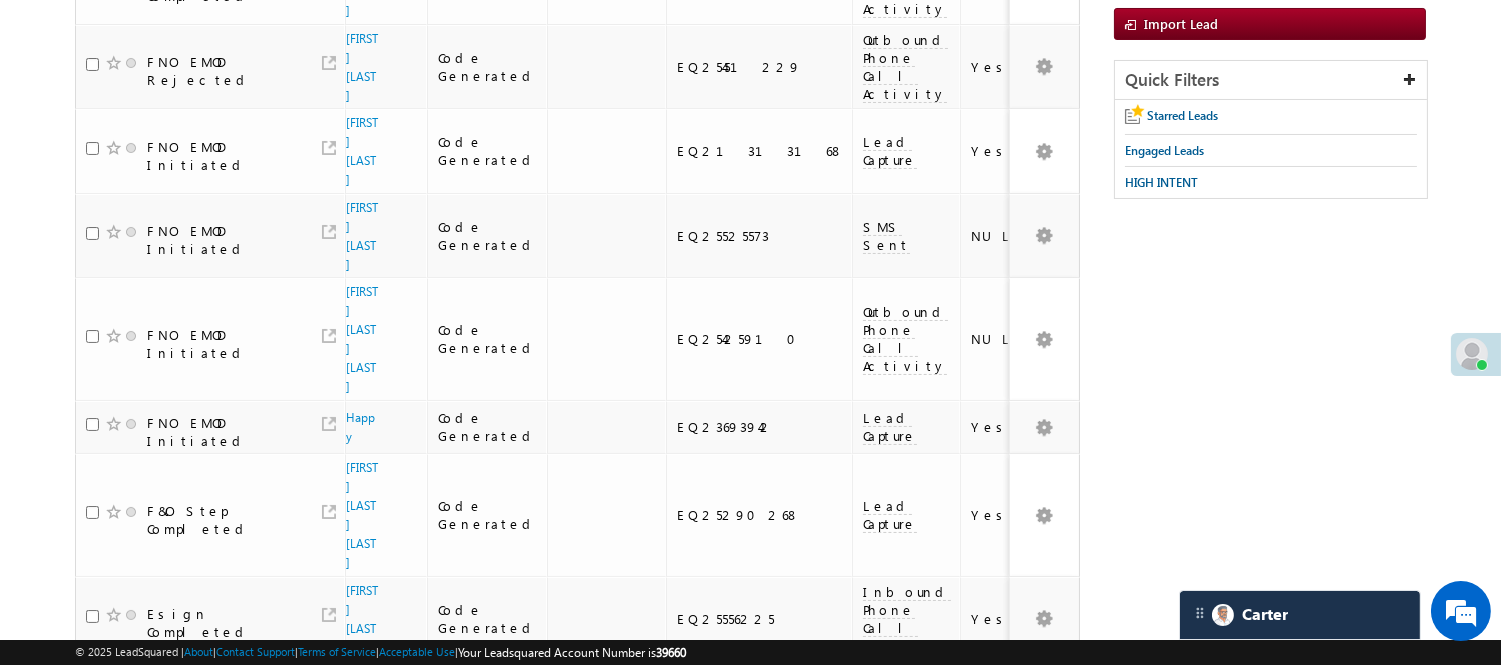 scroll, scrollTop: 0, scrollLeft: 0, axis: both 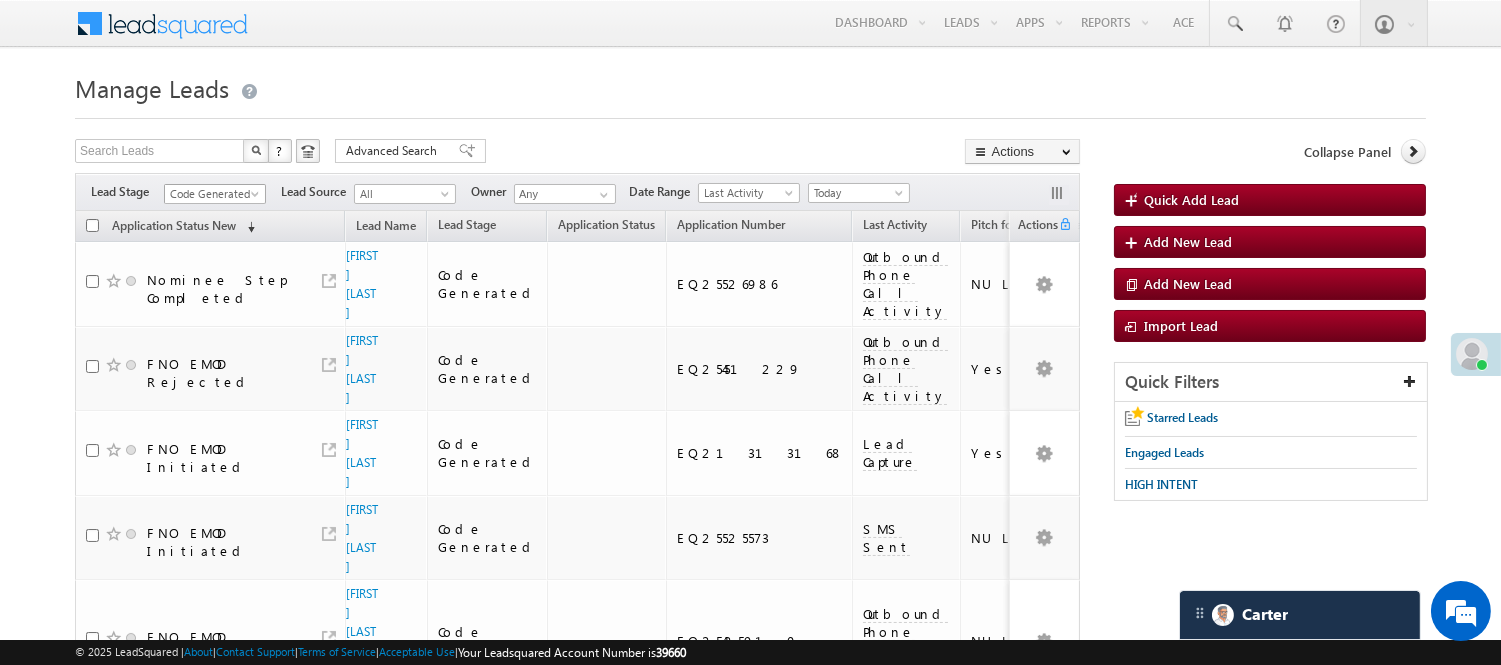 click on "Code Generated" at bounding box center (212, 194) 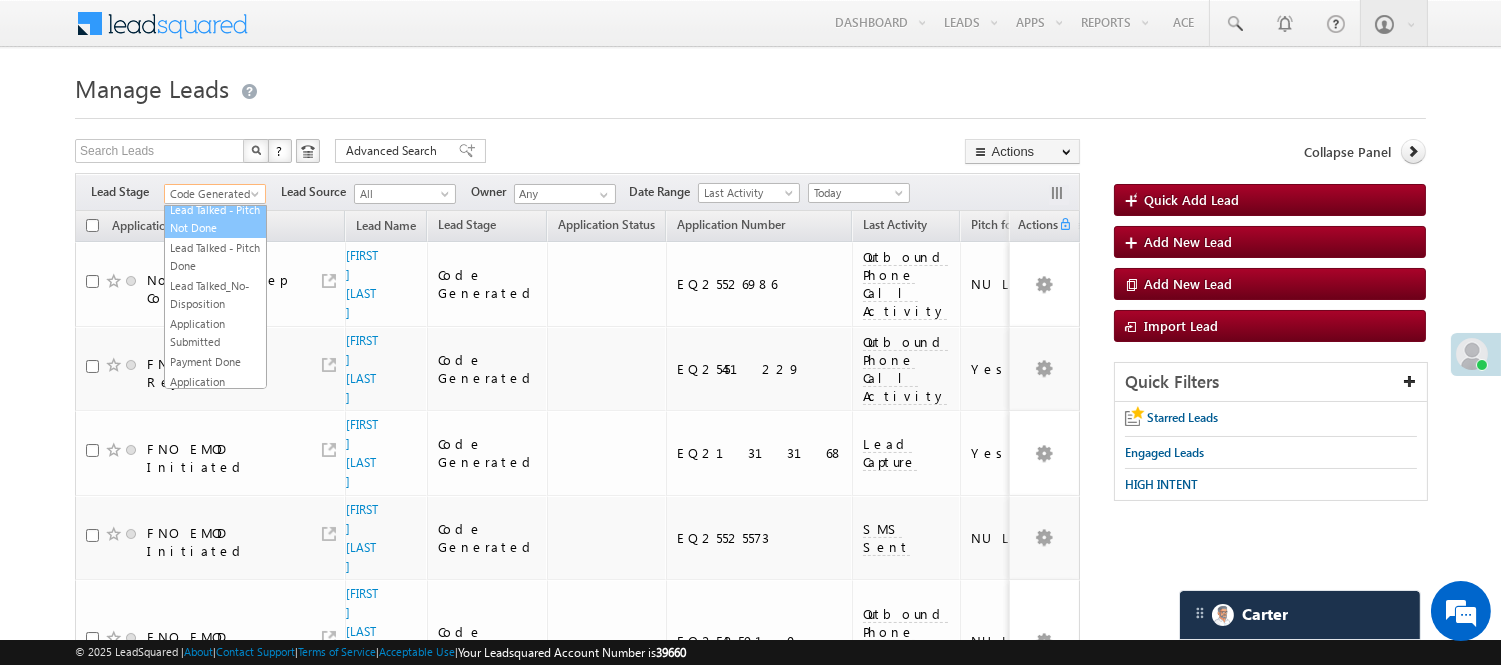 scroll, scrollTop: 0, scrollLeft: 0, axis: both 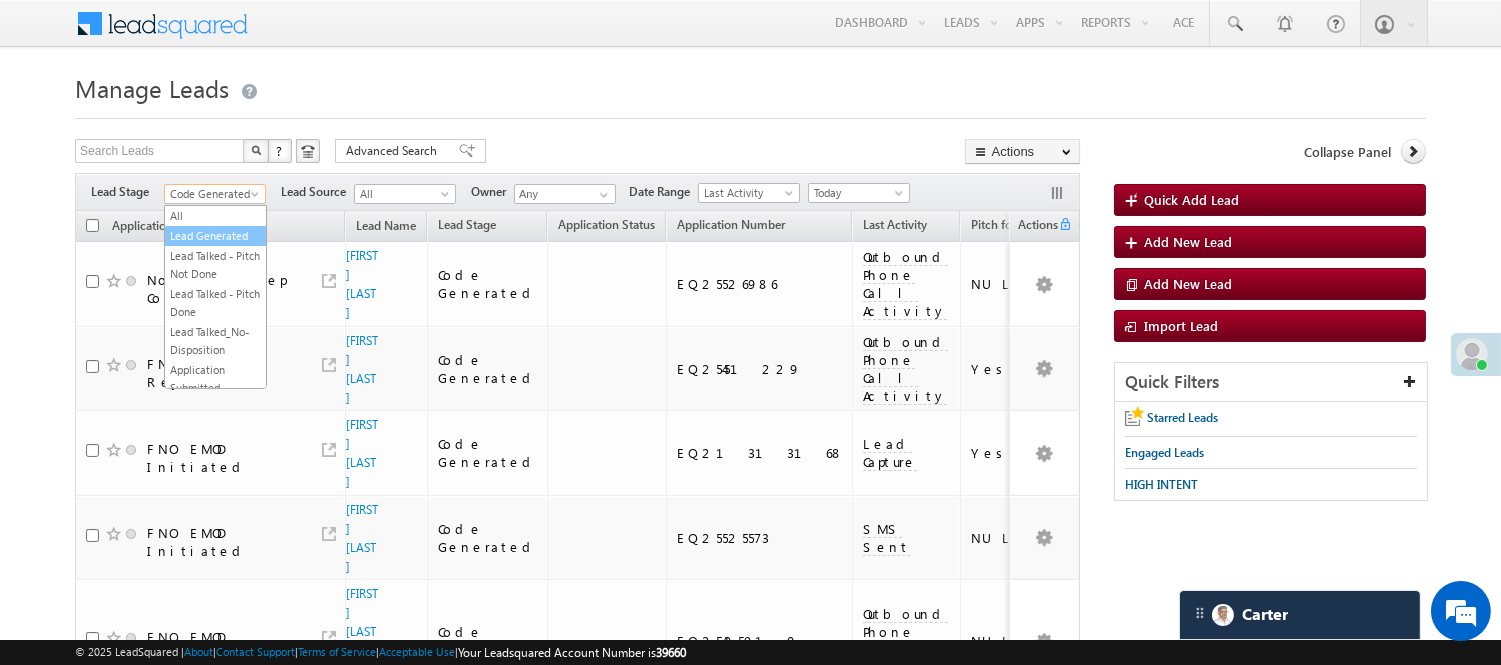 click on "Lead Generated" at bounding box center (215, 236) 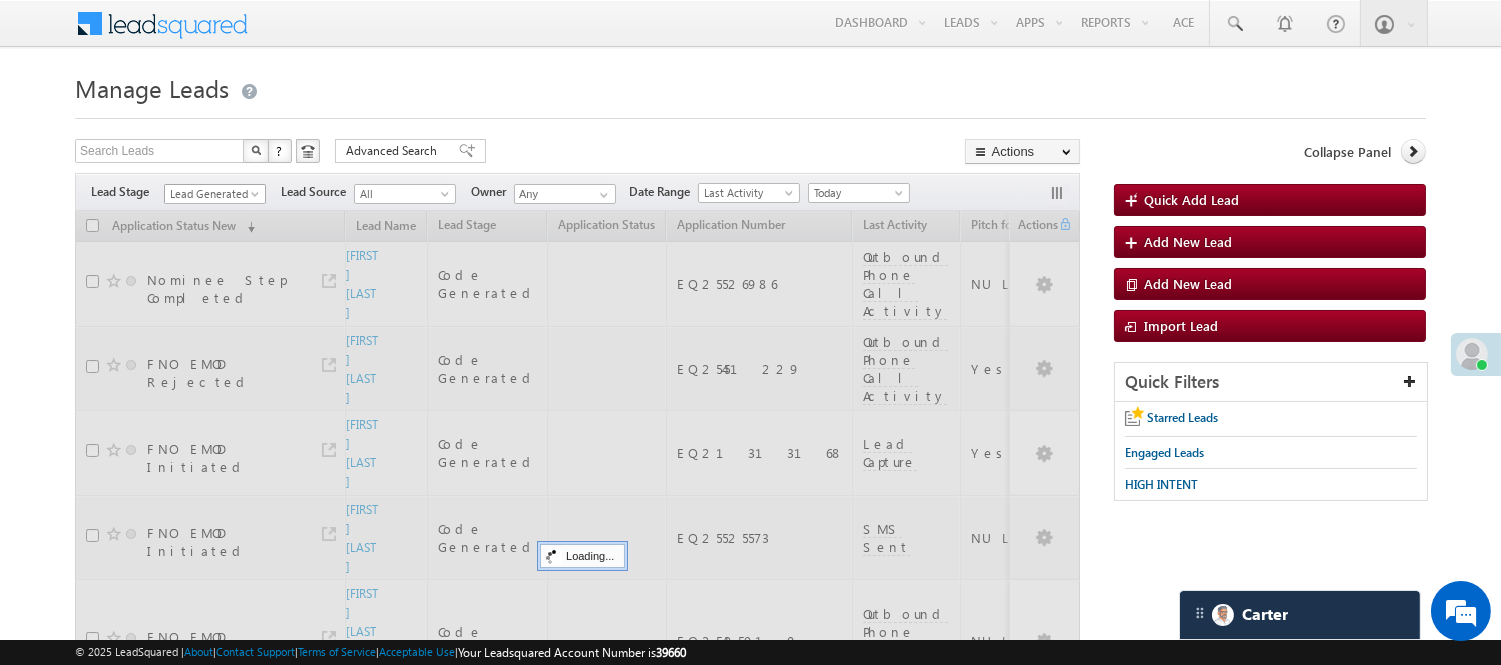 click on "Lead Generated" at bounding box center [212, 194] 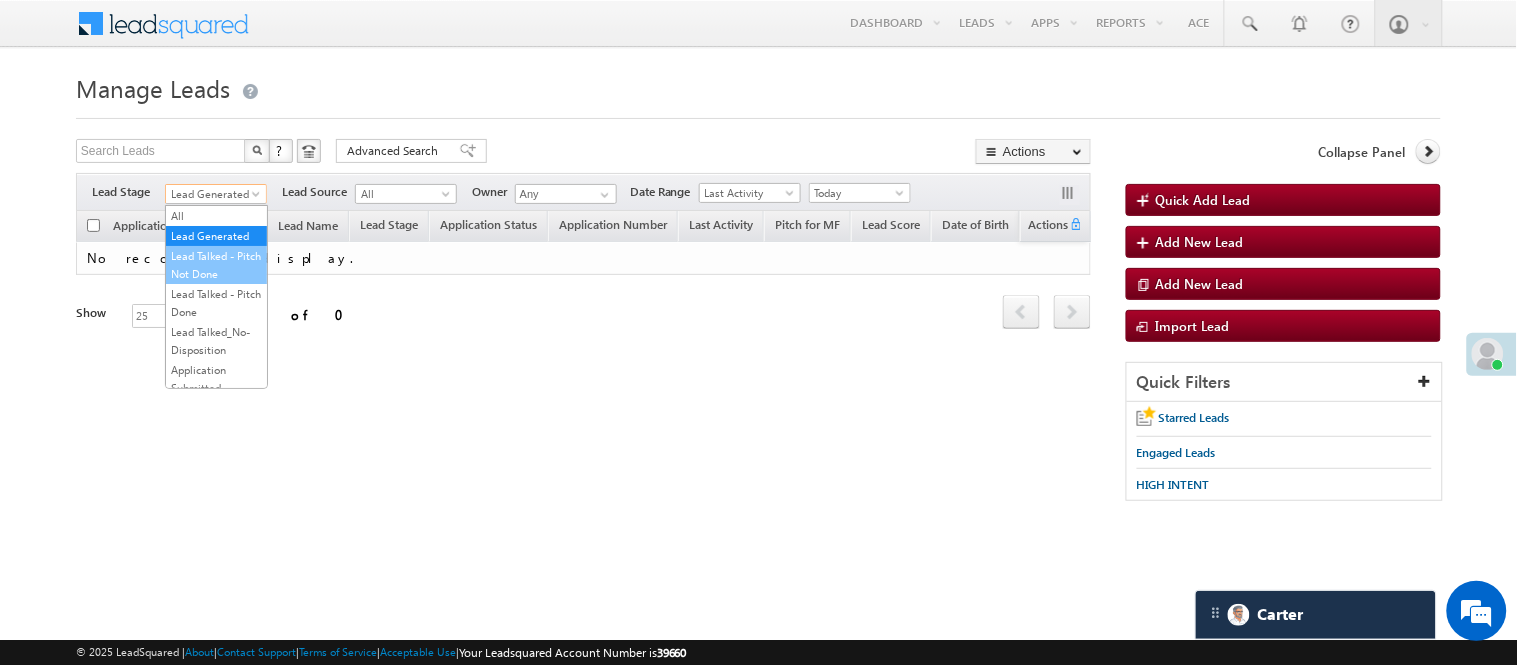 click on "Lead Talked - Pitch Not Done" at bounding box center [216, 265] 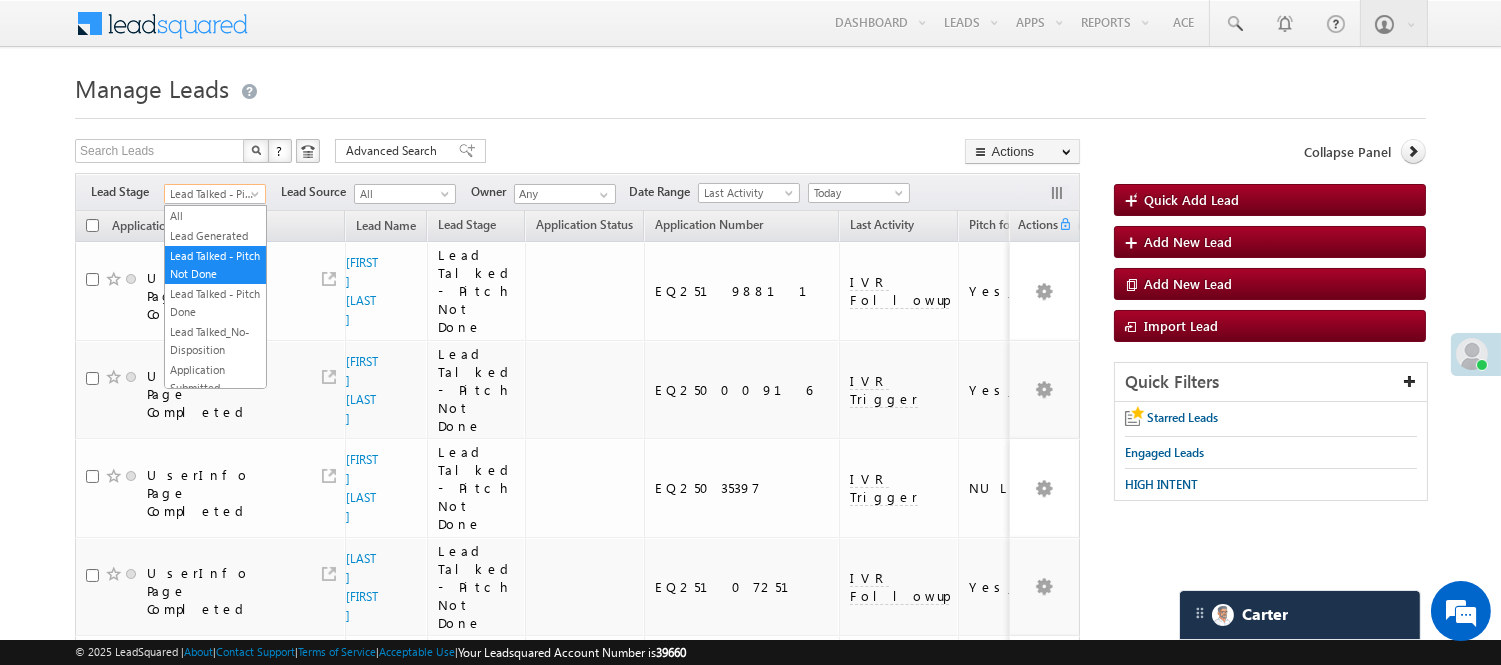 click on "Lead Talked - Pitch Not Done" at bounding box center (212, 194) 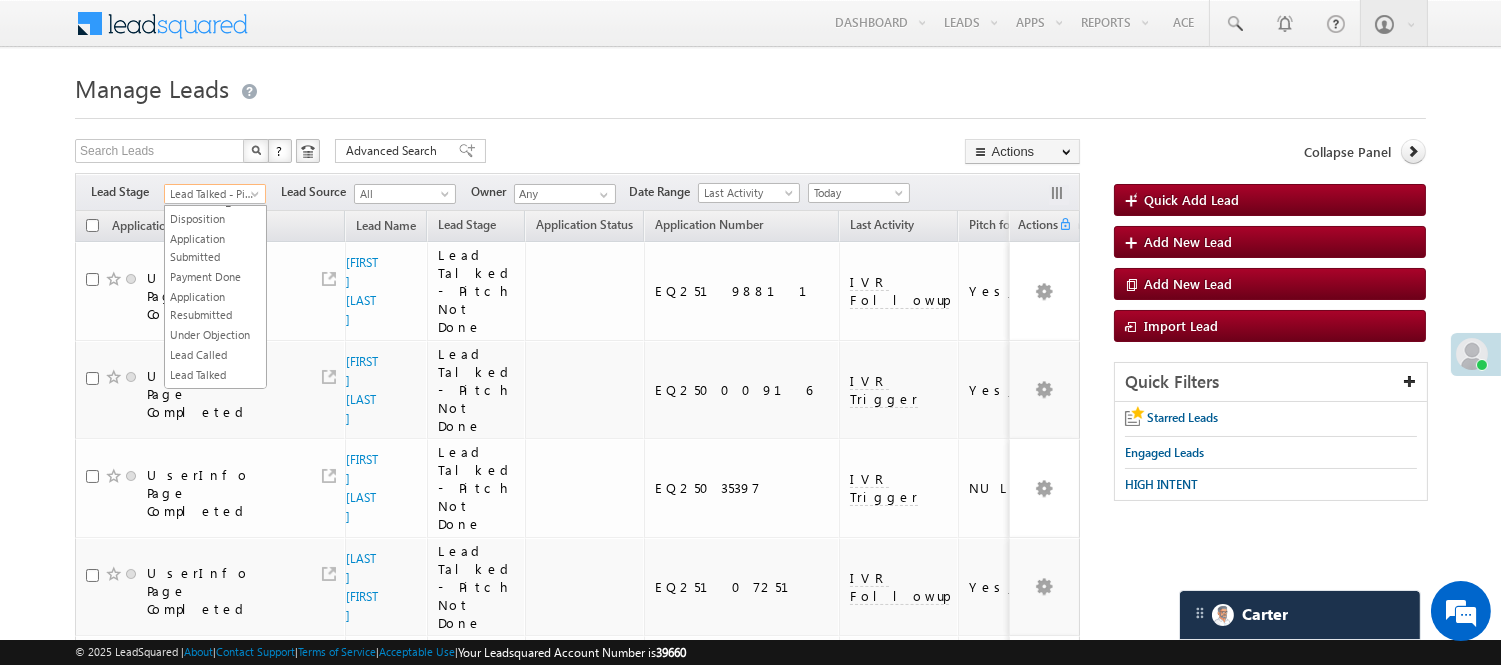 scroll, scrollTop: 333, scrollLeft: 0, axis: vertical 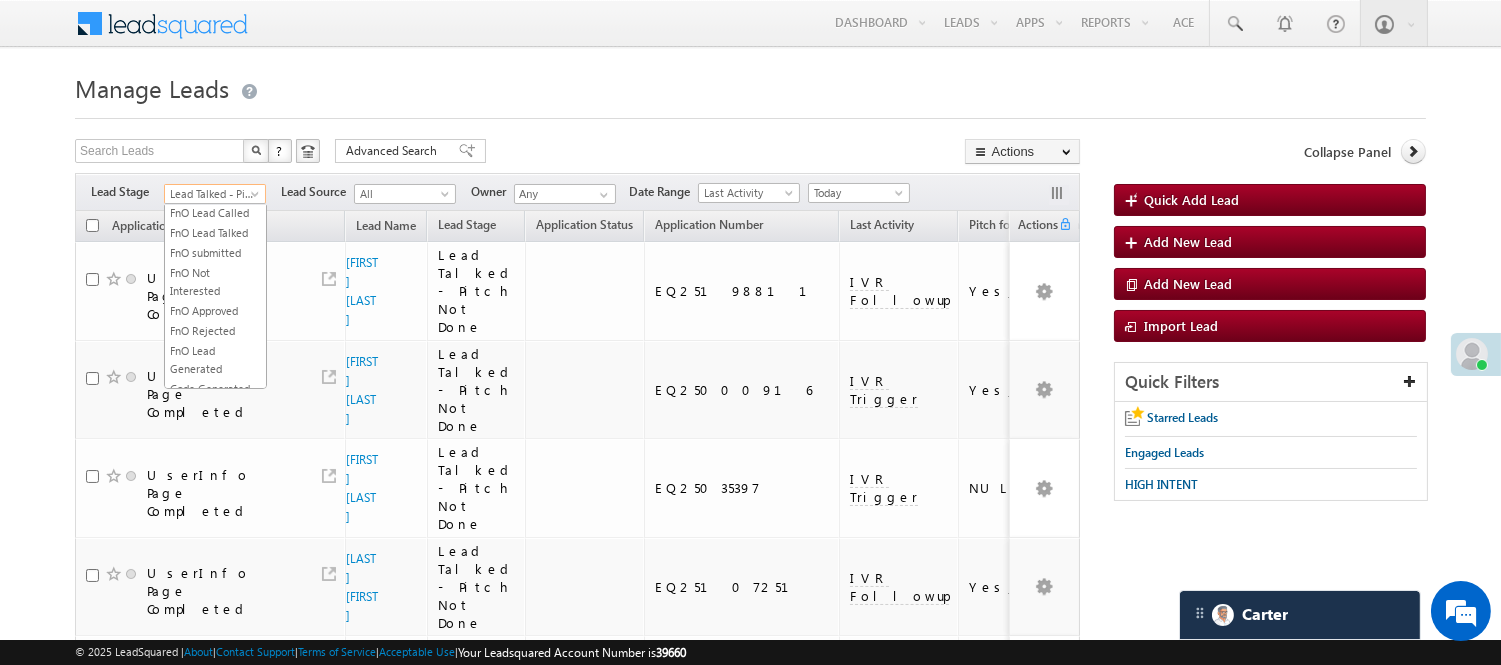 click on "Lead Called" at bounding box center (215, 153) 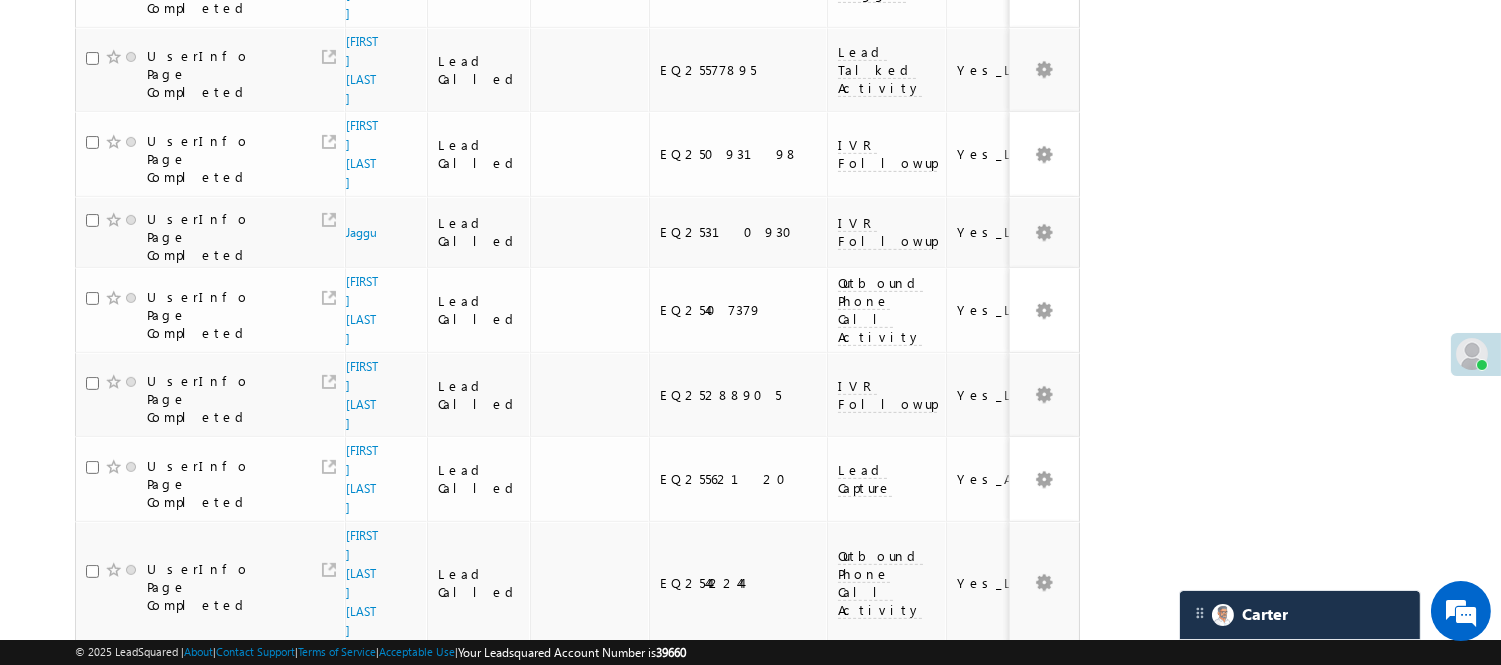 scroll, scrollTop: 1455, scrollLeft: 0, axis: vertical 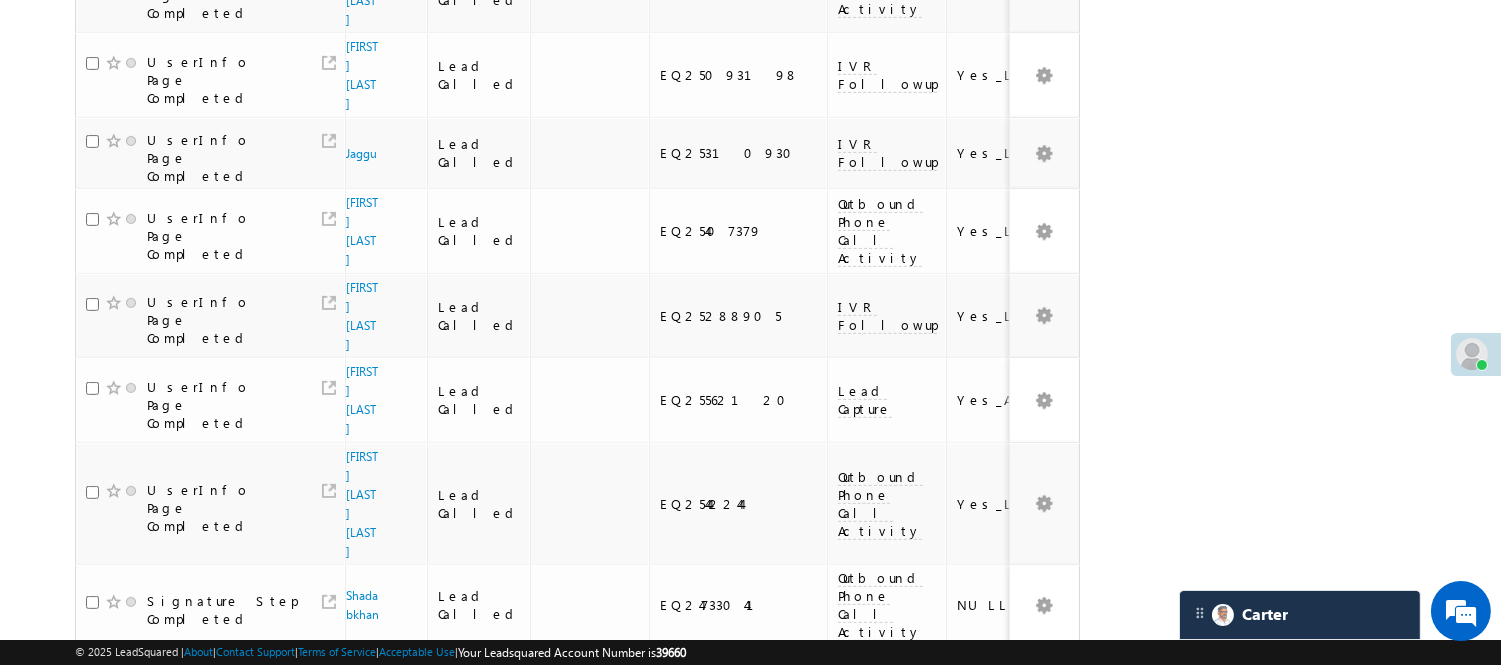 click on "4" at bounding box center (978, 1018) 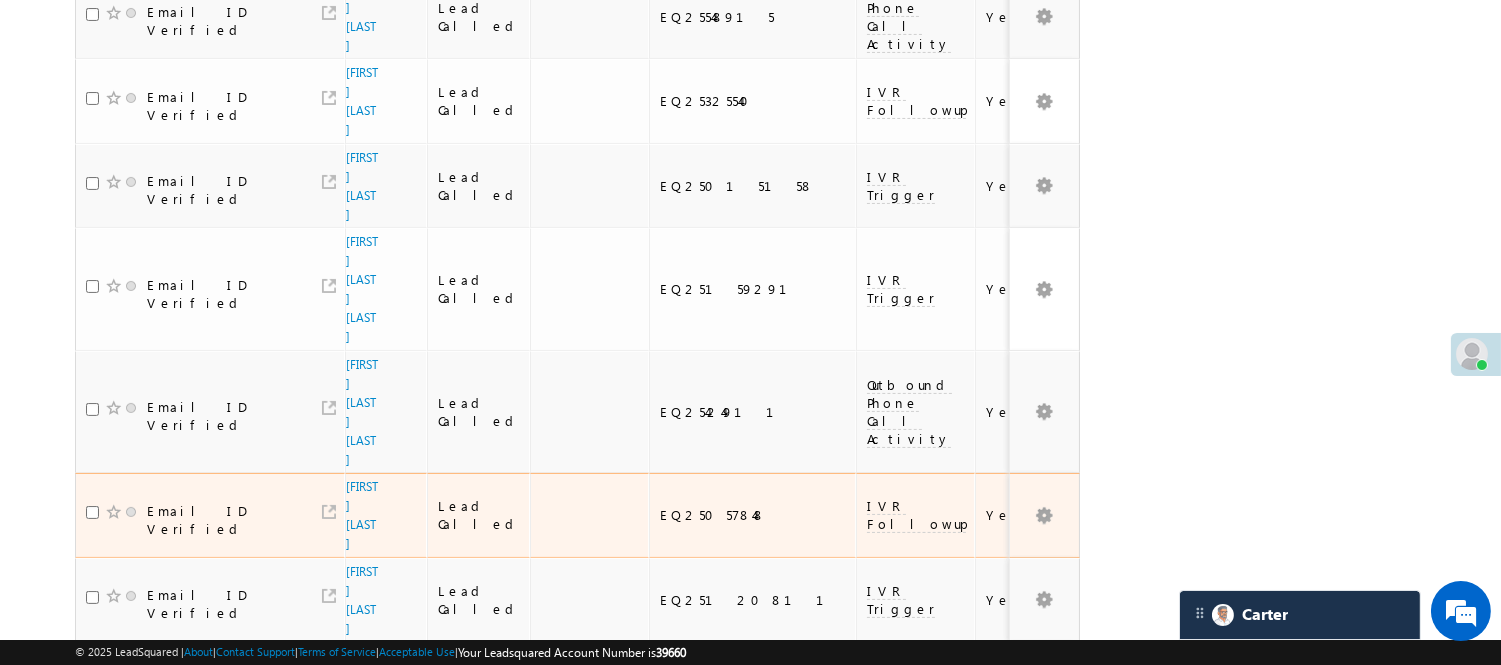 scroll, scrollTop: 1356, scrollLeft: 0, axis: vertical 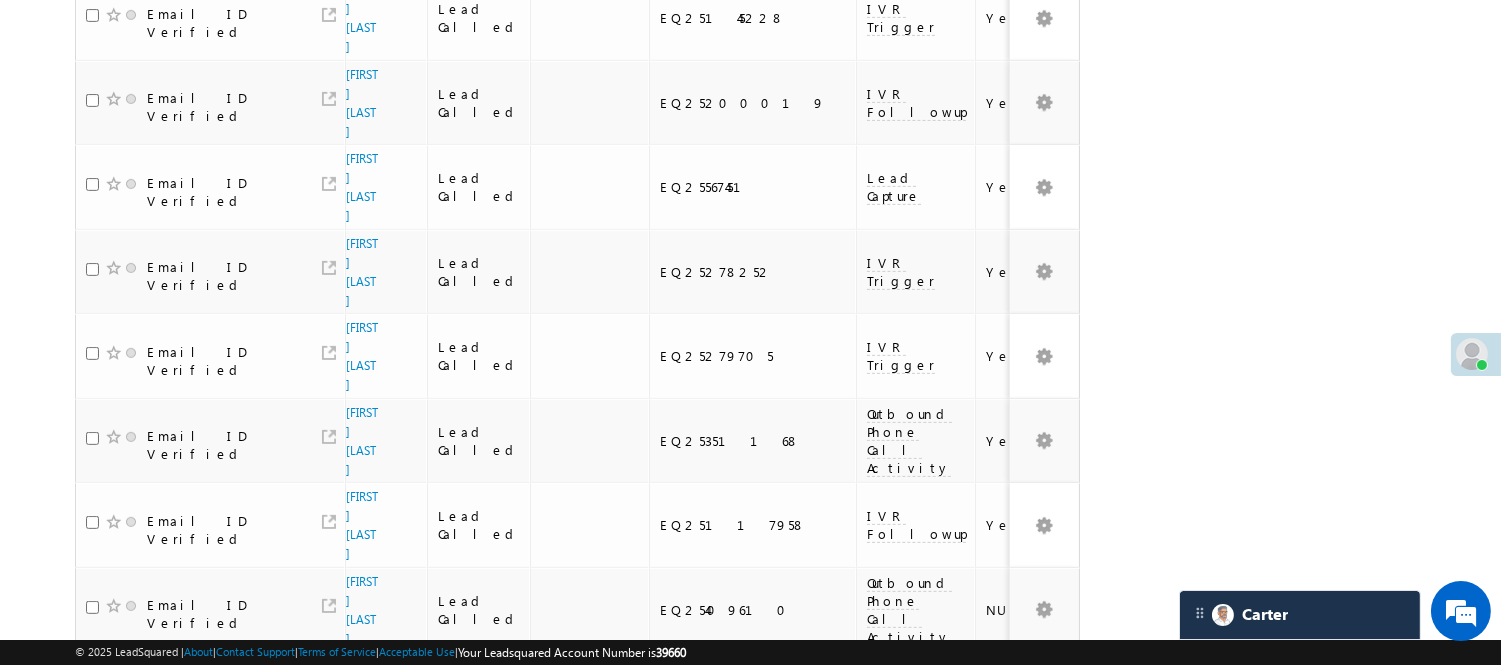 click on "5" at bounding box center (1018, 1094) 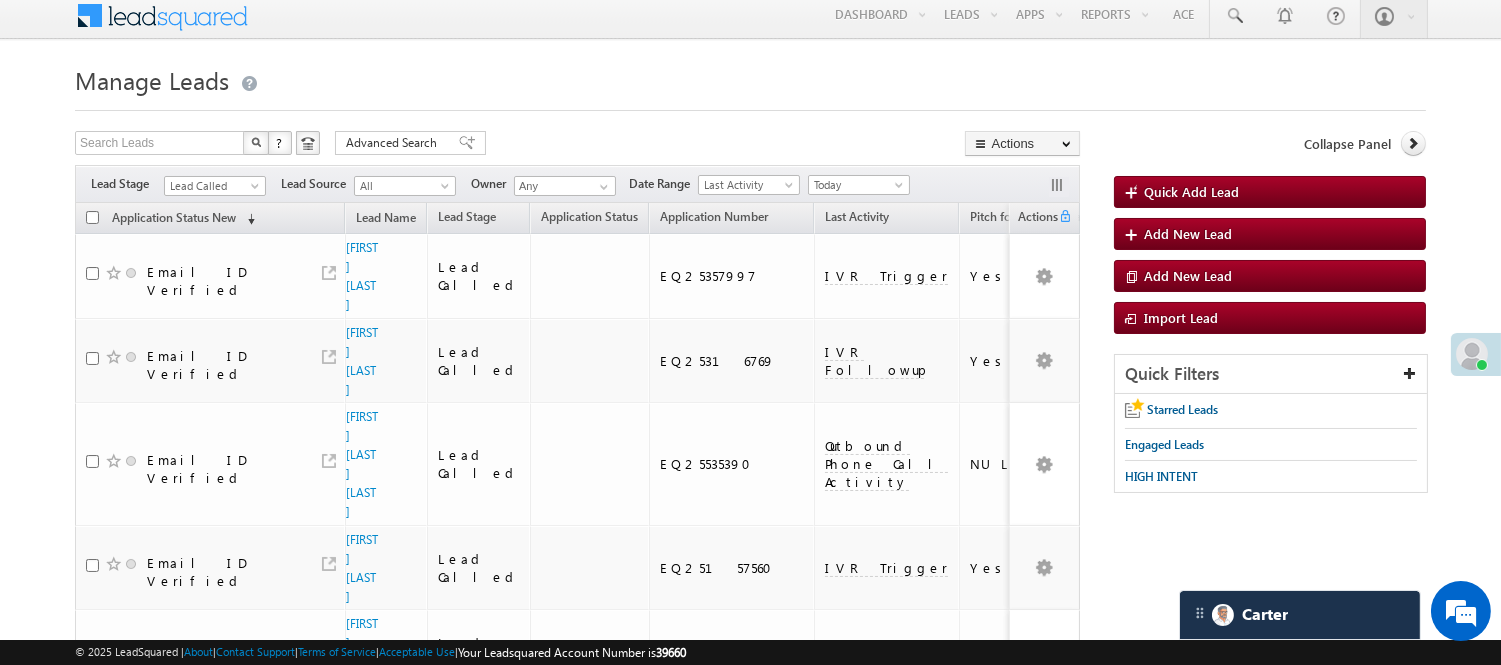 scroll, scrollTop: 0, scrollLeft: 0, axis: both 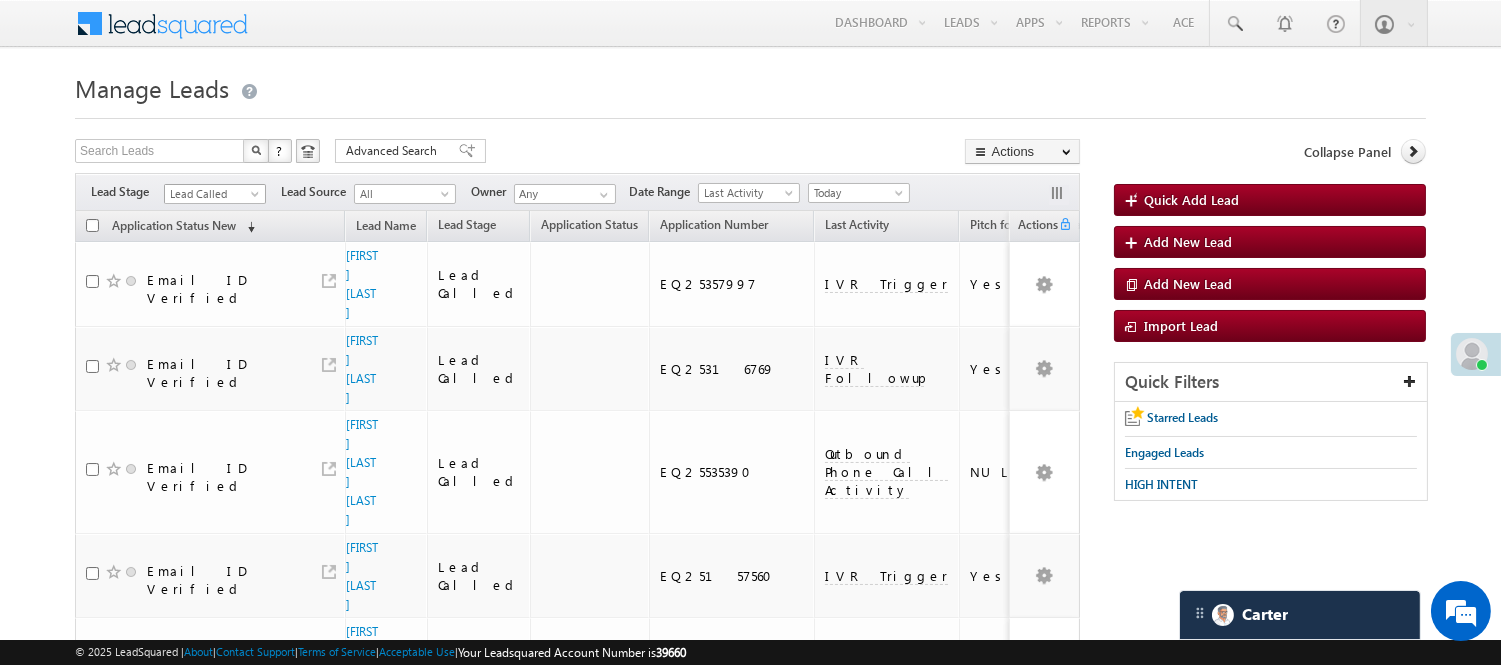 click on "Lead Called" at bounding box center (212, 194) 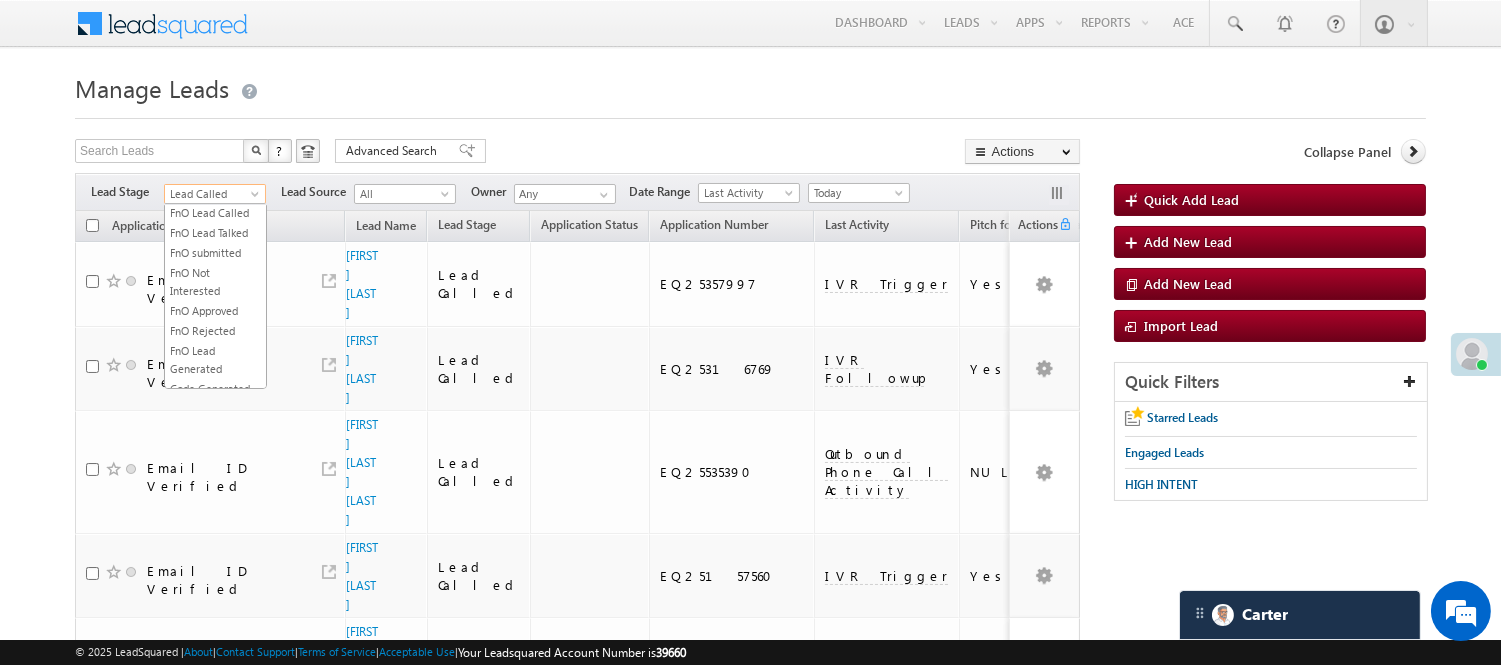scroll, scrollTop: 326, scrollLeft: 0, axis: vertical 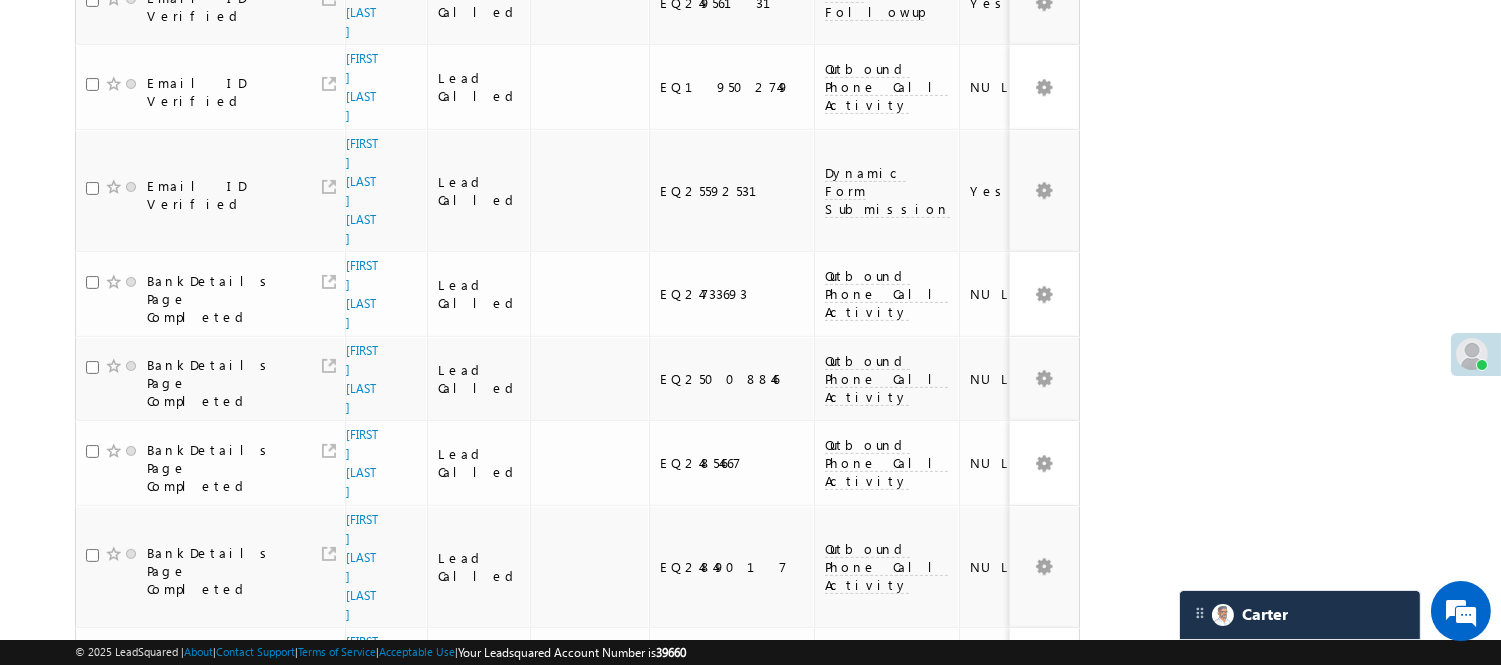 click on "3" at bounding box center (937, 1004) 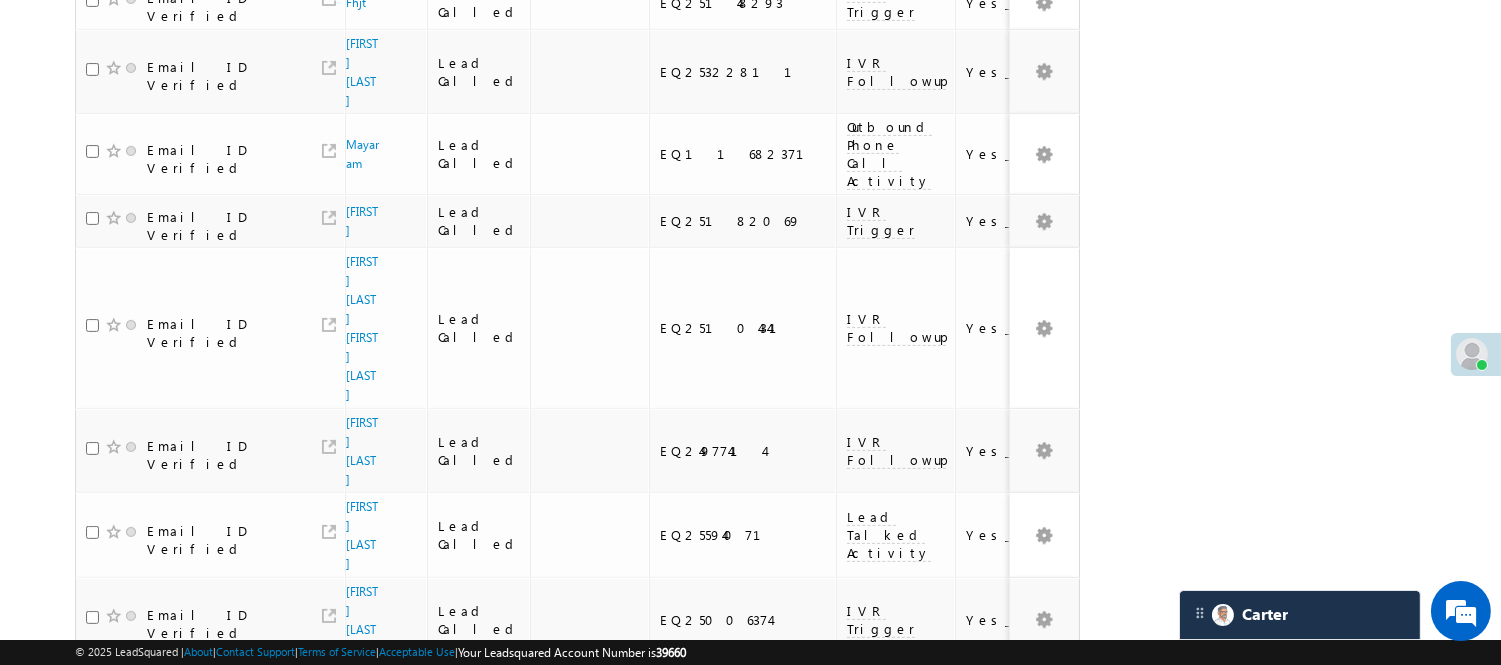scroll, scrollTop: 1300, scrollLeft: 0, axis: vertical 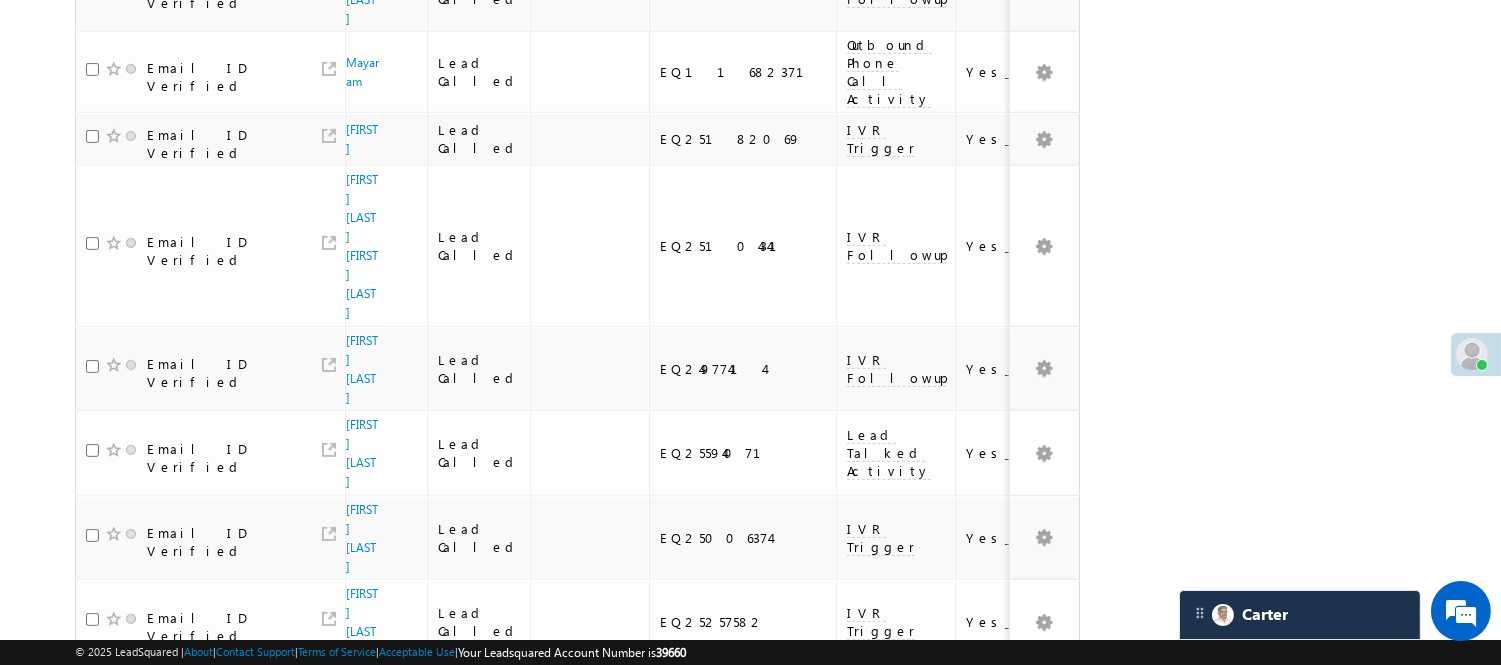 click on "4" at bounding box center (978, 1079) 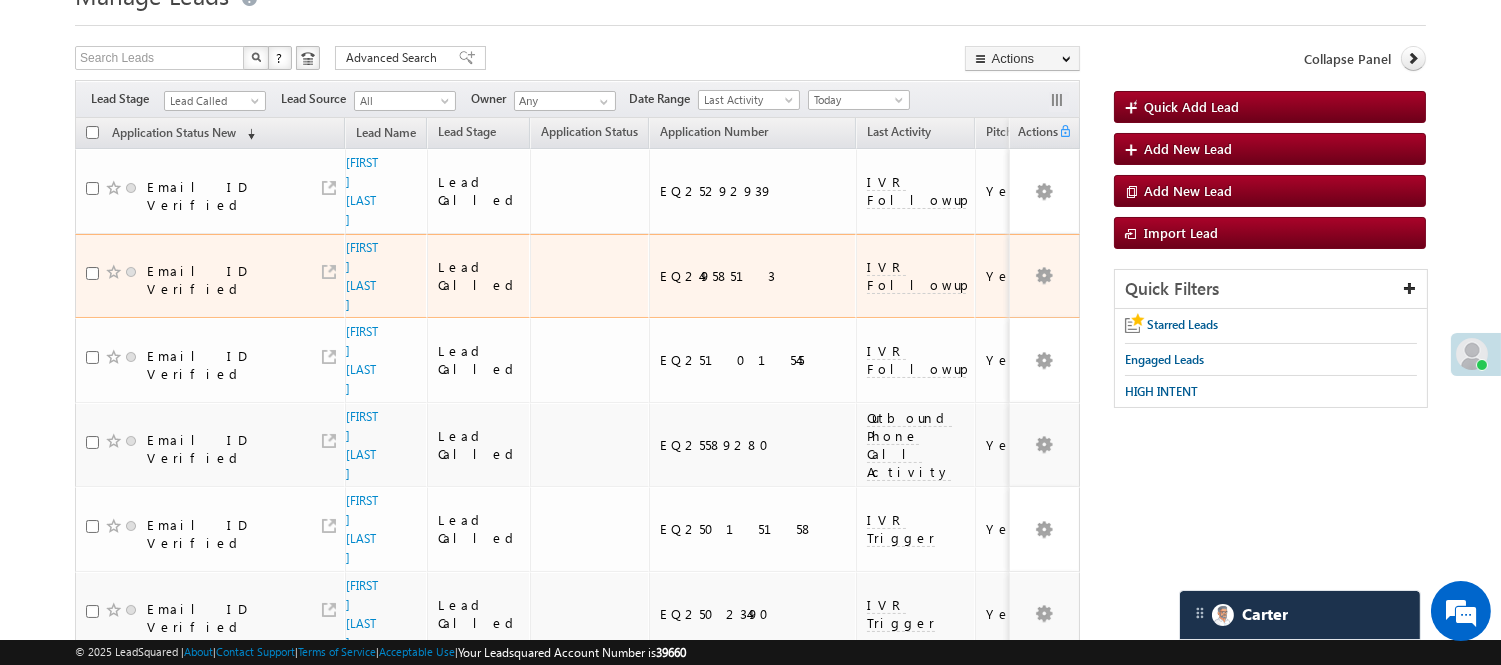 scroll, scrollTop: 0, scrollLeft: 0, axis: both 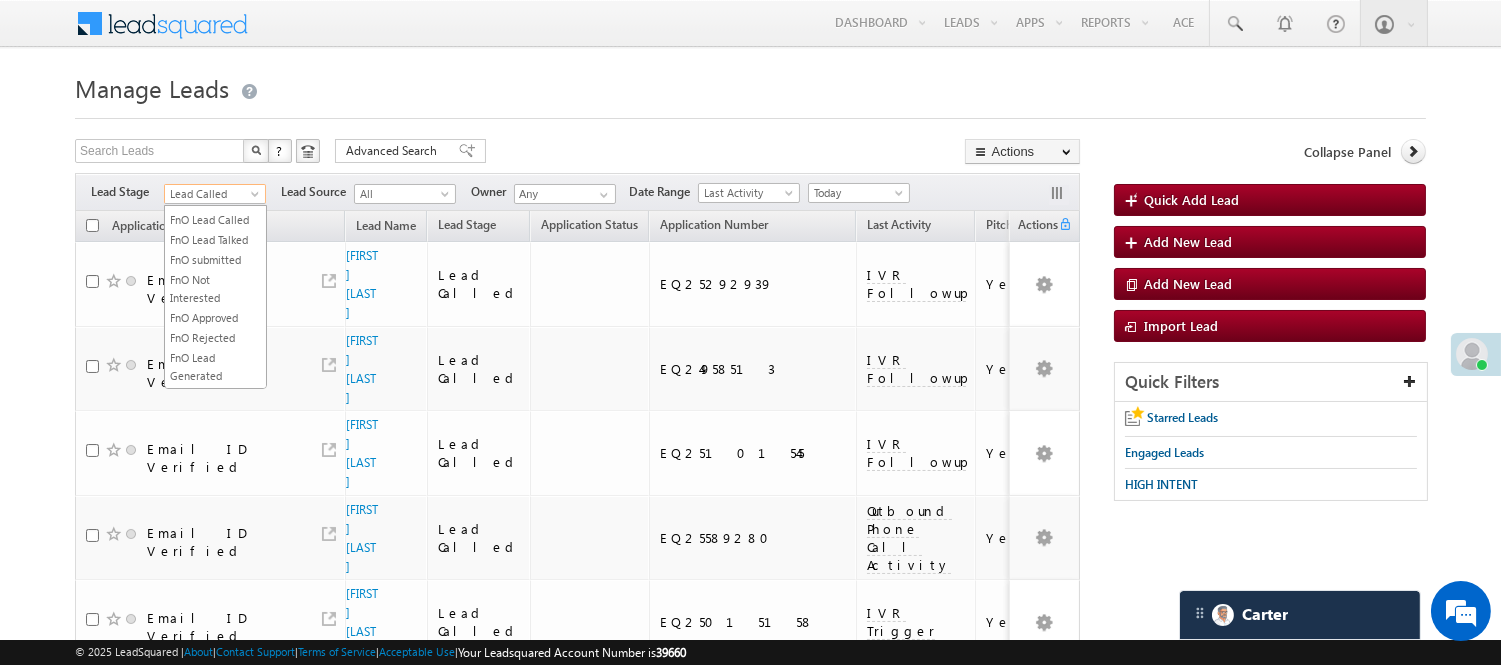 click on "Lead Called" at bounding box center (212, 194) 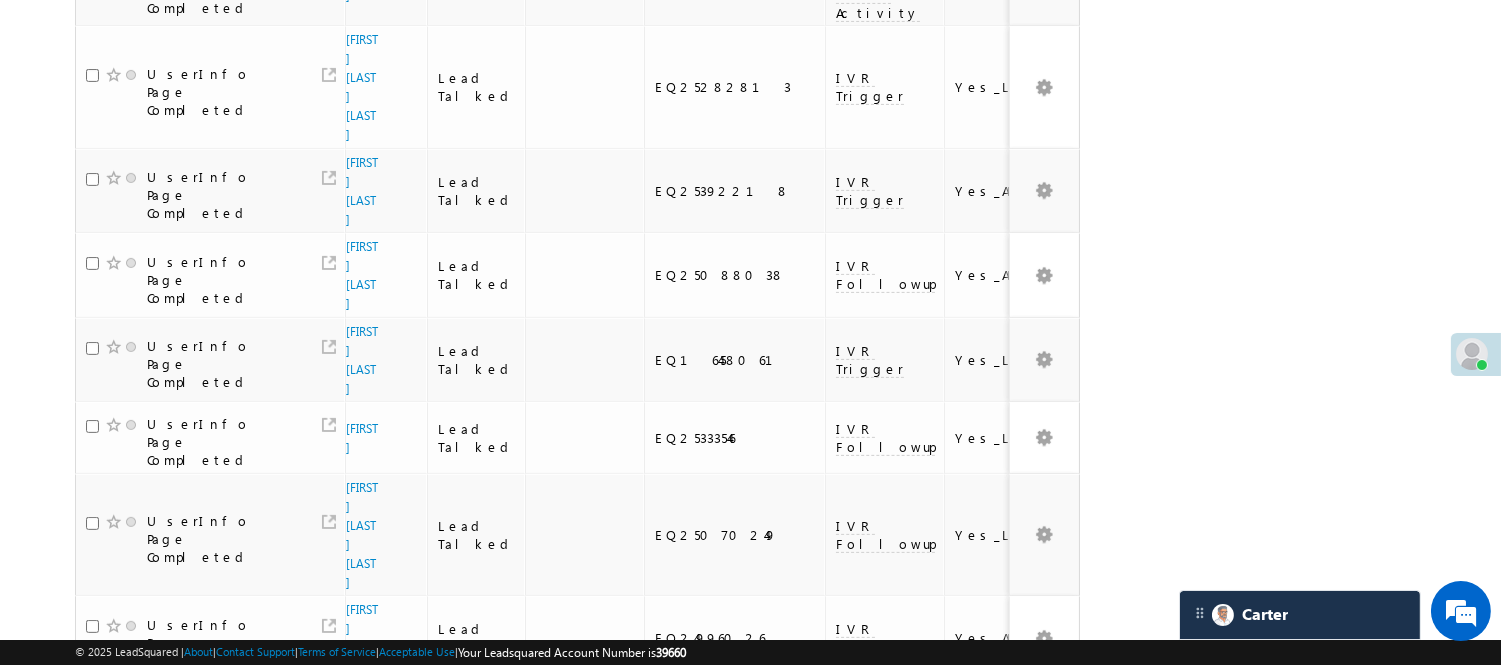 scroll, scrollTop: 1185, scrollLeft: 0, axis: vertical 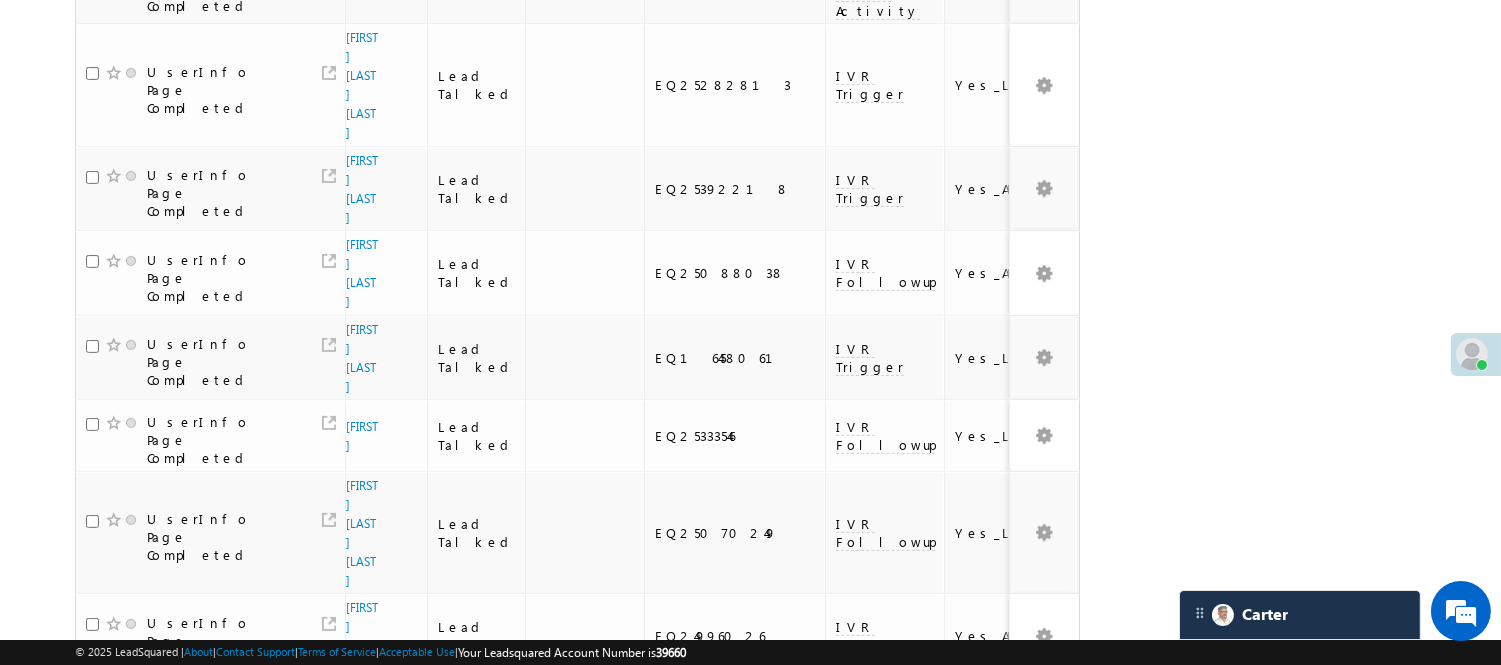 click on "3" at bounding box center [978, 1262] 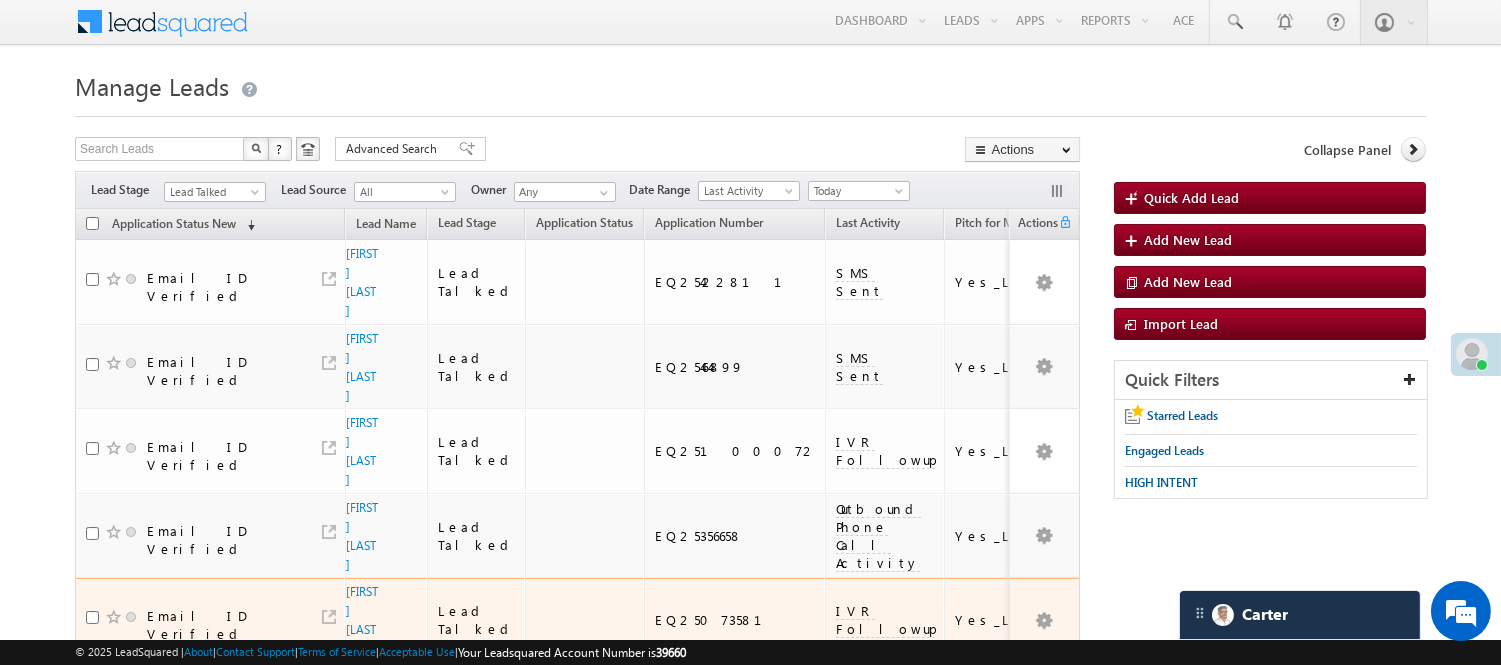 scroll, scrollTop: 0, scrollLeft: 0, axis: both 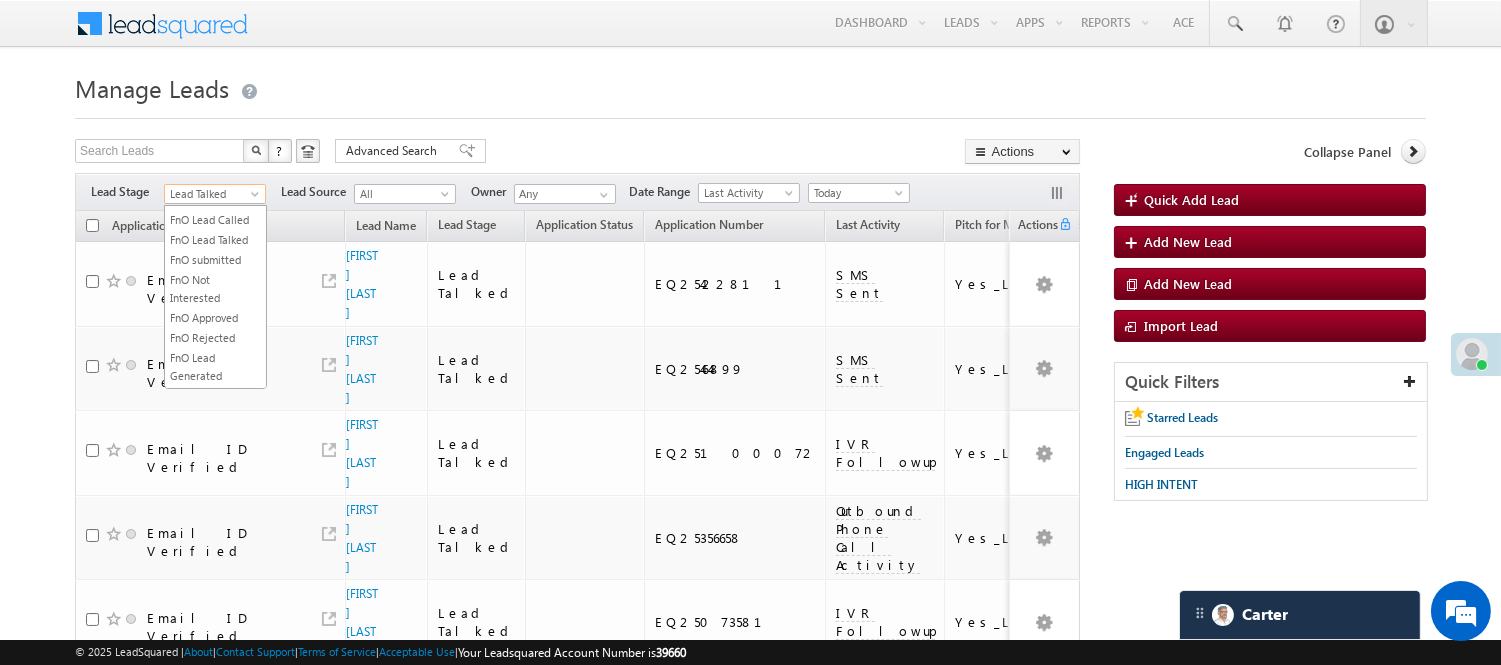 click on "Lead Talked" at bounding box center [212, 194] 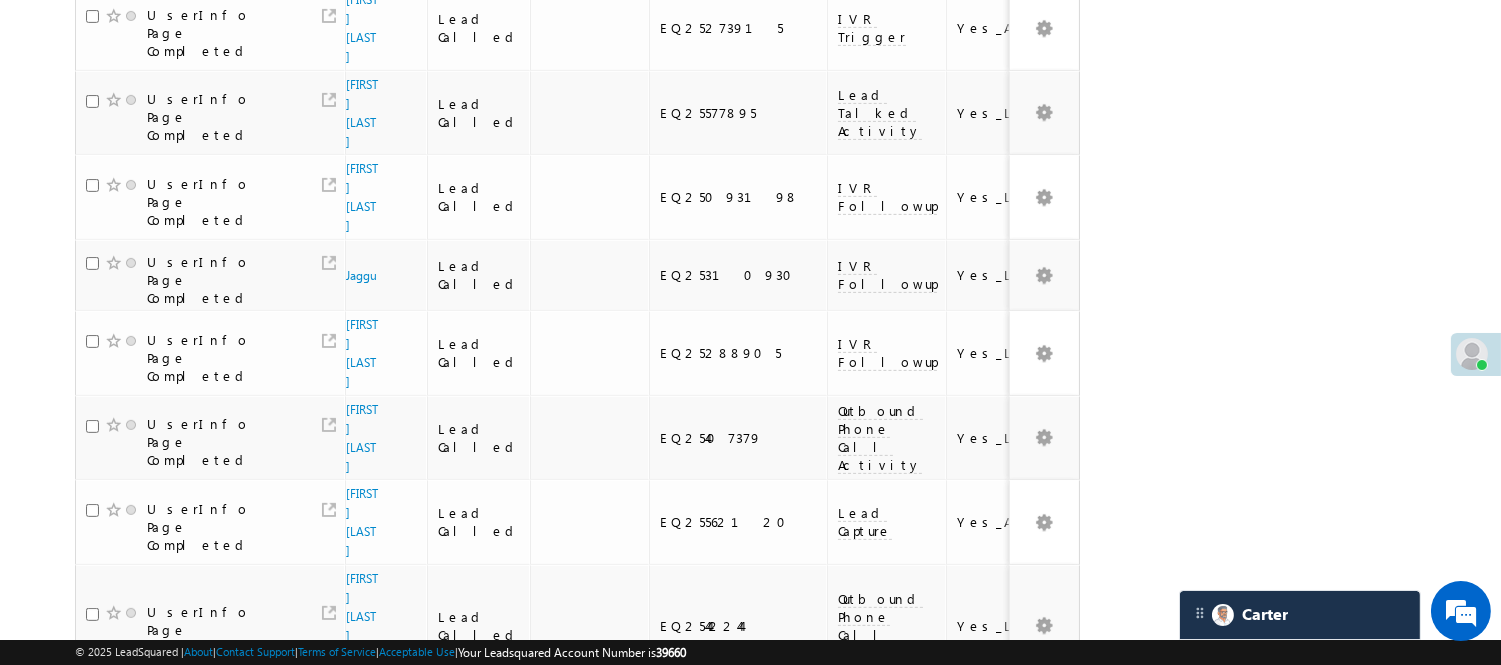 scroll, scrollTop: 1455, scrollLeft: 0, axis: vertical 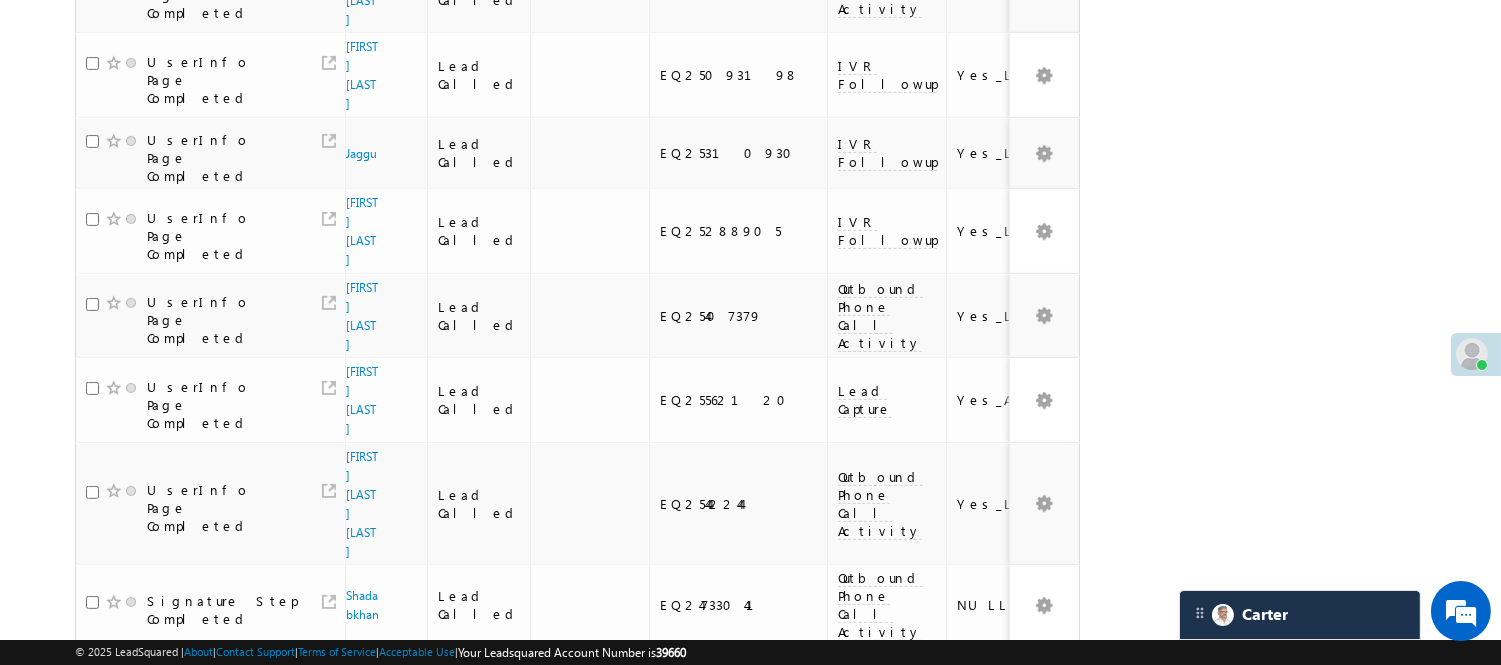 click on "4" at bounding box center (978, 1018) 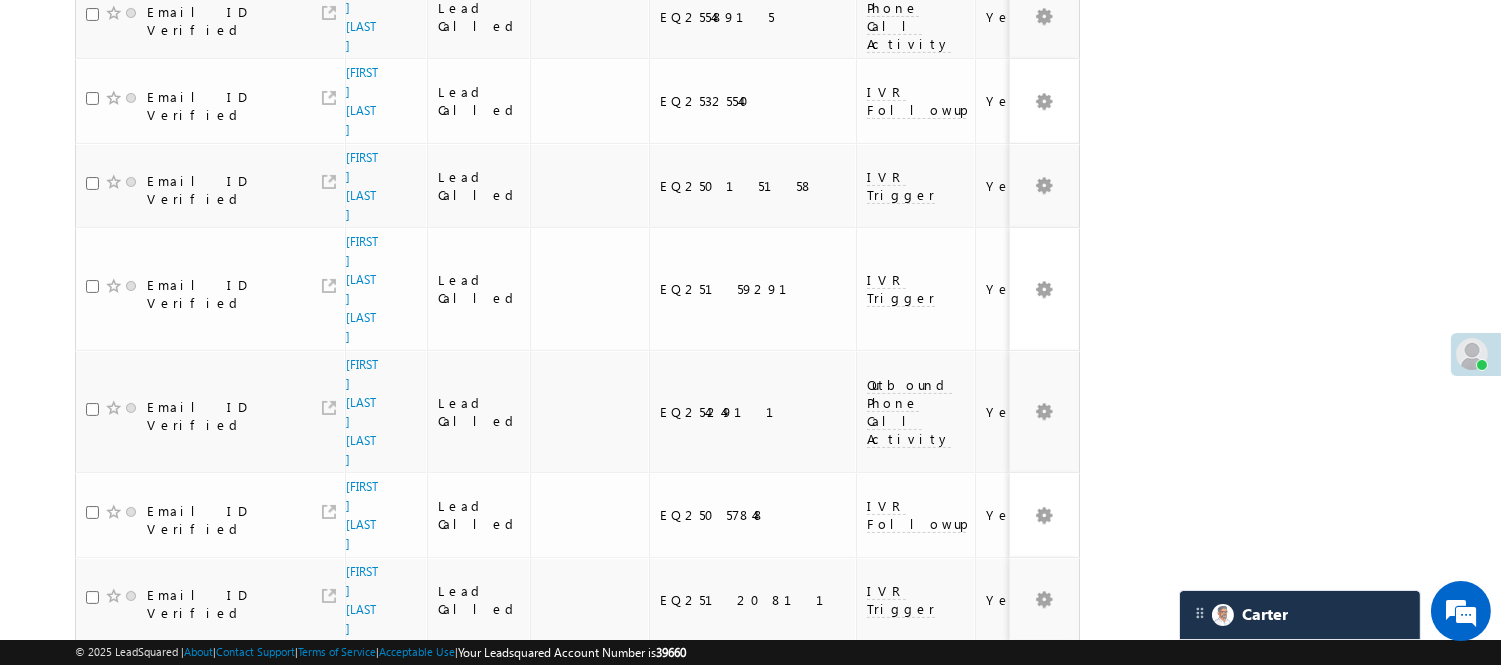 scroll, scrollTop: 1356, scrollLeft: 0, axis: vertical 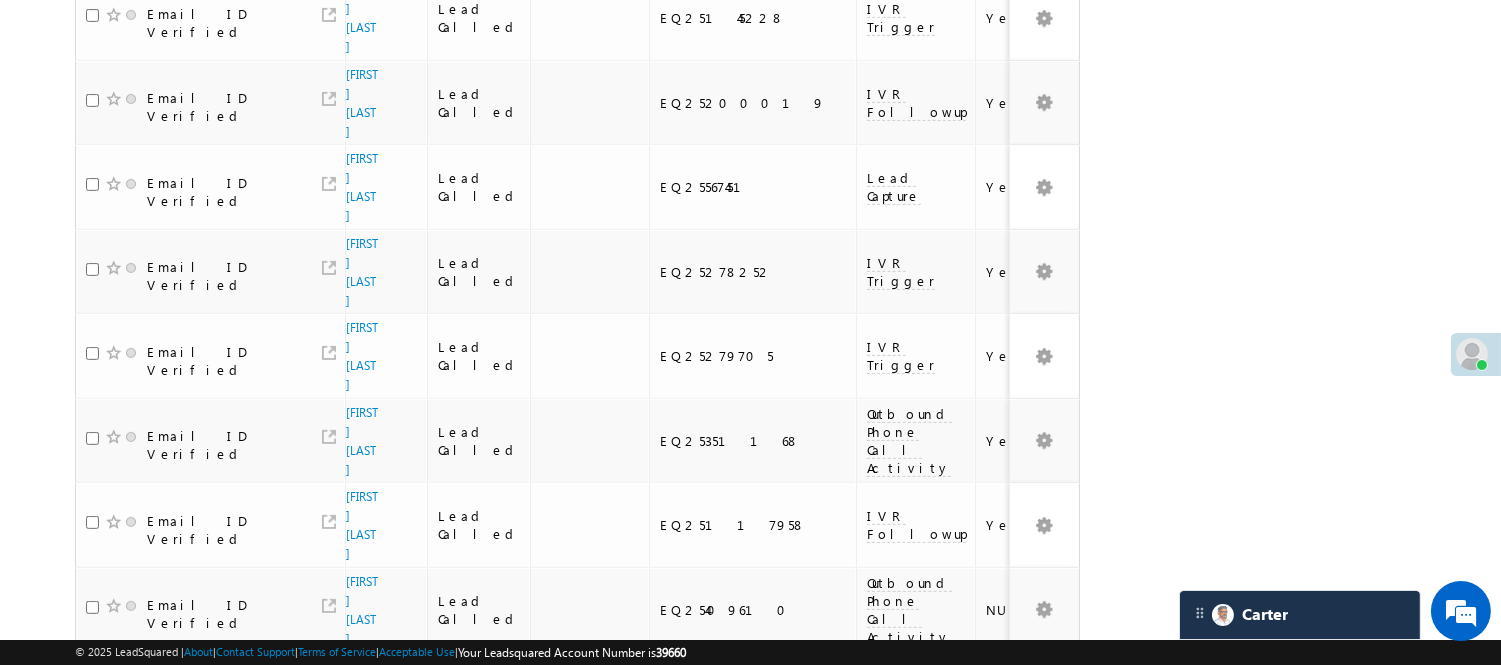 click on "3" at bounding box center (937, 1094) 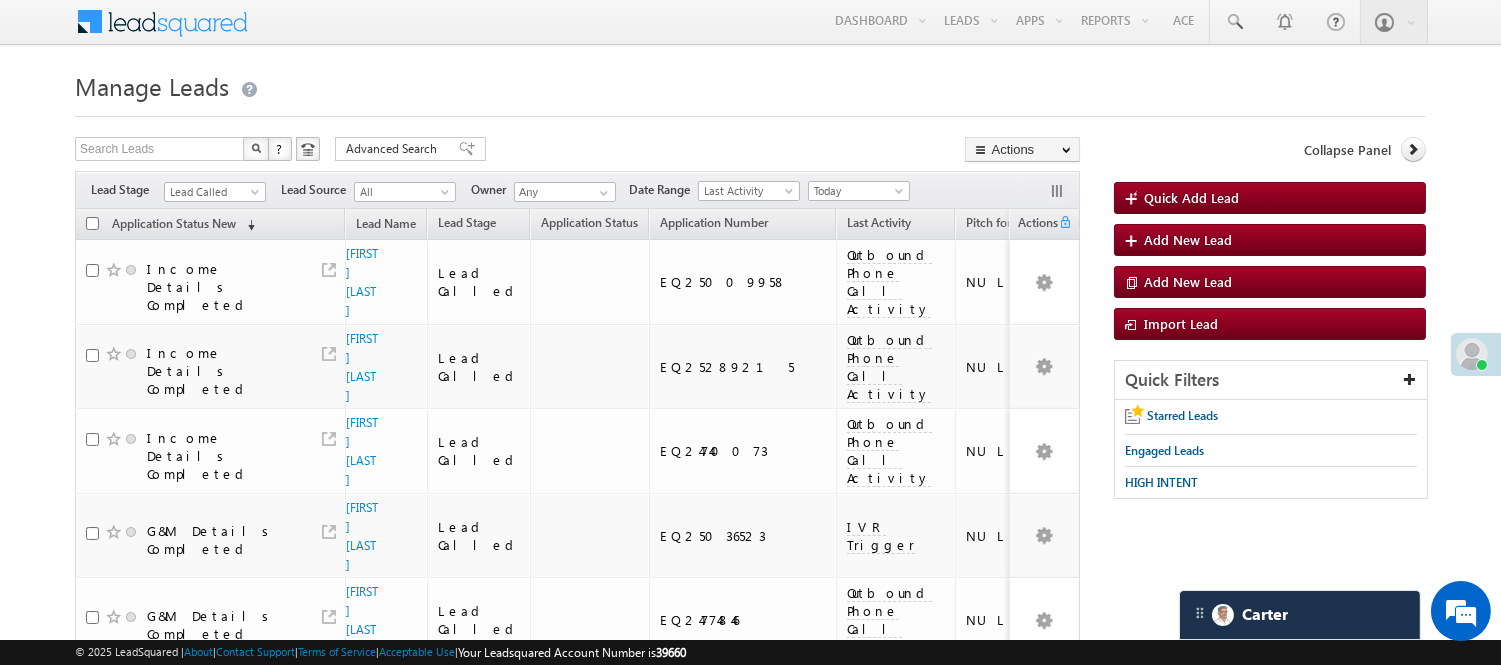 scroll, scrollTop: 0, scrollLeft: 0, axis: both 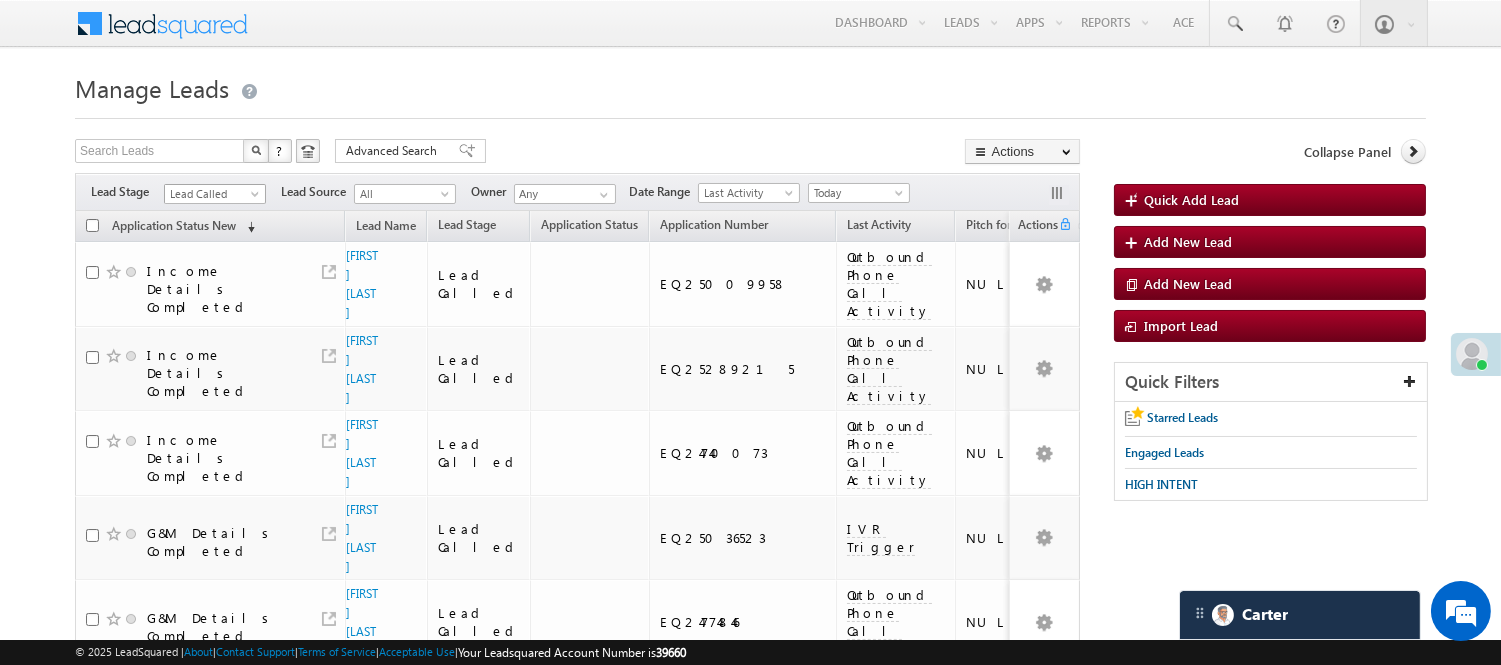 click on "Lead Called" at bounding box center (212, 194) 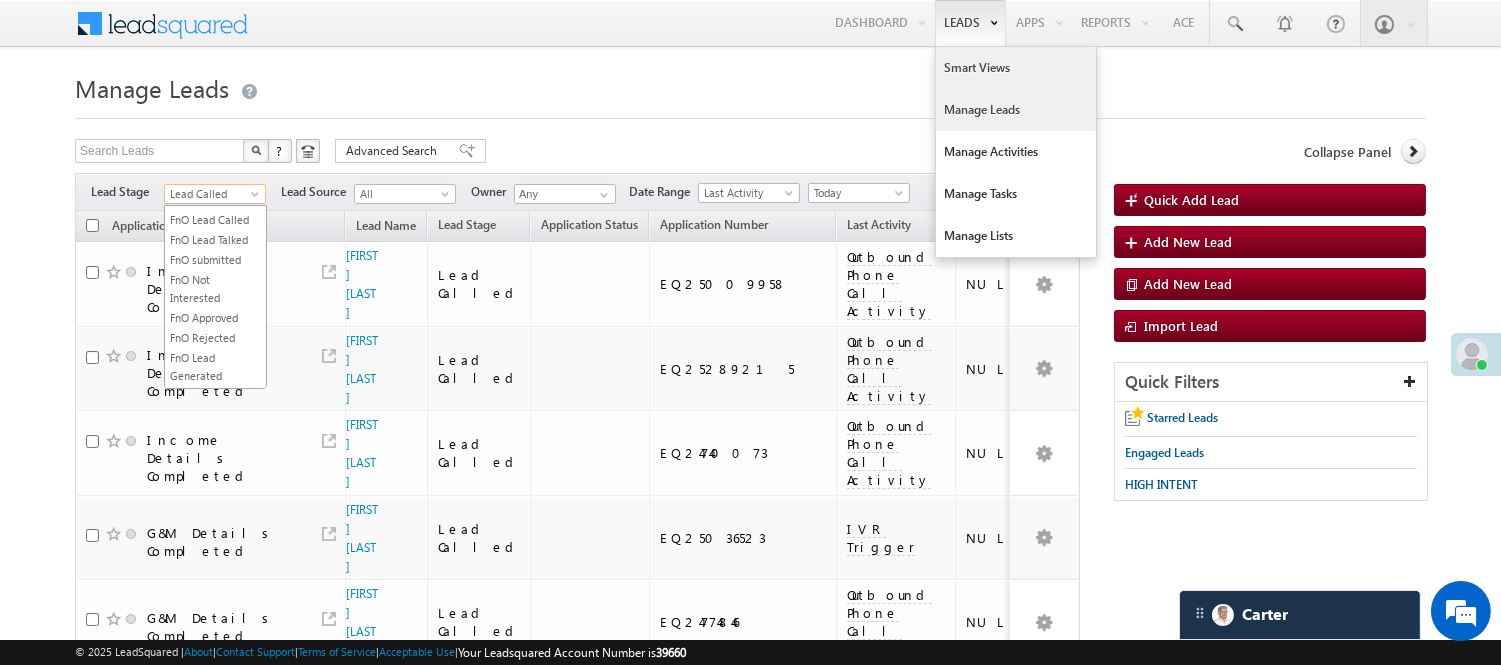 click on "Smart Views" at bounding box center (1016, 68) 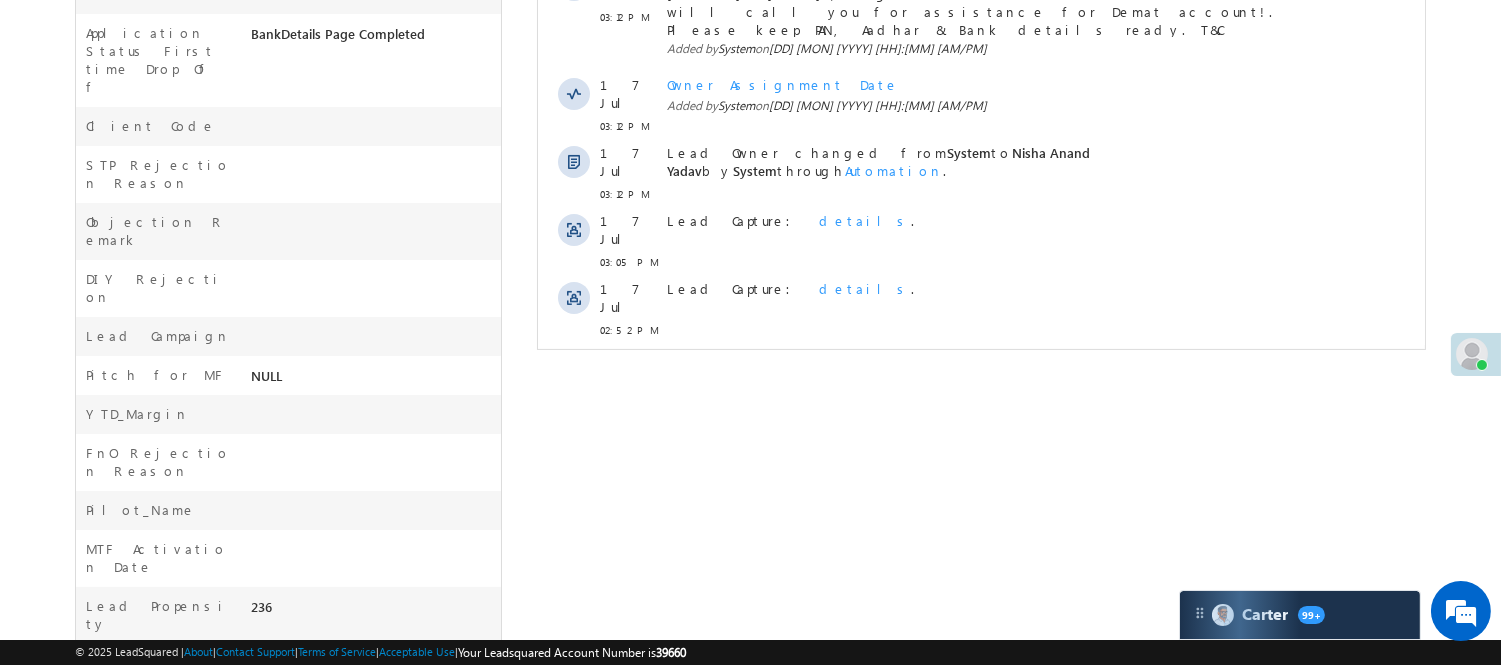 scroll, scrollTop: 348, scrollLeft: 0, axis: vertical 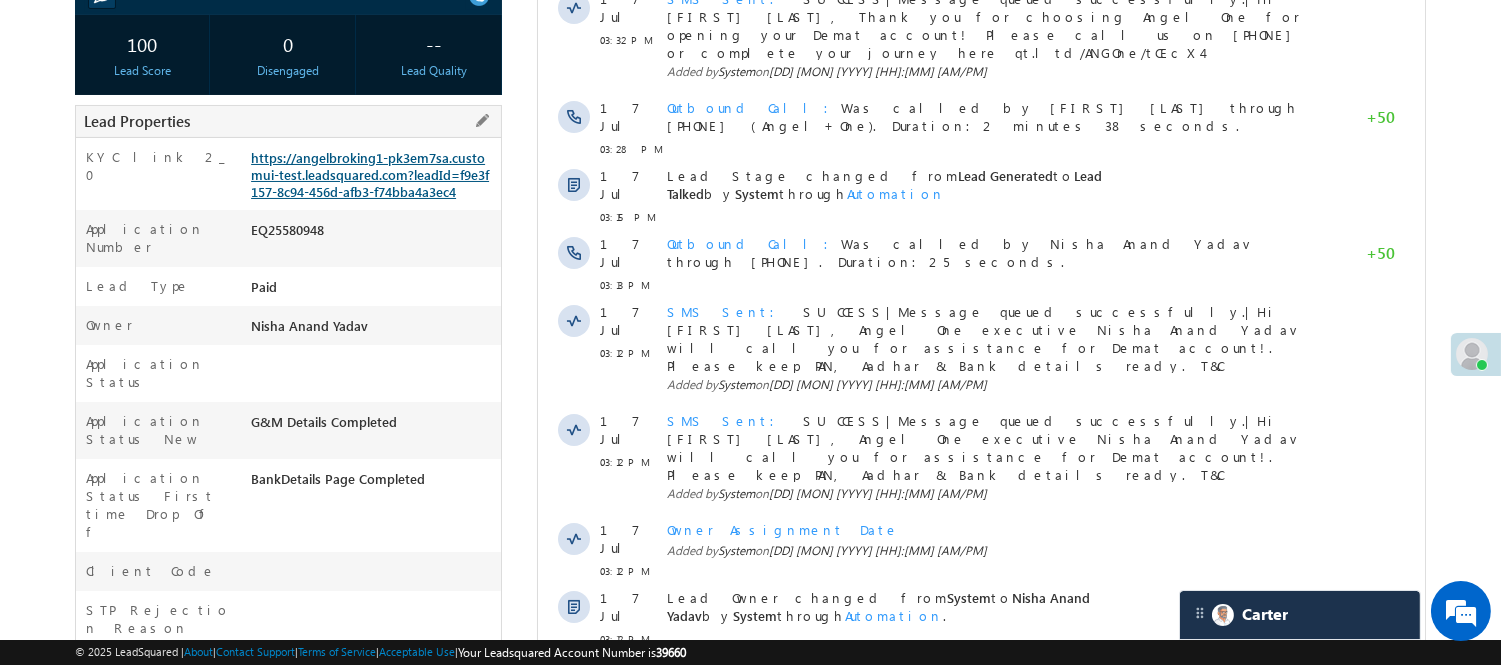 click on "https://angelbroking1-pk3em7sa.customui-test.leadsquared.com?leadId=f9e3f157-8c94-456d-afb3-f74bba4a3ec4" at bounding box center [370, 174] 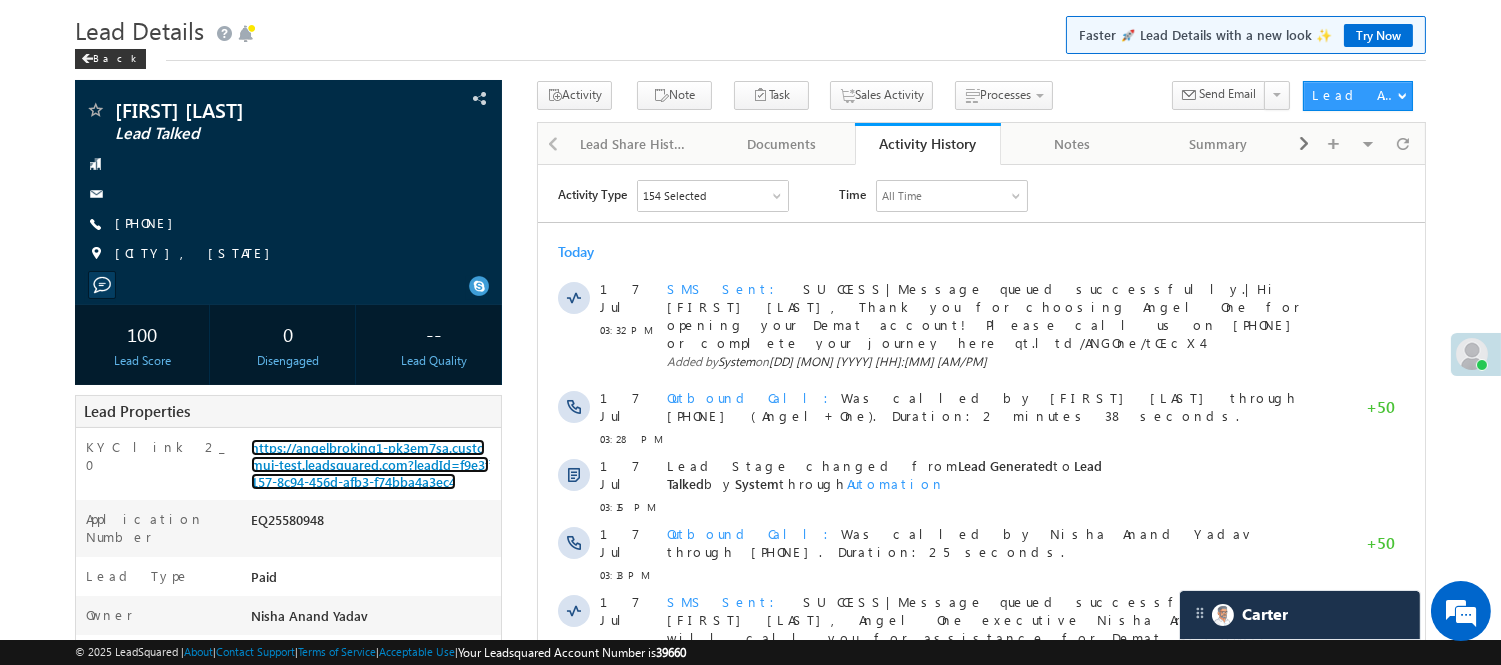 scroll, scrollTop: 0, scrollLeft: 0, axis: both 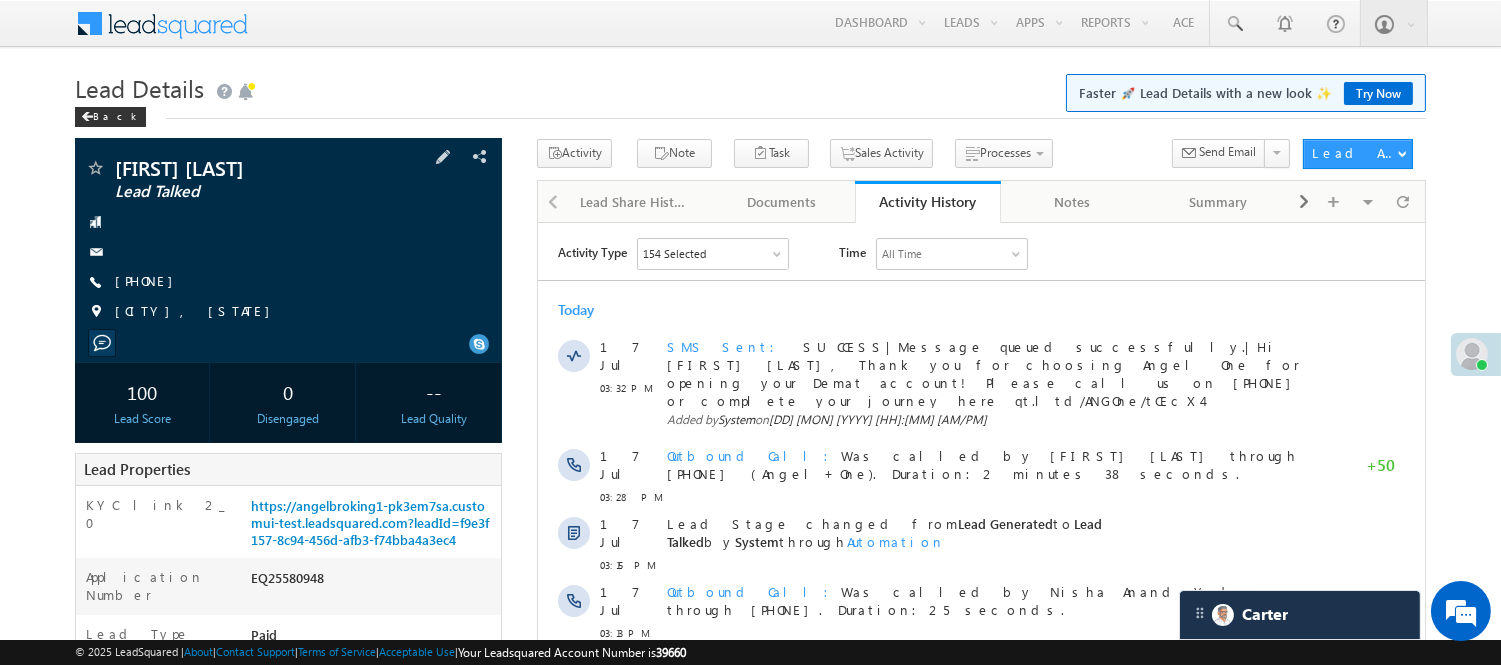 click on "Gaurav Sharma
Lead Talked
+91-7906981018" at bounding box center (288, 245) 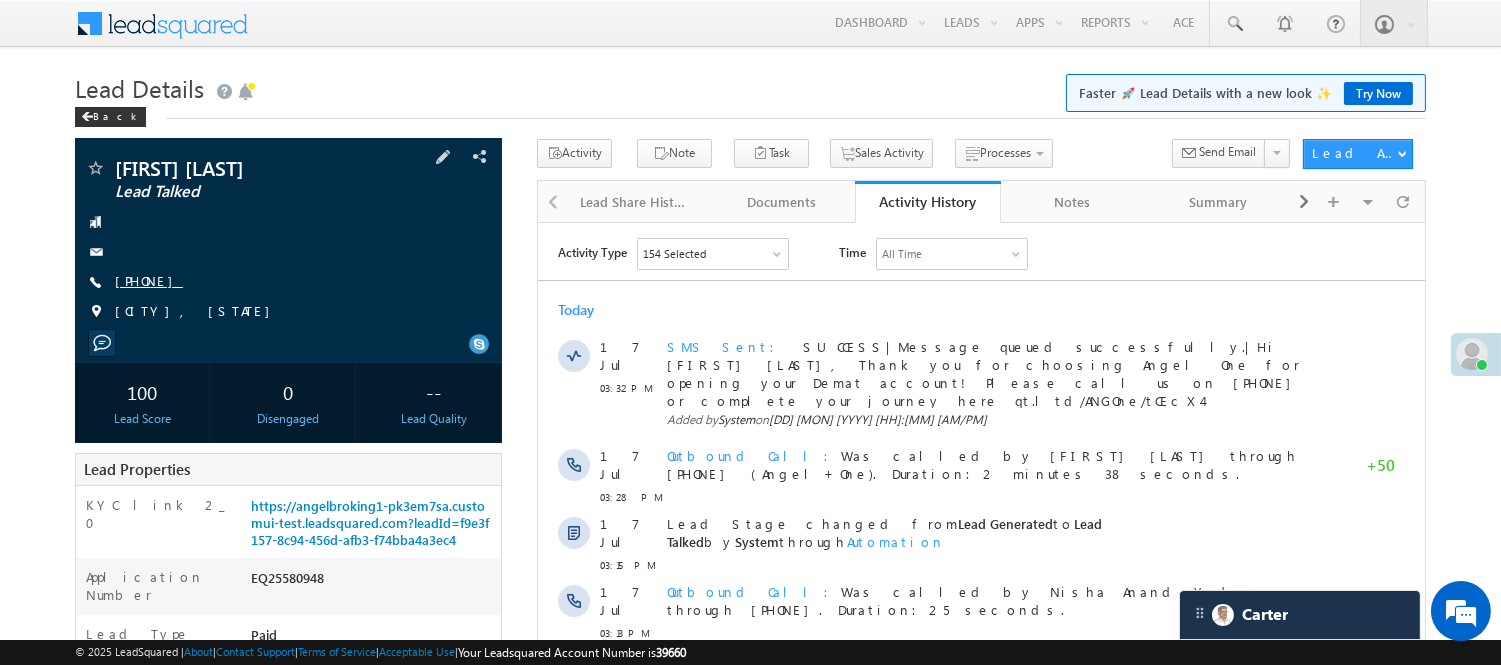 click on "+91-7906981018" at bounding box center (149, 280) 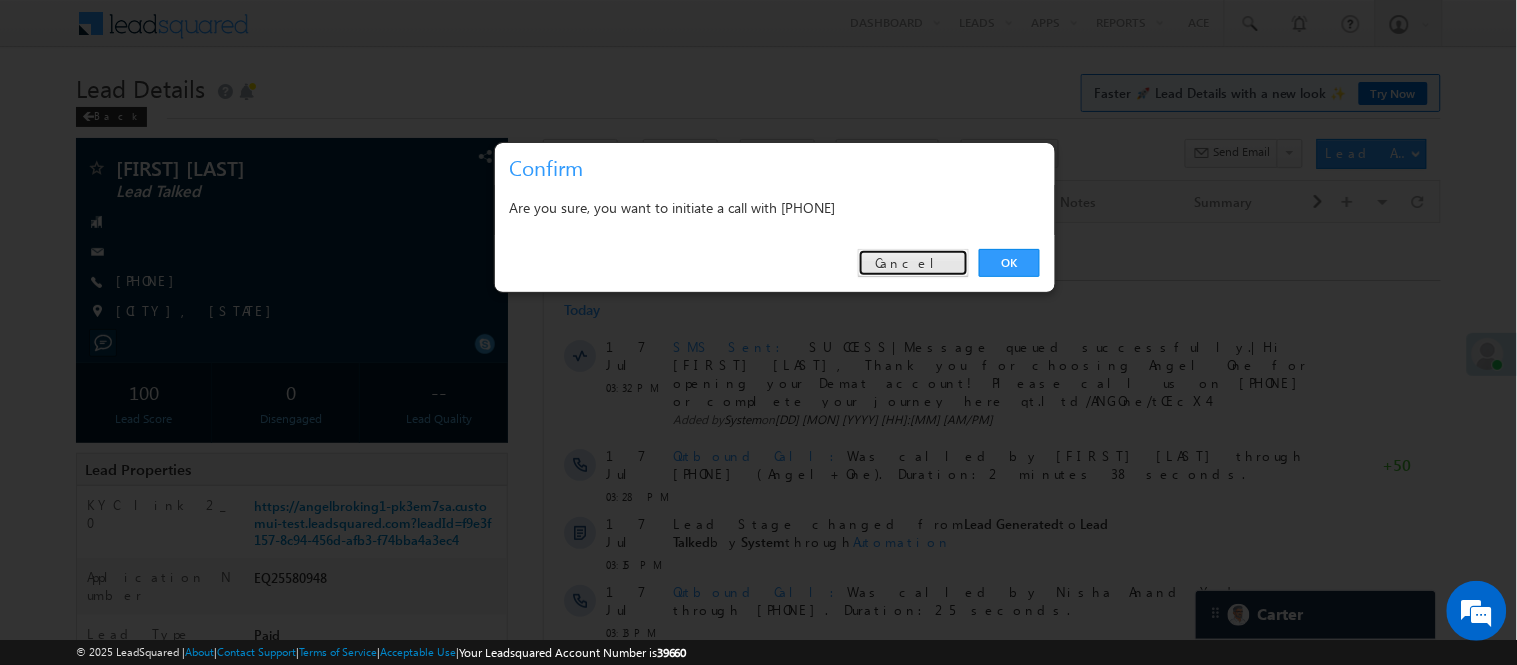 drag, startPoint x: 942, startPoint y: 265, endPoint x: 409, endPoint y: 37, distance: 579.718 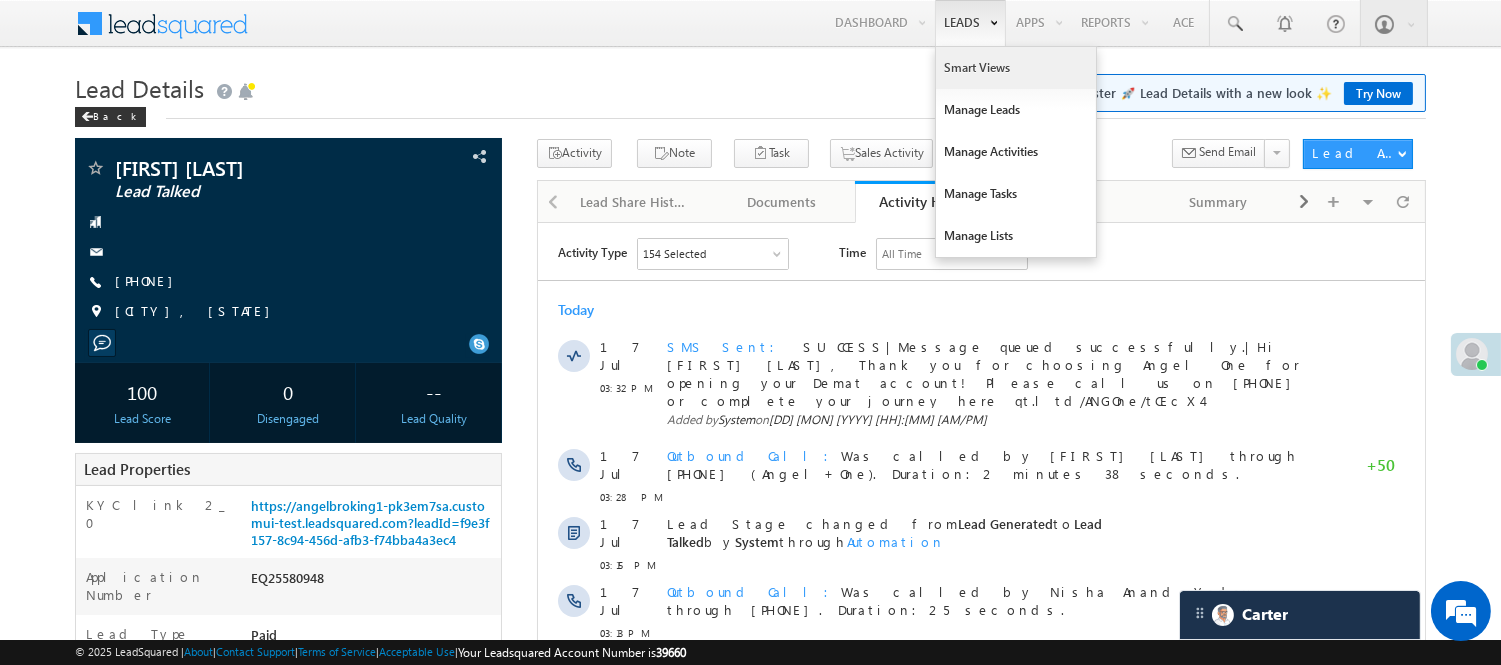 click on "Smart Views" at bounding box center (1016, 68) 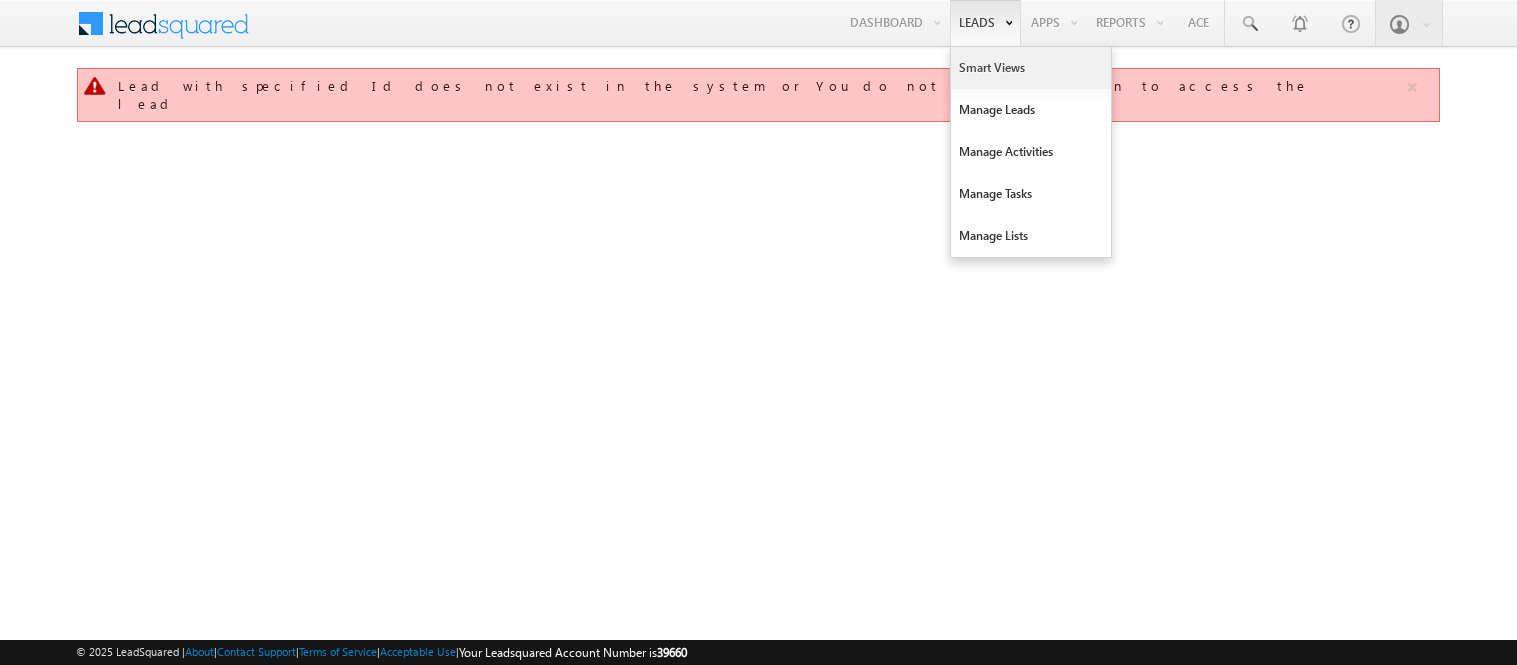 scroll, scrollTop: 0, scrollLeft: 0, axis: both 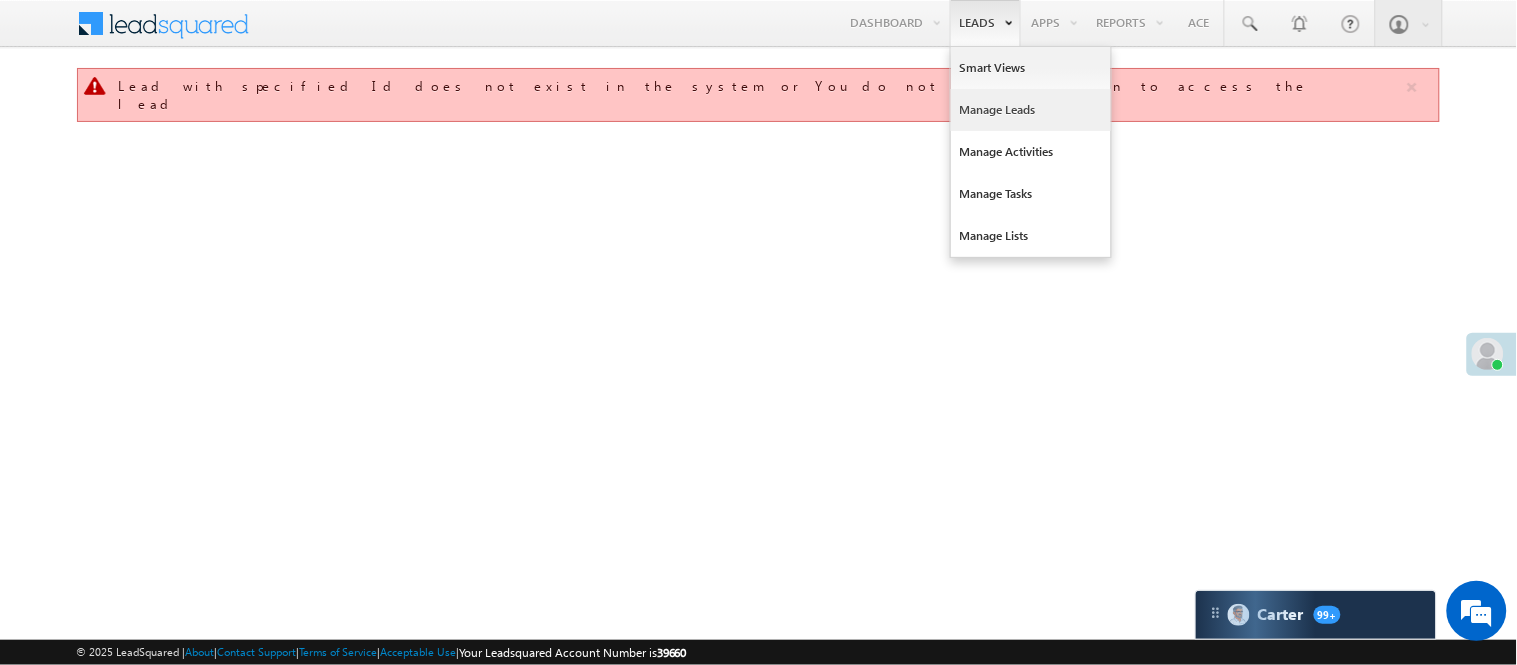 click on "Manage Leads" at bounding box center [1031, 110] 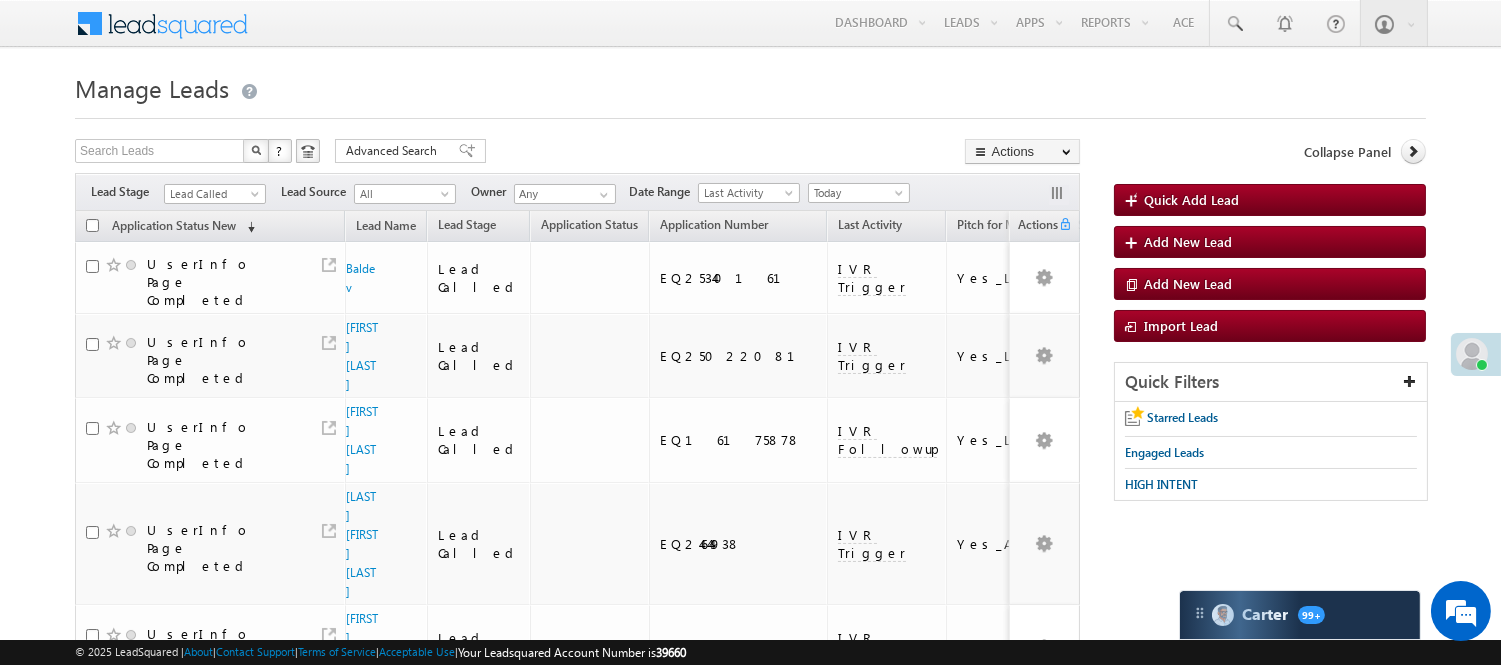 scroll, scrollTop: 1455, scrollLeft: 0, axis: vertical 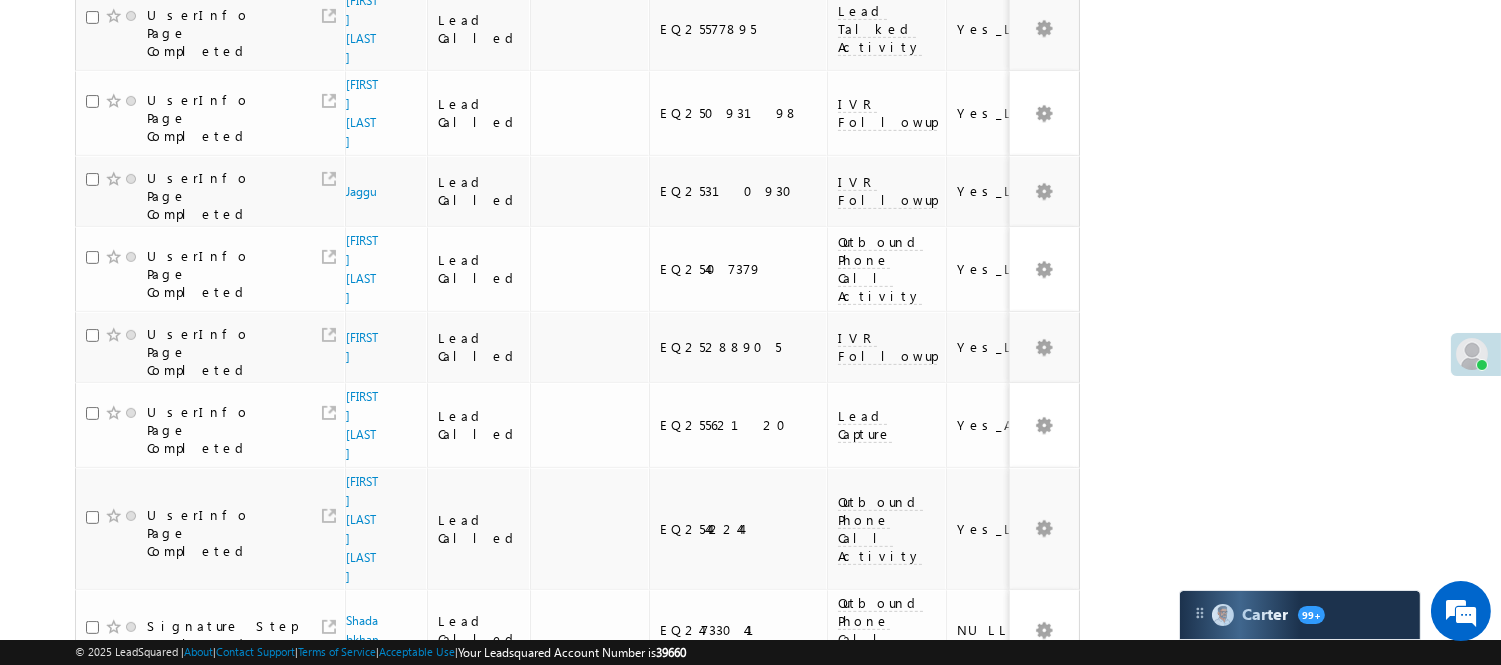 click on "2" at bounding box center [898, 1043] 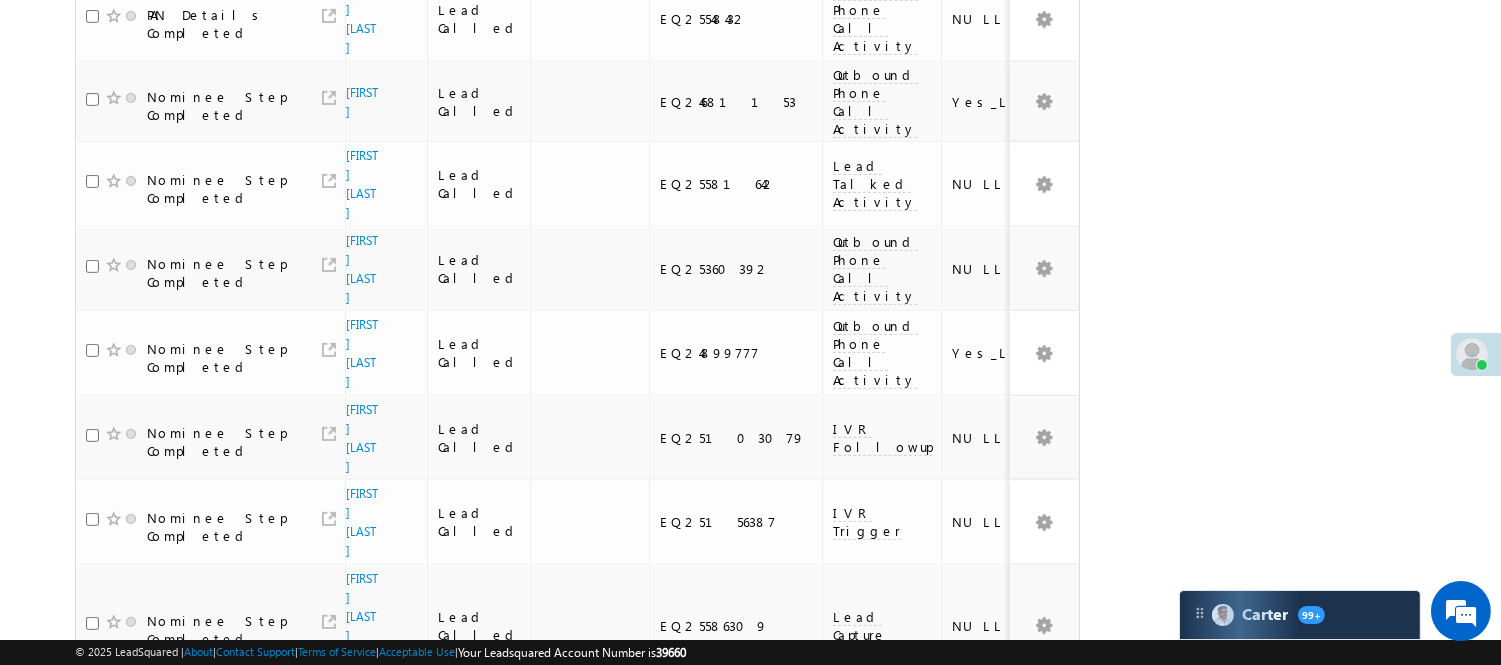 scroll, scrollTop: 0, scrollLeft: 0, axis: both 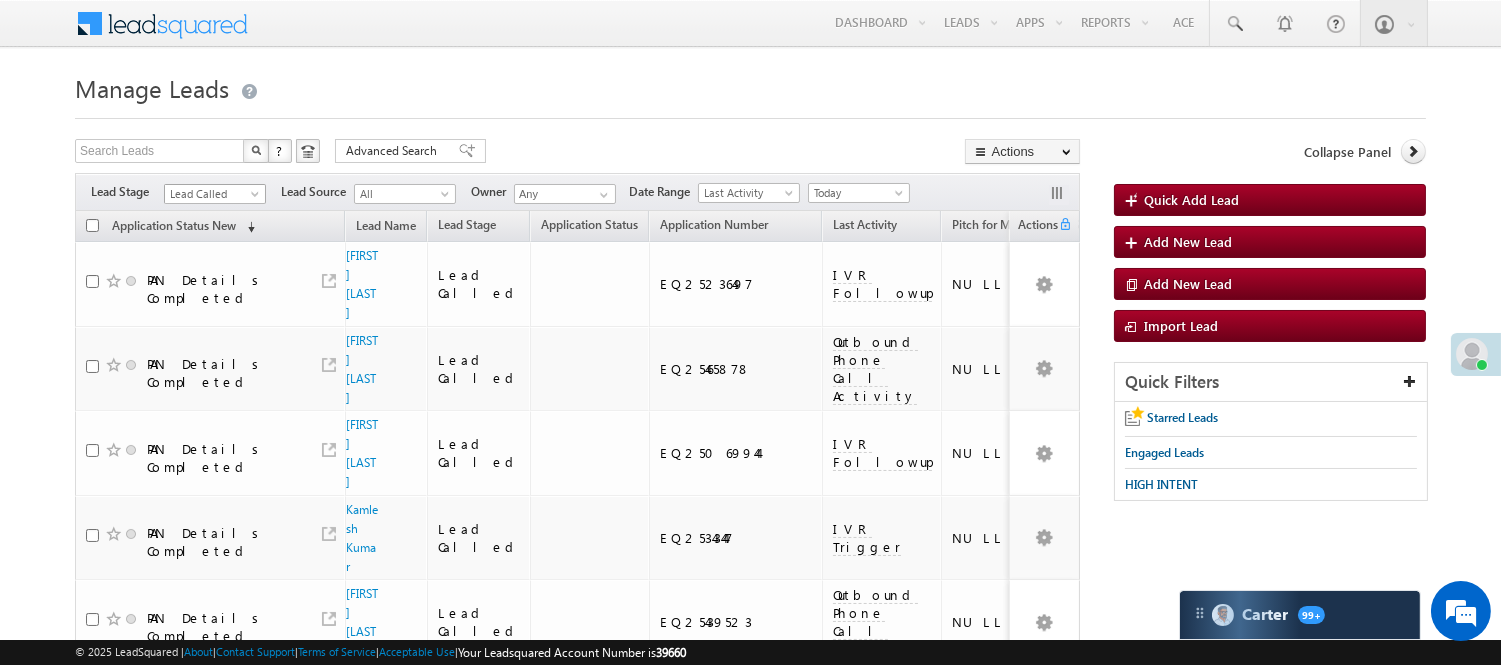 click on "Lead Called" at bounding box center (212, 194) 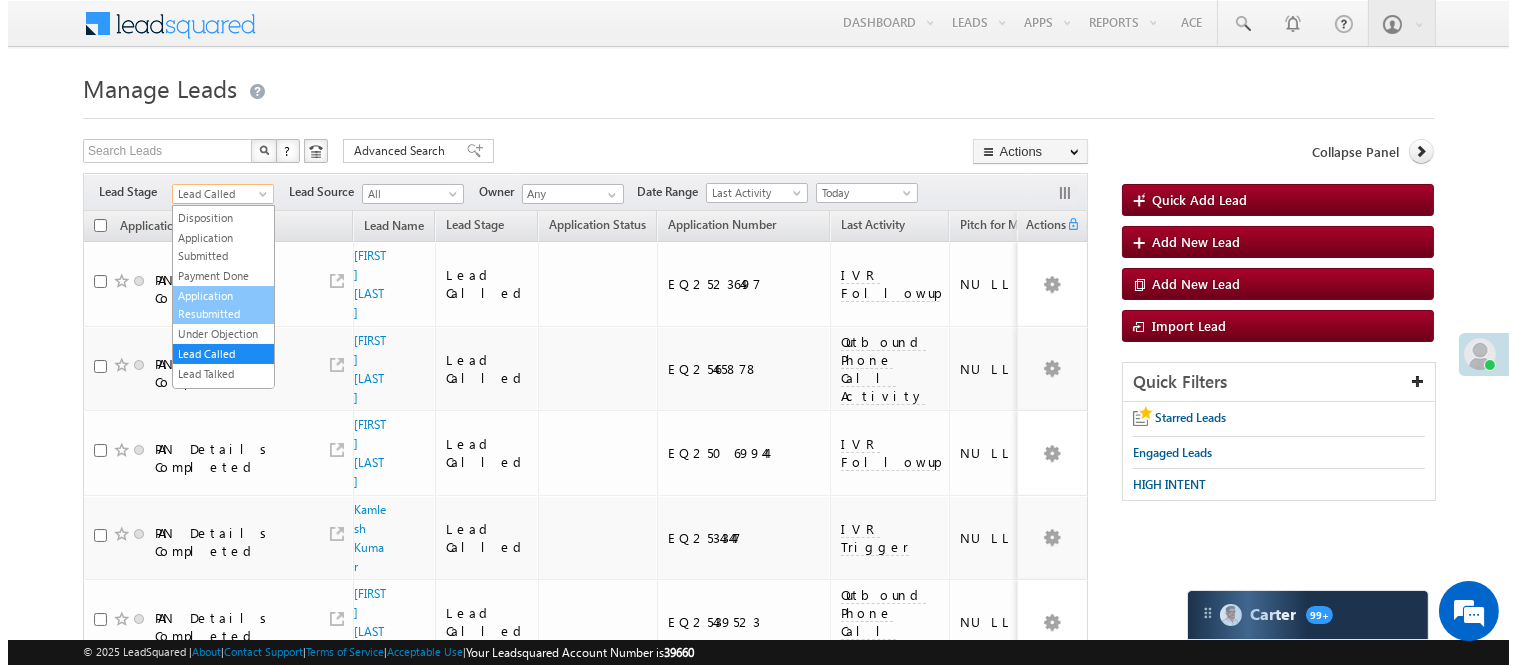 scroll, scrollTop: 0, scrollLeft: 0, axis: both 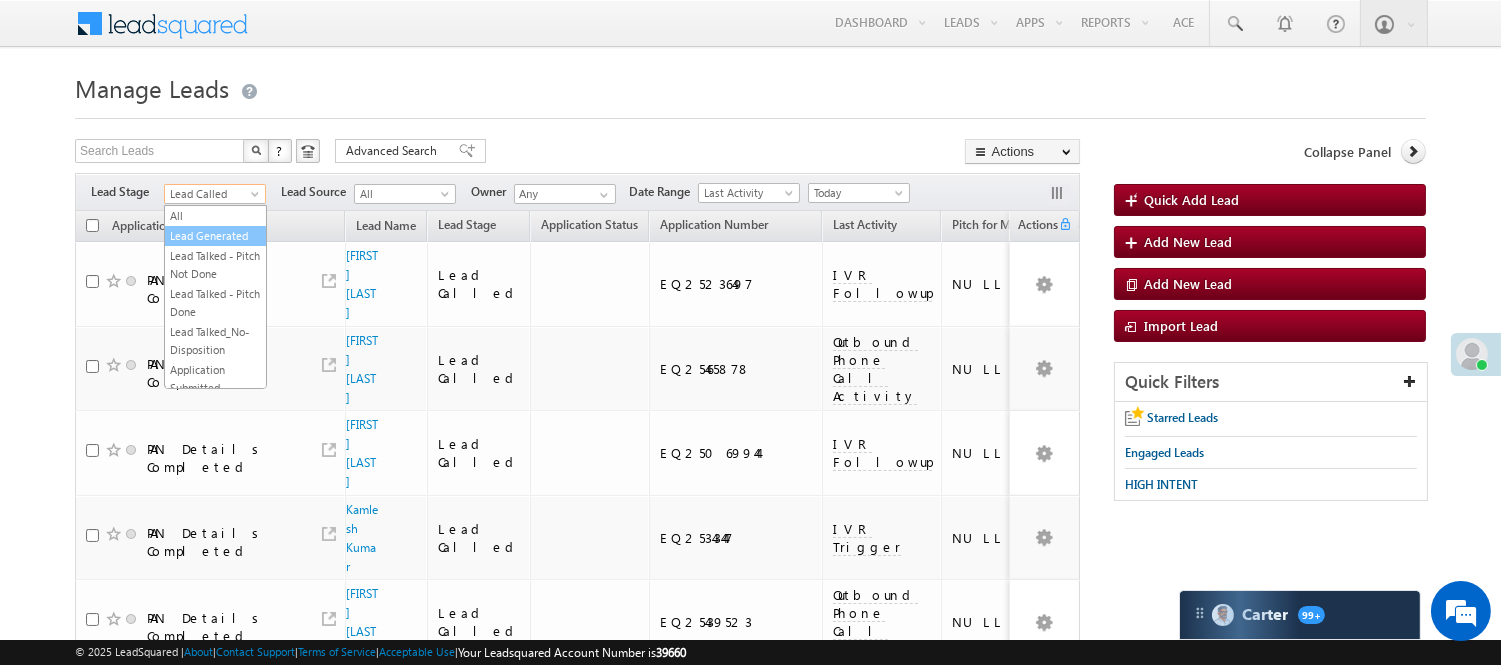 click on "Lead Generated" at bounding box center (215, 236) 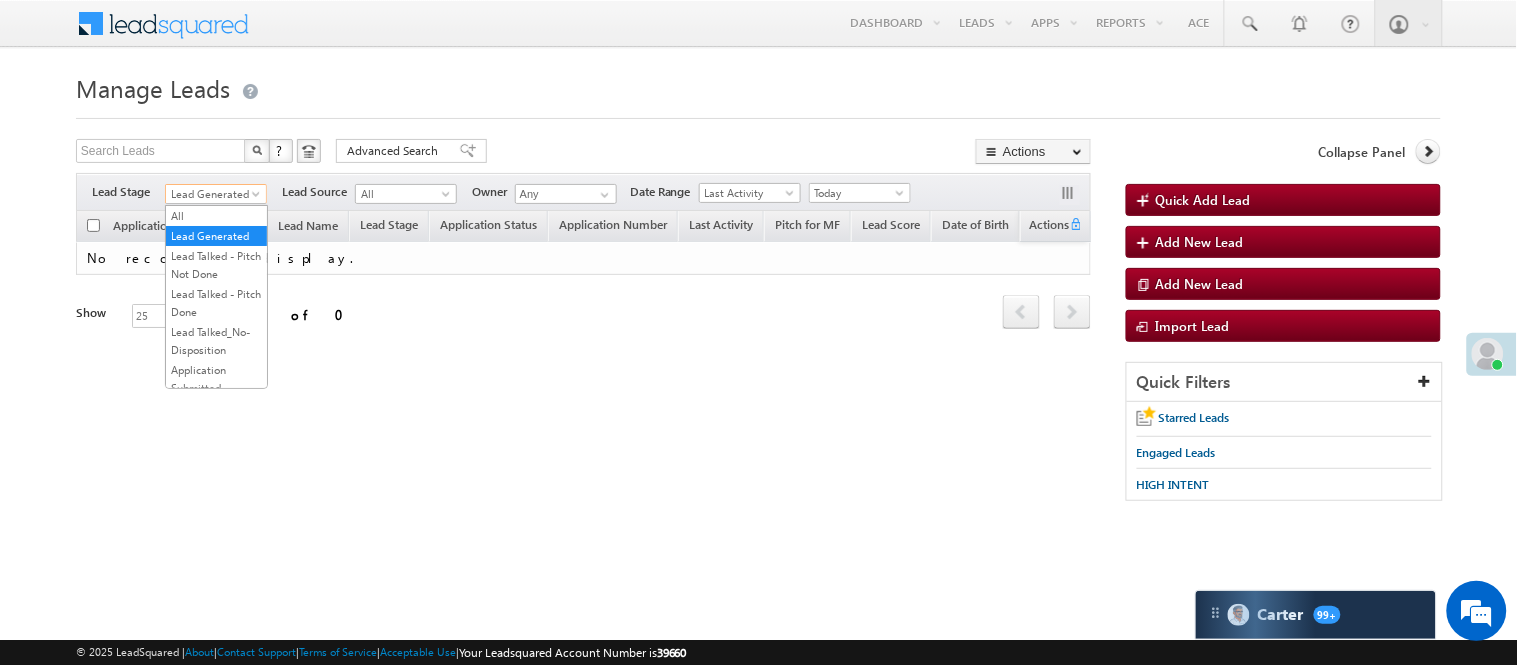 click on "Lead Generated" at bounding box center [213, 194] 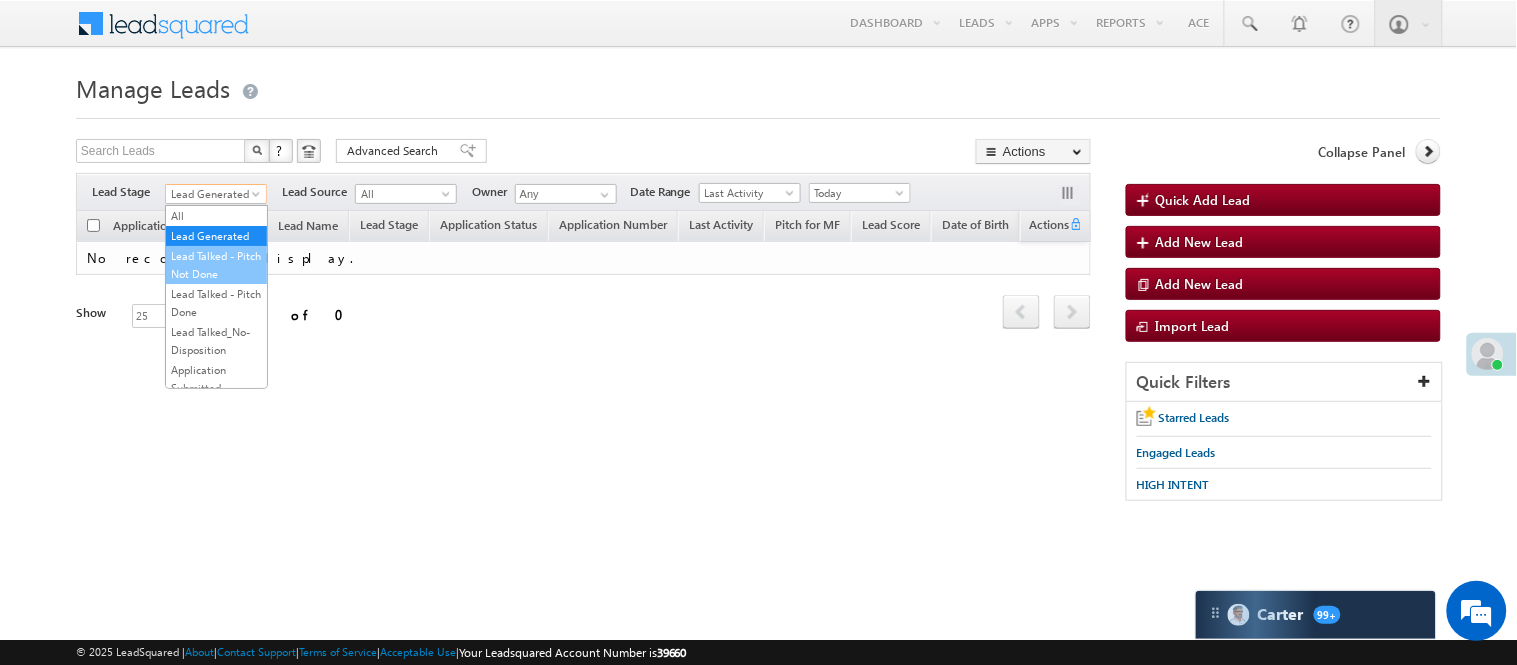 click on "Lead Talked - Pitch Not Done" at bounding box center [216, 265] 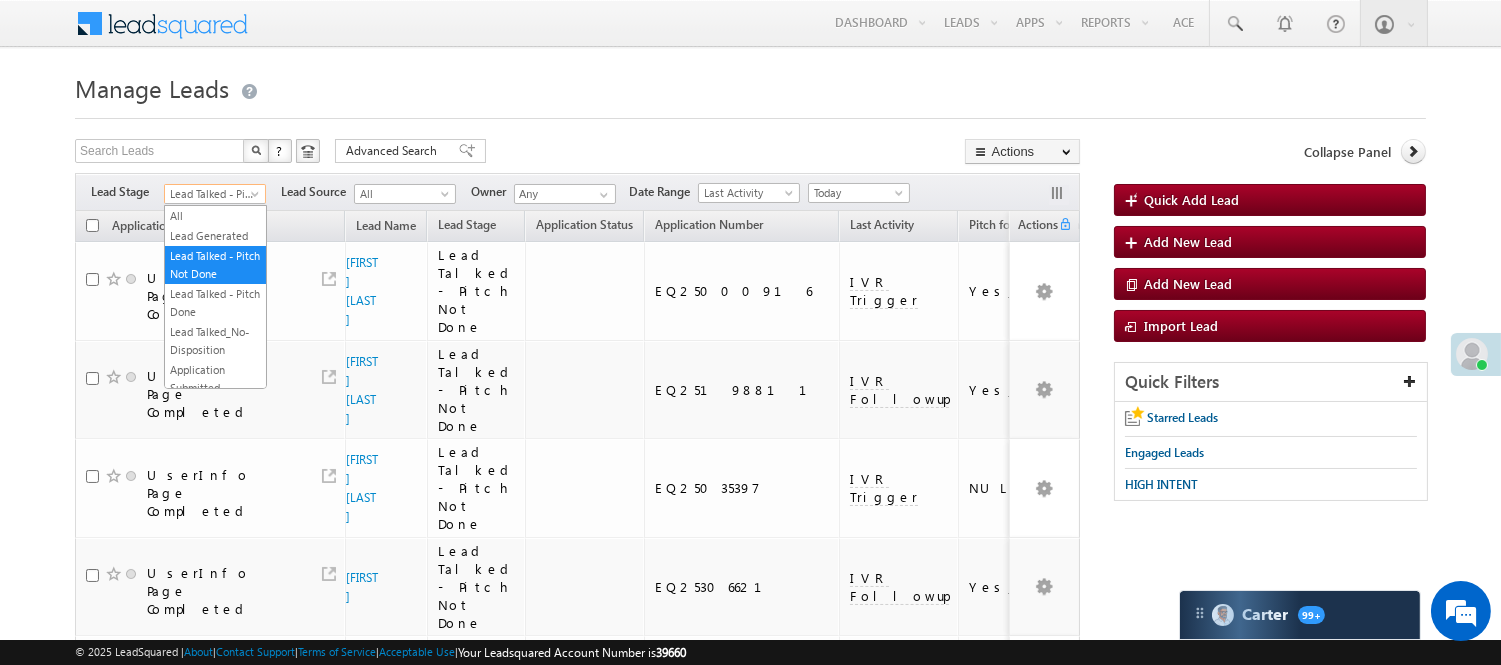 click on "Lead Talked - Pitch Not Done" at bounding box center [212, 194] 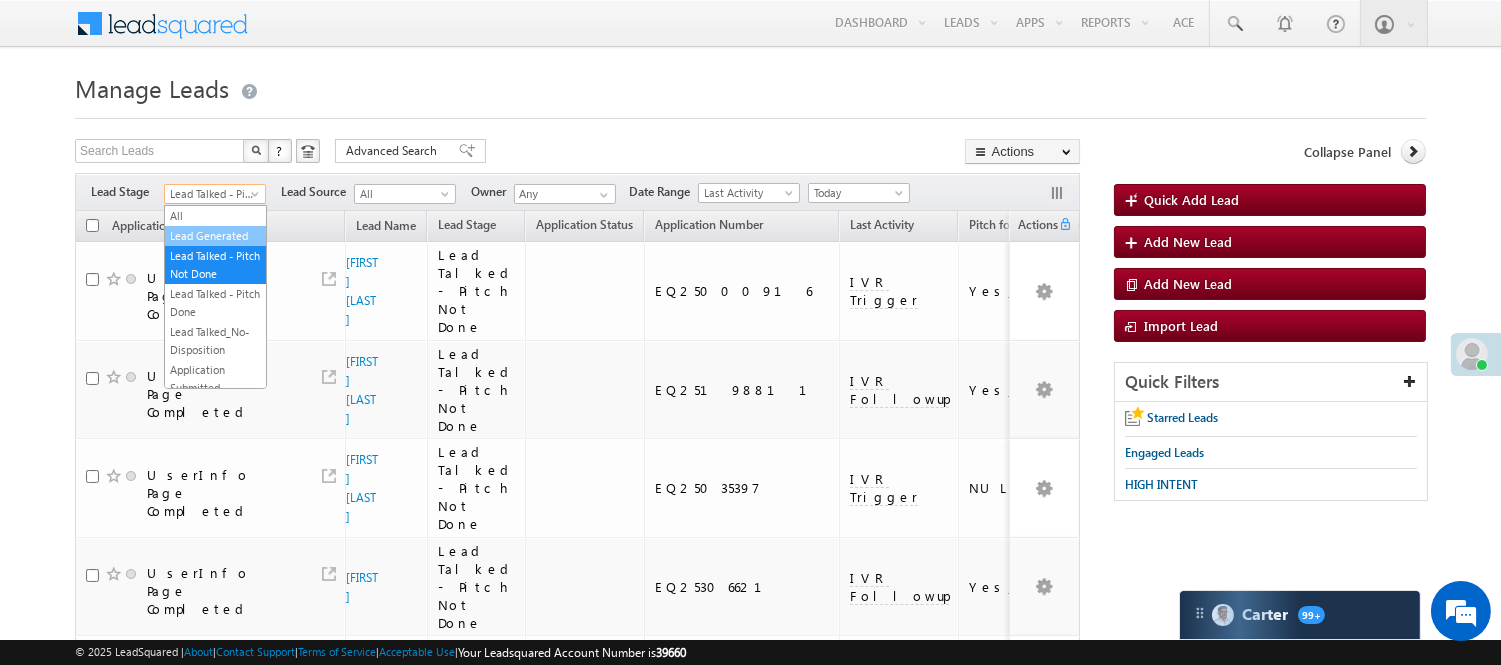 click on "Lead Generated" at bounding box center [215, 236] 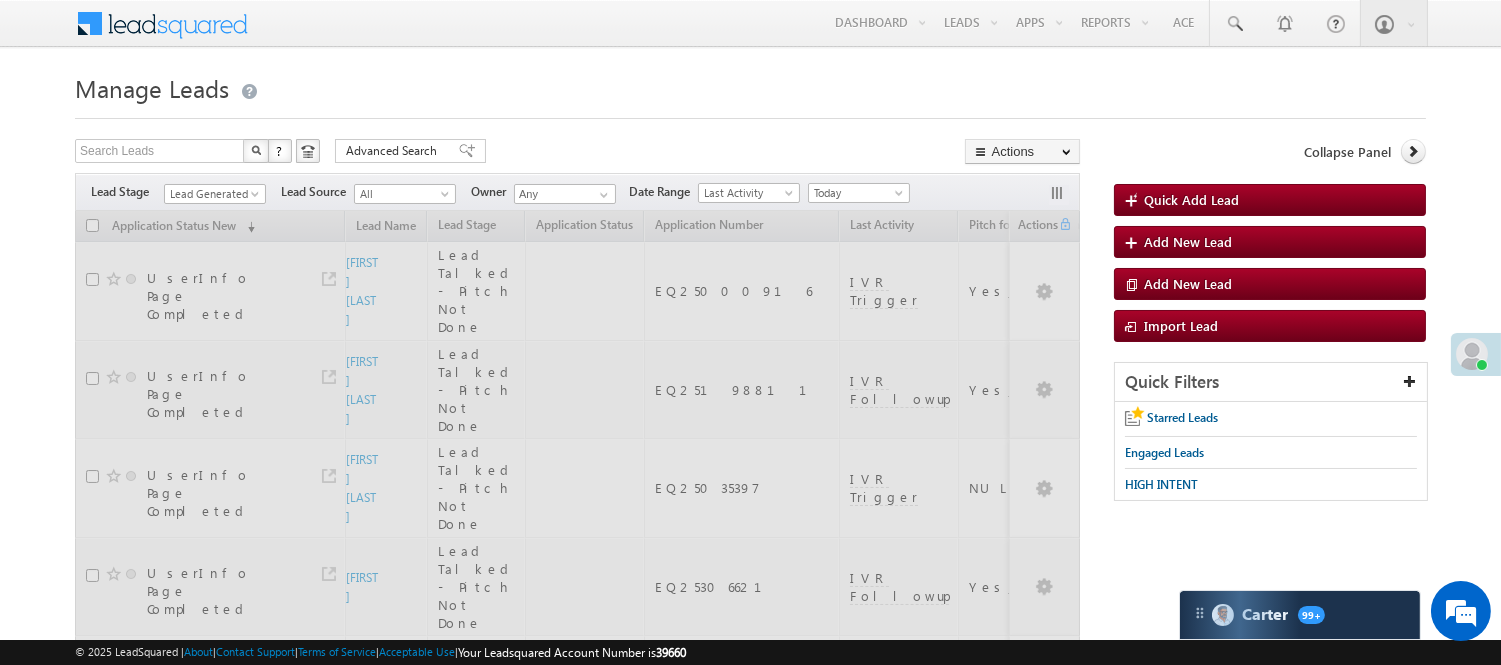 click on "Manage Leads
Quick Add Lead
Search Leads X ?   97 results found
Advanced Search
Advanced Search
Actions Actions" at bounding box center [750, 1453] 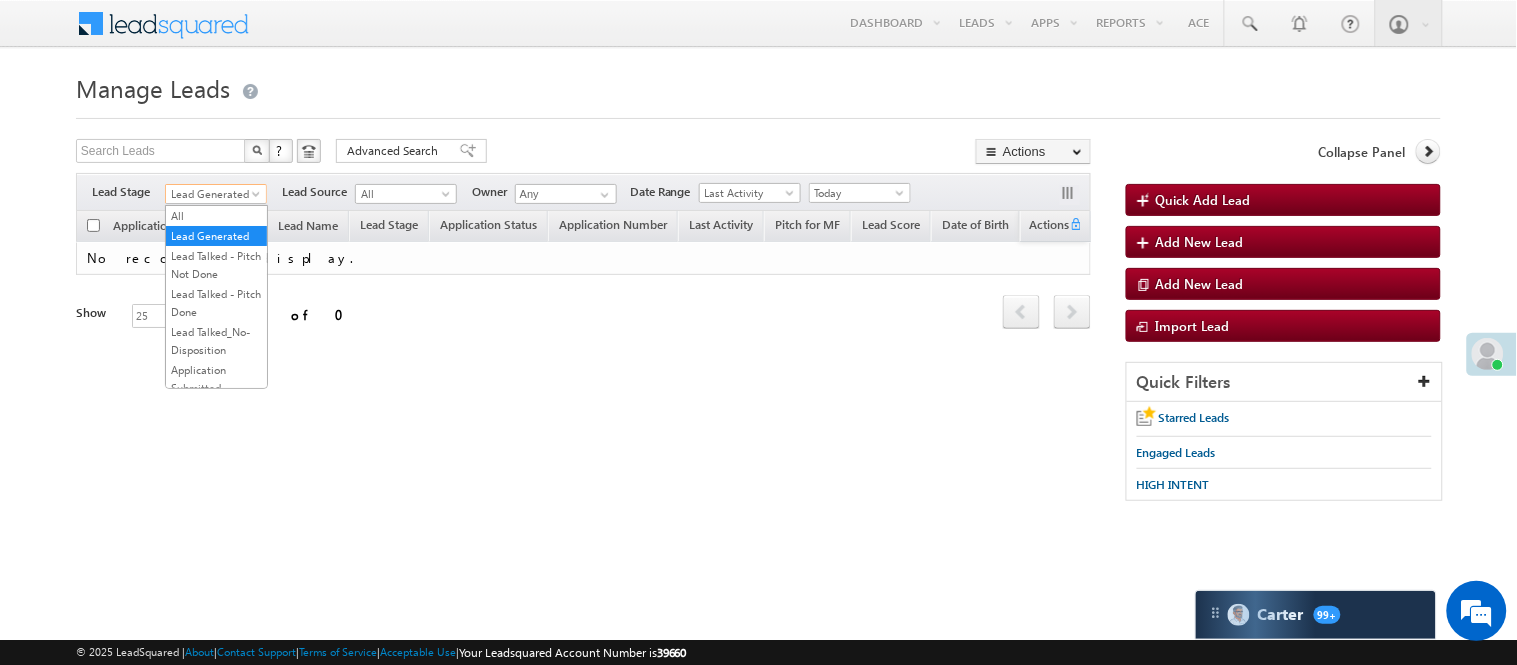 click on "Lead Generated" at bounding box center [213, 194] 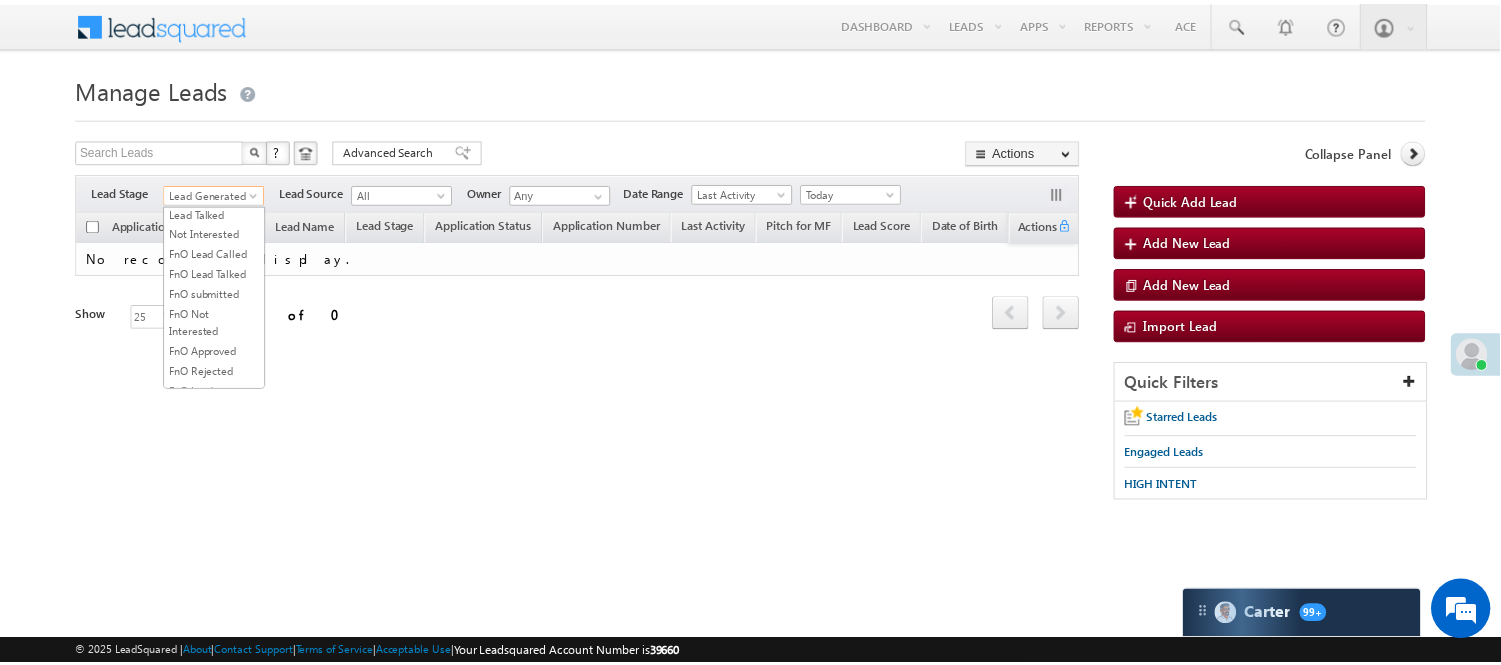 scroll, scrollTop: 496, scrollLeft: 0, axis: vertical 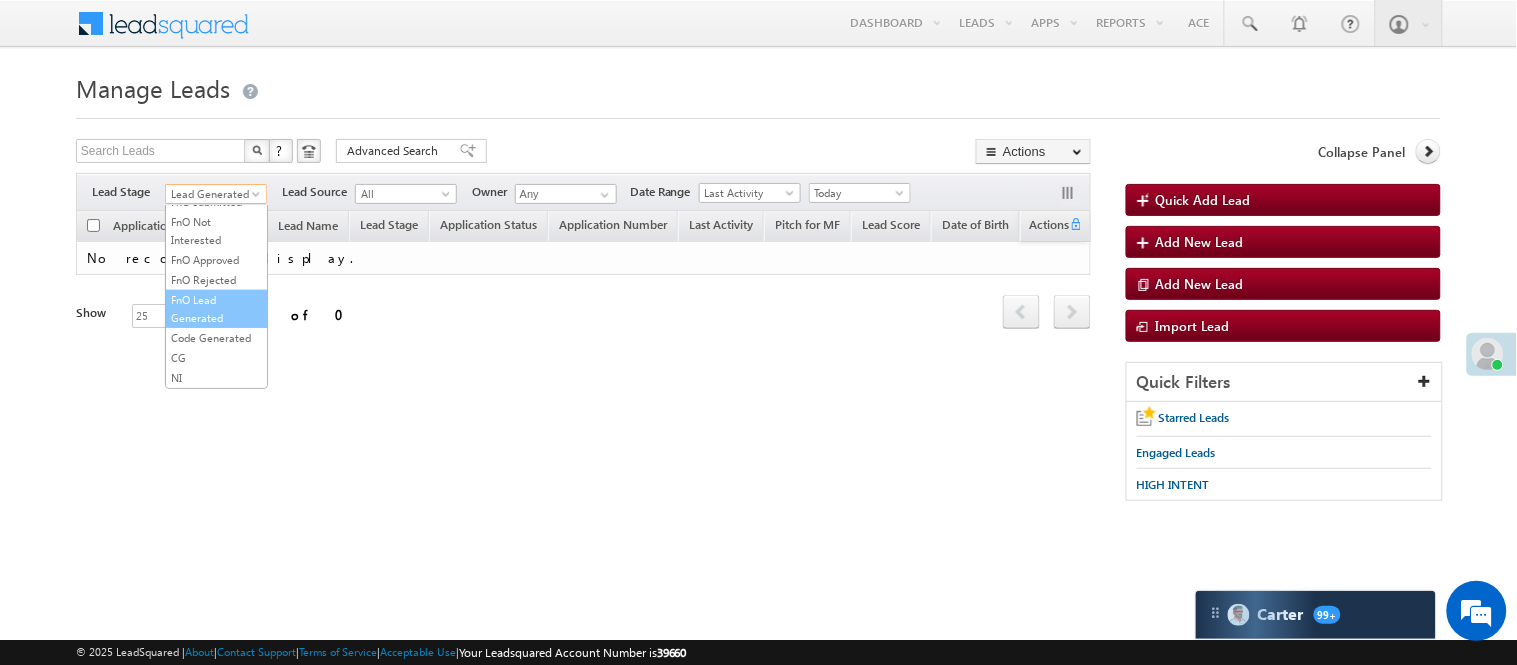 click on "Code Generated" at bounding box center (216, 338) 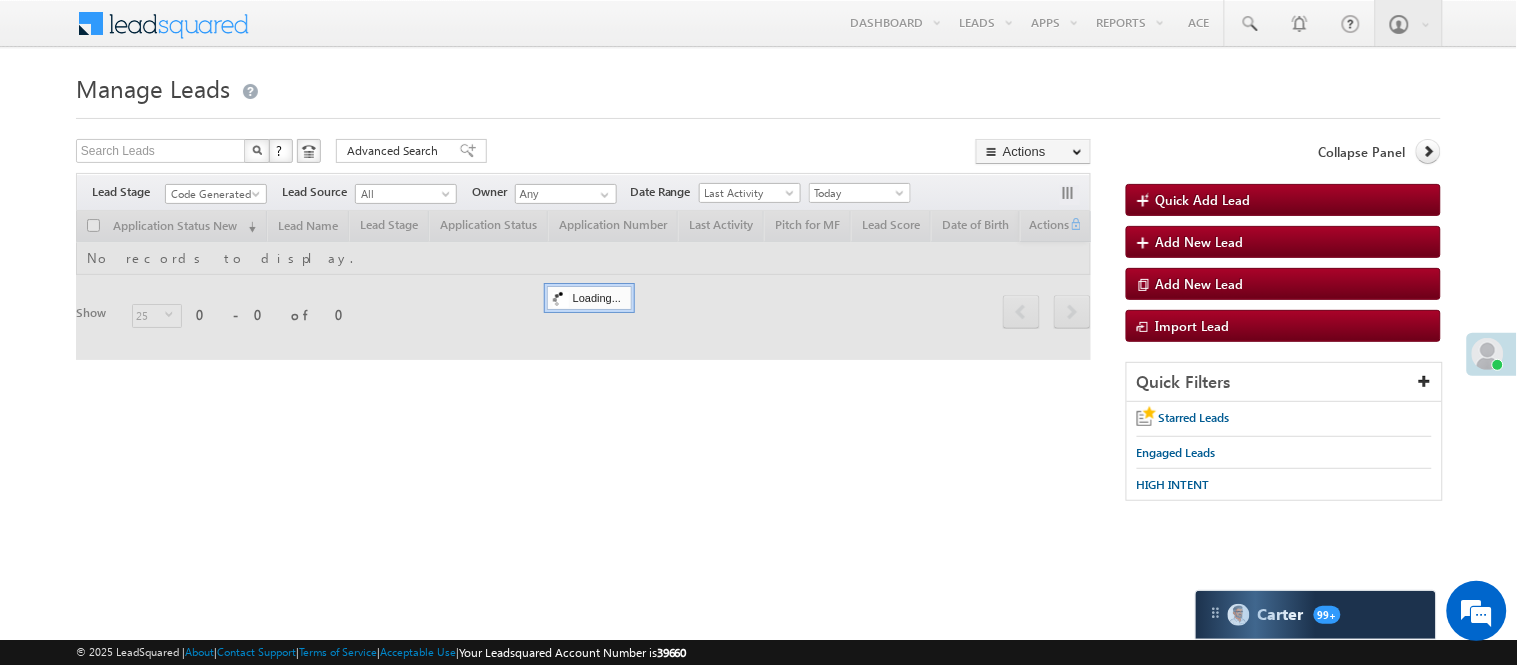 click on "Manage Leads" at bounding box center (758, 86) 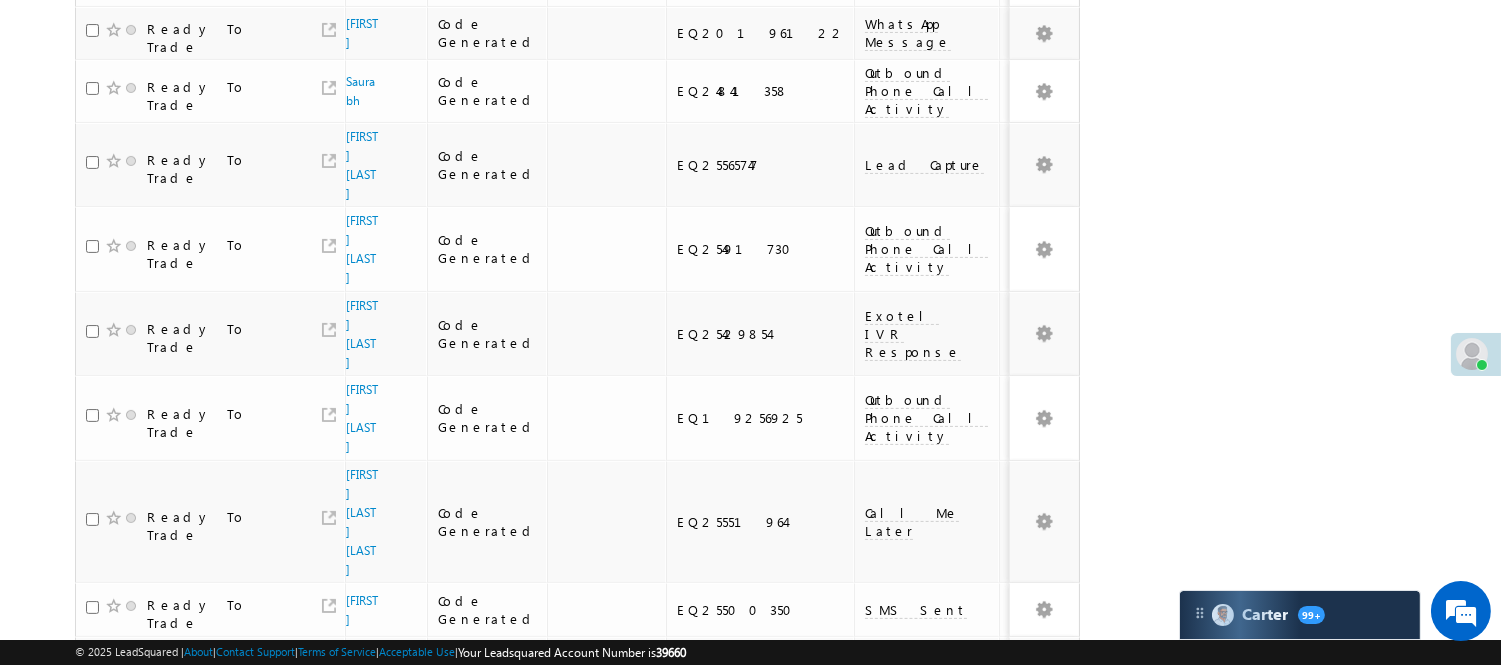 scroll, scrollTop: 1432, scrollLeft: 0, axis: vertical 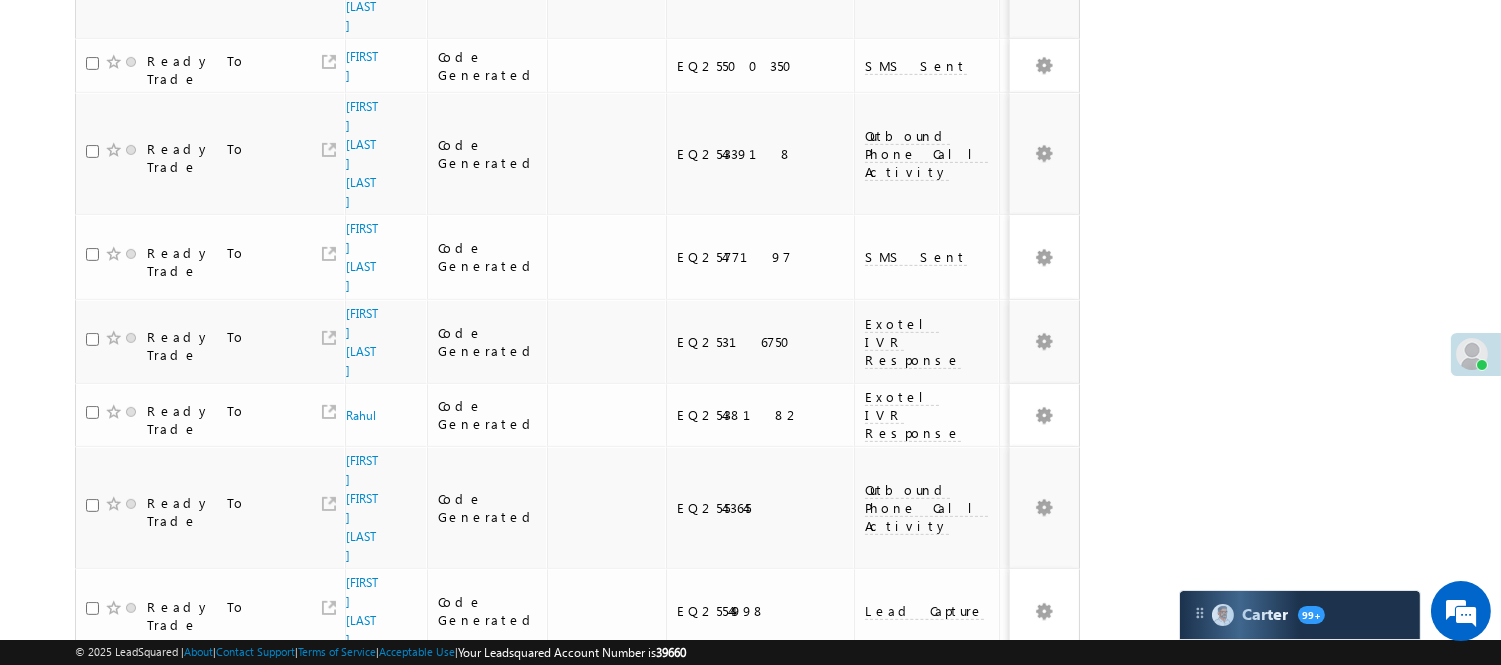 click on "2" at bounding box center (1018, 999) 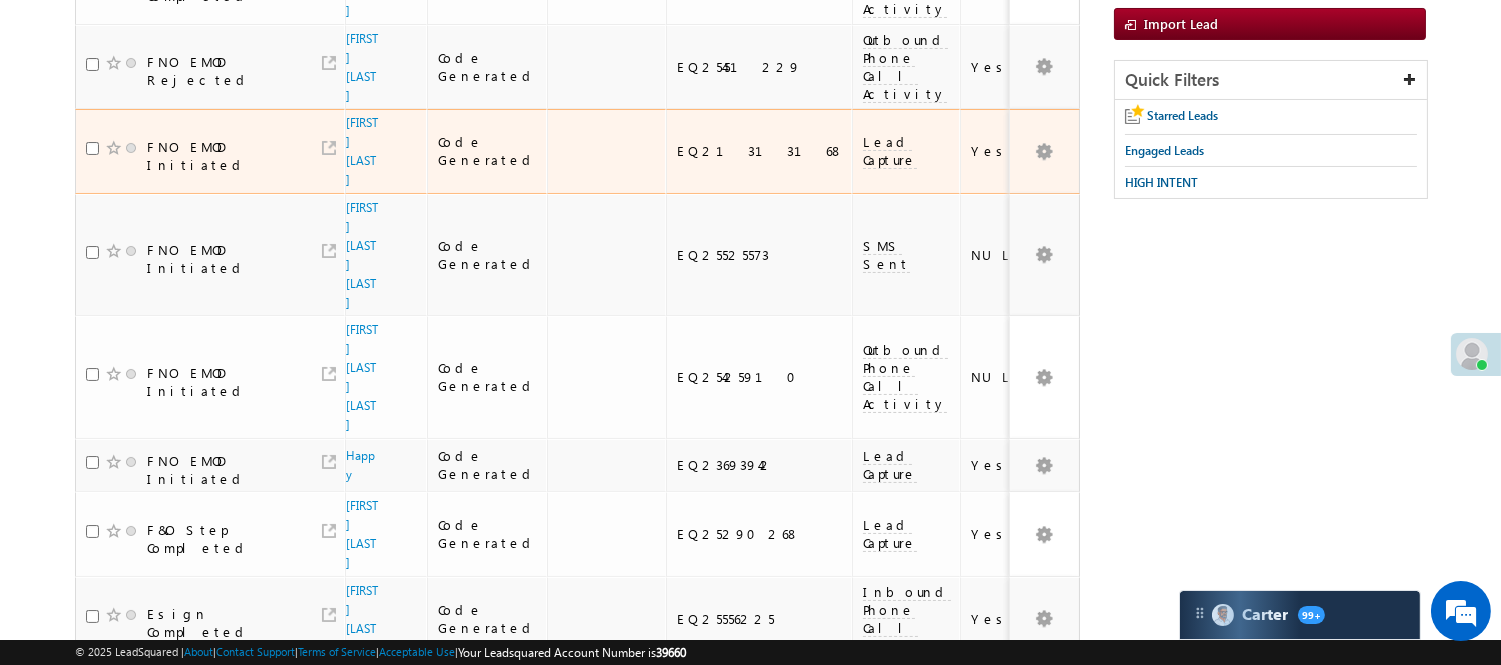 scroll, scrollTop: 0, scrollLeft: 0, axis: both 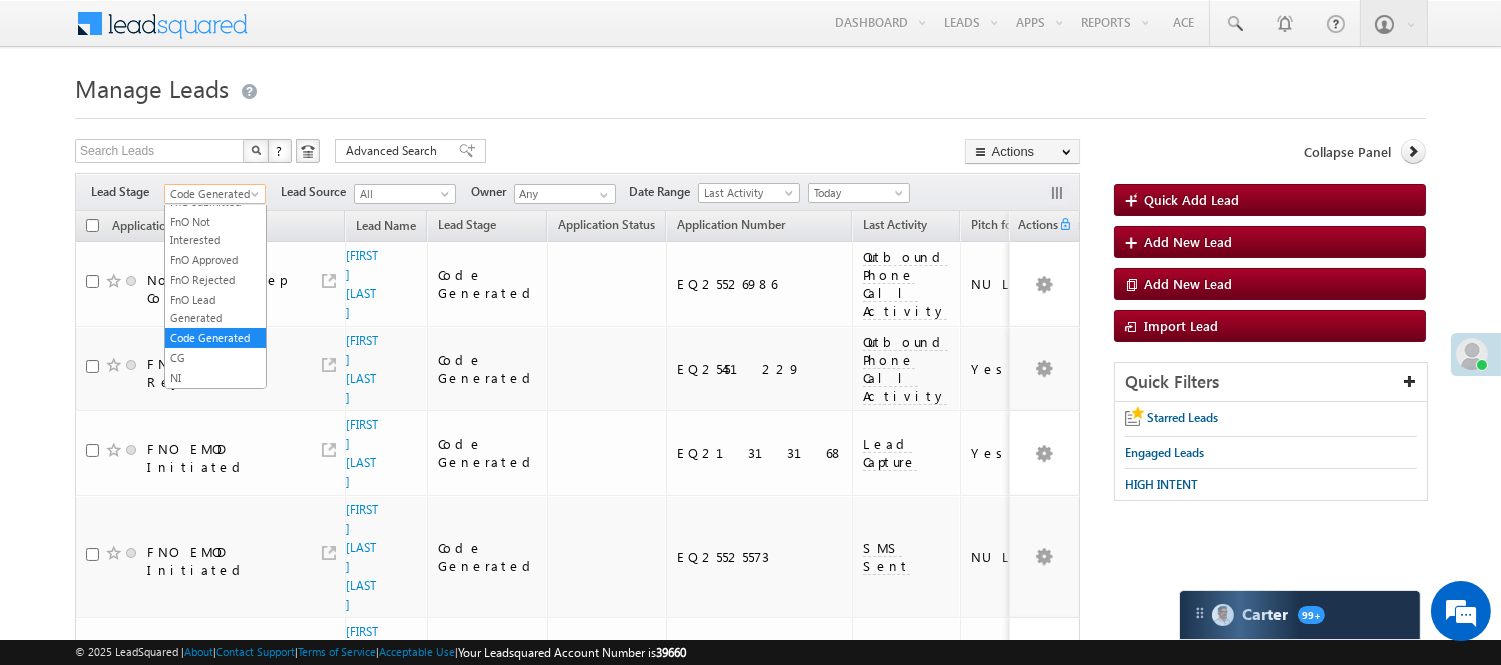 click on "Code Generated" at bounding box center [212, 194] 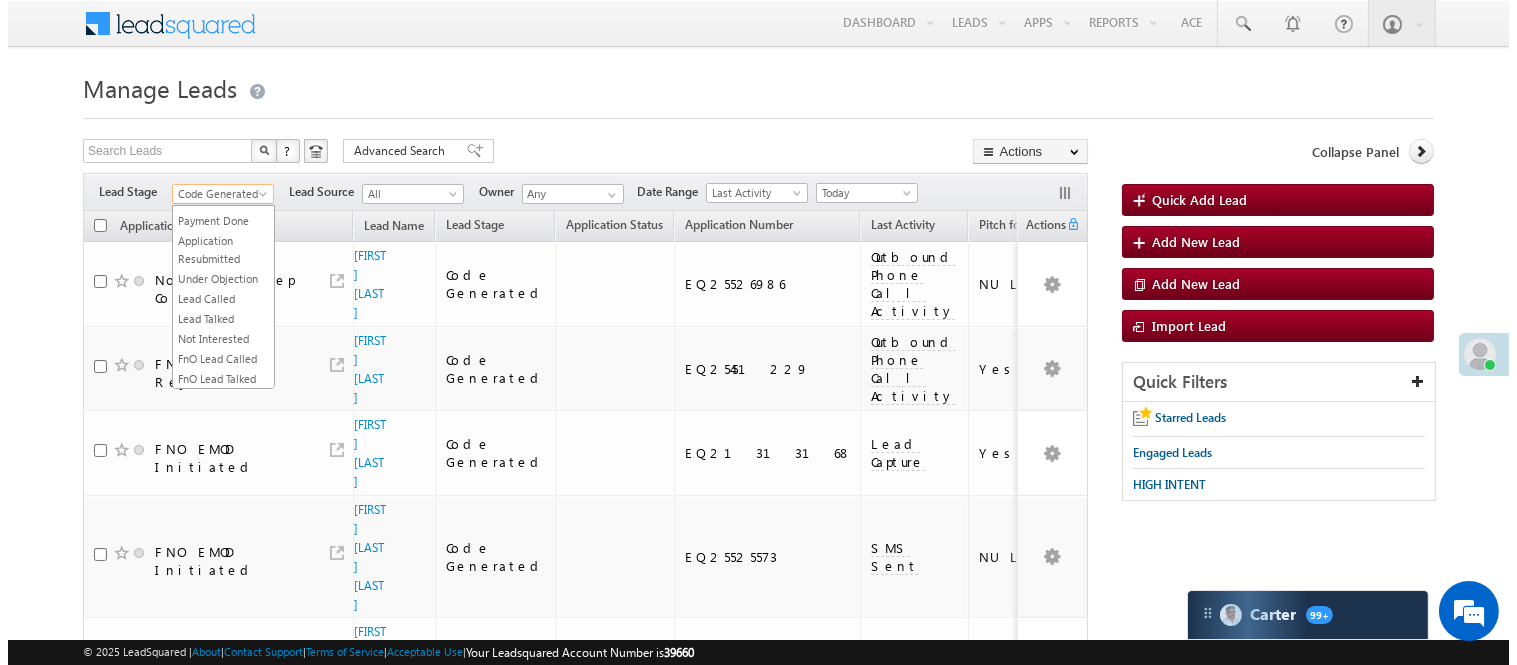 scroll, scrollTop: 0, scrollLeft: 0, axis: both 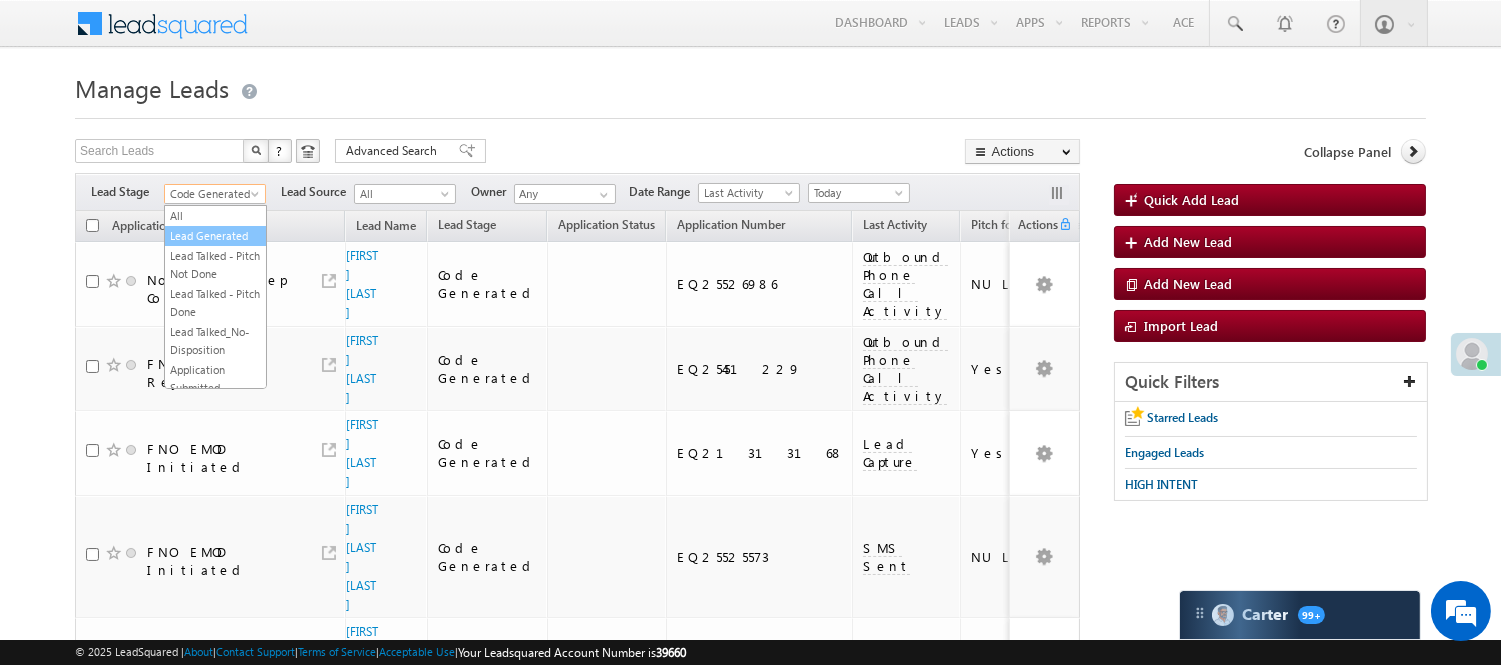 click on "Lead Generated" at bounding box center (215, 236) 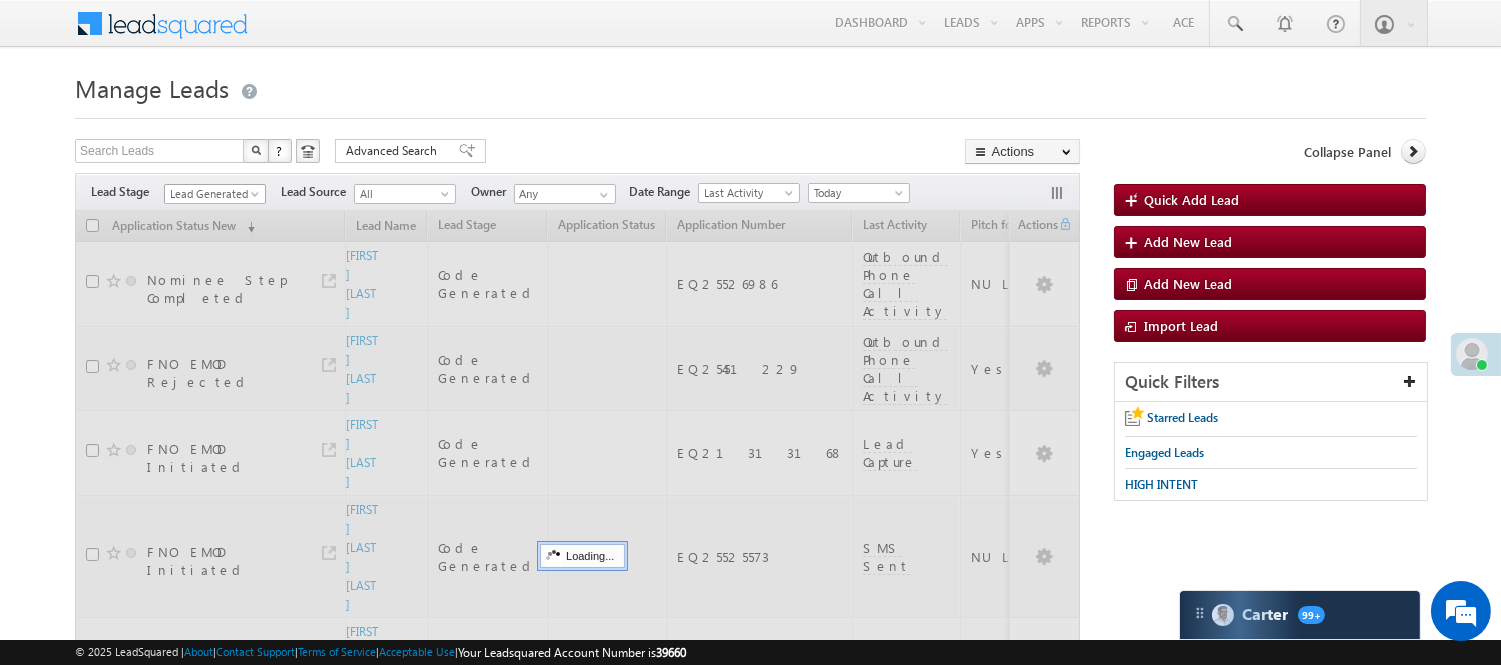 click on "Lead Generated" at bounding box center (212, 194) 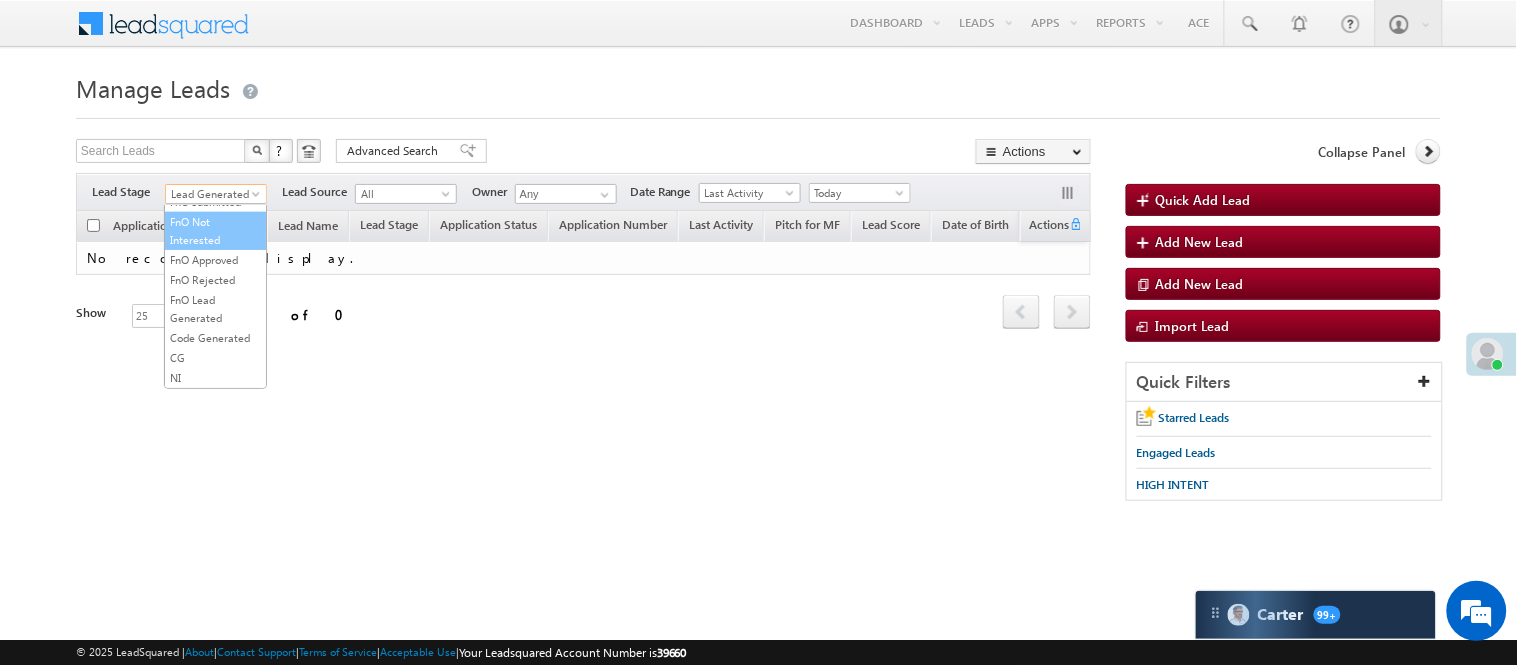 scroll, scrollTop: 0, scrollLeft: 0, axis: both 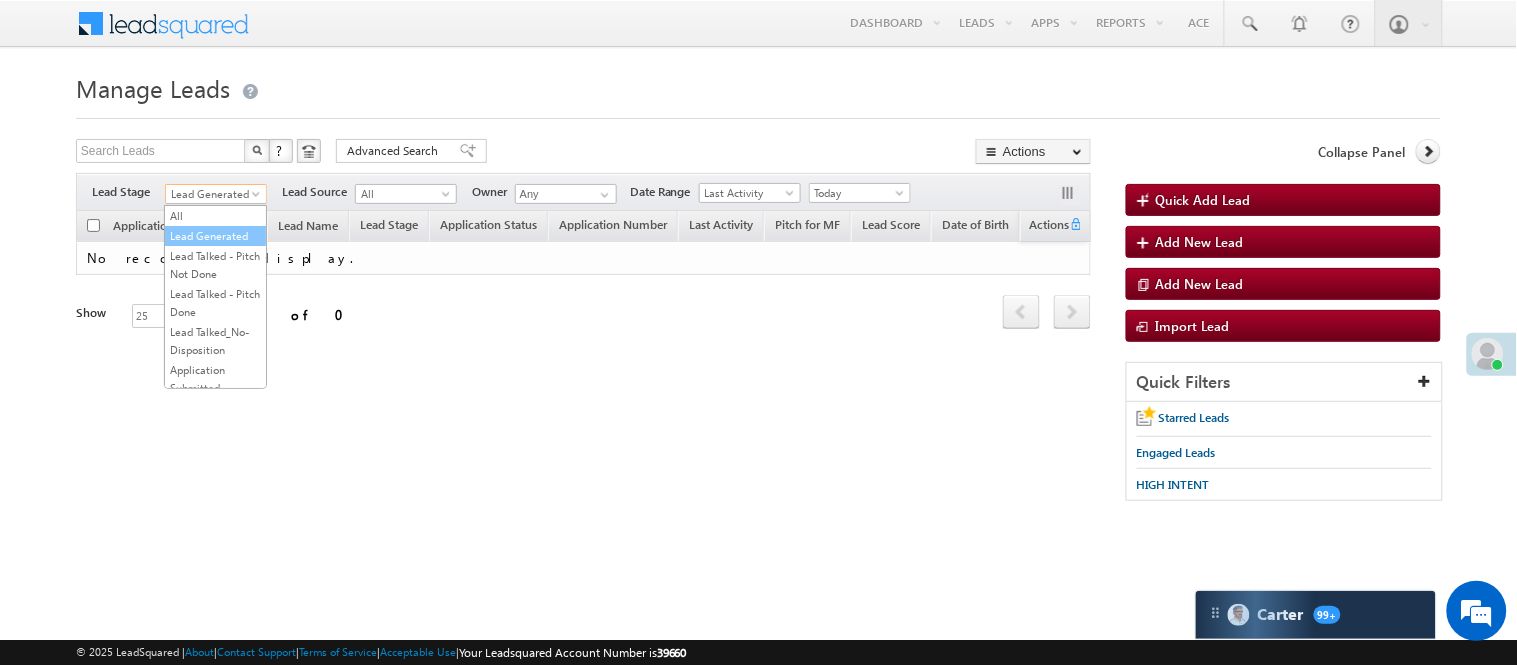 click on "Lead Generated" at bounding box center (215, 236) 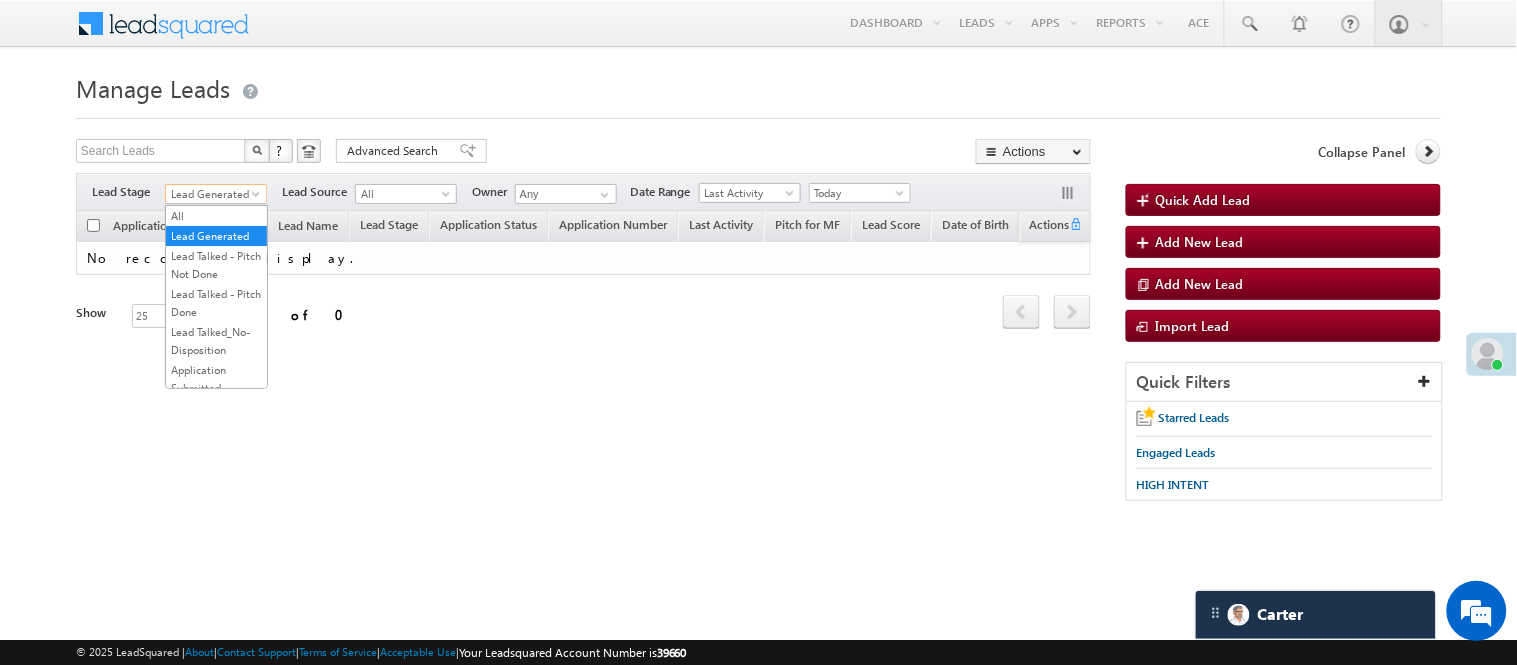 click on "Lead Generated" at bounding box center [213, 194] 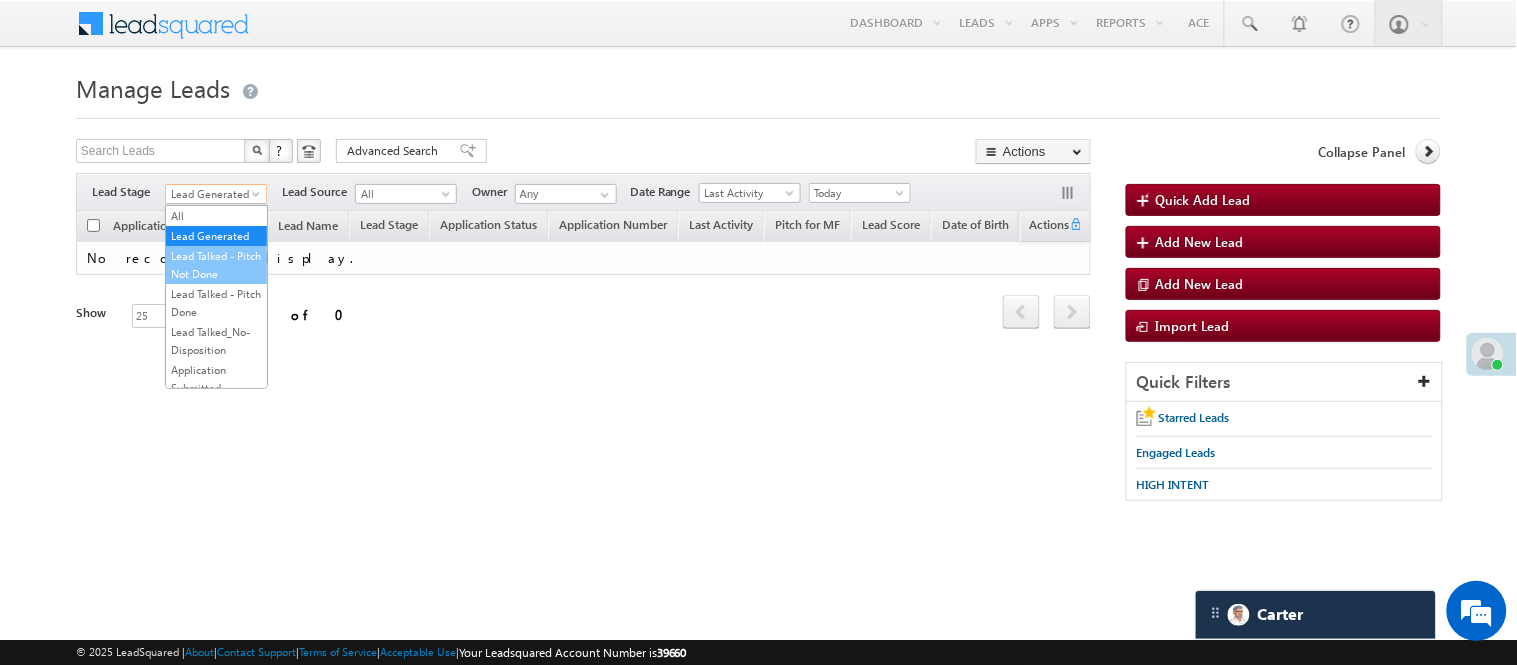 click on "Lead Talked - Pitch Not Done" at bounding box center (216, 265) 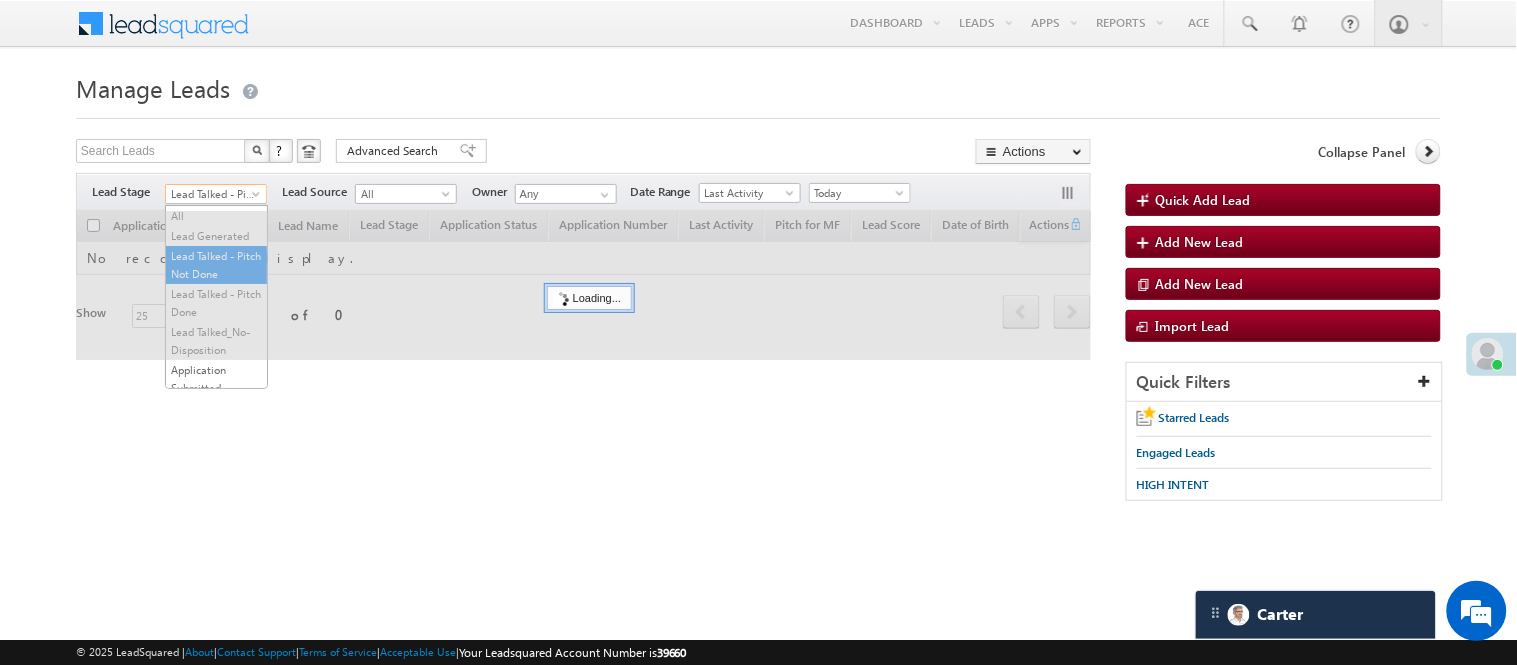 click on "Lead Talked - Pitch Not Done" at bounding box center (213, 194) 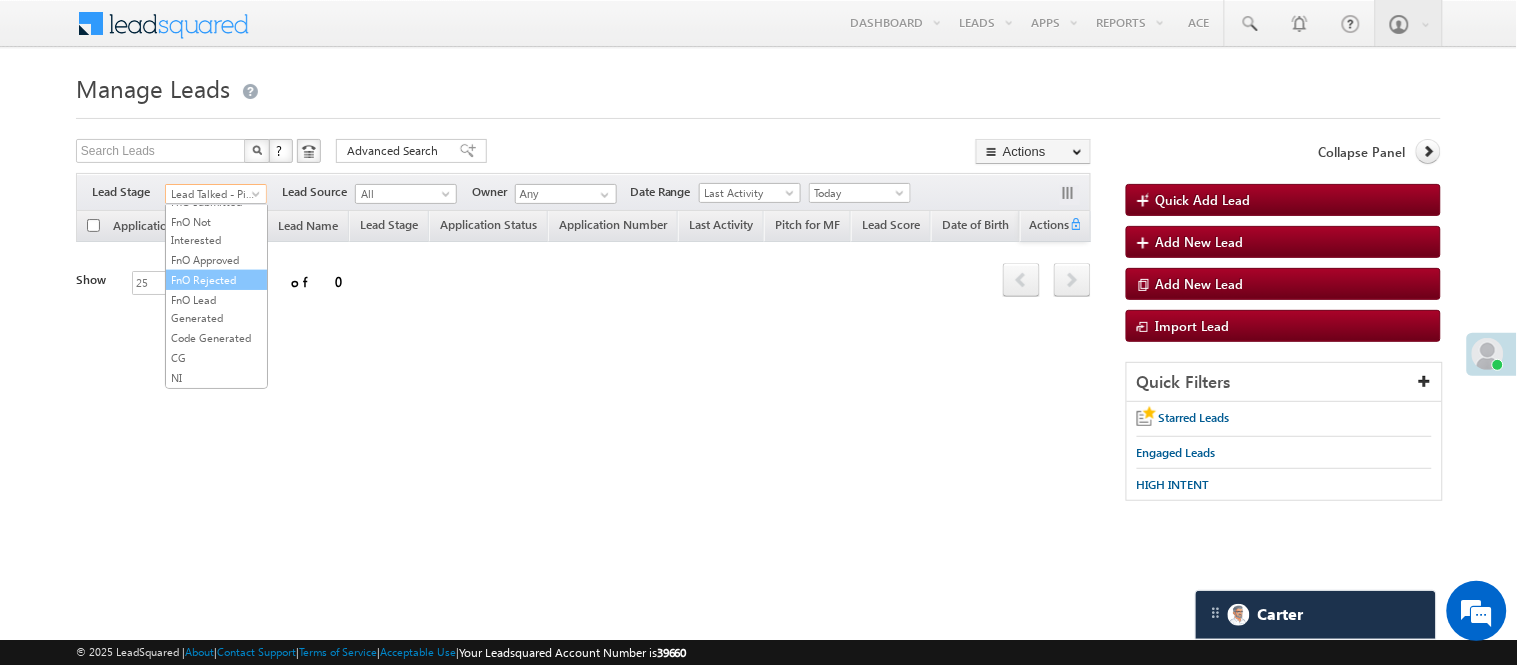 scroll, scrollTop: 333, scrollLeft: 0, axis: vertical 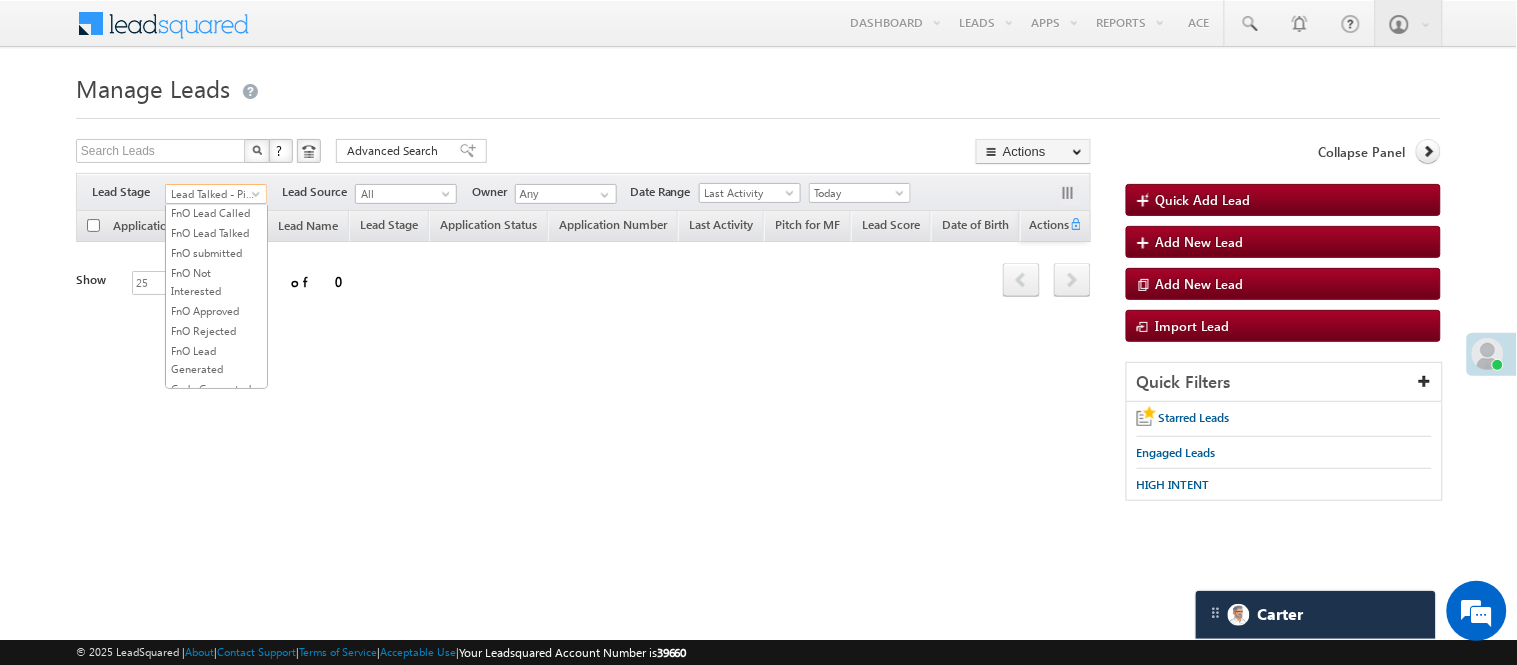 click on "Lead Called" at bounding box center (216, 153) 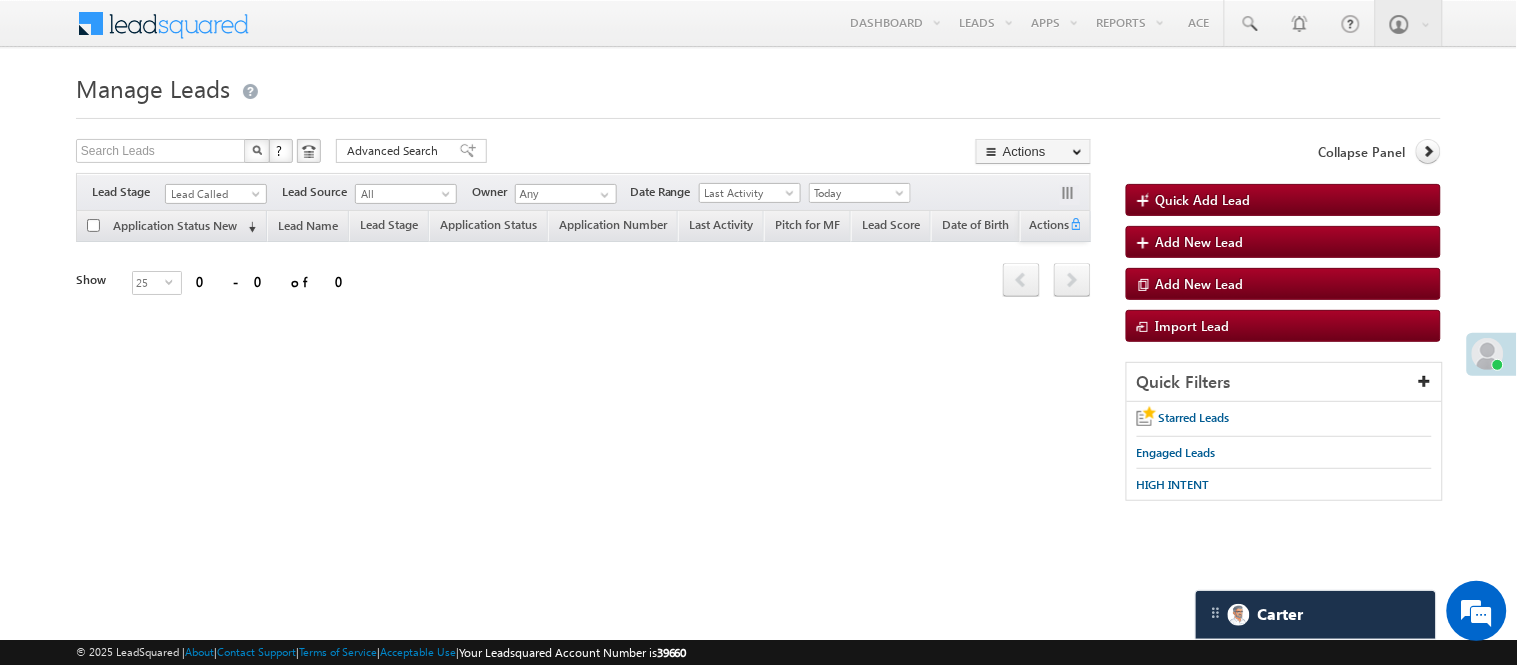 click on "Lead Called" at bounding box center (216, 191) 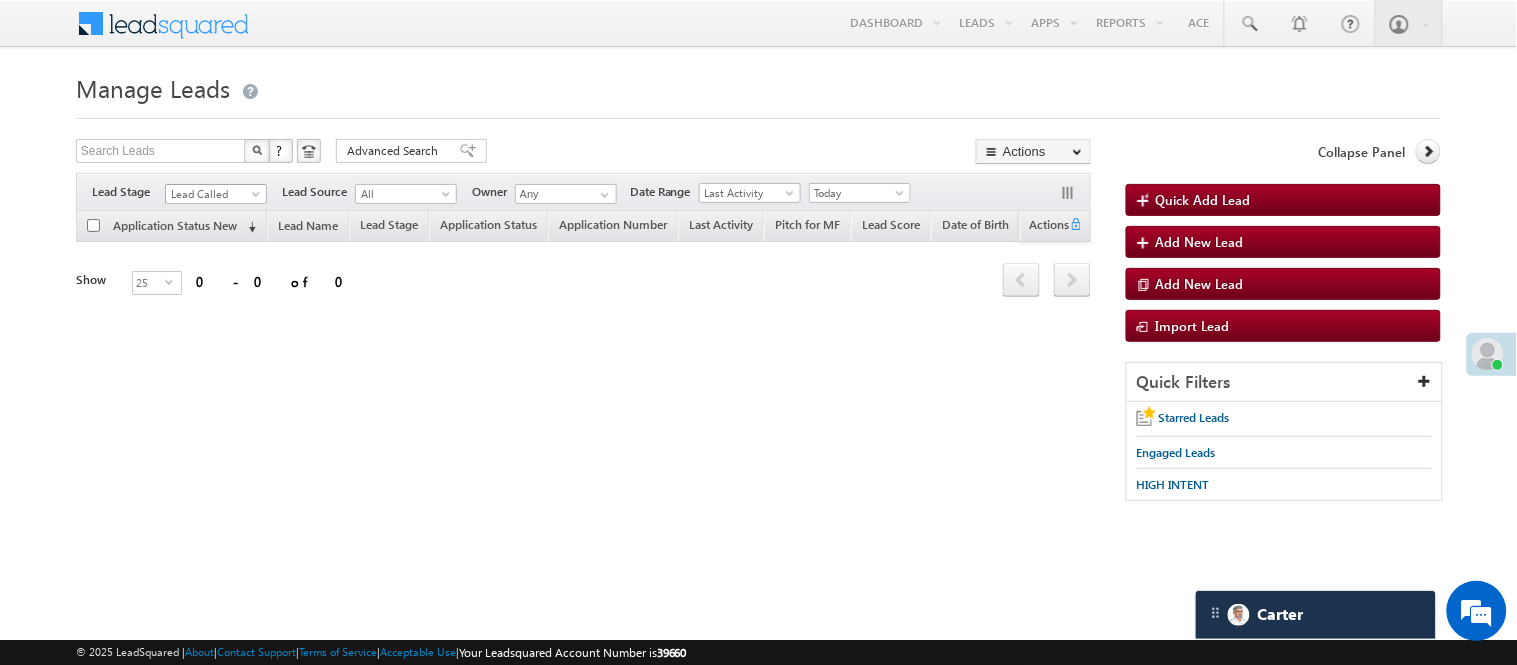 click on "Lead Called" at bounding box center [213, 194] 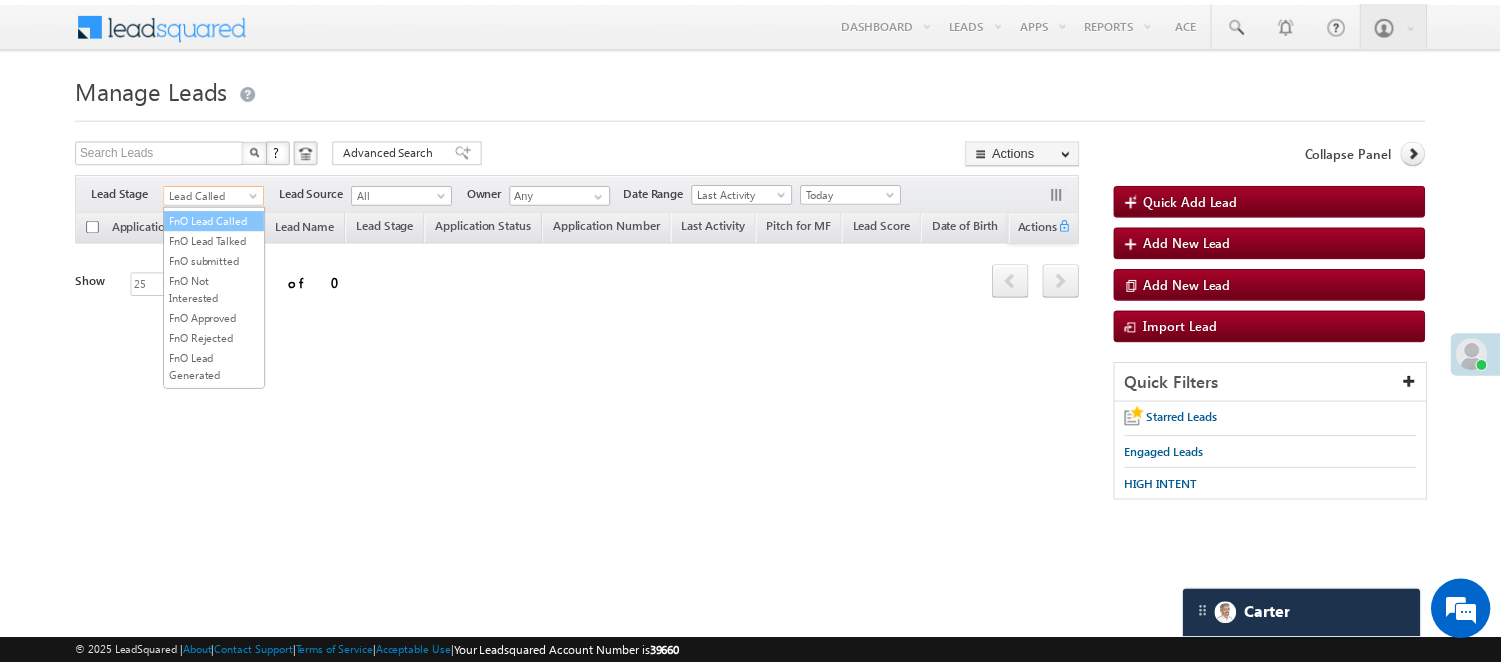 scroll, scrollTop: 496, scrollLeft: 0, axis: vertical 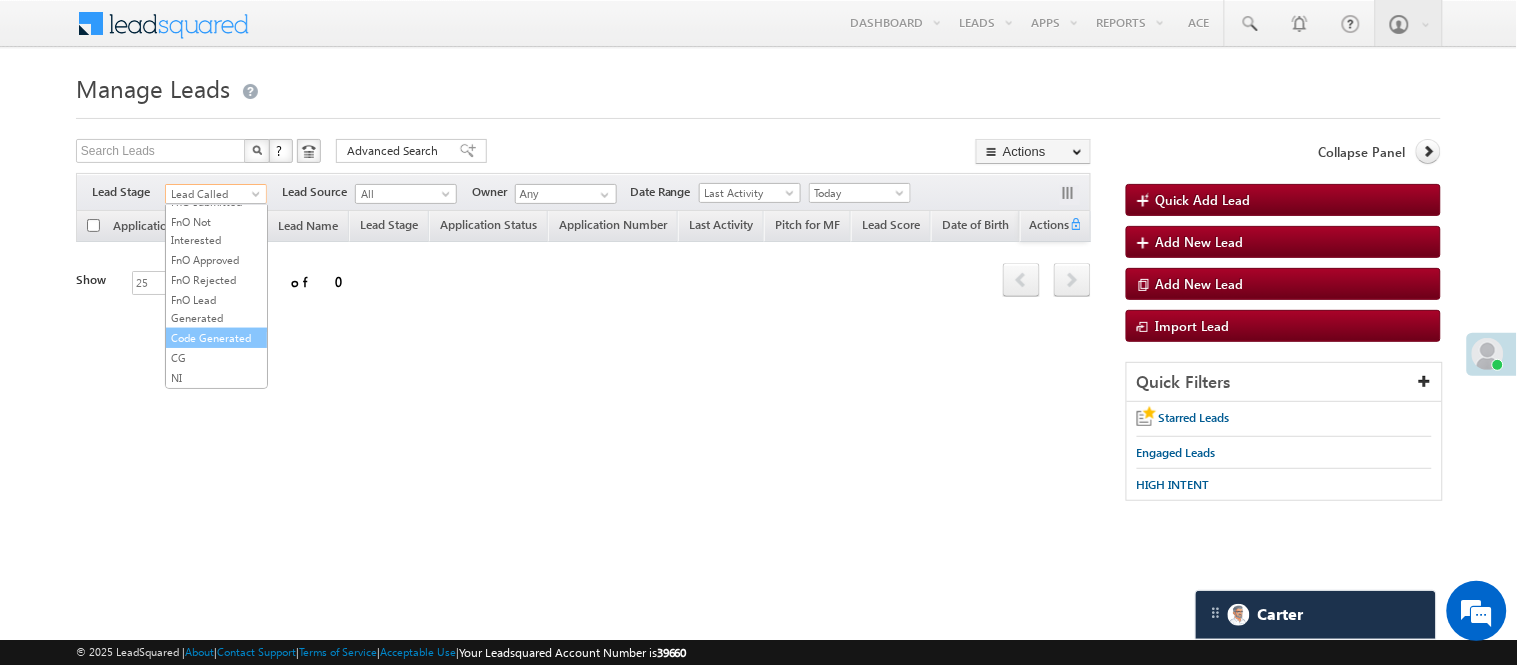 click on "Code Generated" at bounding box center (216, 338) 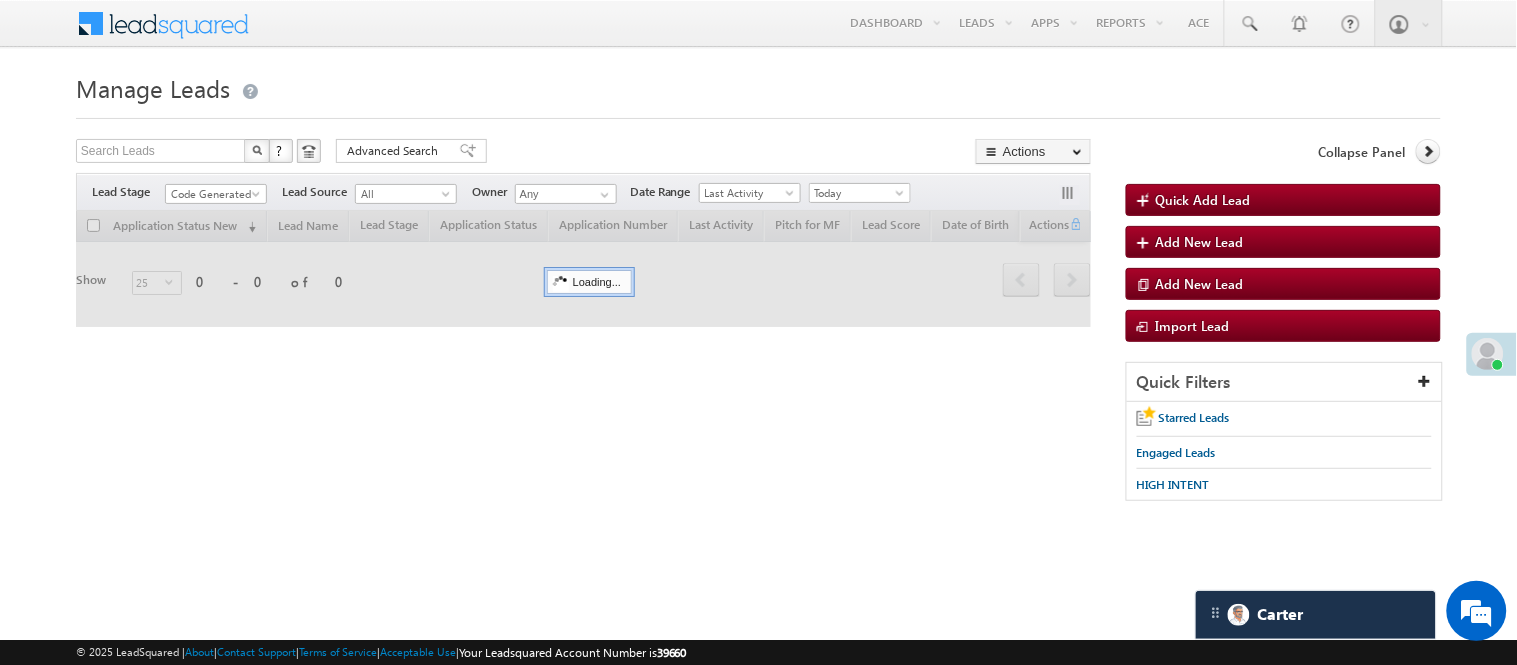 click on "Manage Leads" at bounding box center [758, 86] 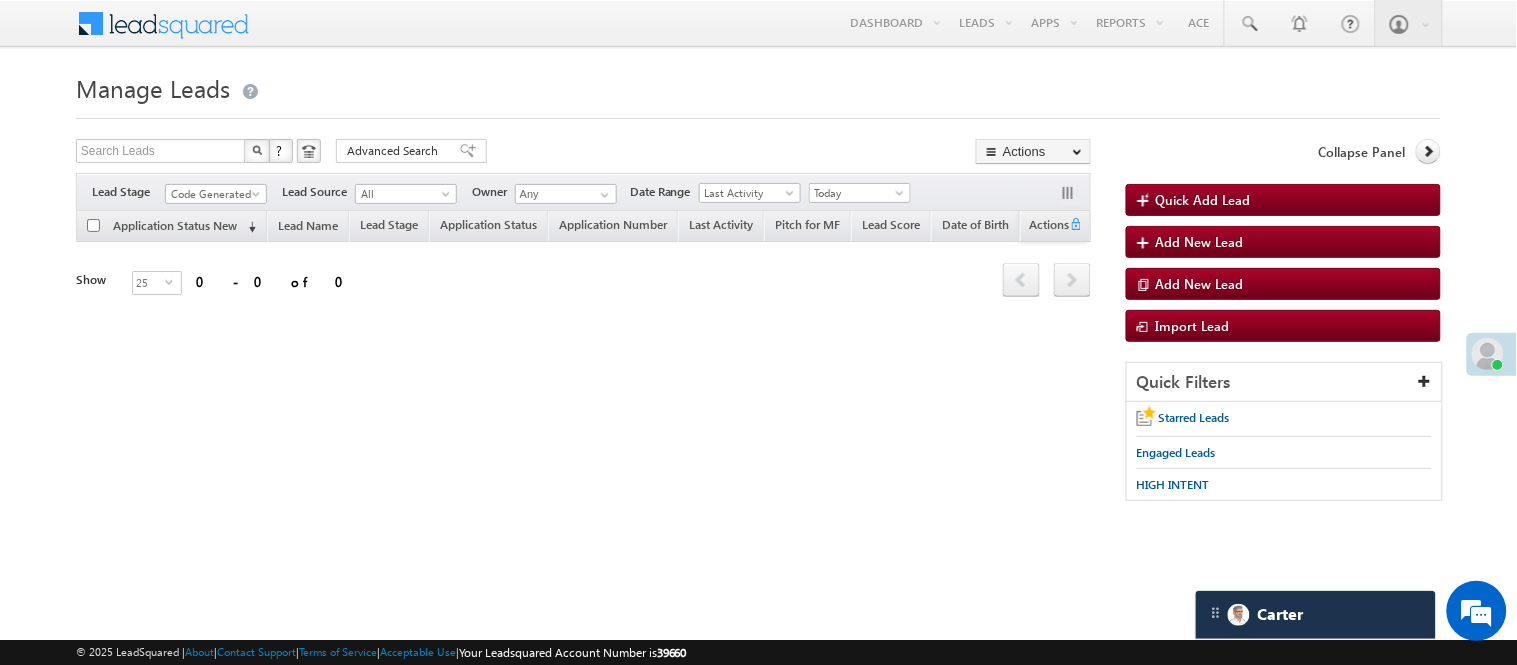 click on "Filters
Lead Stage
All Lead Generated Lead Talked - Pitch Not Done Lead Talked - Pitch Done Lead Talked_No-Disposition Application Submitted Payment Done Application Resubmitted Under Objection Lead Called Lead Talked Not Interested FnO Lead Called FnO Lead Talked FnO submitted FnO Not Interested FnO Approved FnO Rejected FnO Lead Generated Code Generated CG NI Code Generated
Lead Source
All All
Owner Any Any" at bounding box center (583, 192) 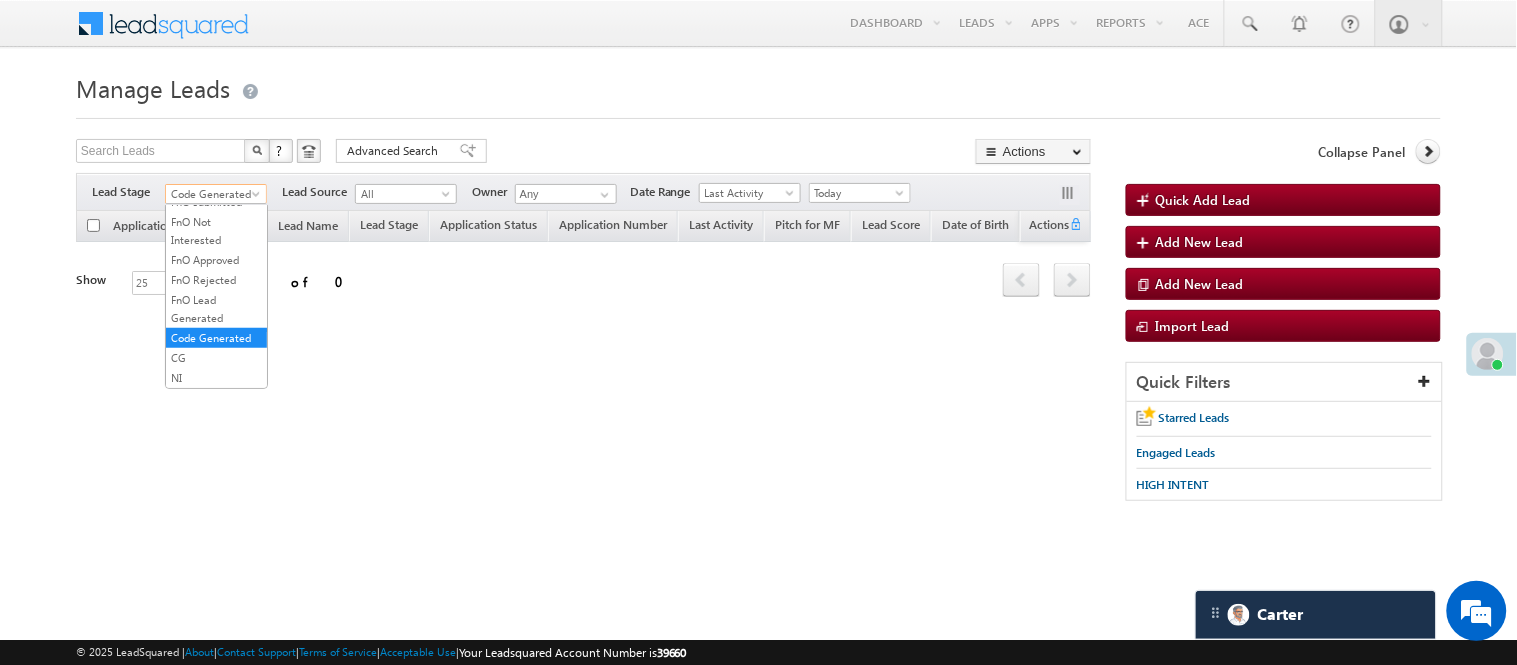 click on "Code Generated" at bounding box center (213, 194) 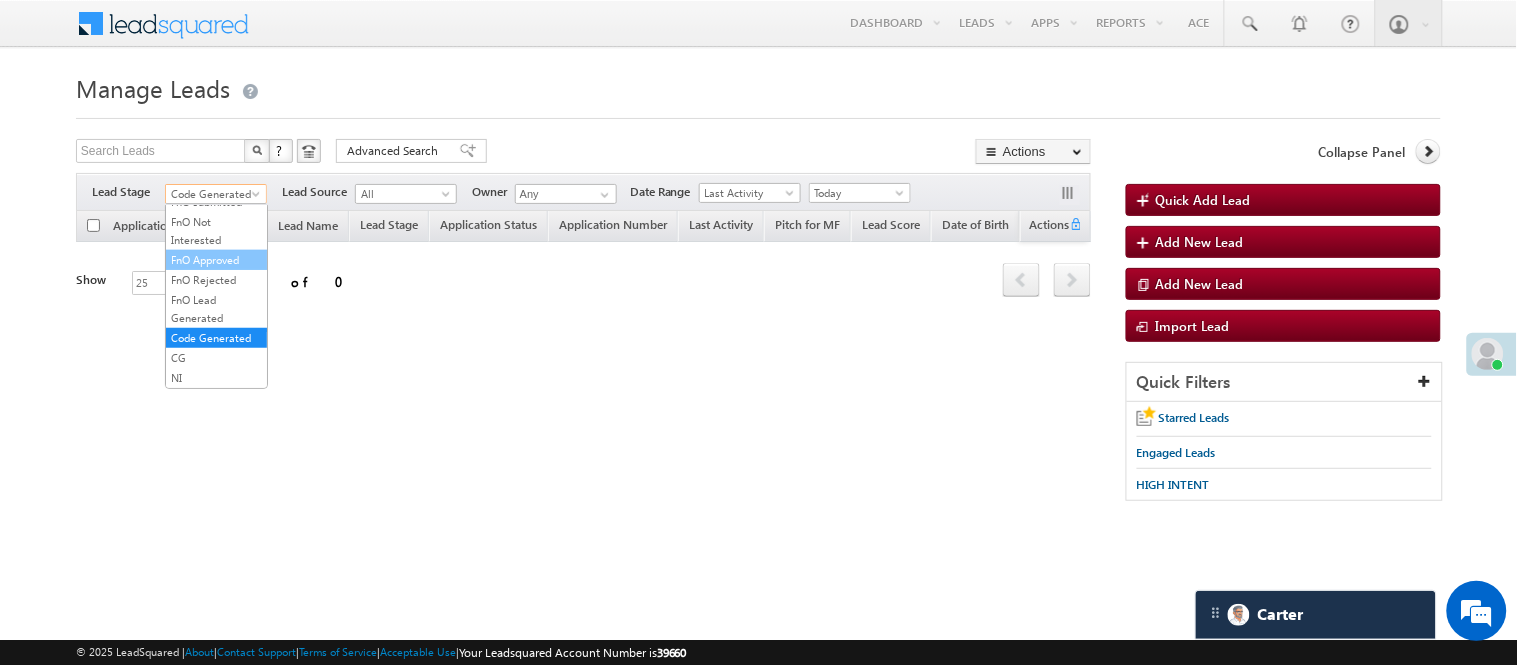 click on "FnO Approved" at bounding box center (216, 260) 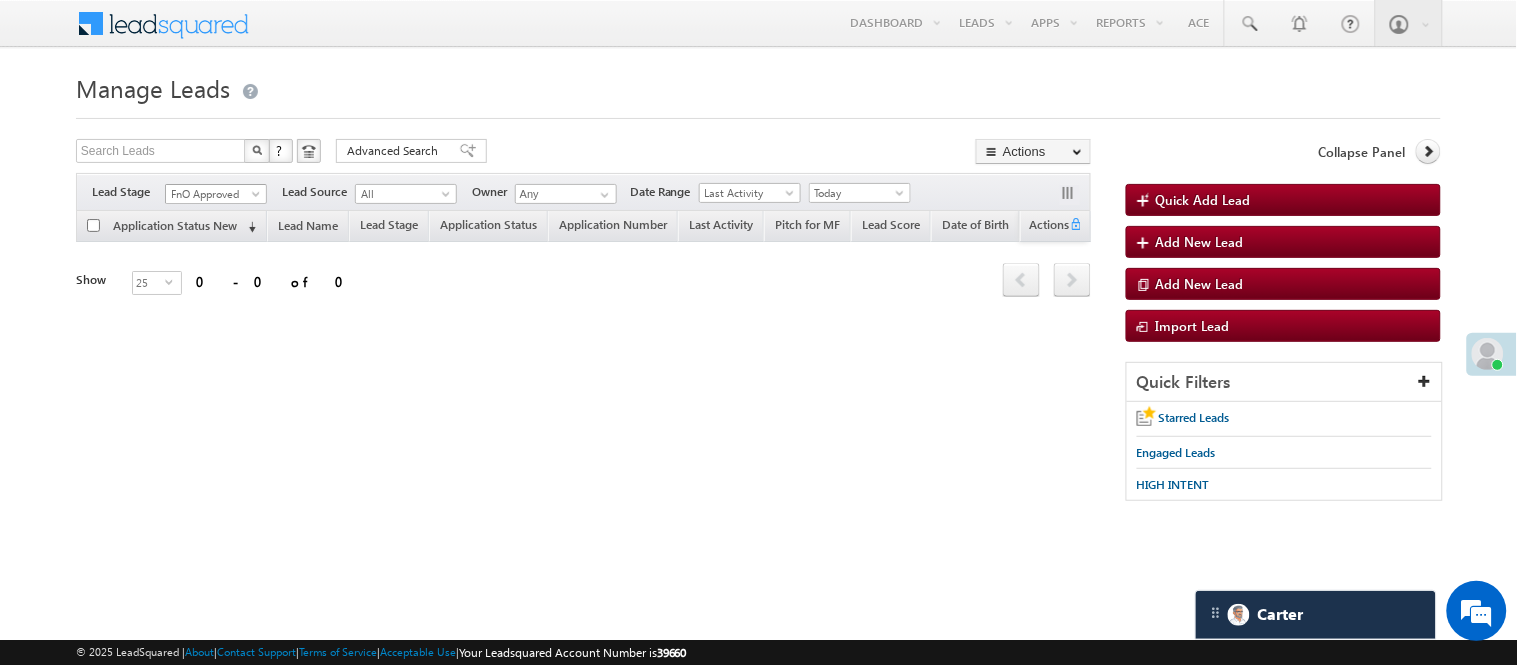 click on "FnO Approved" at bounding box center [213, 194] 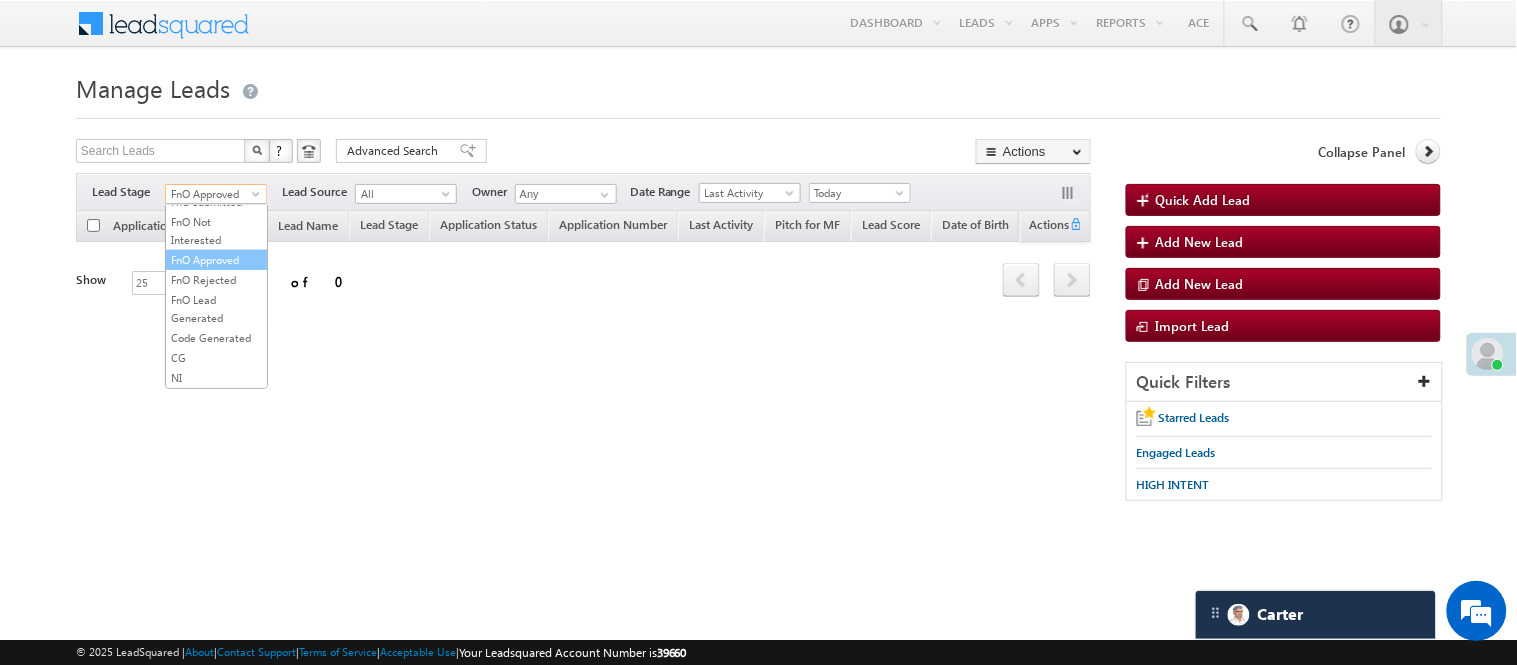 click on "FnO Rejected" at bounding box center (216, 280) 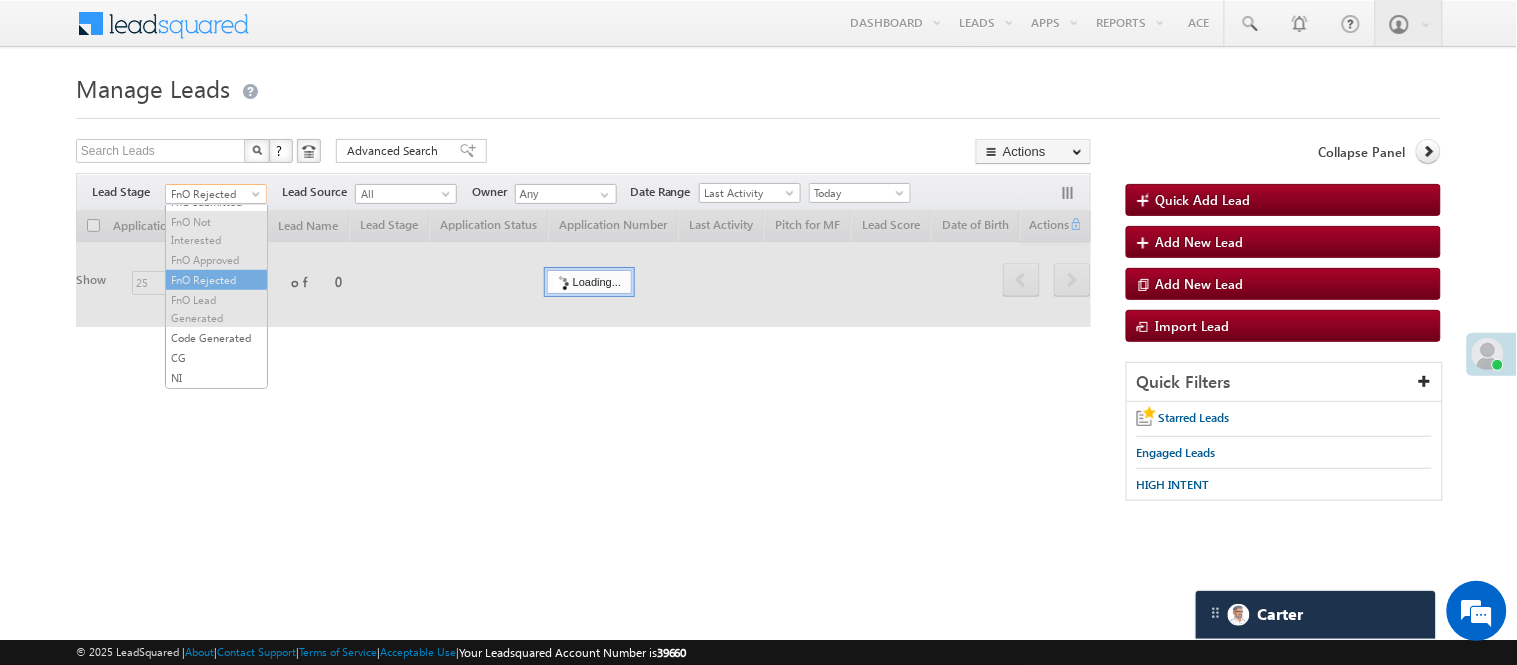 click on "FnO Rejected" at bounding box center [213, 194] 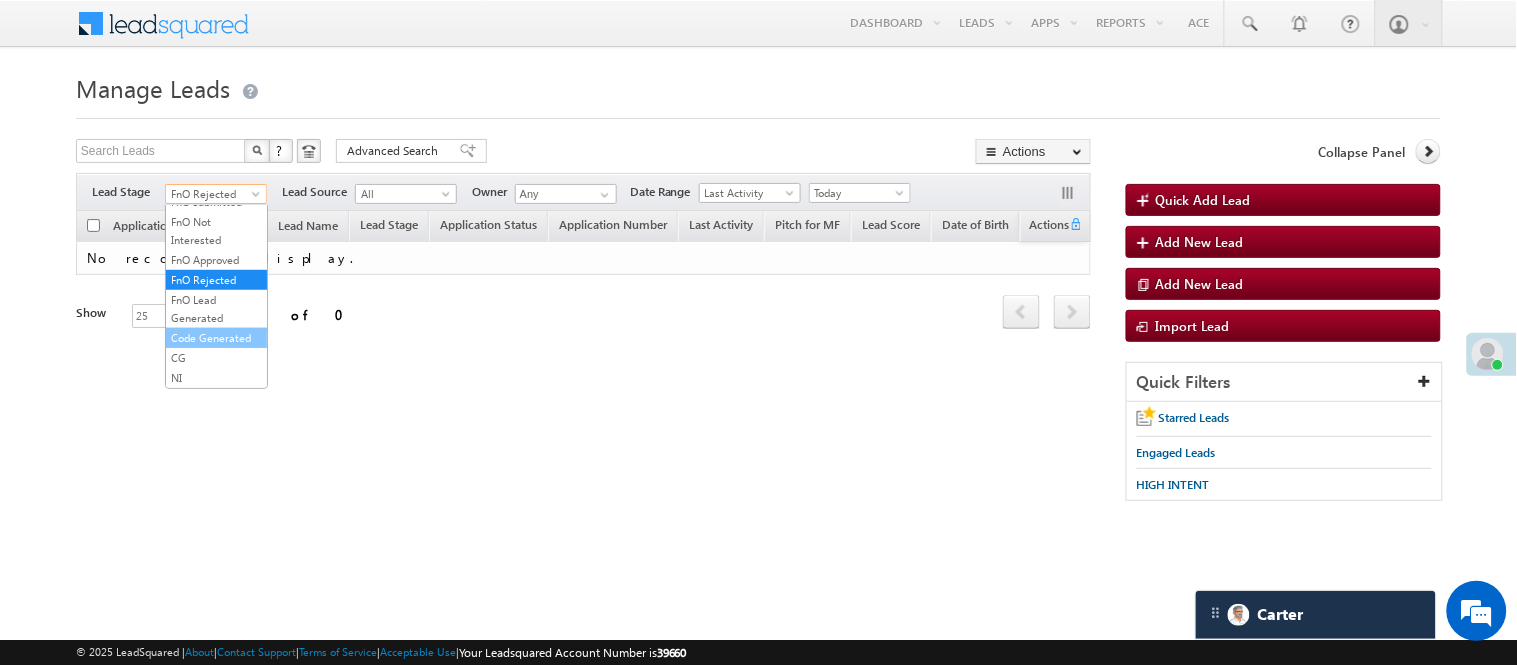 click on "Code Generated" at bounding box center [216, 338] 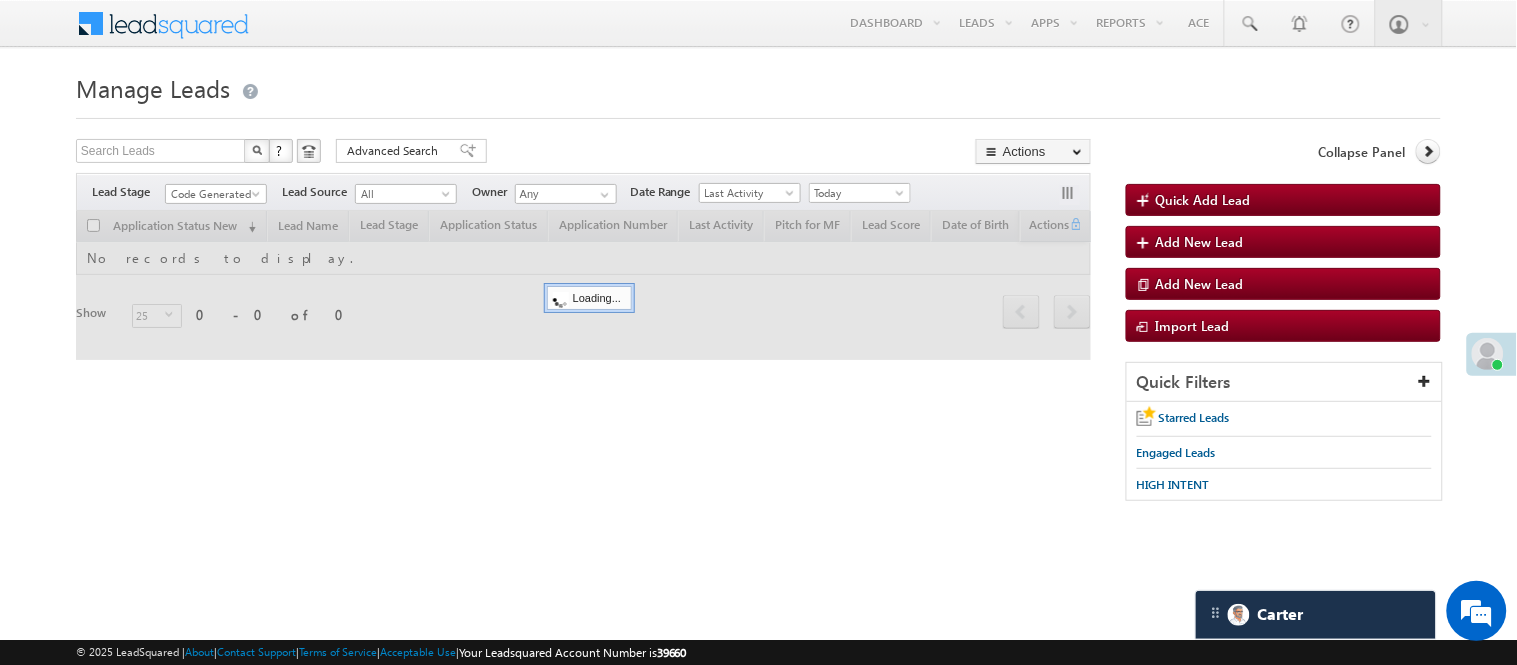 click on "Menu
Nisha Anand Yadav
Nisha .Yada v@ang elbro king. com" at bounding box center (758, 283) 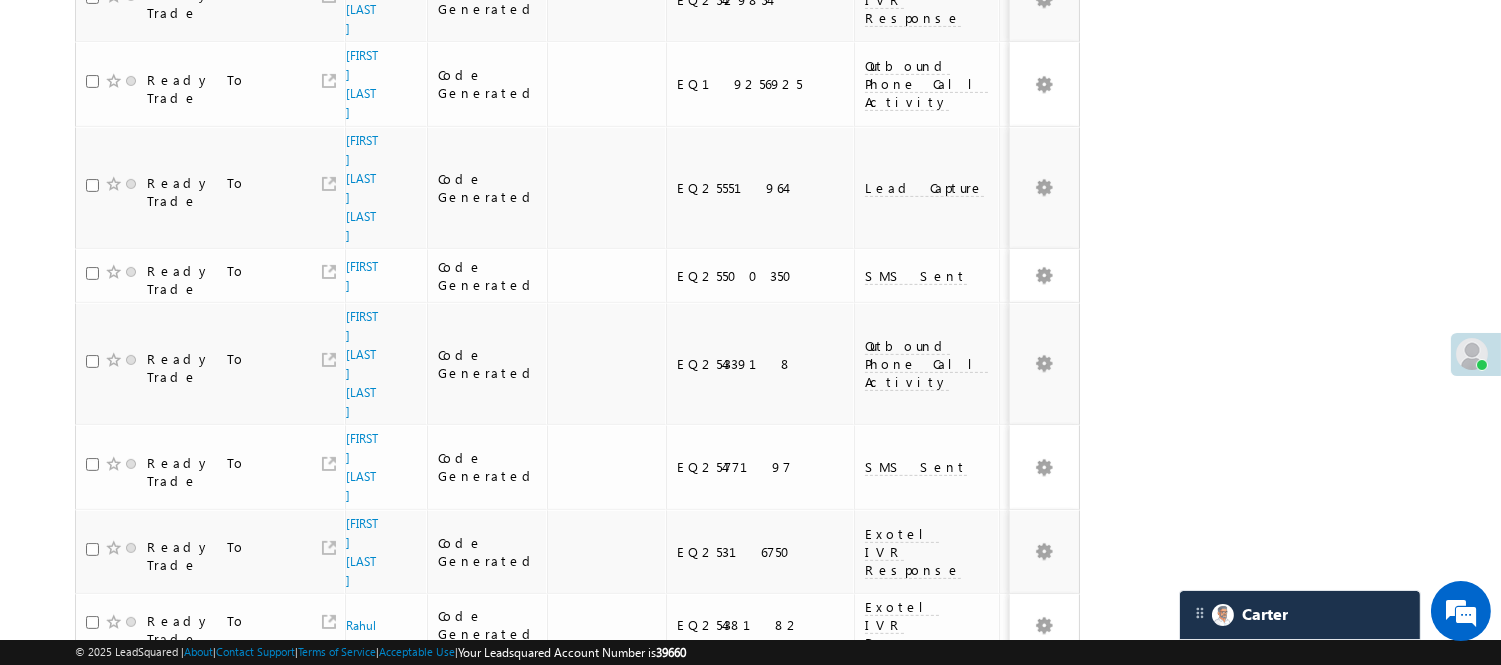 scroll, scrollTop: 1432, scrollLeft: 0, axis: vertical 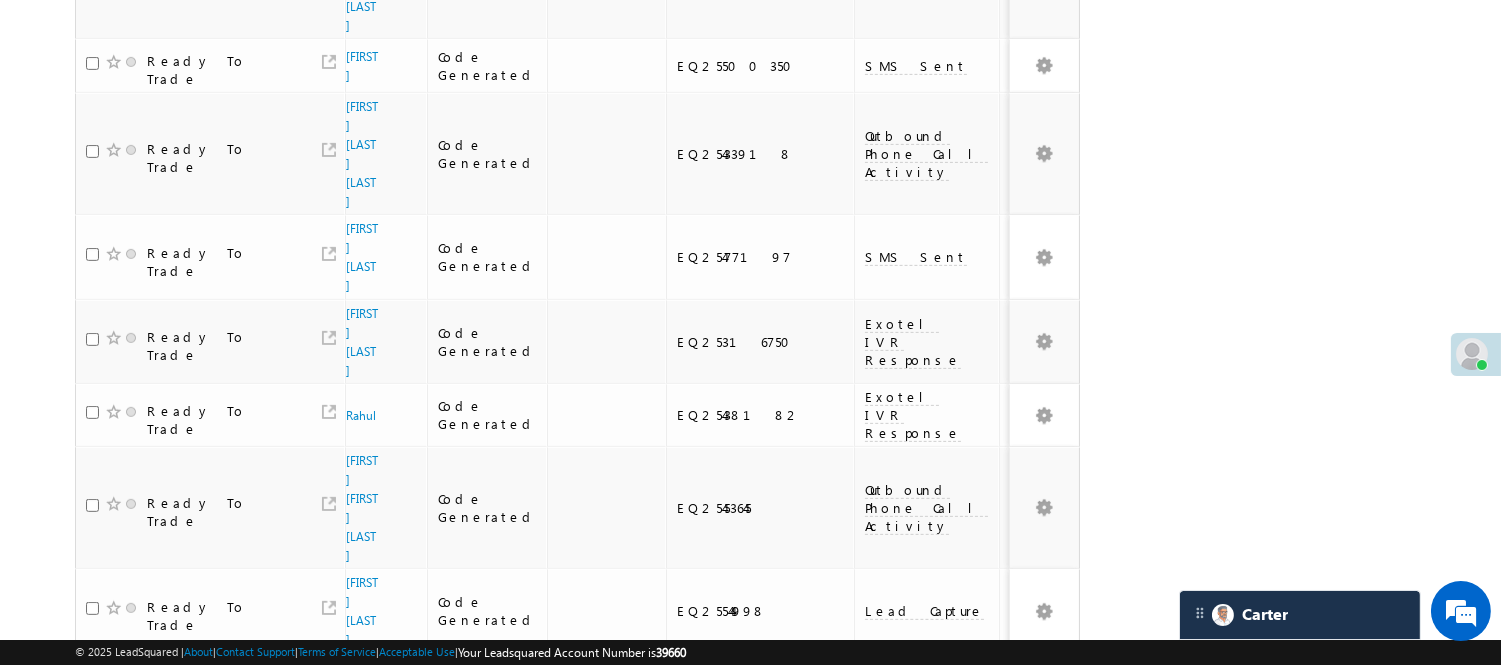 click on "2" at bounding box center [1018, 999] 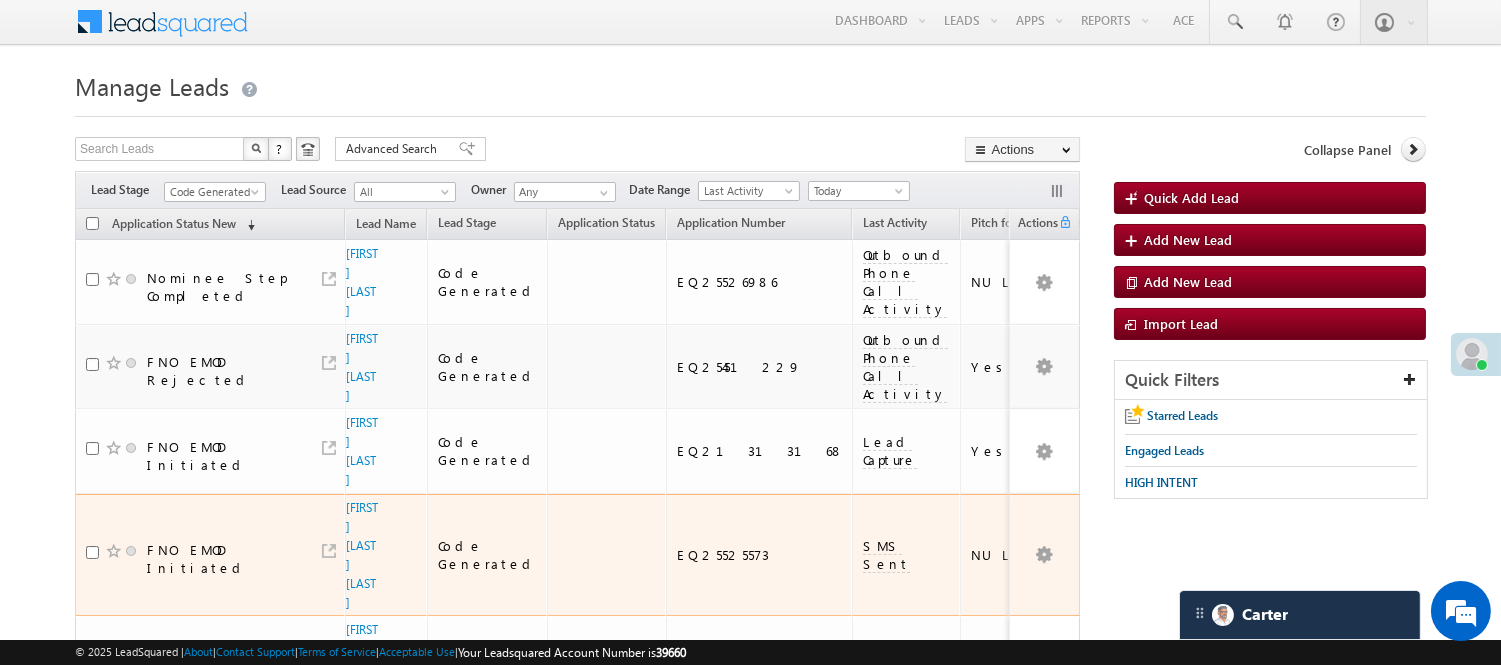 scroll, scrollTop: 0, scrollLeft: 0, axis: both 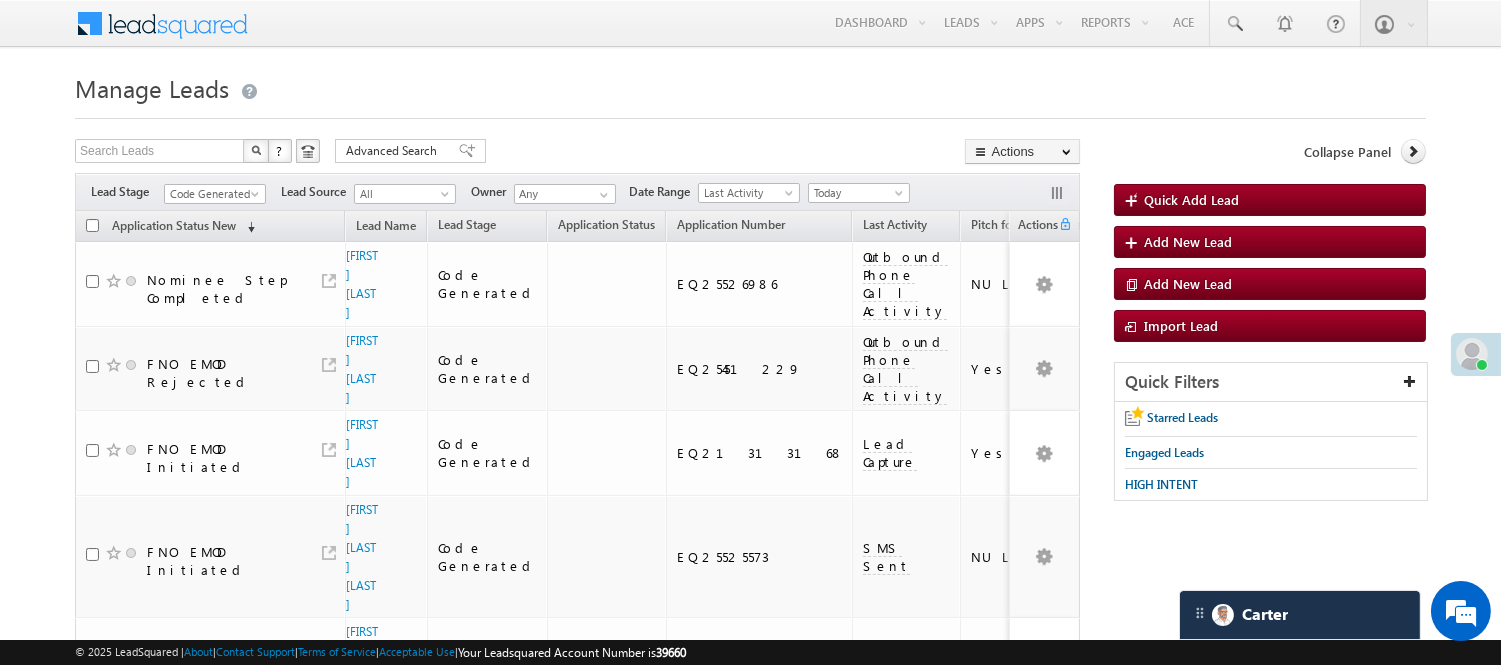 click on "Filters
Lead Stage
All Lead Generated Lead Talked - Pitch Not Done Lead Talked - Pitch Done Lead Talked_No-Disposition Application Submitted Payment Done Application Resubmitted Under Objection Lead Called Lead Talked Not Interested FnO Lead Called FnO Lead Talked FnO submitted FnO Not Interested FnO Approved FnO Rejected FnO Lead Generated Code Generated CG NI Code Generated
Lead Source
All All
Owner Any Any" at bounding box center [577, 192] 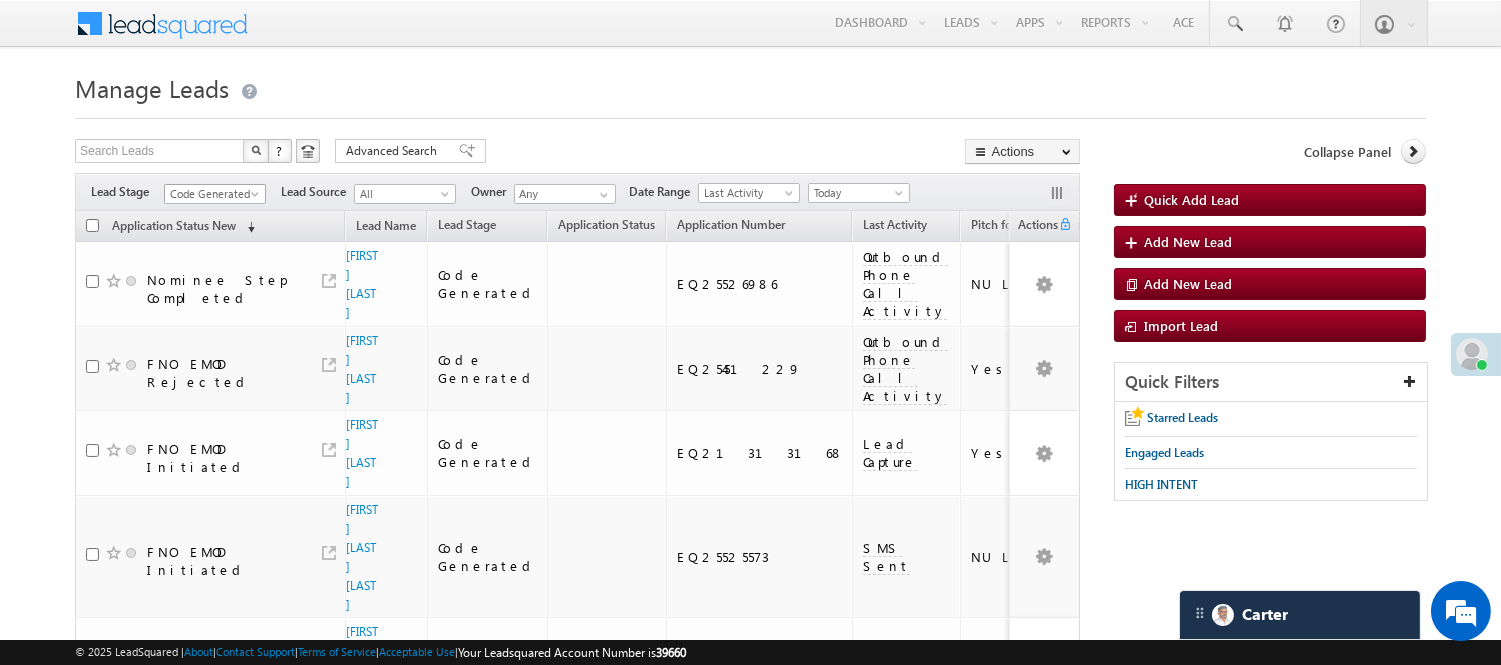 click on "Code Generated" at bounding box center [212, 194] 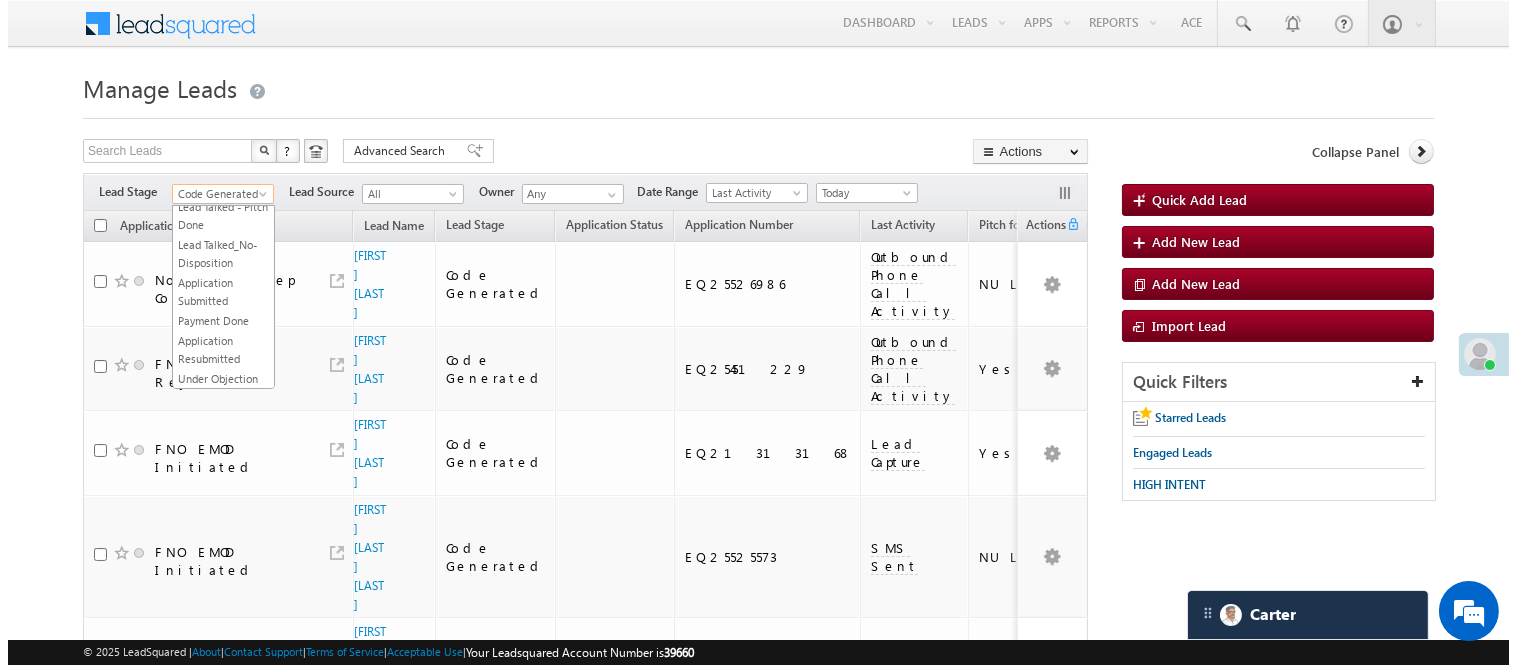 scroll, scrollTop: 0, scrollLeft: 0, axis: both 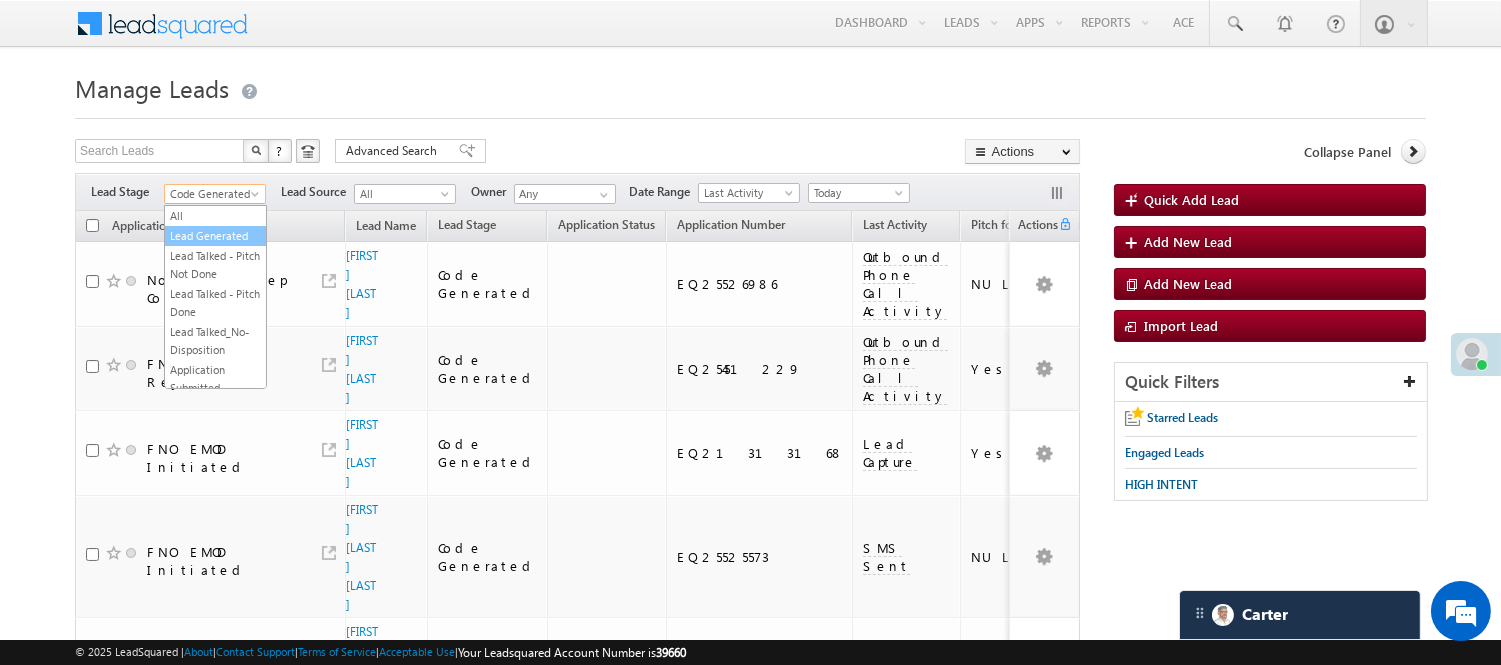 click on "Lead Generated" at bounding box center [215, 236] 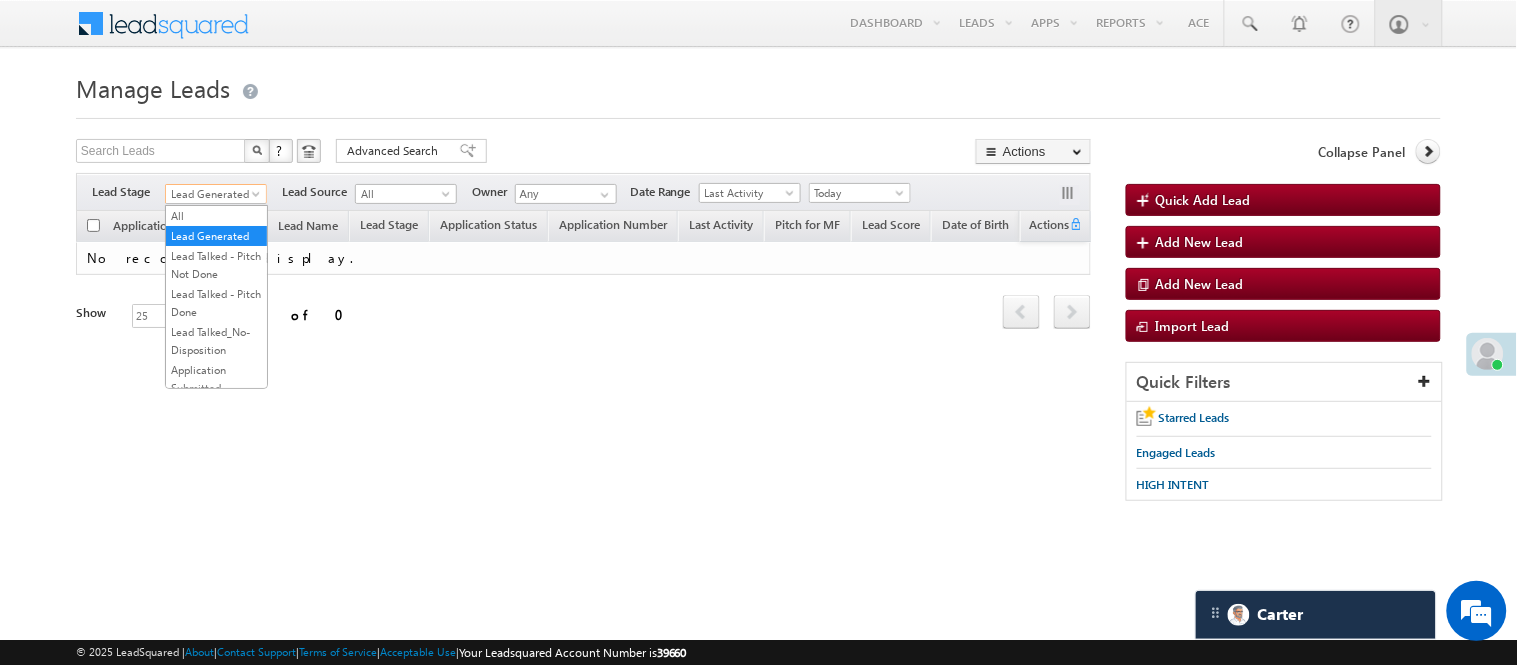 click on "Lead Generated" at bounding box center (213, 194) 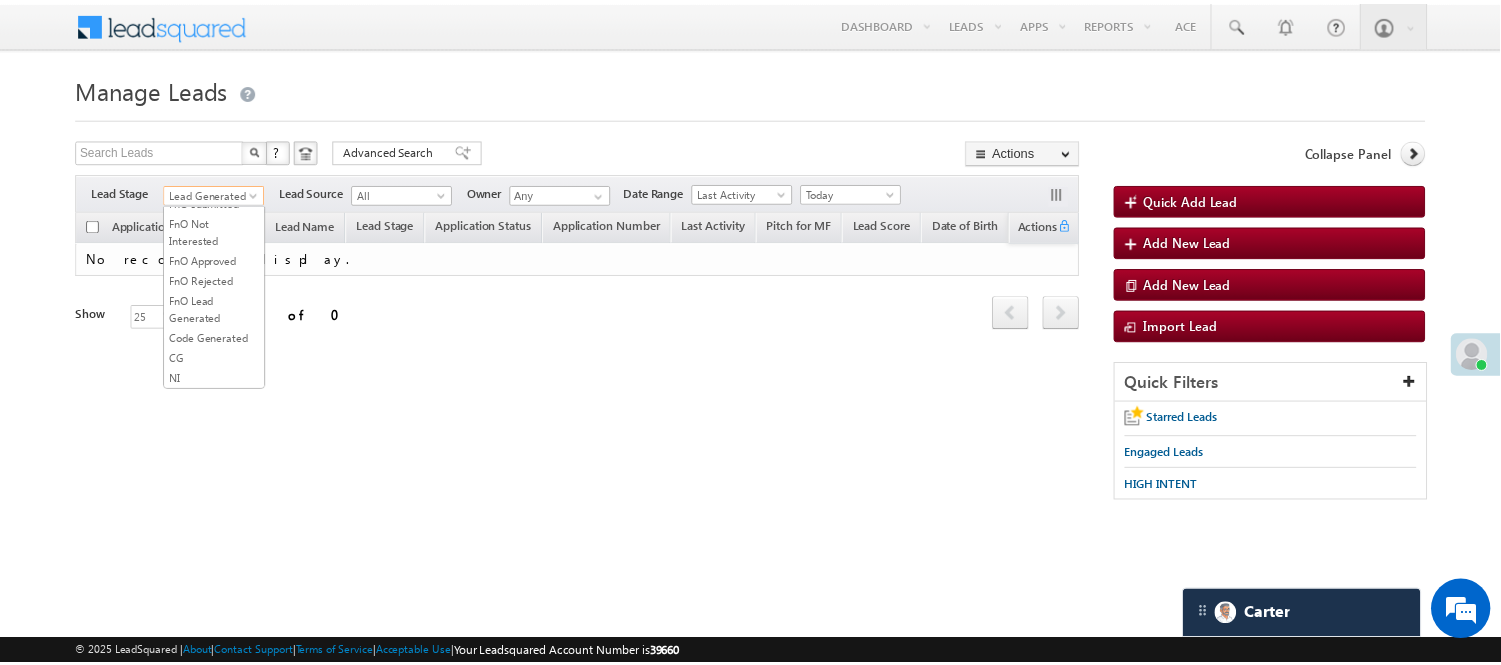 scroll, scrollTop: 163, scrollLeft: 0, axis: vertical 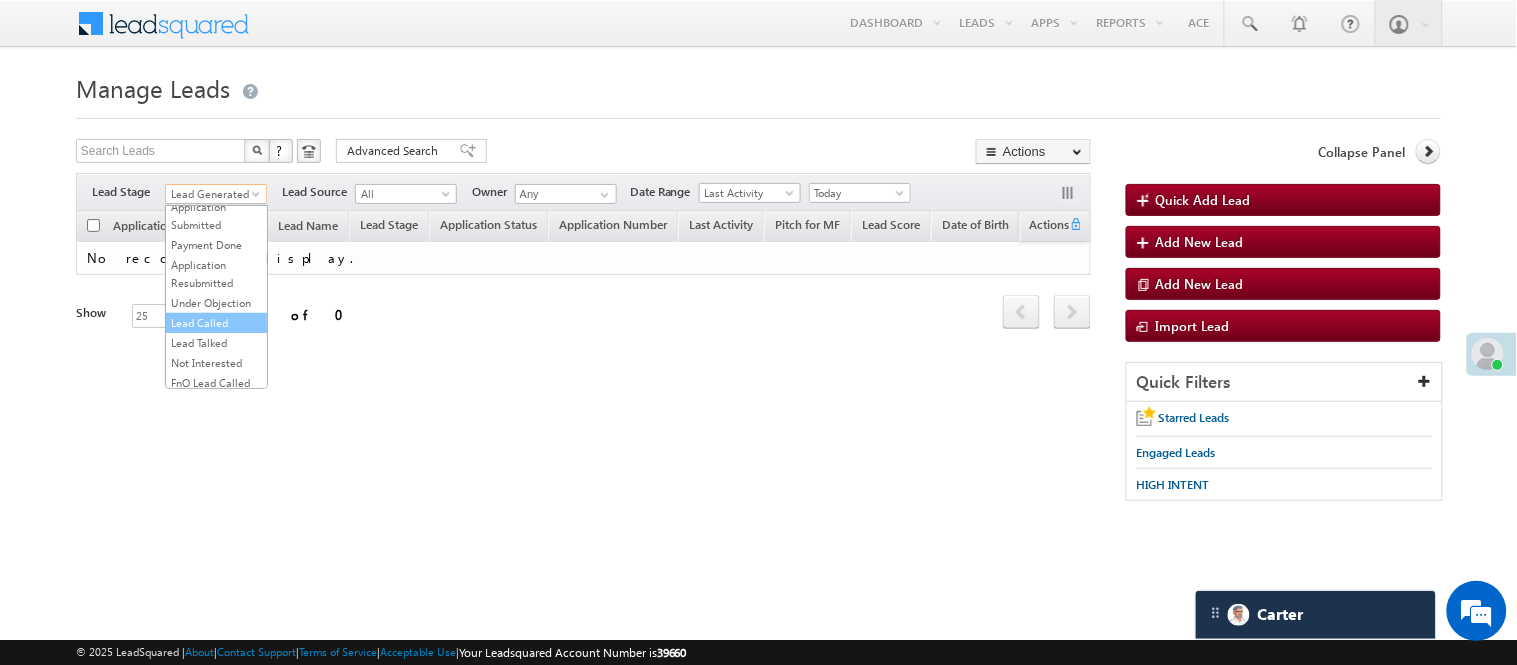 click on "Lead Called" at bounding box center [216, 323] 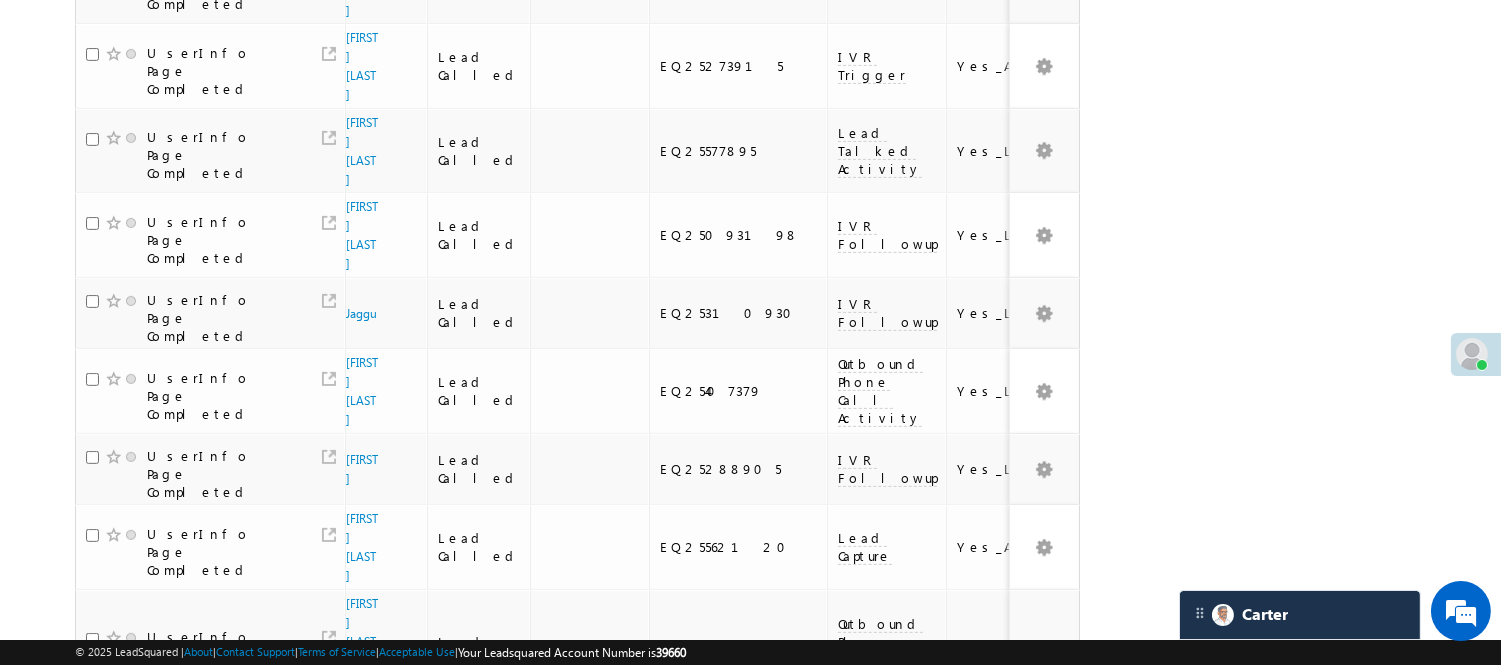 scroll, scrollTop: 1455, scrollLeft: 0, axis: vertical 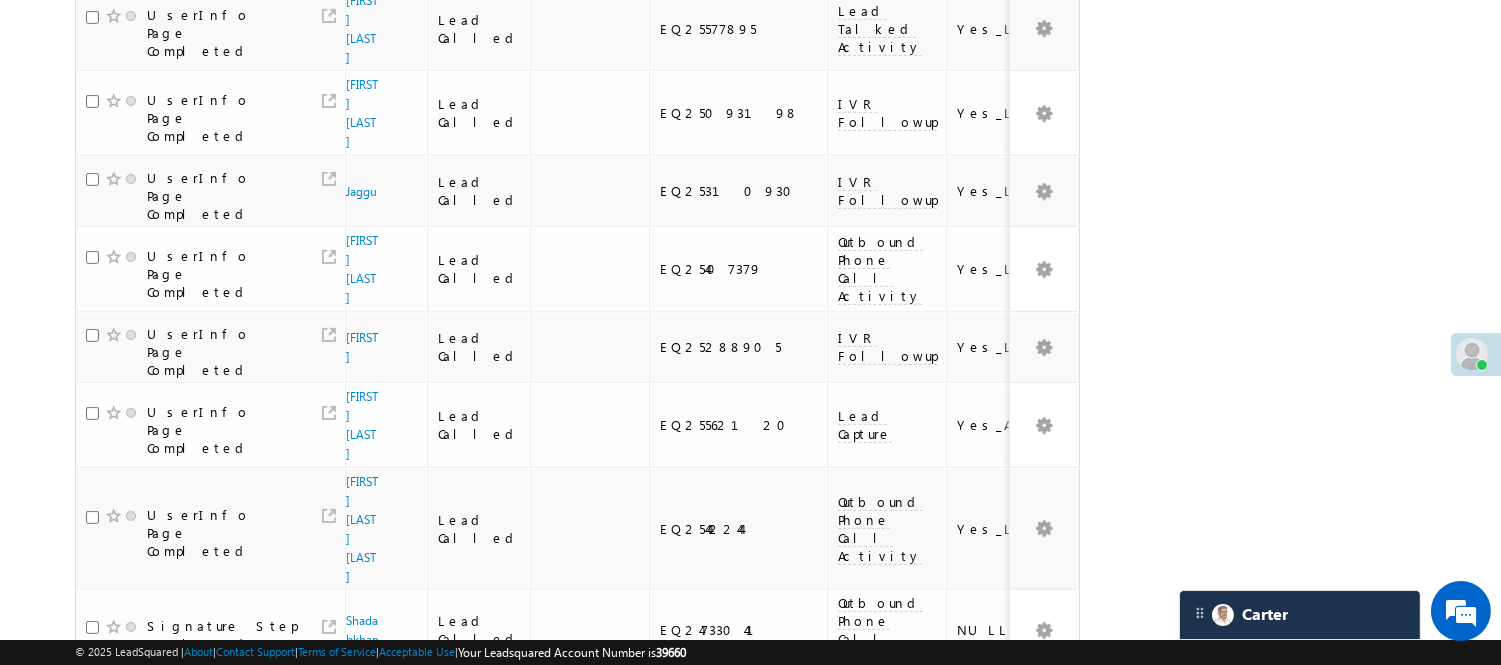 click on "Refresh first prev 1 2 3 4 5 next last 1 - 25 of 122" at bounding box center [577, 1034] 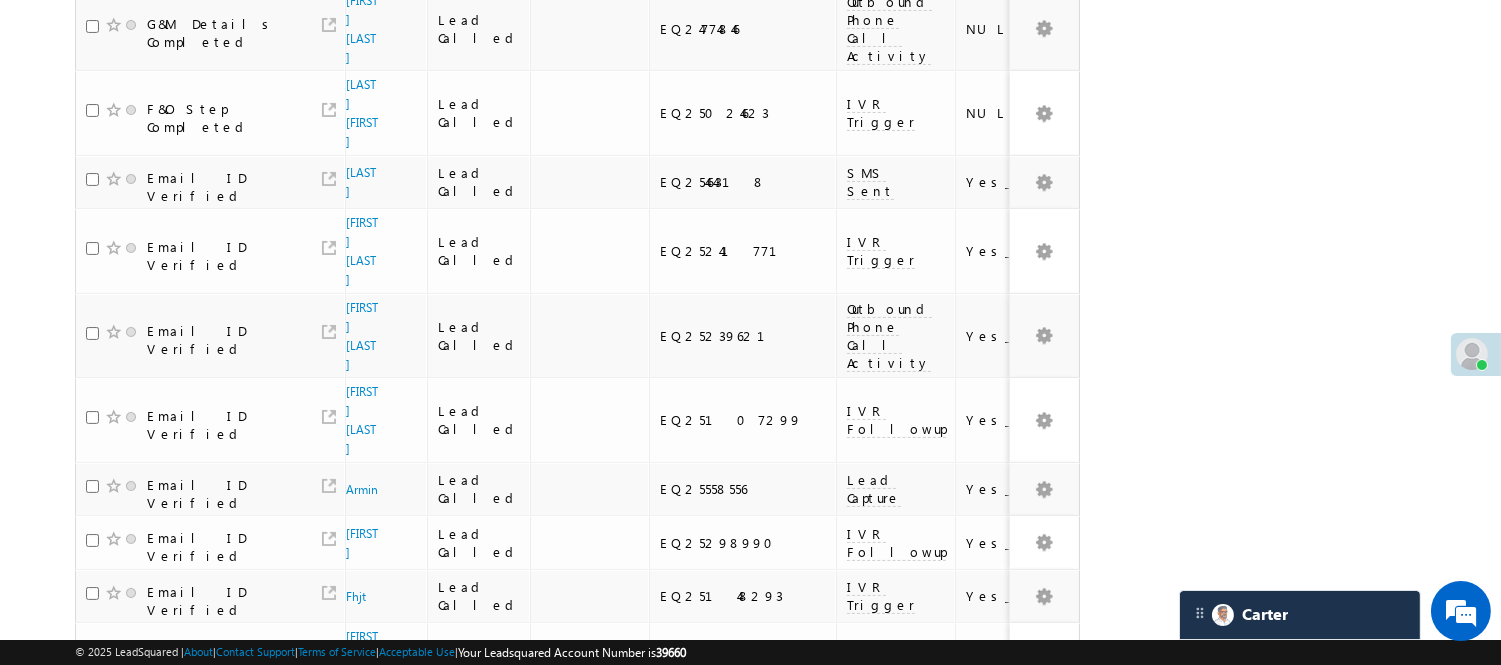 scroll, scrollTop: 1300, scrollLeft: 0, axis: vertical 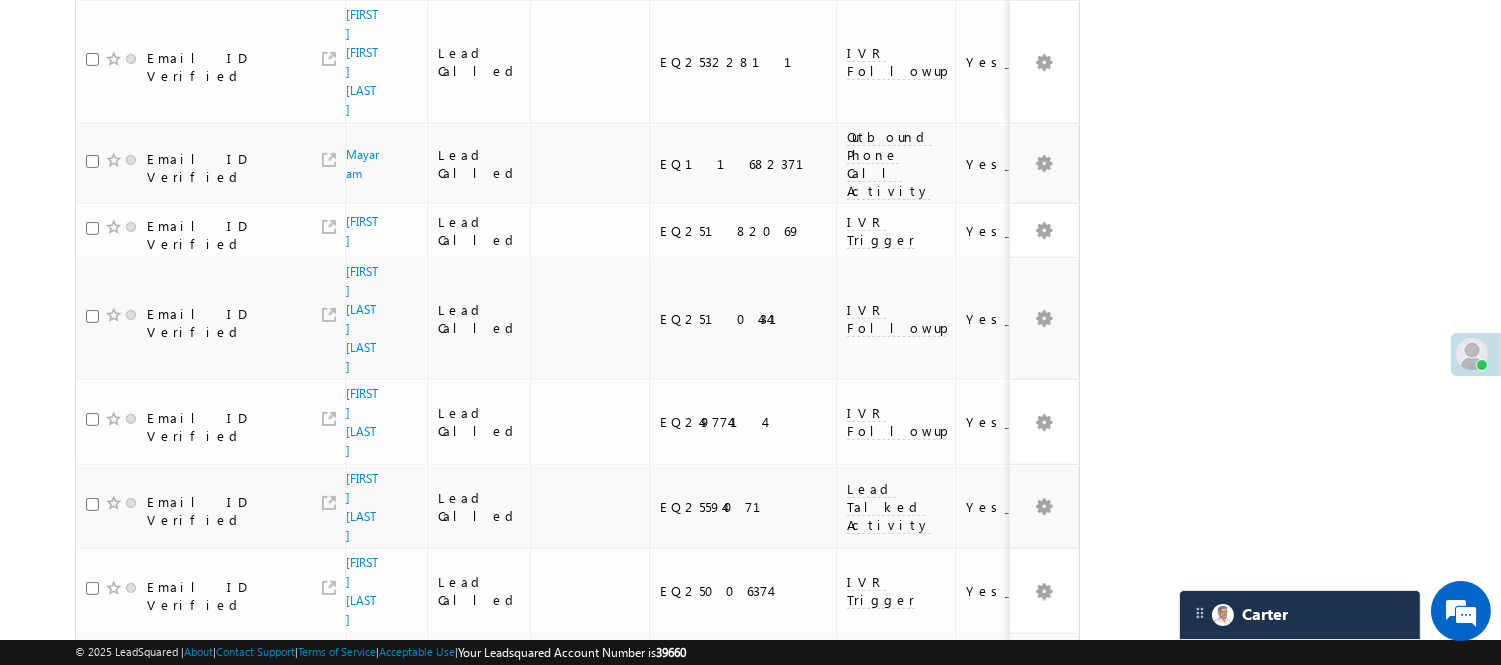click on "4" at bounding box center (978, 1048) 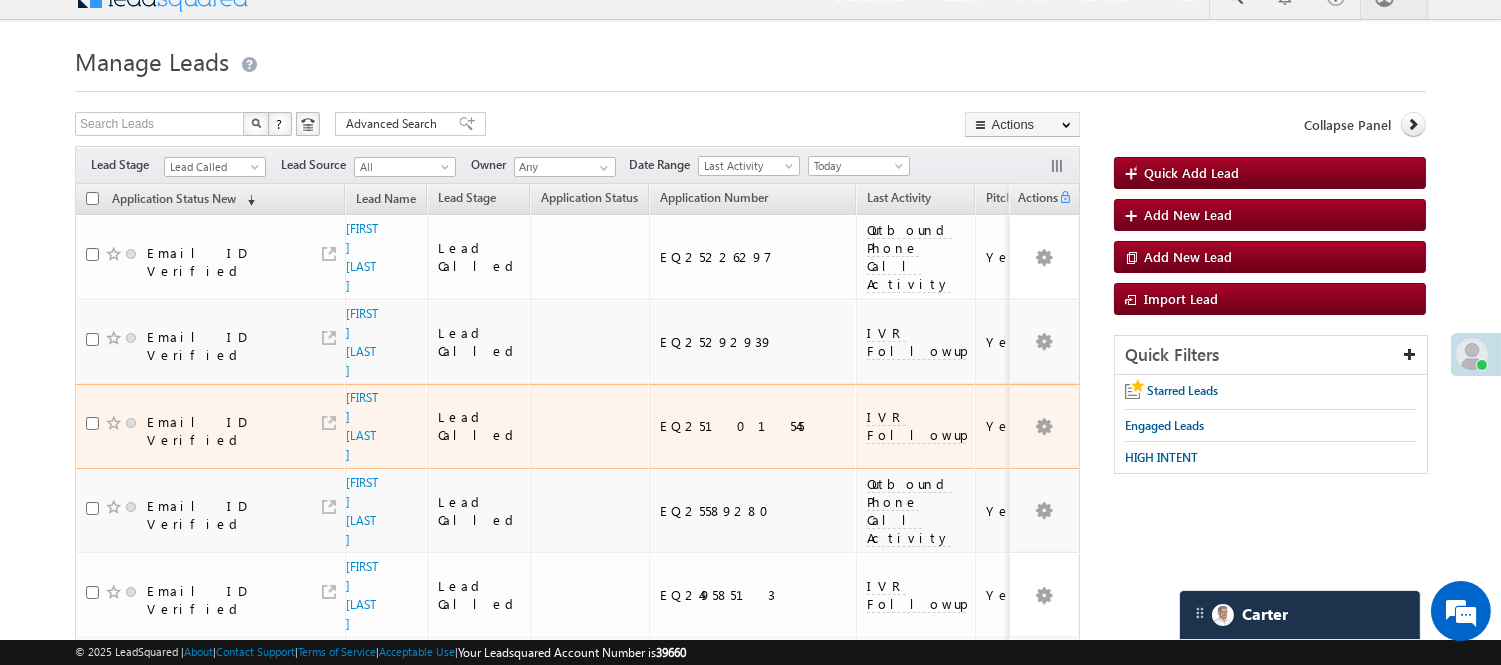 scroll, scrollTop: 0, scrollLeft: 0, axis: both 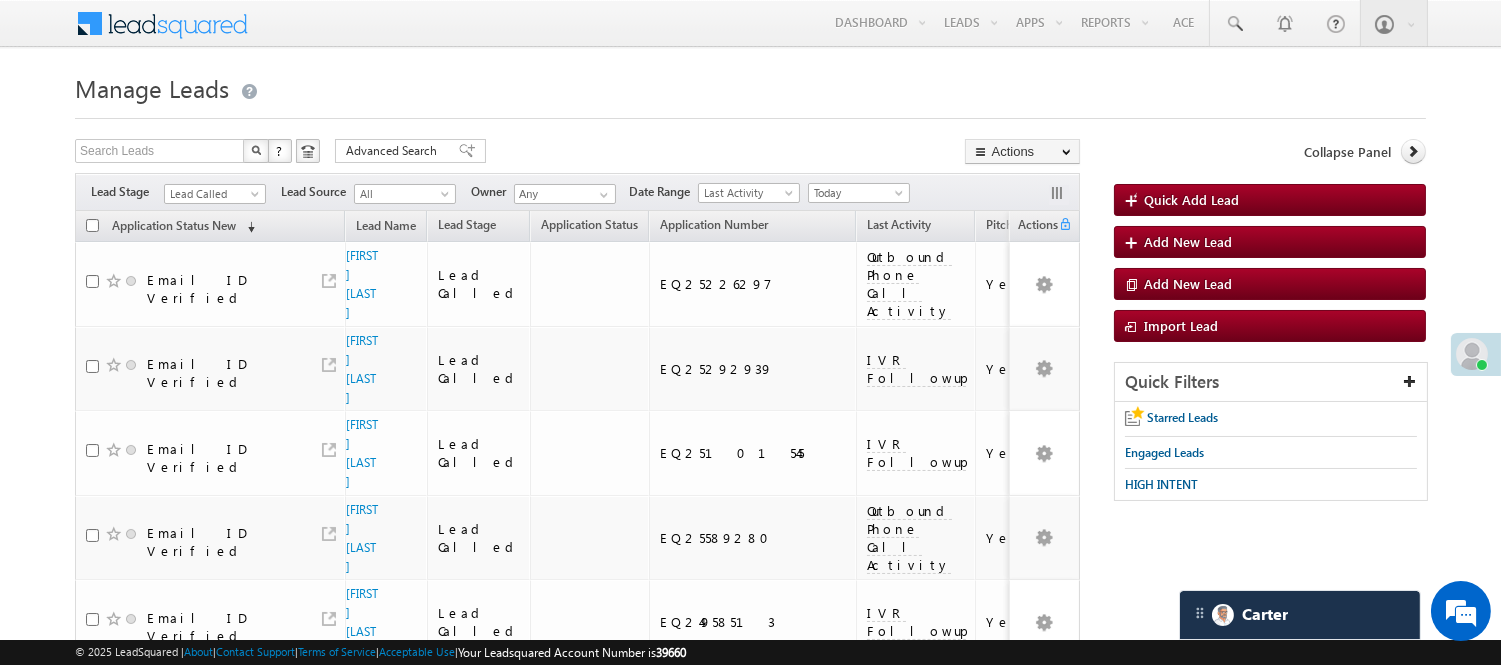 click on "Lead Called" at bounding box center [215, 191] 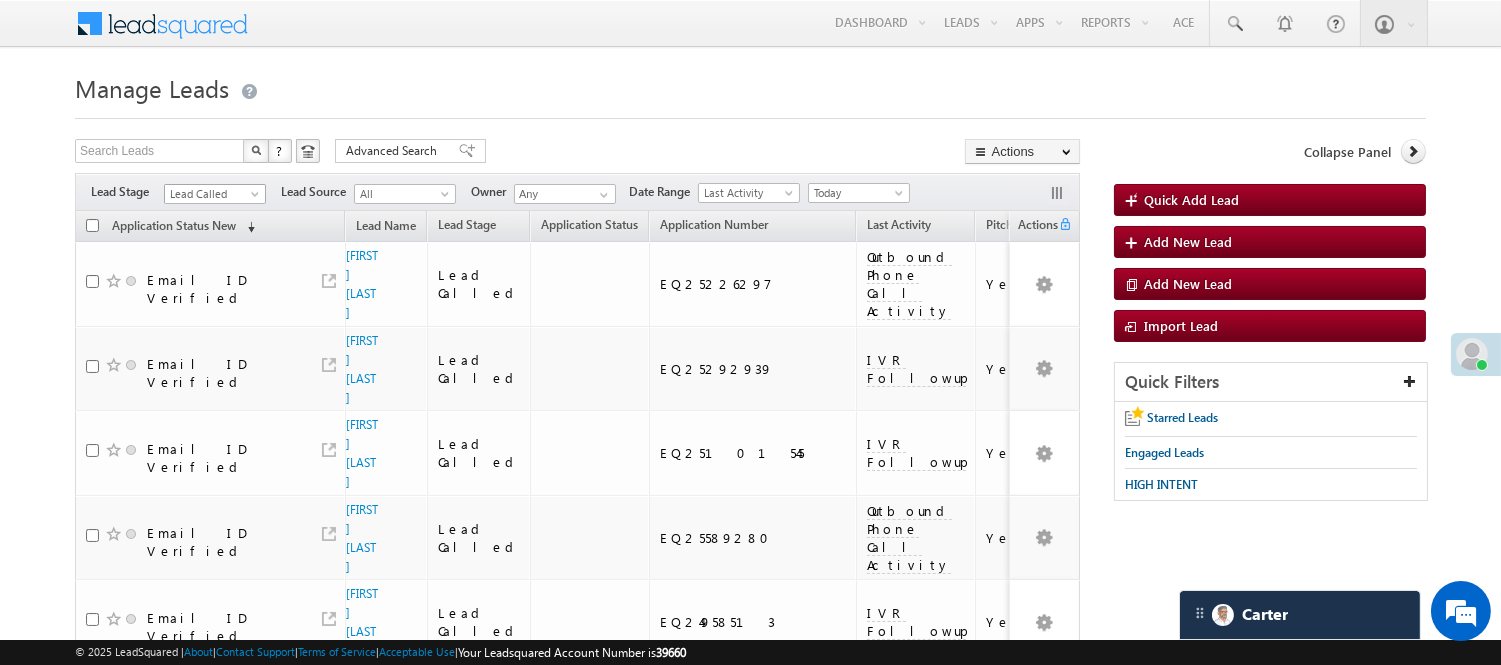 click on "Lead Called" at bounding box center [212, 194] 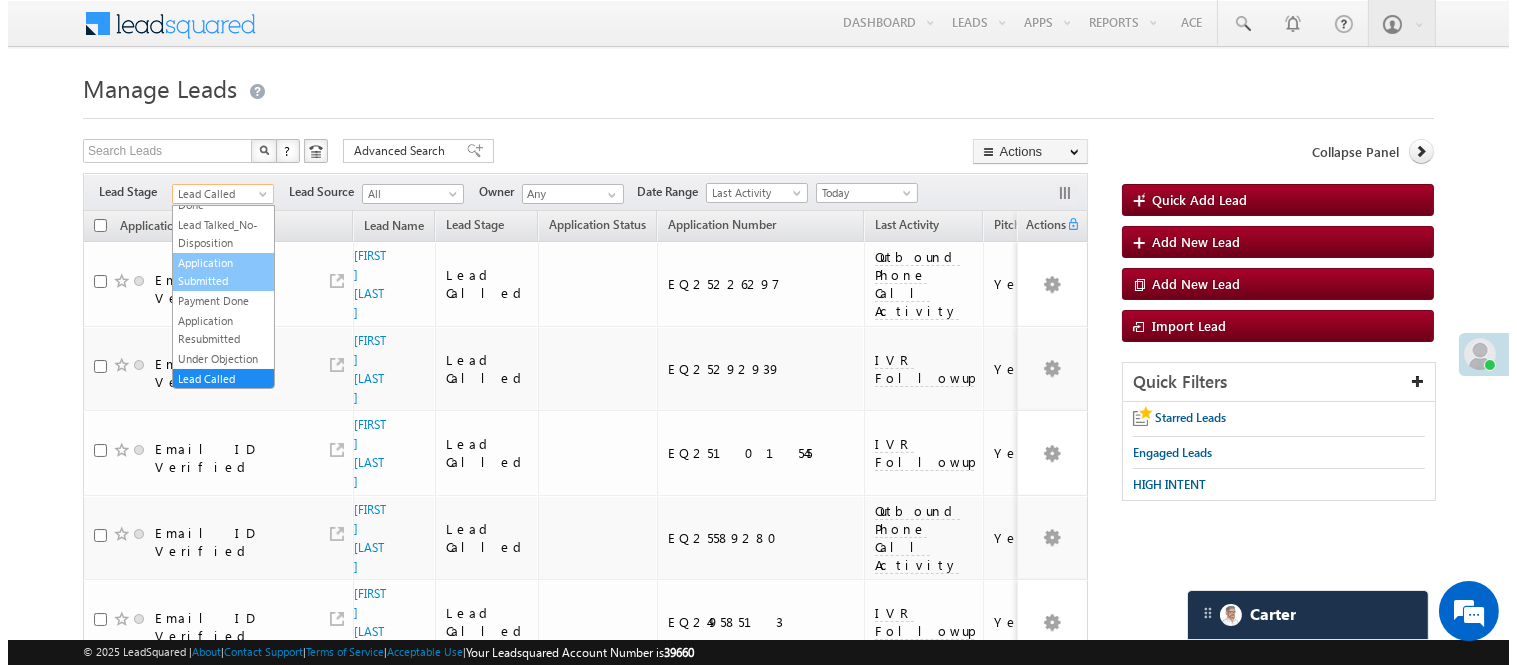 scroll, scrollTop: 0, scrollLeft: 0, axis: both 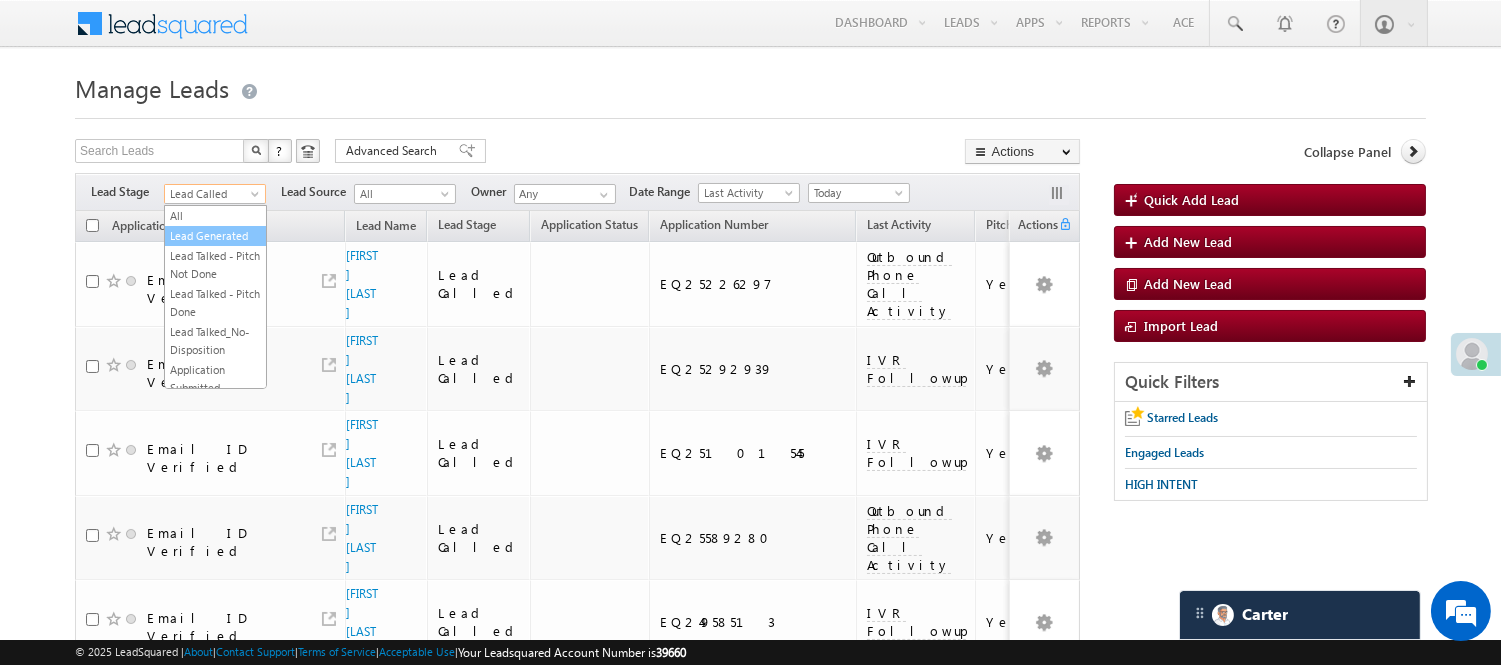 click on "Lead Generated" at bounding box center [215, 236] 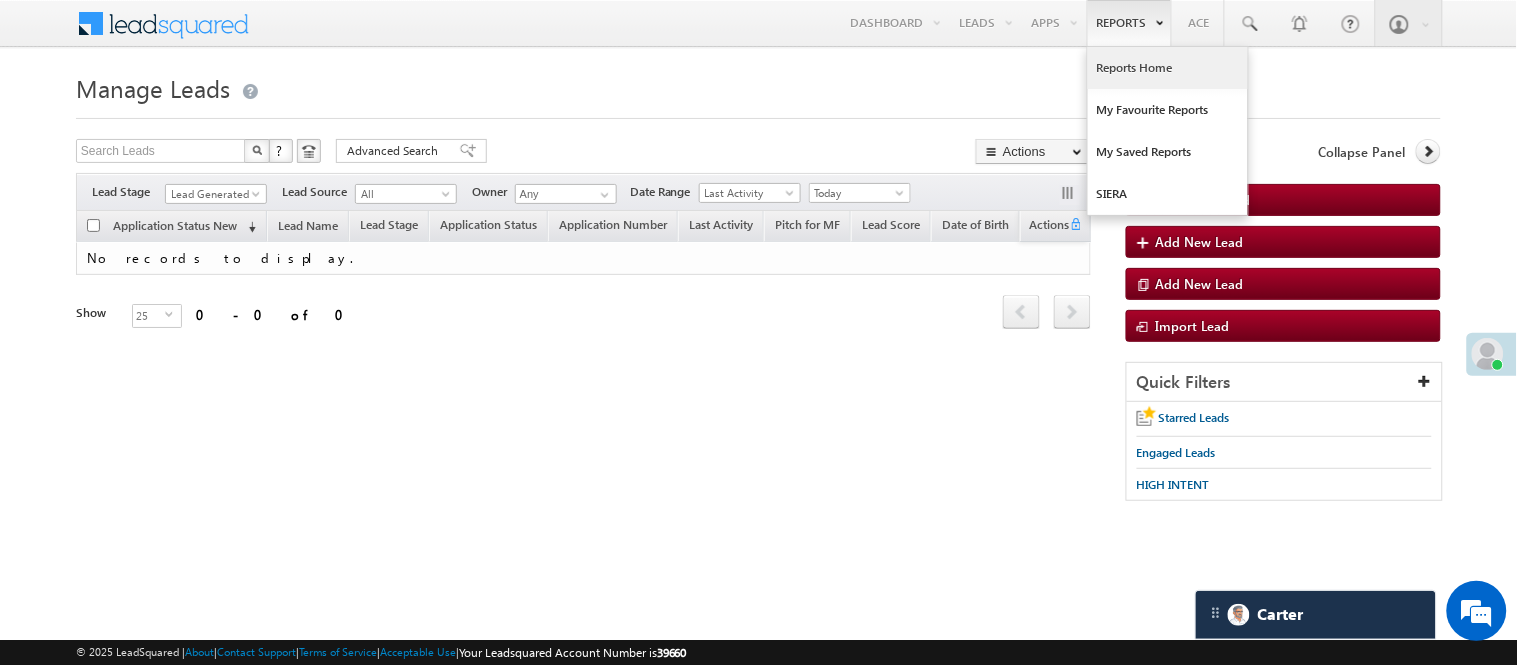 click on "Reports Home" at bounding box center [1168, 68] 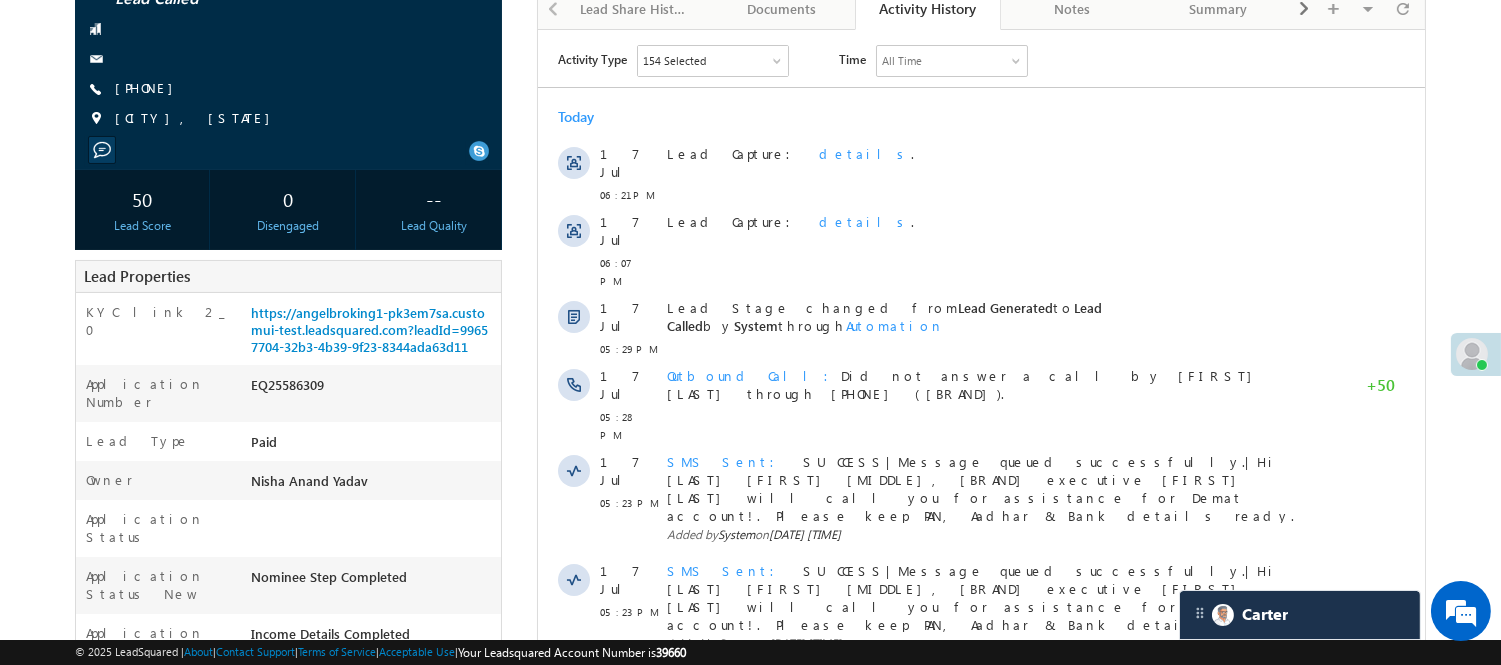 scroll, scrollTop: 0, scrollLeft: 0, axis: both 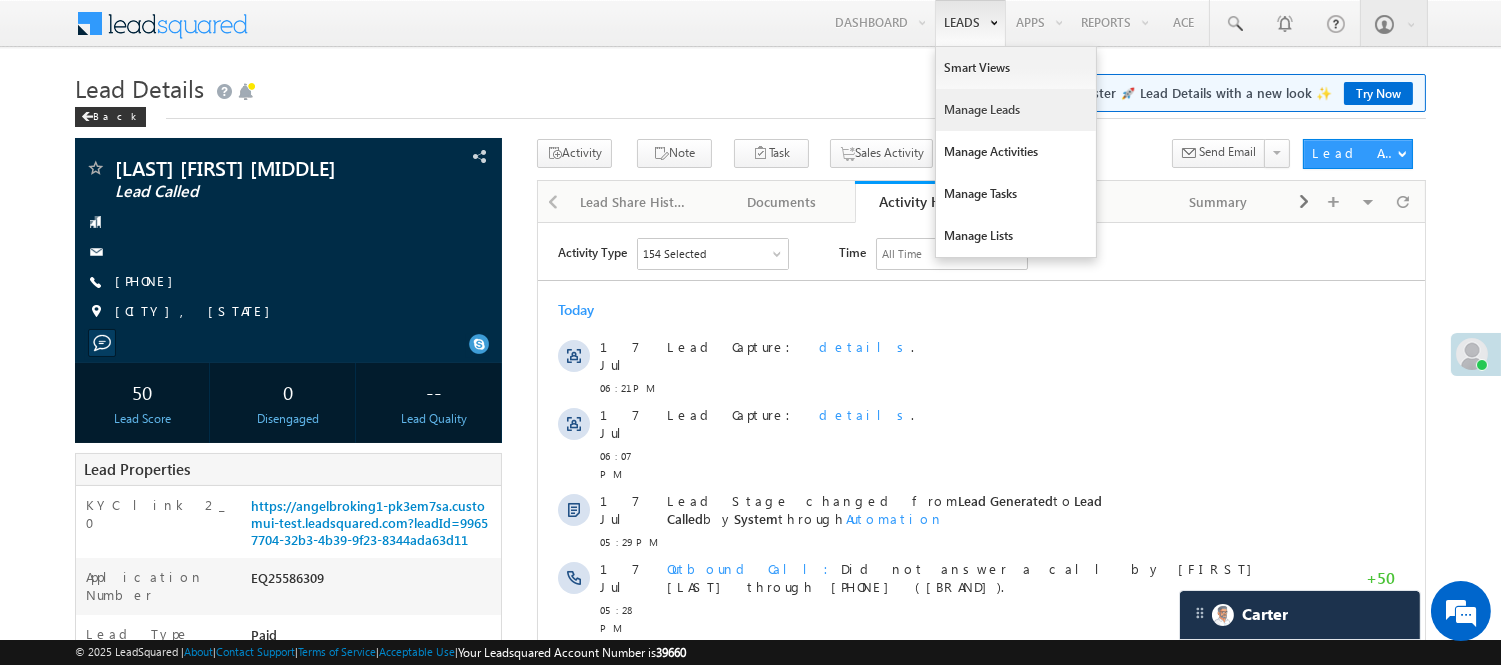 click on "Manage Leads" at bounding box center (1016, 110) 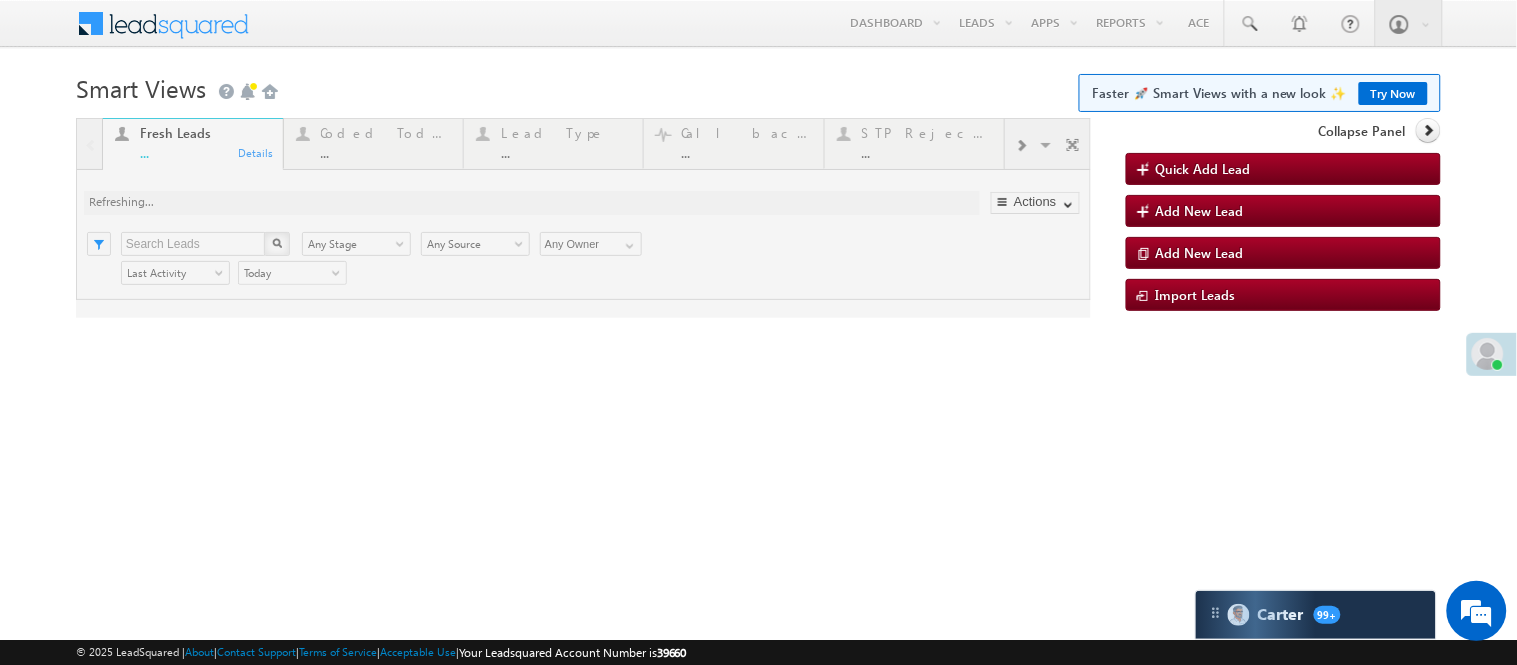scroll, scrollTop: 0, scrollLeft: 0, axis: both 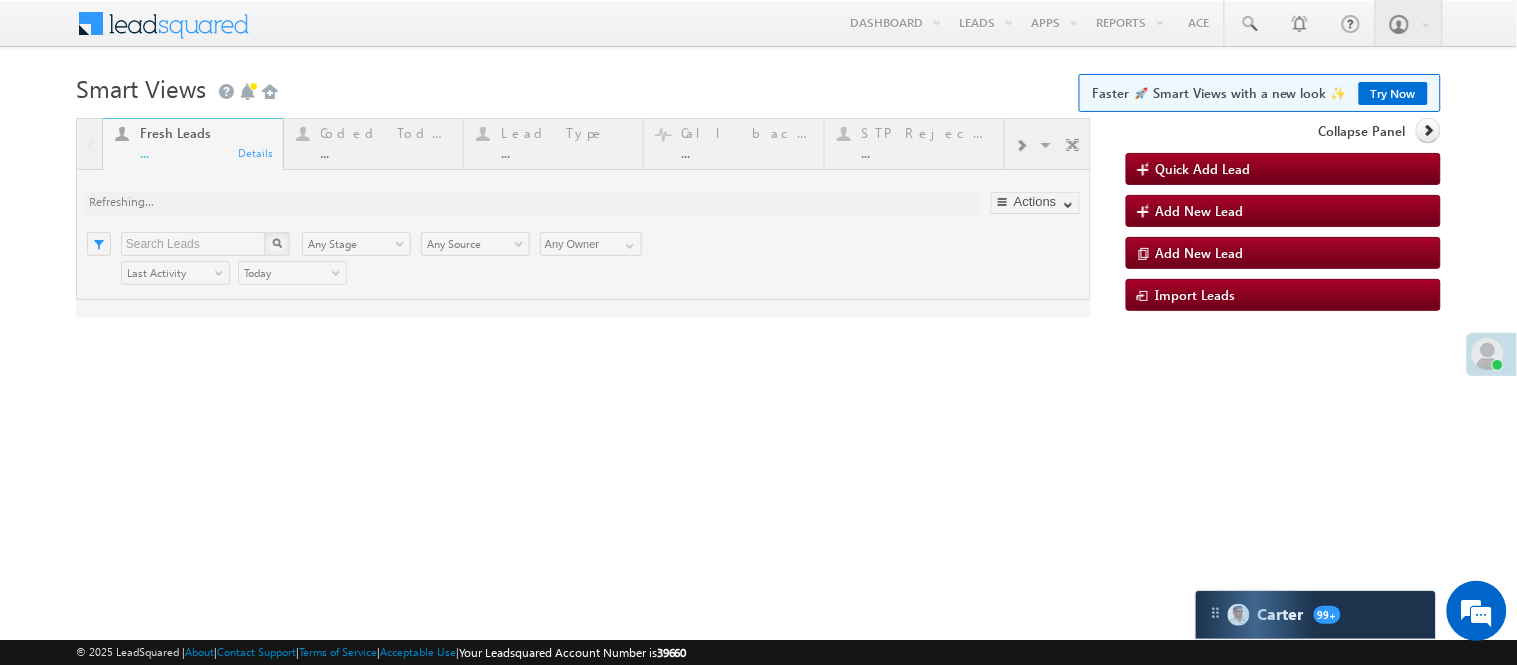 click at bounding box center (583, 218) 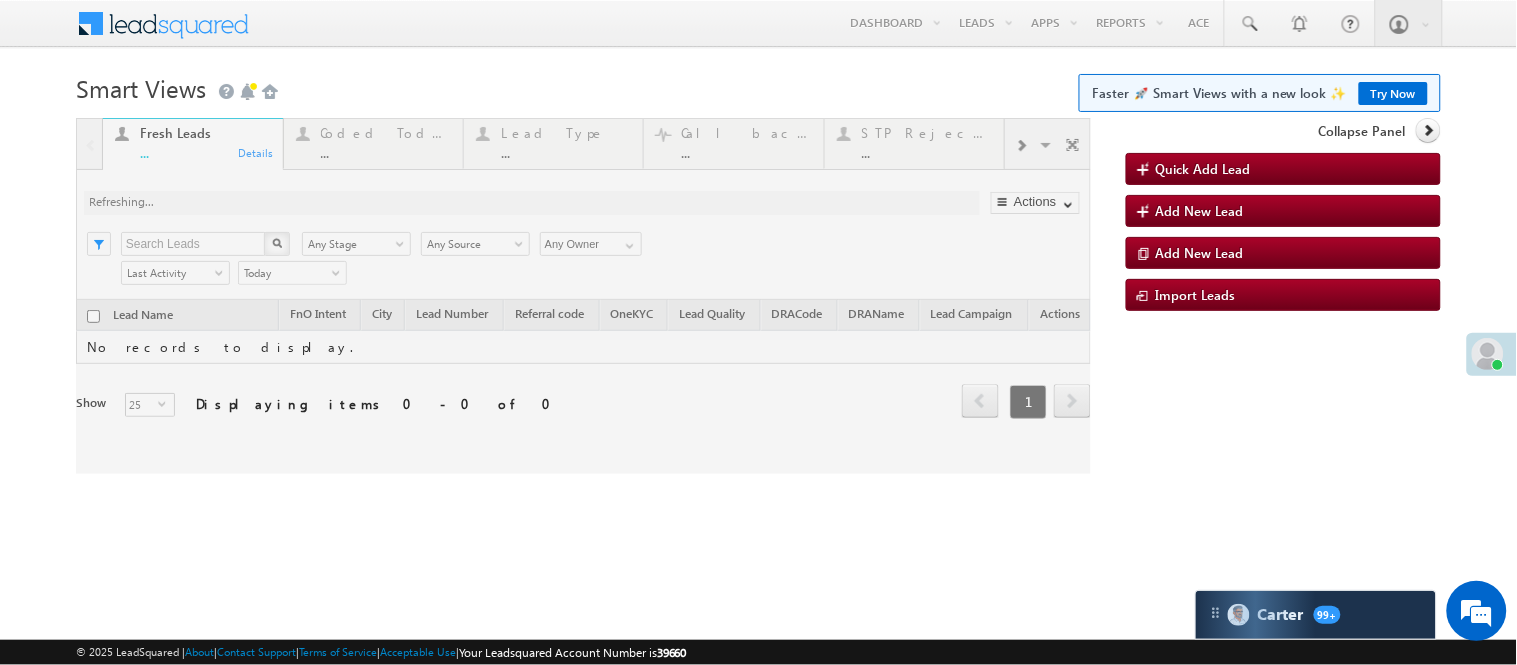 scroll, scrollTop: 0, scrollLeft: 0, axis: both 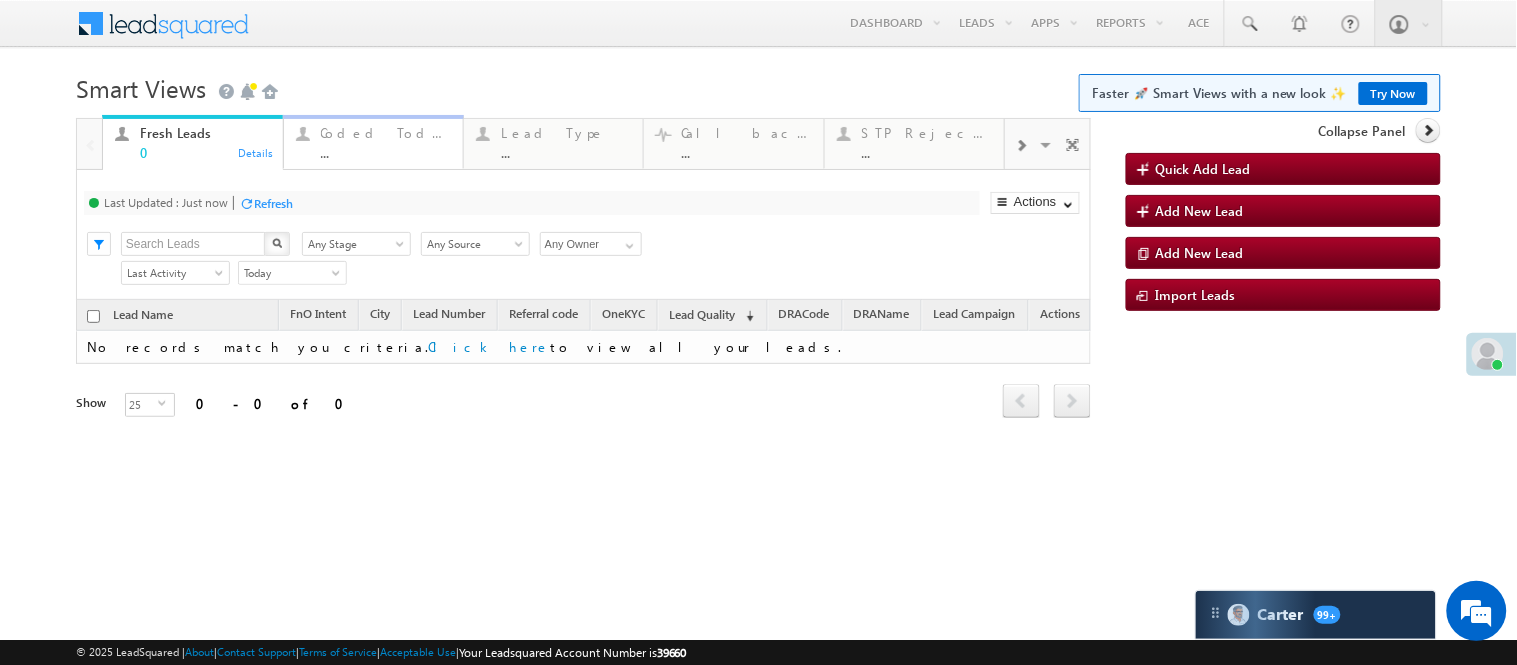 click on "Coded Today" at bounding box center (386, 133) 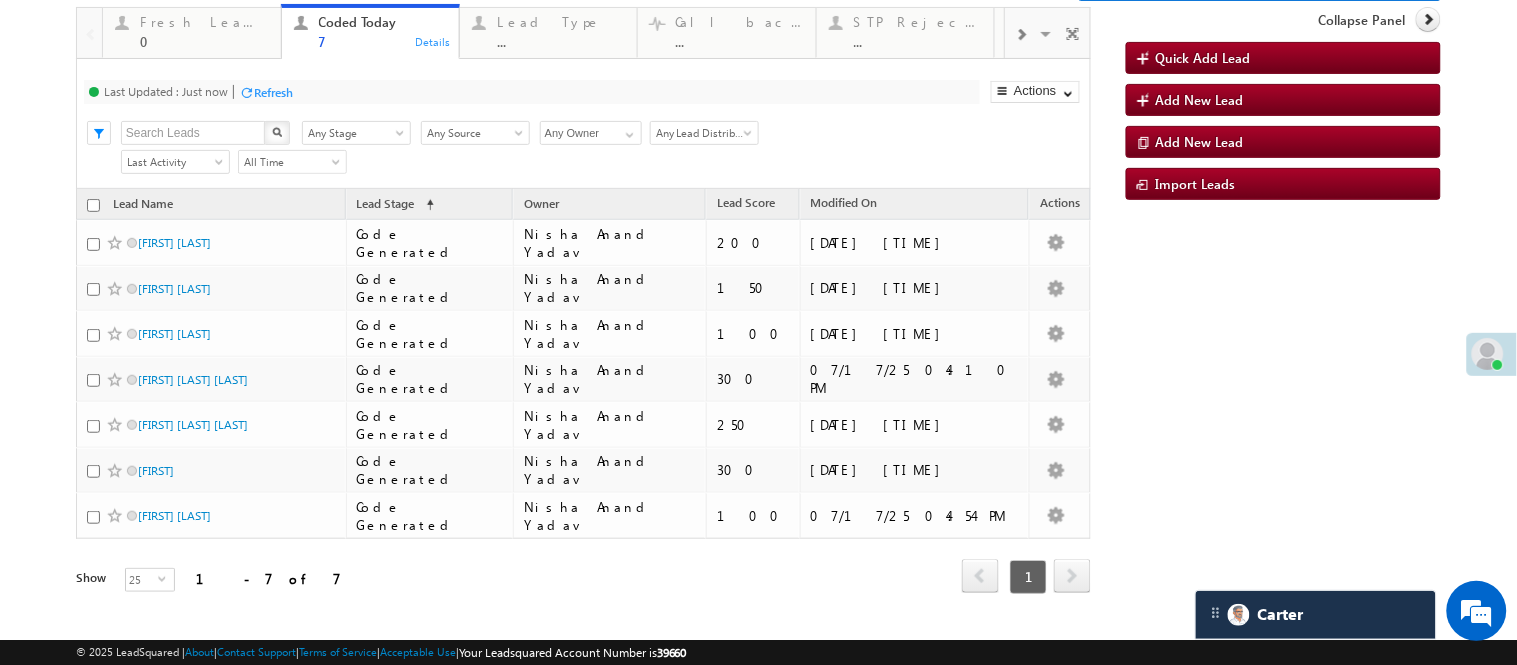 scroll, scrollTop: 0, scrollLeft: 0, axis: both 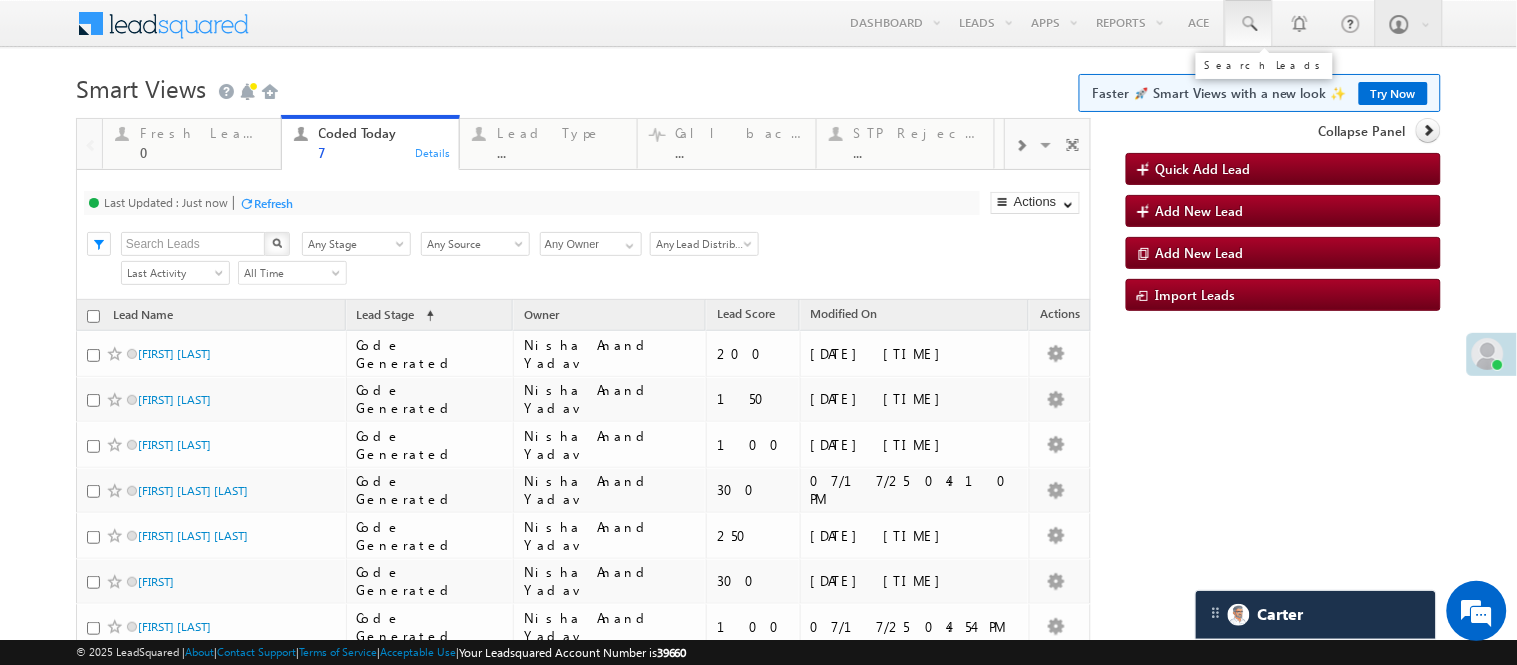 click at bounding box center [1249, 24] 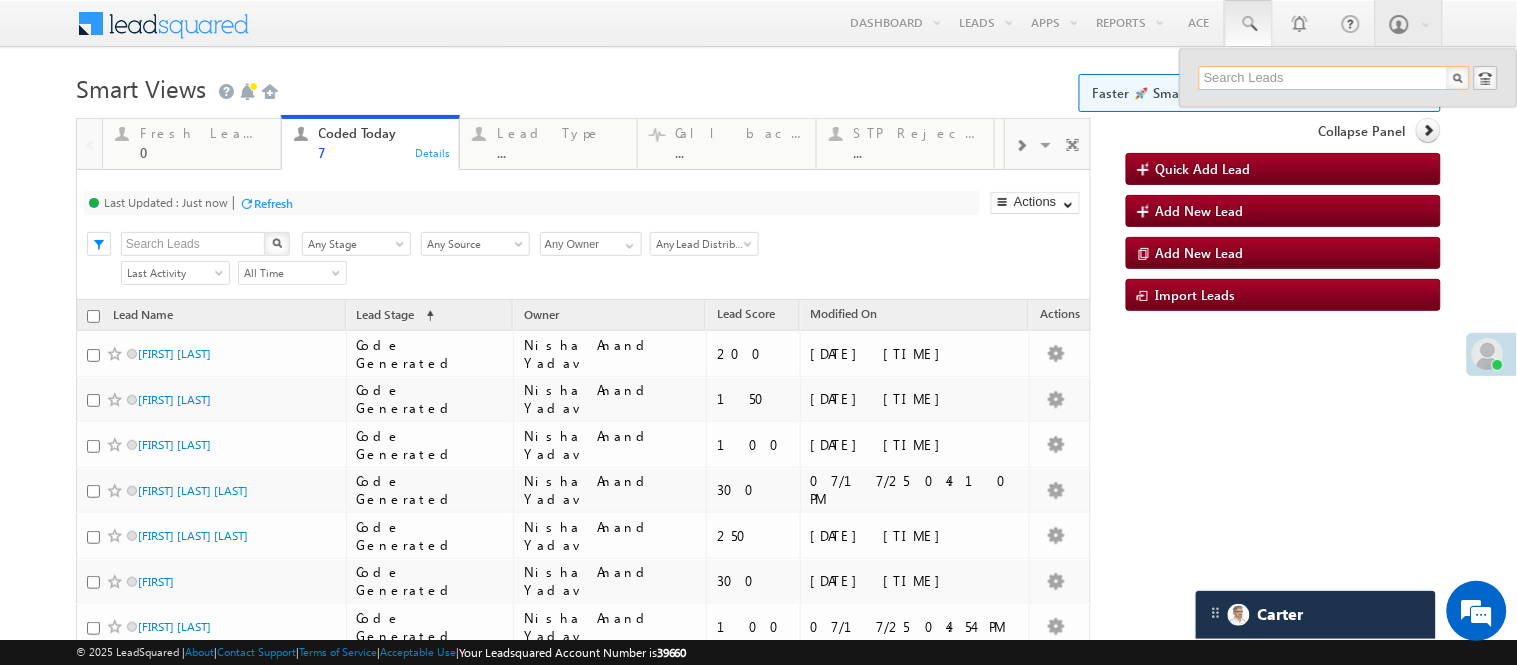 click at bounding box center [1334, 78] 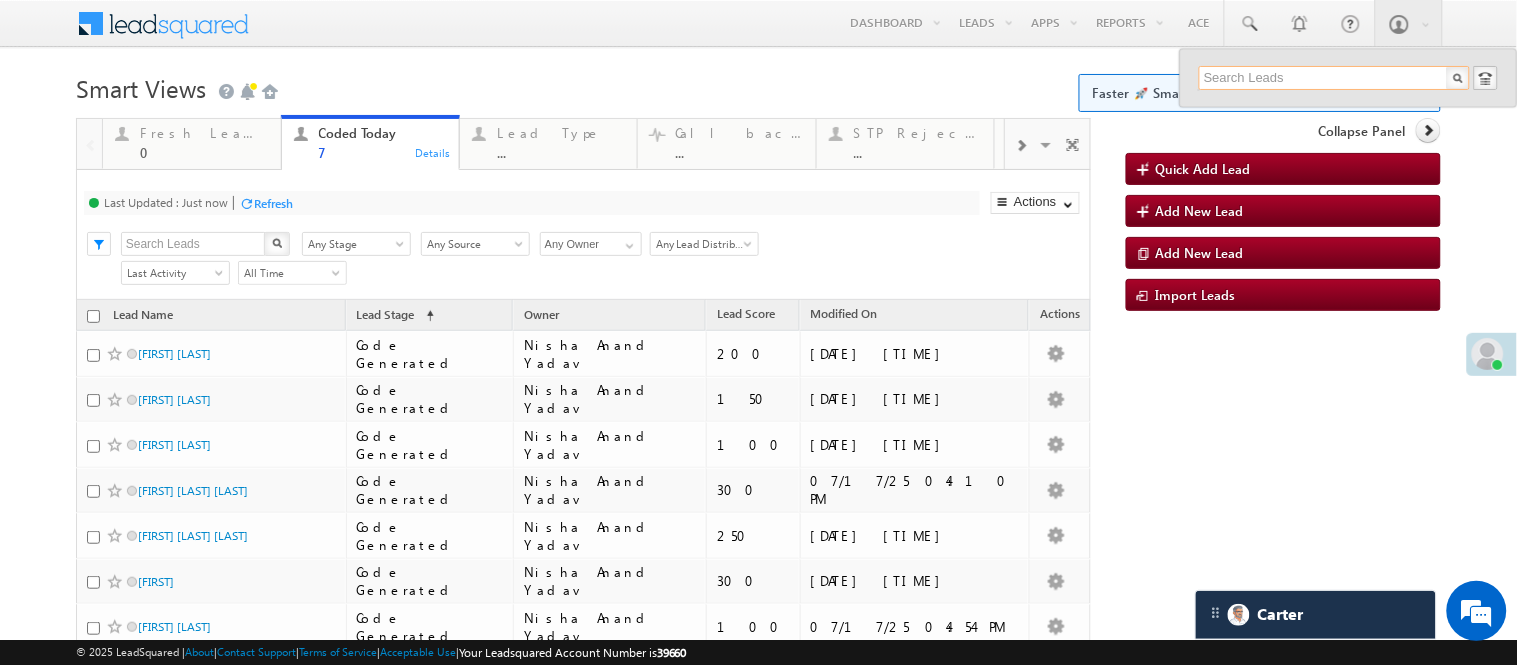 paste on "EQ25592531" 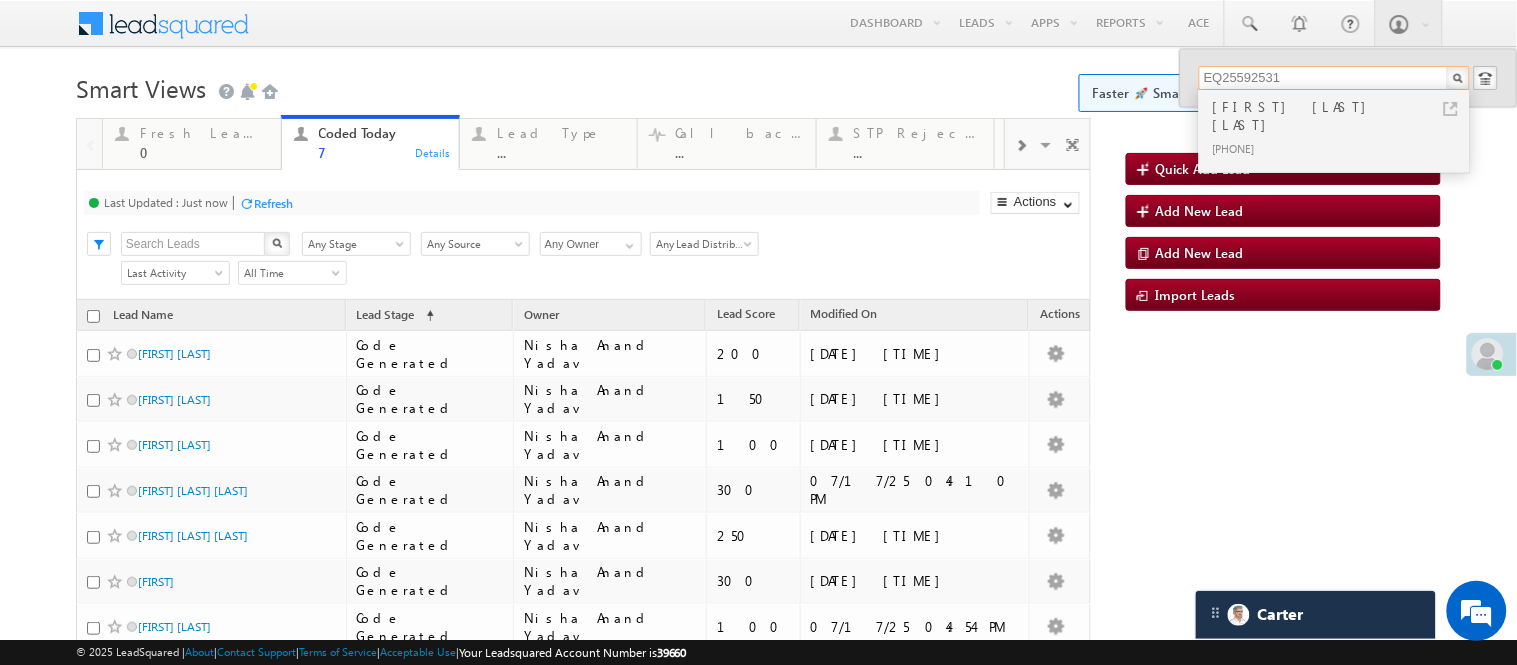 type on "EQ25592531" 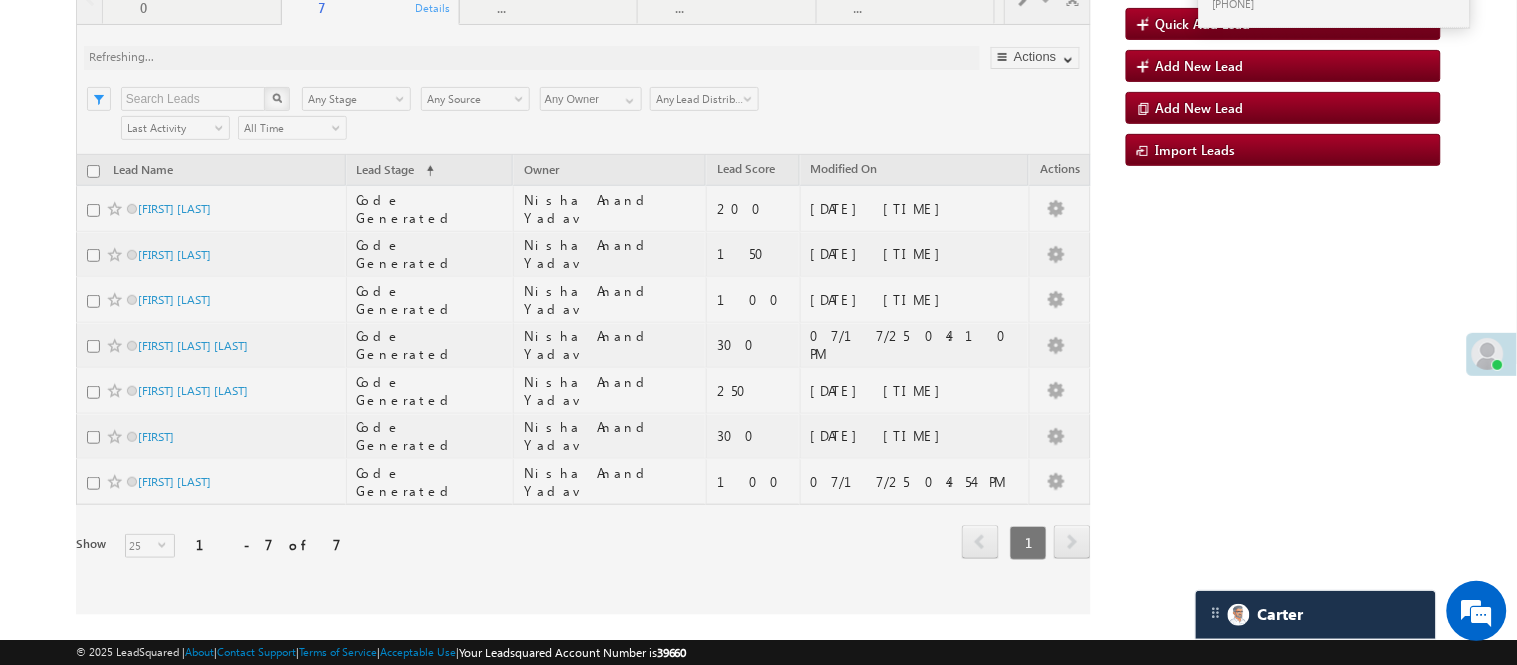 scroll, scrollTop: 0, scrollLeft: 0, axis: both 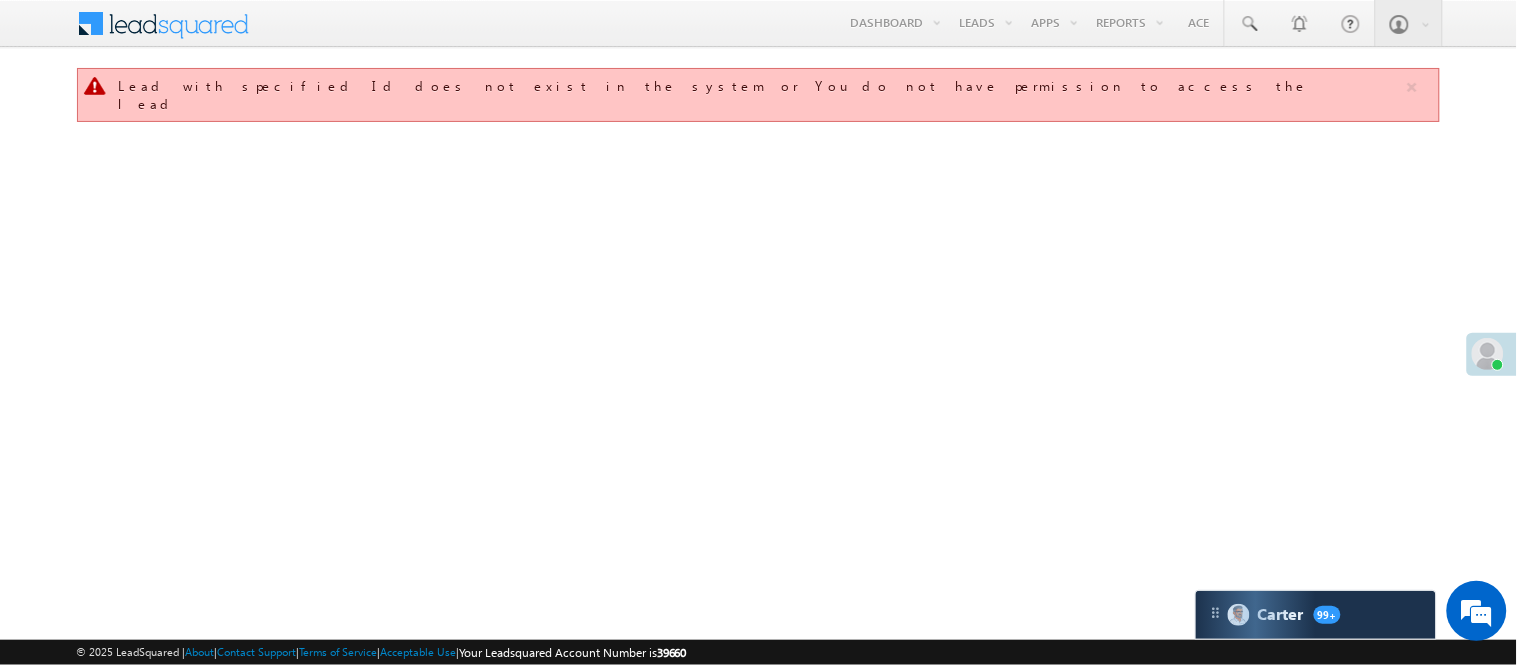 drag, startPoint x: 1007, startPoint y: 111, endPoint x: 934, endPoint y: 62, distance: 87.92042 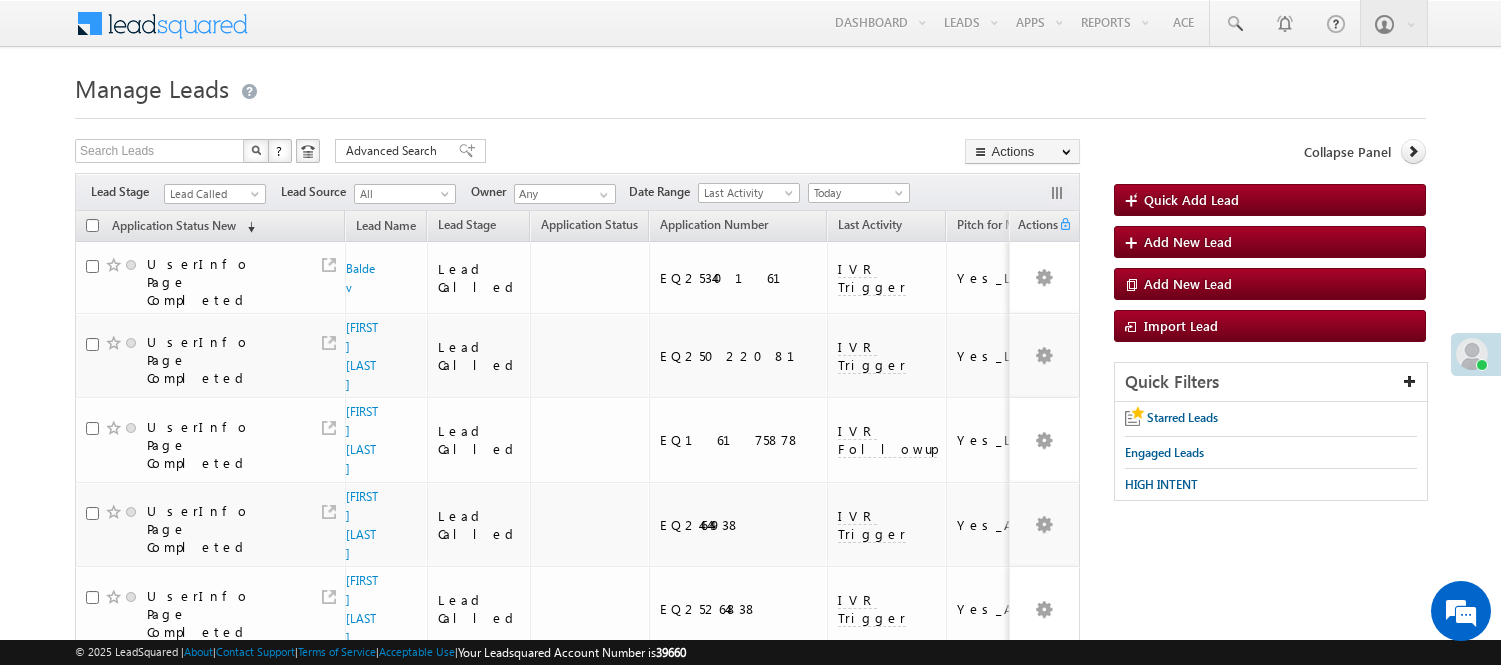 click on "Lead Called" at bounding box center [212, 194] 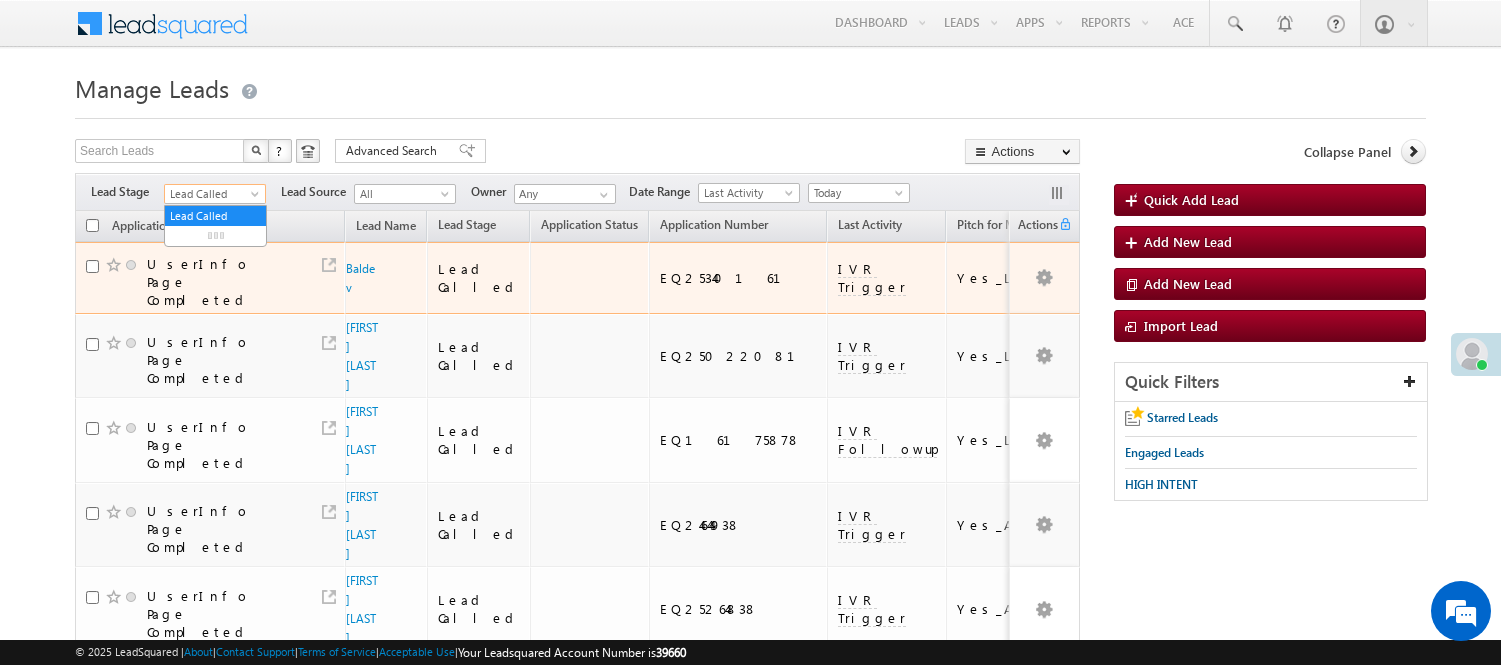scroll, scrollTop: 0, scrollLeft: 0, axis: both 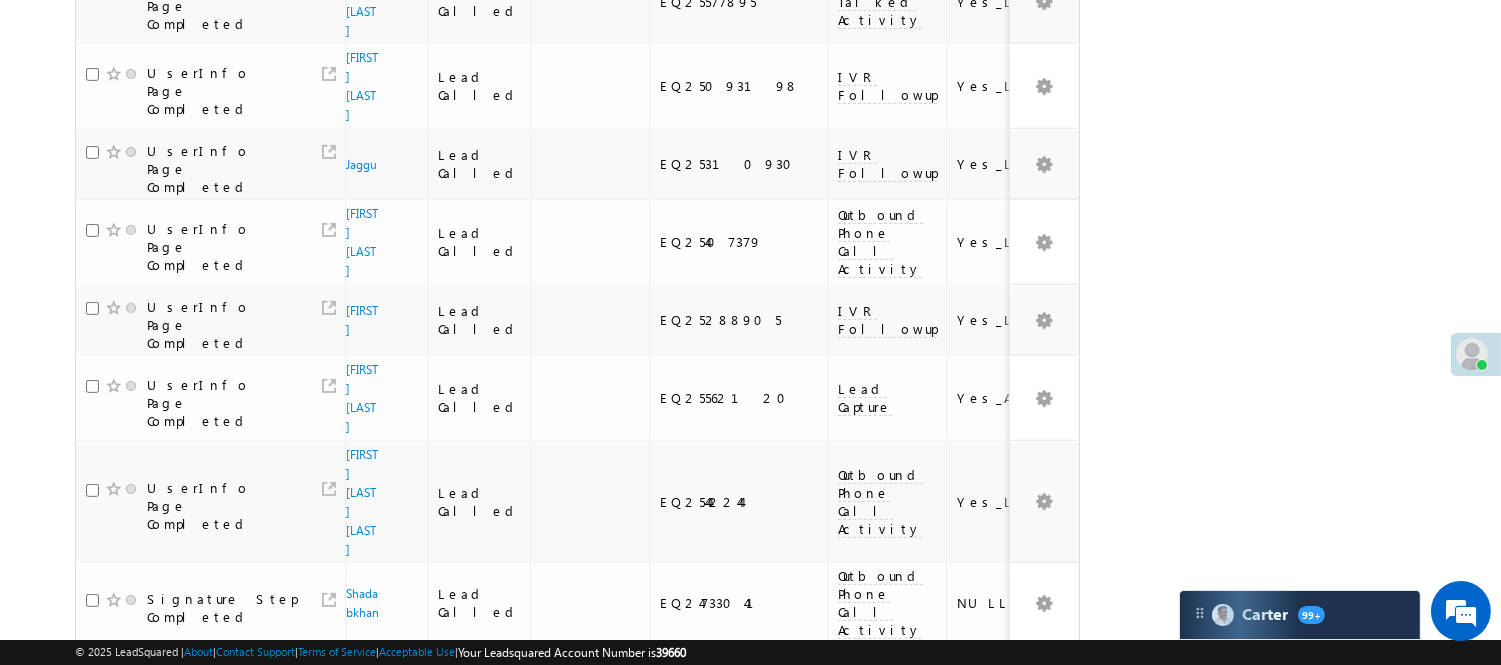 click on "2" at bounding box center [898, 1016] 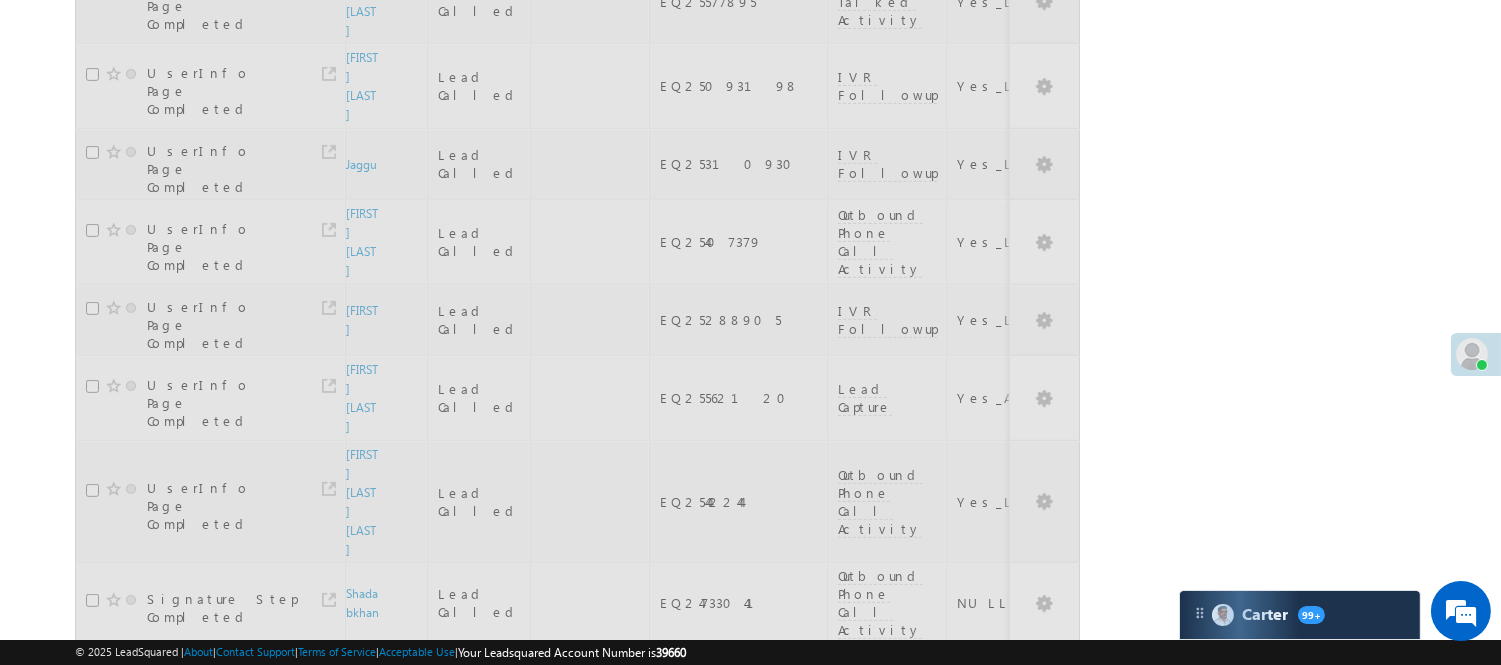 scroll, scrollTop: 0, scrollLeft: 0, axis: both 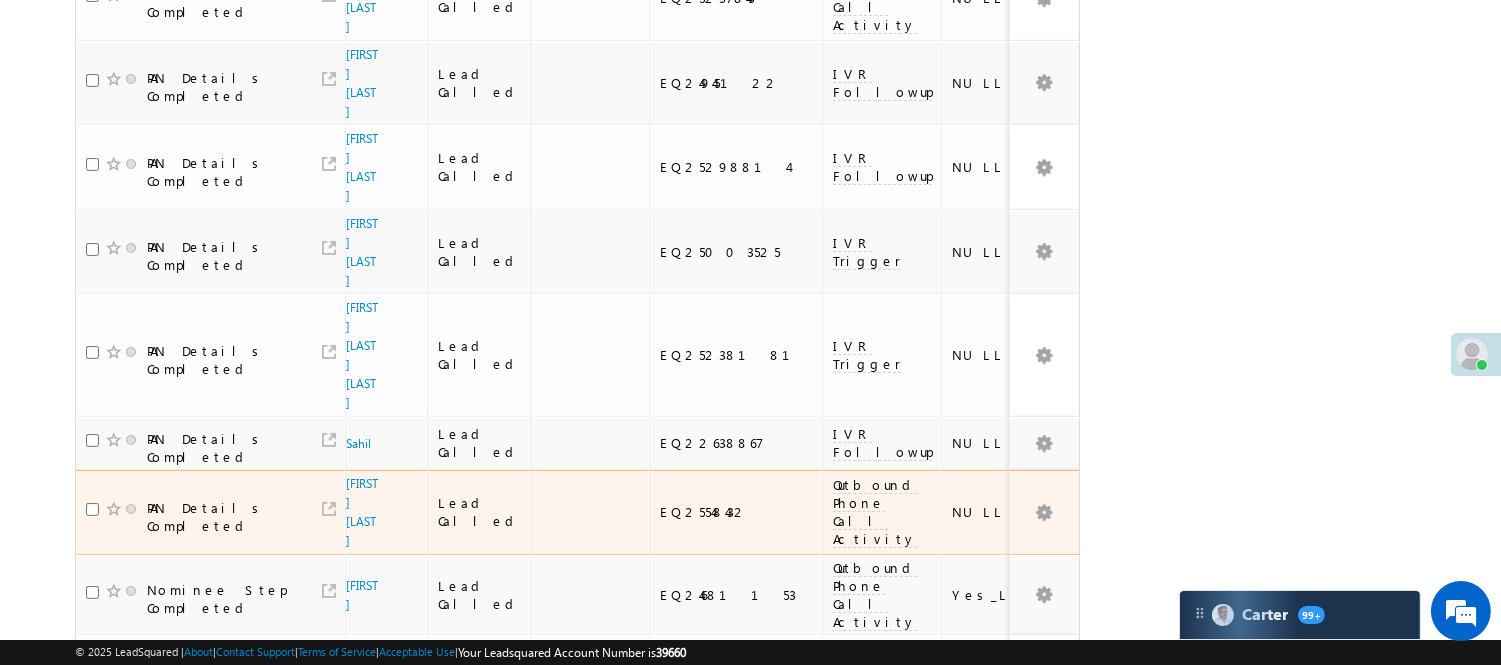 click on "Rina Naiding" at bounding box center (386, 512) 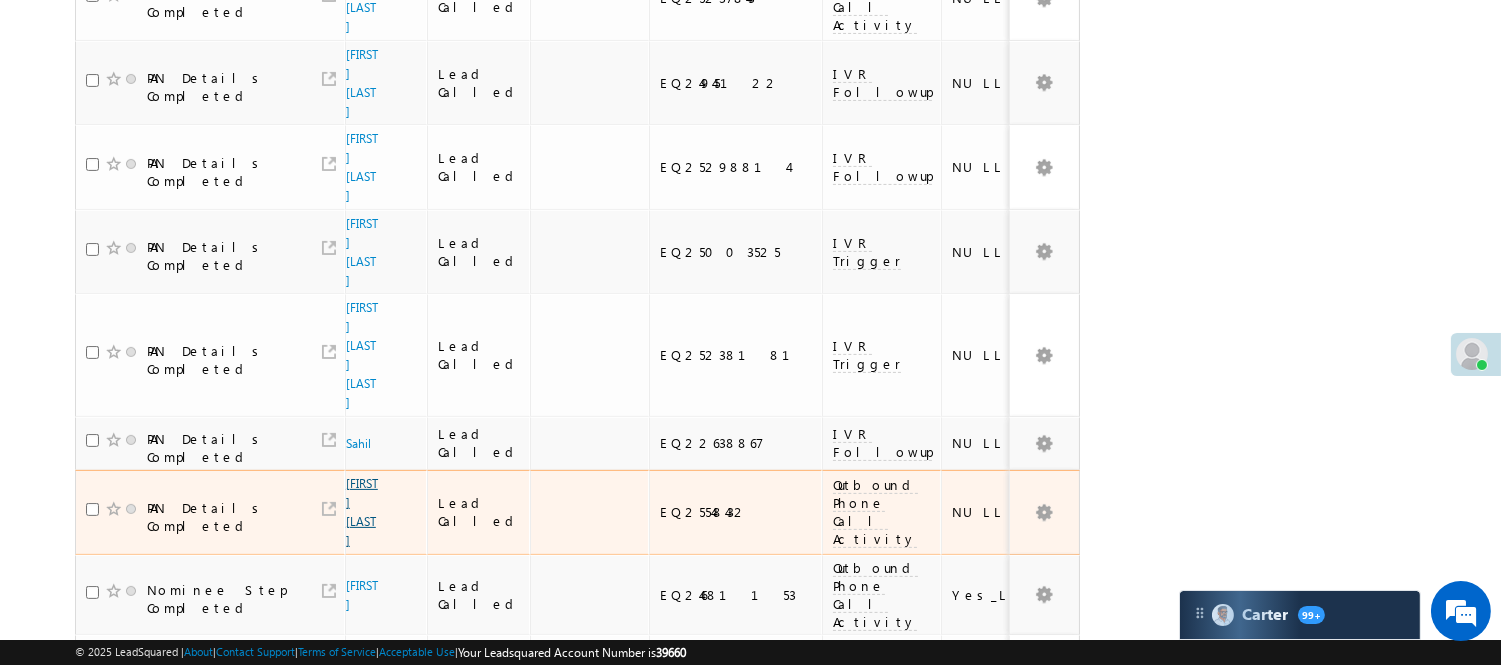 click on "Rina Naiding" at bounding box center (362, 512) 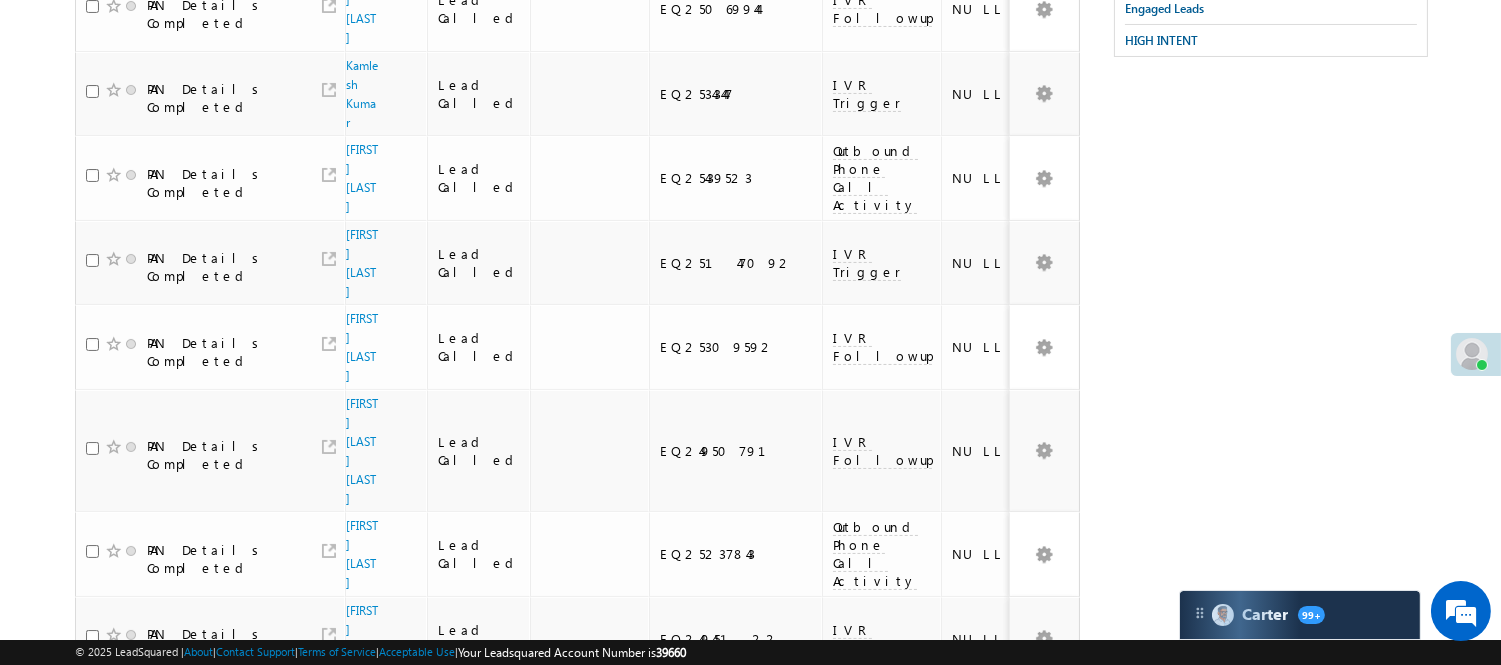 scroll, scrollTop: 0, scrollLeft: 0, axis: both 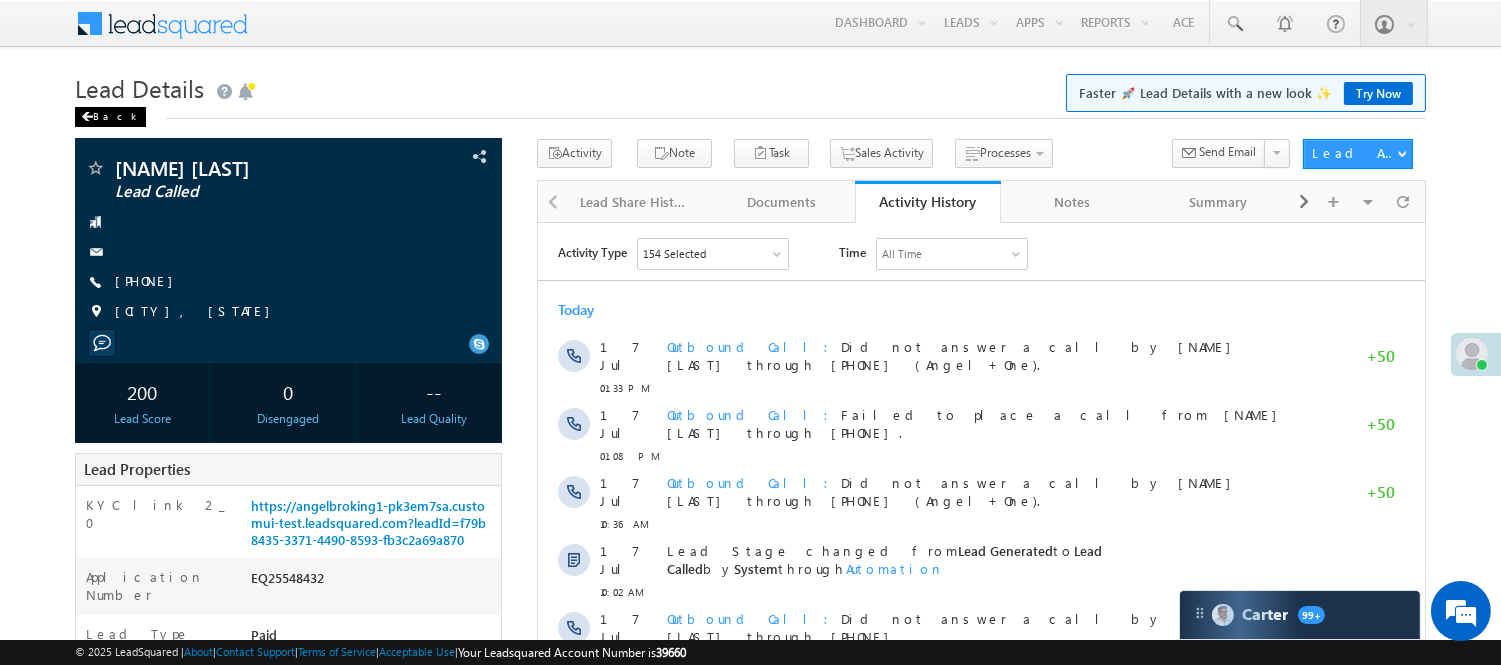 click on "Back" at bounding box center (110, 117) 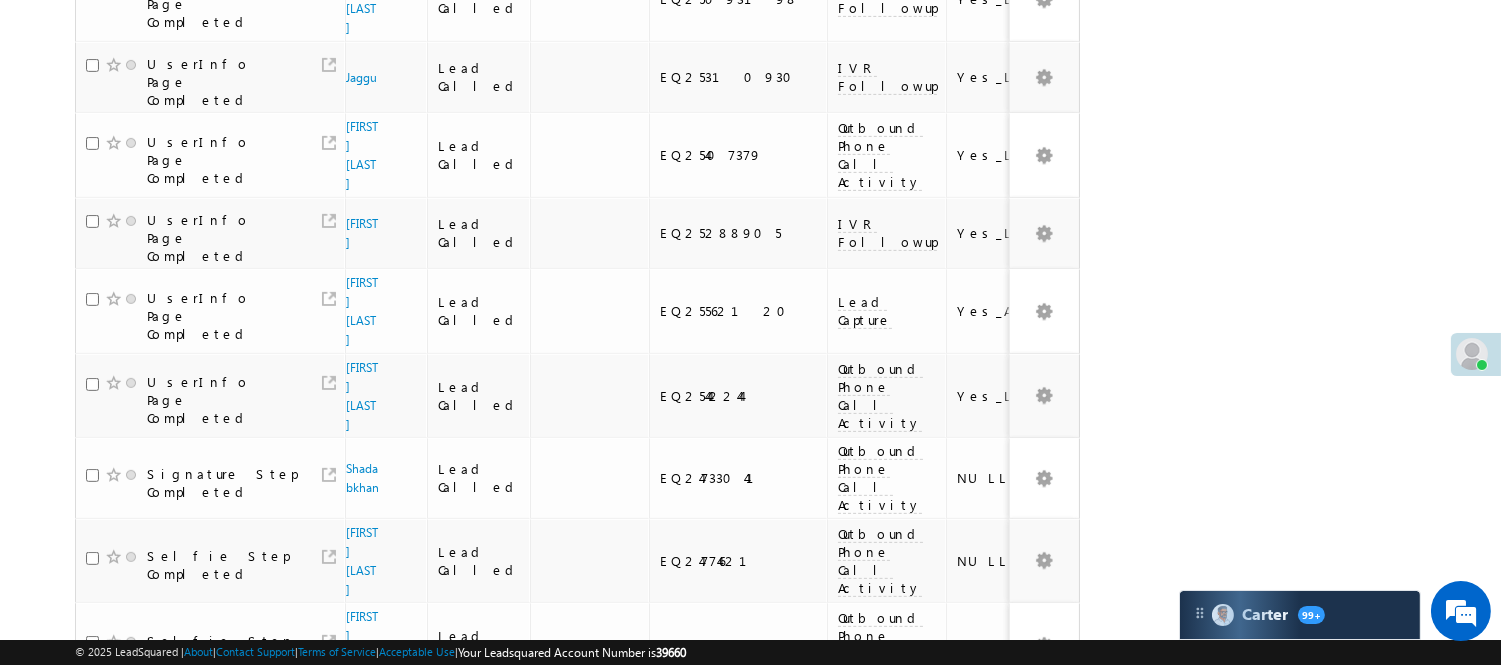 scroll, scrollTop: 1455, scrollLeft: 0, axis: vertical 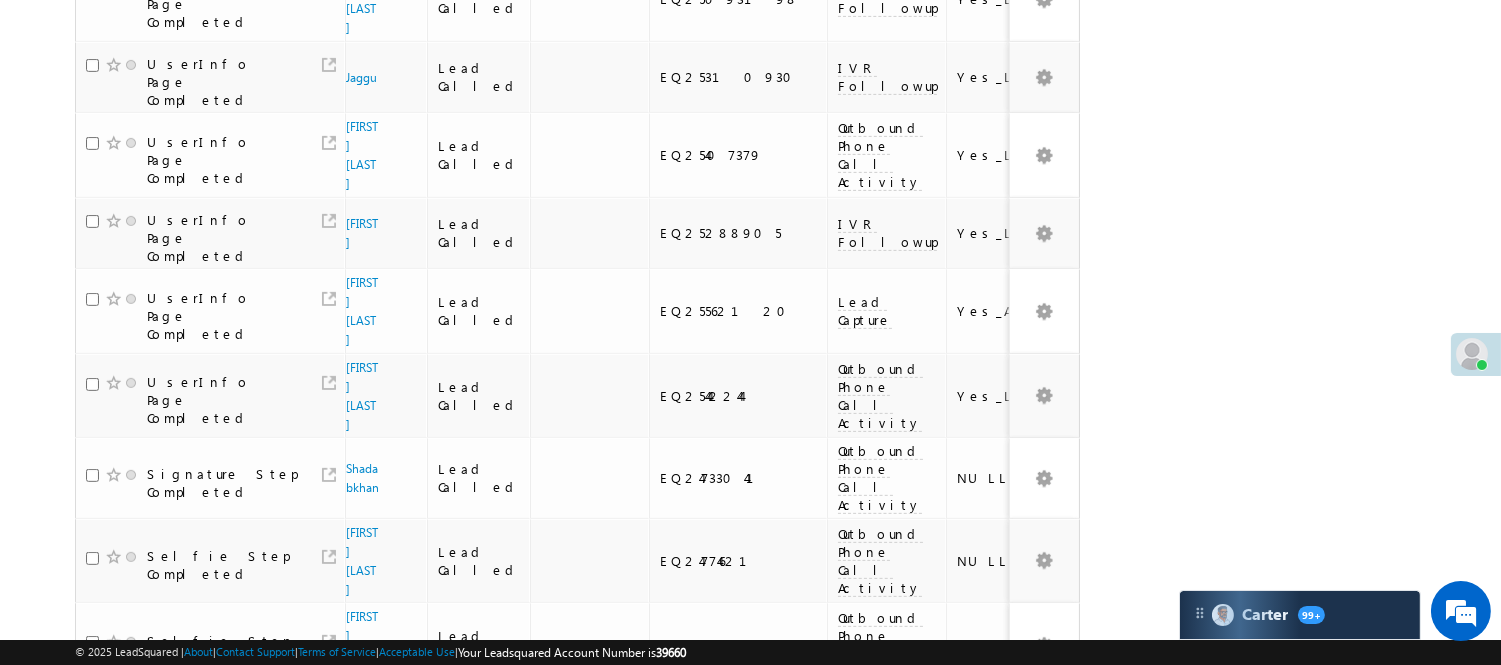click on "3" at bounding box center (938, 891) 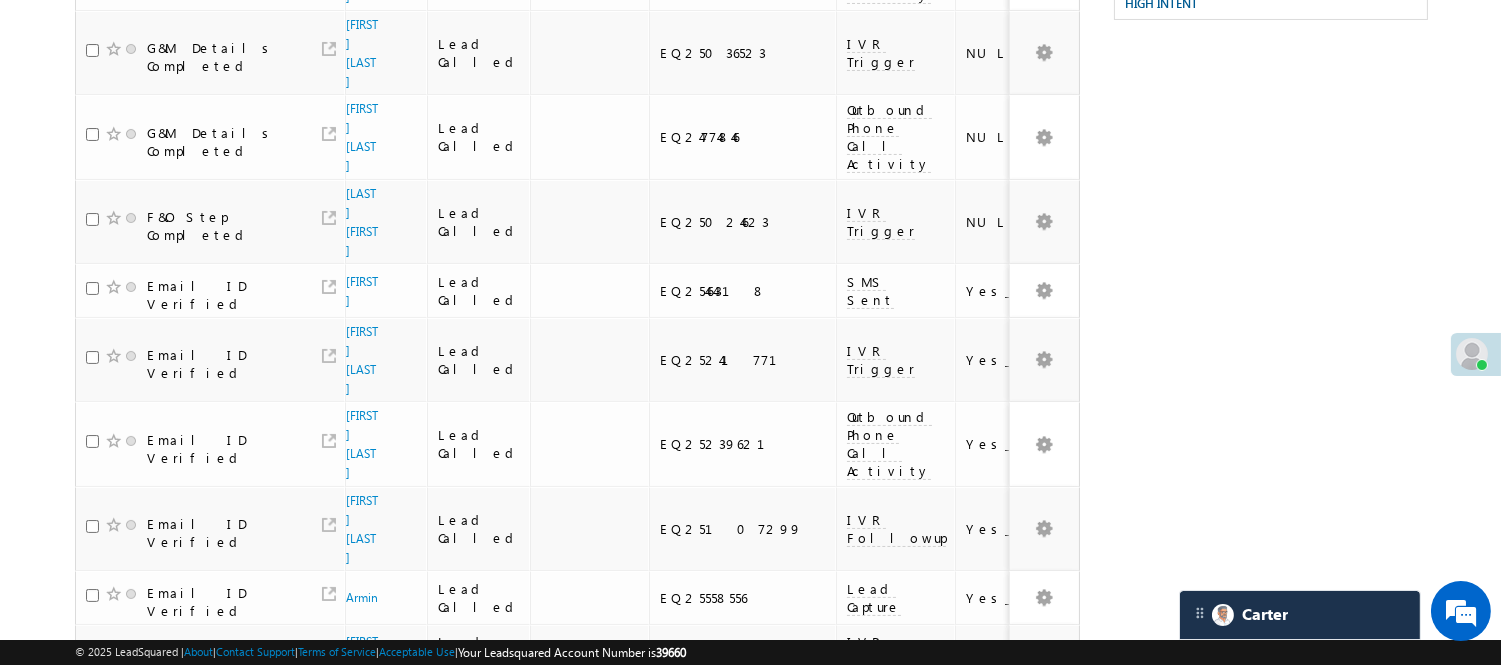 scroll, scrollTop: 188, scrollLeft: 0, axis: vertical 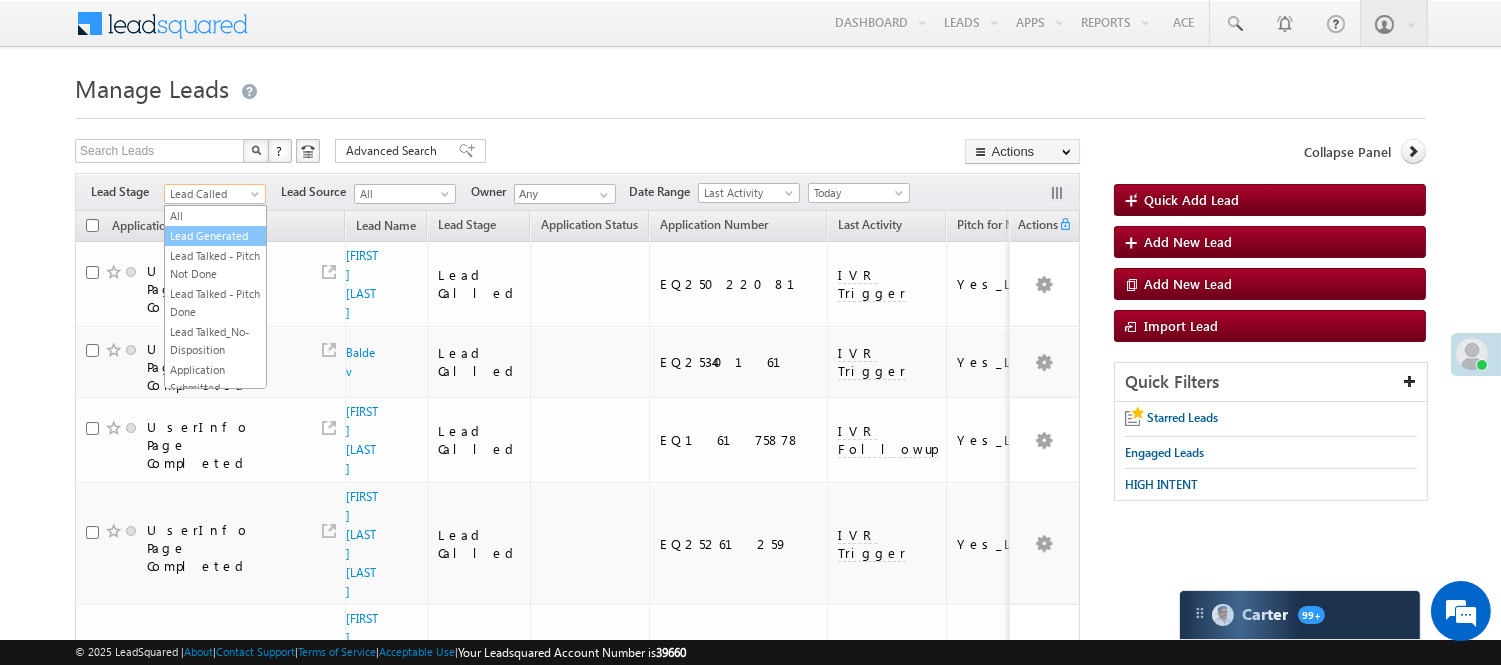 click on "Lead Generated" at bounding box center (215, 236) 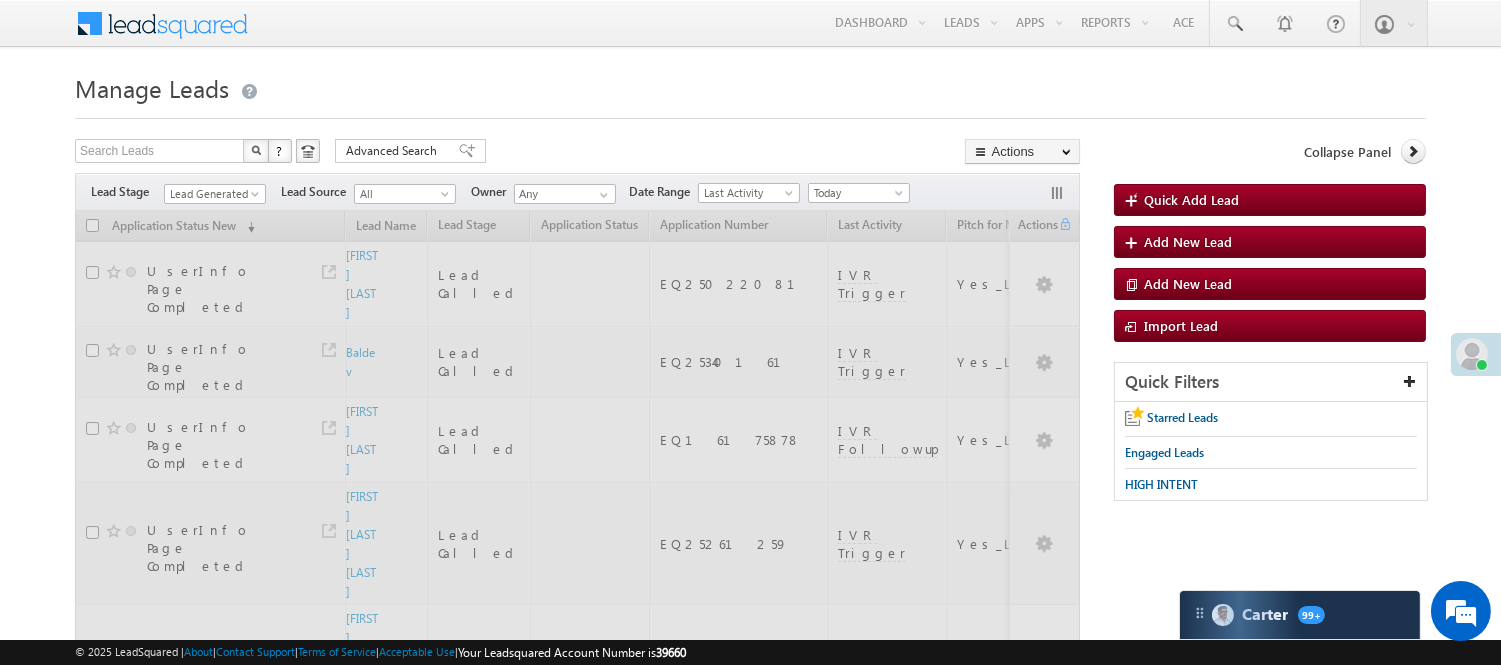 click on "Manage Leads
Quick Add Lead
Search Leads X ?   122 results found
Advanced Search
Advanced Search
Actions Actions" at bounding box center (750, 1318) 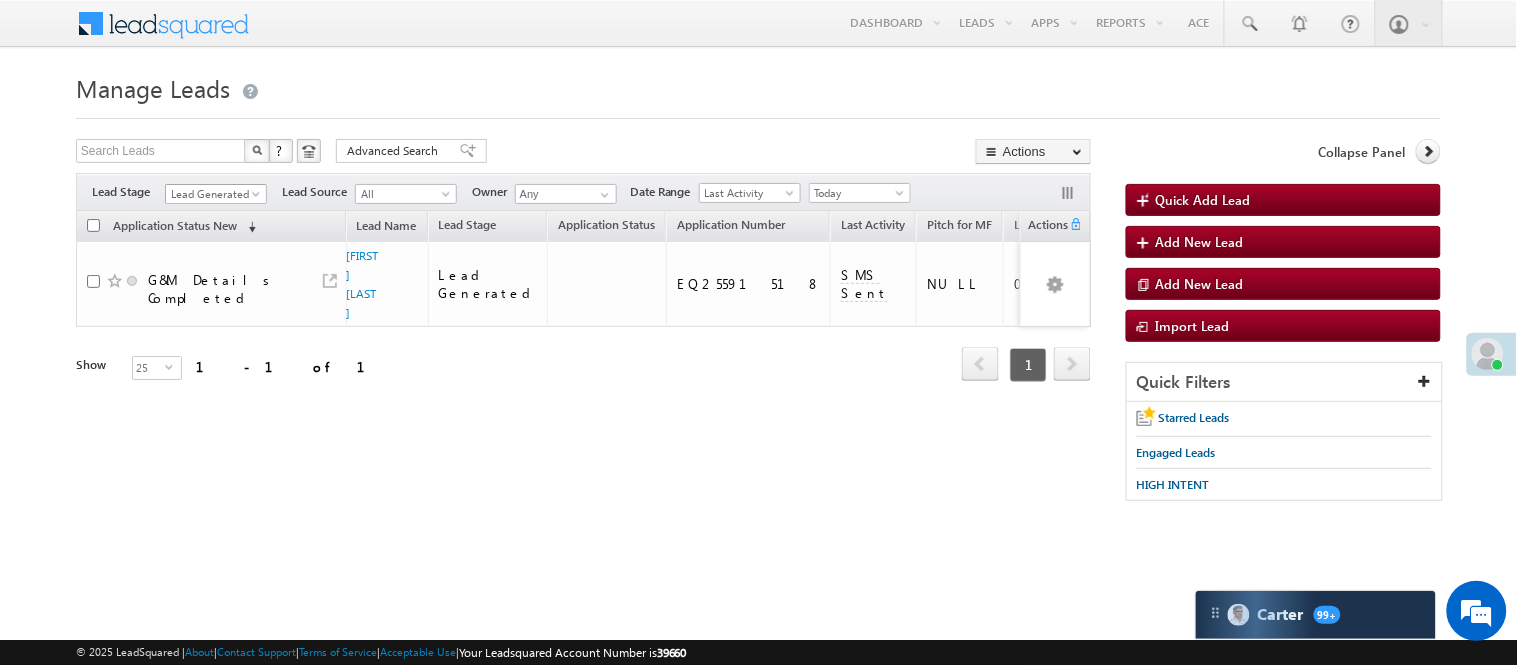 click on "Lead Generated" at bounding box center (213, 194) 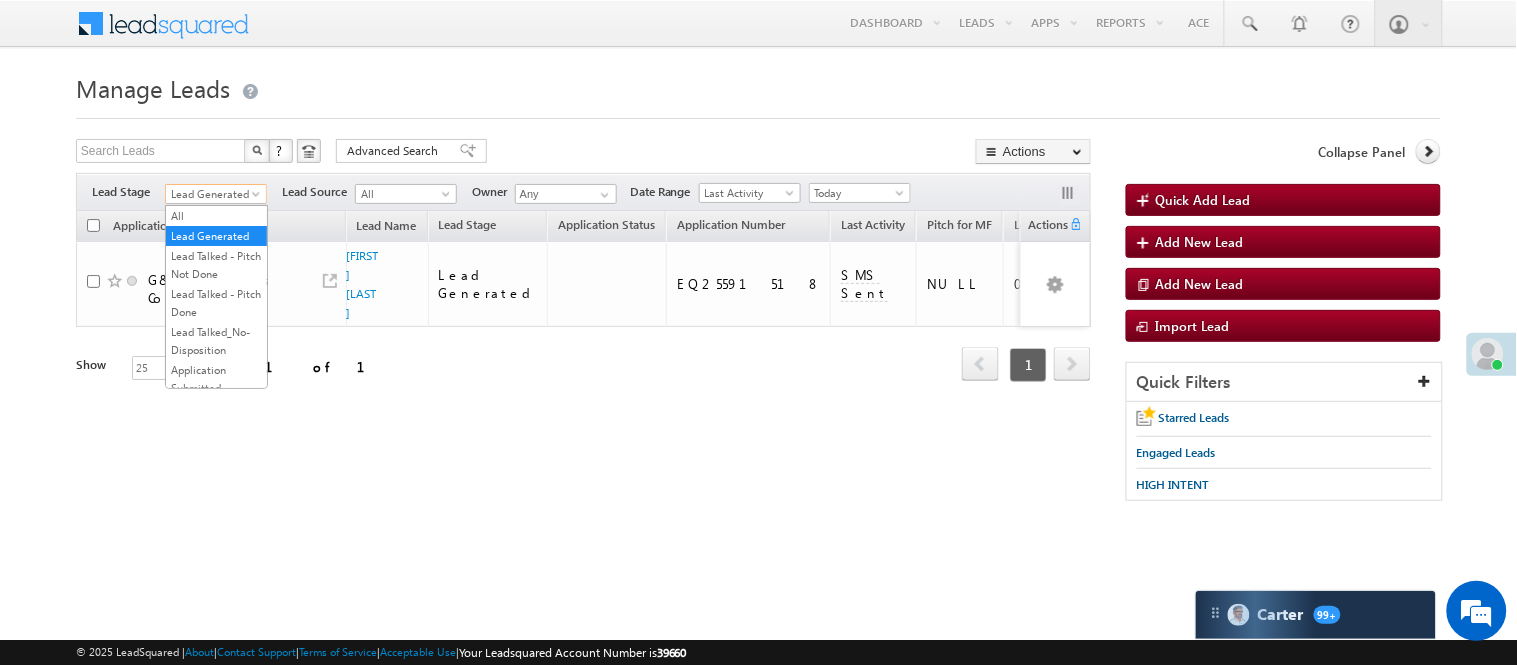 click on "Application Status New
(sorted descending)
Lead Name
Lead Stage
Application Status" at bounding box center [583, 311] 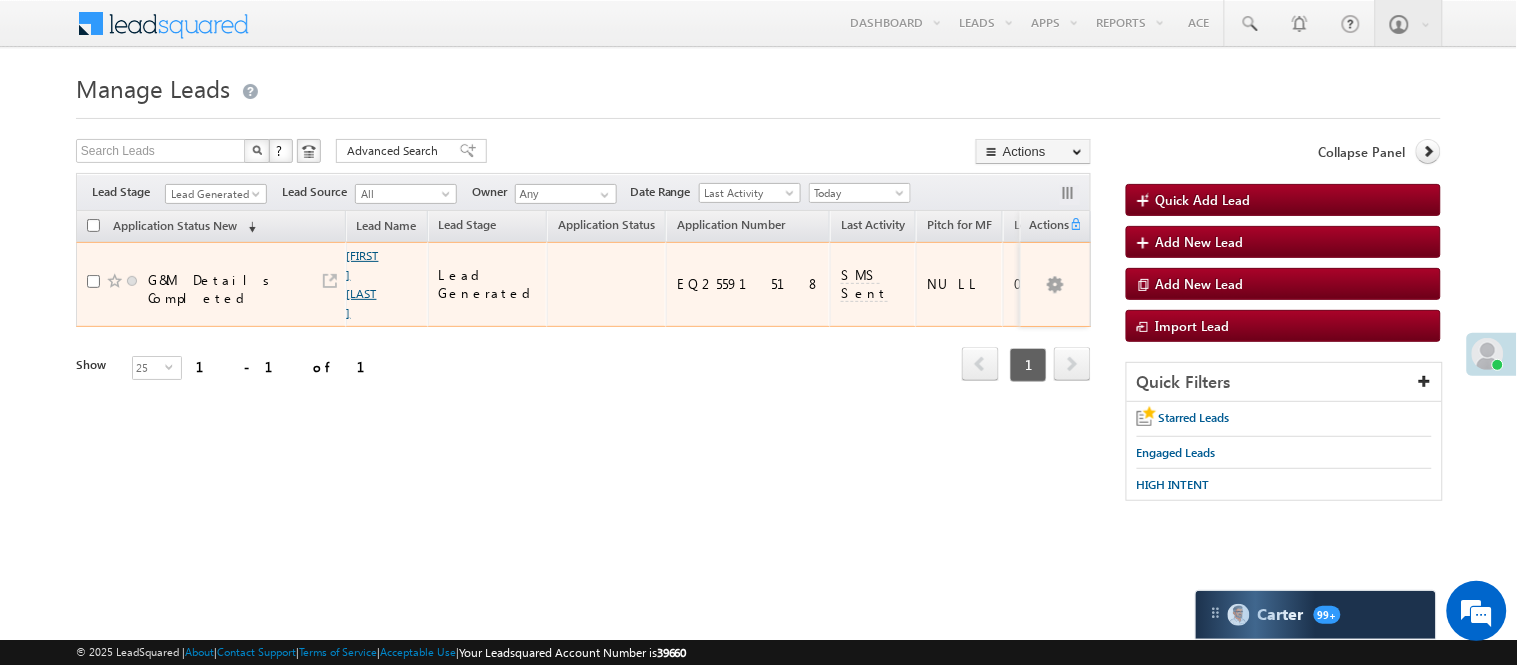 click on "[FIRST] [LAST]" at bounding box center (363, 284) 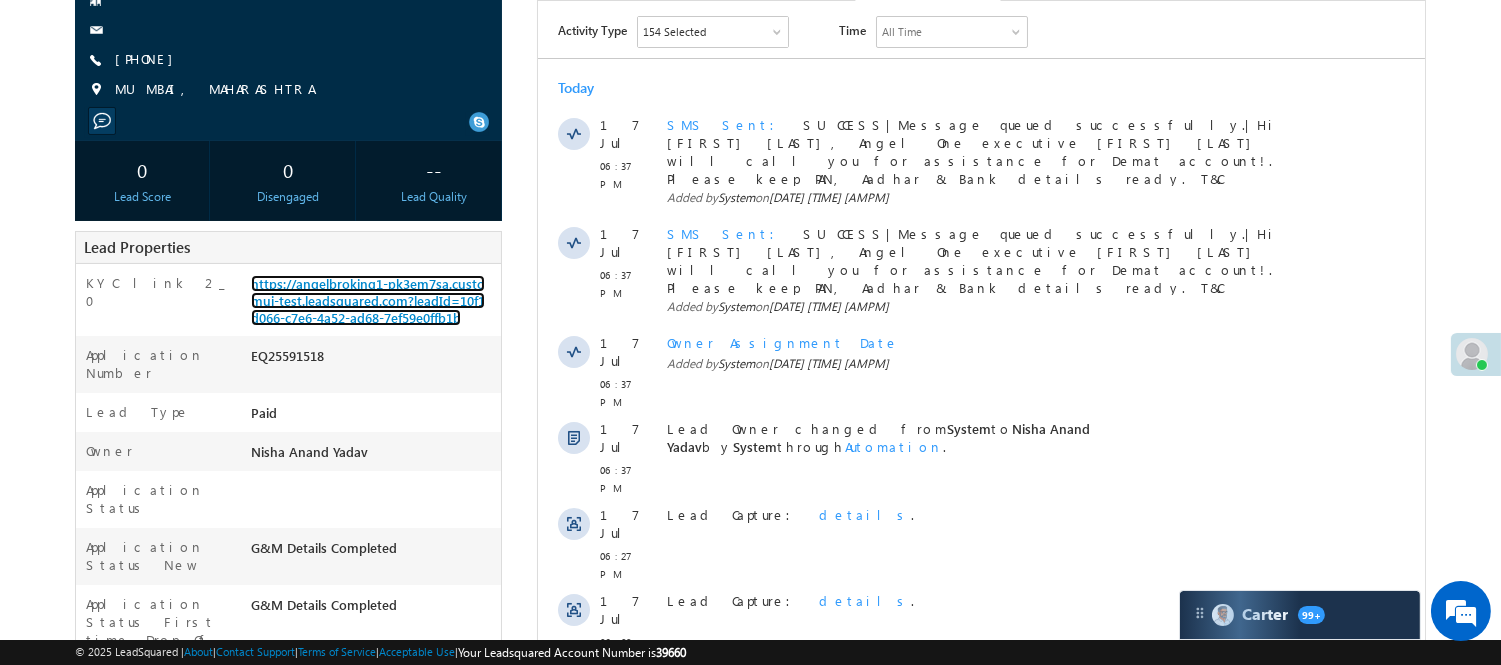 scroll, scrollTop: 0, scrollLeft: 0, axis: both 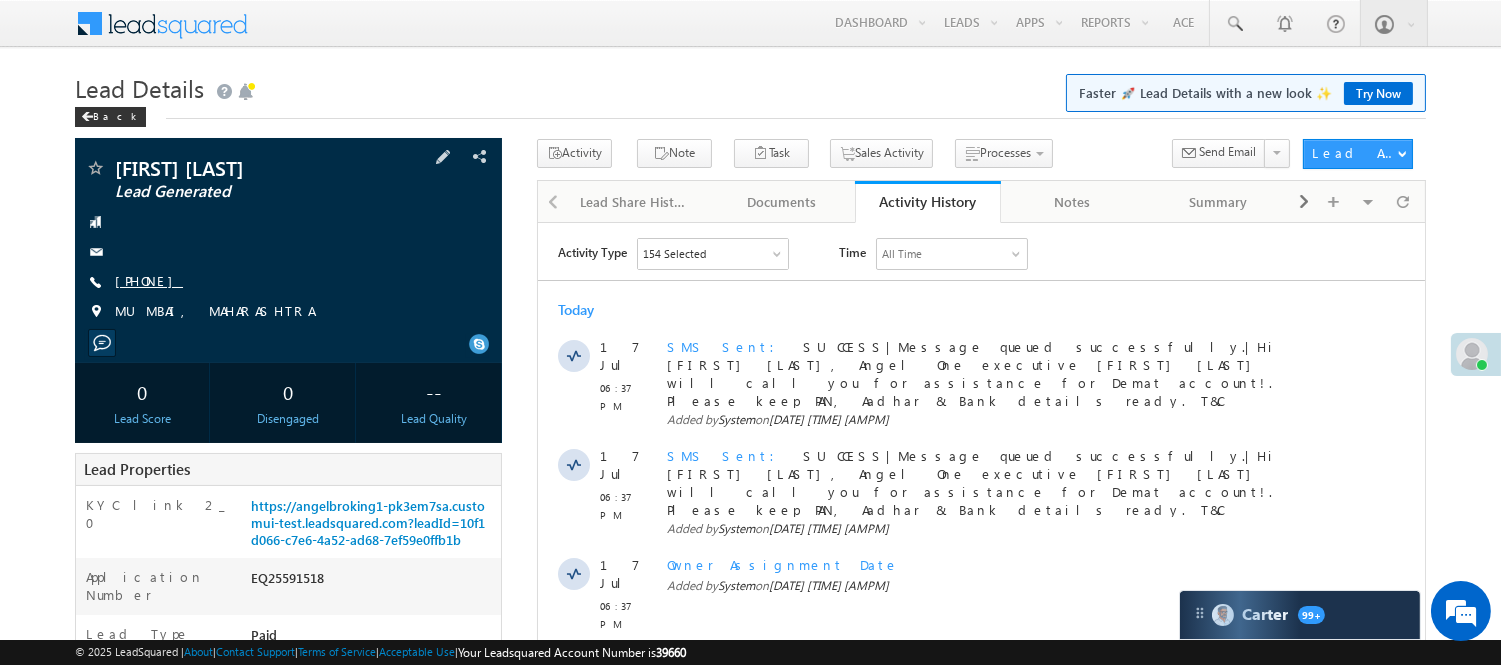 click on "+91-9322604702" at bounding box center (149, 280) 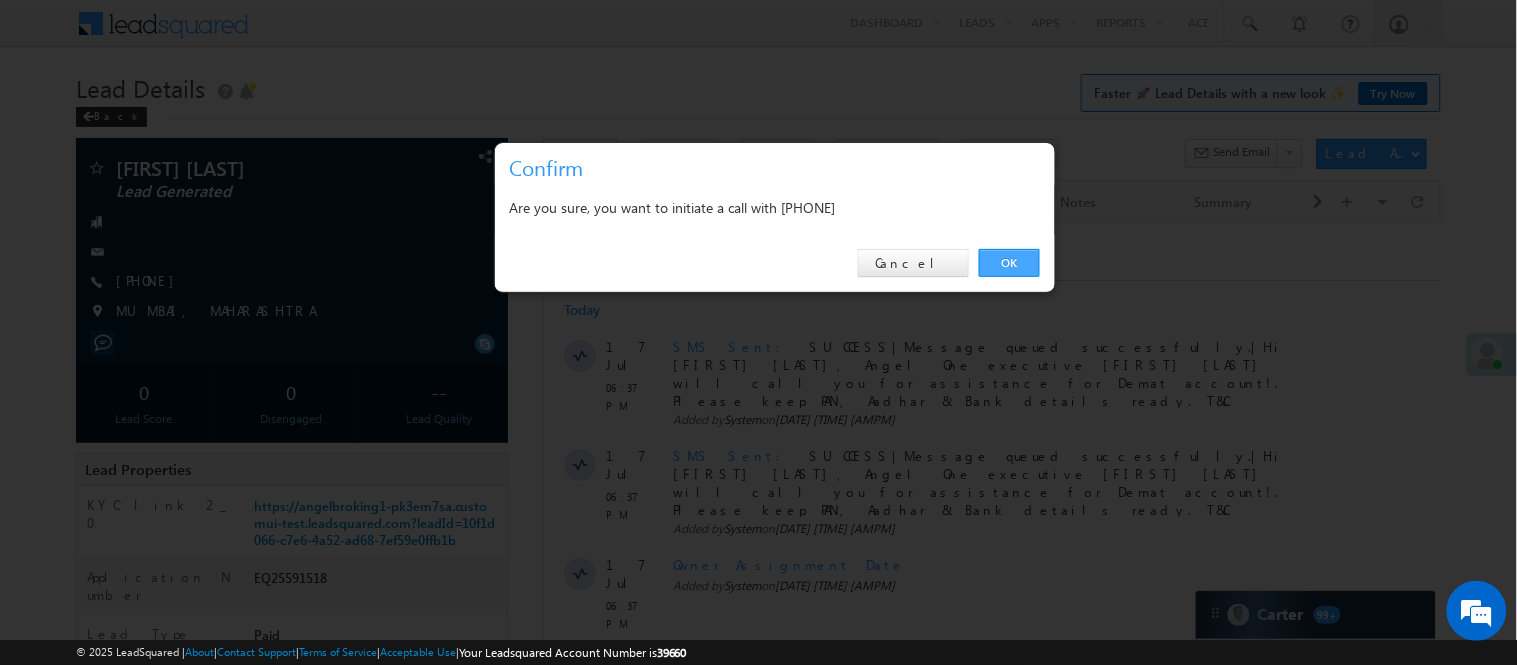 click on "OK" at bounding box center (1009, 263) 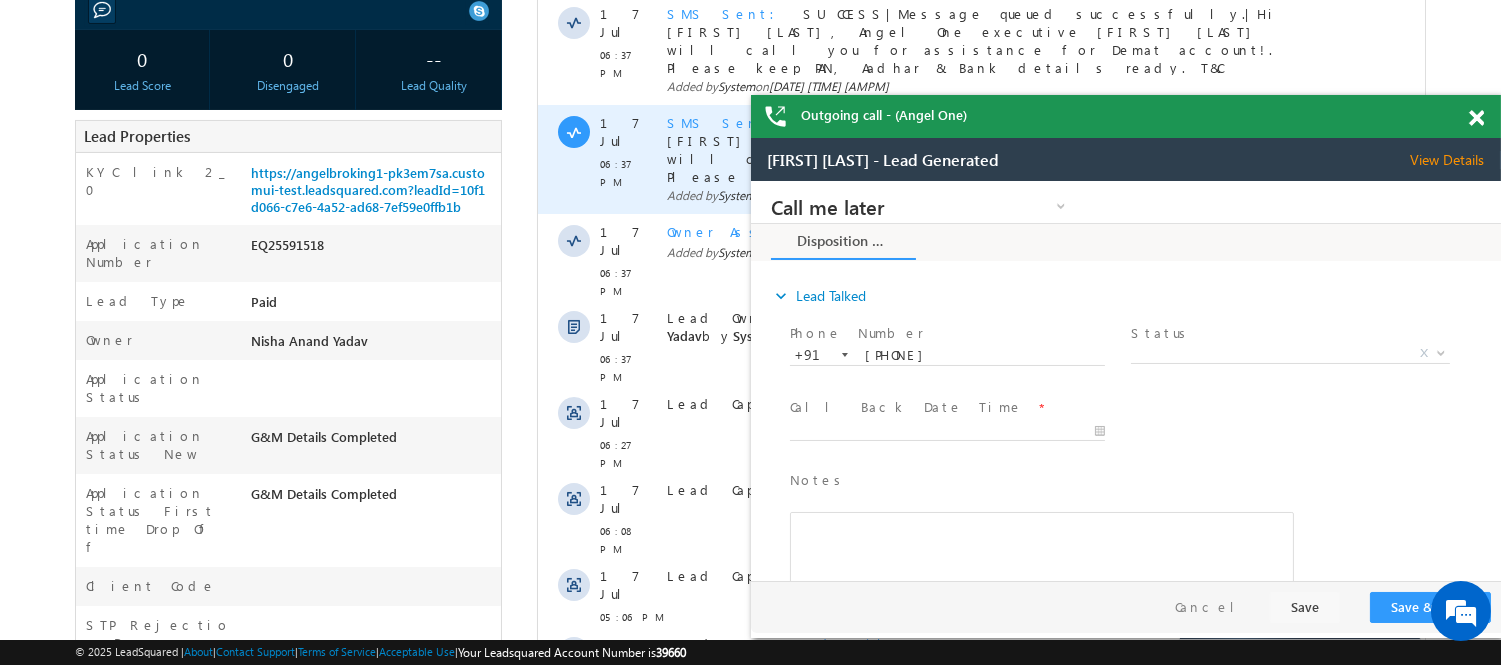scroll, scrollTop: 0, scrollLeft: 0, axis: both 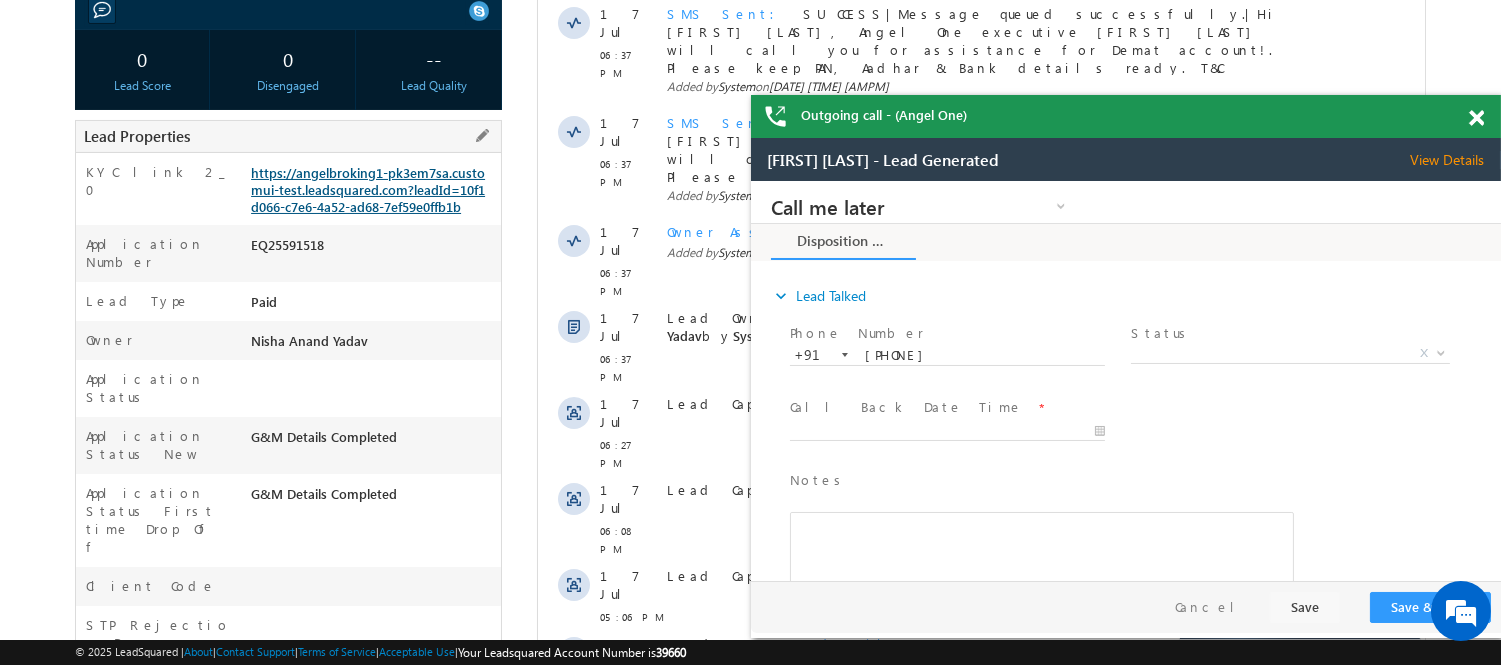 click on "https://angelbroking1-pk3em7sa.customui-test.leadsquared.com?leadId=10f1d066-c7e6-4a52-ad68-7ef59e0ffb1b" at bounding box center (368, 189) 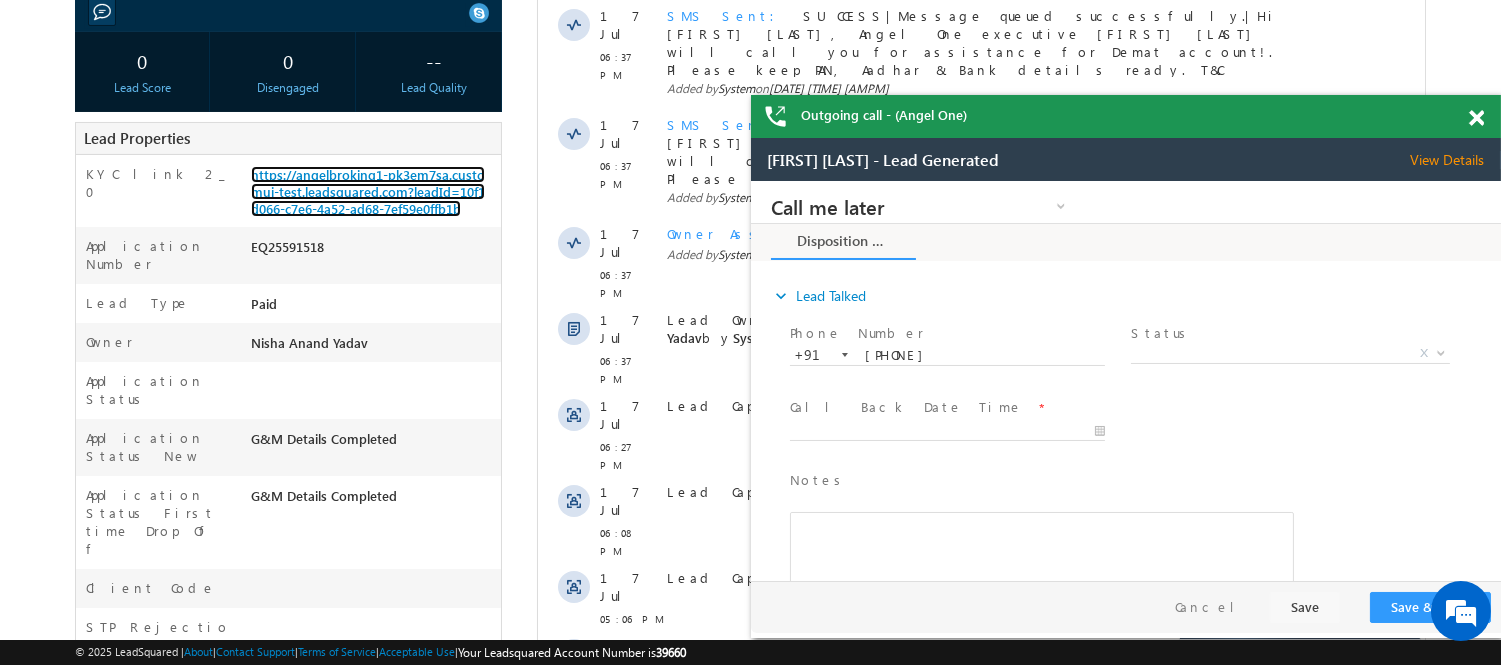 scroll, scrollTop: 0, scrollLeft: 0, axis: both 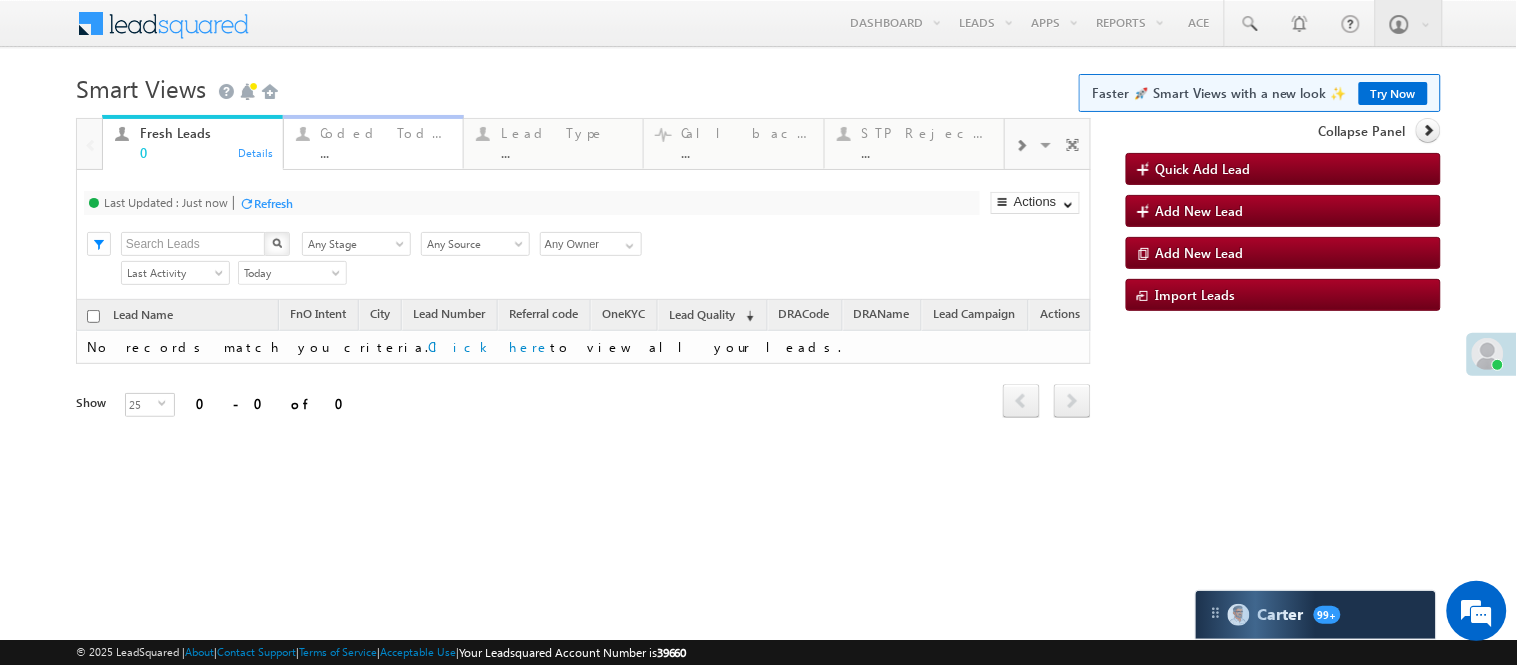 click on "..." at bounding box center (386, 152) 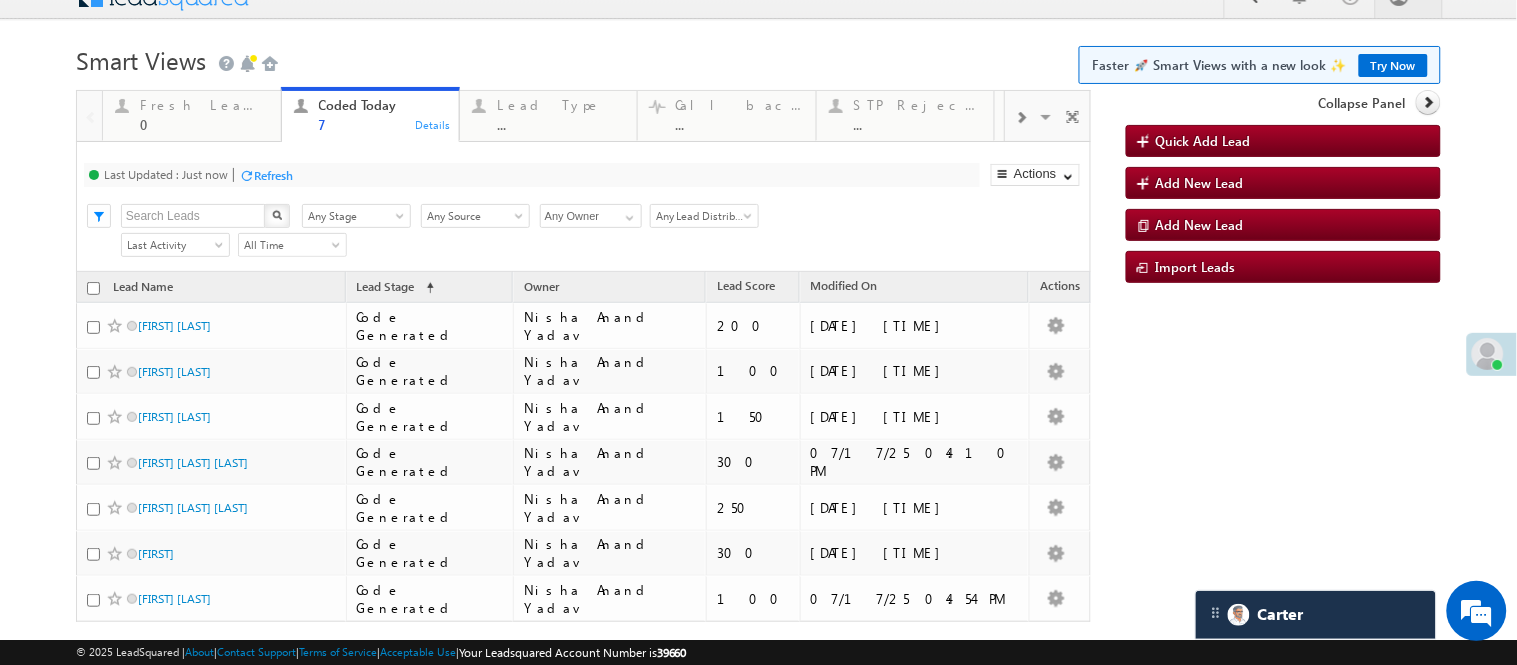 scroll, scrollTop: 0, scrollLeft: 0, axis: both 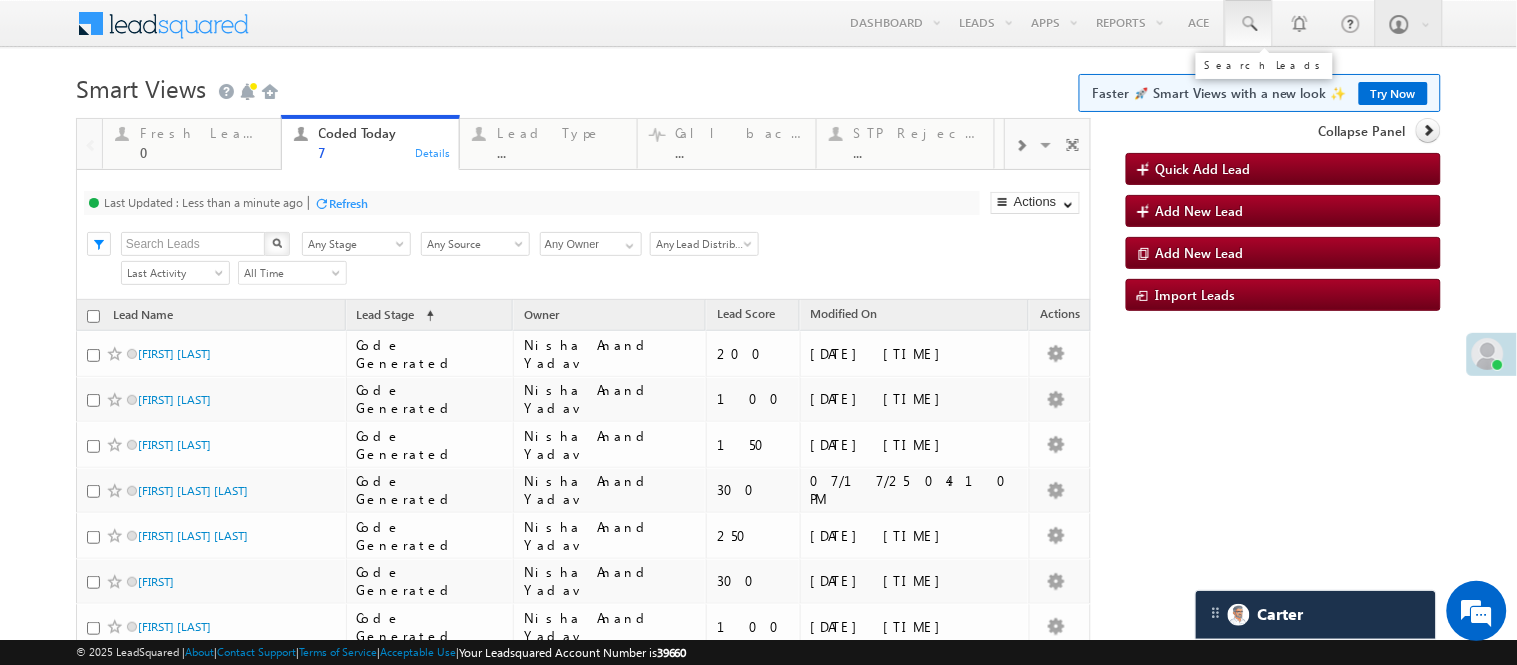 click at bounding box center [1249, 24] 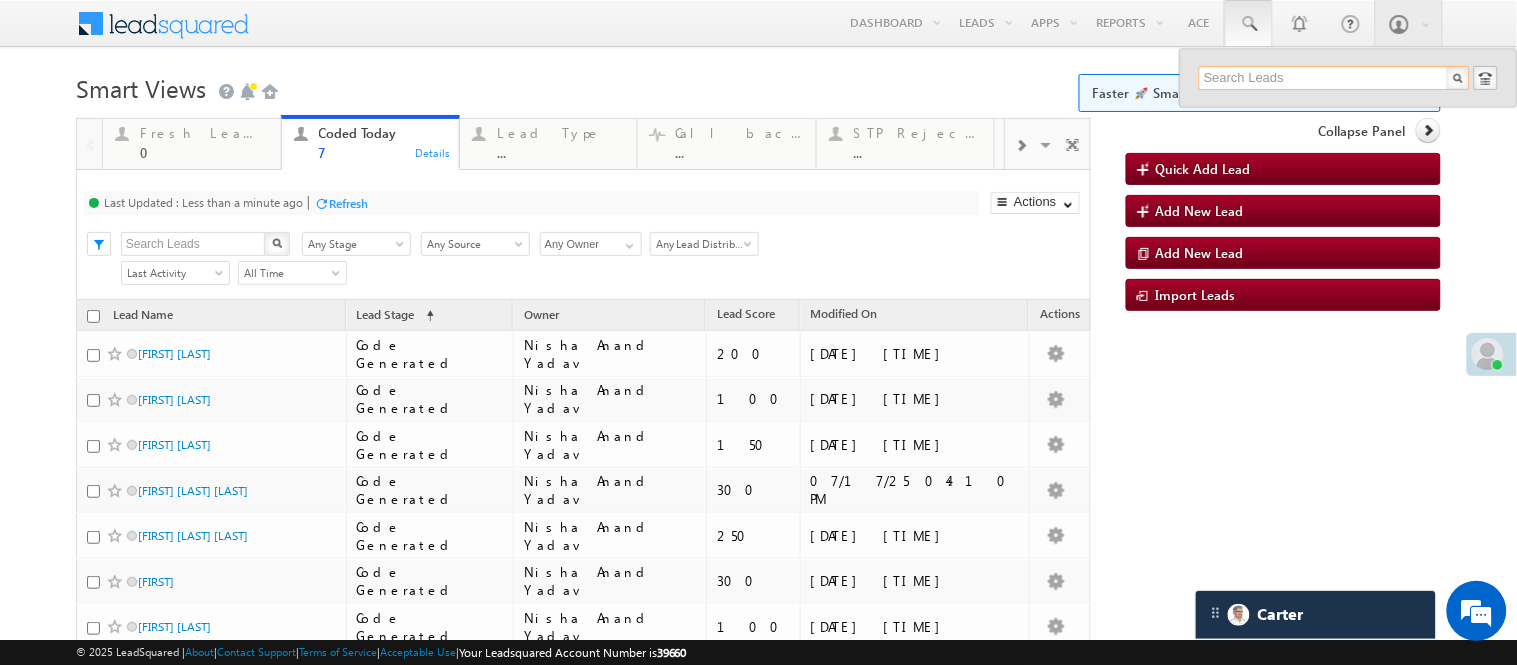 click at bounding box center [1334, 78] 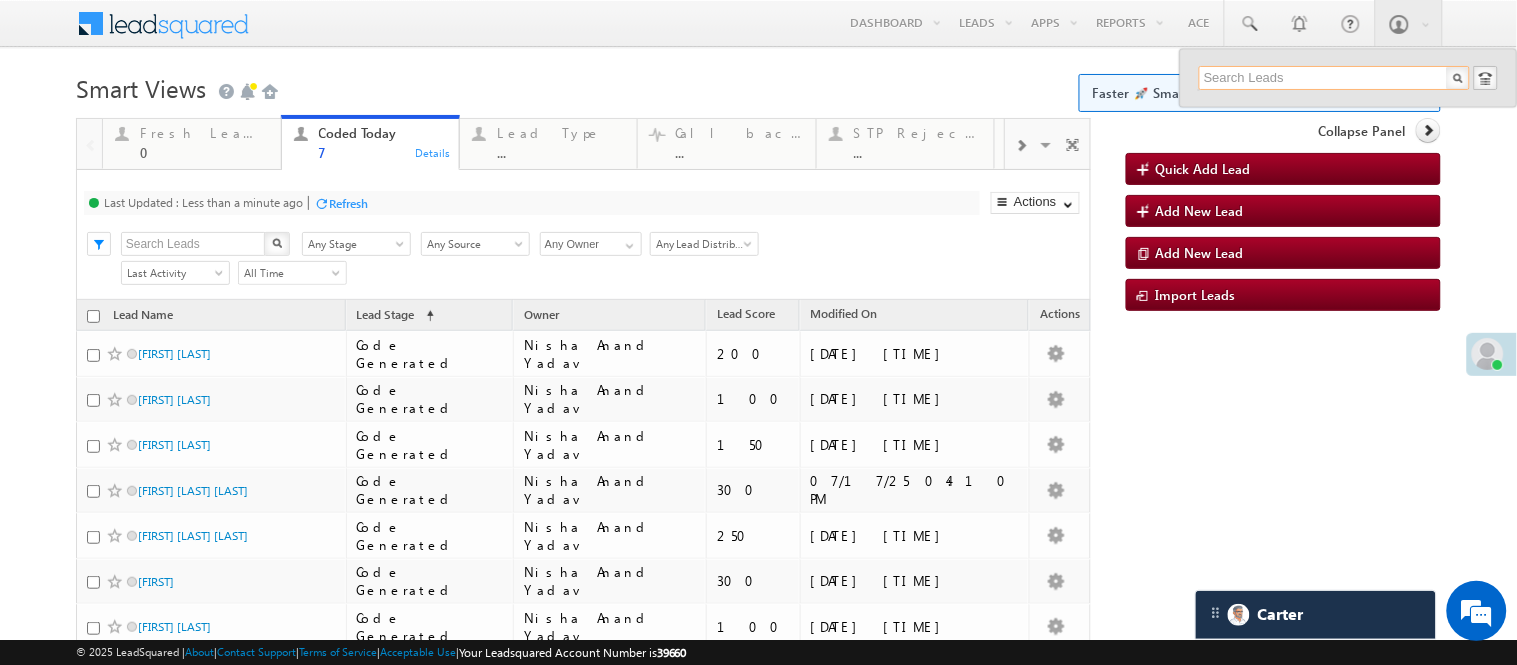paste on "EQ25599291" 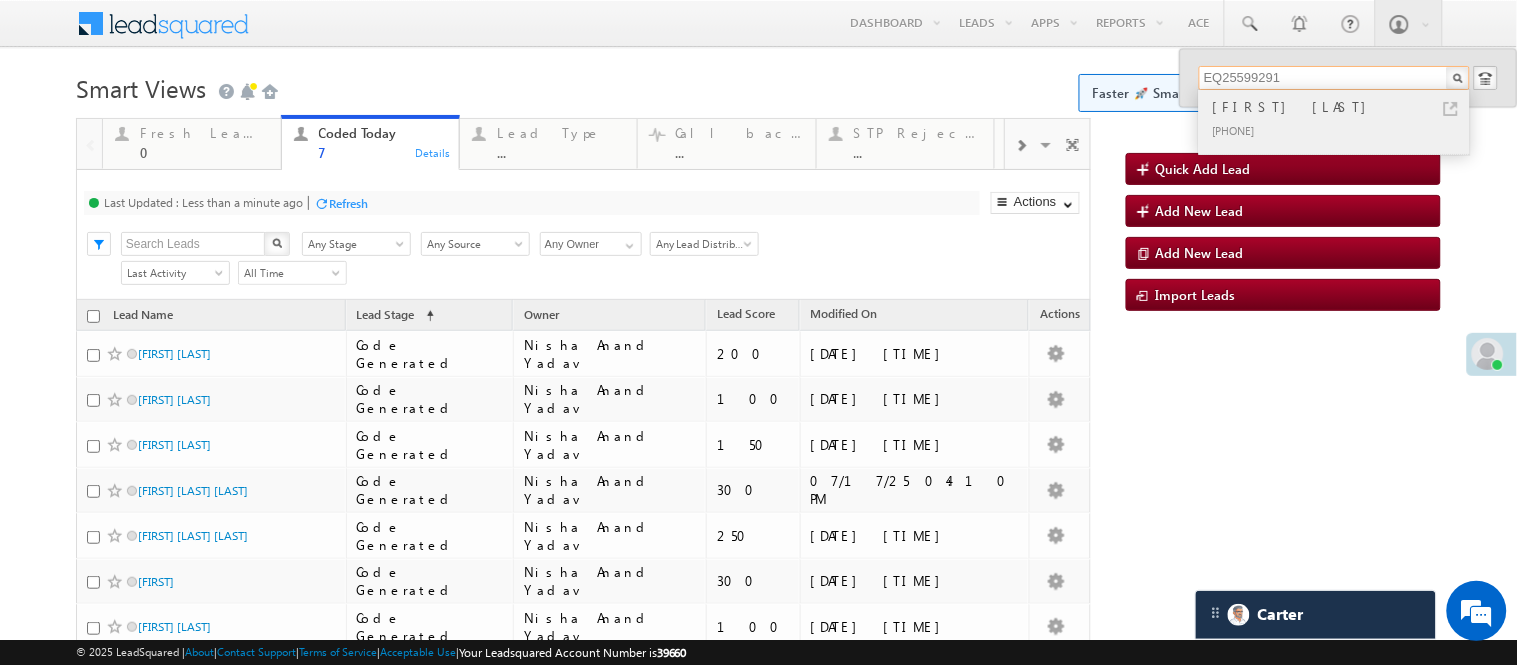type on "EQ25599291" 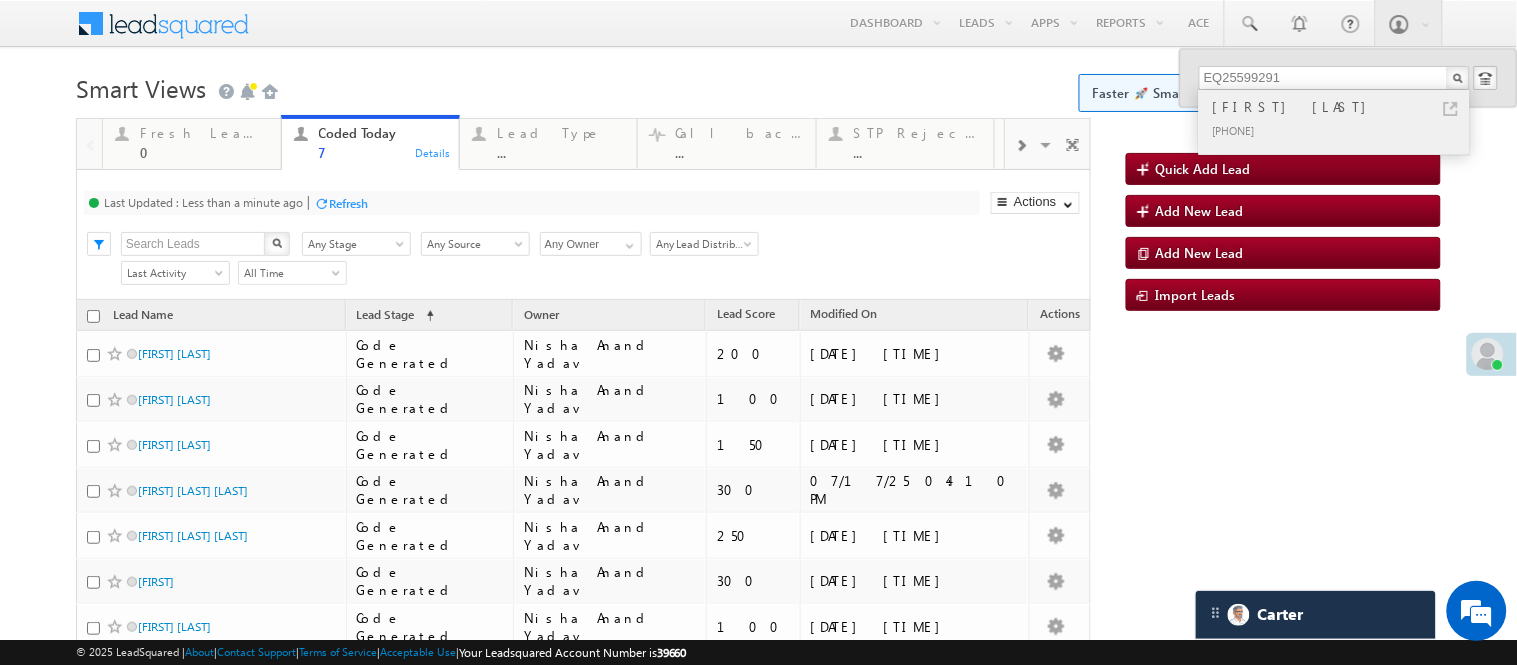 click on "+91-9579391104" at bounding box center [1343, 130] 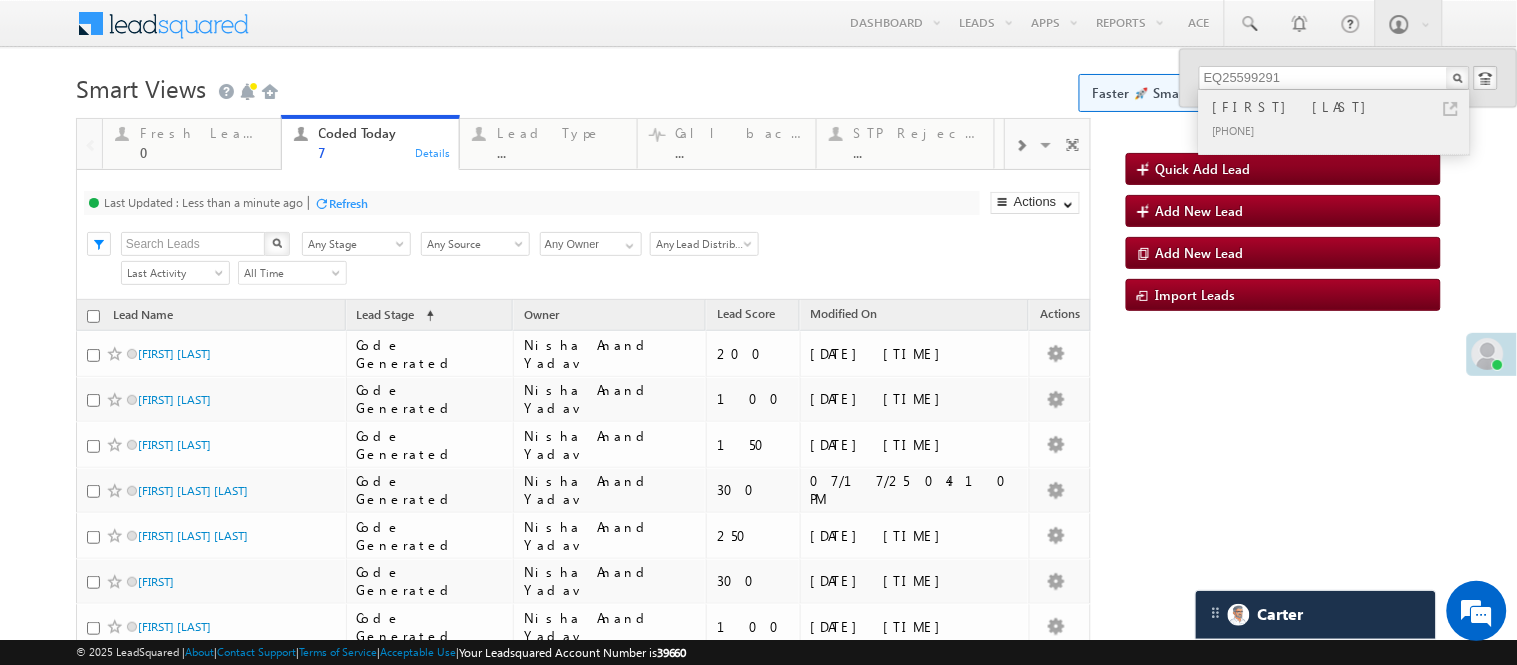 click on "+91-9579391104" at bounding box center [1343, 130] 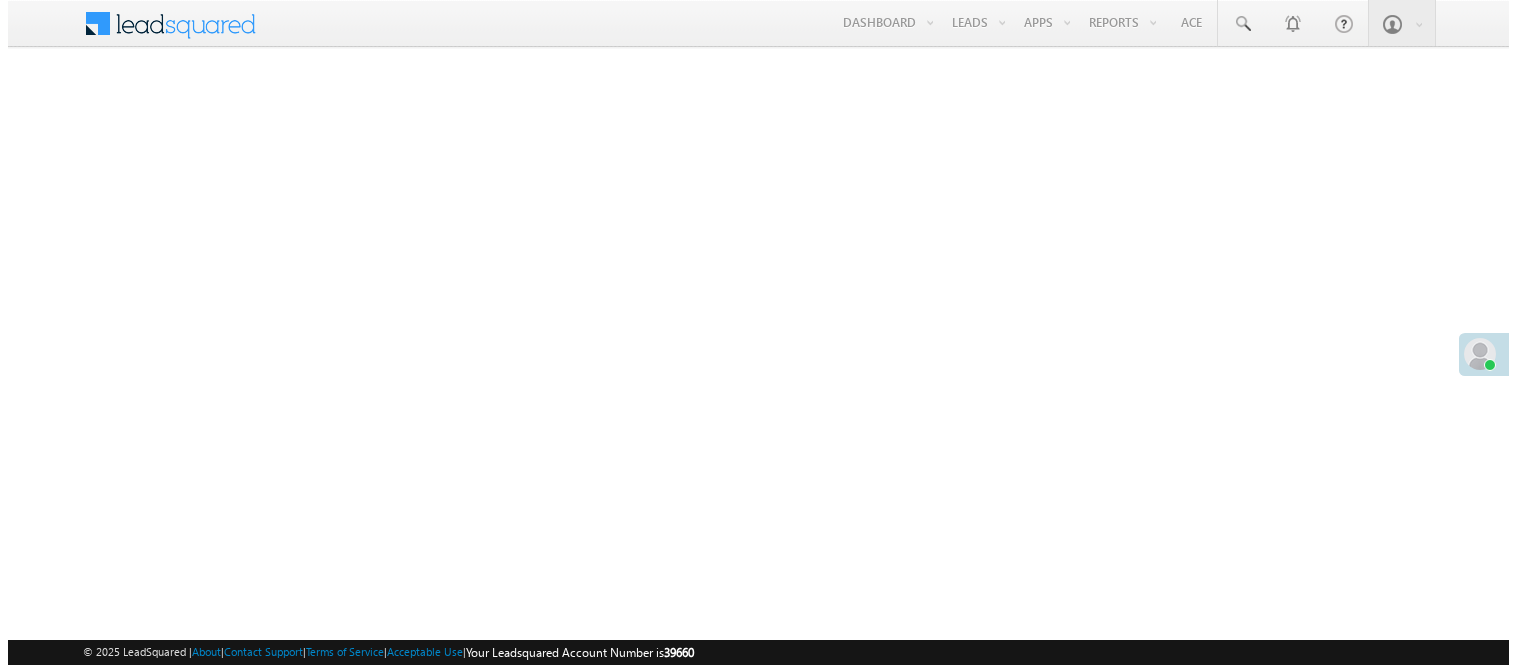 scroll, scrollTop: 0, scrollLeft: 0, axis: both 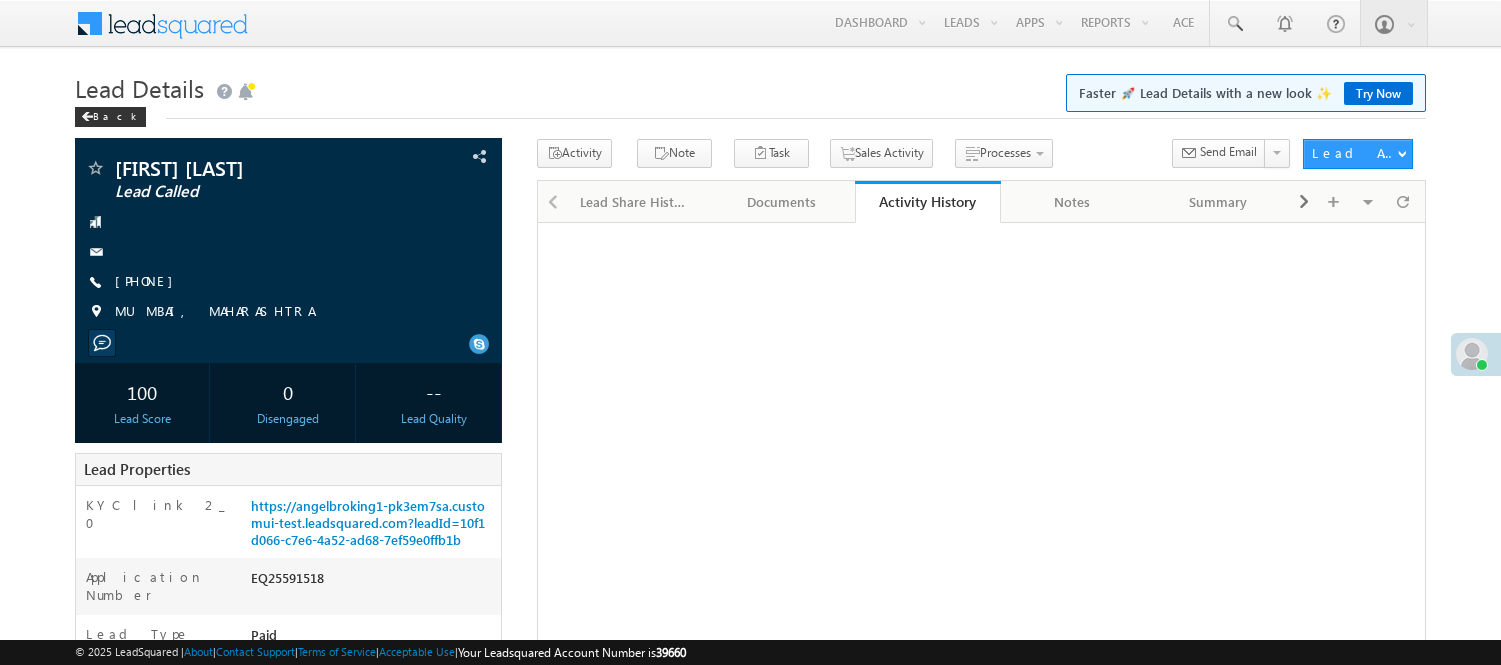 click on "https://angelbroking1-pk3em7sa.customui-test.leadsquared.com?leadId=10f1d066-c7e6-4a52-ad68-7ef59e0ffb1b" at bounding box center (368, 522) 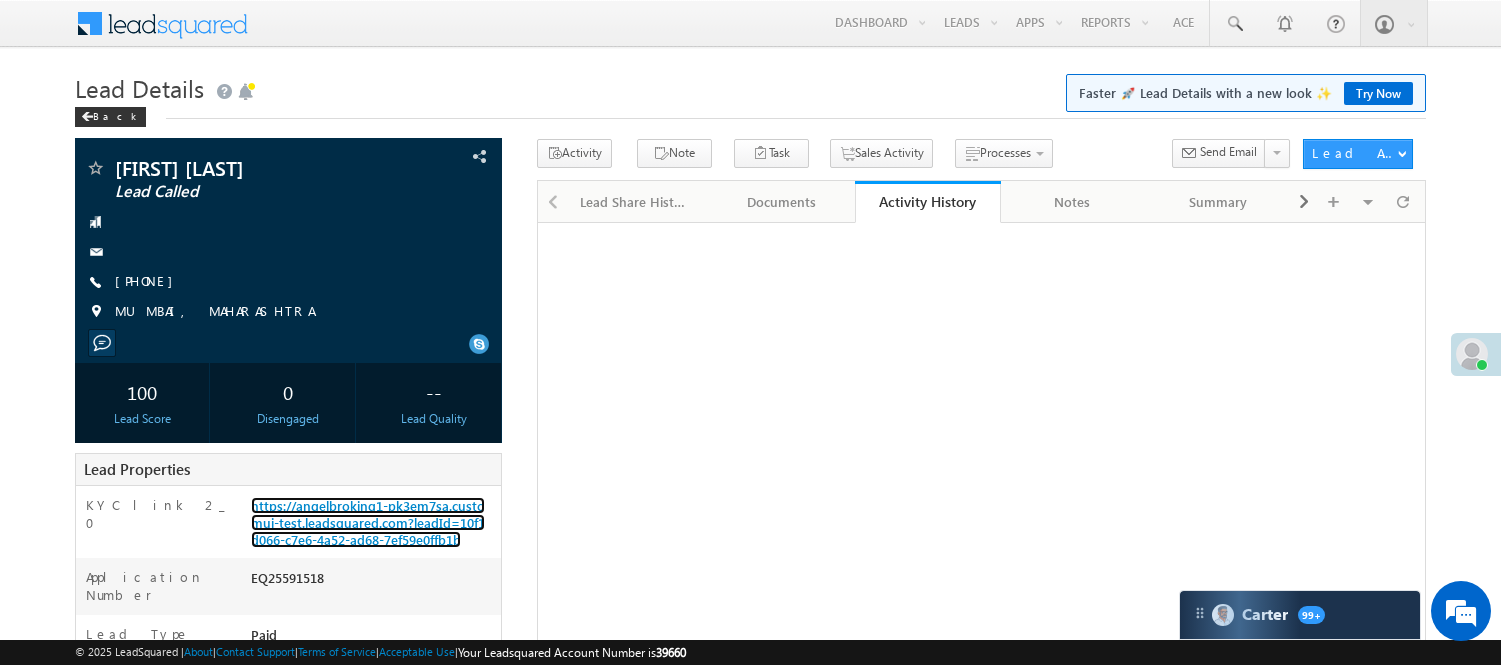 scroll, scrollTop: 222, scrollLeft: 0, axis: vertical 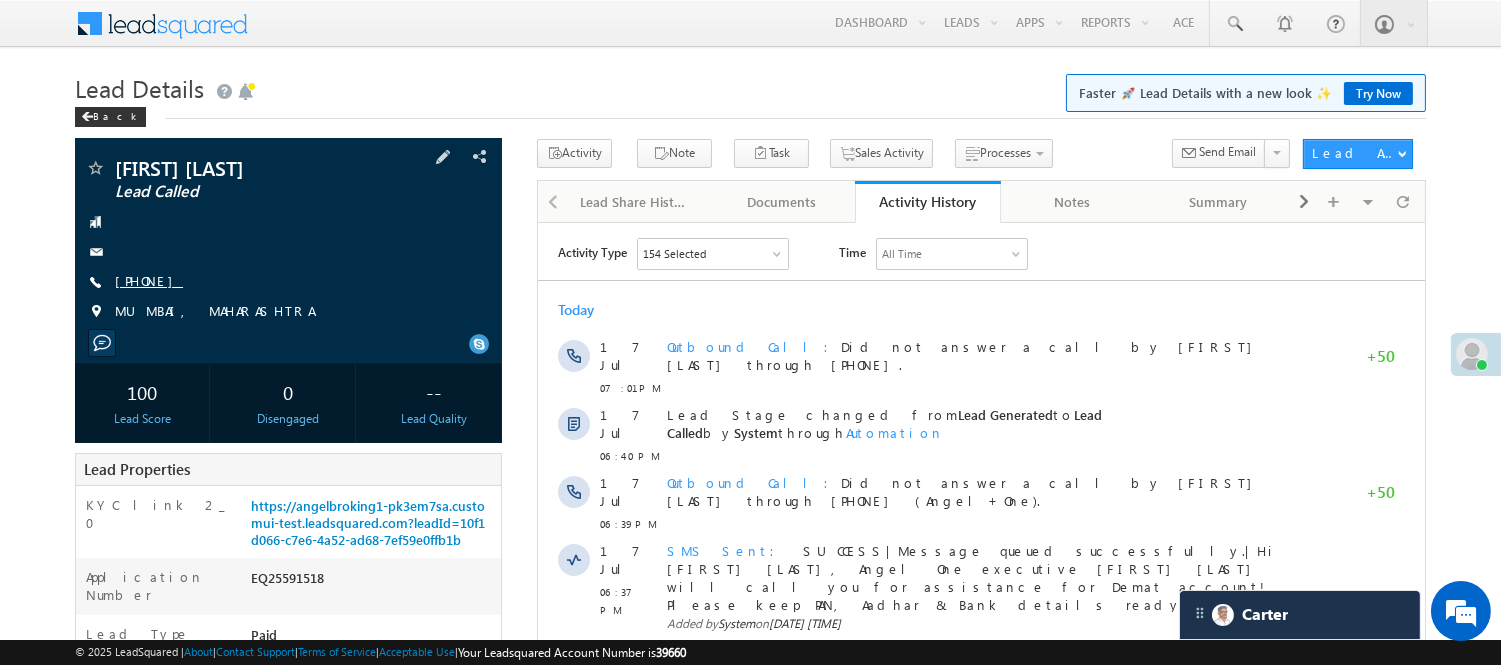 click on "+91-9322604702" at bounding box center (149, 280) 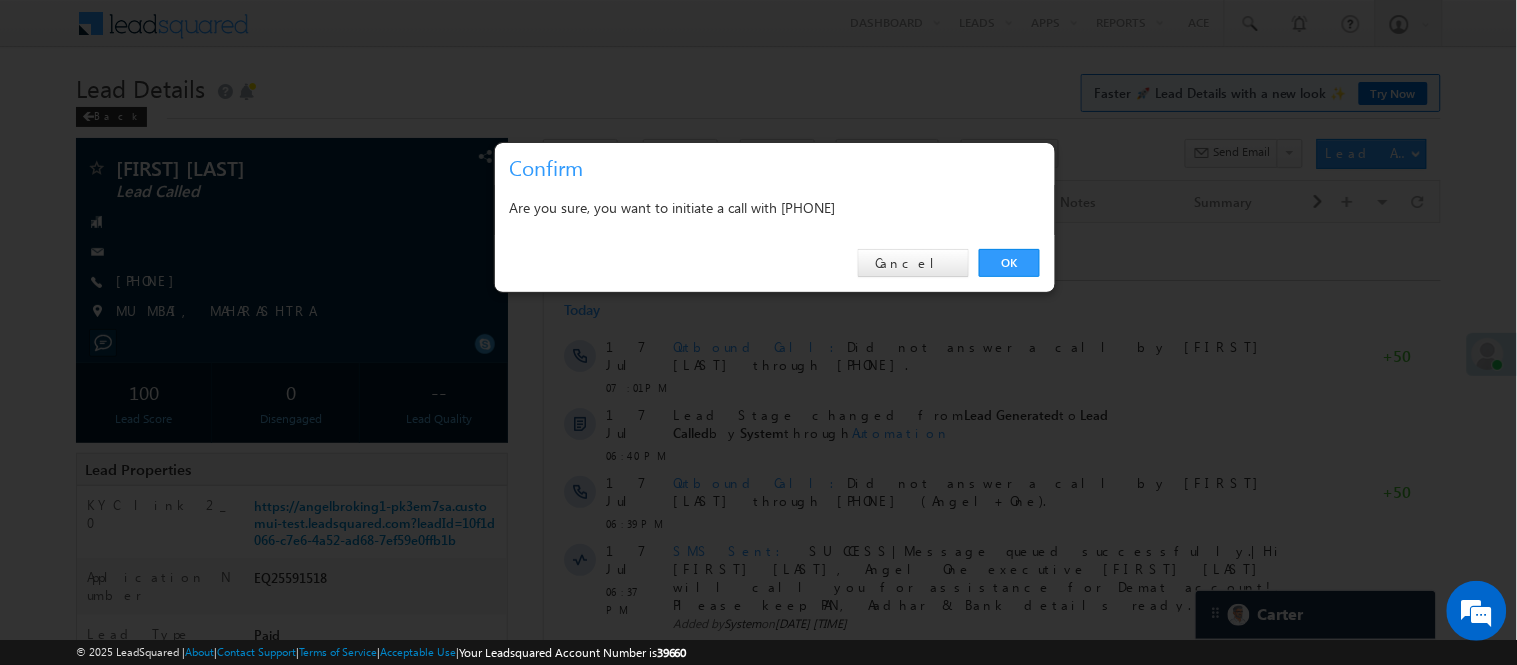 click on "Are you sure, you want to initiate a call with +91-9322604702" at bounding box center [775, 207] 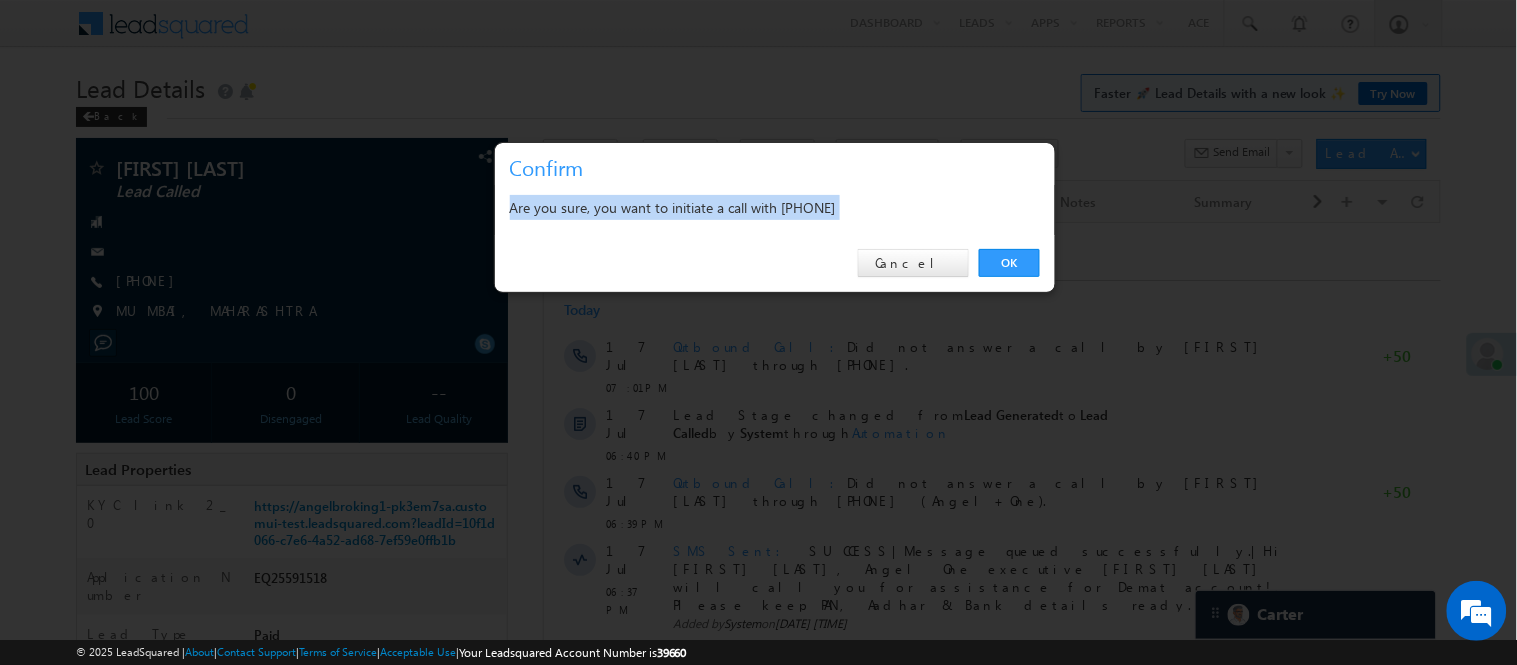 click on "Are you sure, you want to initiate a call with +91-9322604702" at bounding box center [775, 207] 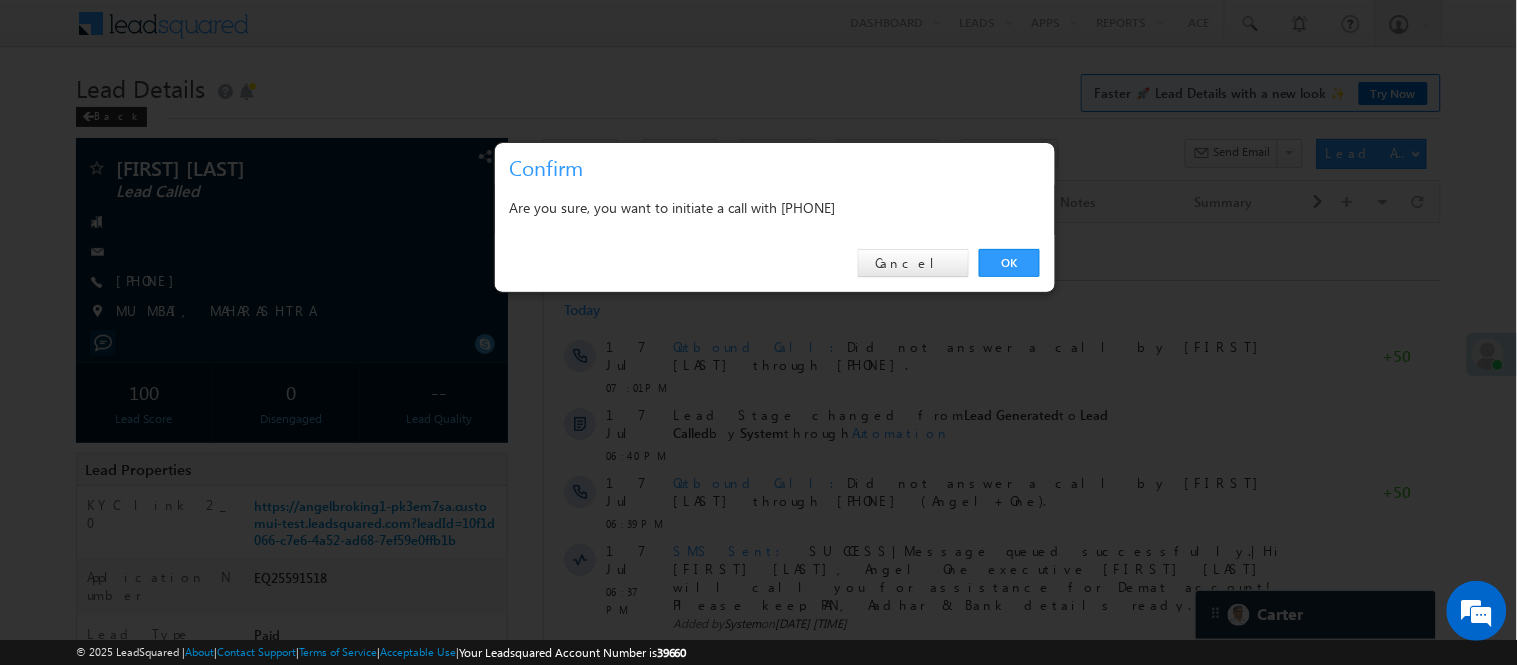 click on "Are you sure, you want to initiate a call with +91-9322604702" at bounding box center [775, 207] 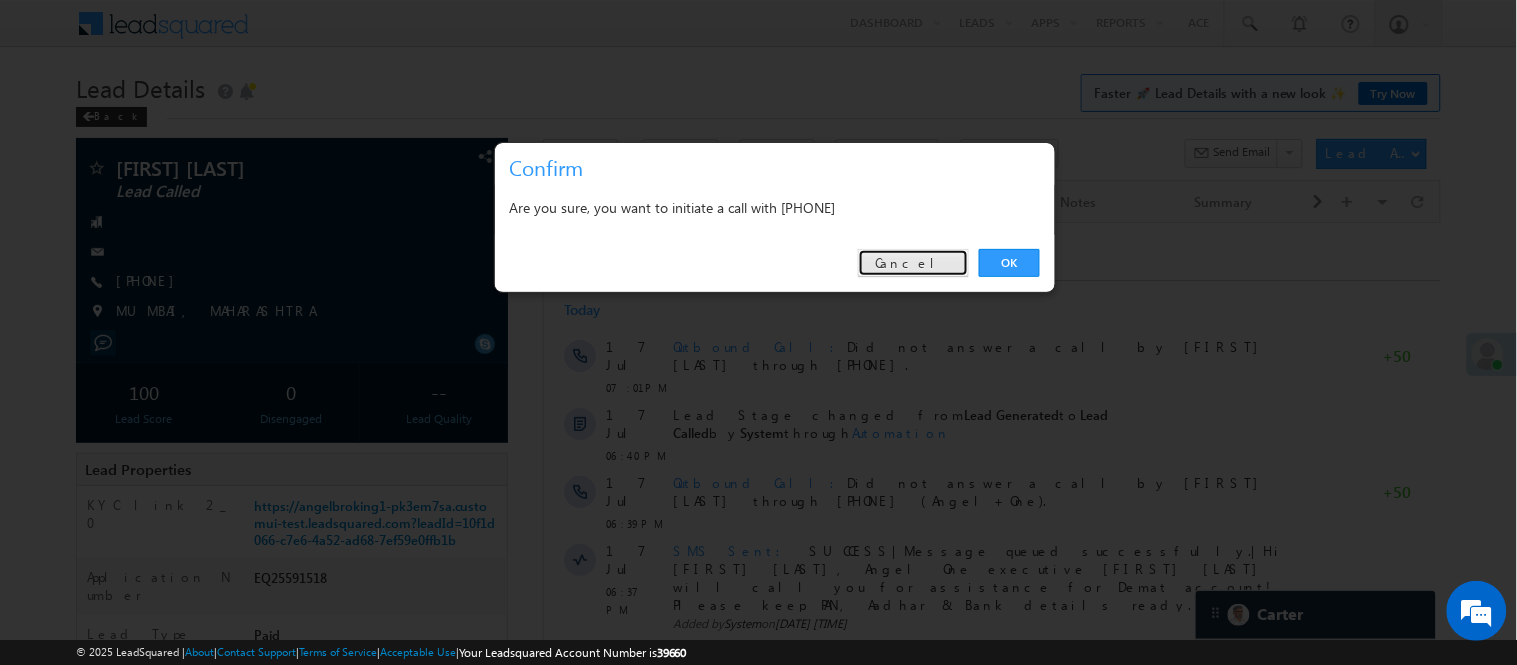 click on "Cancel" at bounding box center [913, 263] 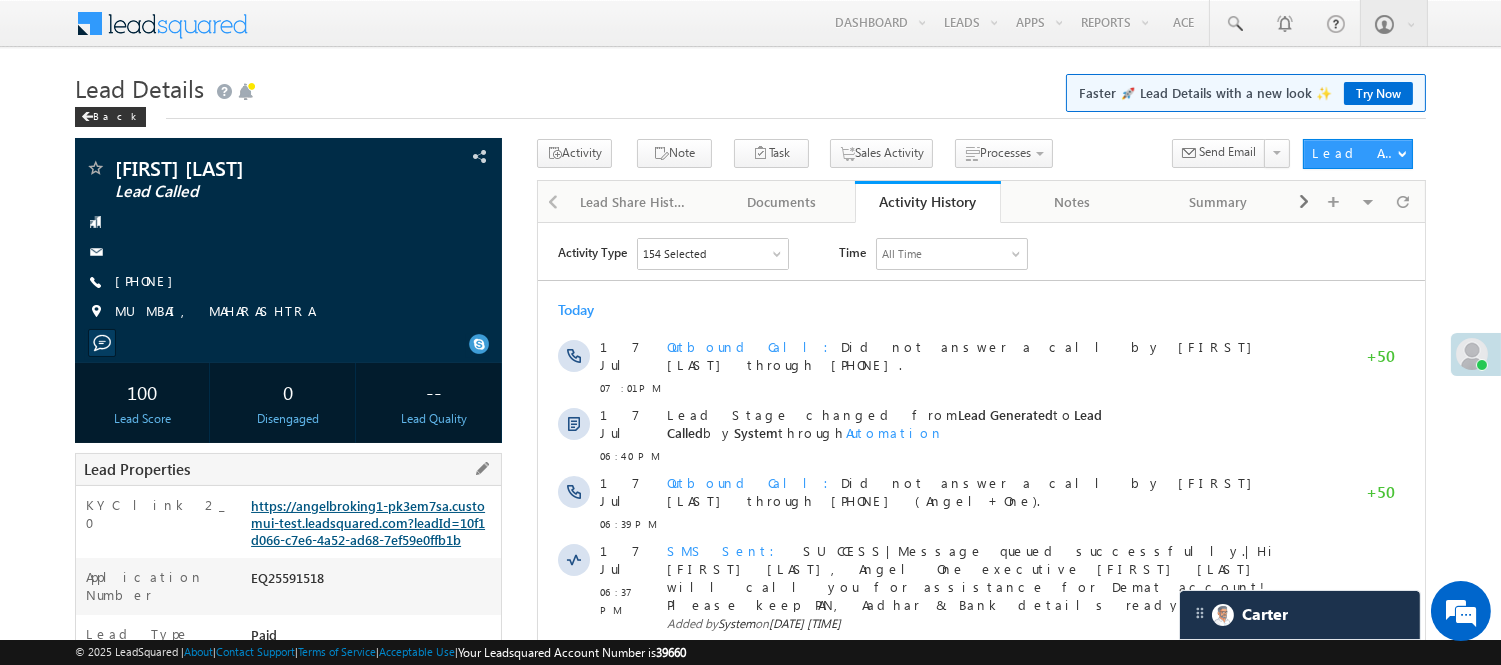 click on "https://angelbroking1-pk3em7sa.customui-test.leadsquared.com?leadId=10f1d066-c7e6-4a52-ad68-7ef59e0ffb1b" at bounding box center (368, 522) 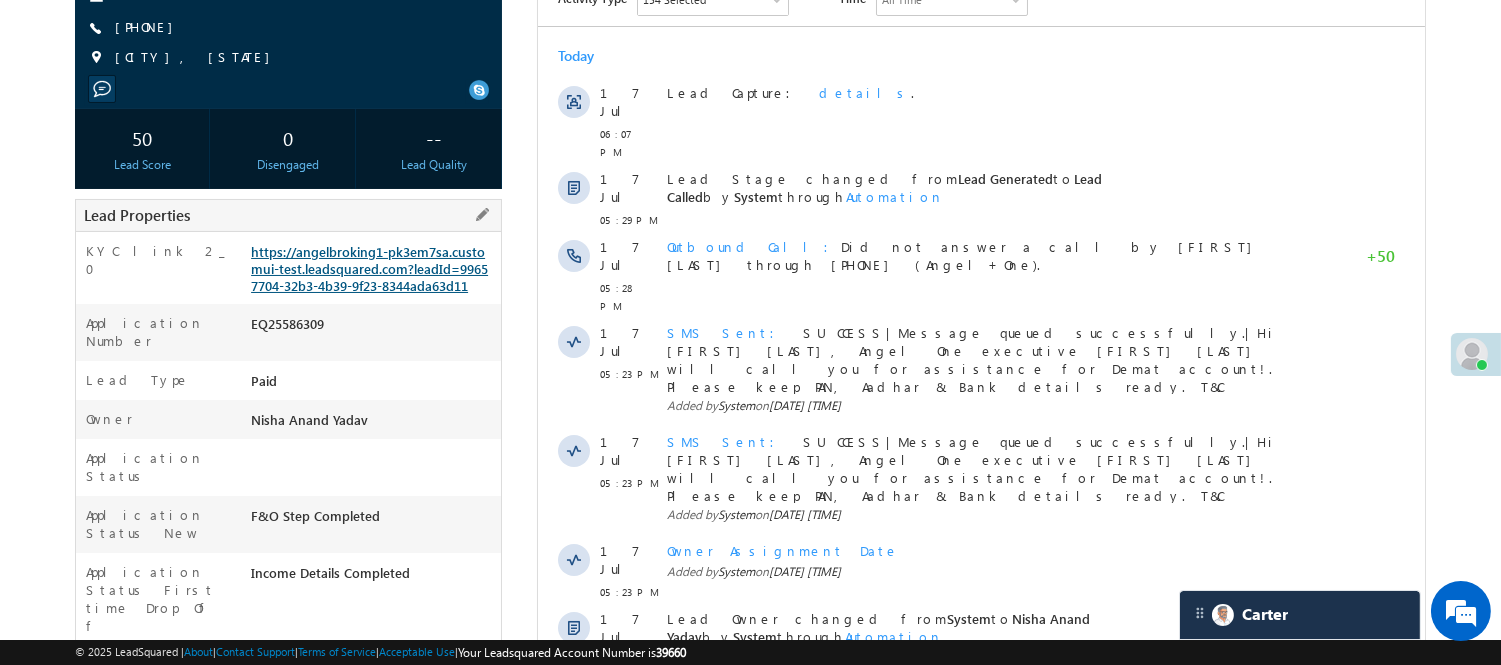 scroll, scrollTop: 0, scrollLeft: 0, axis: both 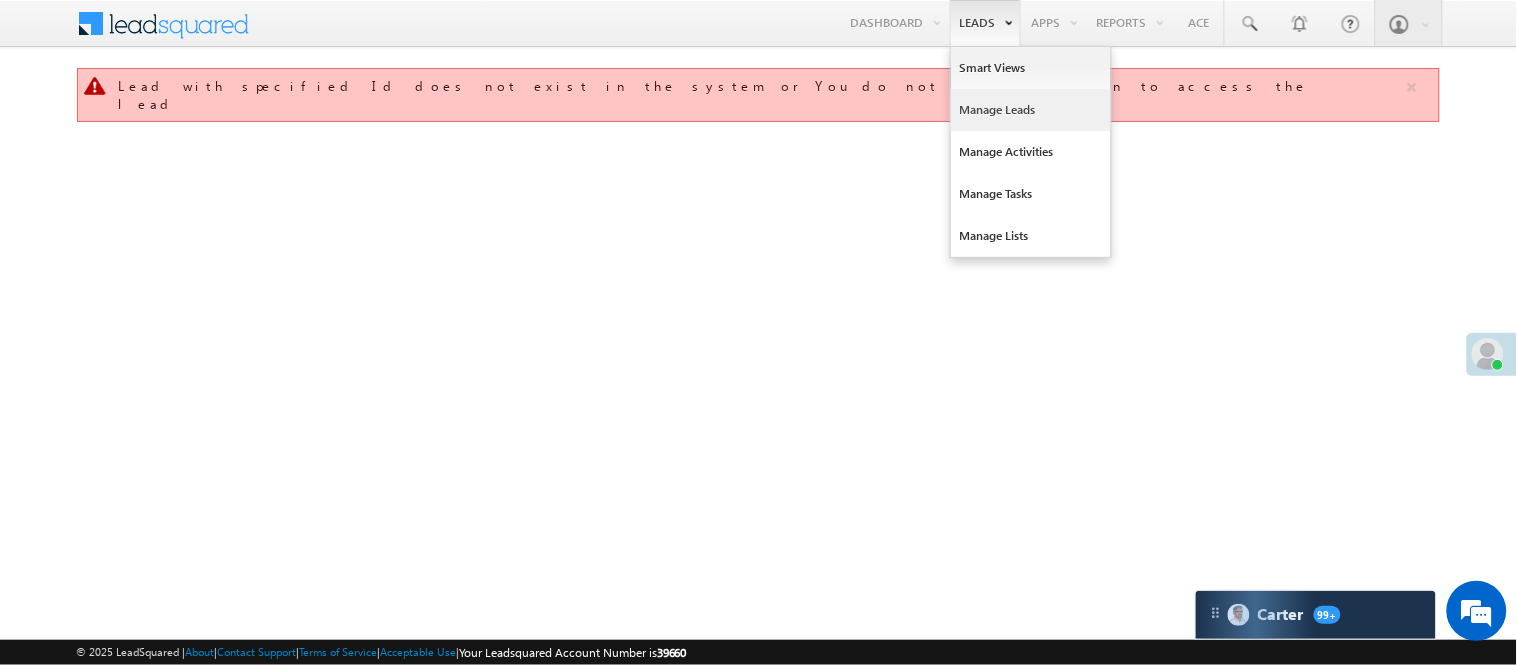 click on "Manage Leads" at bounding box center [1031, 110] 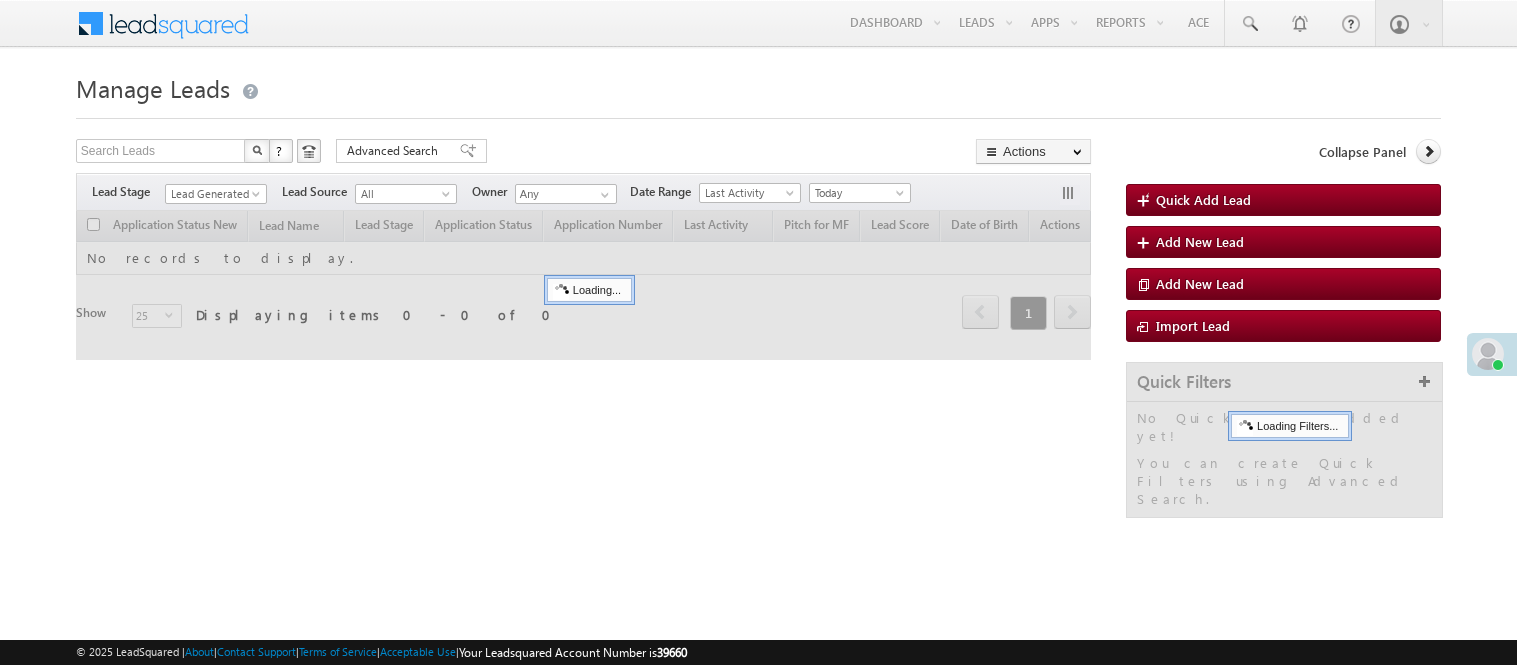 scroll, scrollTop: 0, scrollLeft: 0, axis: both 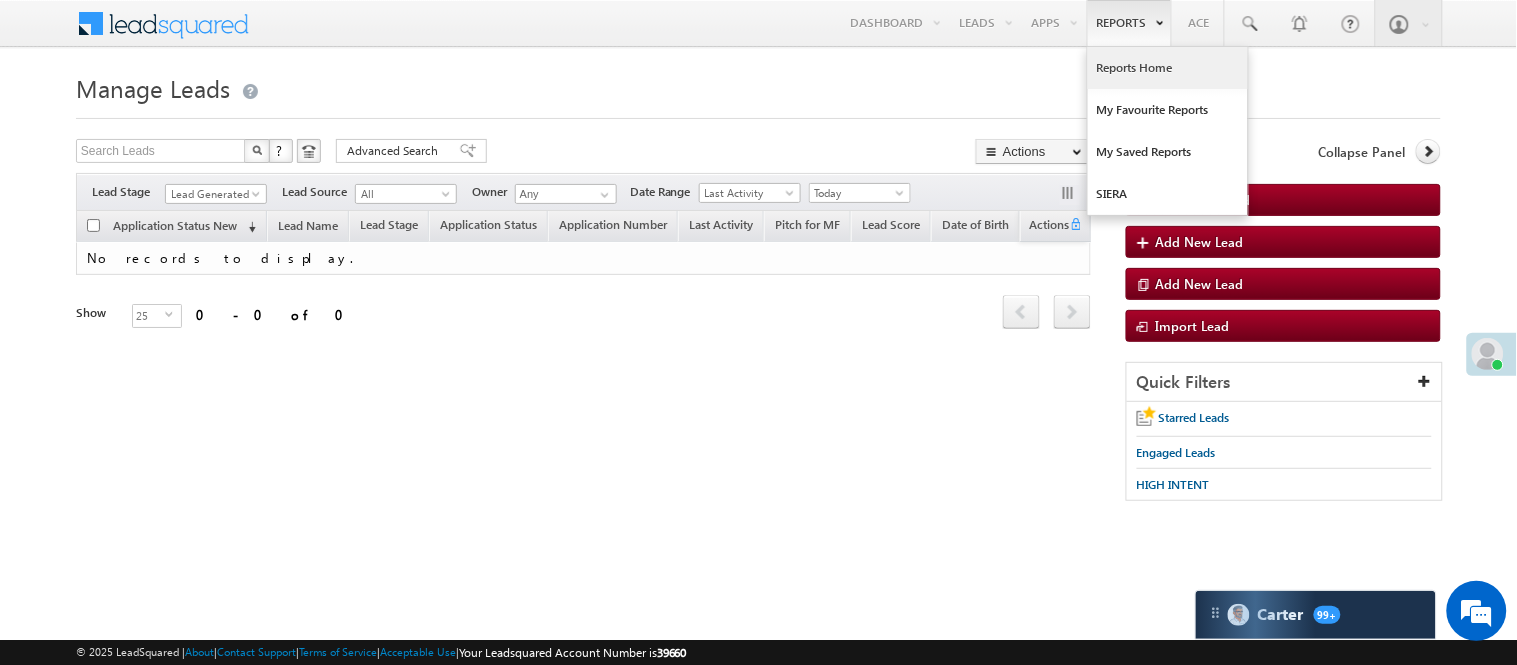click on "Reports Home" at bounding box center (1168, 68) 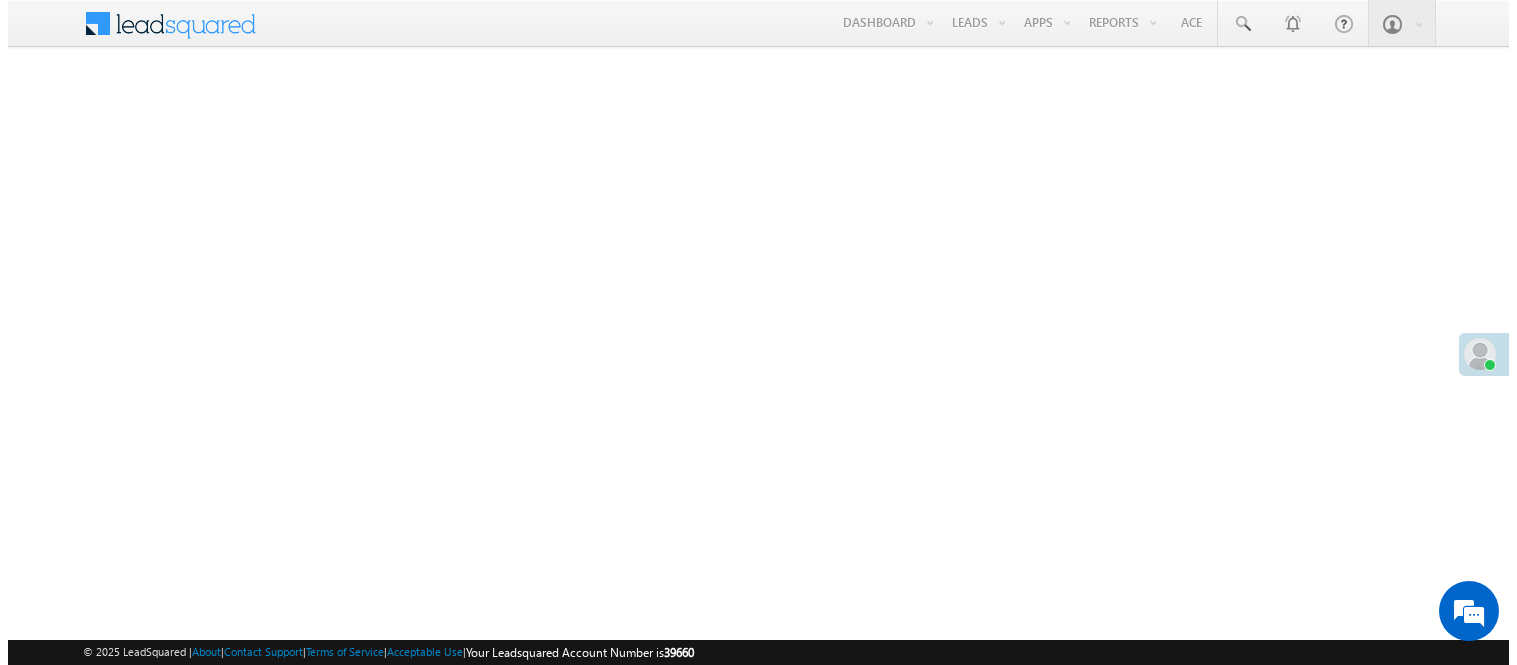 scroll, scrollTop: 0, scrollLeft: 0, axis: both 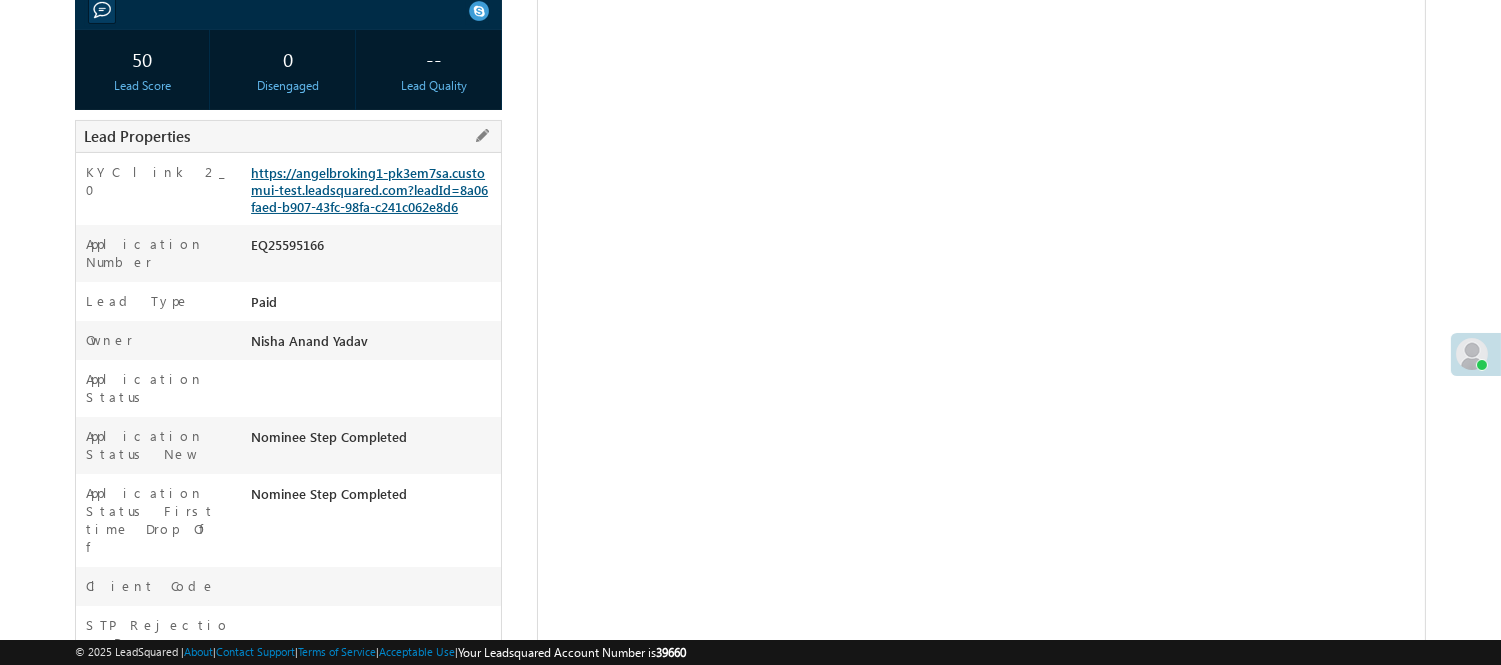 click on "KYC link 2_0
https://angelbroking1-pk3em7sa.customui-test.leadsquared.com?leadId=8a06faed-b907-43fc-98fa-c241c062e8d6
Application Number
EQ25595166
Lead Type
Paid
Owner
*
[FIRST] [LAST]
Application Status" at bounding box center [288, 722] 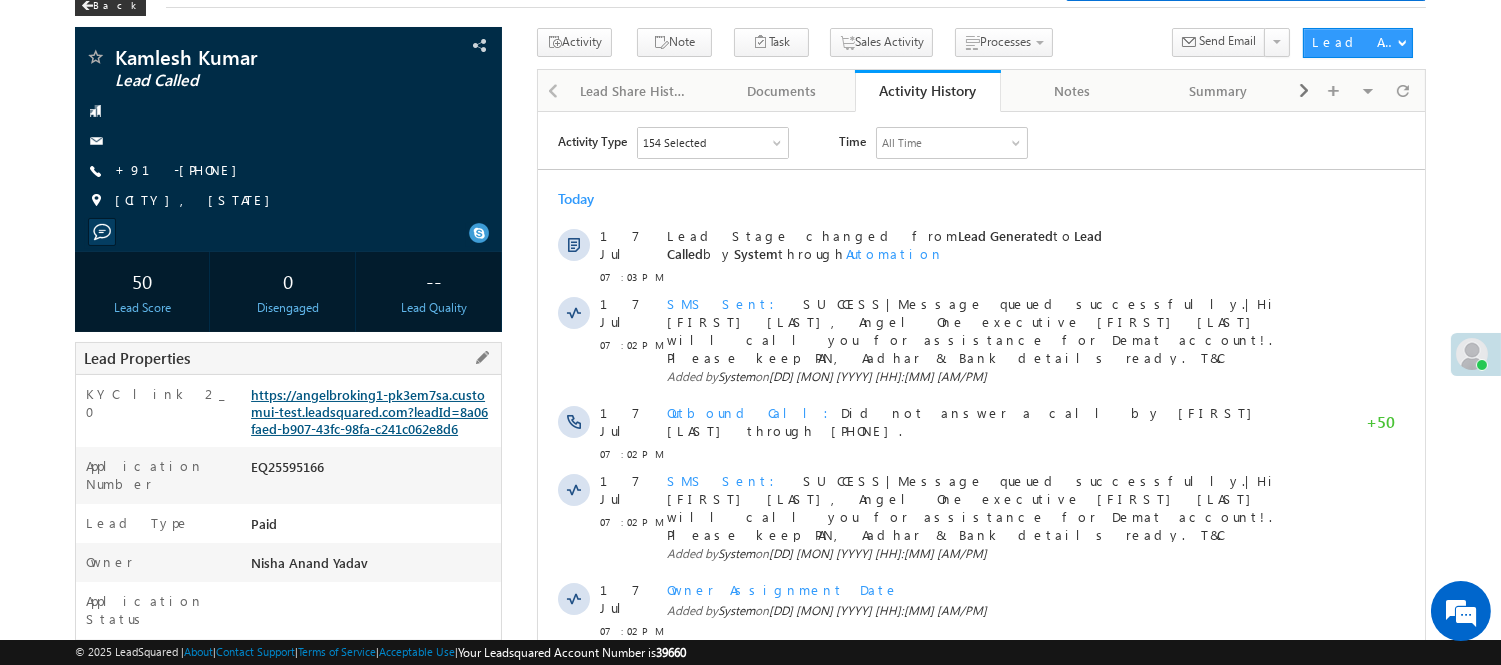 scroll, scrollTop: 0, scrollLeft: 0, axis: both 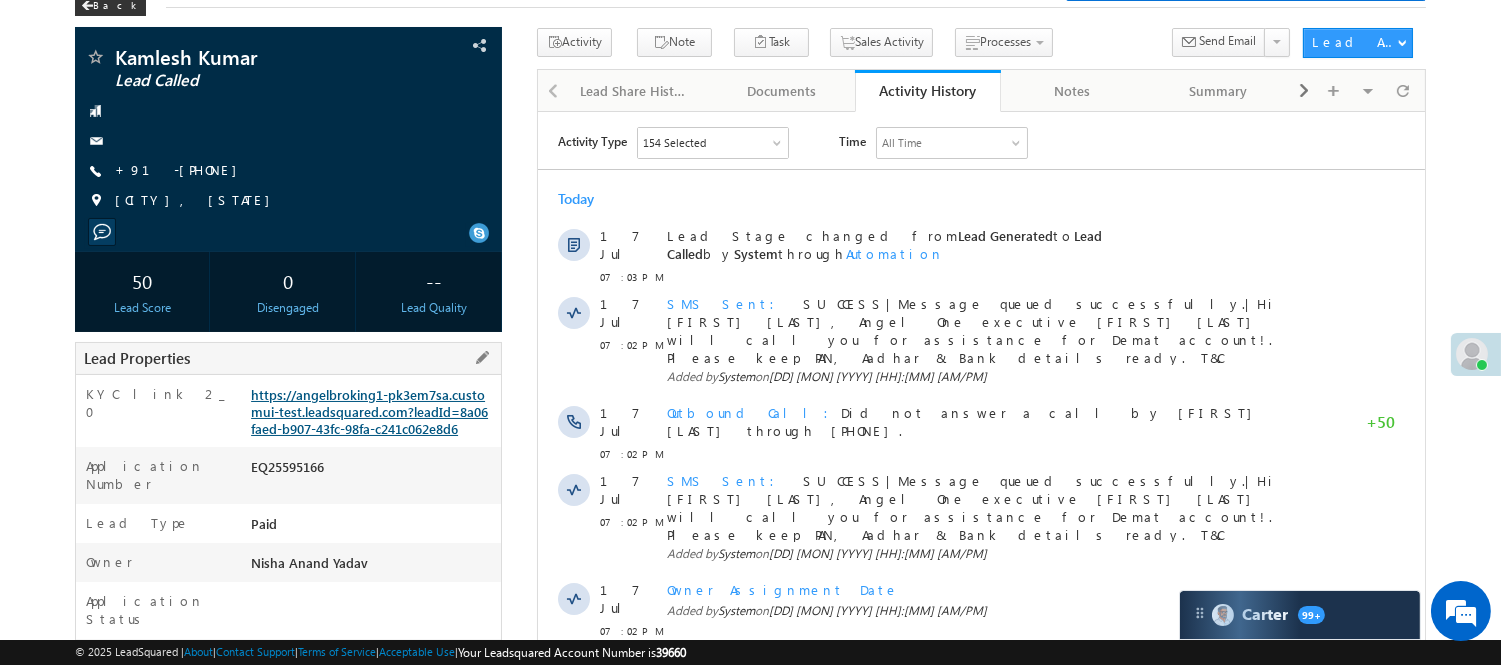 click on "https://angelbroking1-pk3em7sa.customui-test.leadsquared.com?leadId=8a06faed-b907-43fc-98fa-c241c062e8d6" at bounding box center [369, 411] 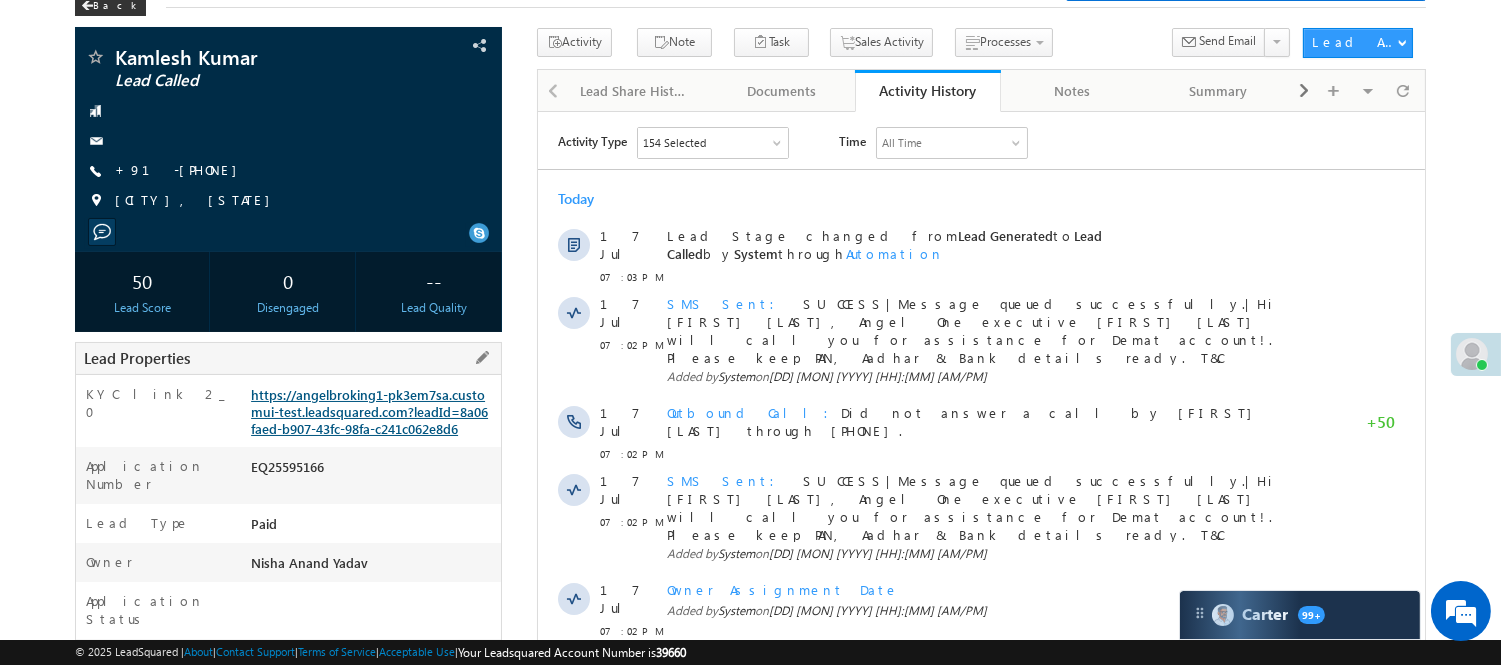 scroll, scrollTop: 0, scrollLeft: 0, axis: both 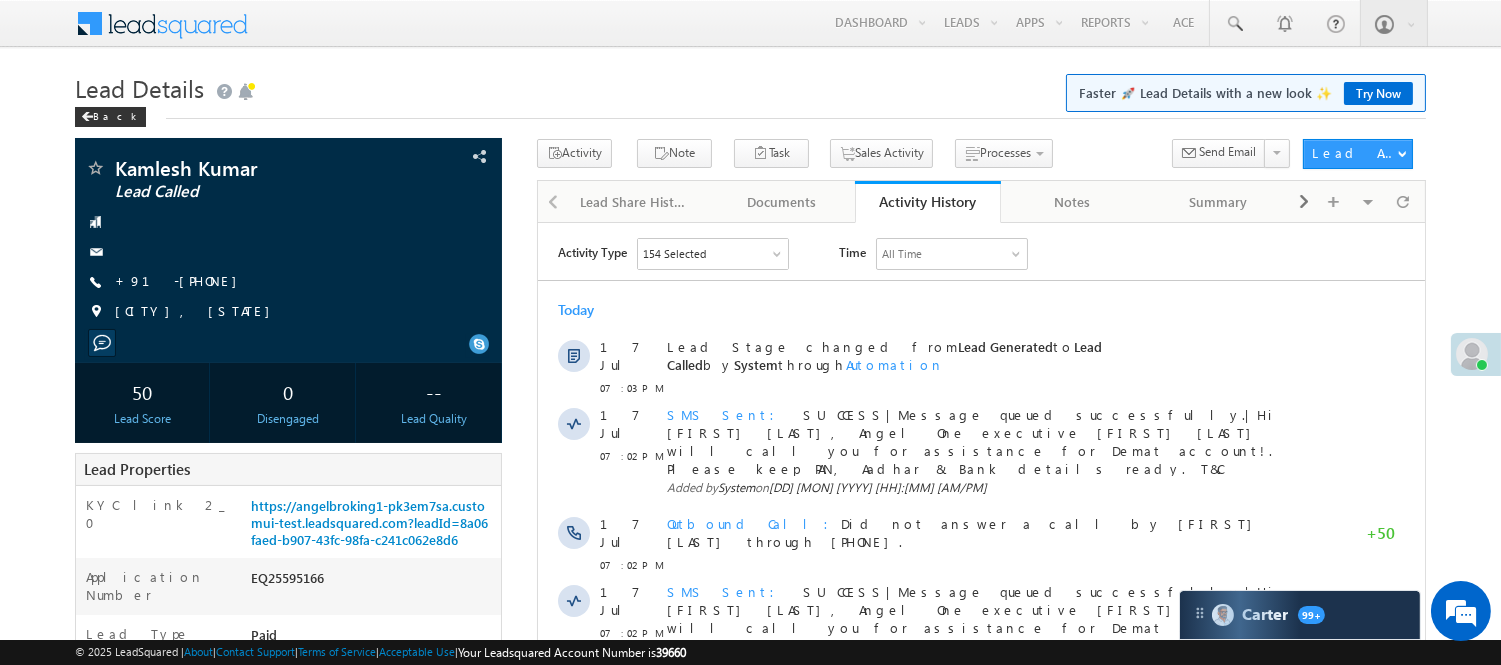 click on "Lead Details Faster 🚀 Lead Details with a new look ✨ Try Now" at bounding box center (750, 86) 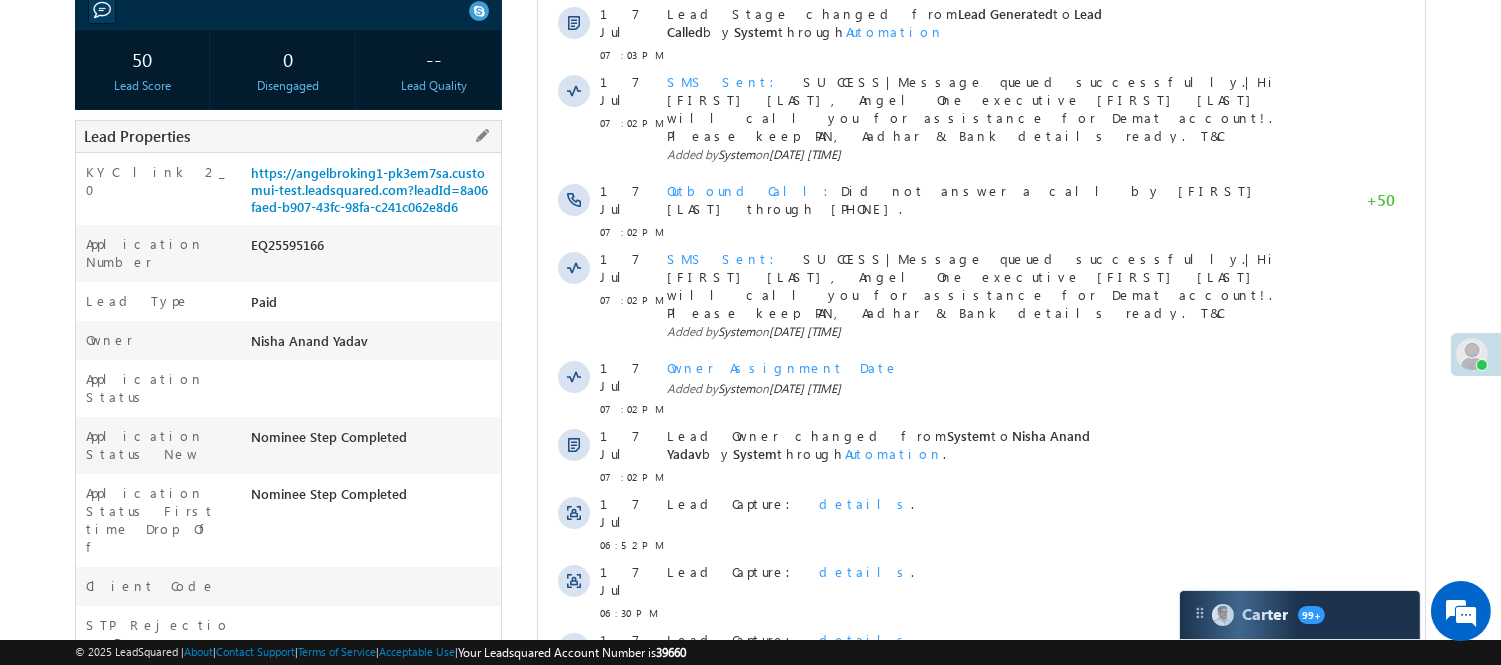 scroll, scrollTop: 0, scrollLeft: 0, axis: both 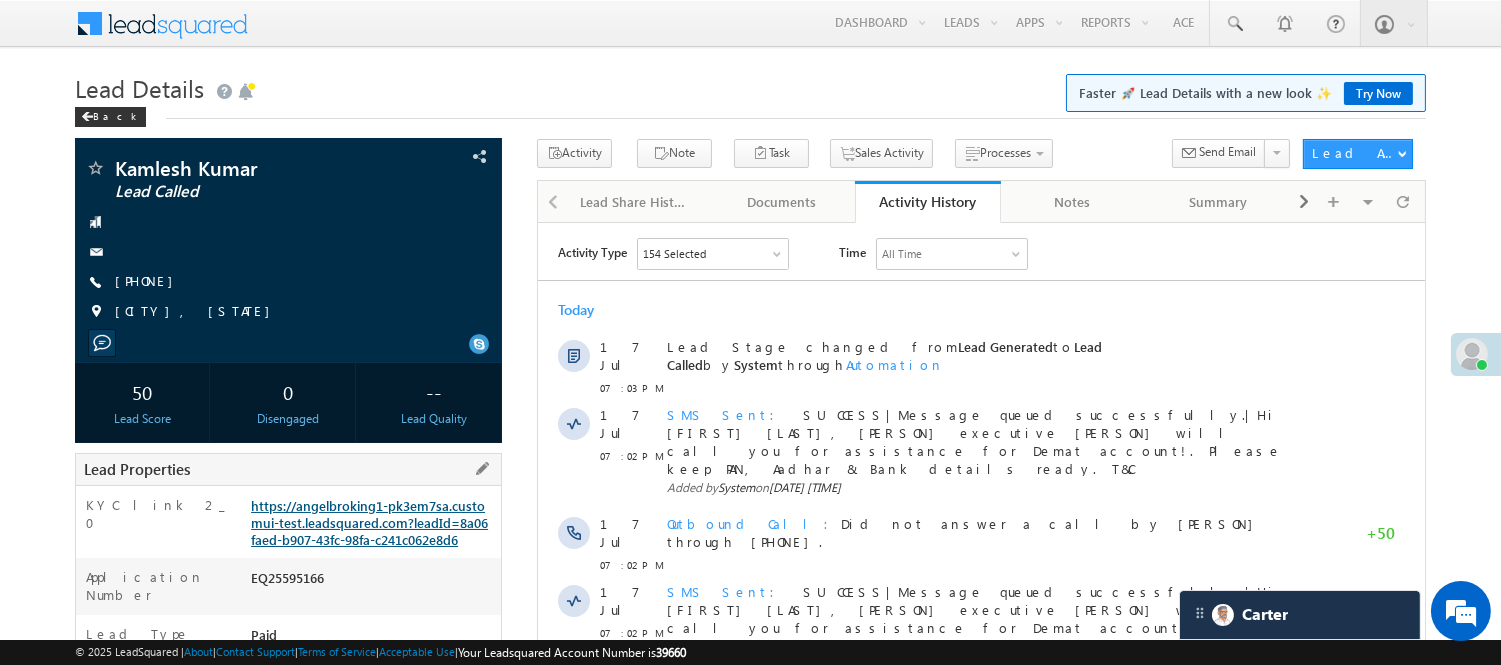 click on "https://angelbroking1-pk3em7sa.customui-test.leadsquared.com?leadId=8a06faed-b907-43fc-98fa-c241c062e8d6" at bounding box center (369, 522) 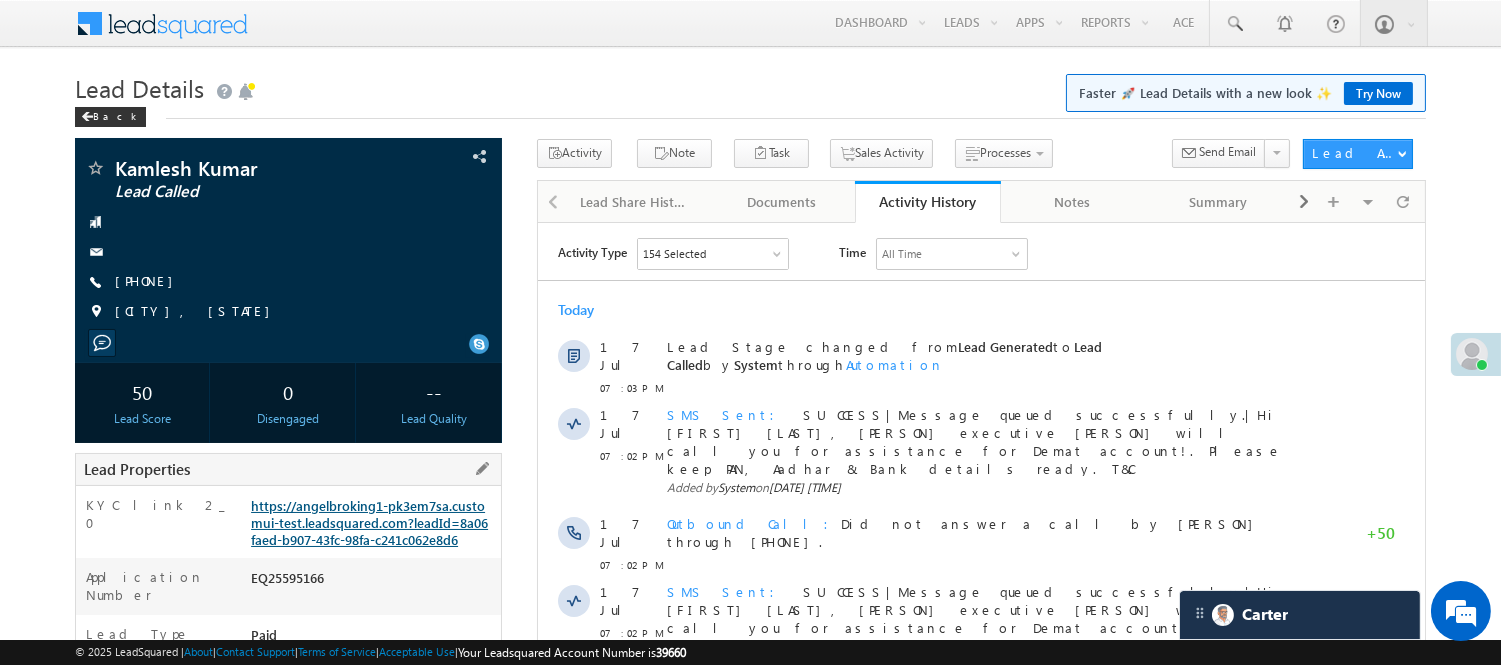 click on "https://angelbroking1-pk3em7sa.customui-test.leadsquared.com?leadId=8a06faed-b907-43fc-98fa-c241c062e8d6" at bounding box center (369, 522) 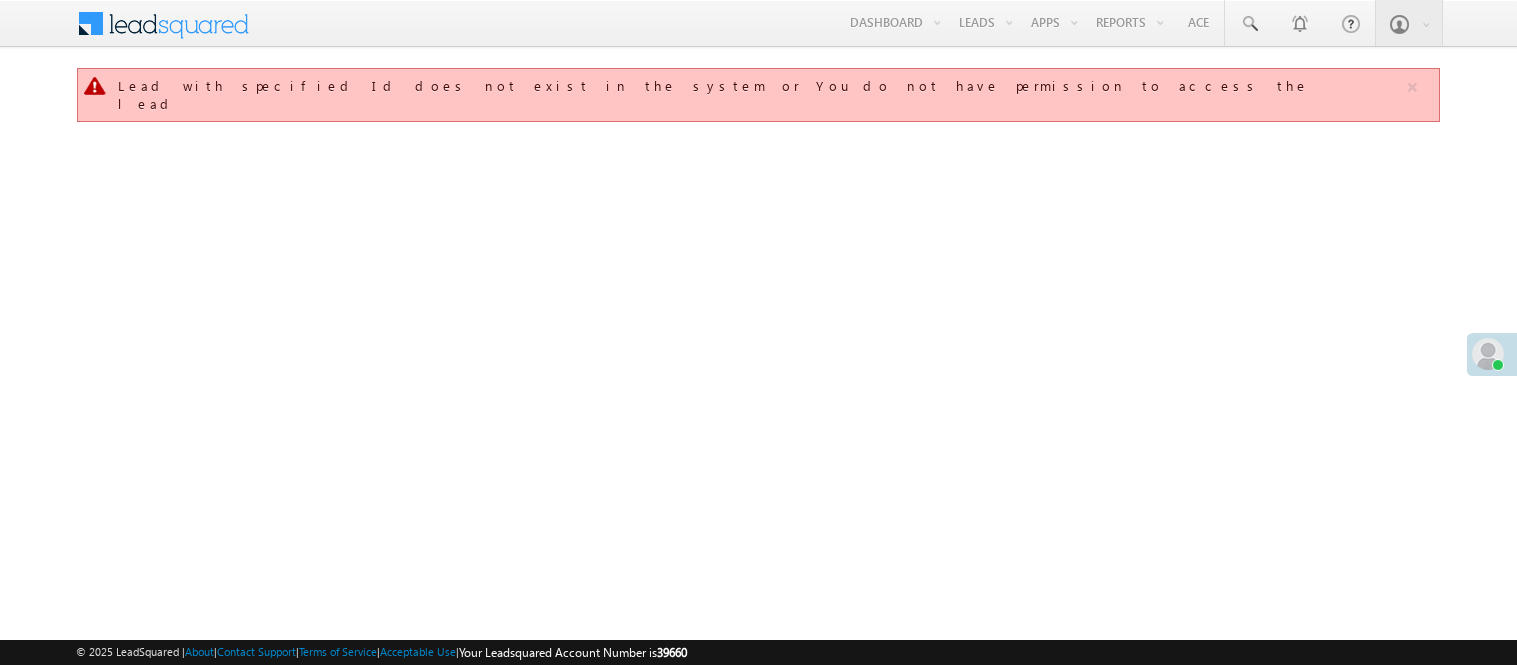 scroll, scrollTop: 0, scrollLeft: 0, axis: both 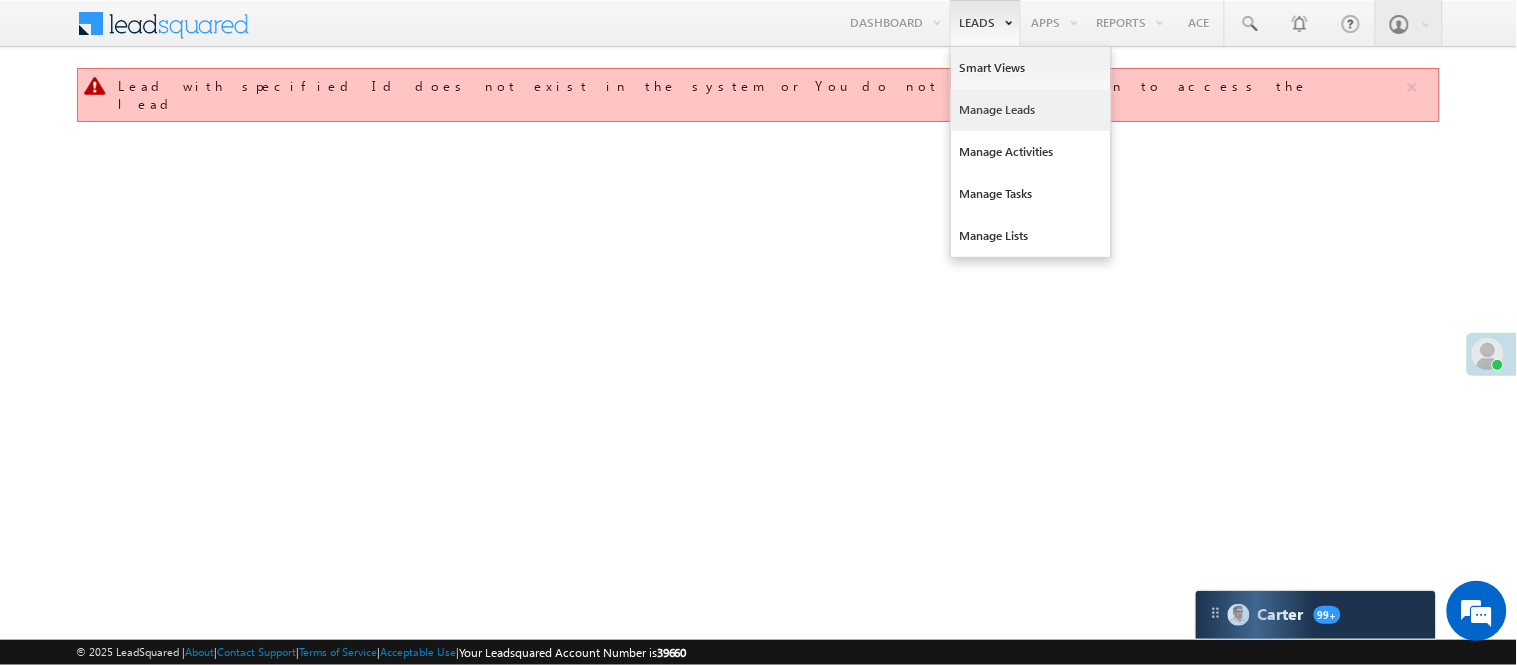 click on "Manage Leads" at bounding box center [1031, 110] 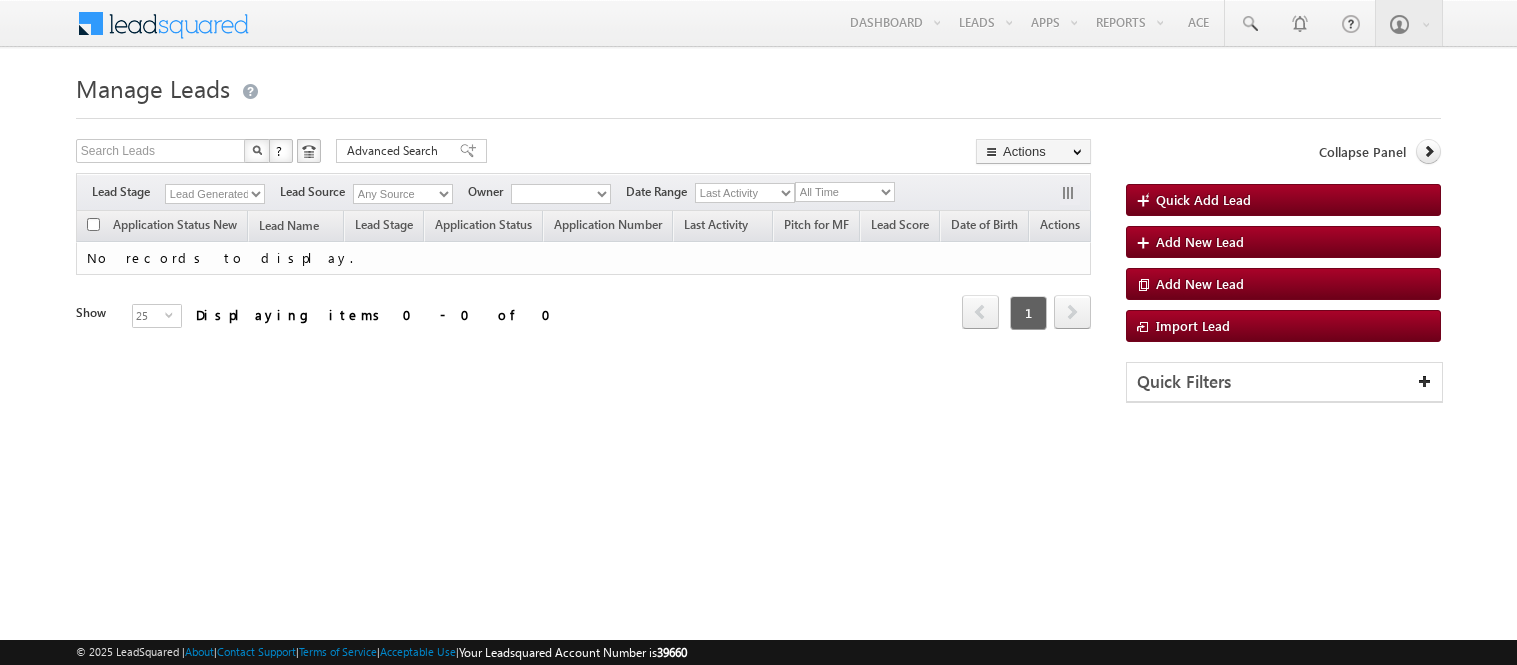 scroll, scrollTop: 0, scrollLeft: 0, axis: both 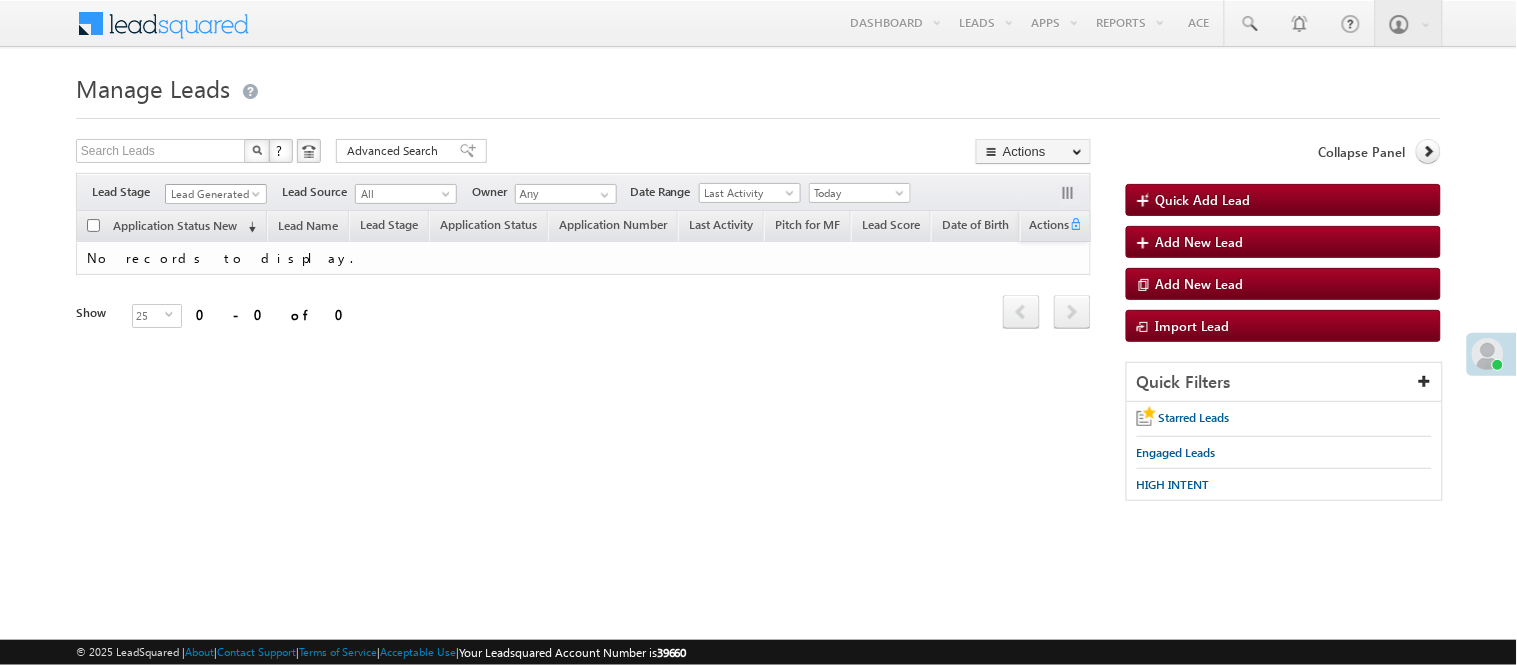 click on "Lead Generated" at bounding box center [216, 194] 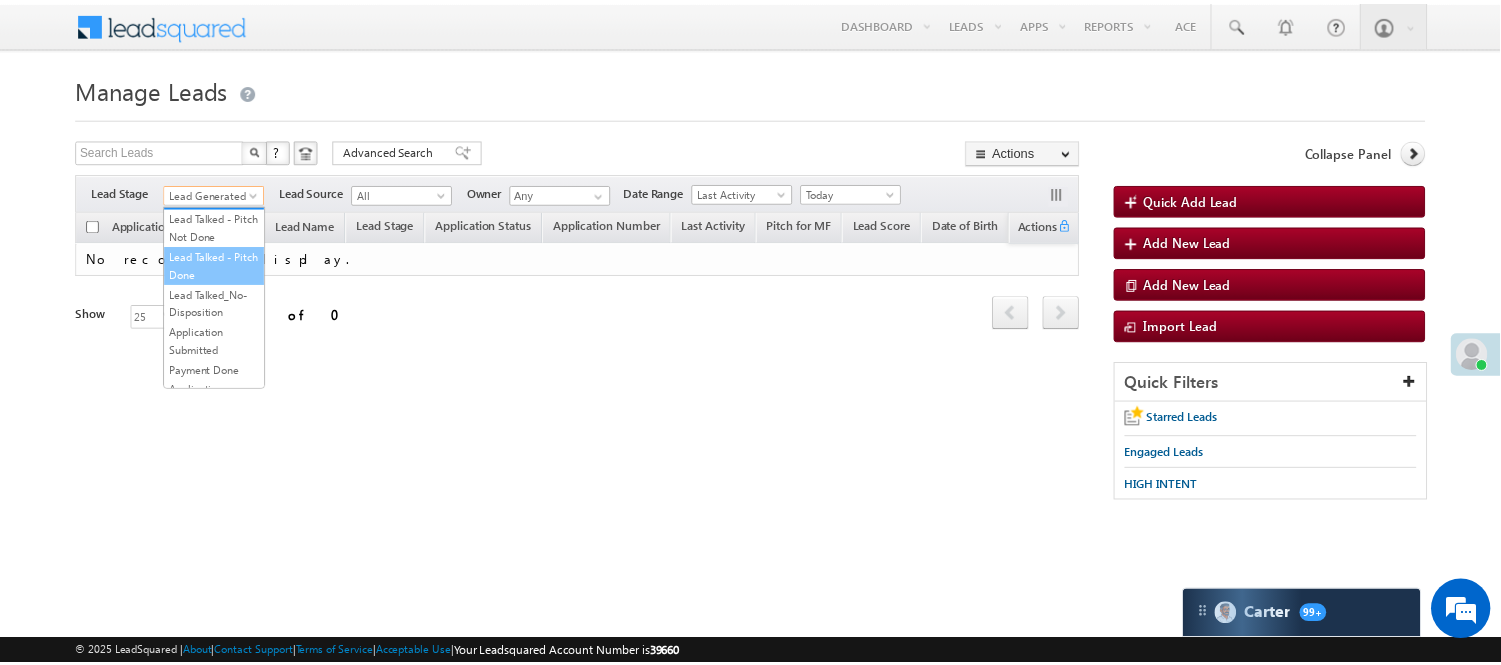scroll, scrollTop: 496, scrollLeft: 0, axis: vertical 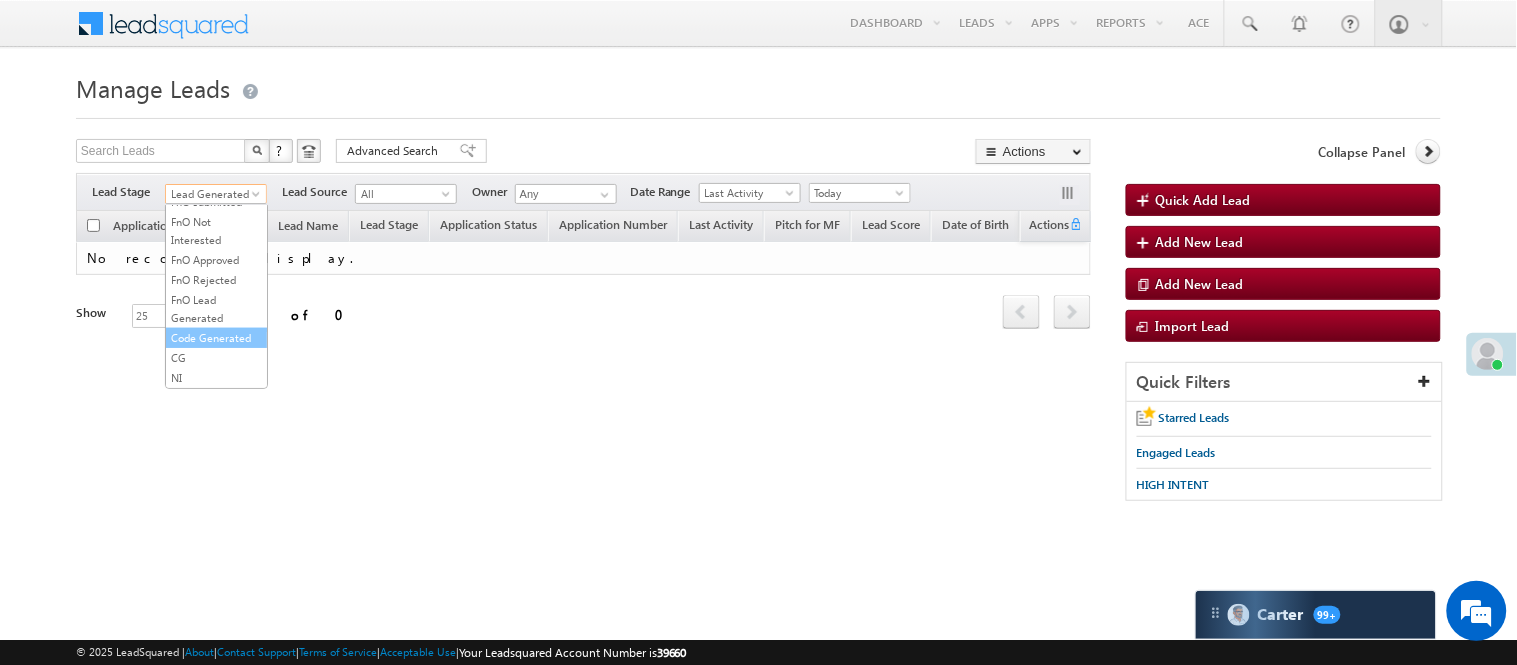 click on "Code Generated" at bounding box center (216, 338) 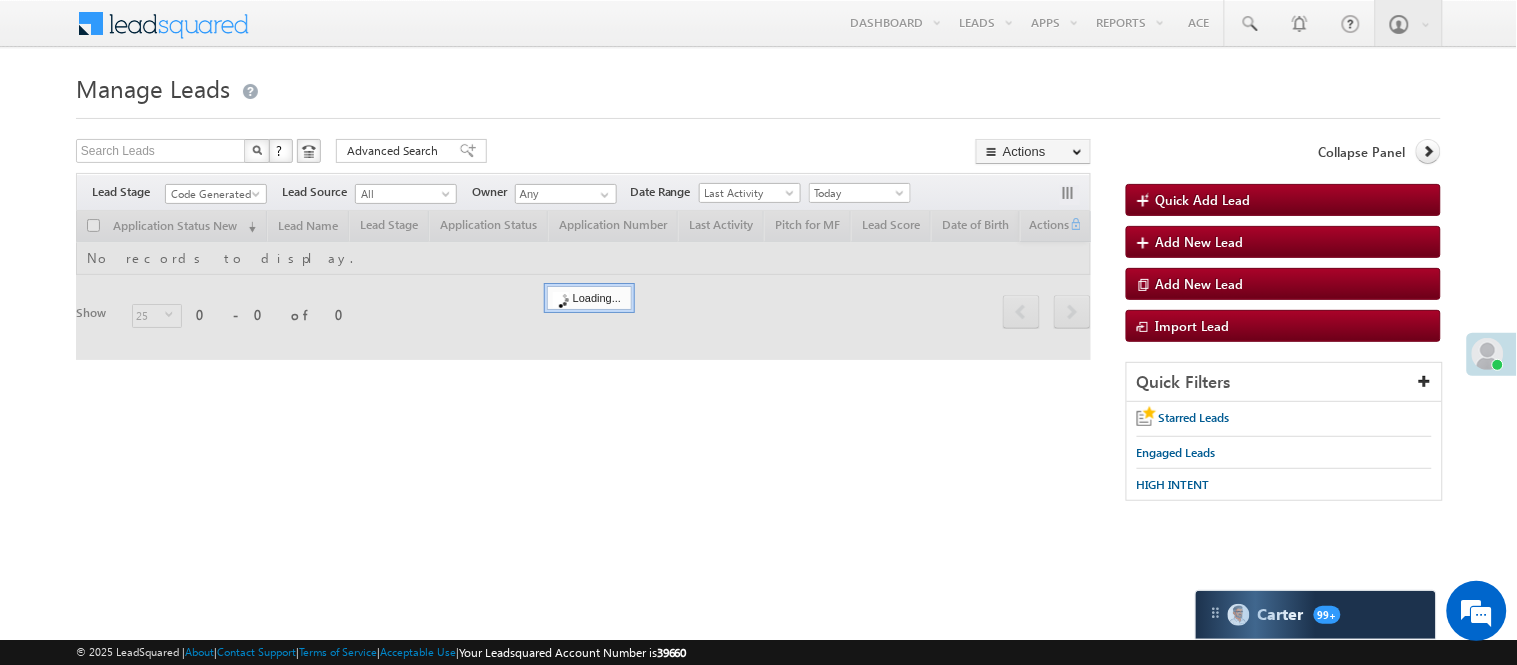 click on "Menu
[FIRST] [LAST]
[EMAIL]@[DOMAIN].com" at bounding box center [758, 283] 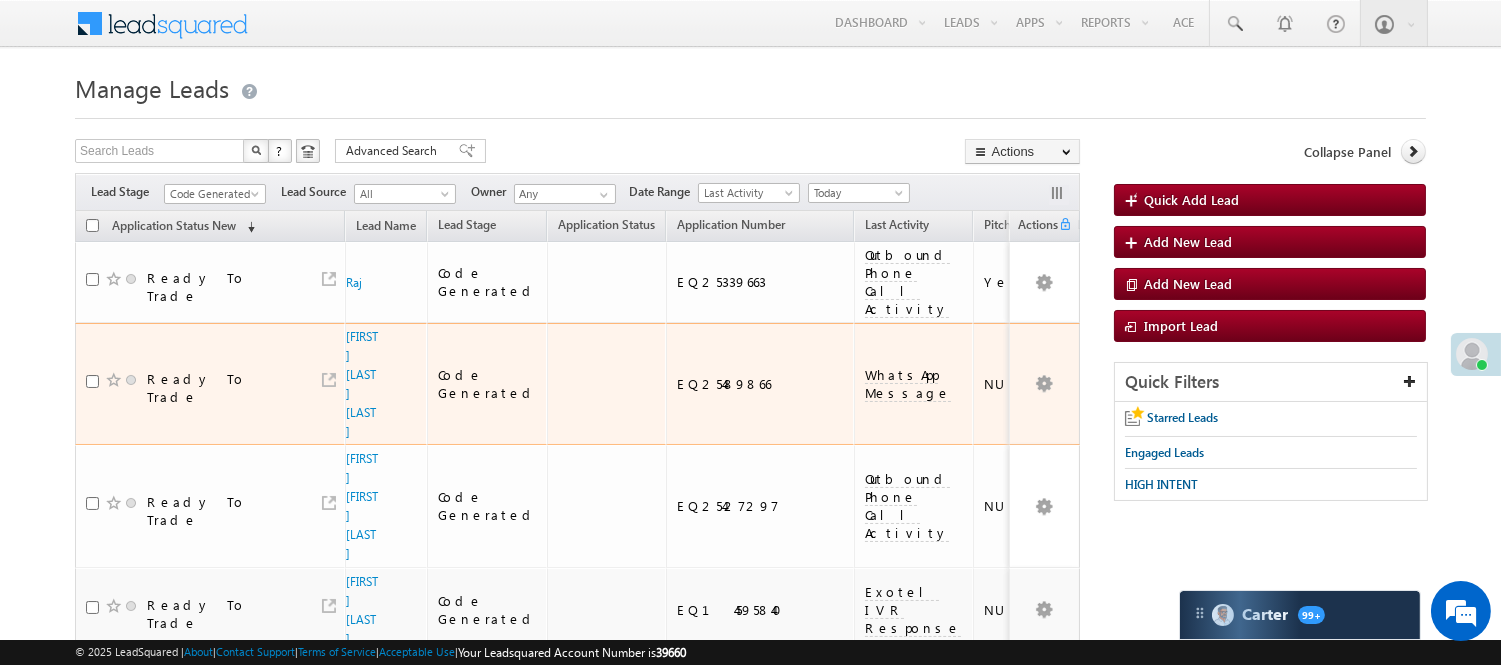 scroll, scrollTop: 0, scrollLeft: 0, axis: both 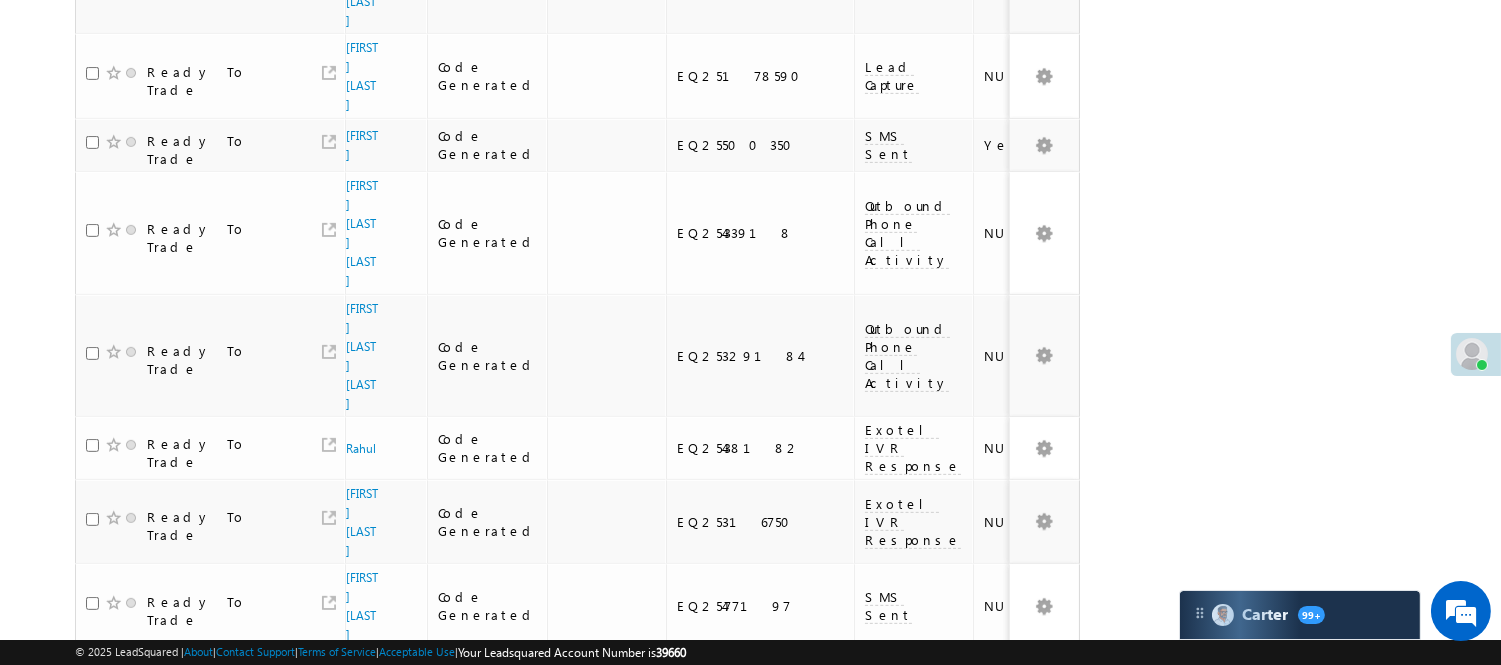 click on "2" at bounding box center (1018, 1063) 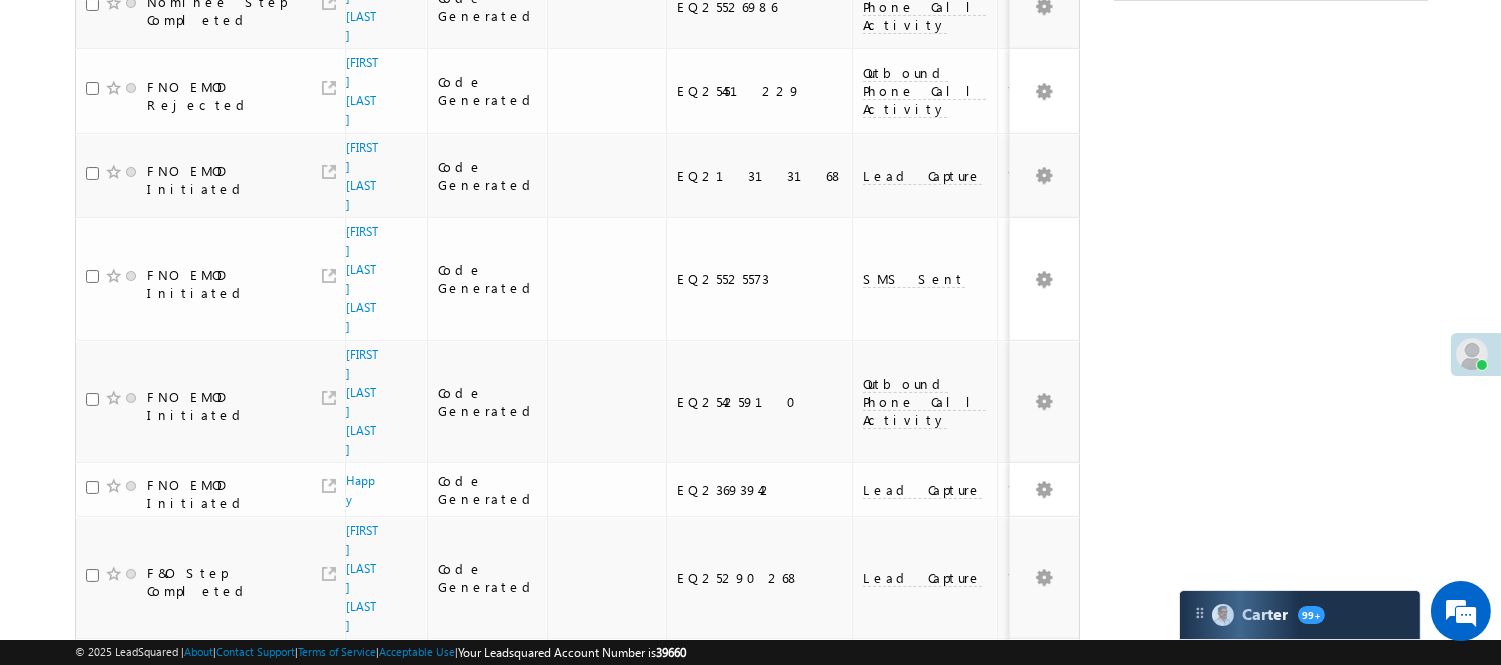scroll, scrollTop: 0, scrollLeft: 0, axis: both 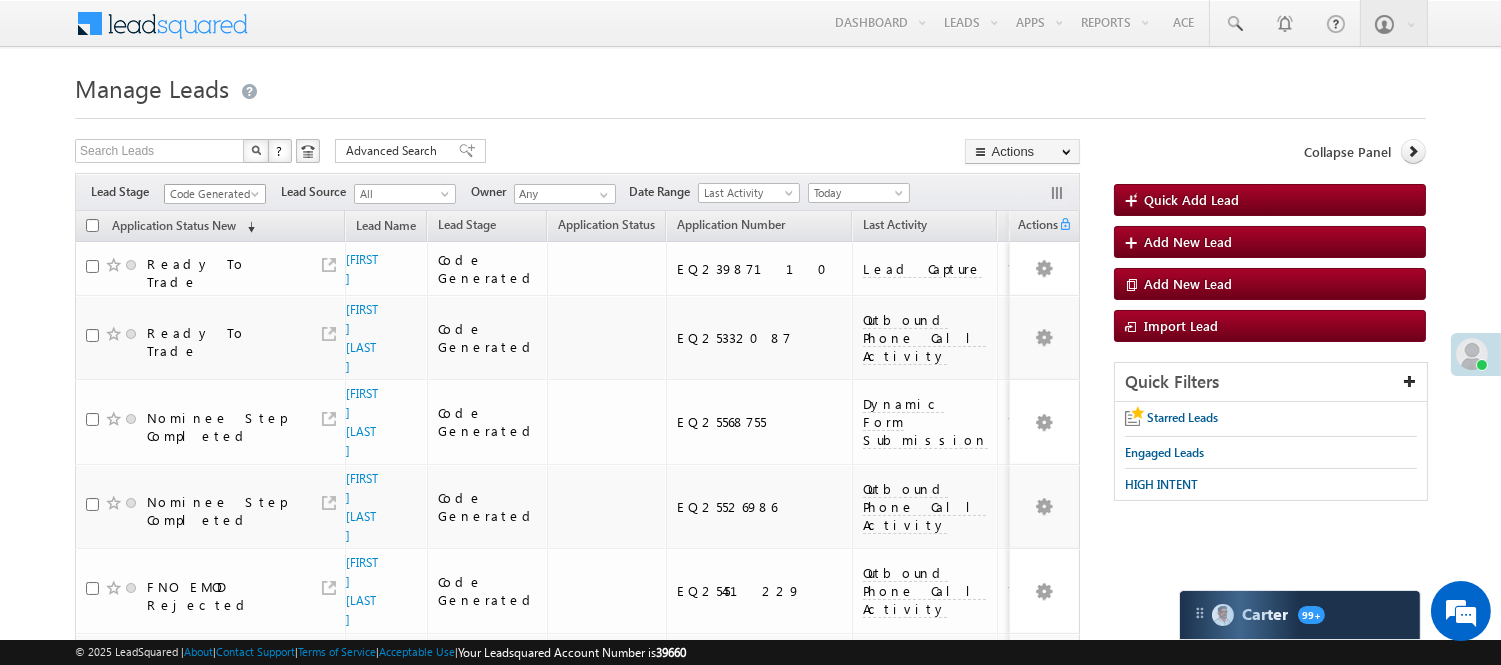 click on "Code Generated" at bounding box center (212, 194) 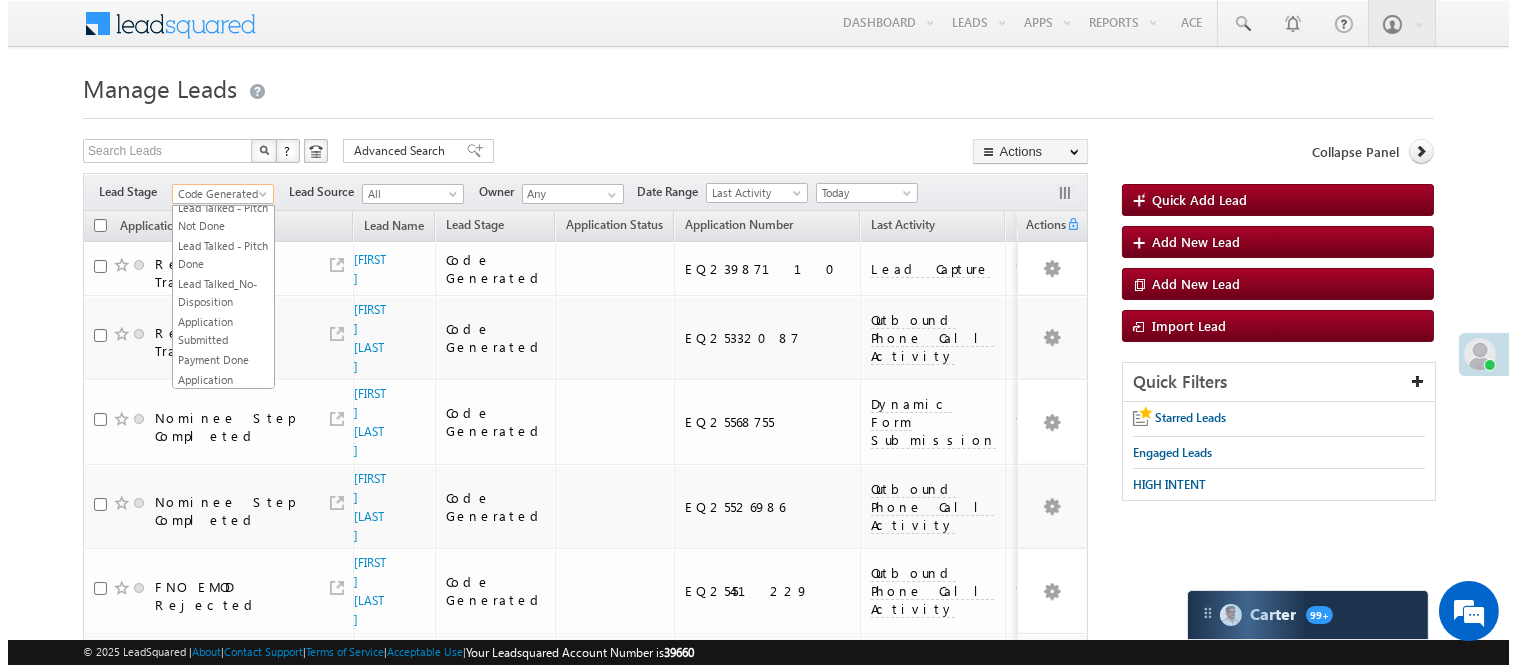 scroll, scrollTop: 0, scrollLeft: 0, axis: both 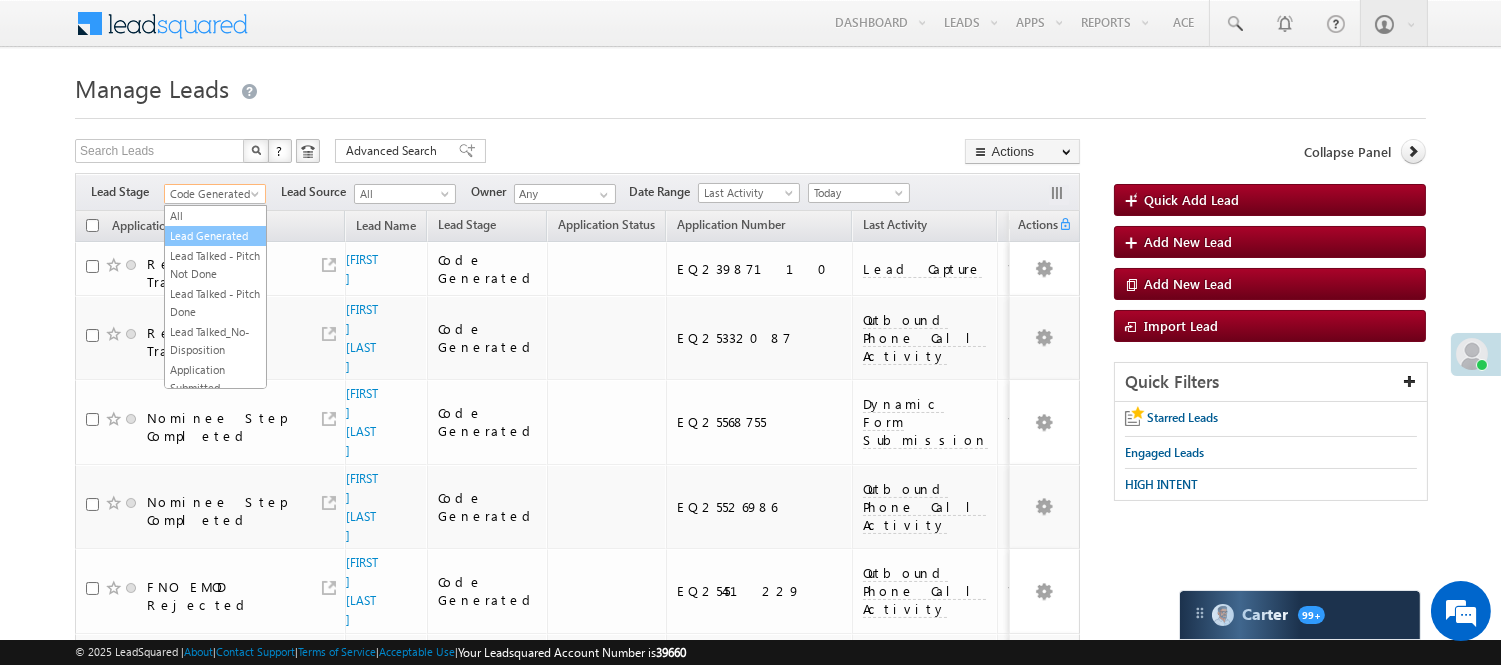 click on "Lead Generated" at bounding box center (215, 236) 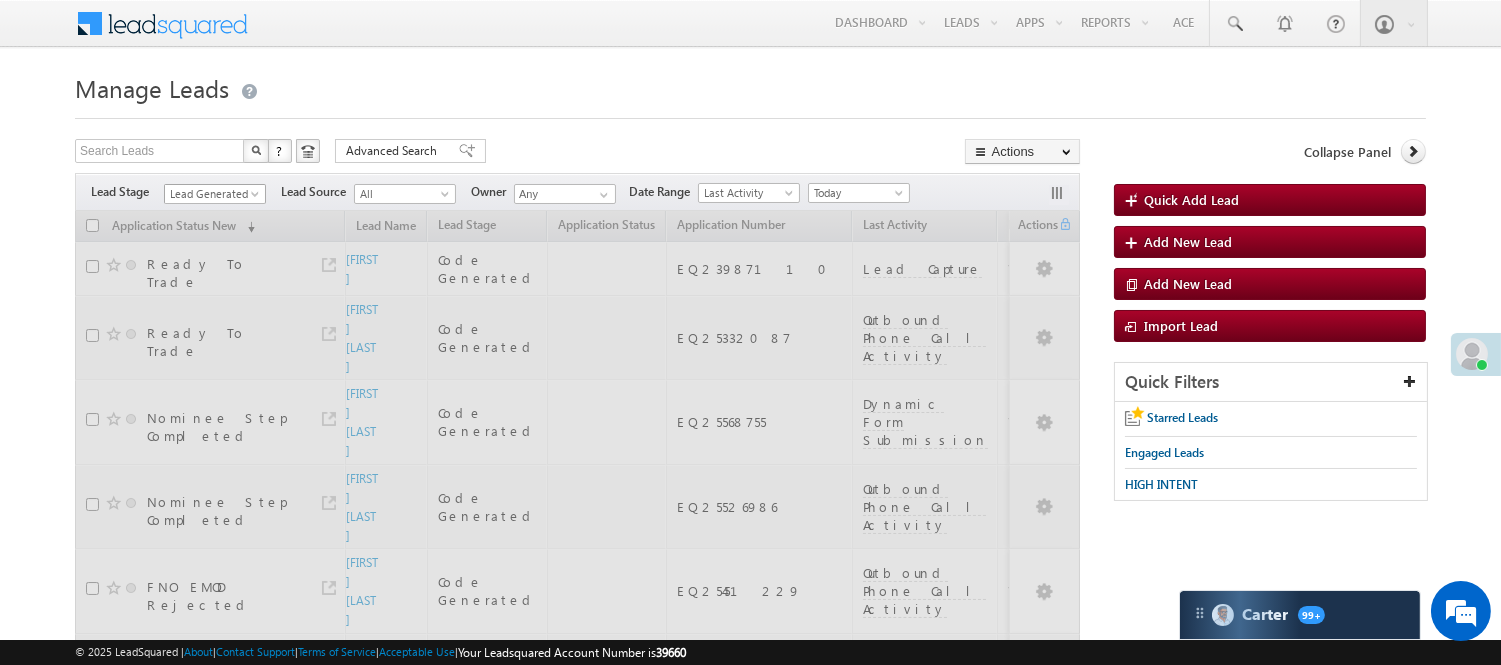 click on "Lead Generated" at bounding box center [212, 194] 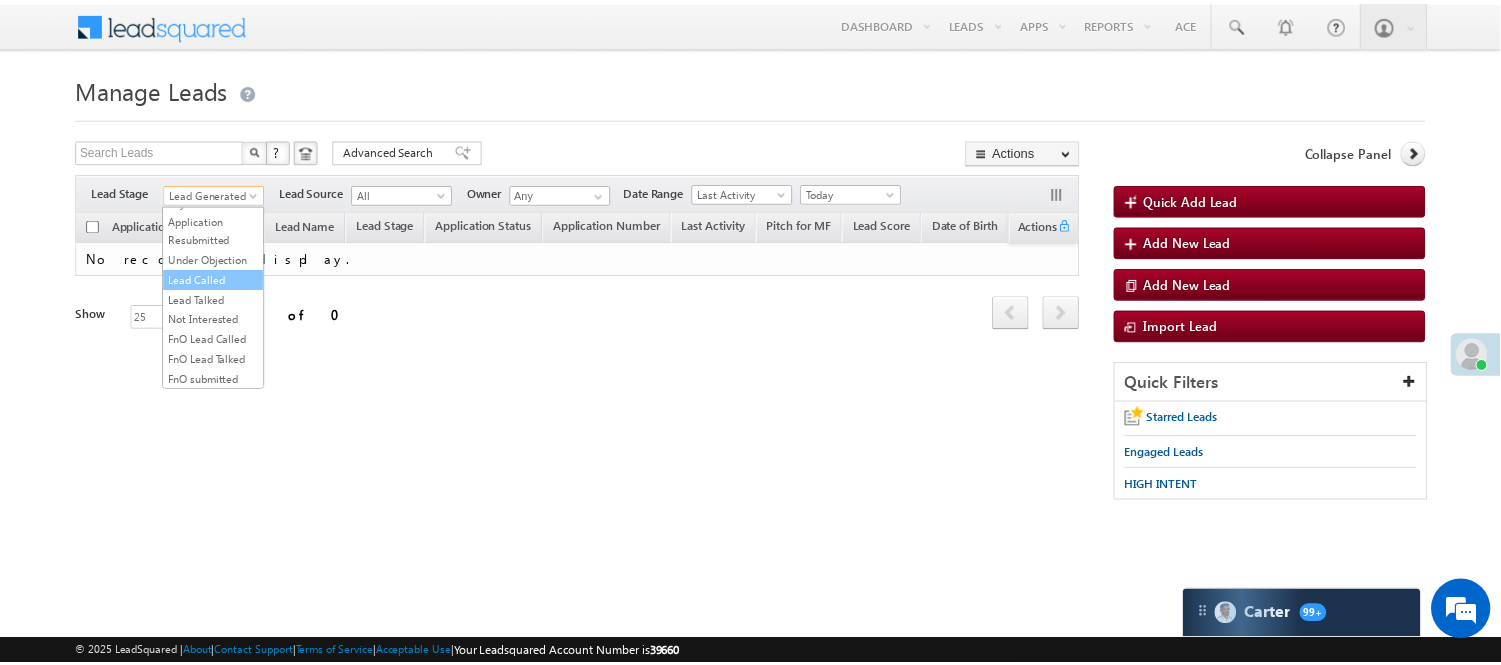 scroll, scrollTop: 163, scrollLeft: 0, axis: vertical 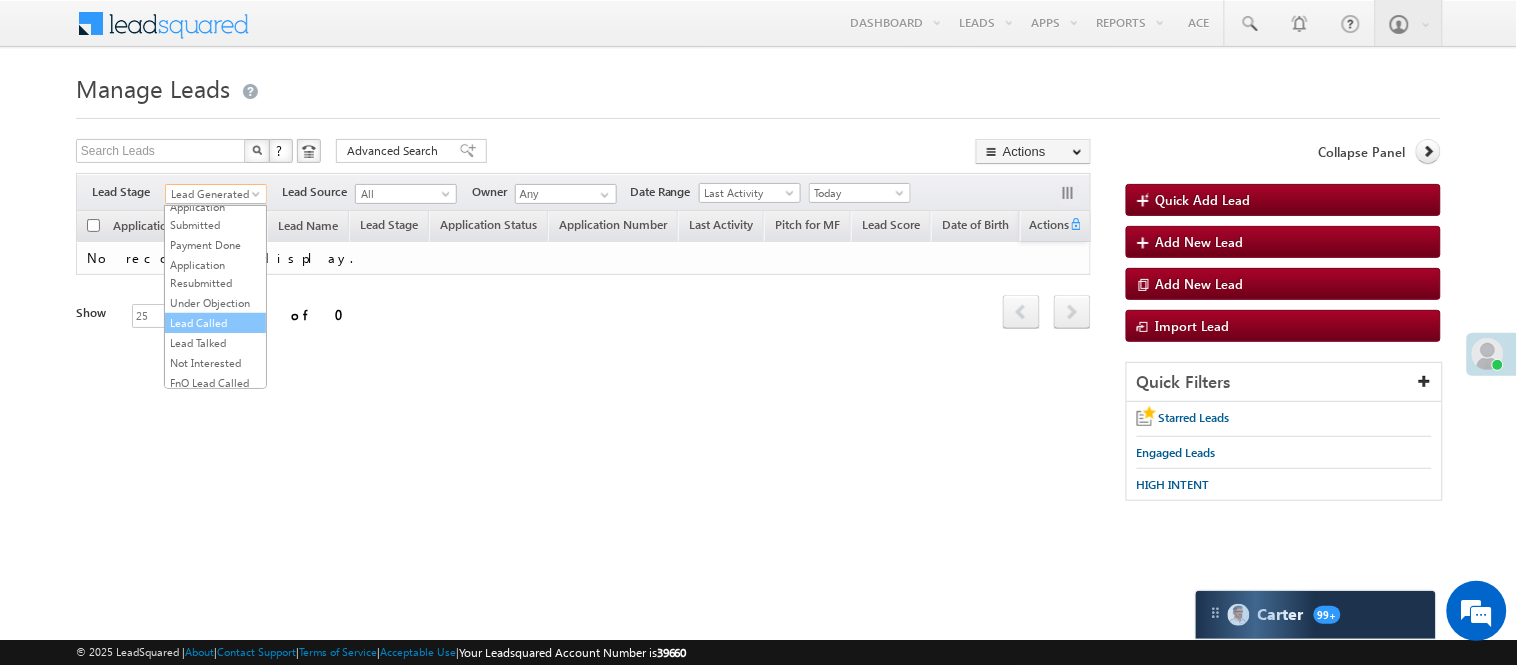 click on "Lead Called" at bounding box center [215, 323] 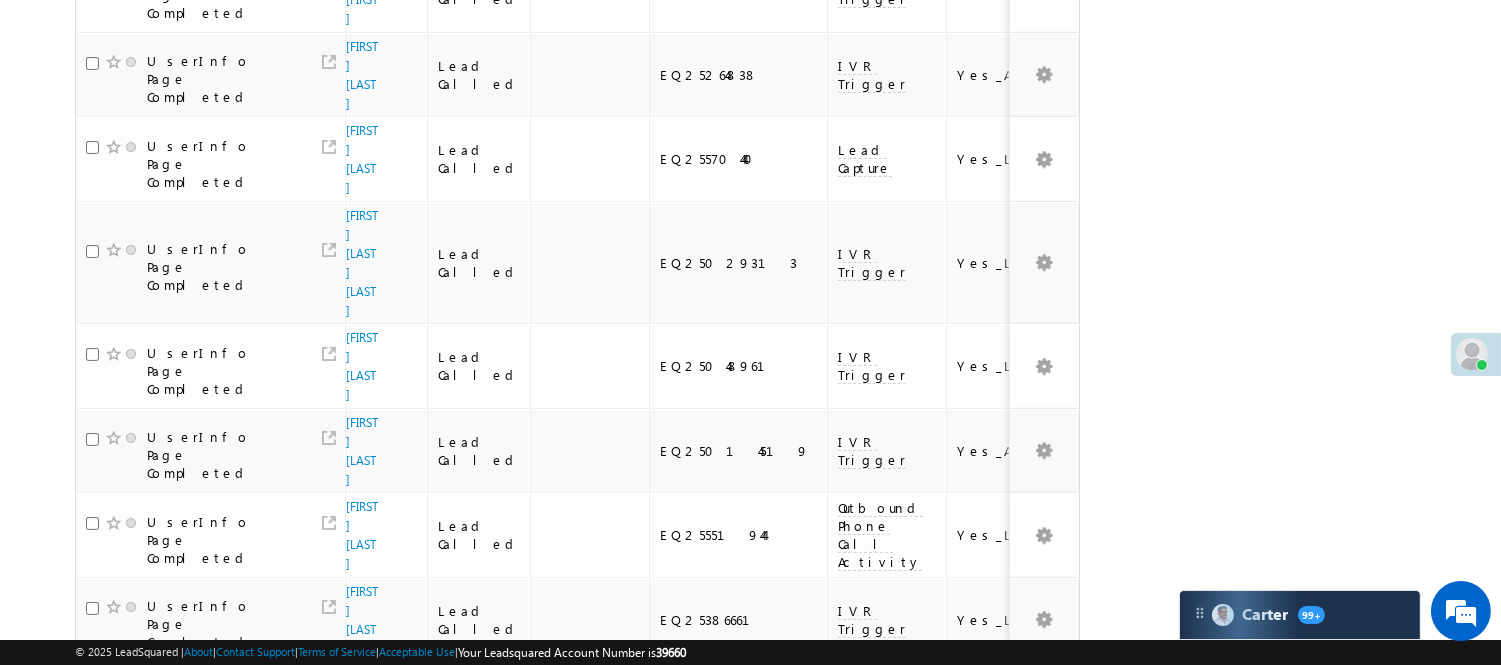 scroll, scrollTop: 1433, scrollLeft: 0, axis: vertical 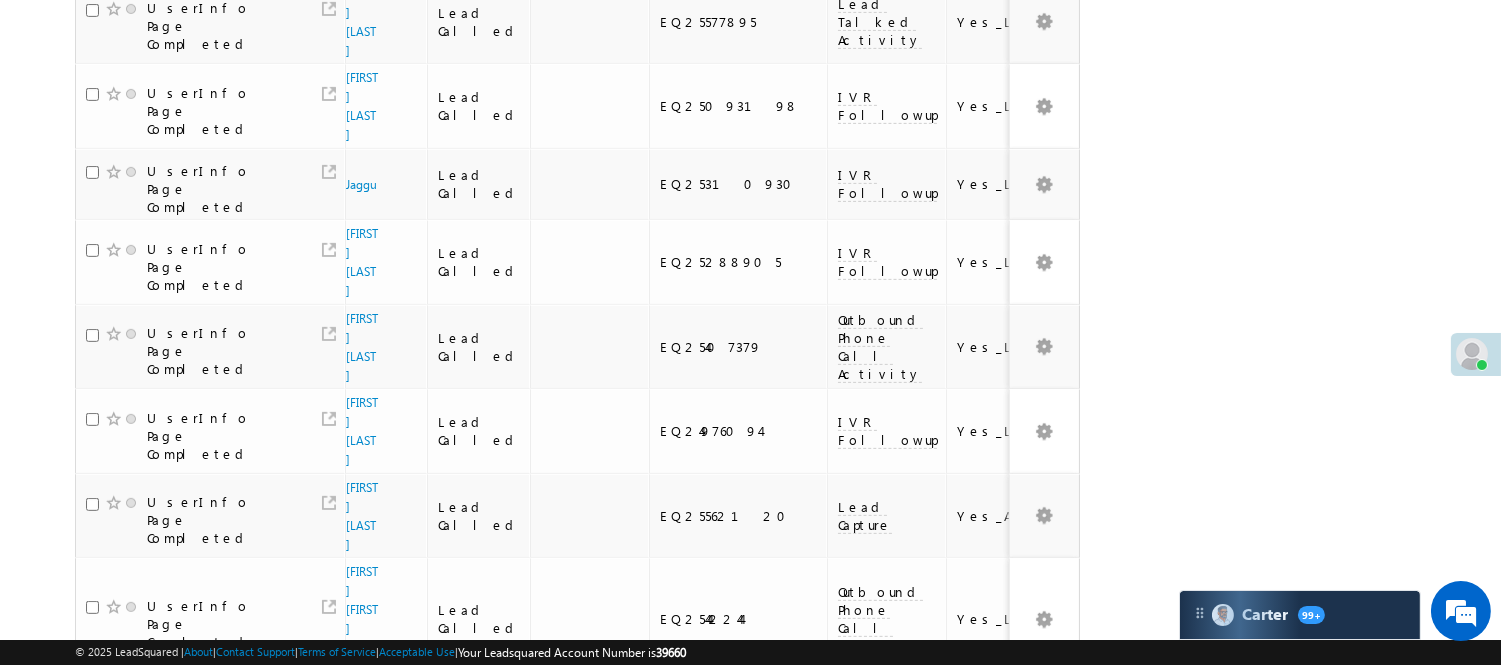 click on "2" at bounding box center (858, 1049) 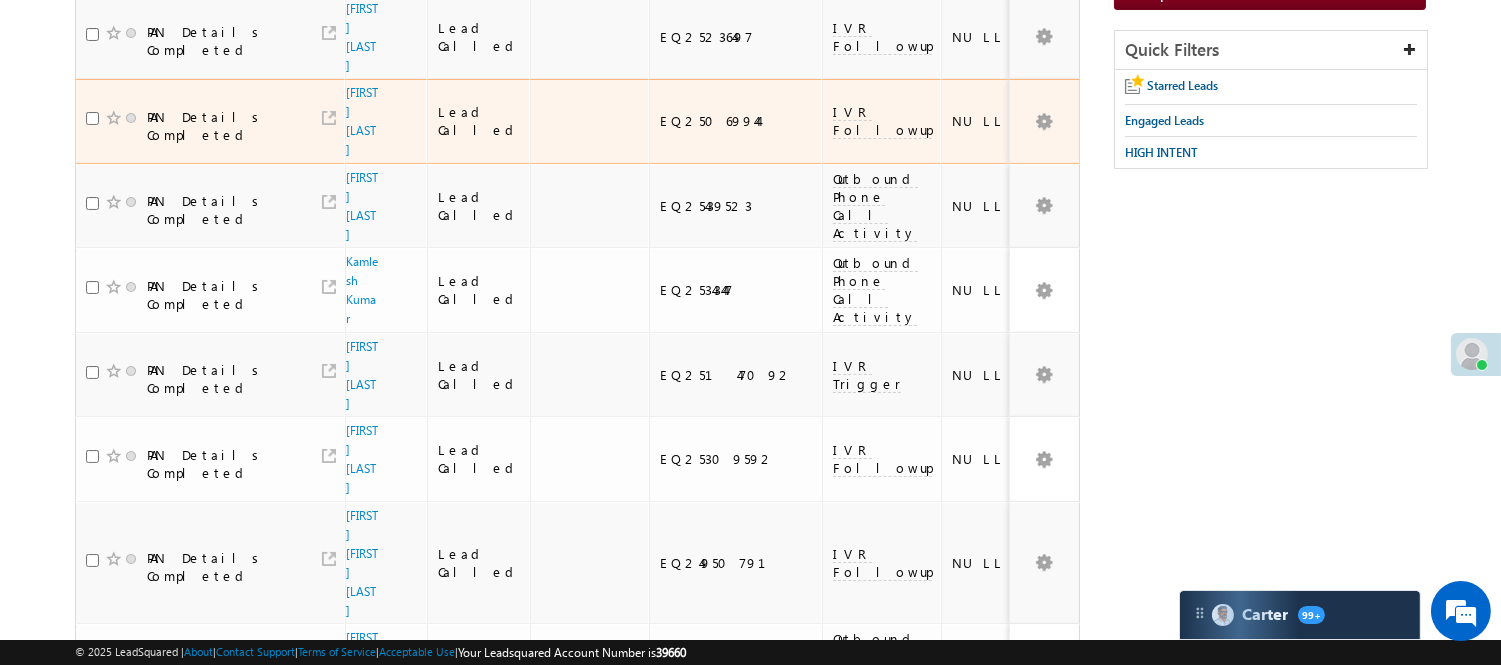 scroll, scrollTop: 0, scrollLeft: 0, axis: both 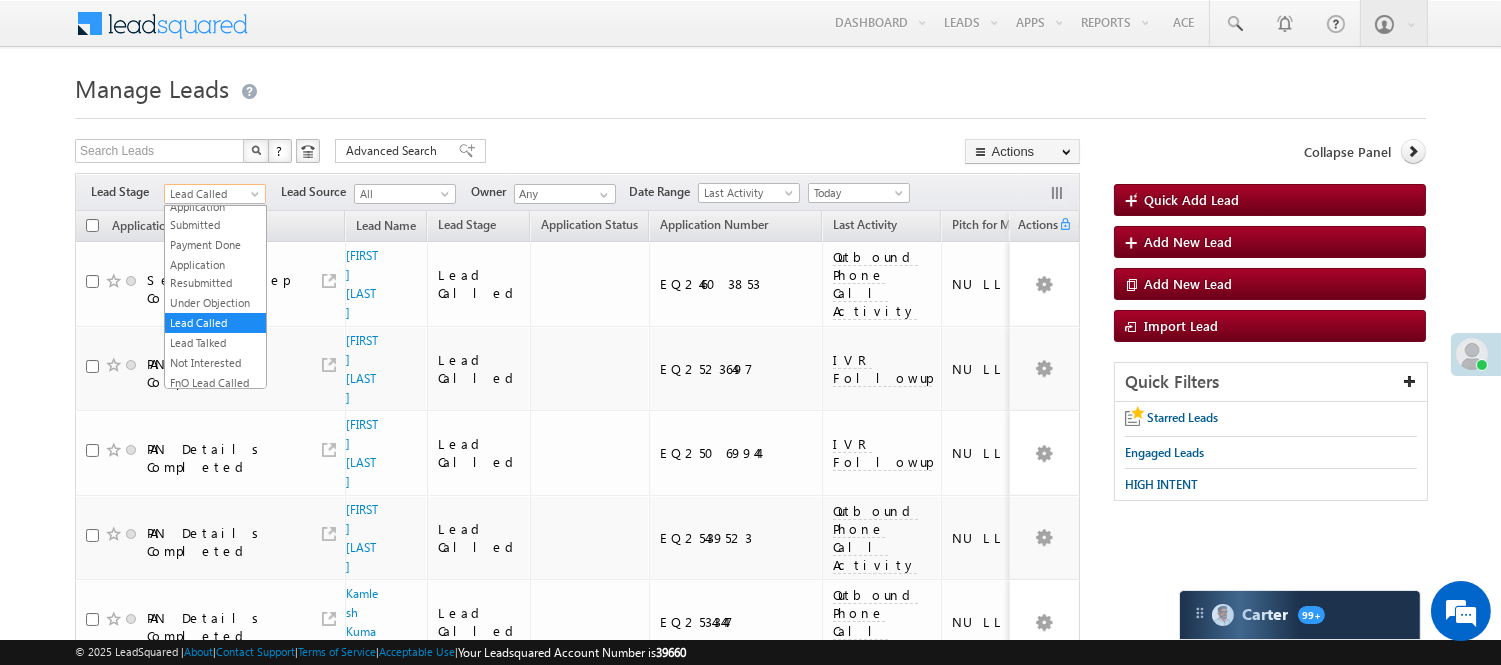 click on "Lead Called" at bounding box center [212, 194] 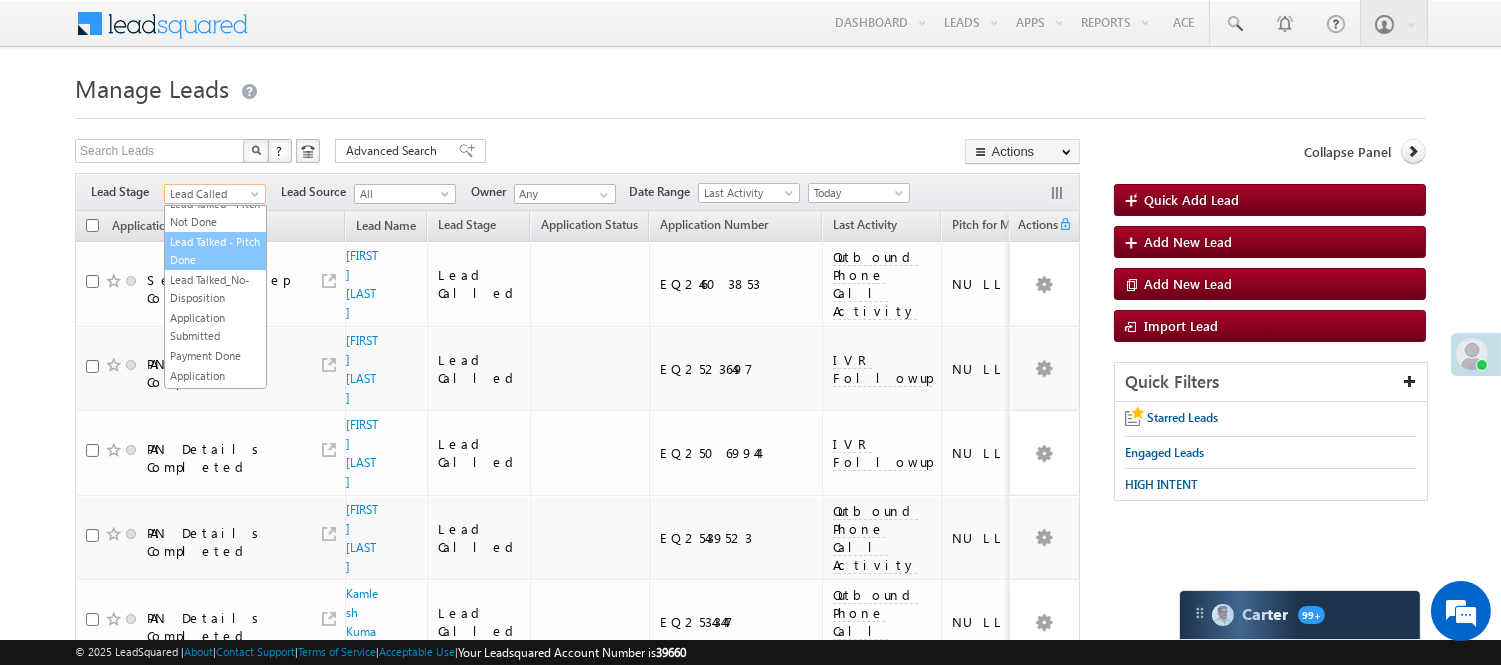 scroll, scrollTop: 0, scrollLeft: 0, axis: both 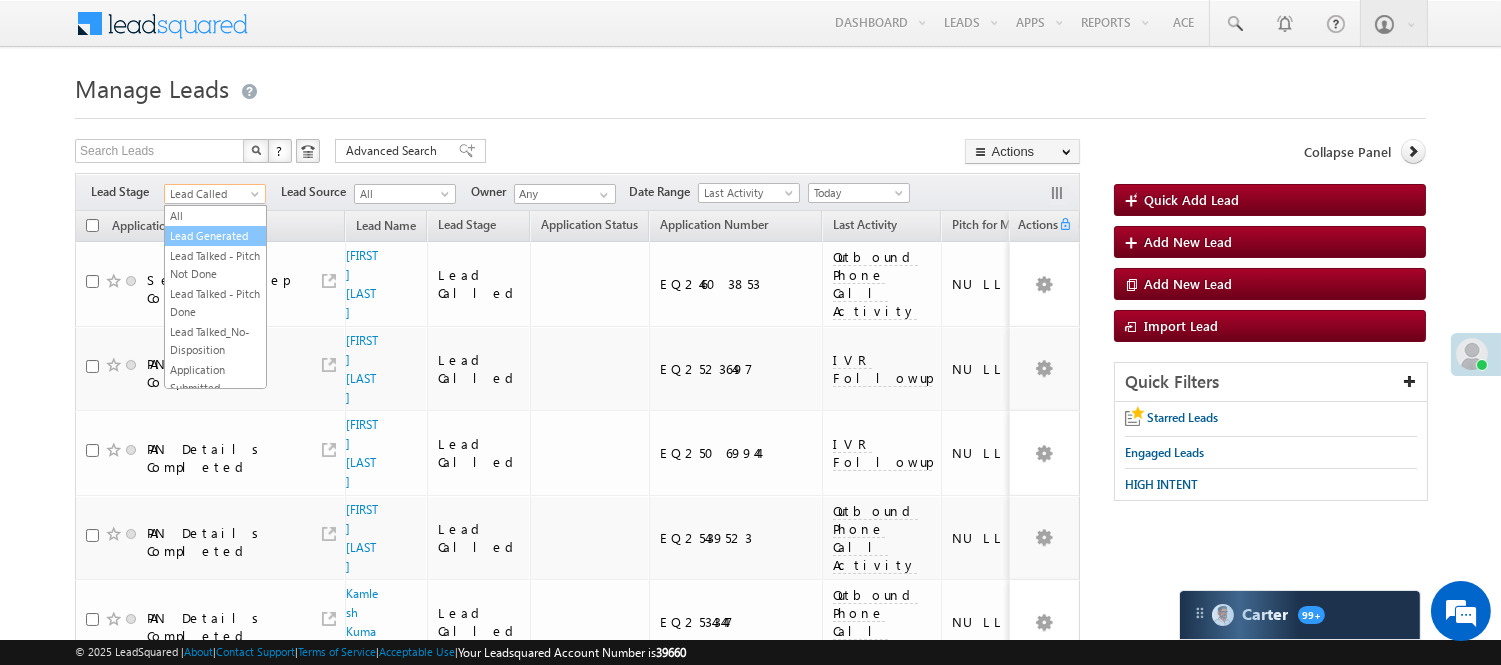 click on "Lead Generated" at bounding box center [215, 236] 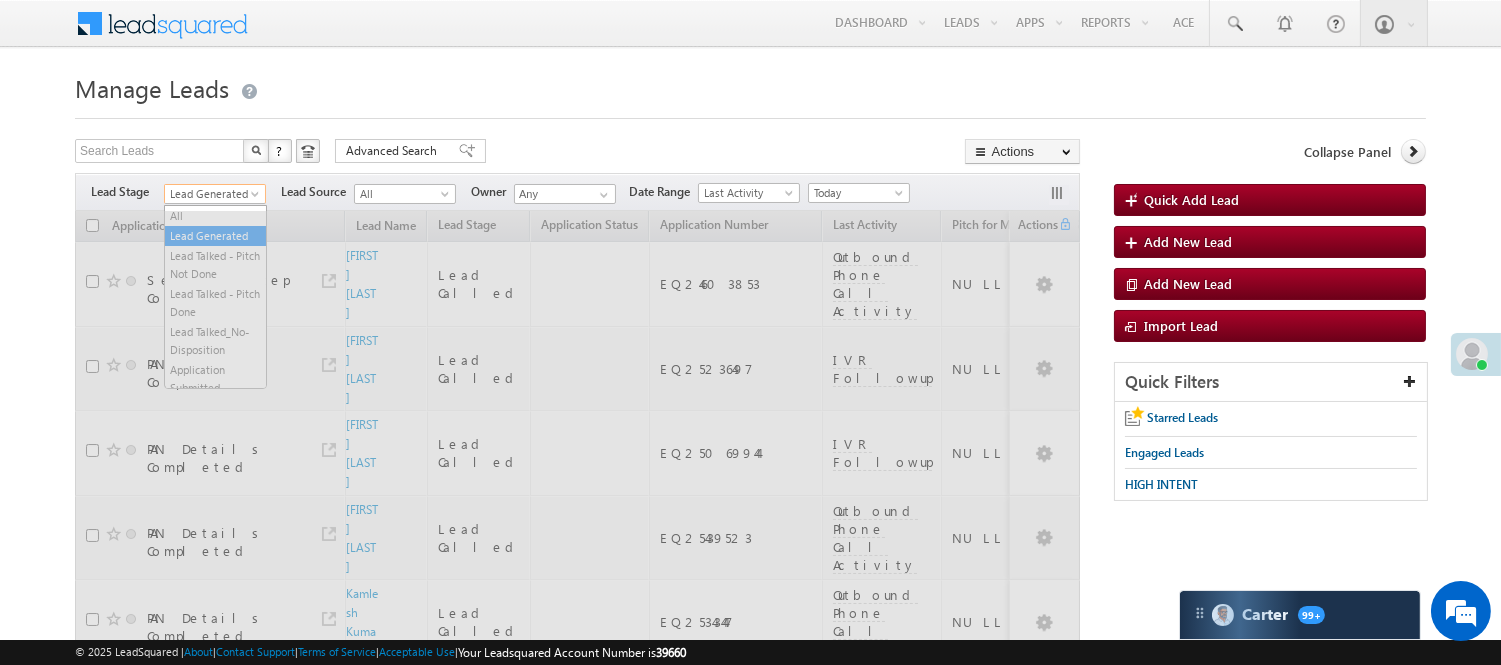 click on "Lead Generated" at bounding box center [212, 194] 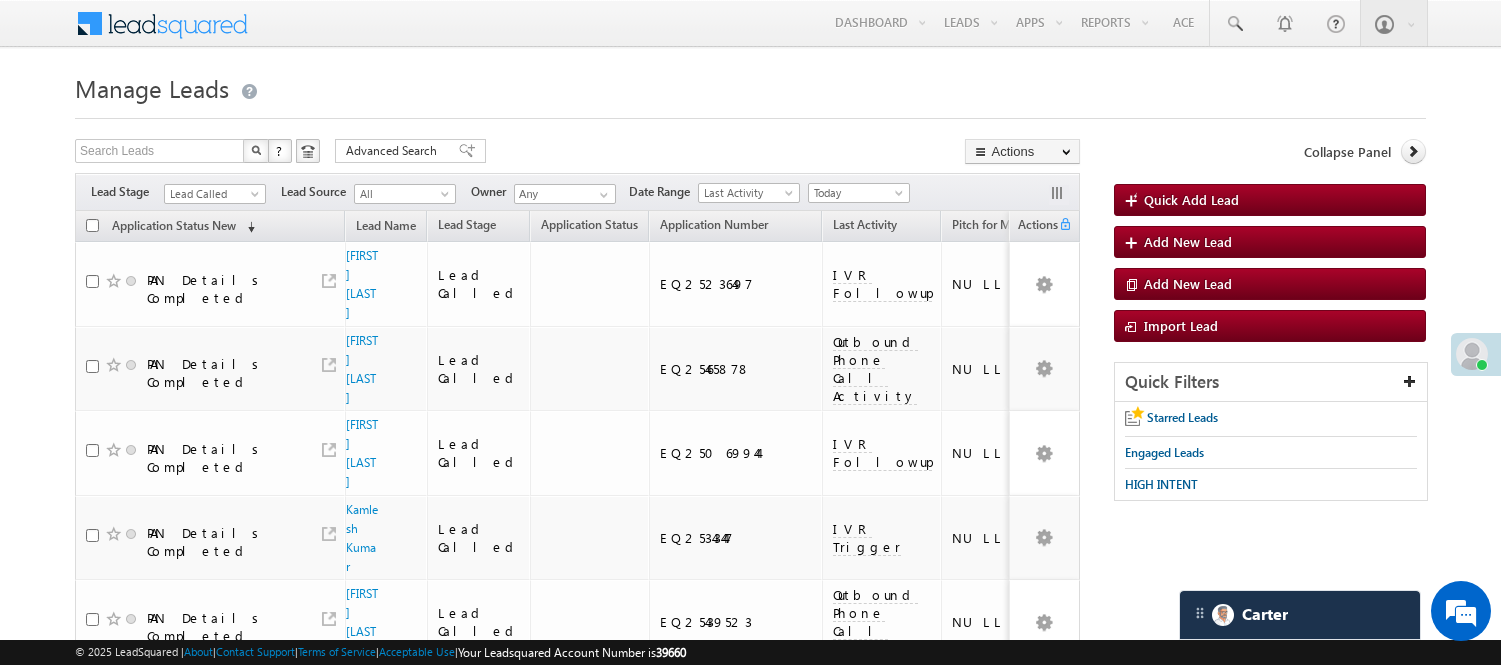 scroll, scrollTop: 0, scrollLeft: 0, axis: both 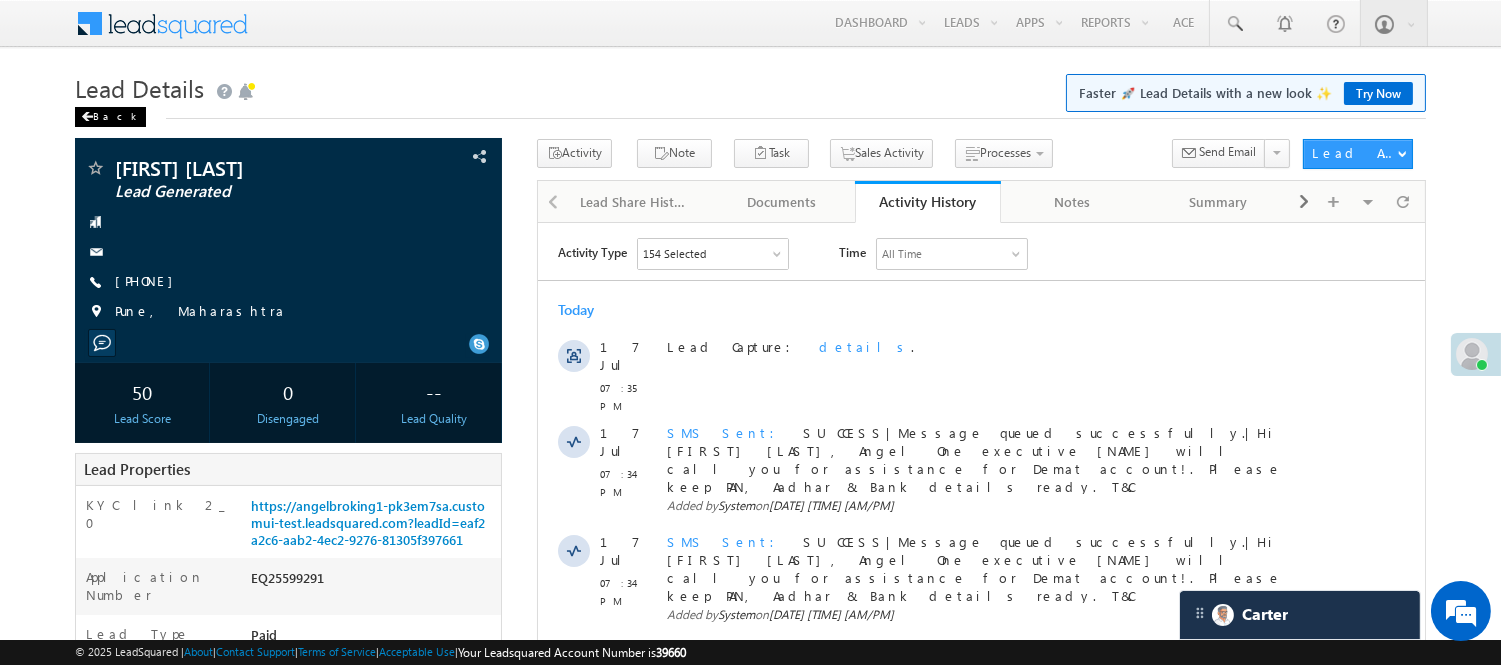 click on "Back" at bounding box center [110, 117] 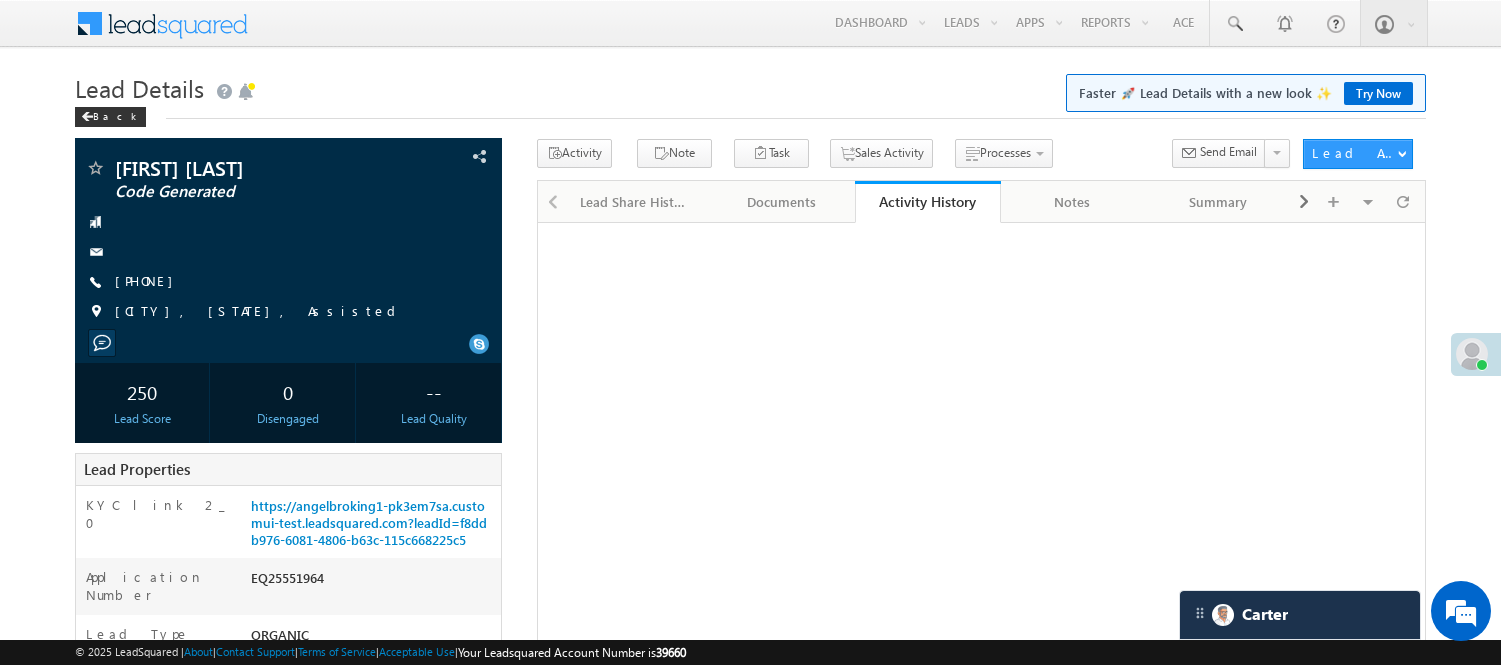 scroll, scrollTop: 0, scrollLeft: 0, axis: both 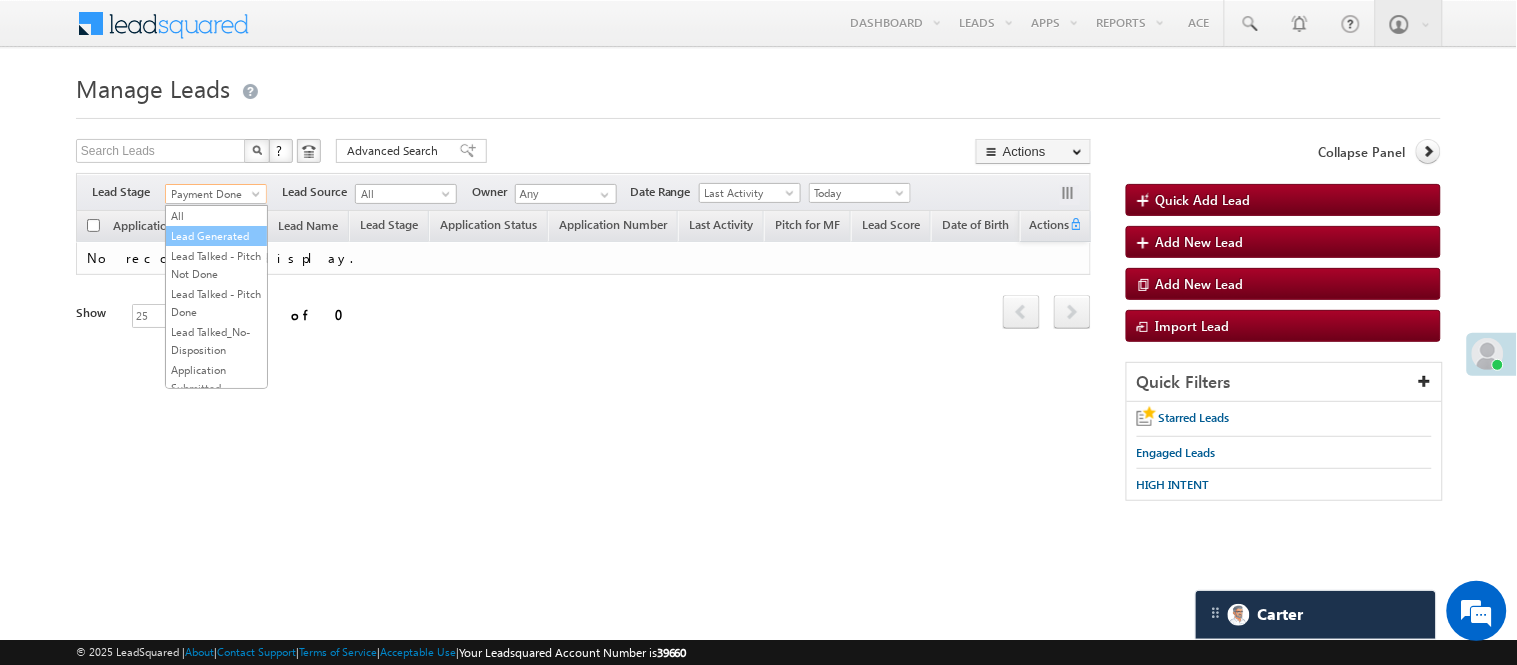drag, startPoint x: 211, startPoint y: 223, endPoint x: 207, endPoint y: 247, distance: 24.33105 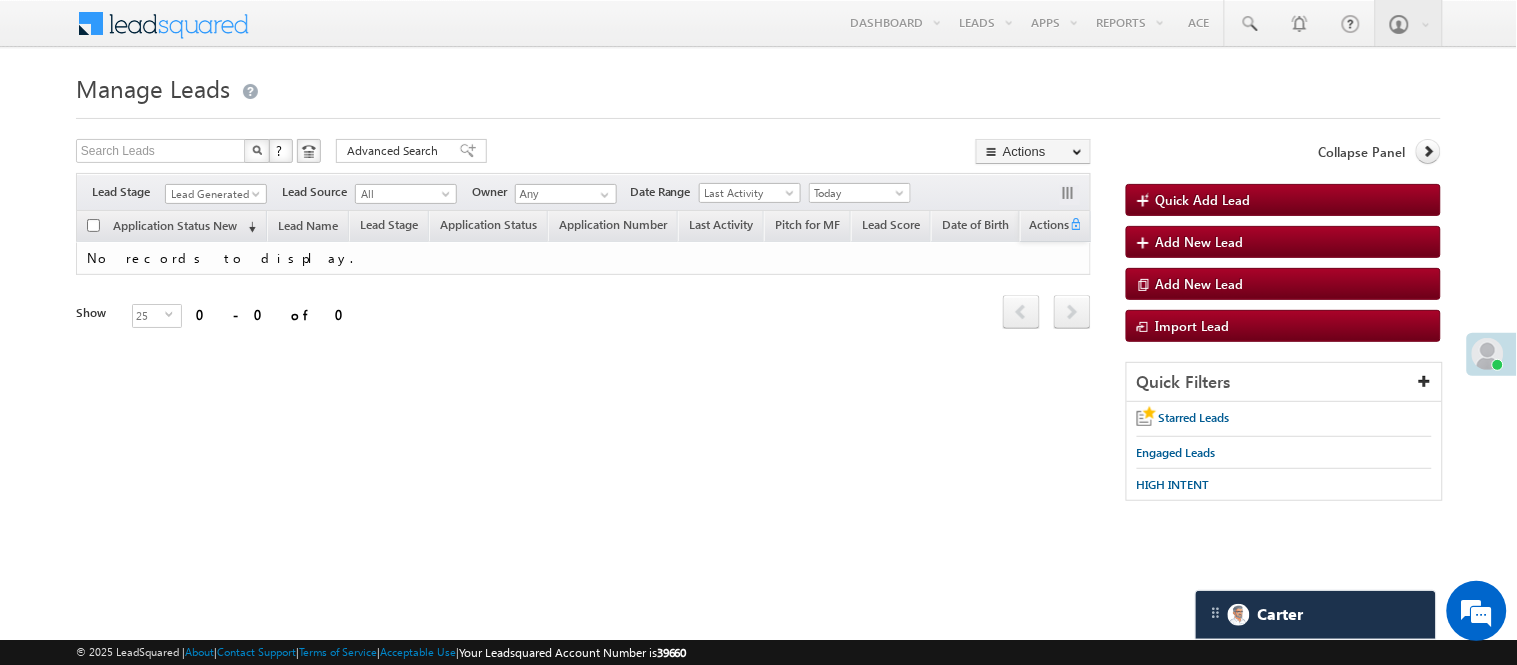 click on "Menu
Nisha Anand Yadav
Nisha .Yada v@ang elbro king. com" at bounding box center [758, 283] 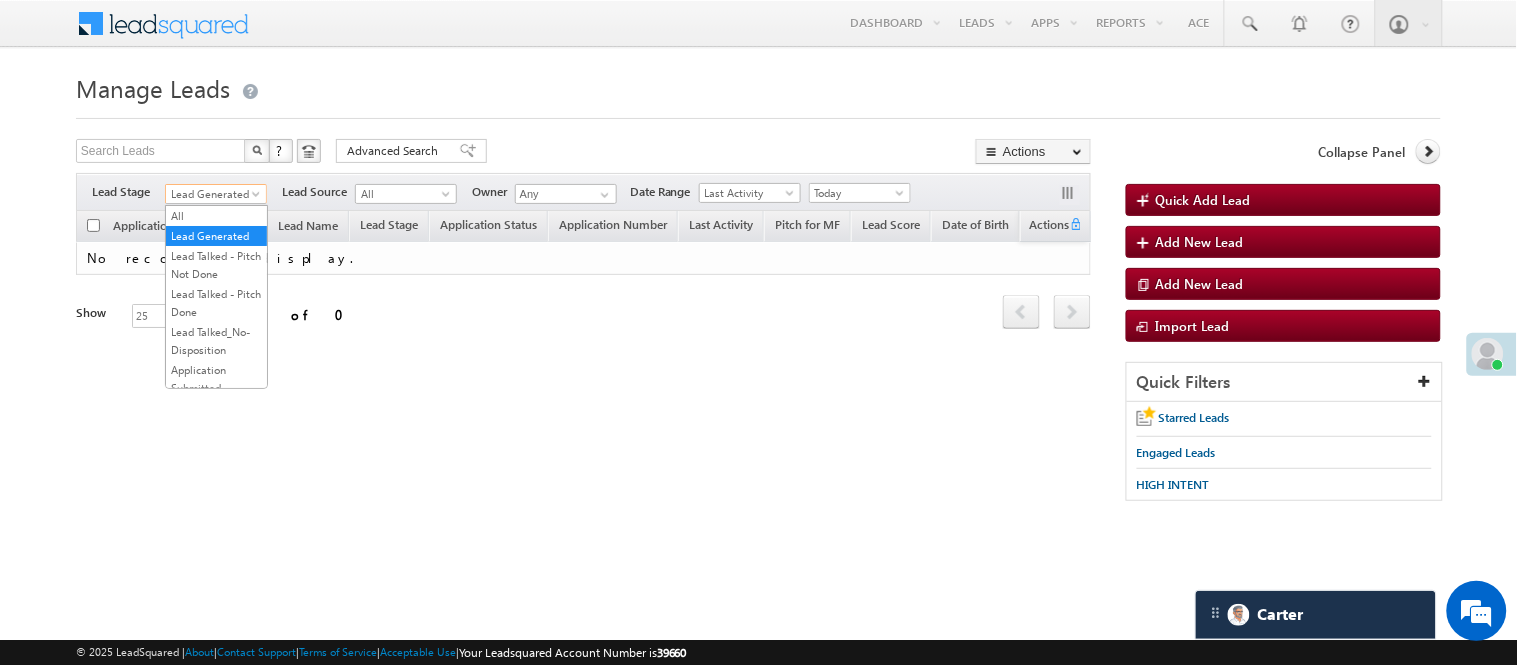 click on "Lead Generated" at bounding box center (213, 194) 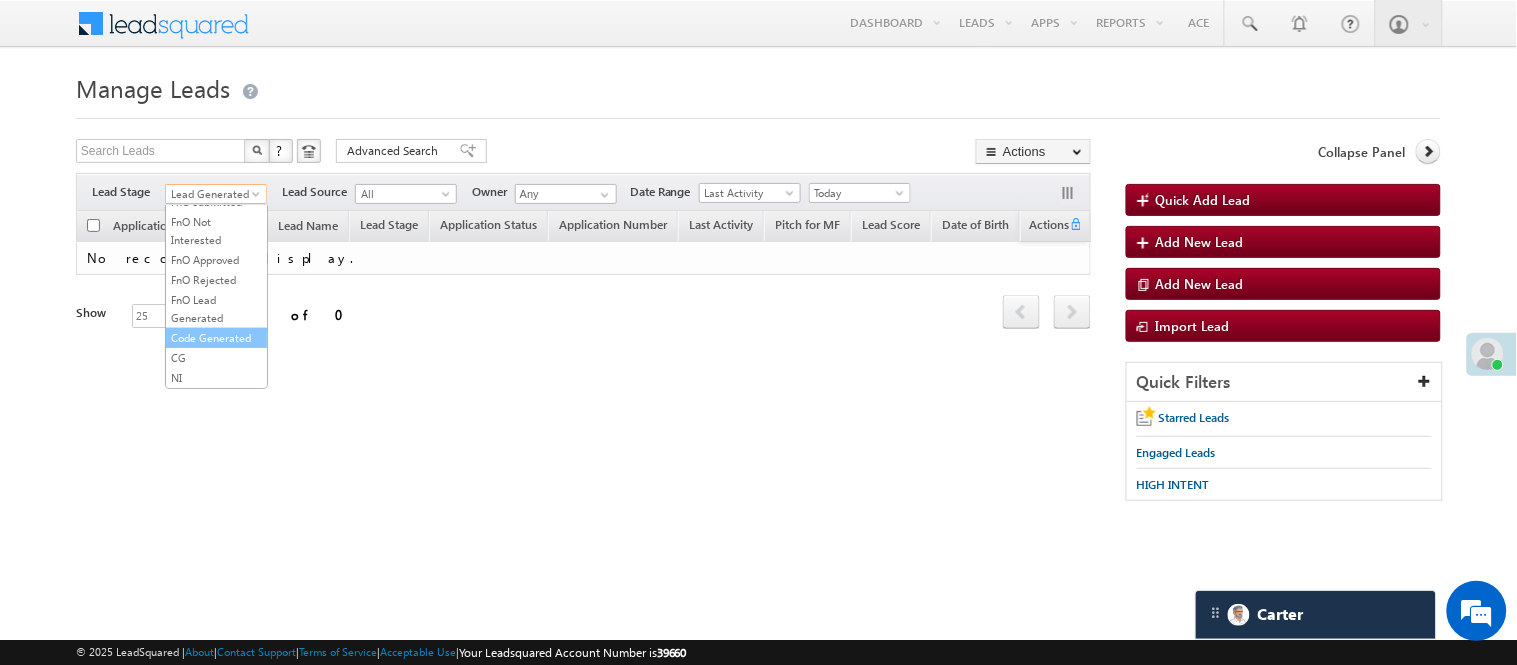 click on "Code Generated" at bounding box center (216, 338) 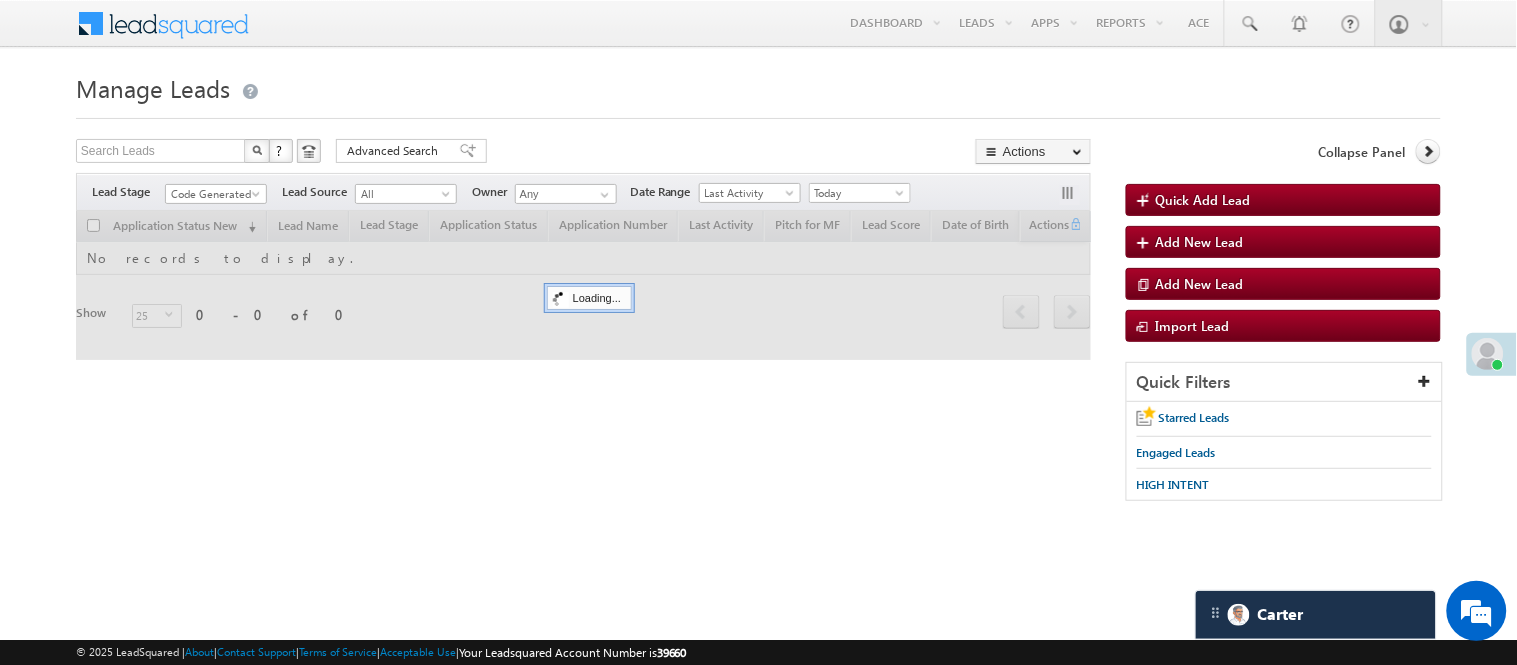 click on "Menu
Nisha Anand Yadav
Nisha .Yada v@ang elbro king. com
Angel Broki" at bounding box center (758, 24) 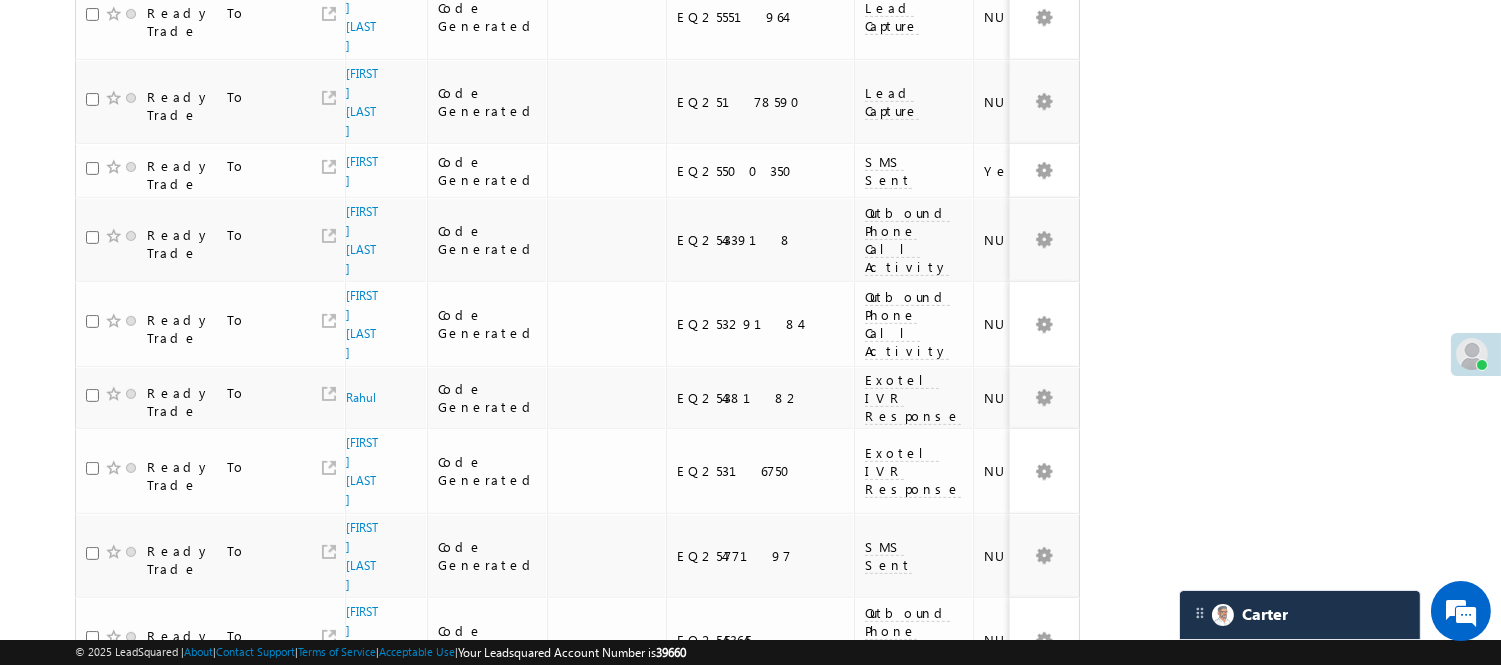 scroll, scrollTop: 1470, scrollLeft: 0, axis: vertical 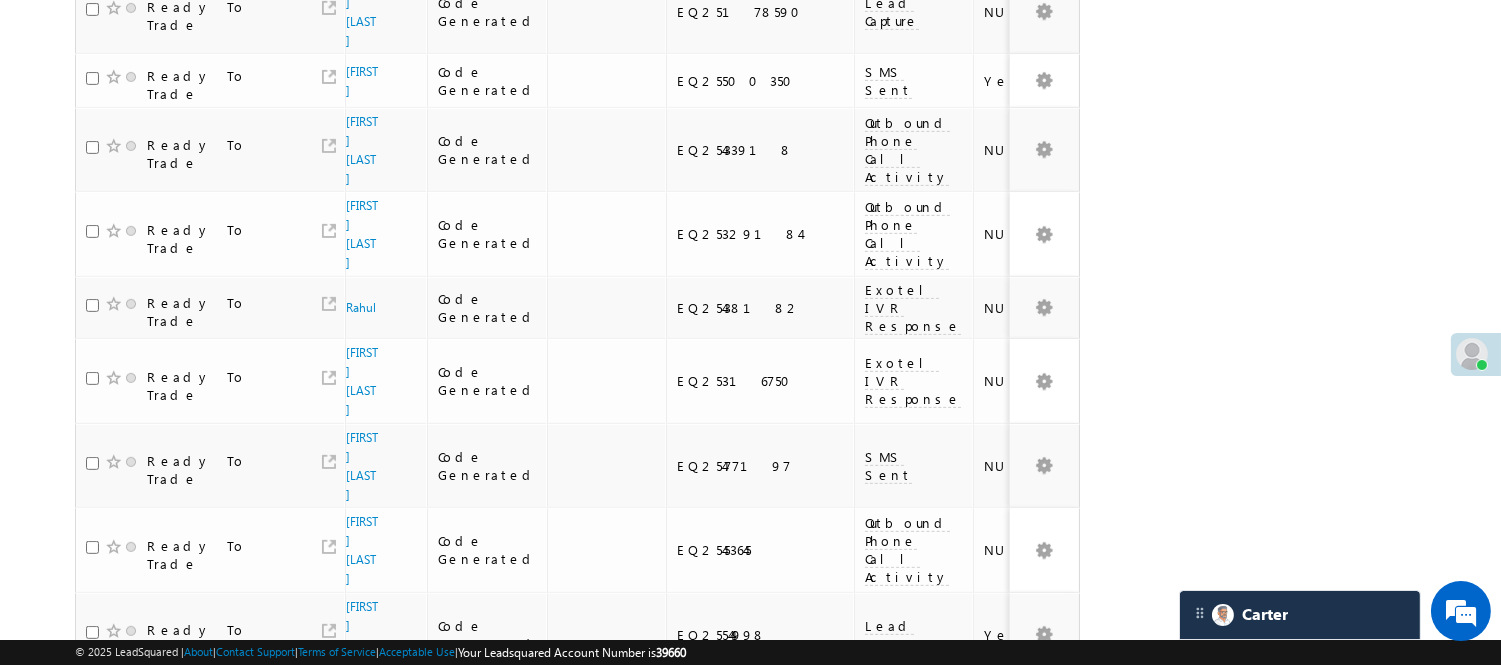 click on "2" at bounding box center [1018, 800] 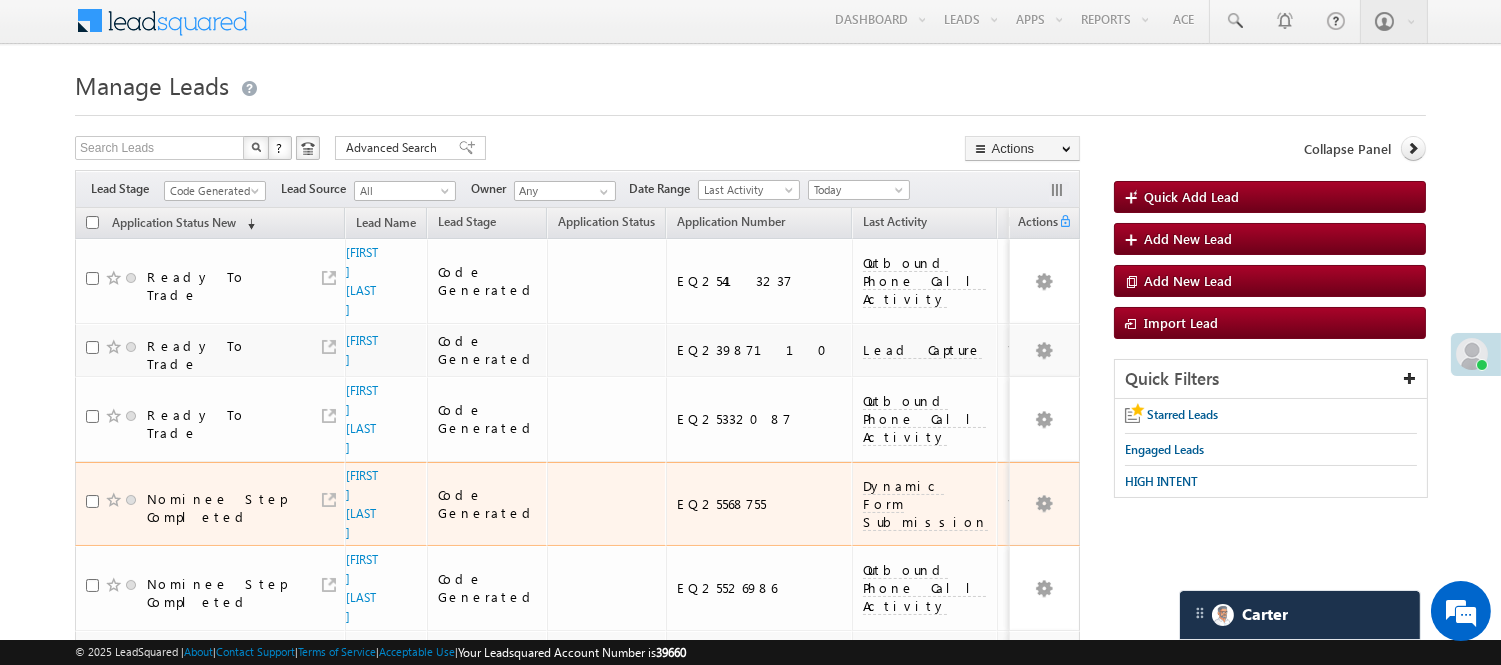 scroll, scrollTop: 0, scrollLeft: 0, axis: both 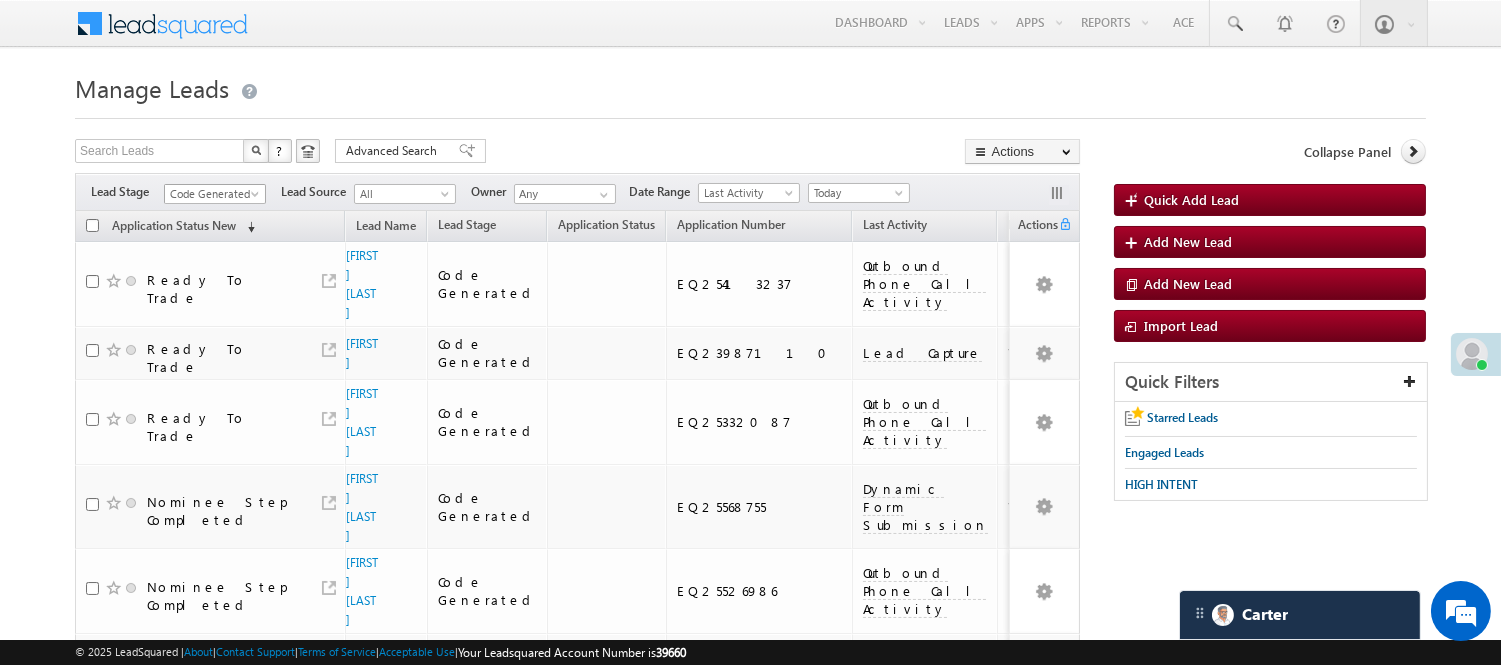 click on "Code Generated" at bounding box center (212, 194) 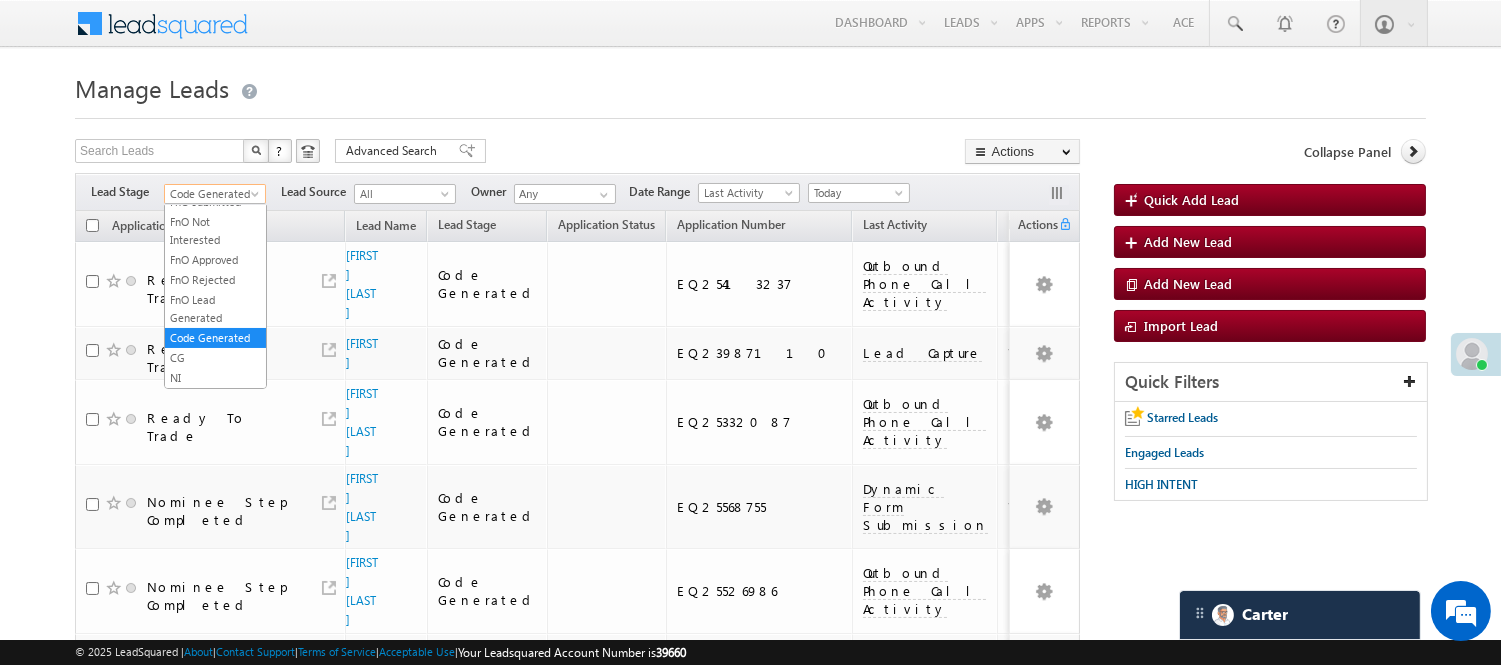 click on "Code Generated" at bounding box center [212, 194] 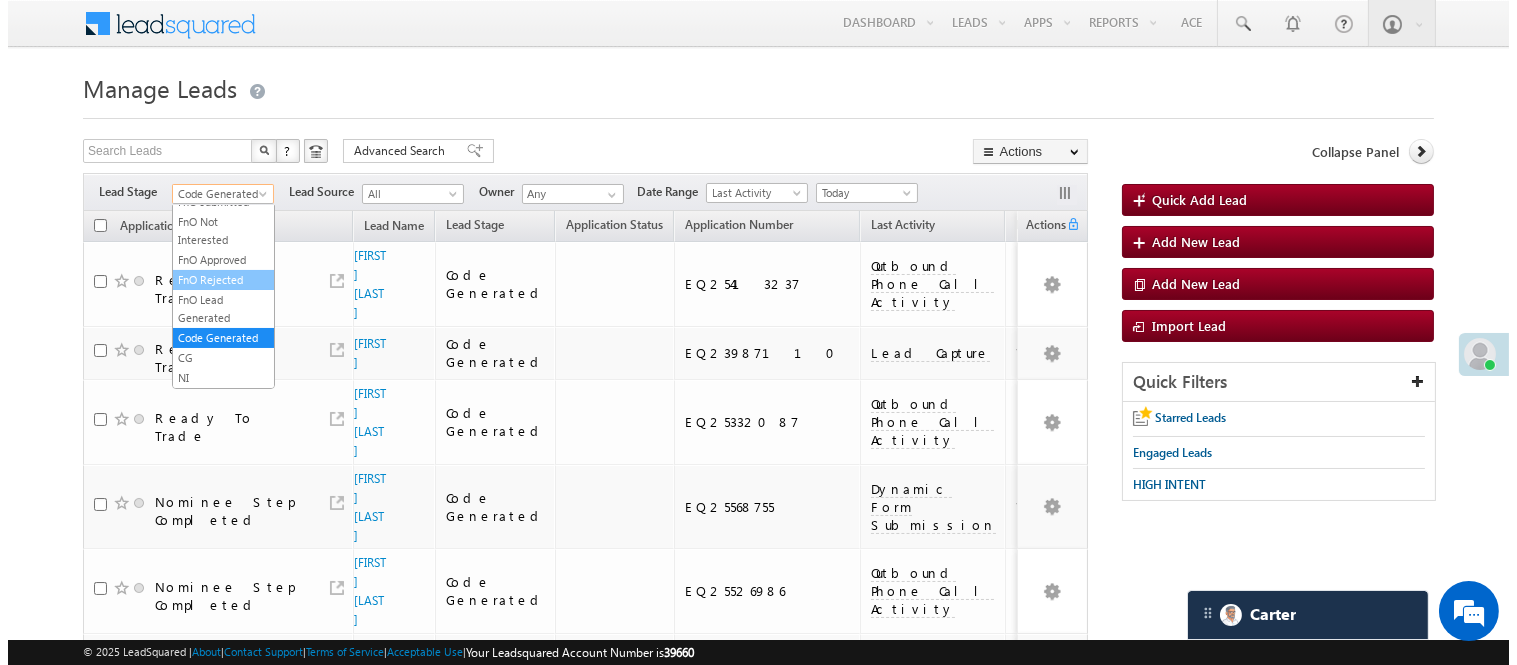 scroll, scrollTop: 0, scrollLeft: 0, axis: both 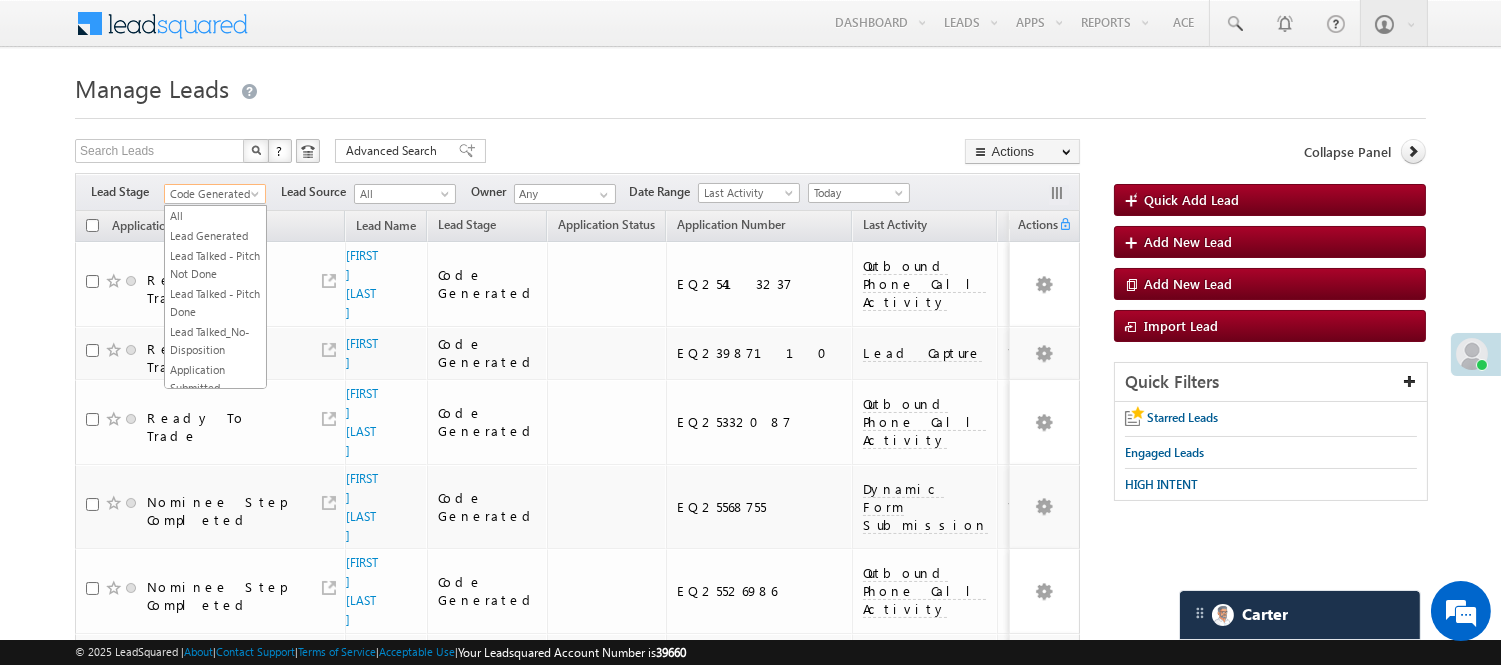 click on "Lead Generated" at bounding box center (215, 236) 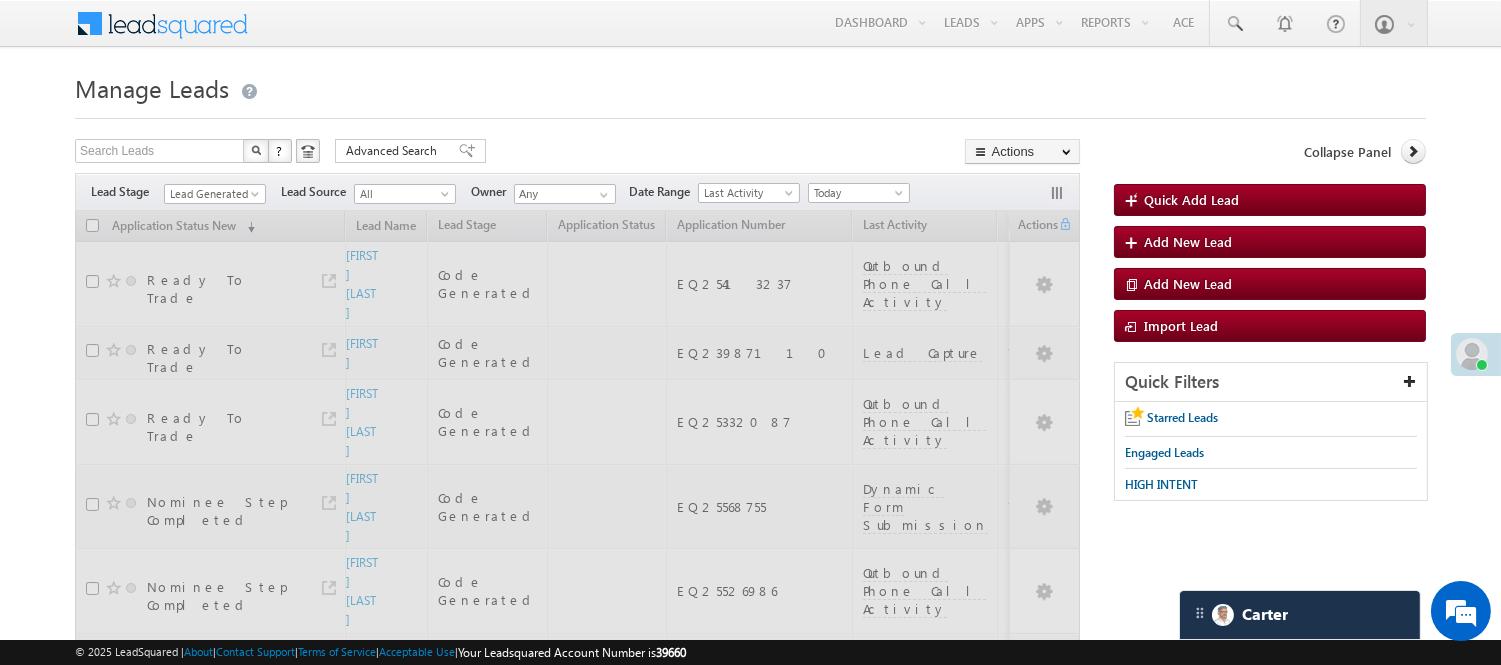 click at bounding box center [577, 745] 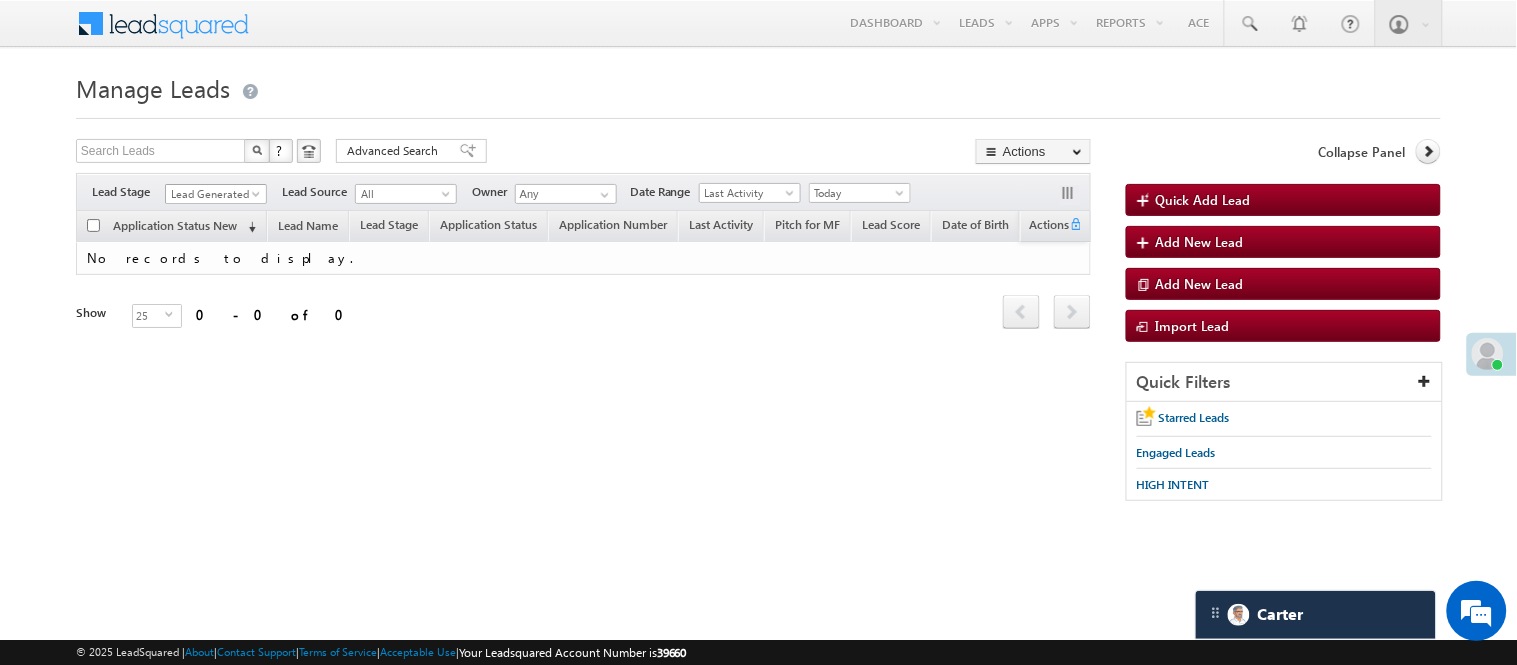 click on "Lead Generated" at bounding box center (213, 194) 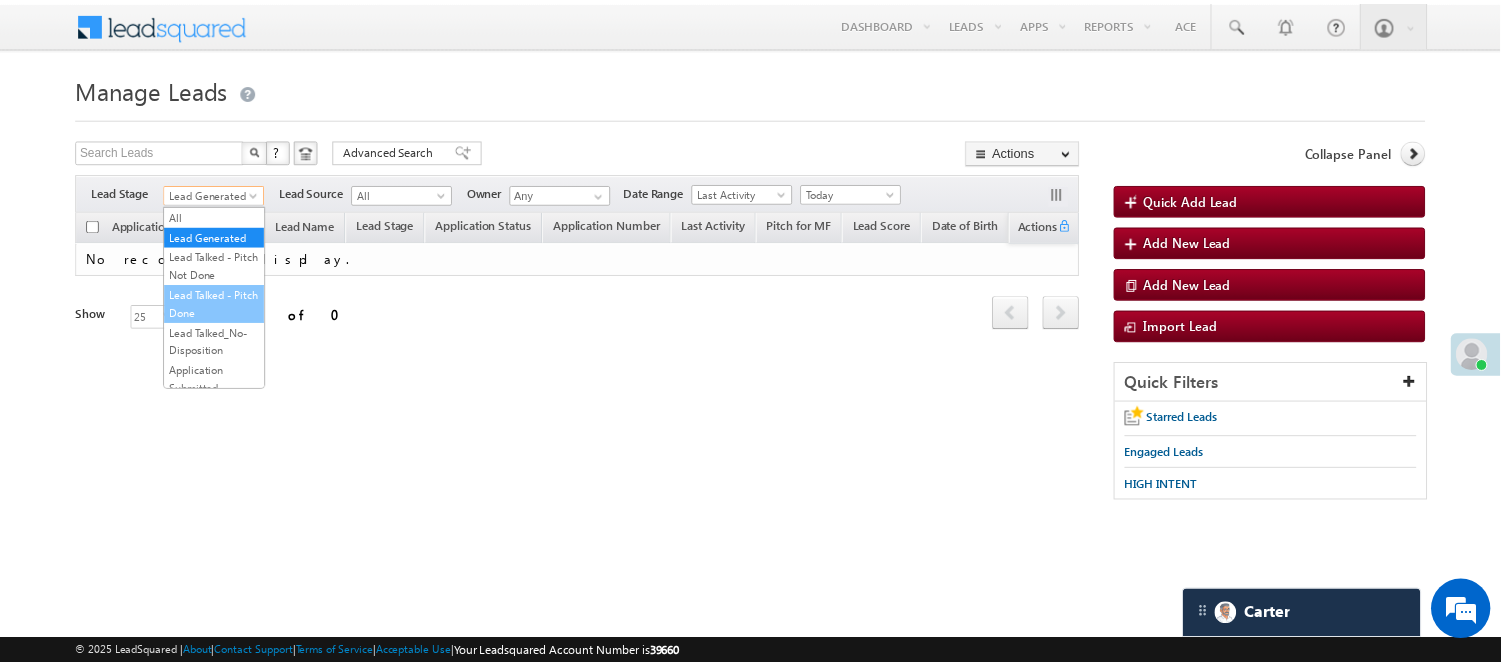 scroll, scrollTop: 496, scrollLeft: 0, axis: vertical 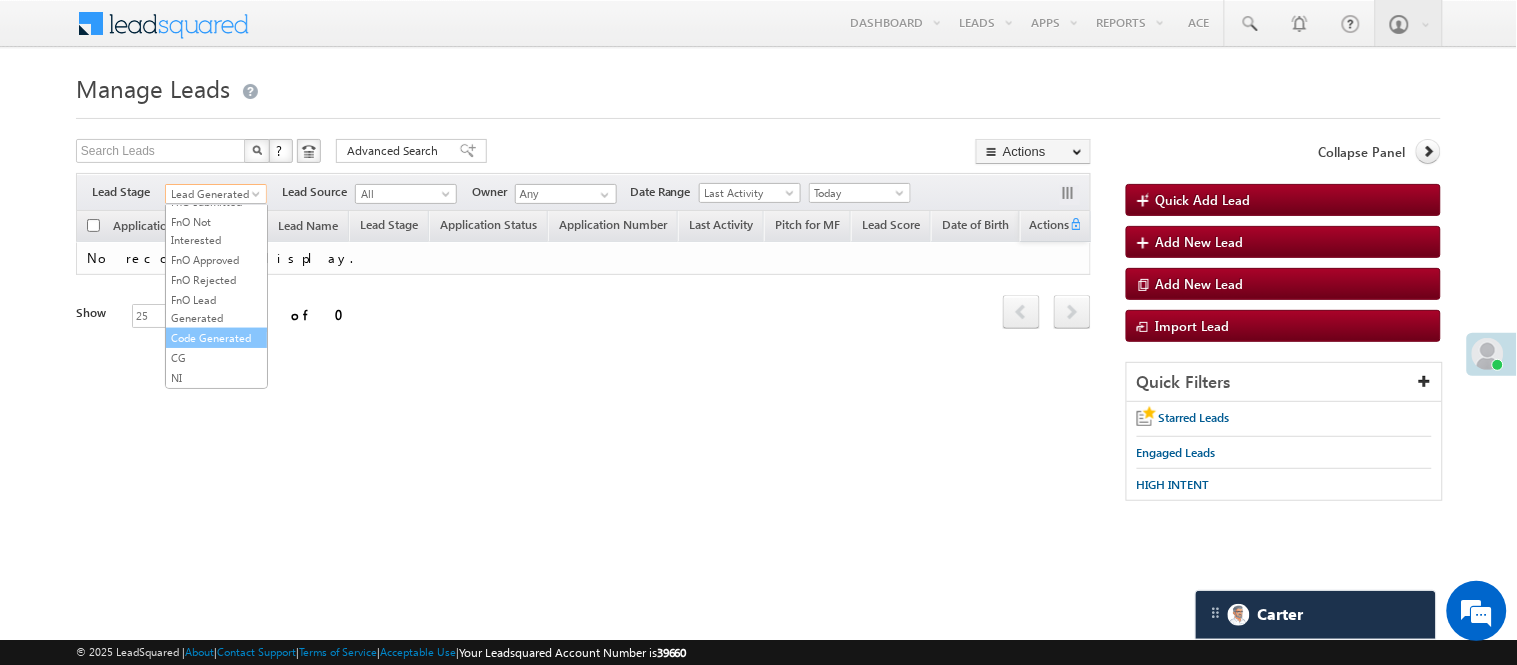 click on "Code Generated" at bounding box center (216, 338) 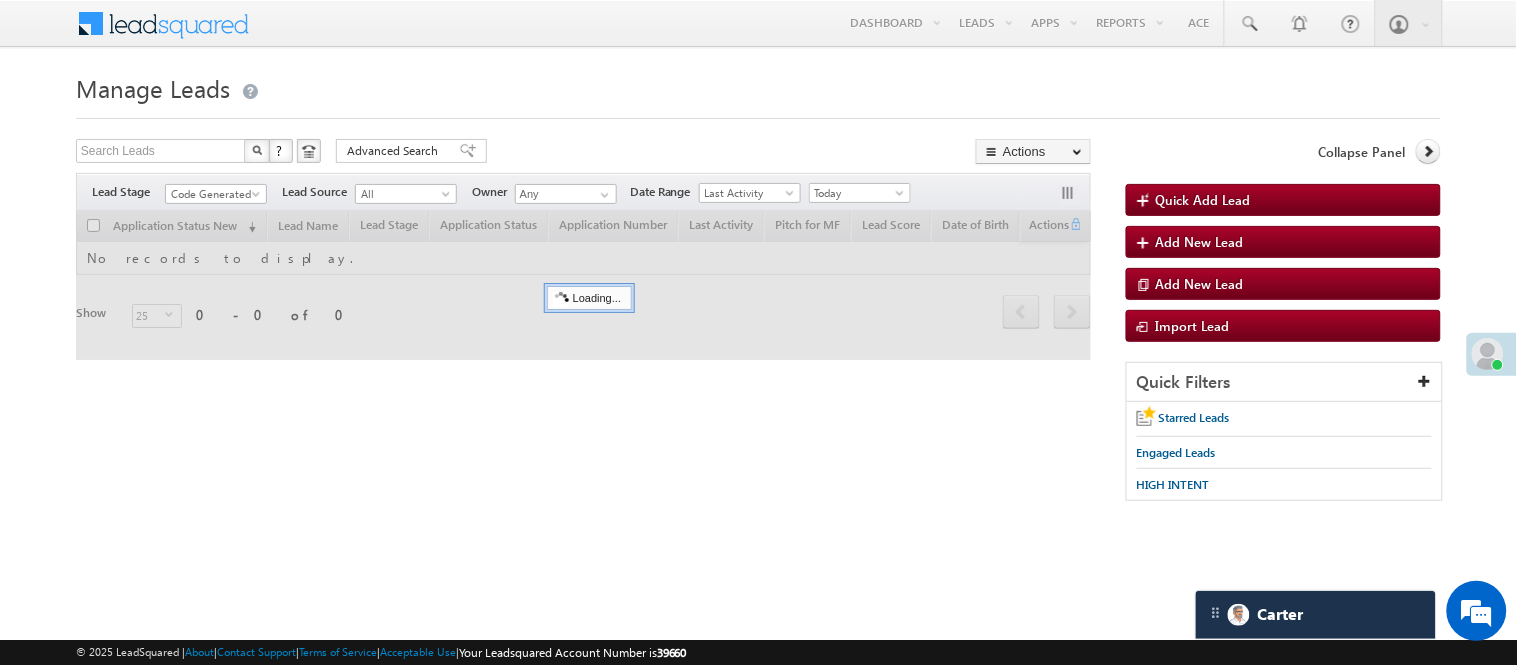 click at bounding box center [758, 112] 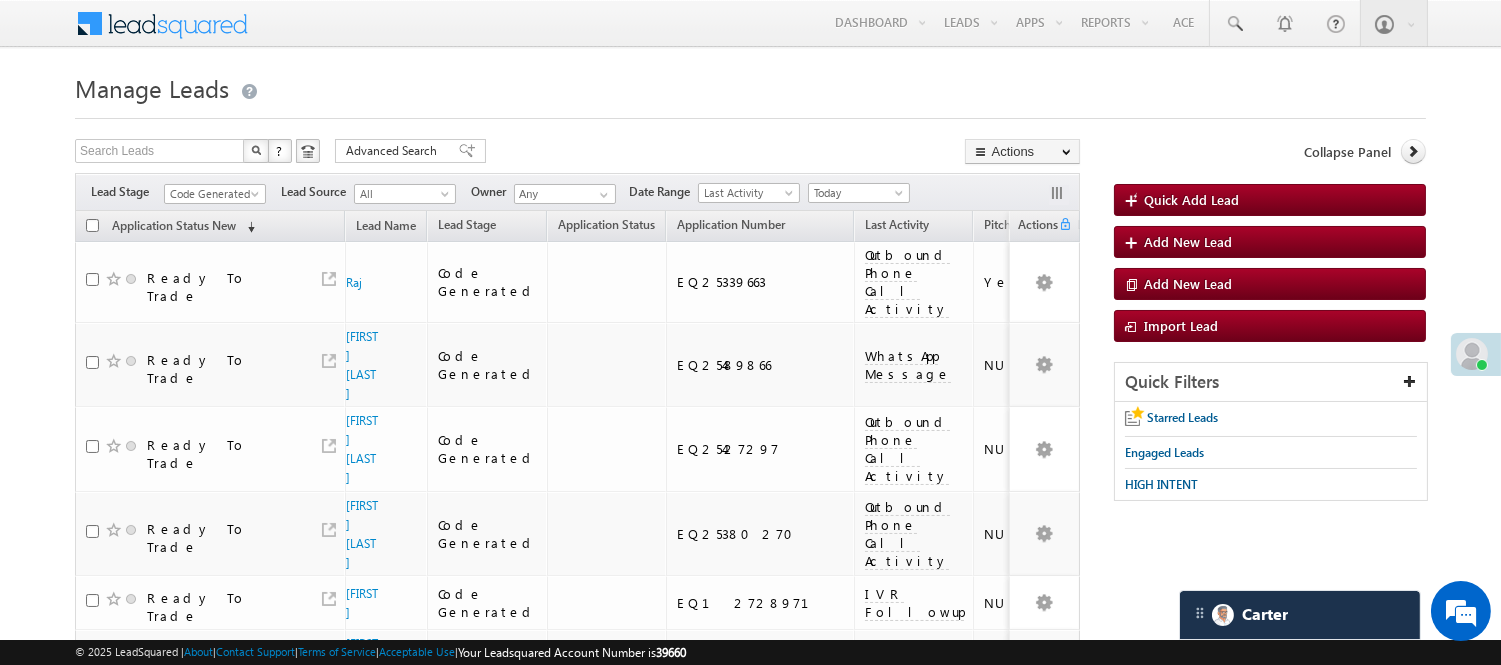 scroll, scrollTop: 1470, scrollLeft: 0, axis: vertical 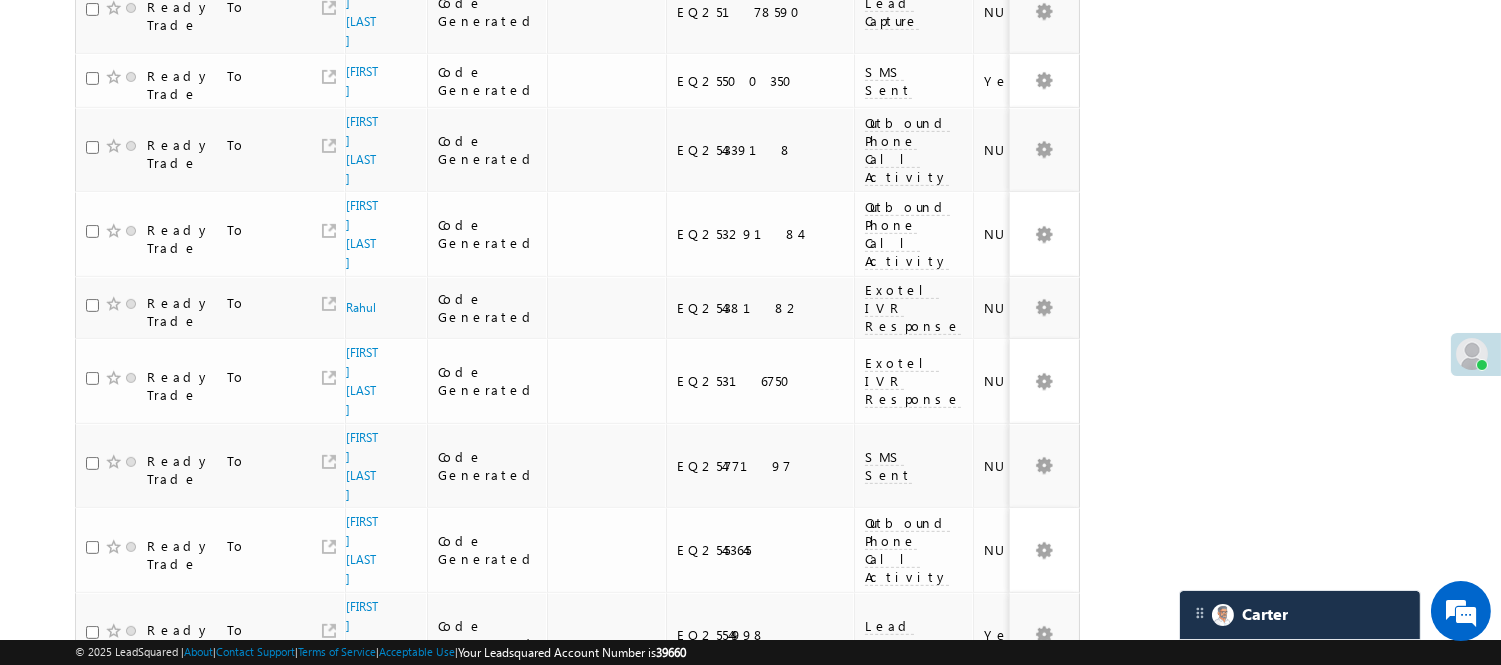 click on "2" at bounding box center (1018, 800) 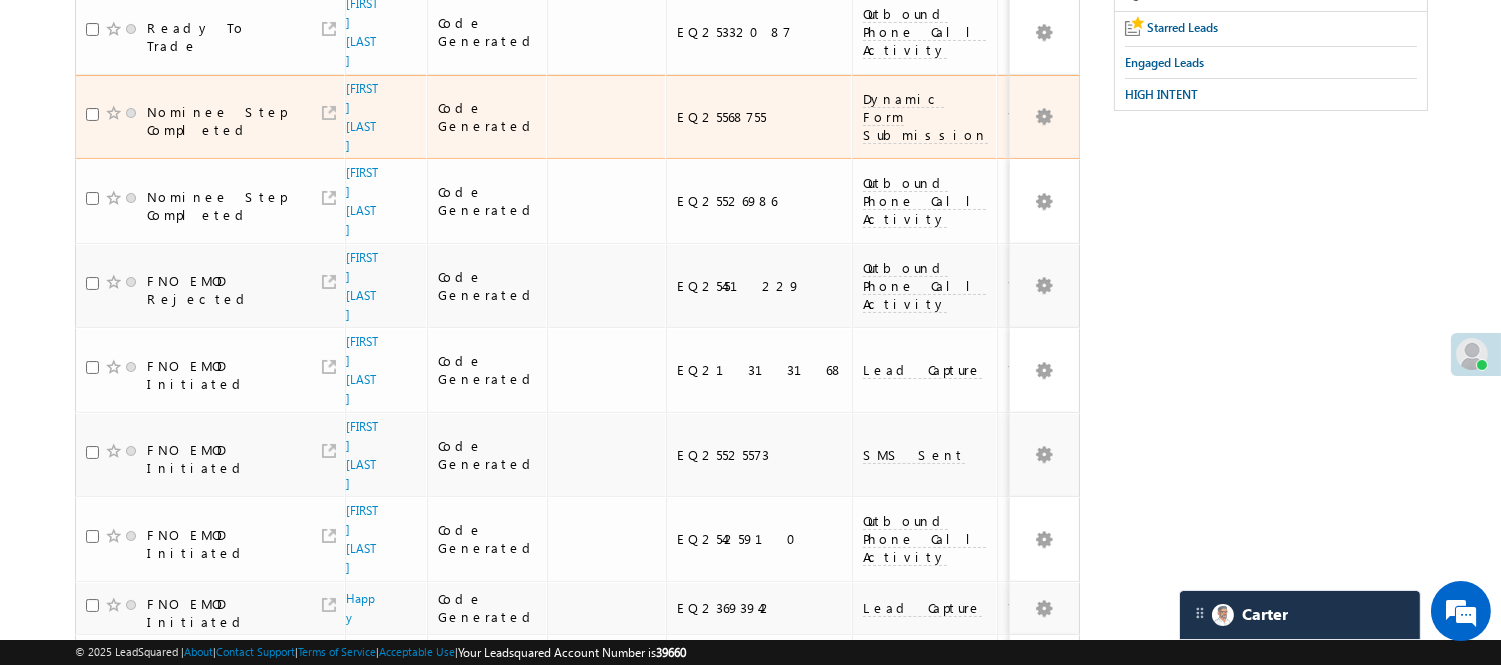 scroll, scrollTop: 0, scrollLeft: 0, axis: both 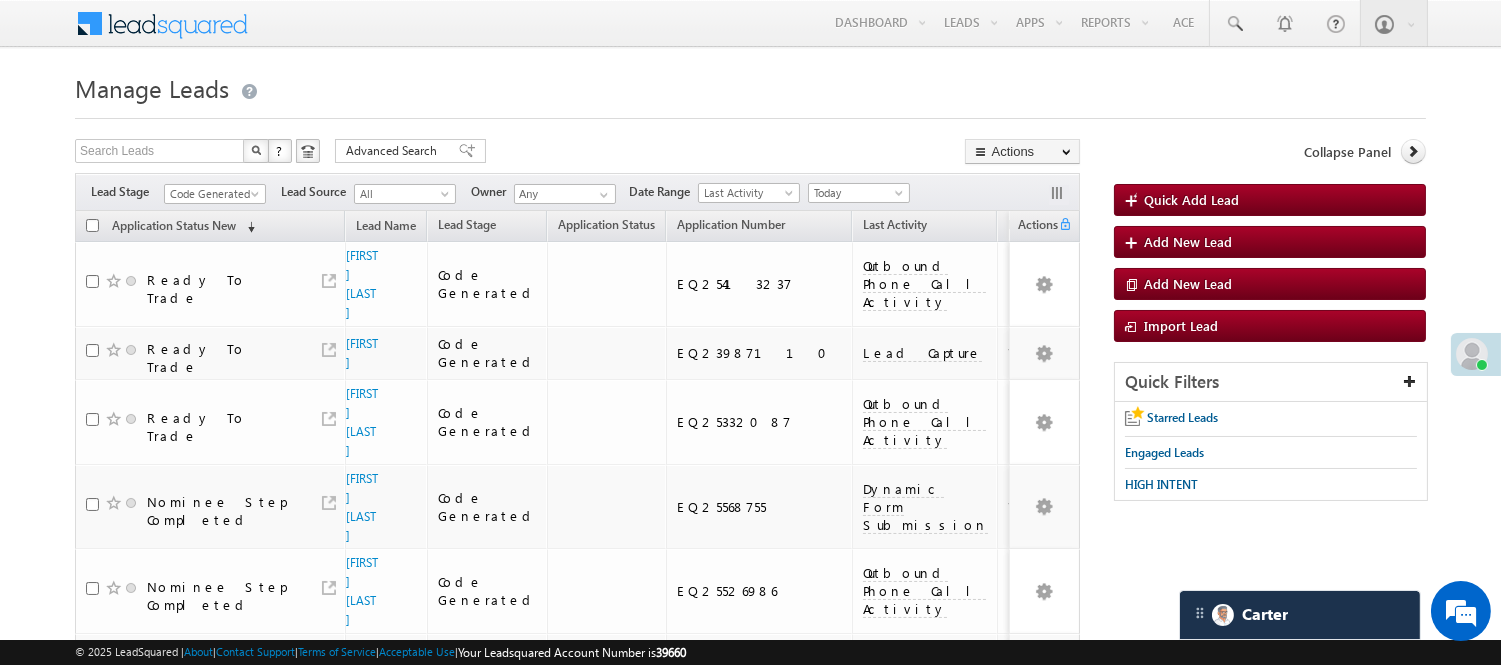 click on "Code Generated" at bounding box center [212, 194] 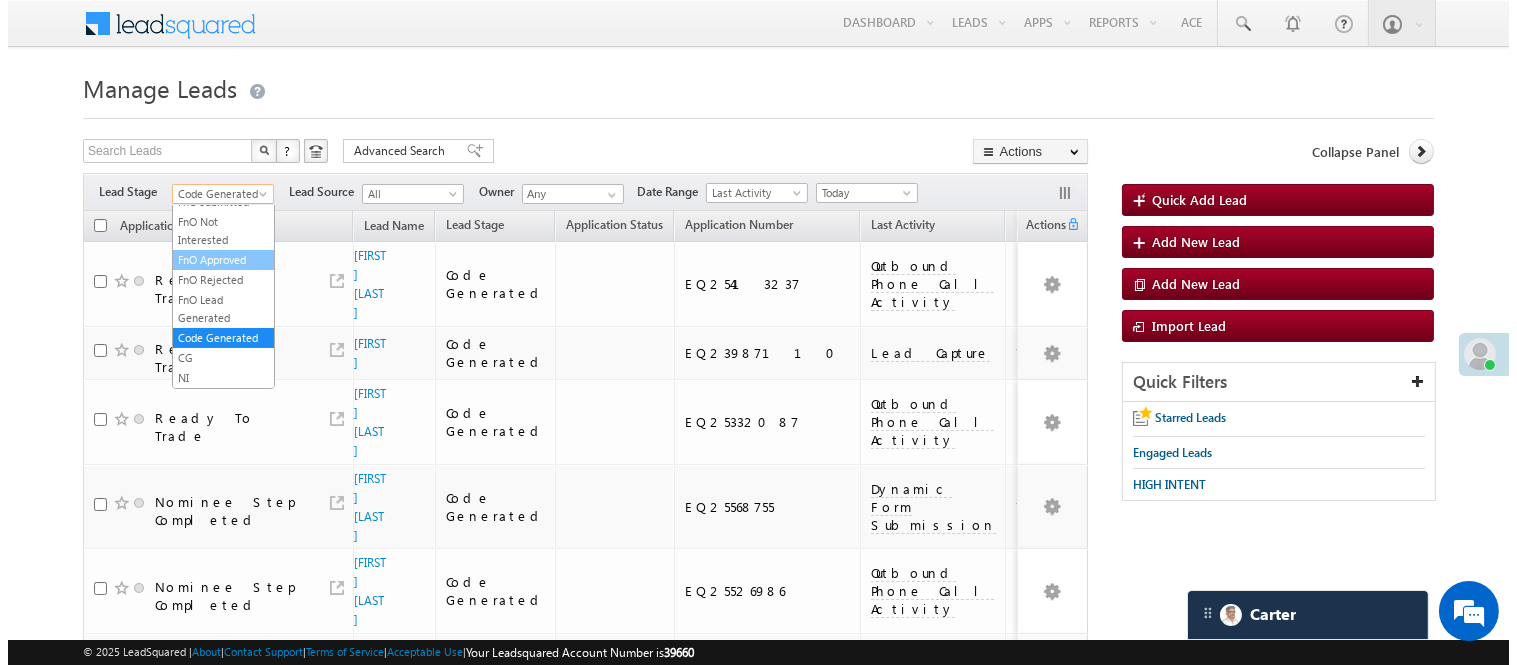 scroll, scrollTop: 0, scrollLeft: 0, axis: both 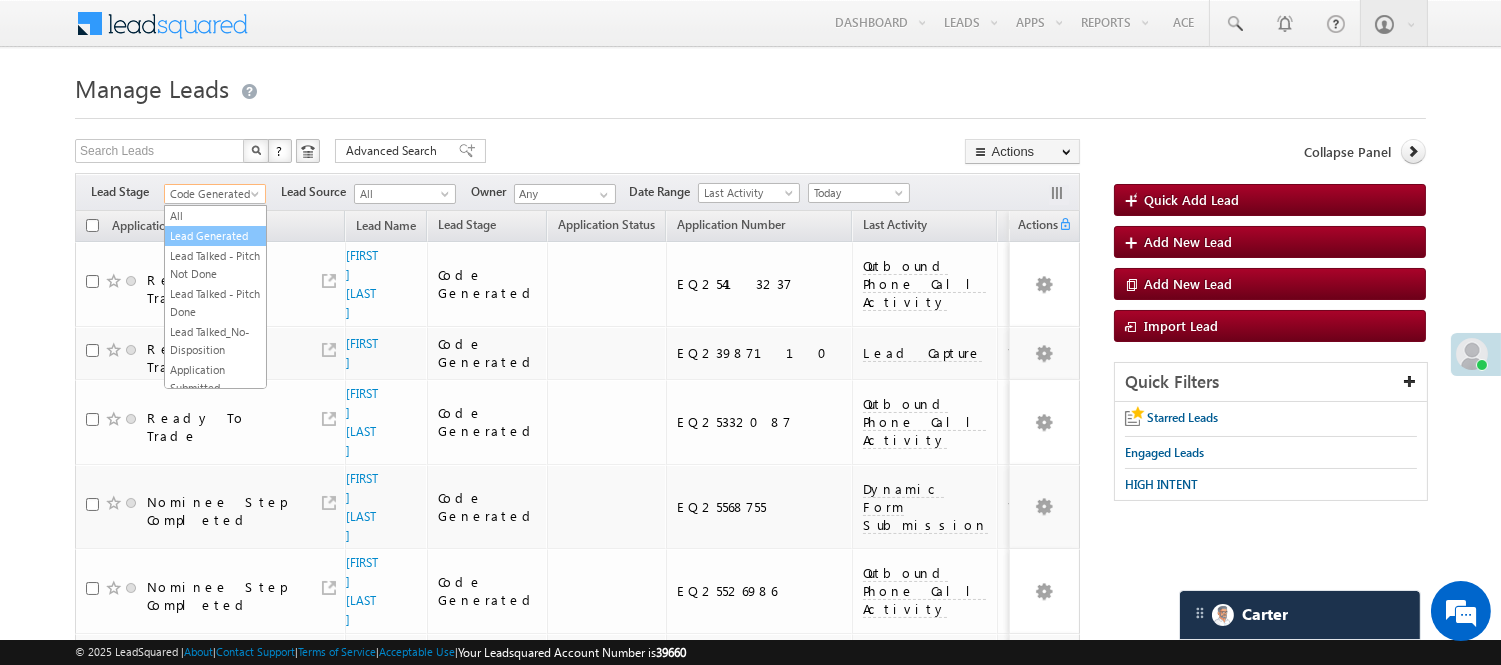 click on "Lead Generated" at bounding box center (215, 236) 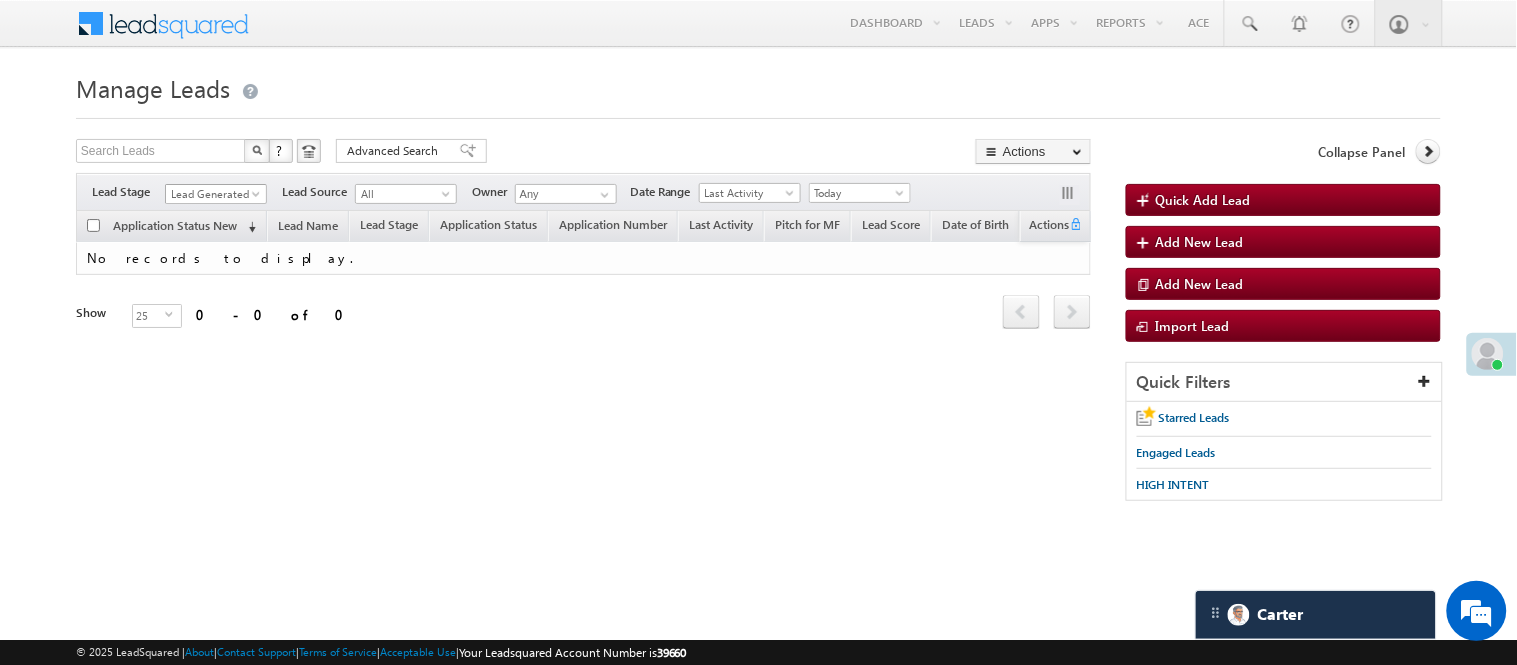 click on "Lead Generated" at bounding box center (213, 194) 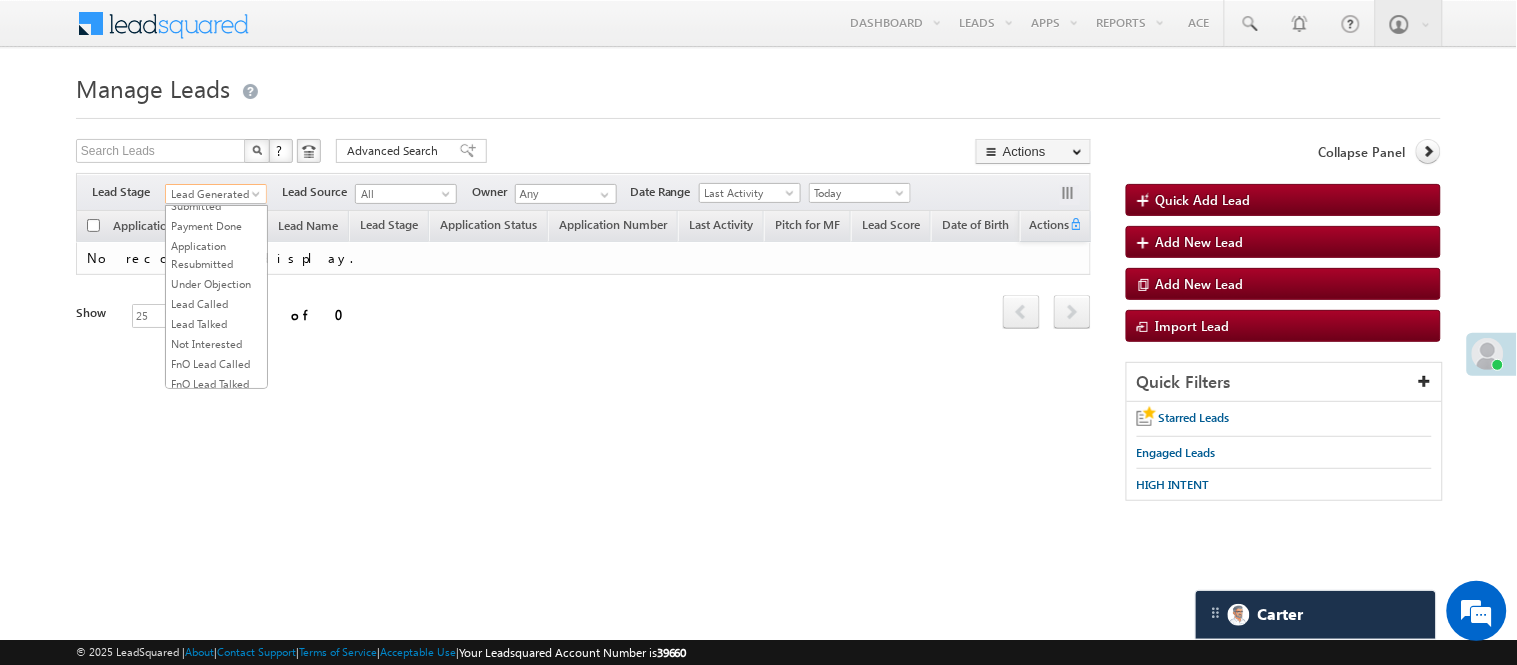 scroll, scrollTop: 163, scrollLeft: 0, axis: vertical 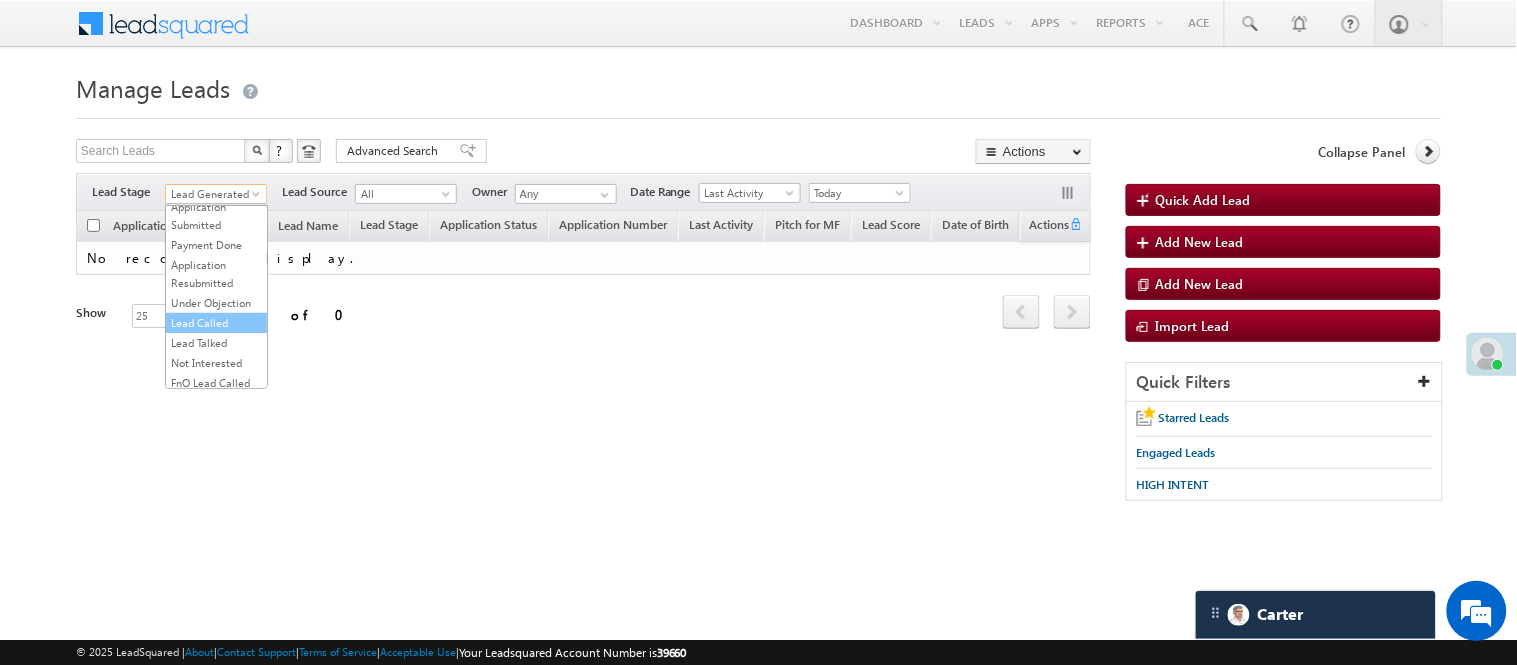 click on "Lead Called" at bounding box center (216, 323) 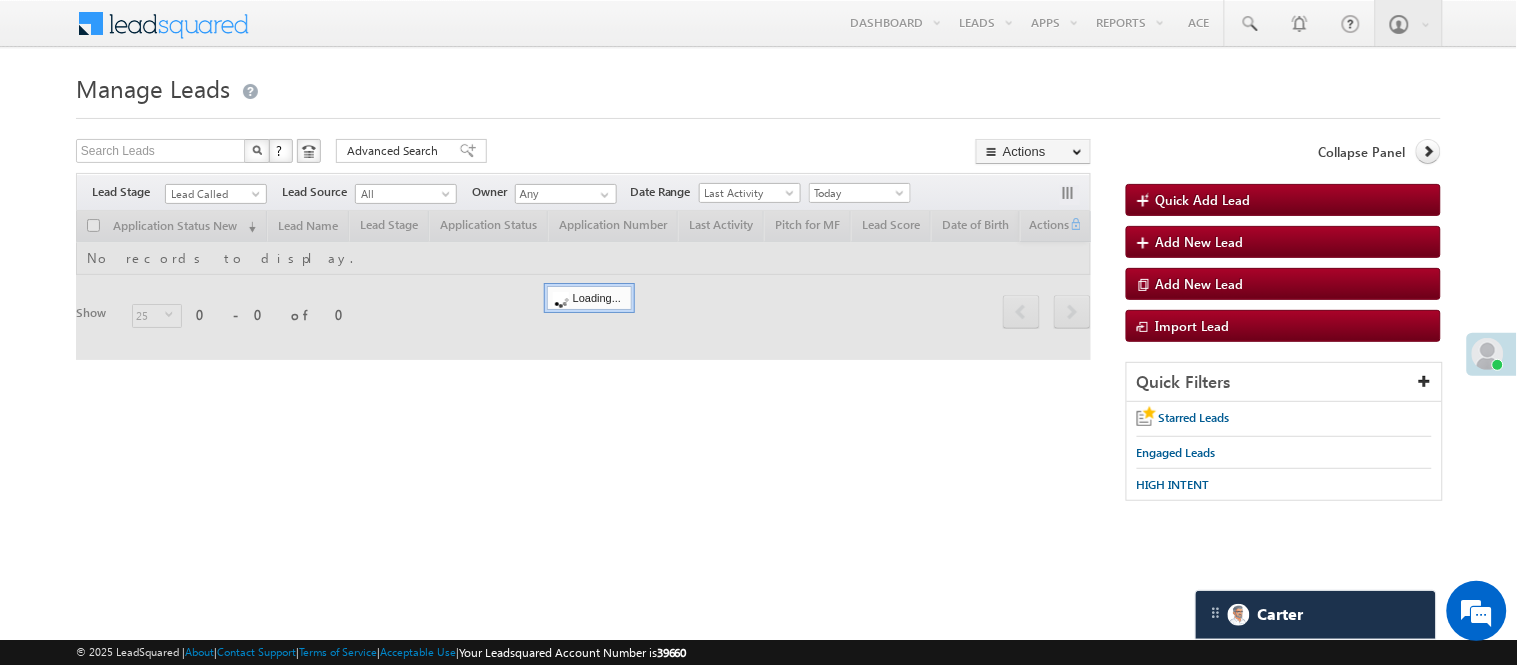click at bounding box center [758, 112] 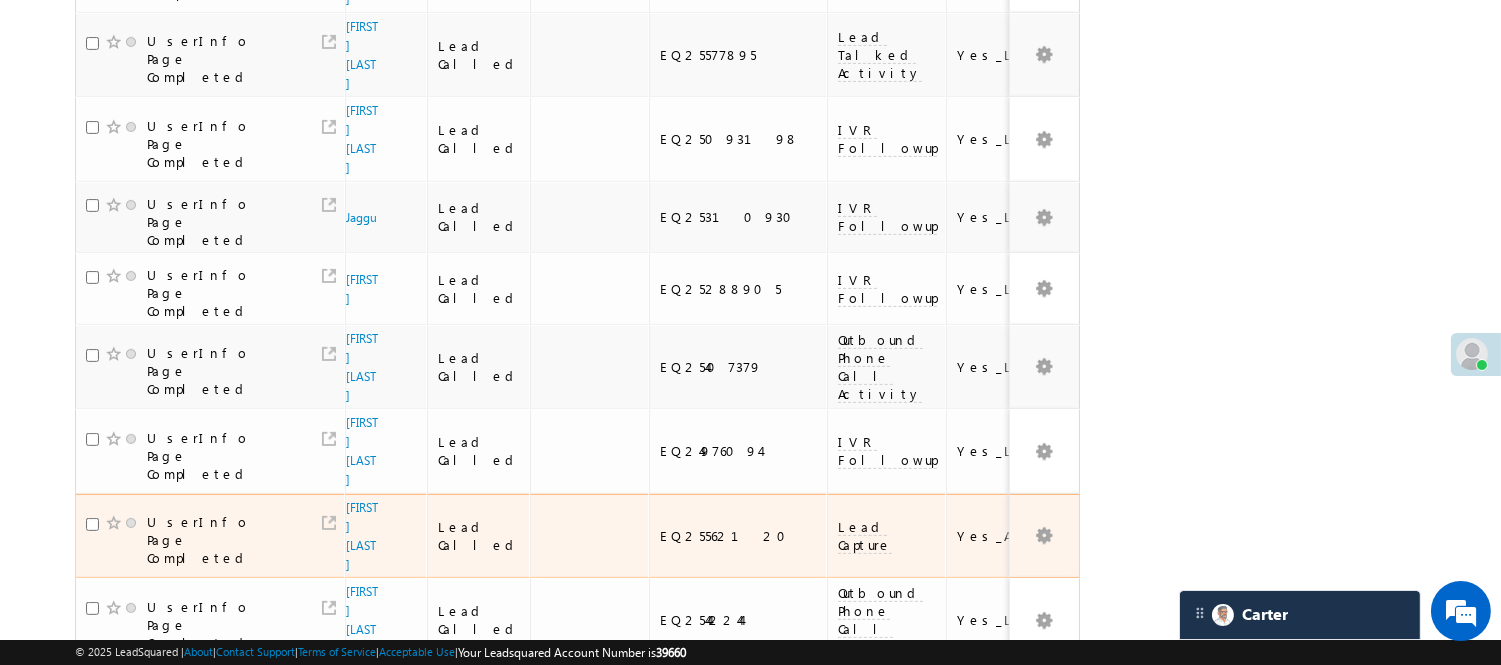 scroll, scrollTop: 1433, scrollLeft: 0, axis: vertical 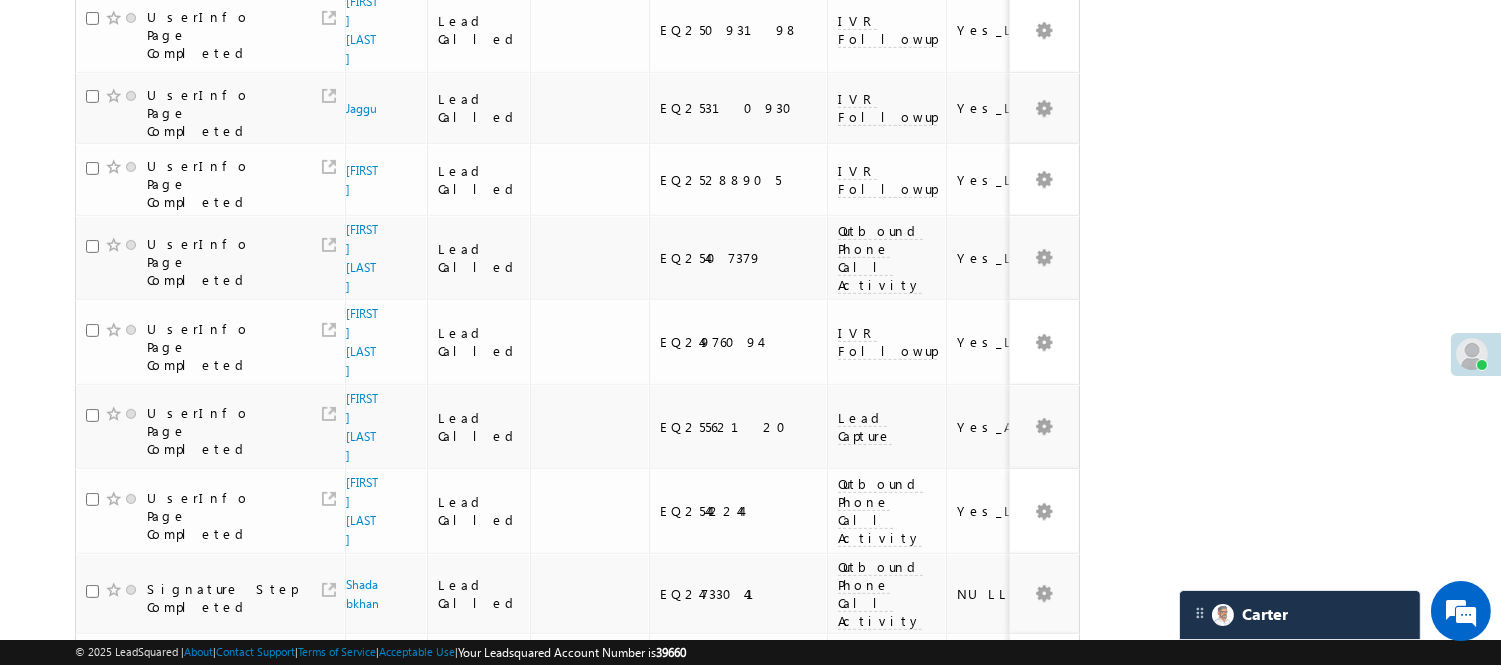 click on "2" at bounding box center [858, 922] 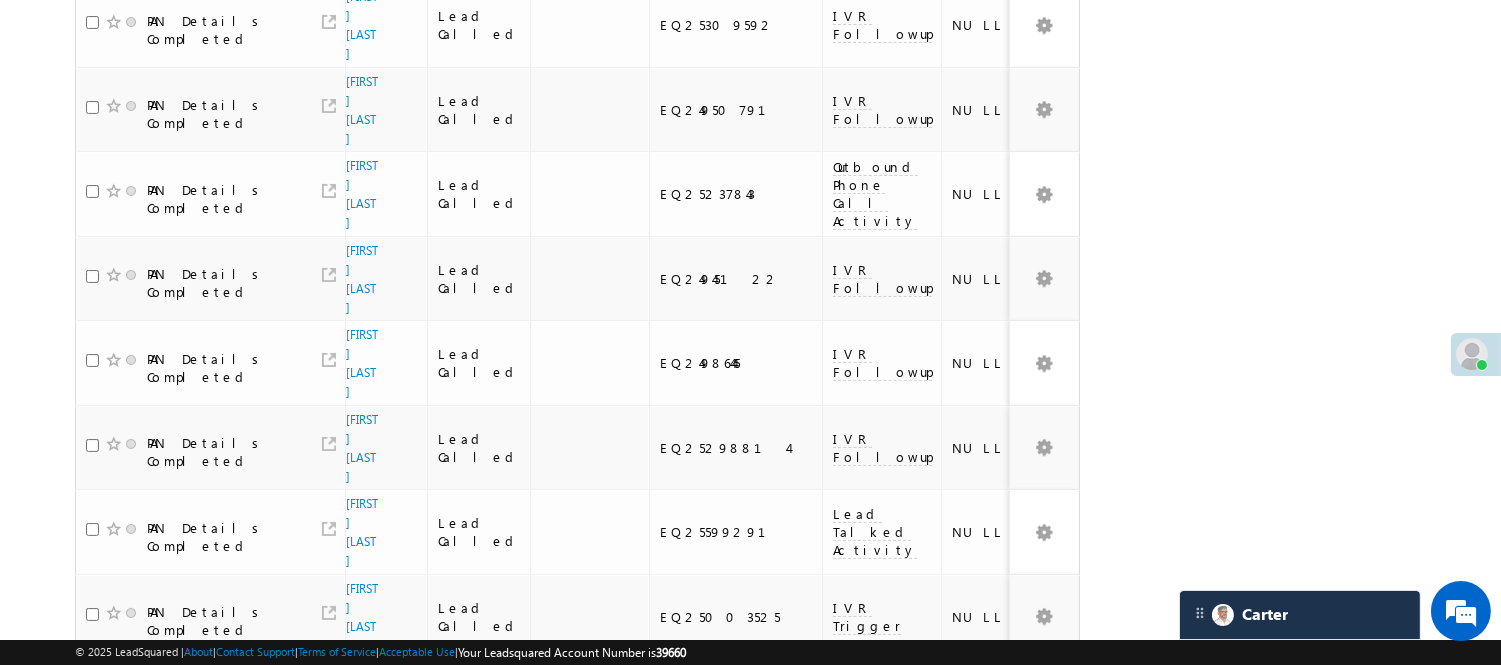 scroll, scrollTop: 1573, scrollLeft: 0, axis: vertical 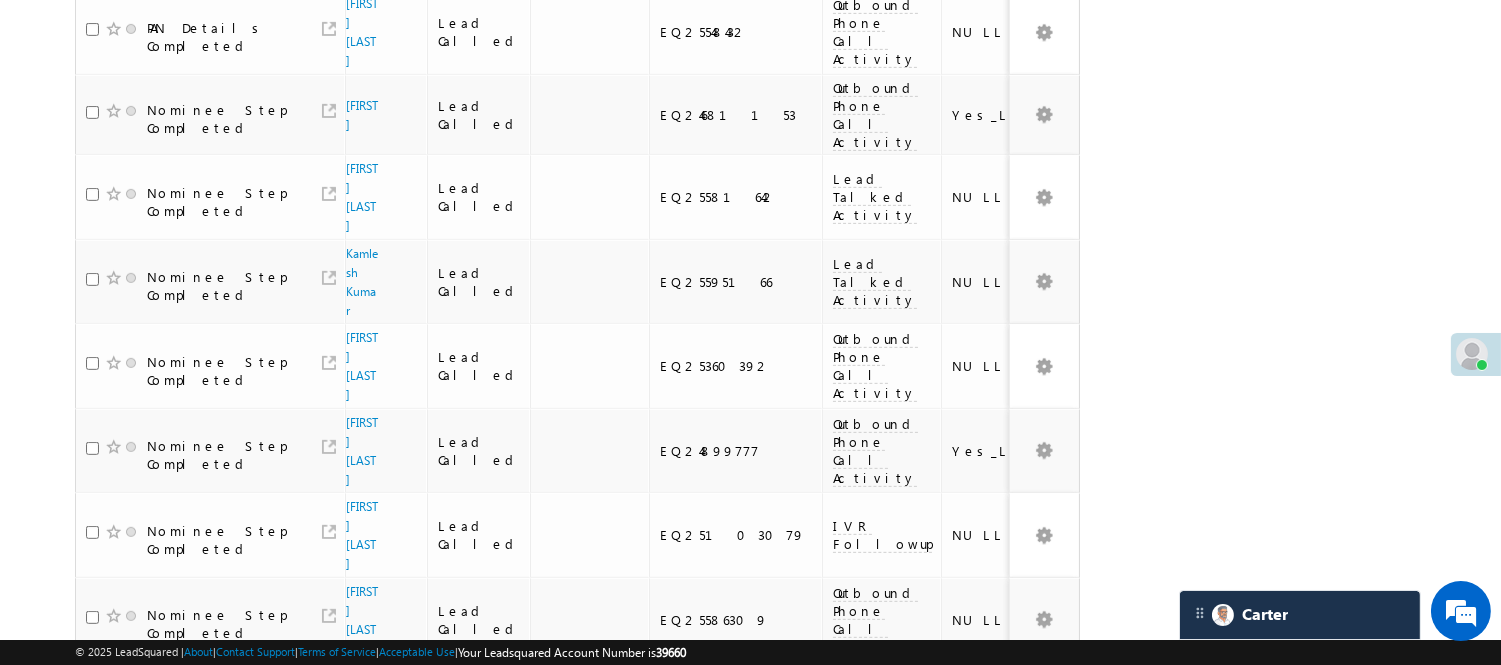 click on "4" at bounding box center [938, 785] 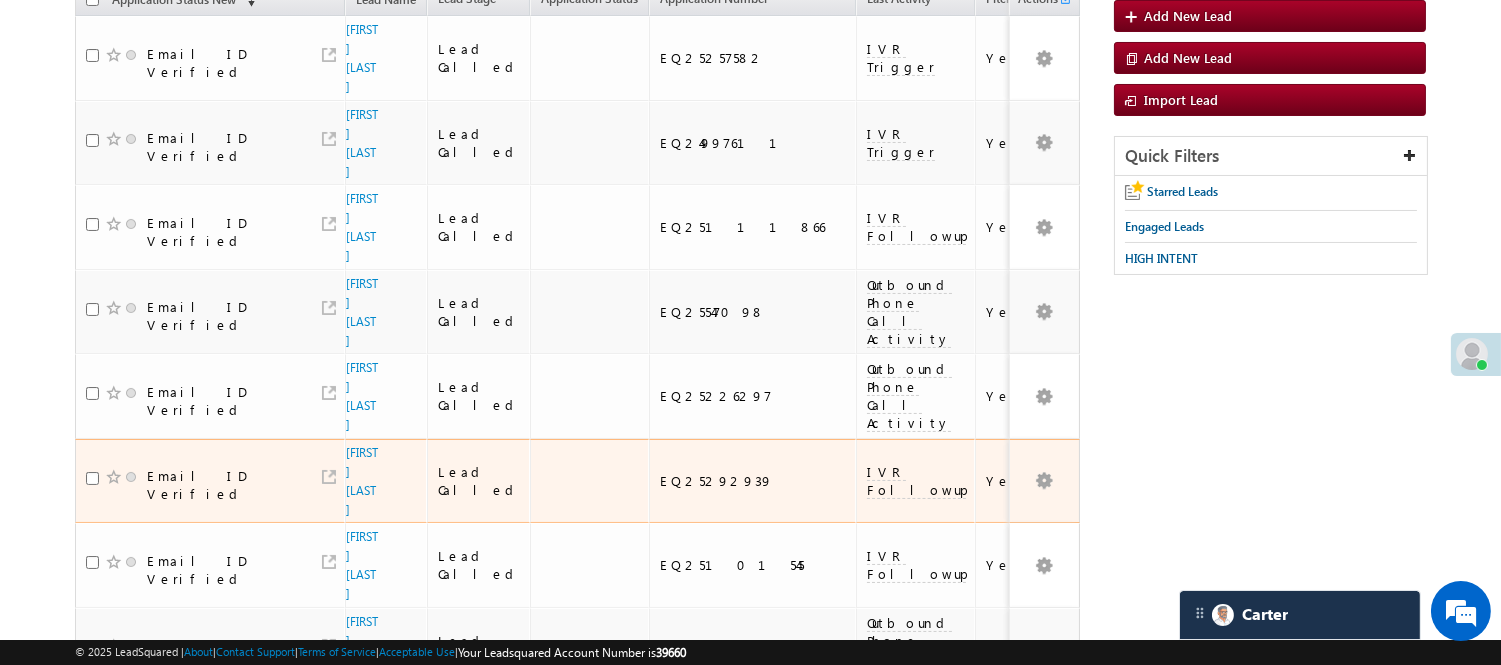 scroll, scrollTop: 0, scrollLeft: 0, axis: both 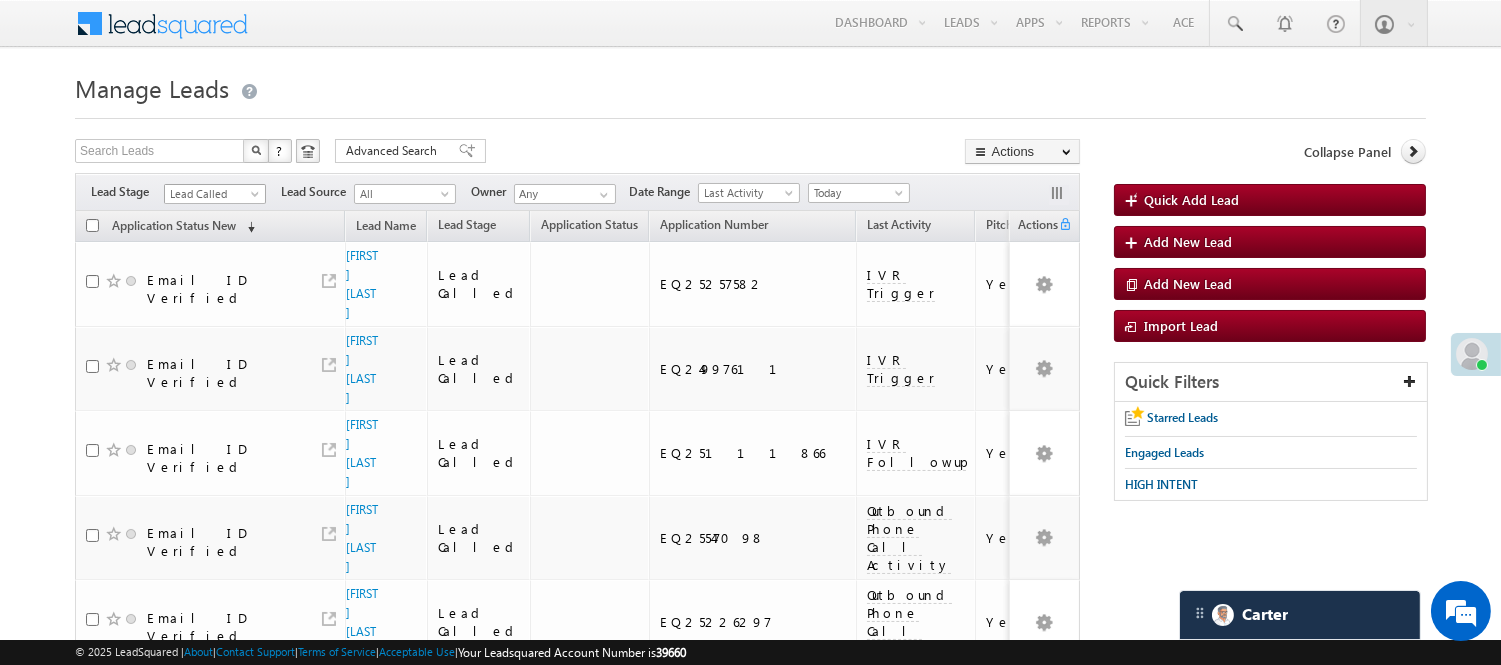 click on "Lead Called" at bounding box center [212, 194] 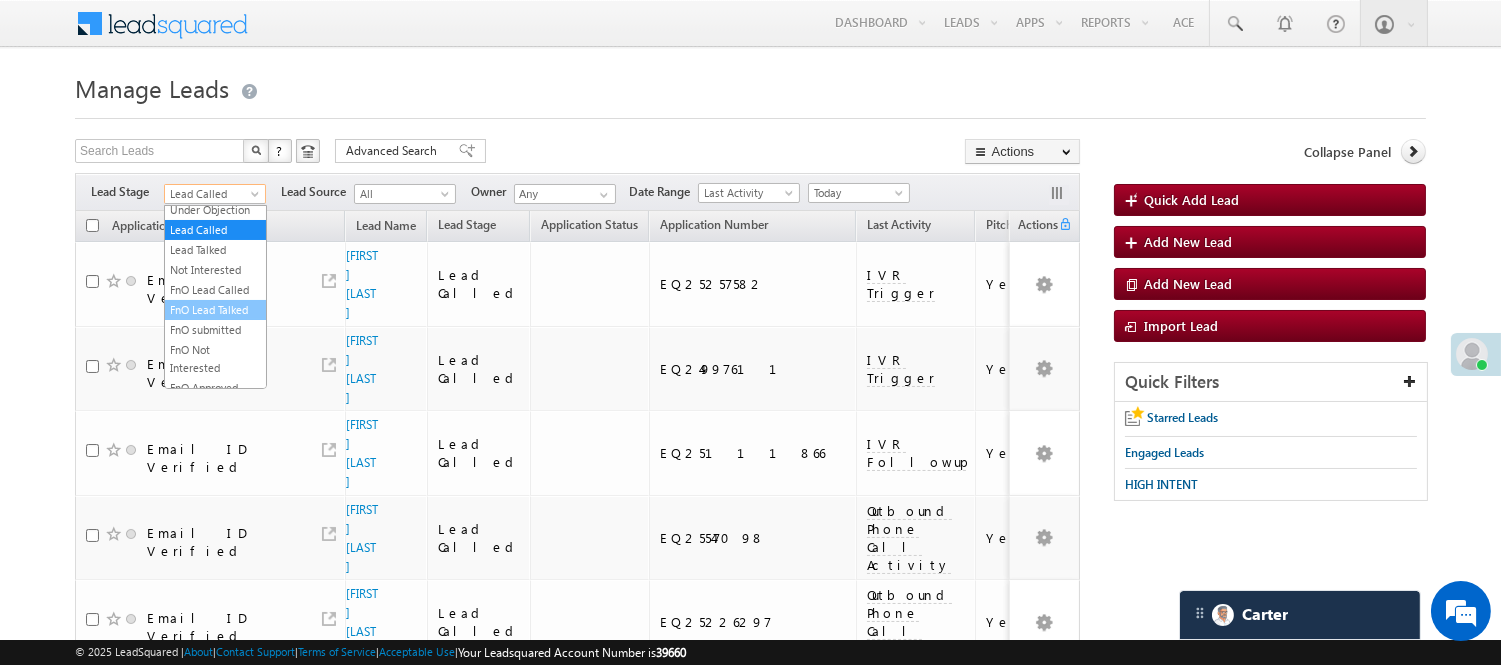 scroll, scrollTop: 274, scrollLeft: 0, axis: vertical 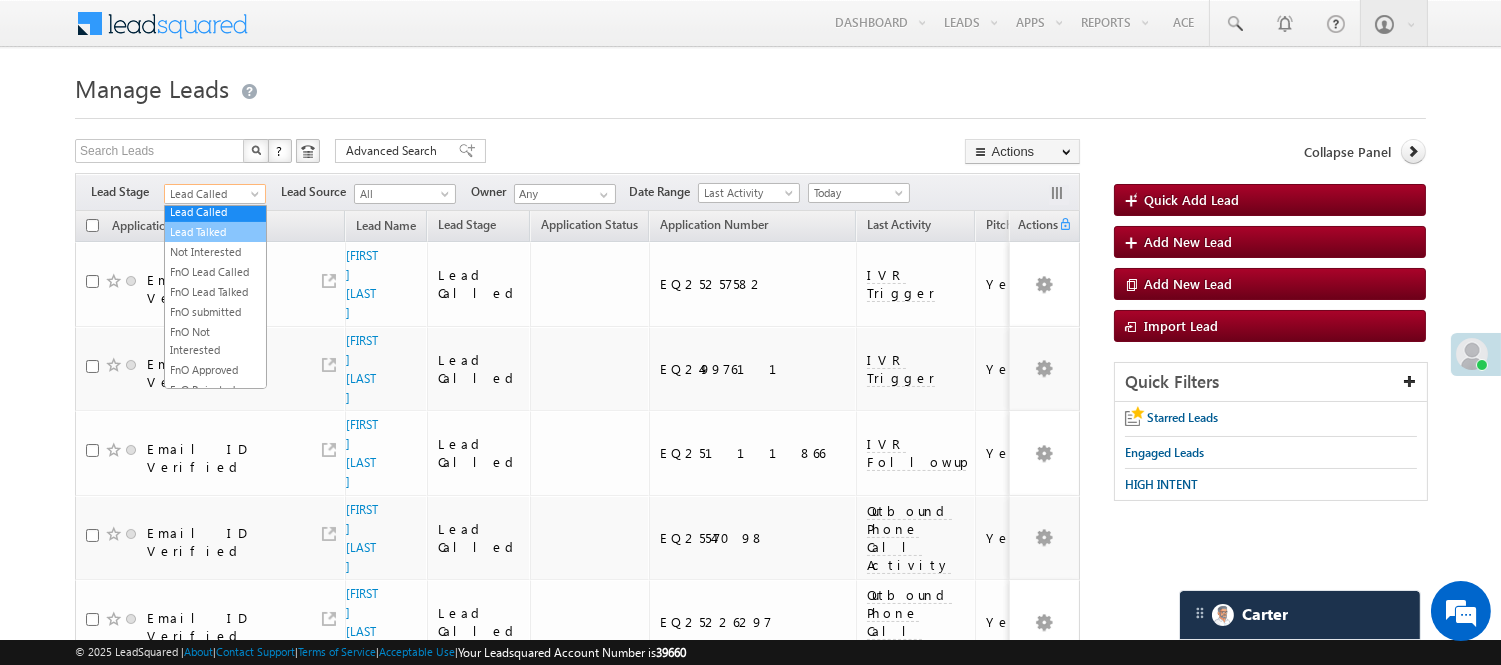 click on "Lead Talked" at bounding box center (215, 232) 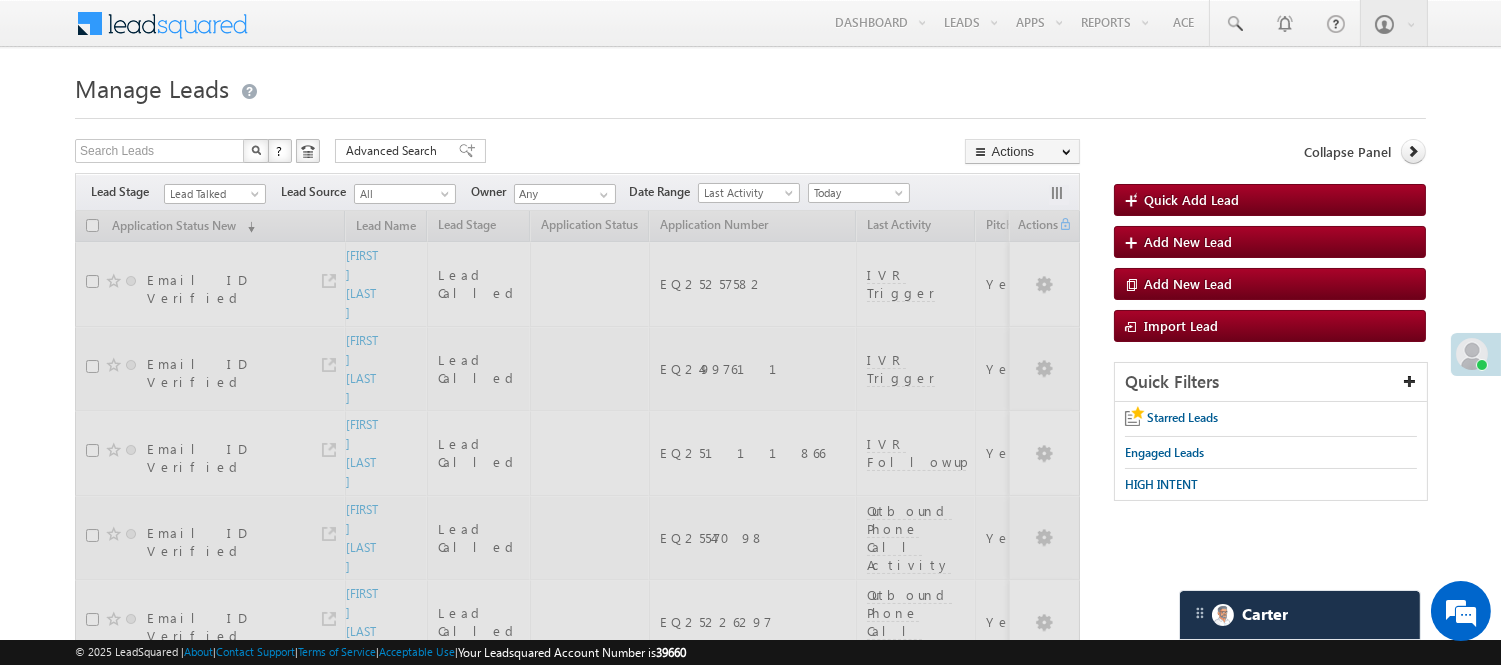 click on "Manage Leads" at bounding box center (750, 86) 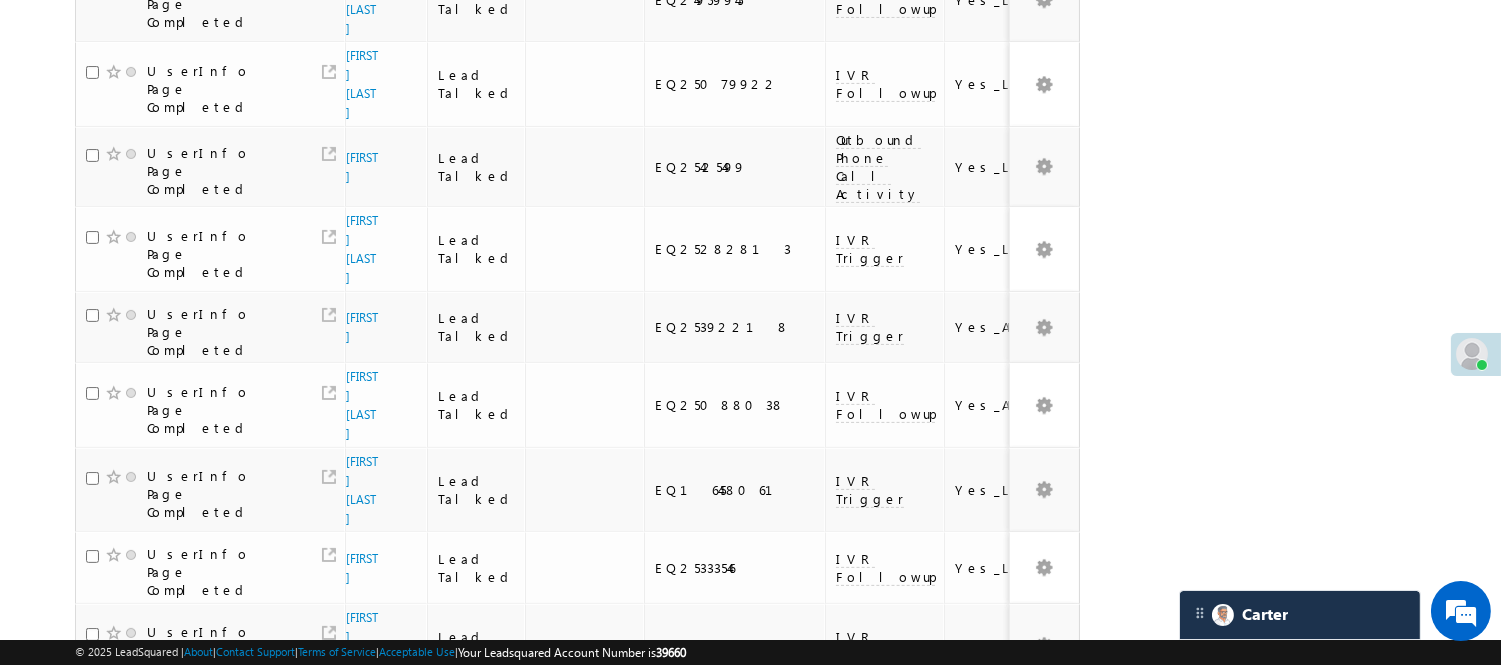 scroll, scrollTop: 1185, scrollLeft: 0, axis: vertical 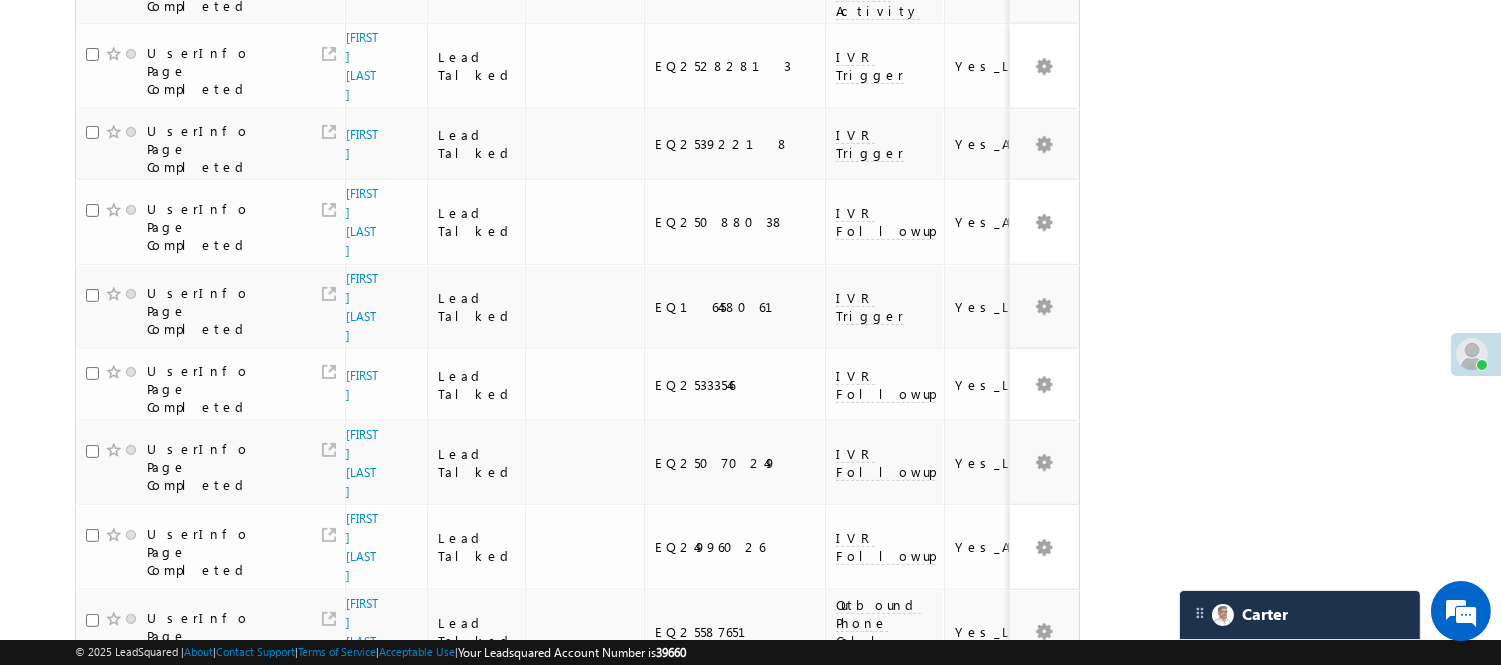 click on "3" at bounding box center [938, 1135] 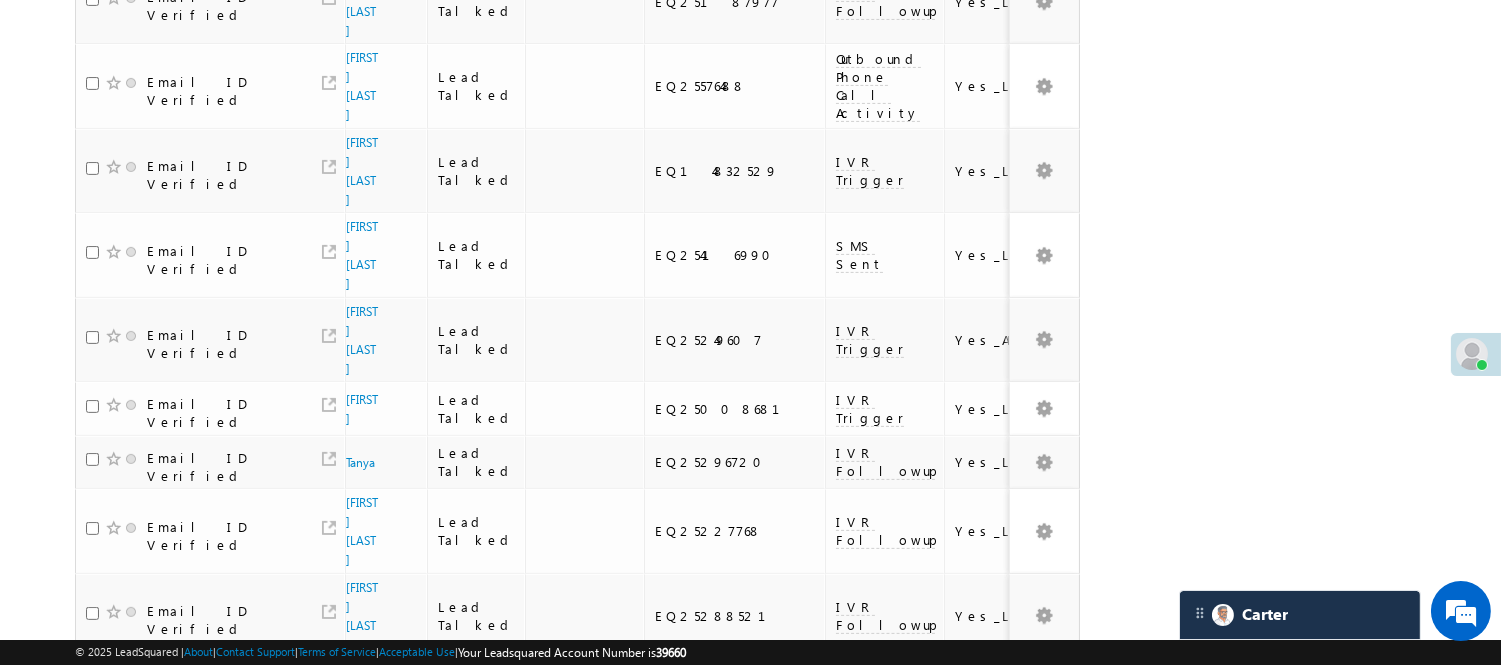scroll, scrollTop: 1404, scrollLeft: 0, axis: vertical 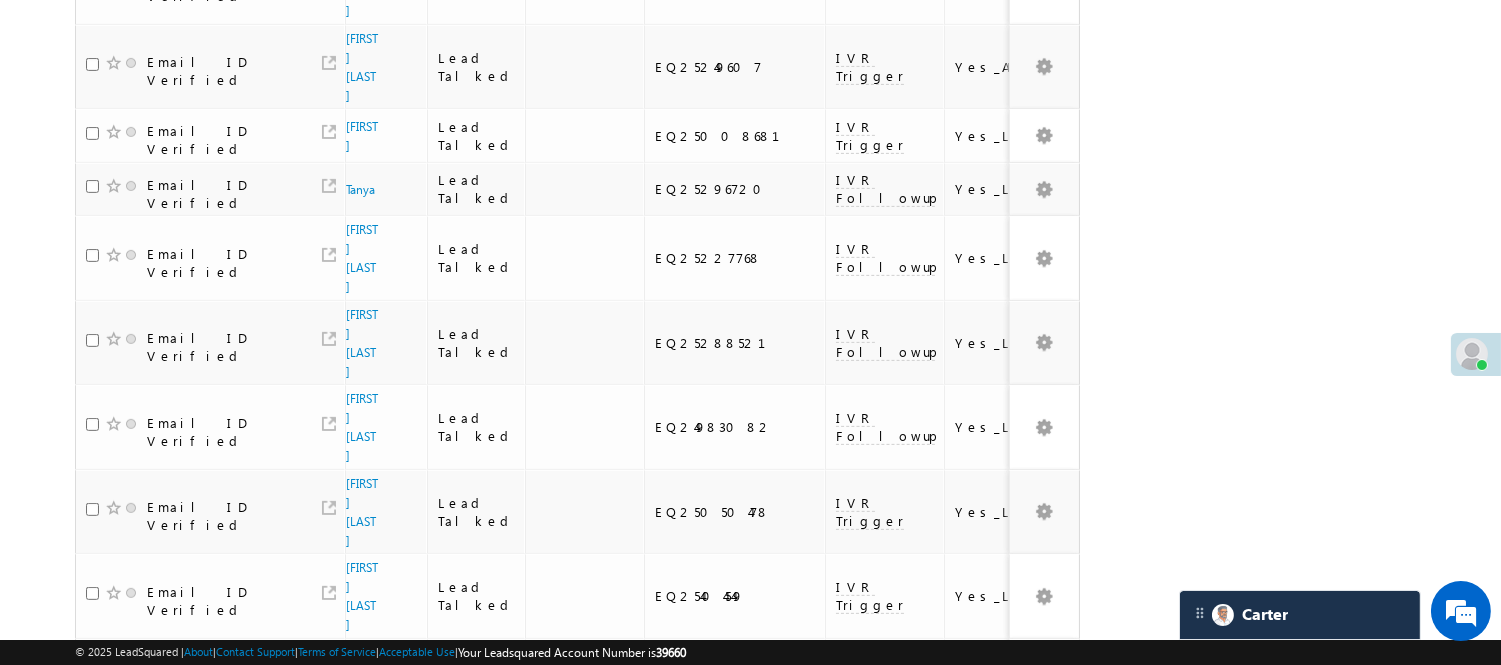 click on "4" at bounding box center (978, 846) 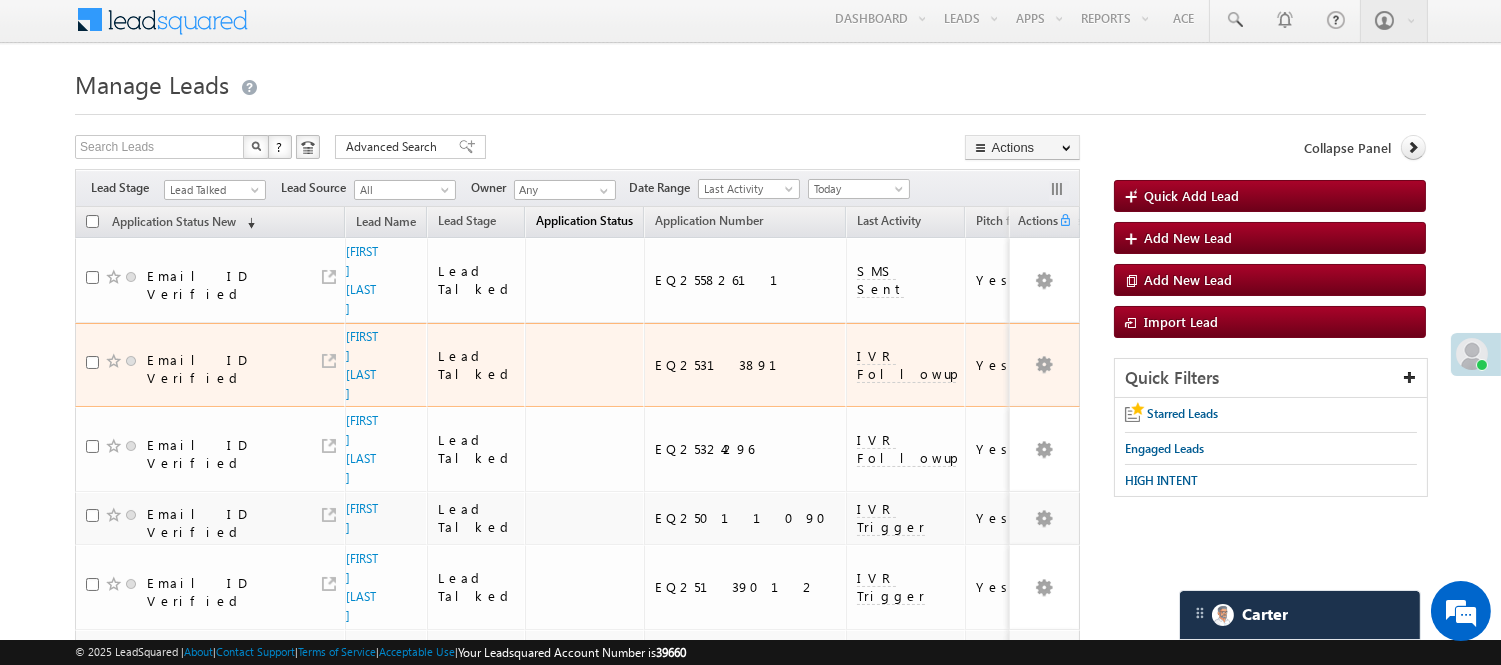 scroll, scrollTop: 0, scrollLeft: 0, axis: both 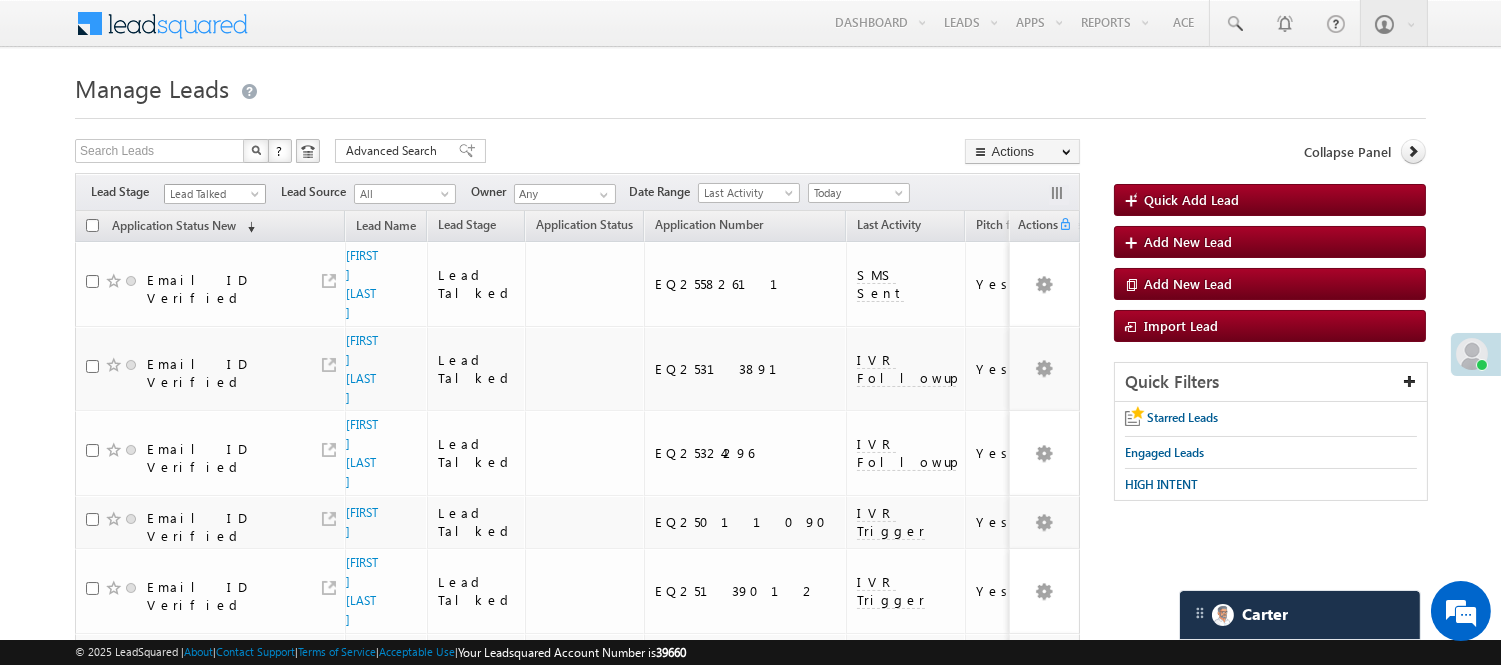 click on "Lead Talked" at bounding box center (212, 194) 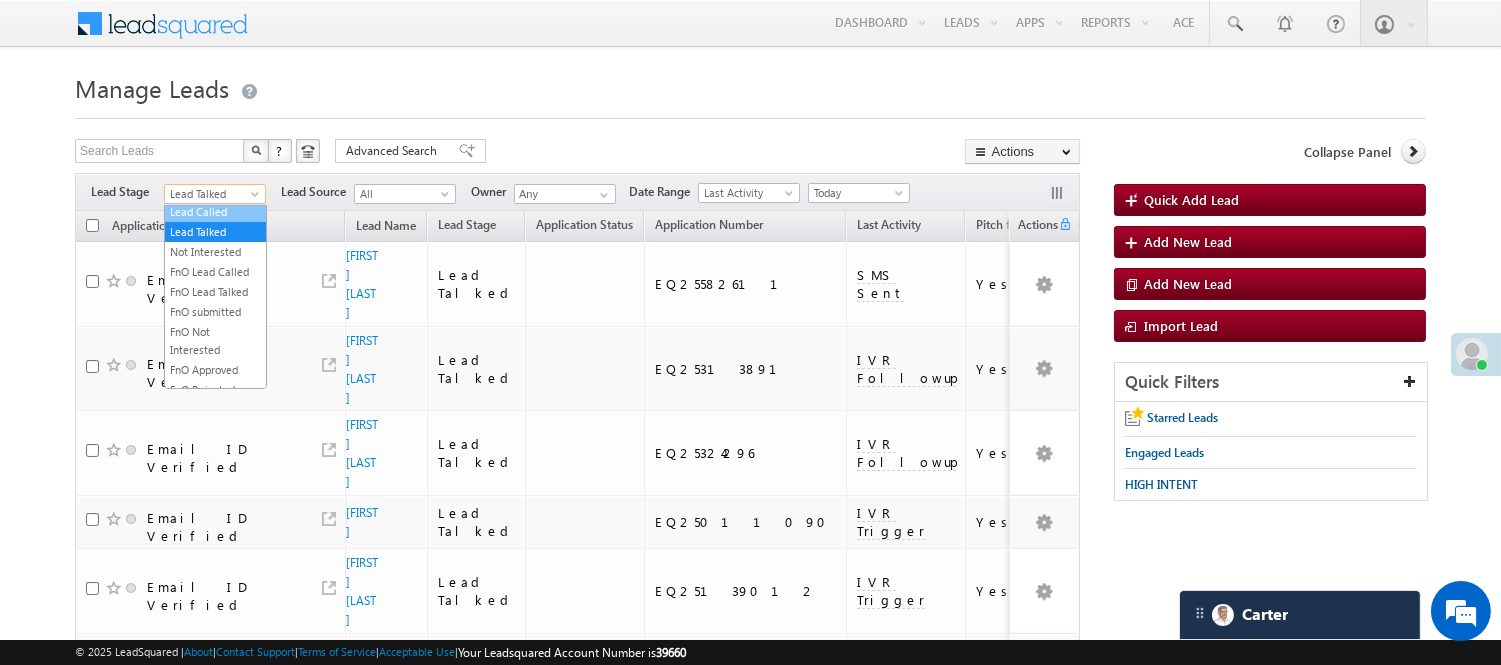 click on "Lead Called" at bounding box center [215, 212] 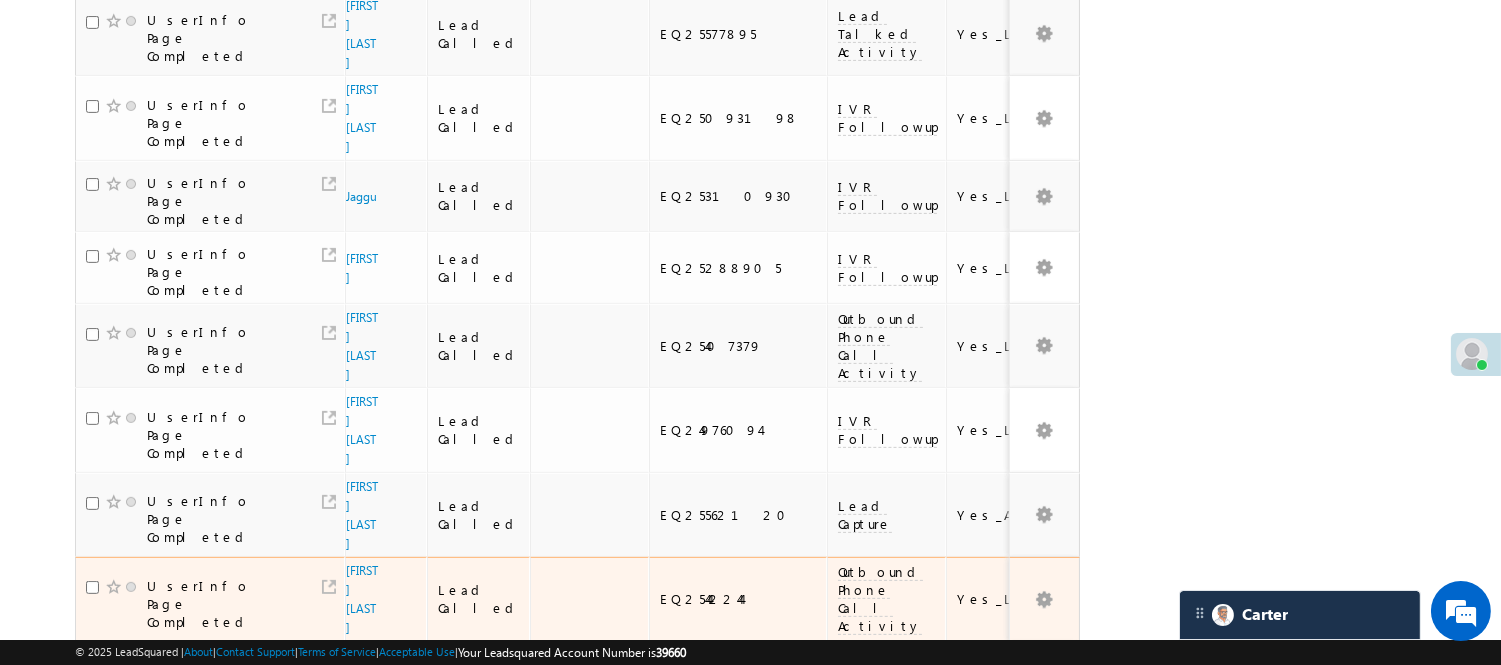scroll, scrollTop: 1424, scrollLeft: 0, axis: vertical 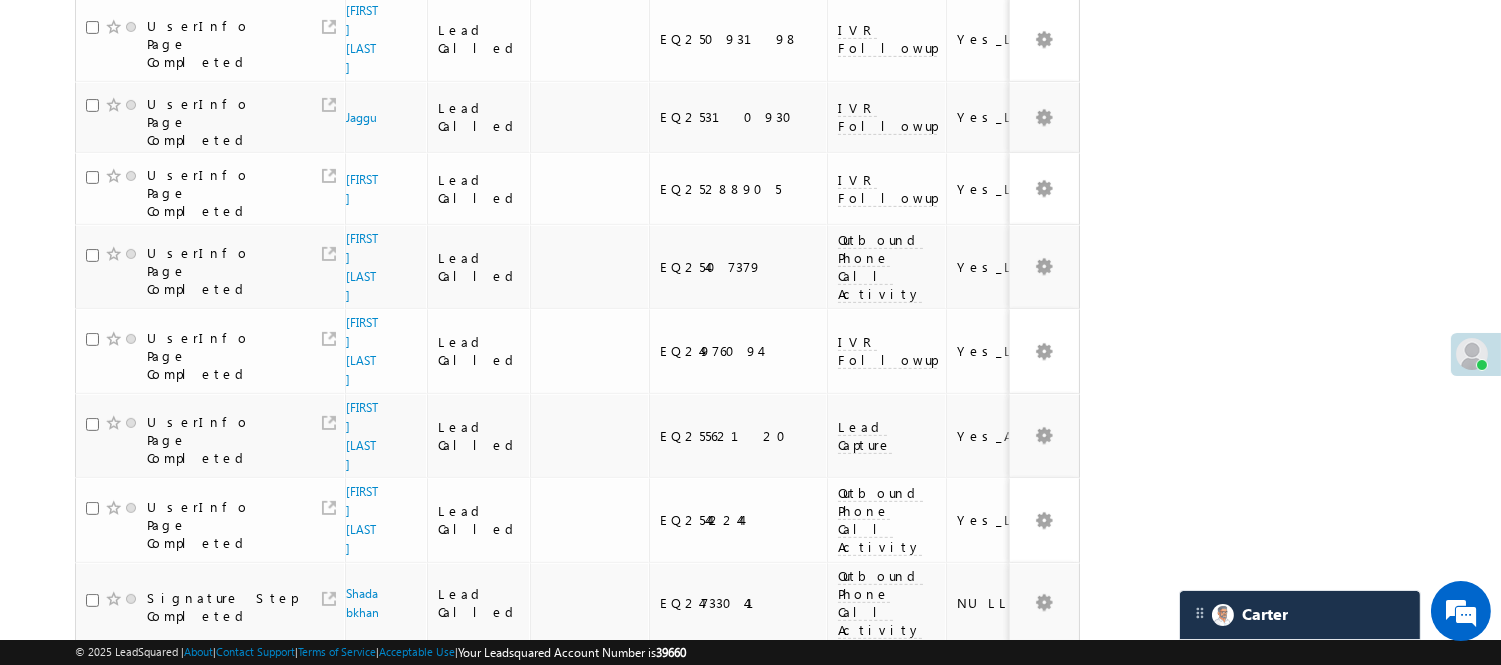 click on "Kunal Patil" at bounding box center (362, 685) 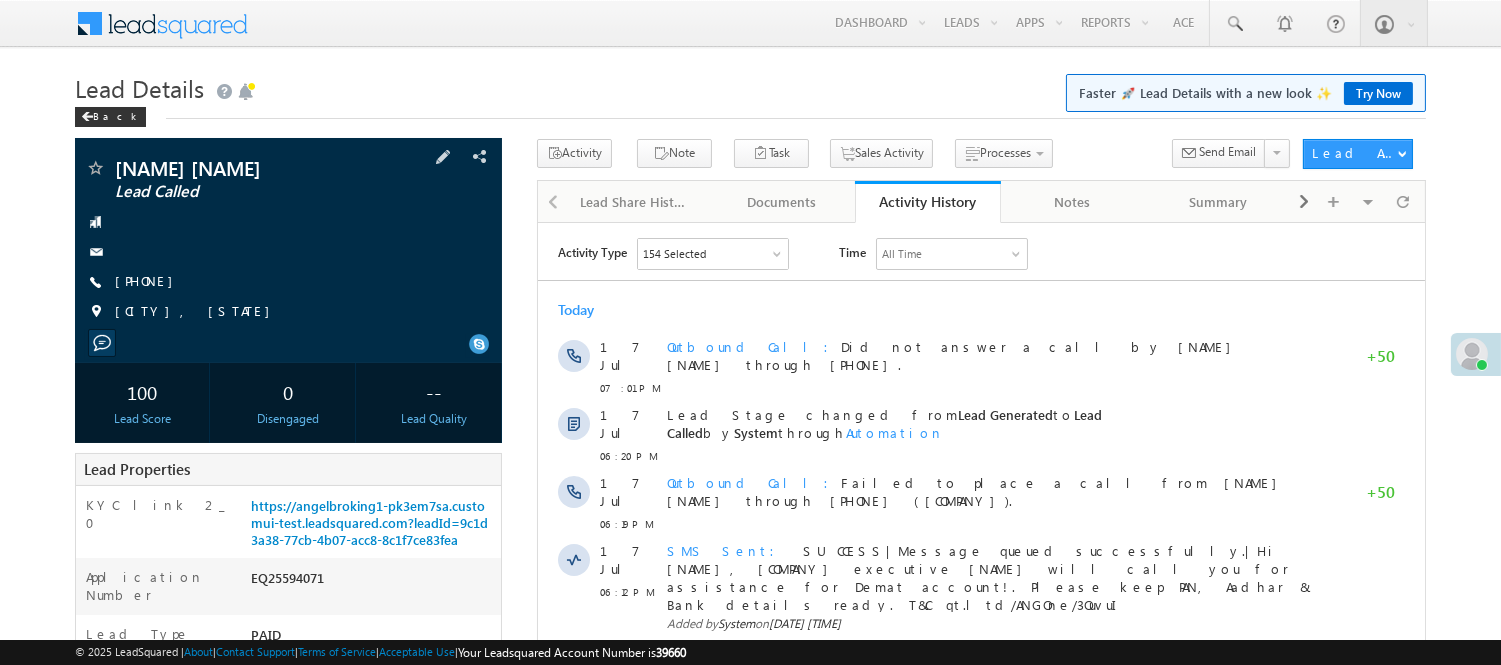scroll, scrollTop: 0, scrollLeft: 0, axis: both 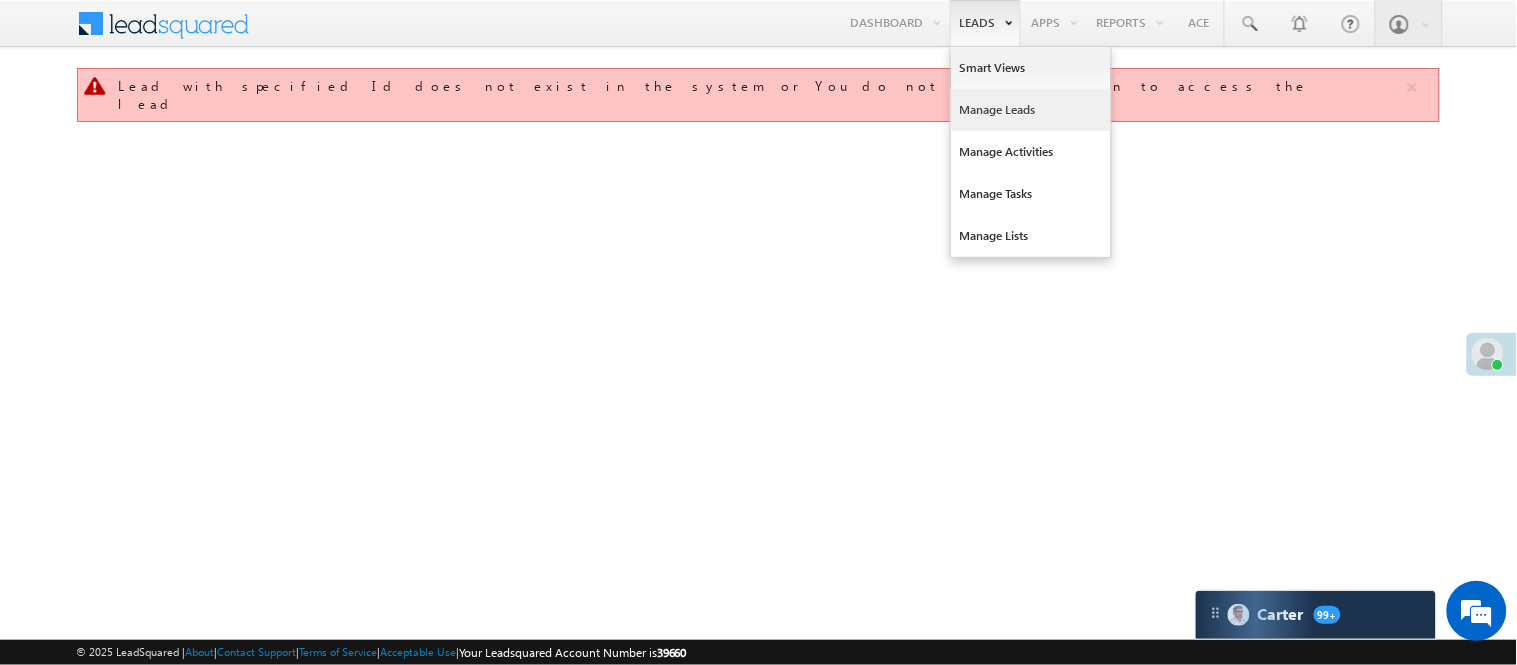 click on "Manage Leads" at bounding box center [1031, 110] 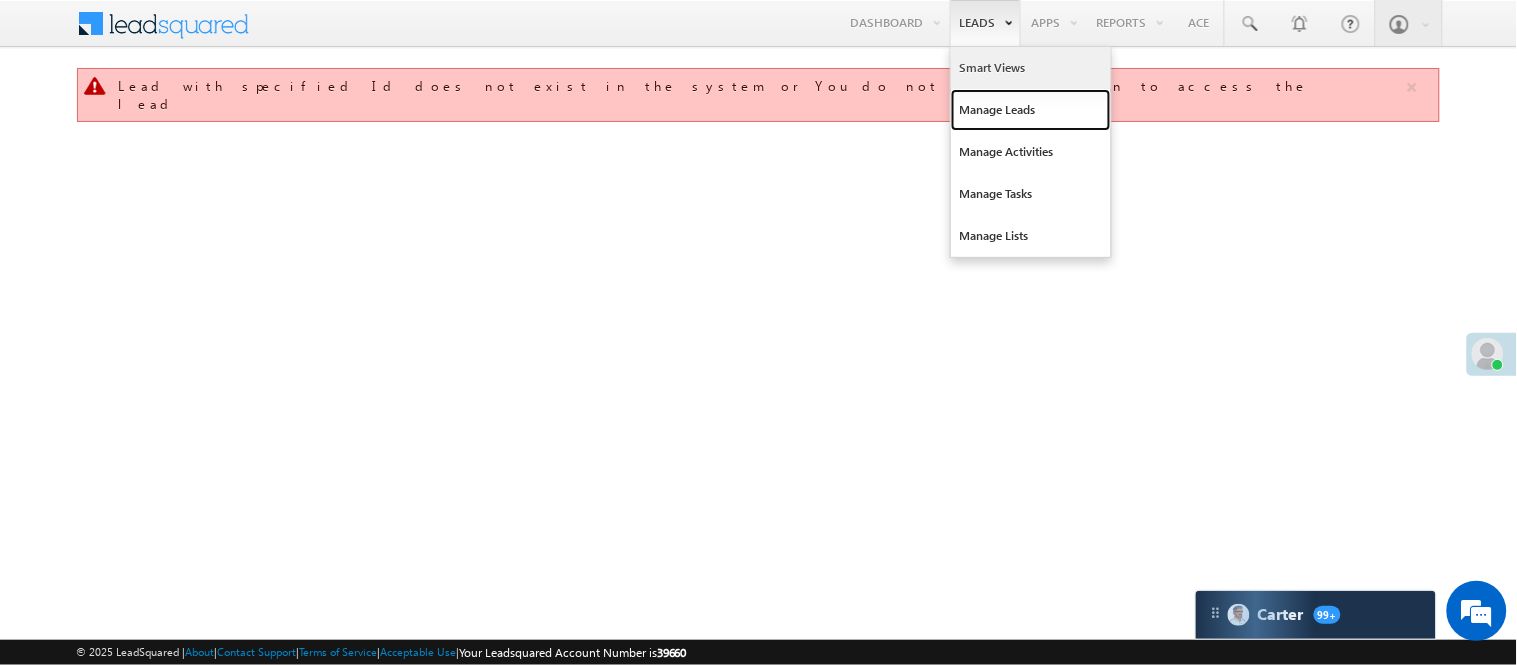 scroll, scrollTop: 0, scrollLeft: 0, axis: both 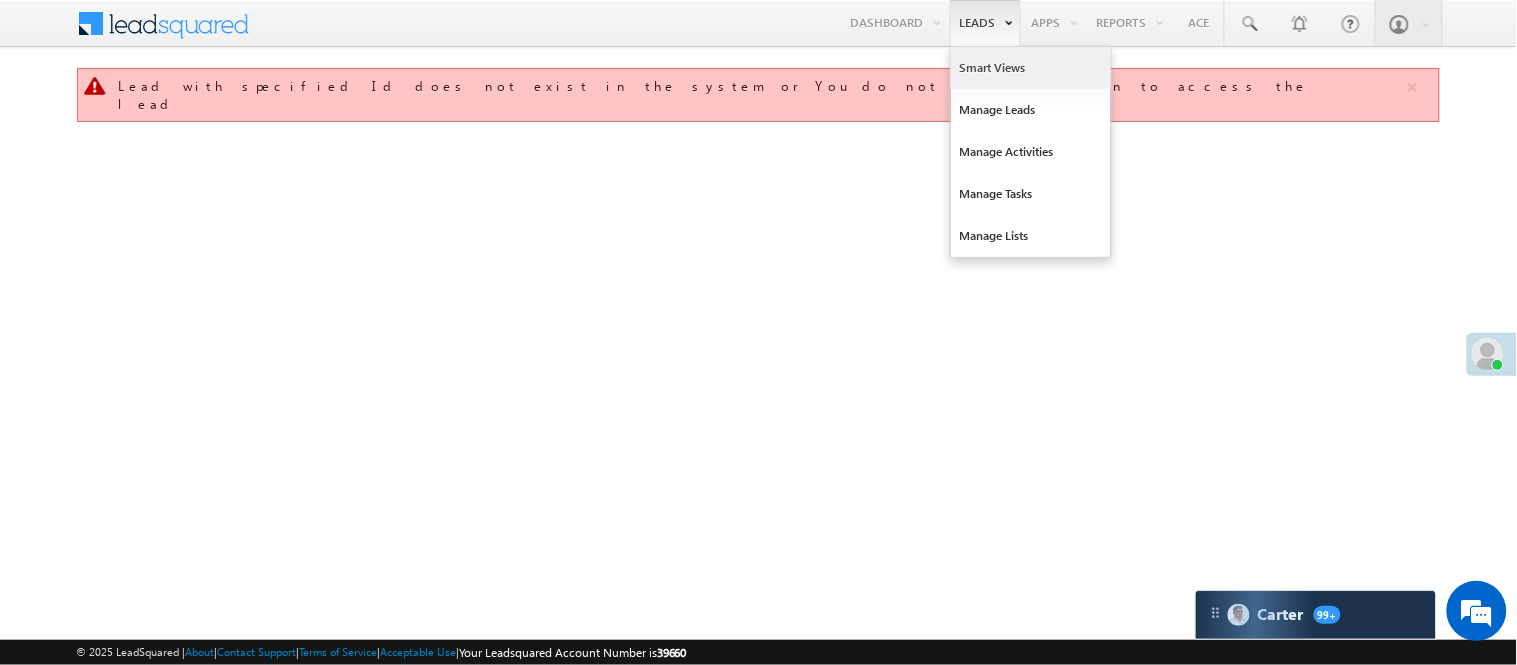 click on "Smart Views" at bounding box center (1031, 68) 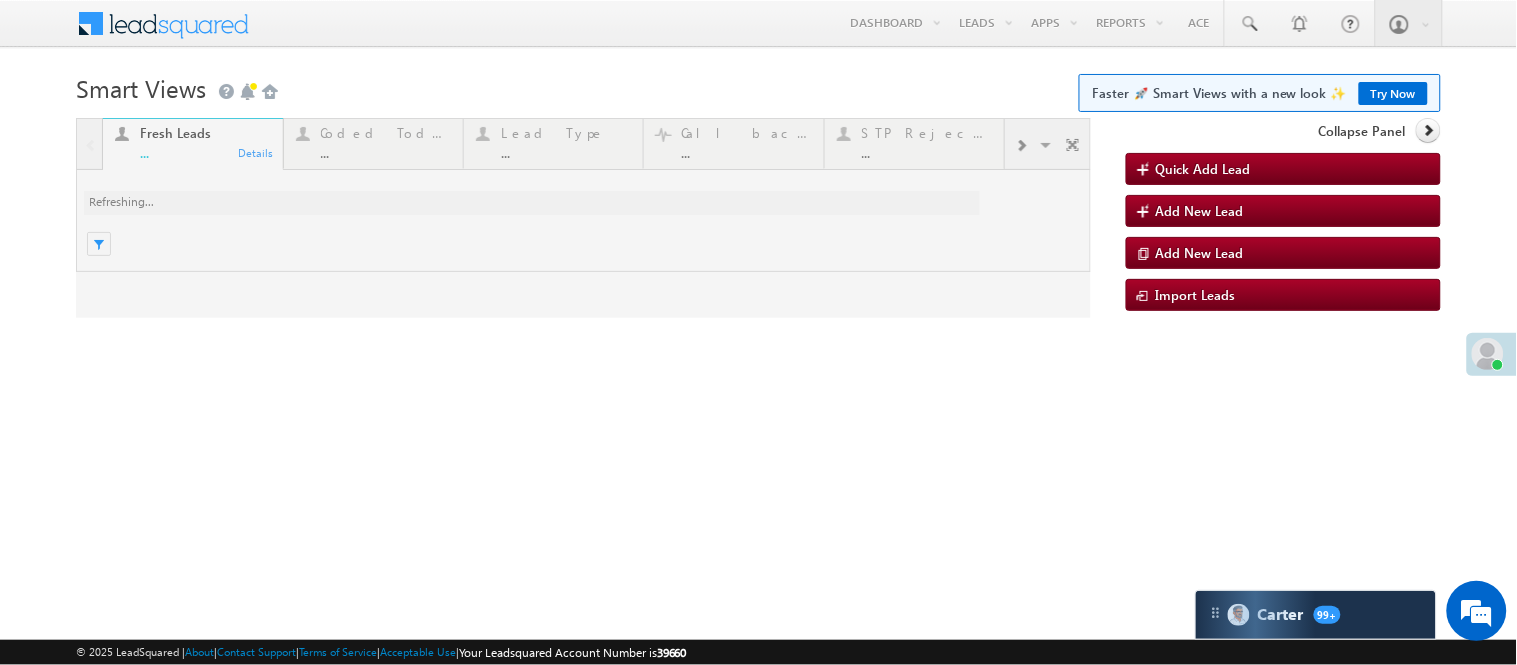 scroll, scrollTop: 0, scrollLeft: 0, axis: both 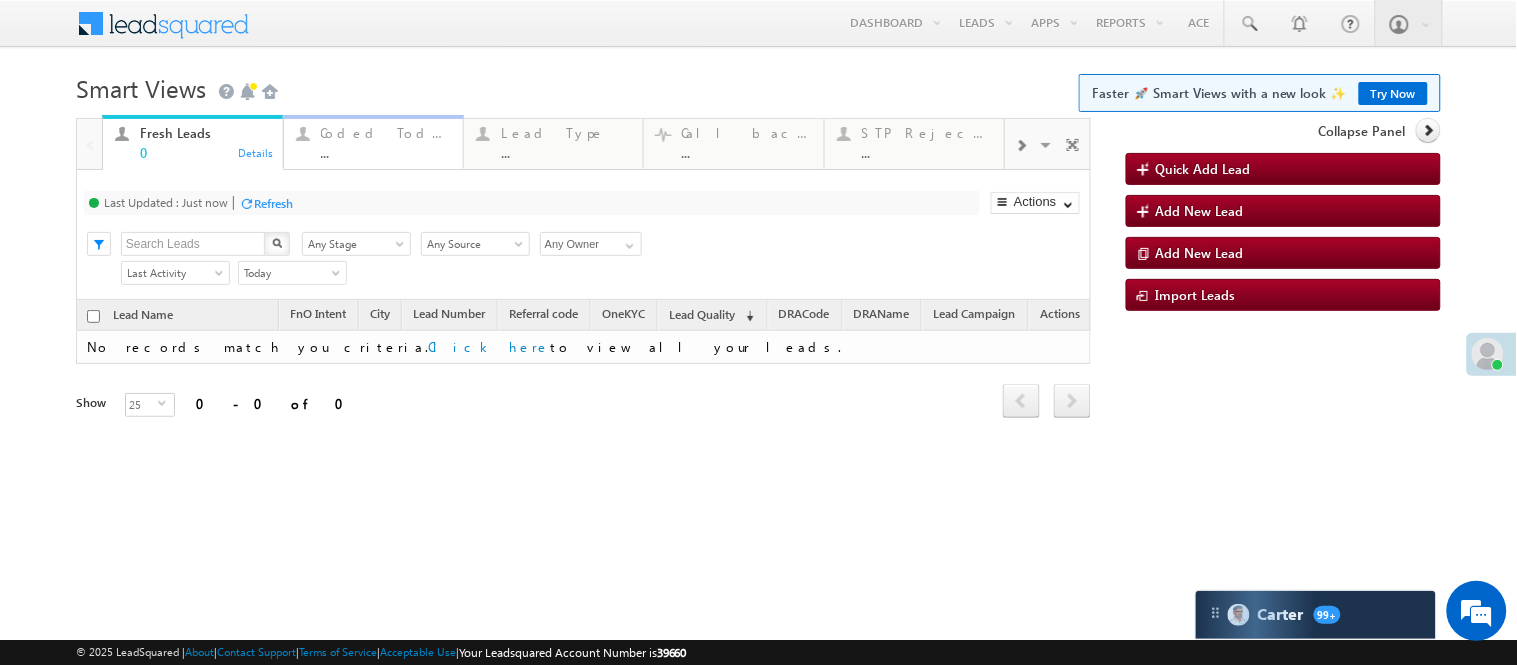 click on "Coded Today" at bounding box center [386, 133] 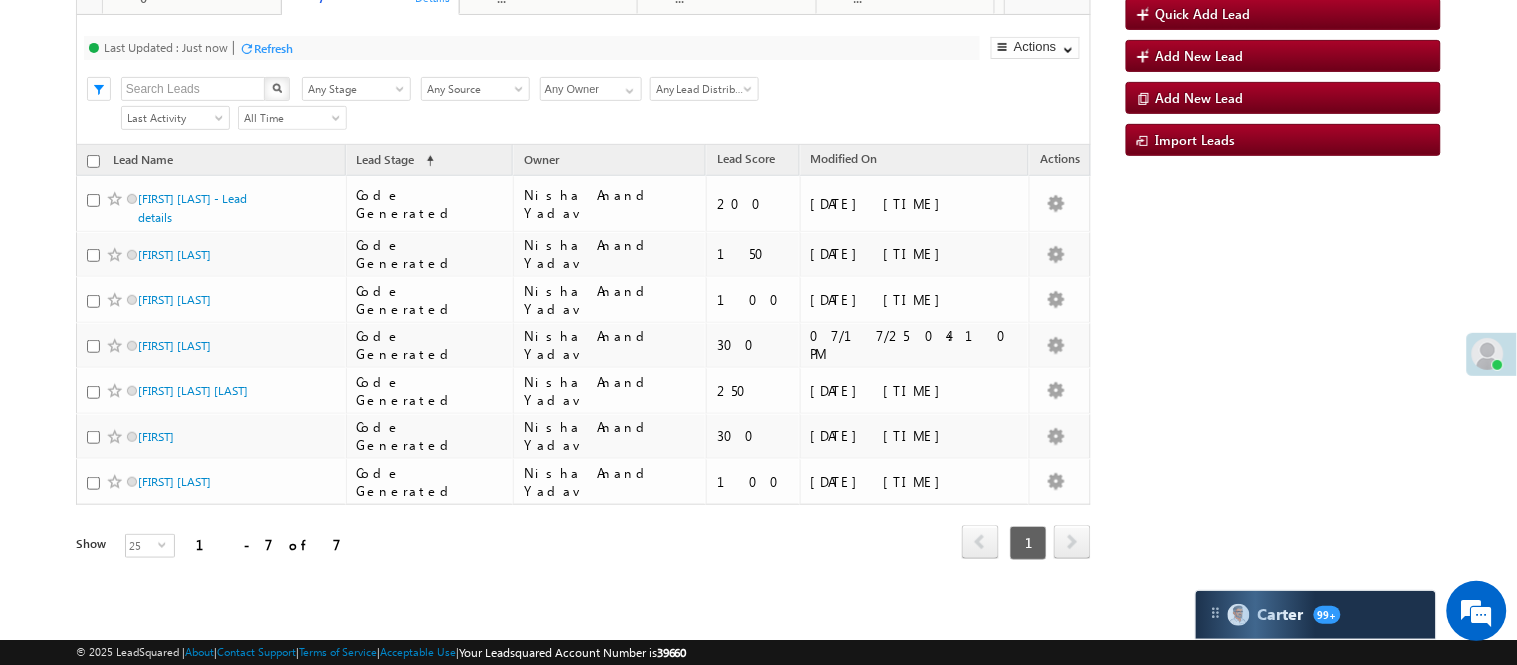scroll, scrollTop: 0, scrollLeft: 0, axis: both 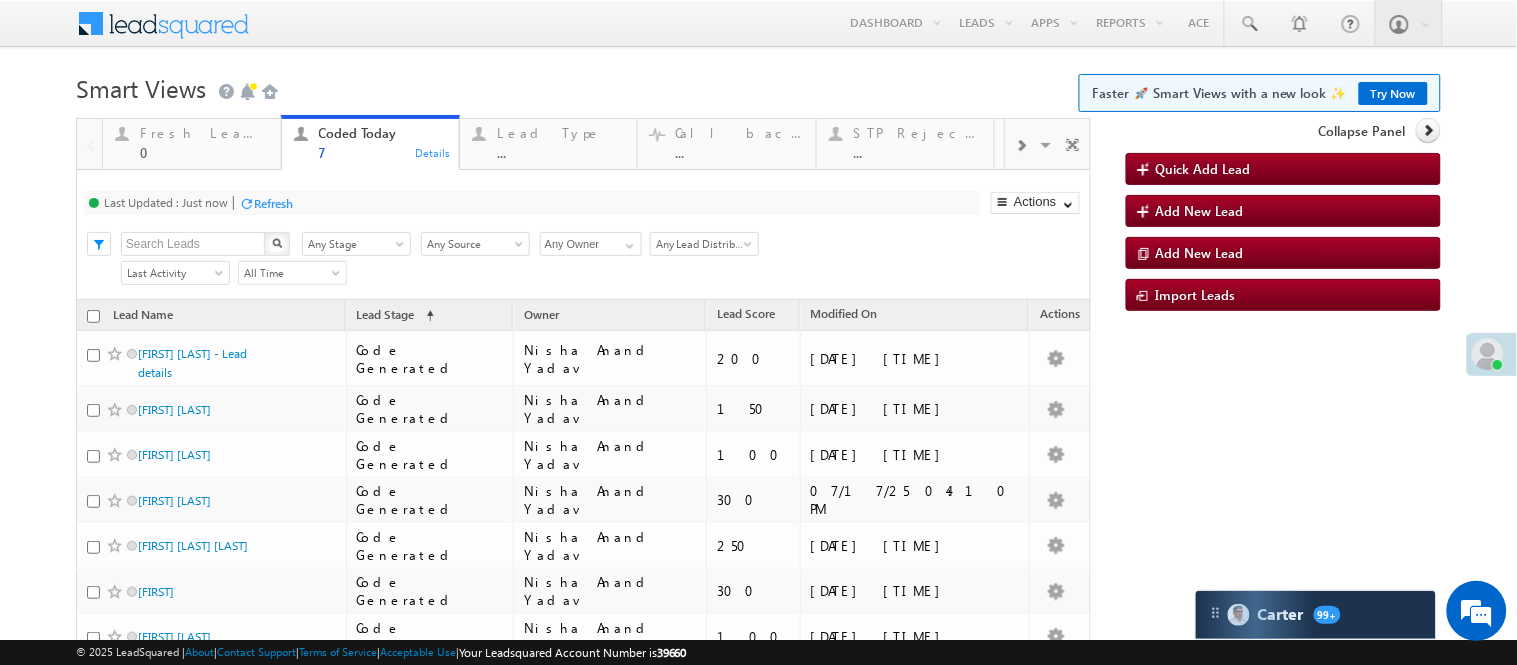 click on "Menu
Nisha Anand Yadav
Nisha .Yada v@ang elbro king. com" at bounding box center [758, 385] 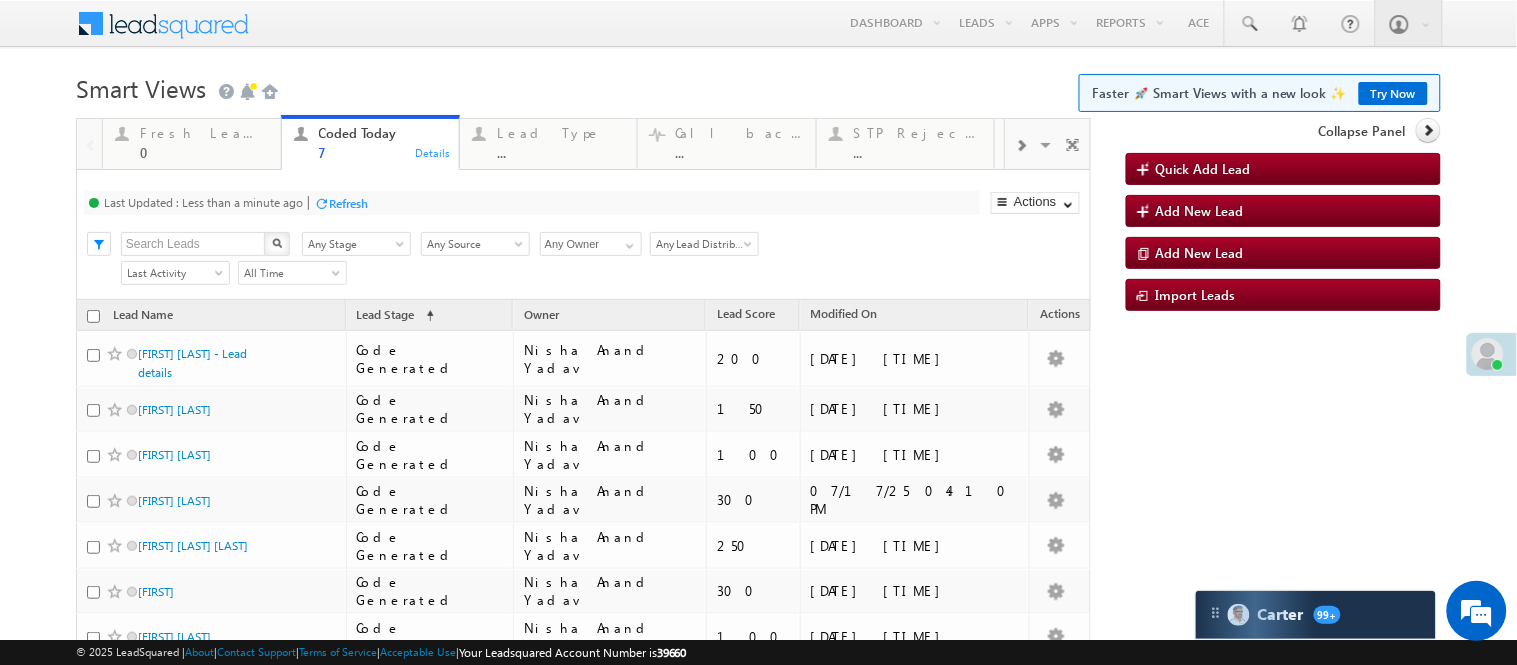click on "Smart Views Getting Started Faster 🚀 Smart Views with a new look ✨ Try Now" at bounding box center [758, 86] 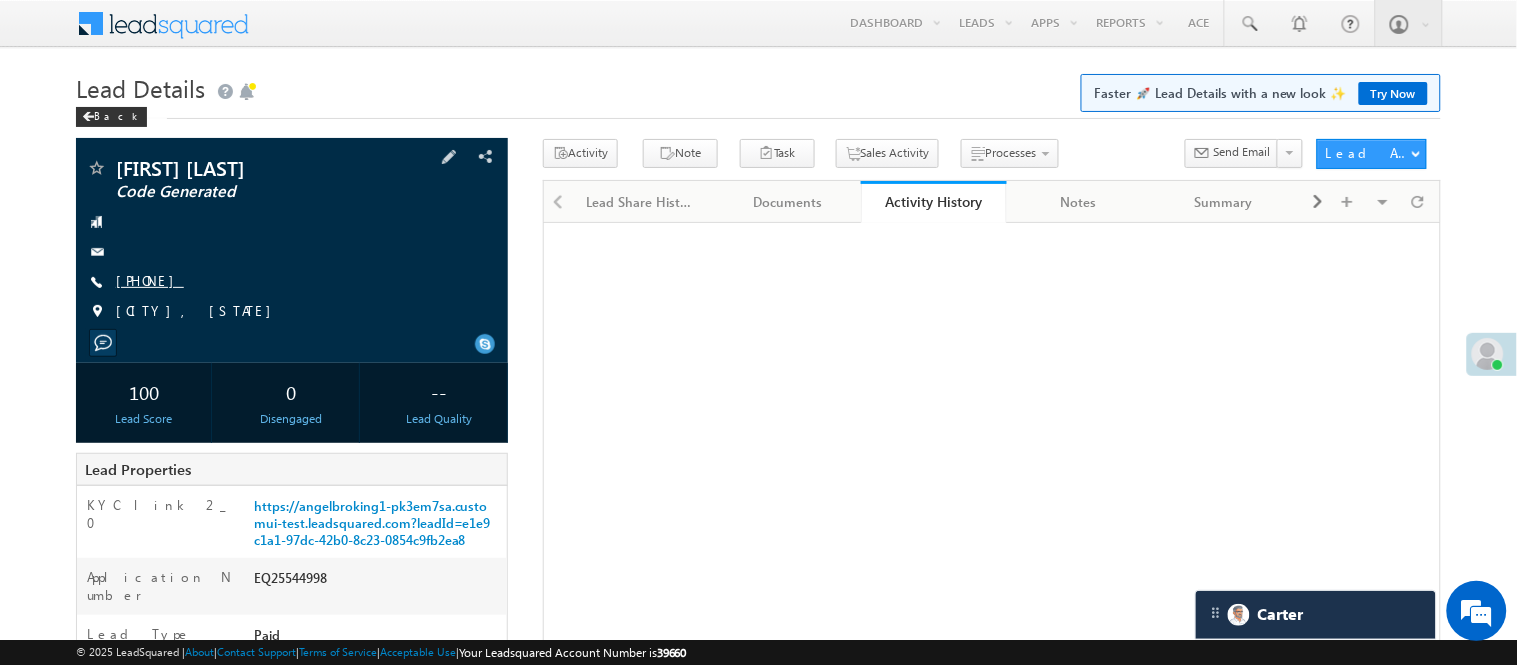 scroll, scrollTop: 0, scrollLeft: 0, axis: both 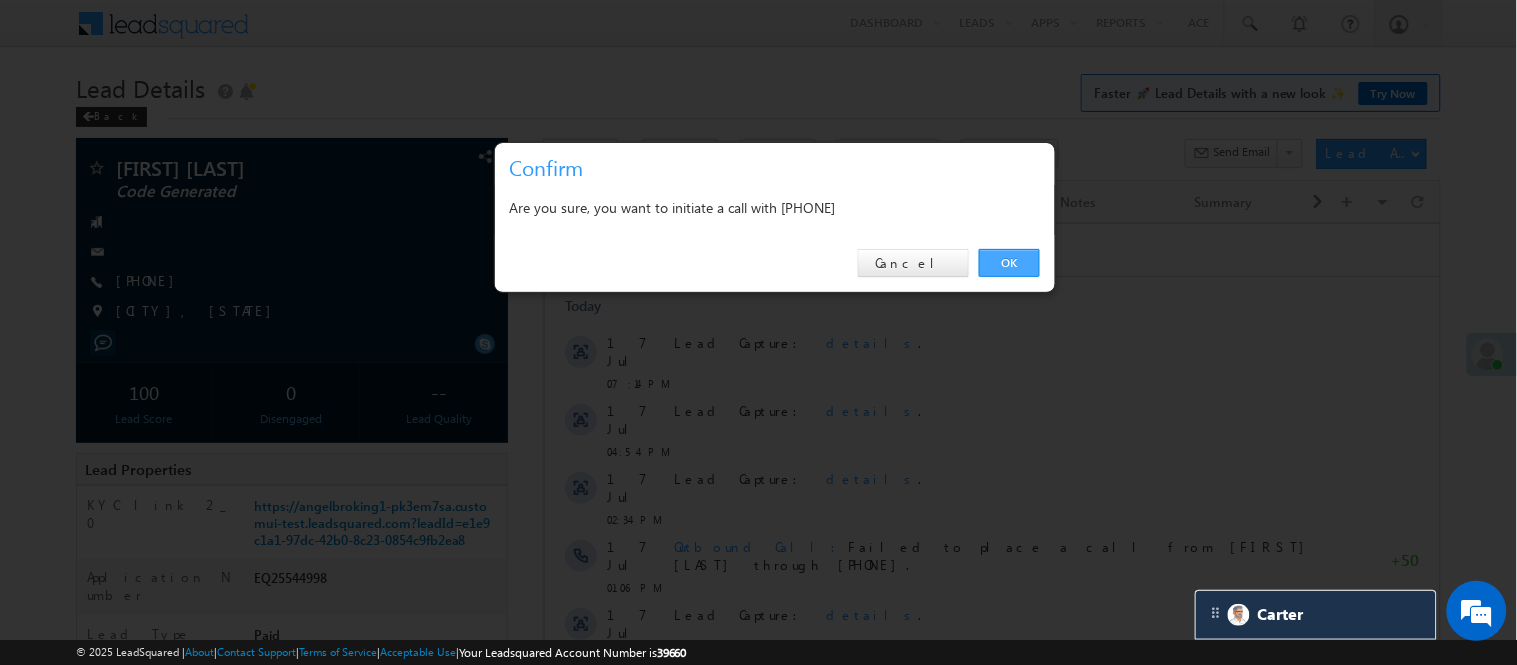 click on "OK" at bounding box center (1009, 263) 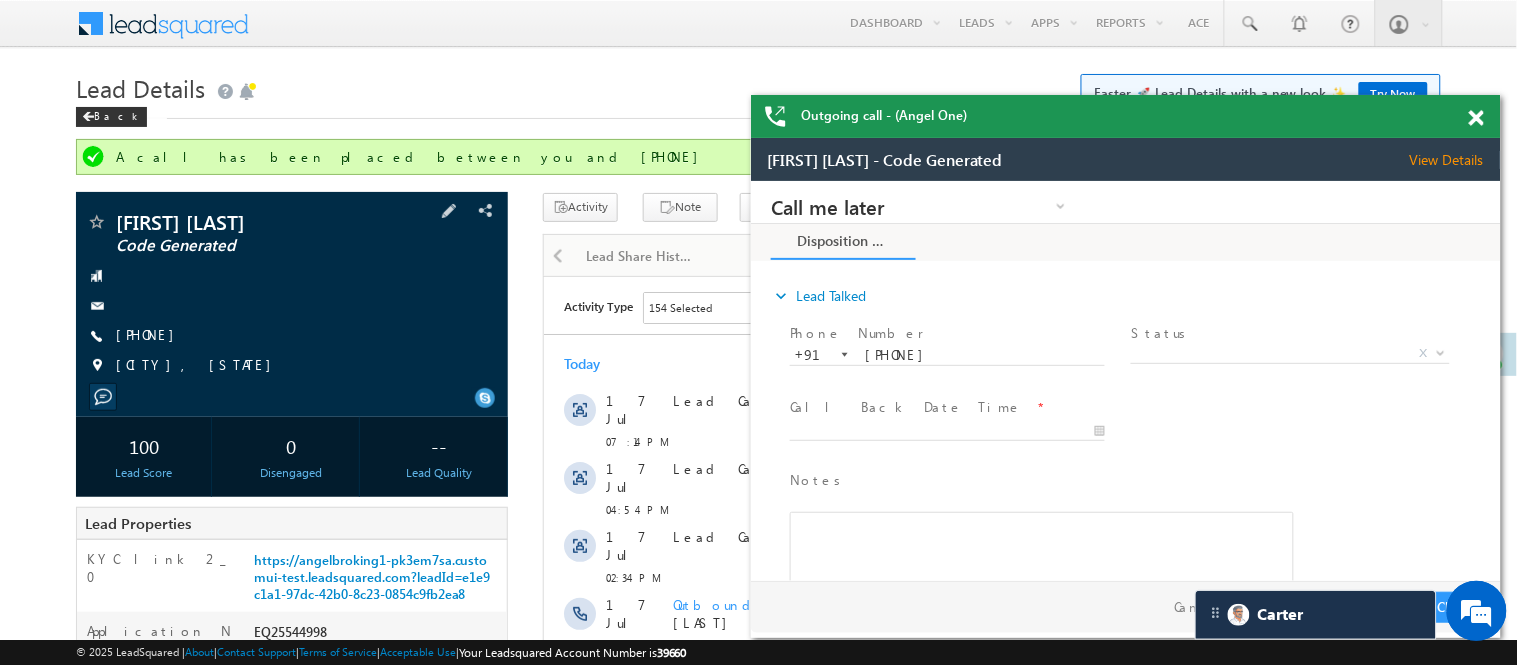 scroll, scrollTop: 0, scrollLeft: 0, axis: both 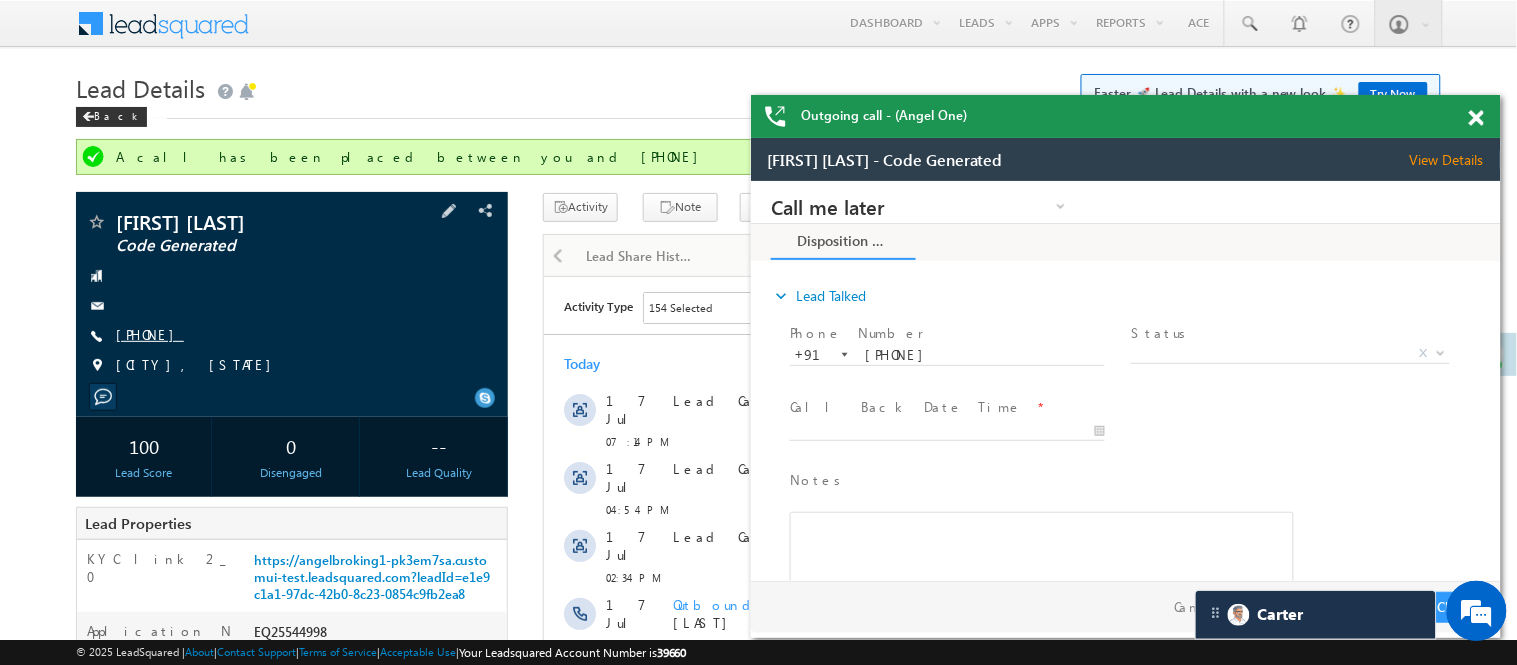 click on "+91-9569523976" at bounding box center [150, 334] 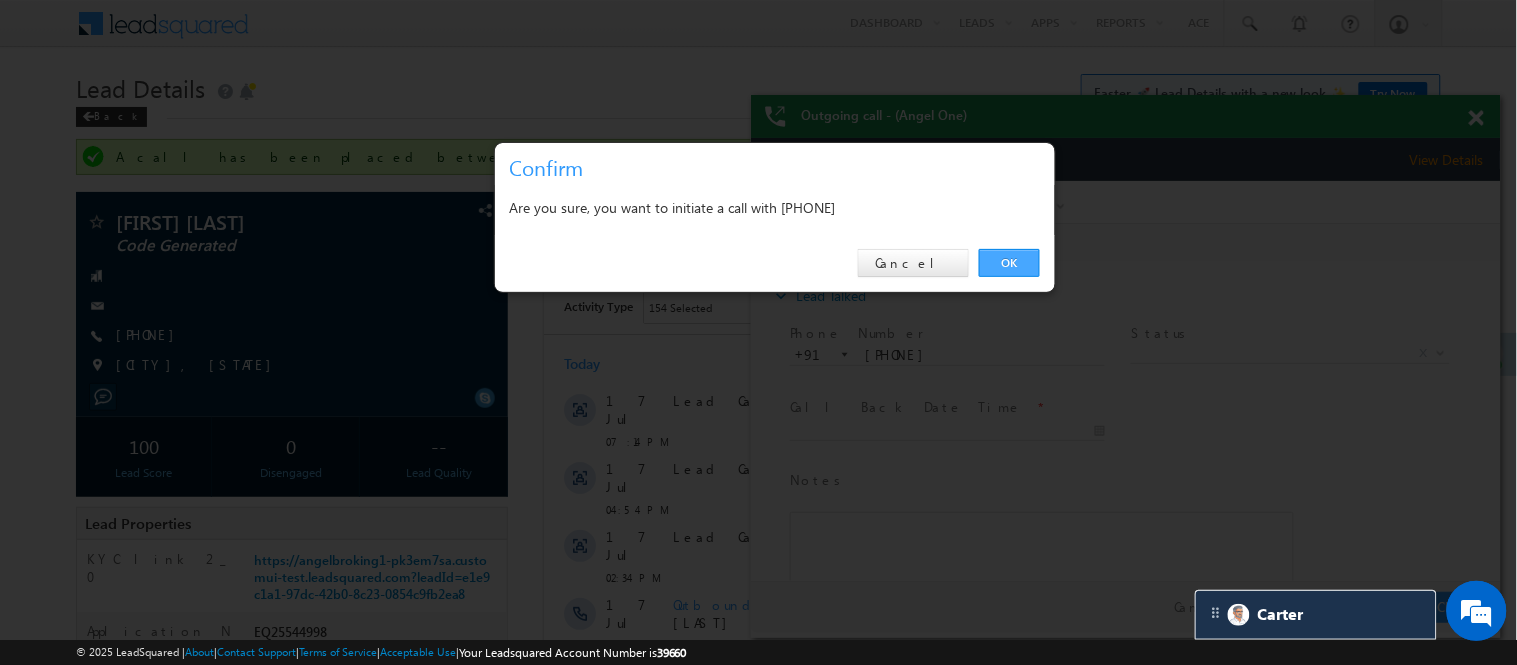 click on "OK" at bounding box center [1009, 263] 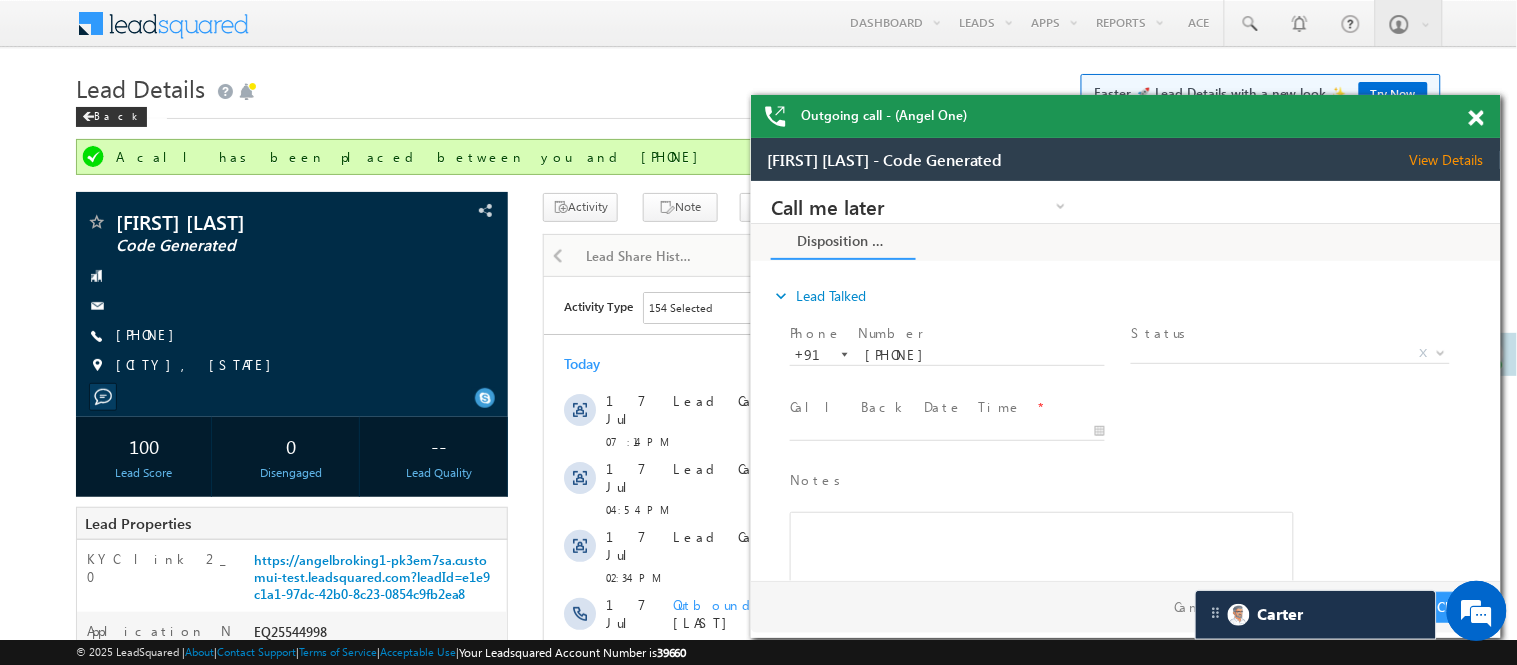 scroll, scrollTop: 0, scrollLeft: 0, axis: both 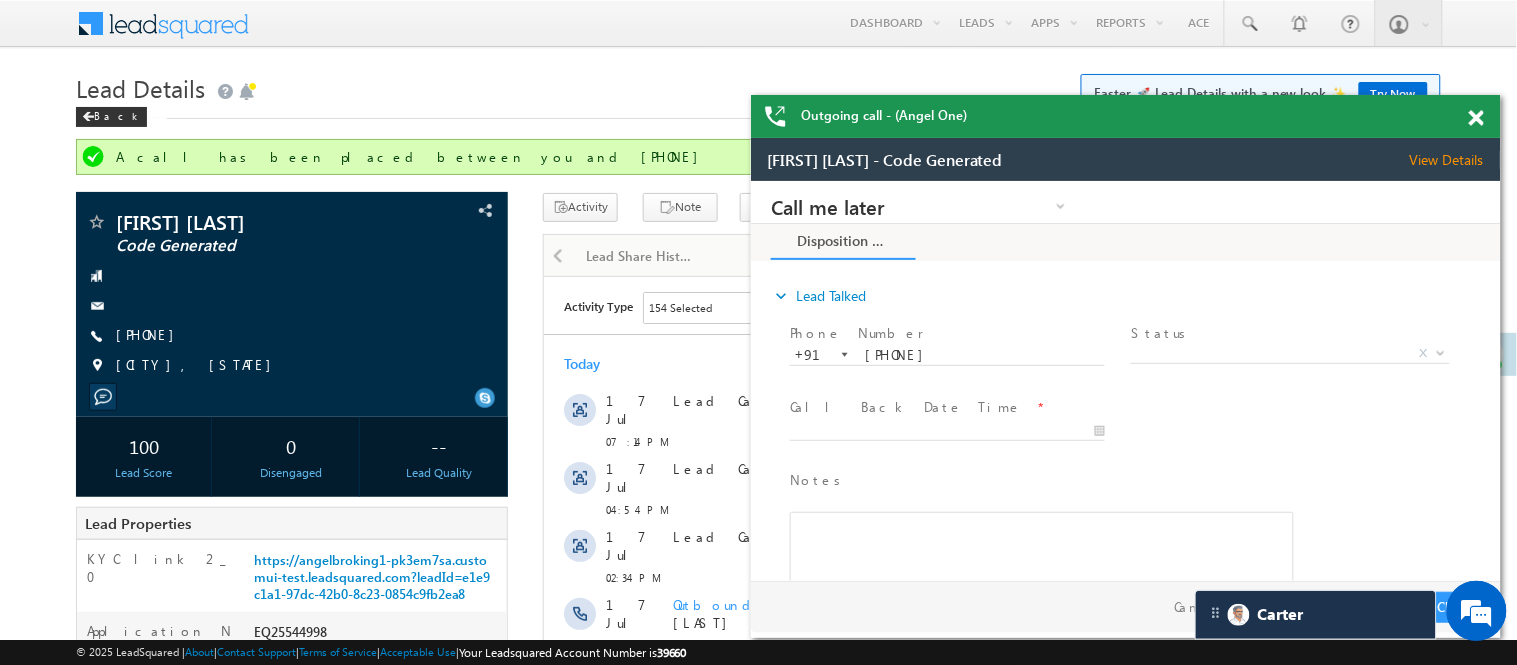 drag, startPoint x: 1472, startPoint y: 114, endPoint x: 47, endPoint y: 145, distance: 1425.3372 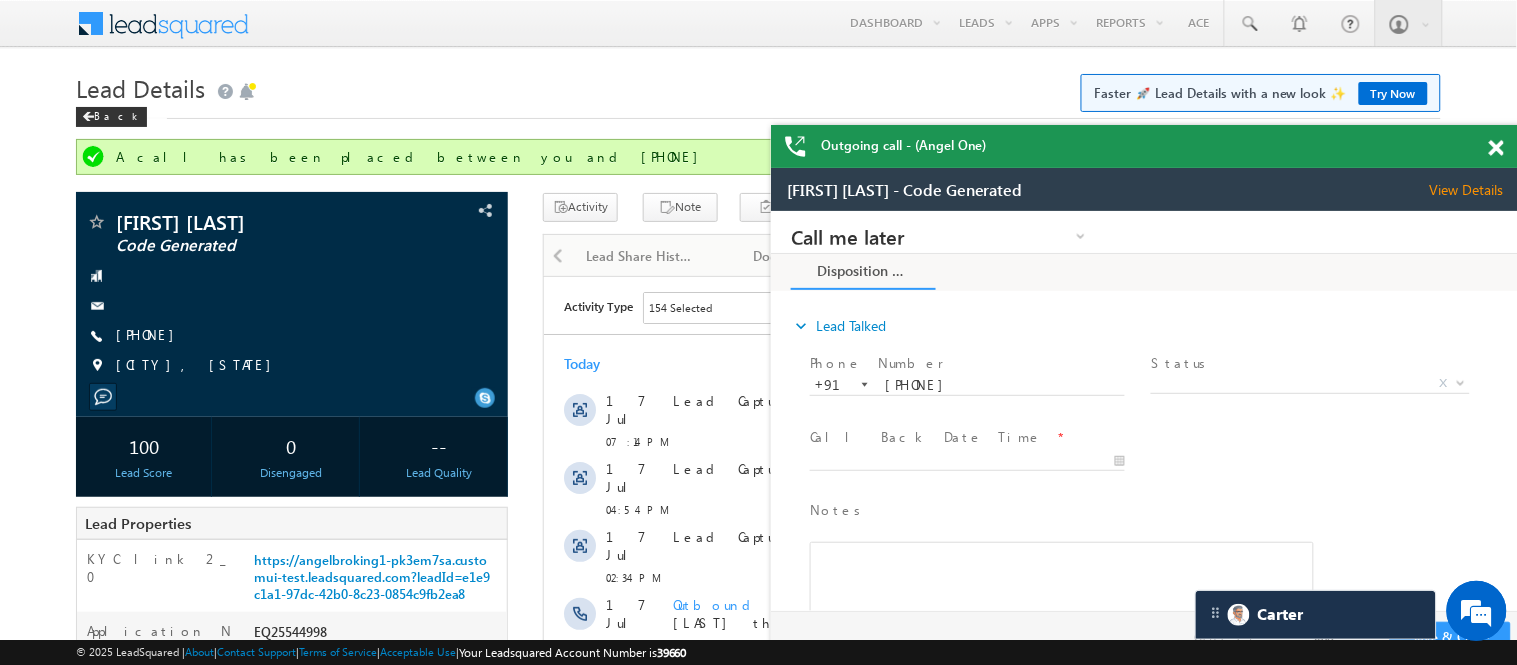 click at bounding box center (1496, 148) 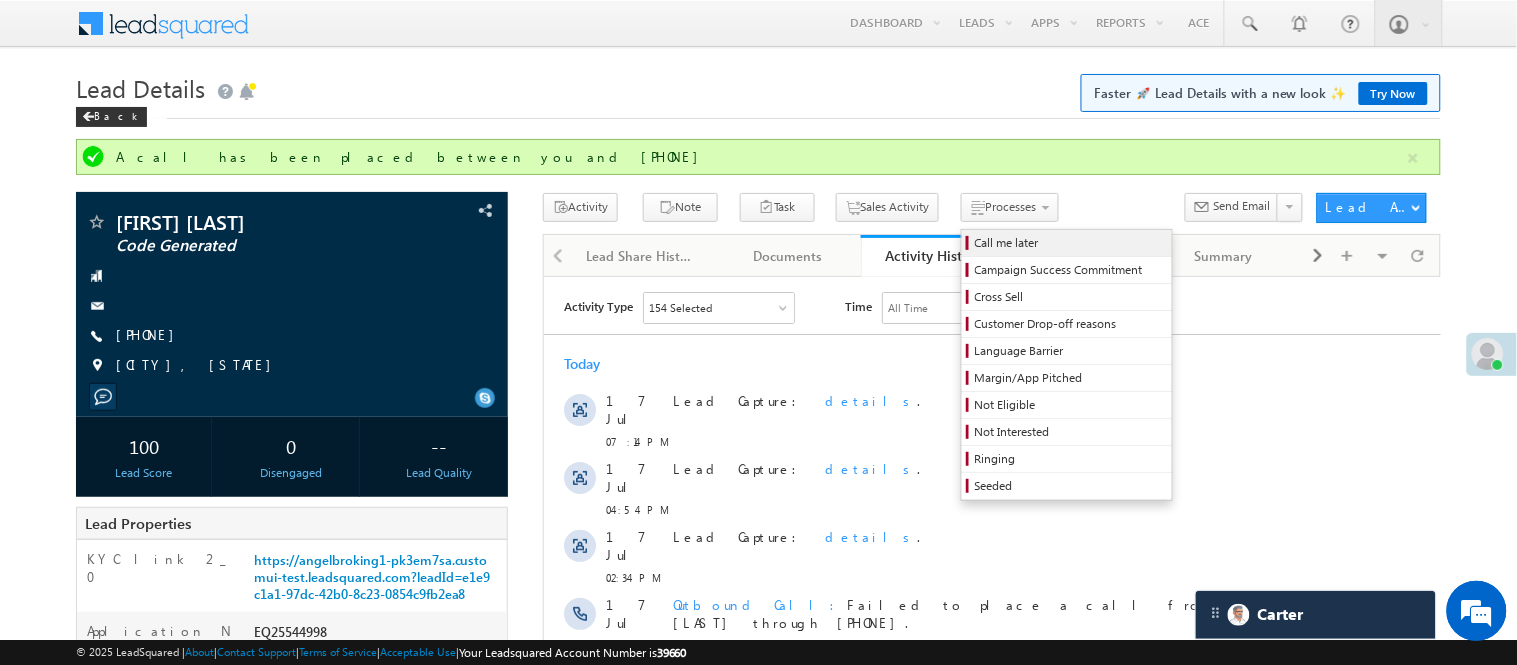 click on "Call me later" at bounding box center [1070, 243] 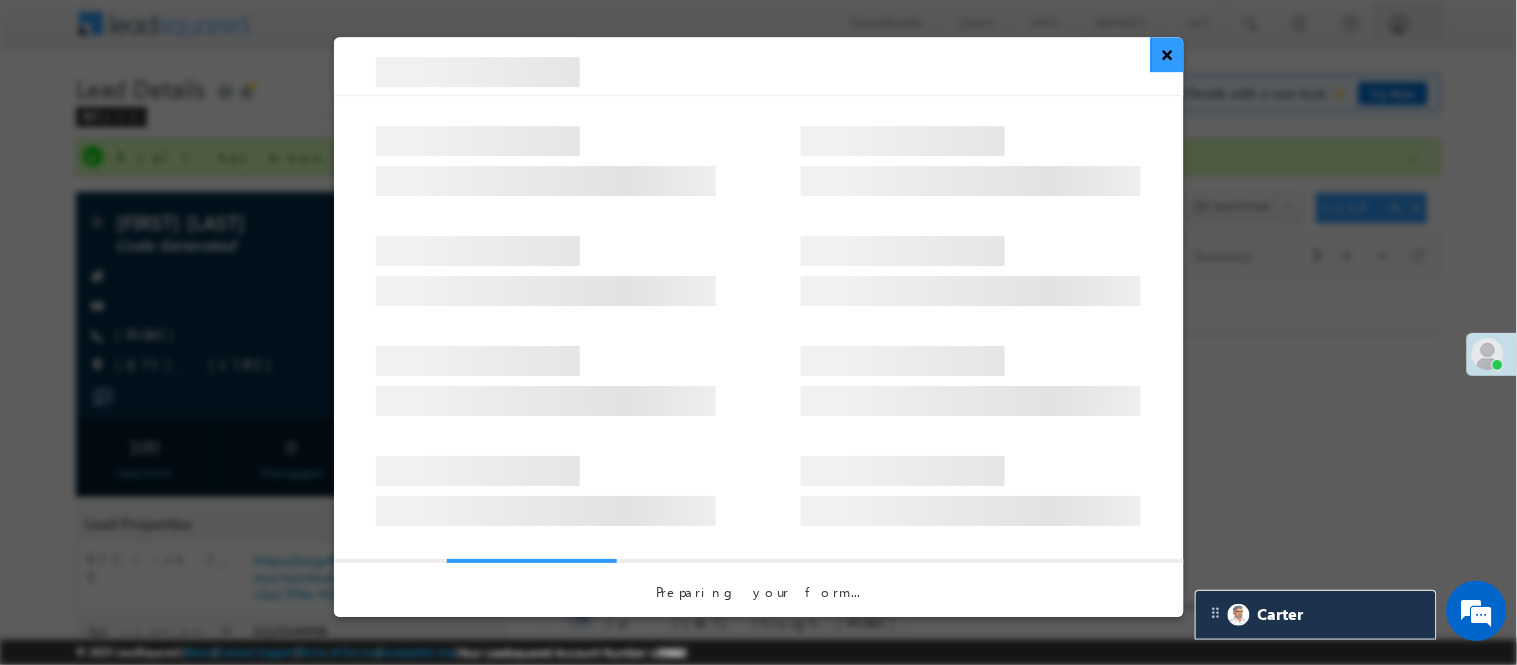 click on "×" at bounding box center (1167, 54) 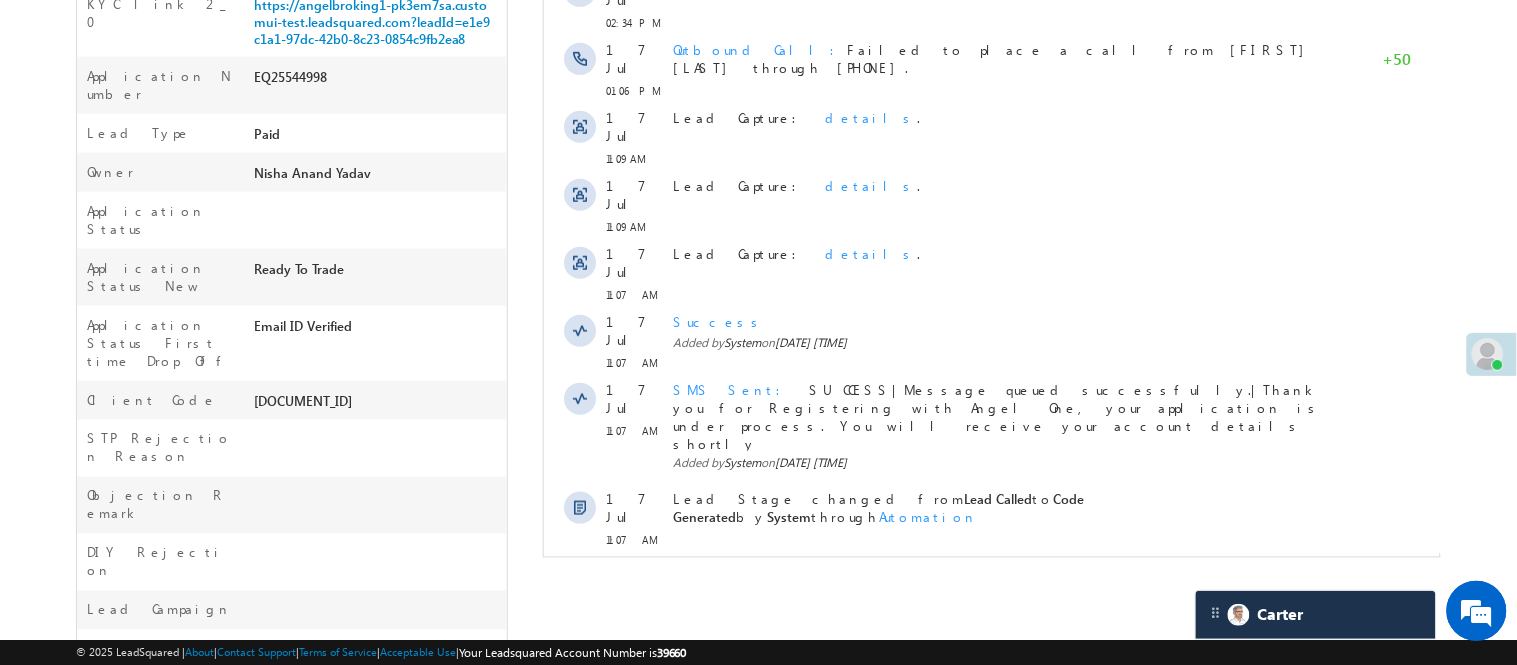 scroll, scrollTop: 0, scrollLeft: 0, axis: both 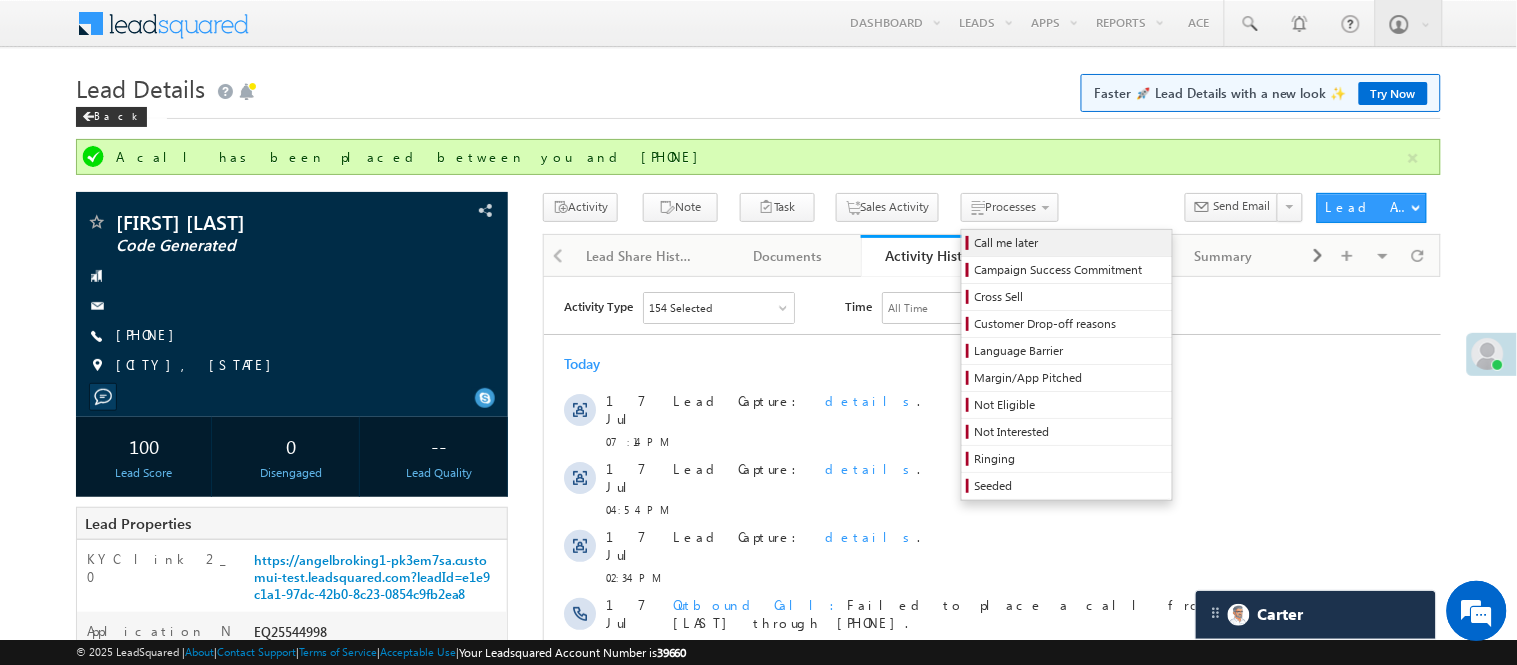 click on "Call me later" at bounding box center [1070, 243] 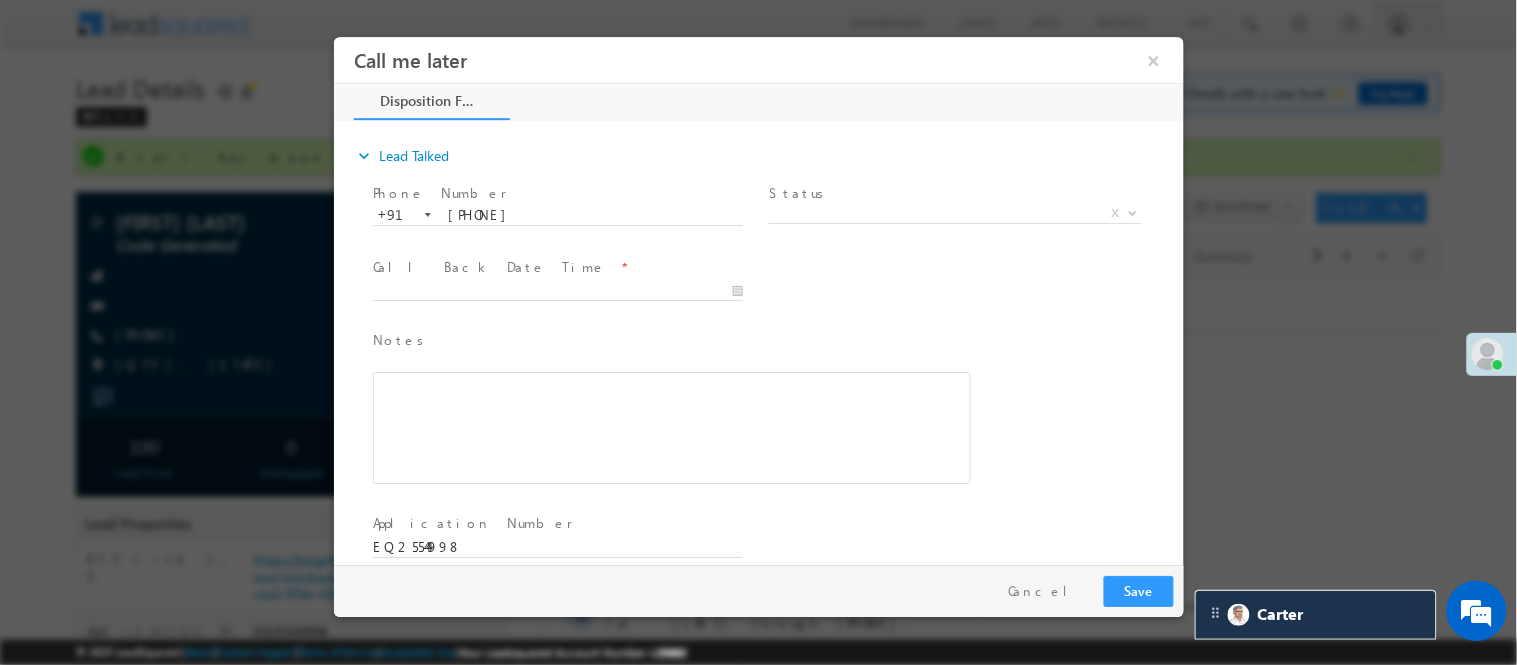 scroll, scrollTop: 0, scrollLeft: 0, axis: both 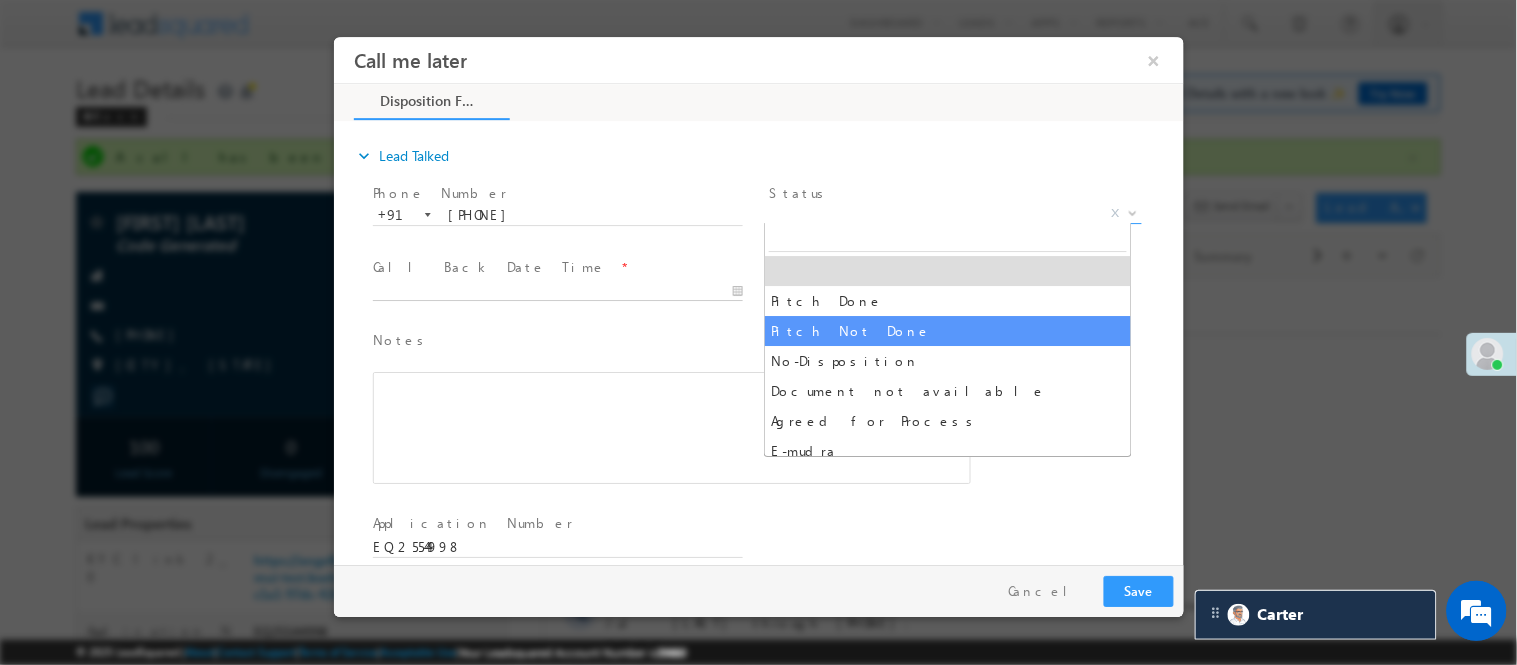 click at bounding box center [557, 291] 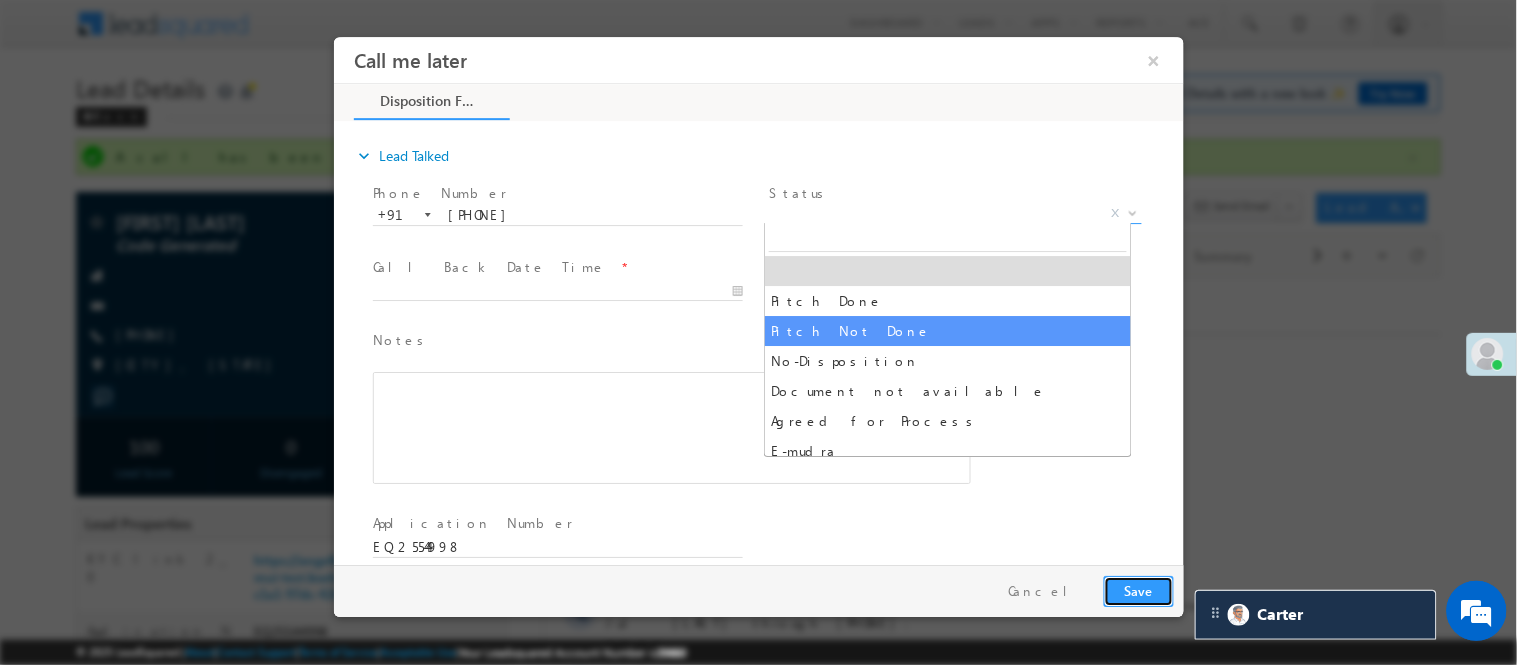 click on "Save" at bounding box center (1138, 590) 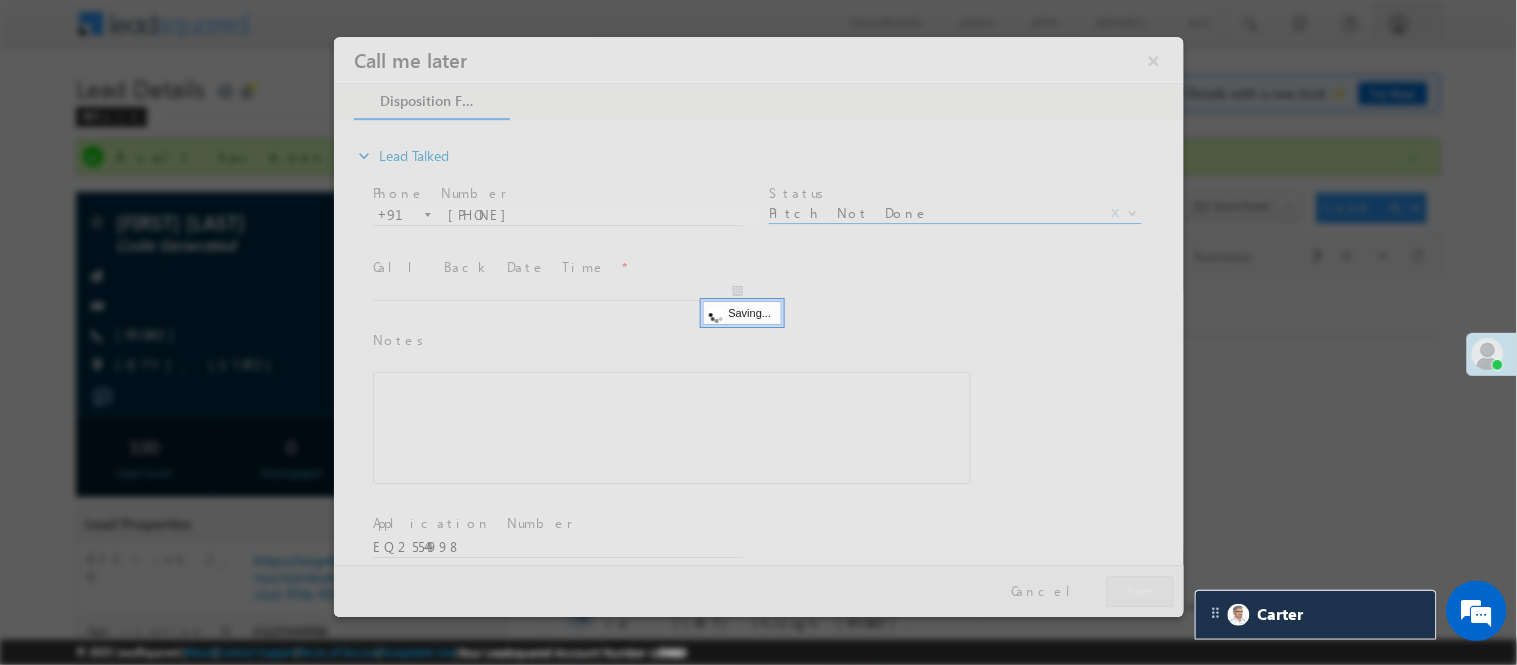 select on "Pitch Not Done" 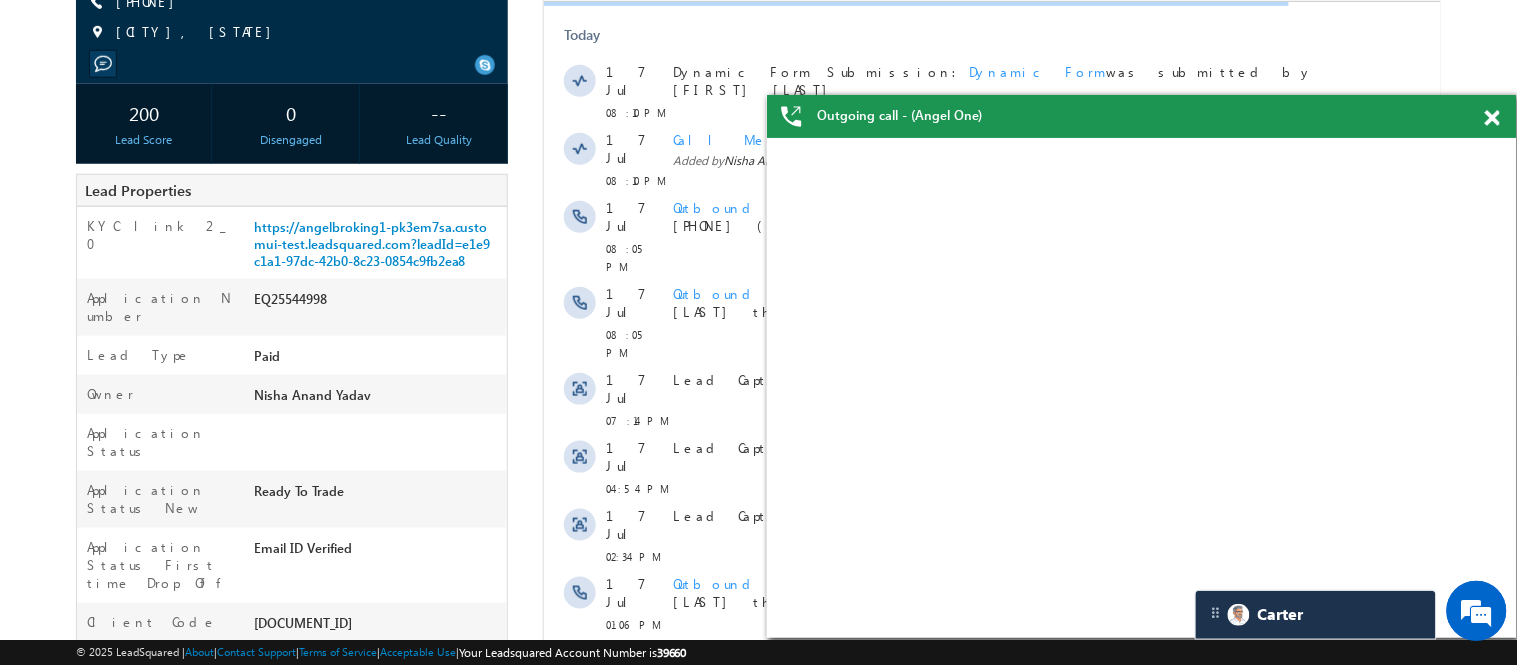 scroll, scrollTop: 0, scrollLeft: 0, axis: both 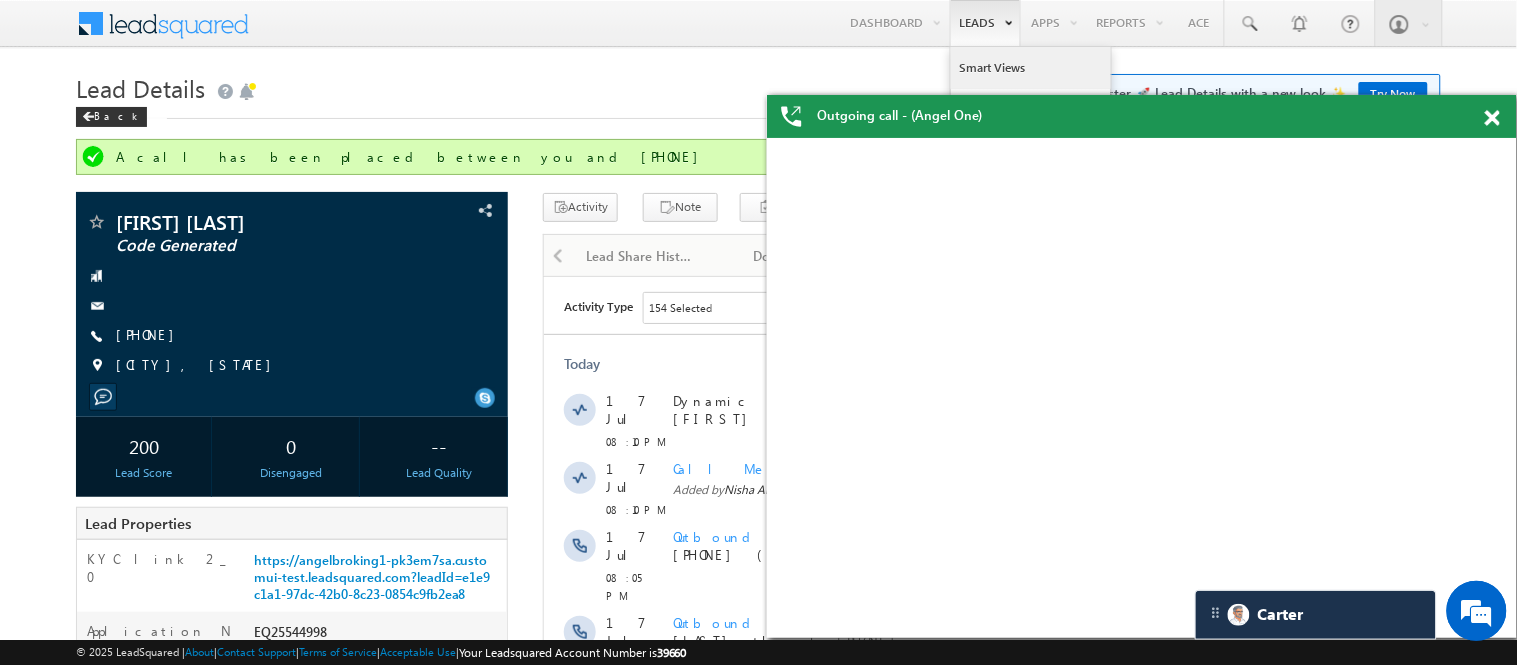 click on "Smart Views" at bounding box center (1031, 68) 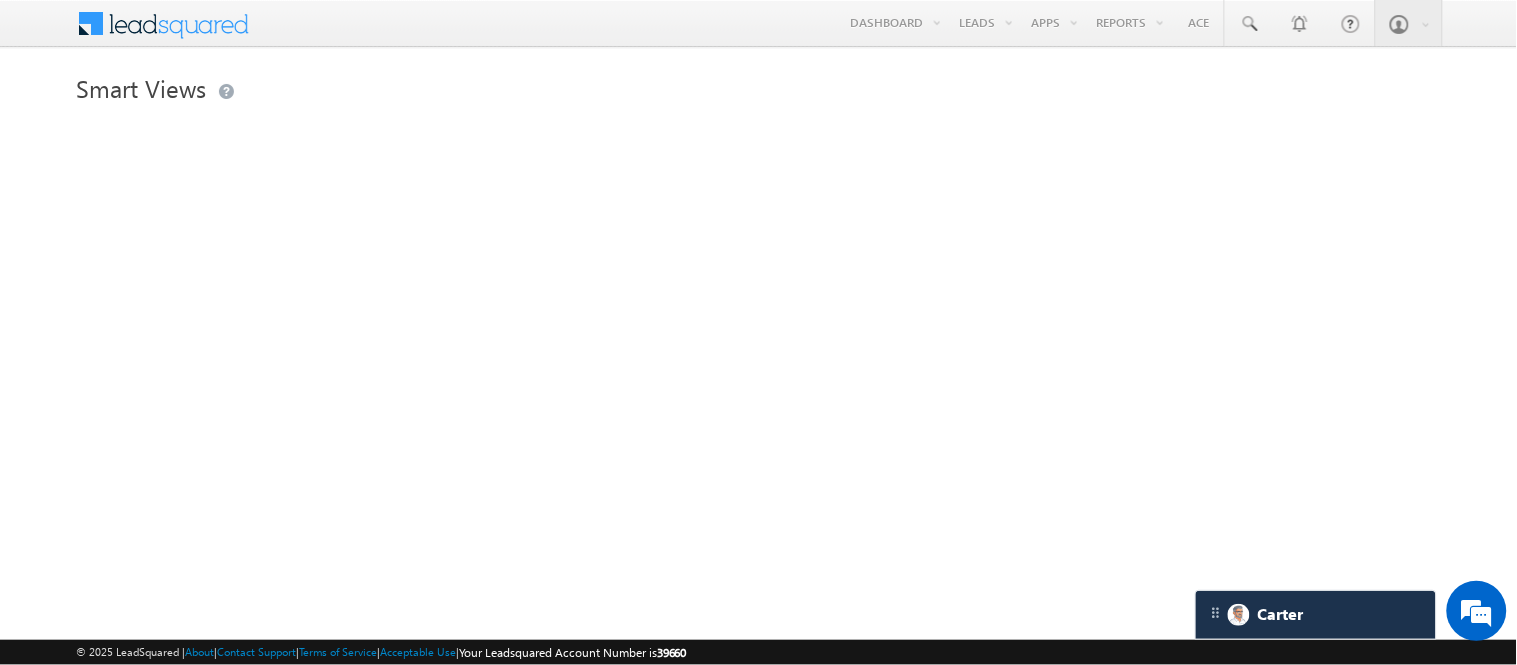 scroll, scrollTop: 0, scrollLeft: 0, axis: both 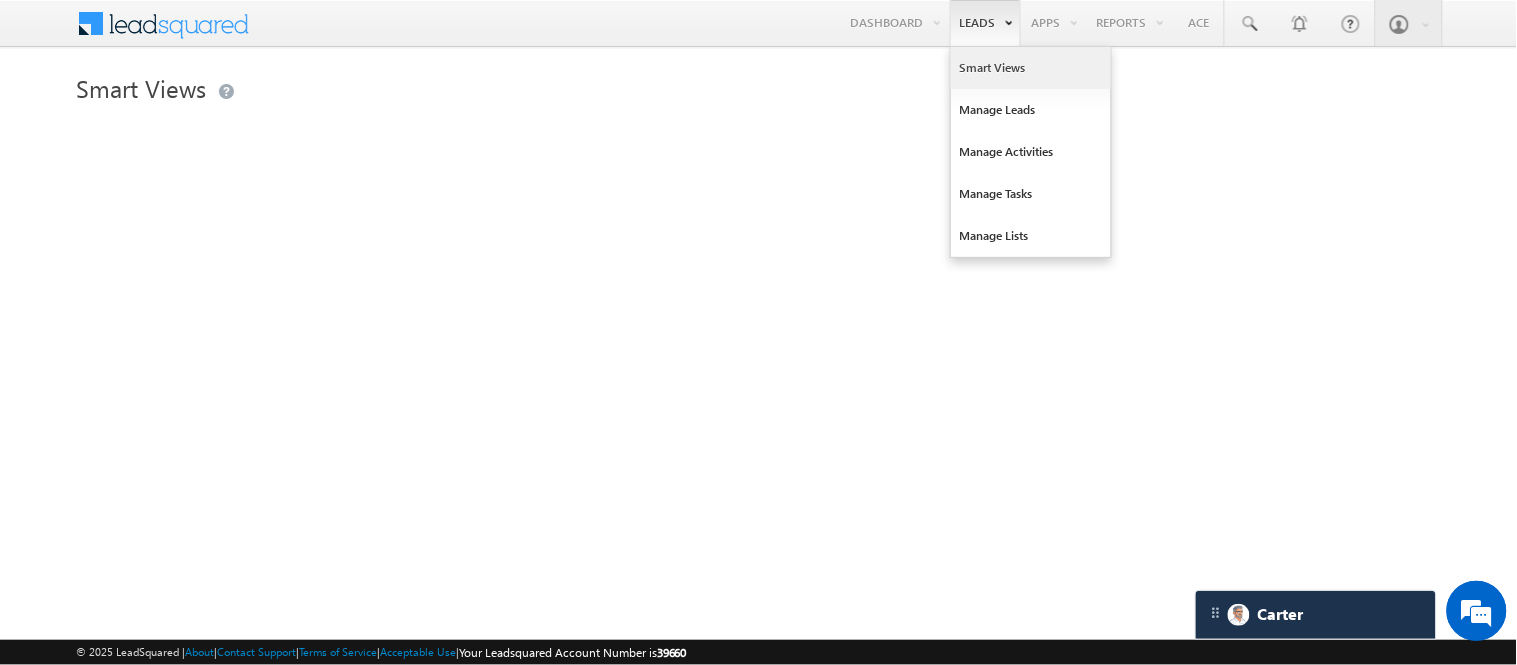click on "Smart Views" at bounding box center (1031, 68) 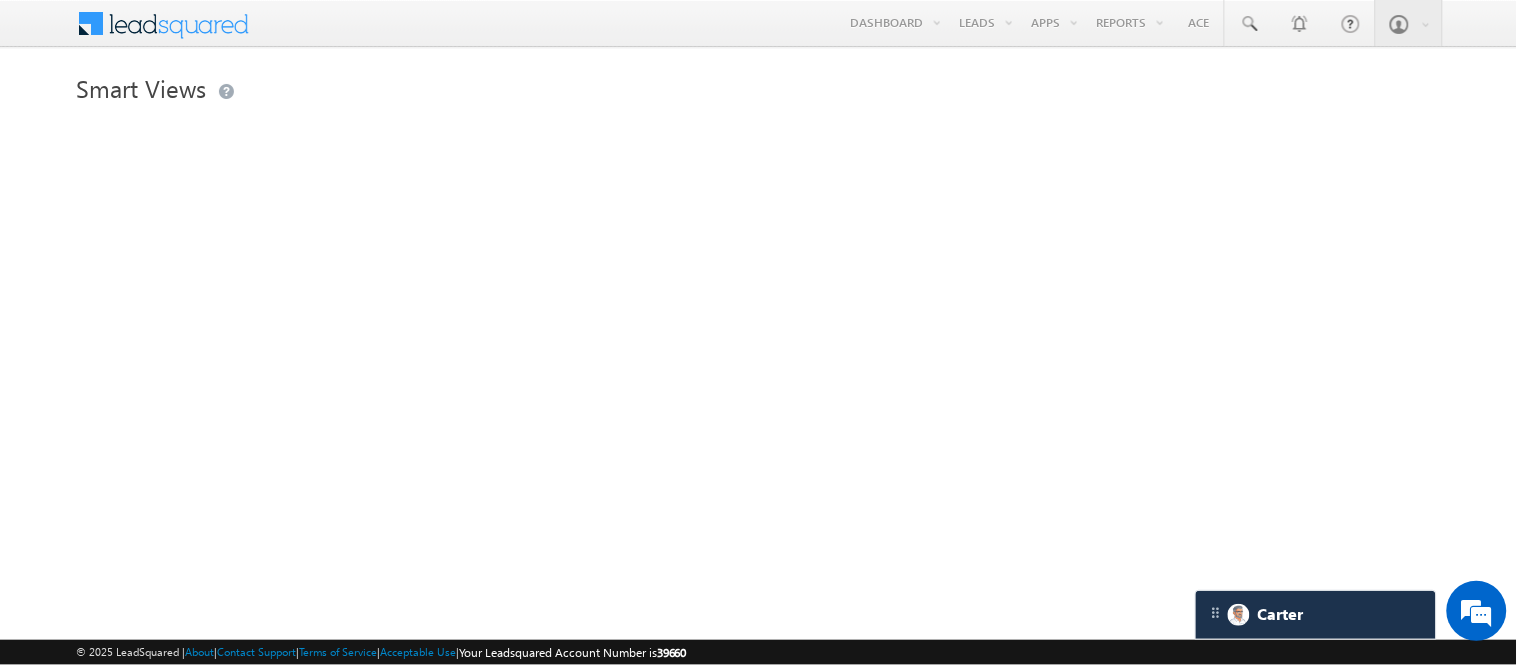scroll, scrollTop: 0, scrollLeft: 0, axis: both 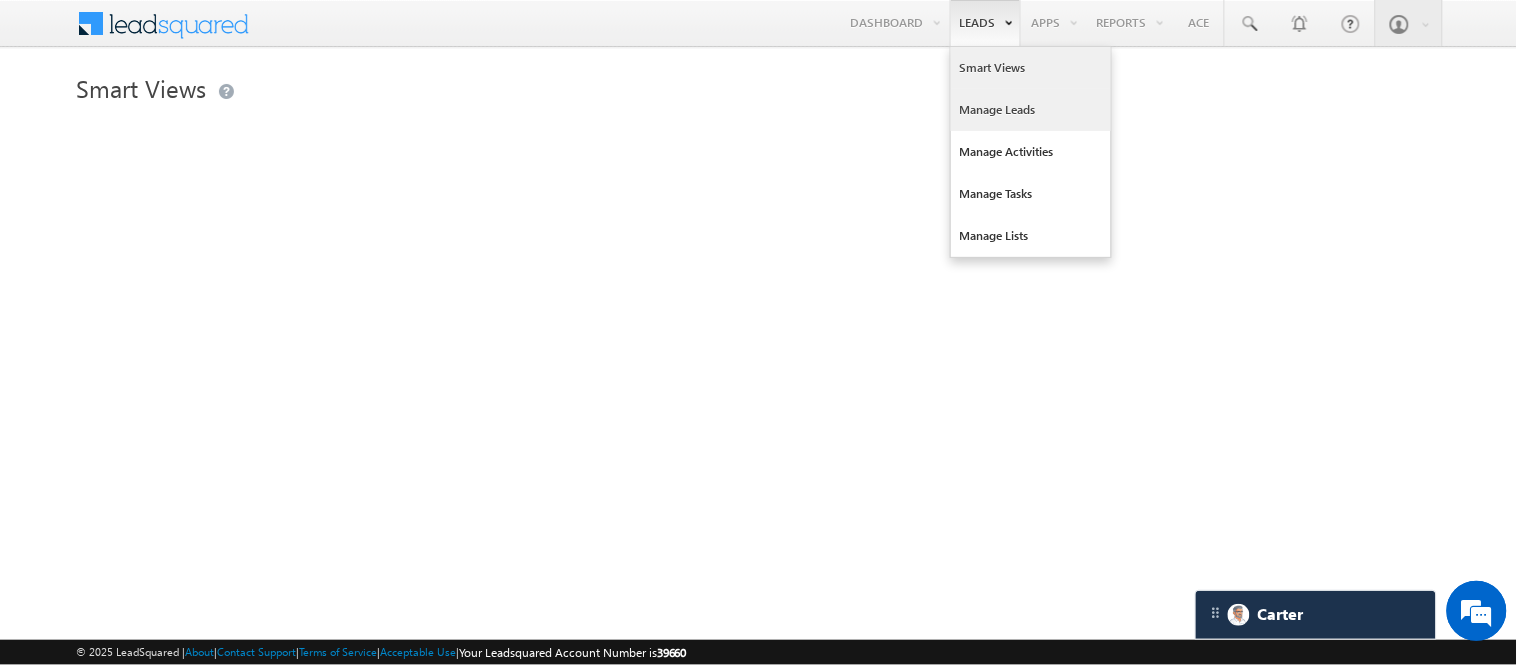 click on "Manage Leads" at bounding box center [1031, 110] 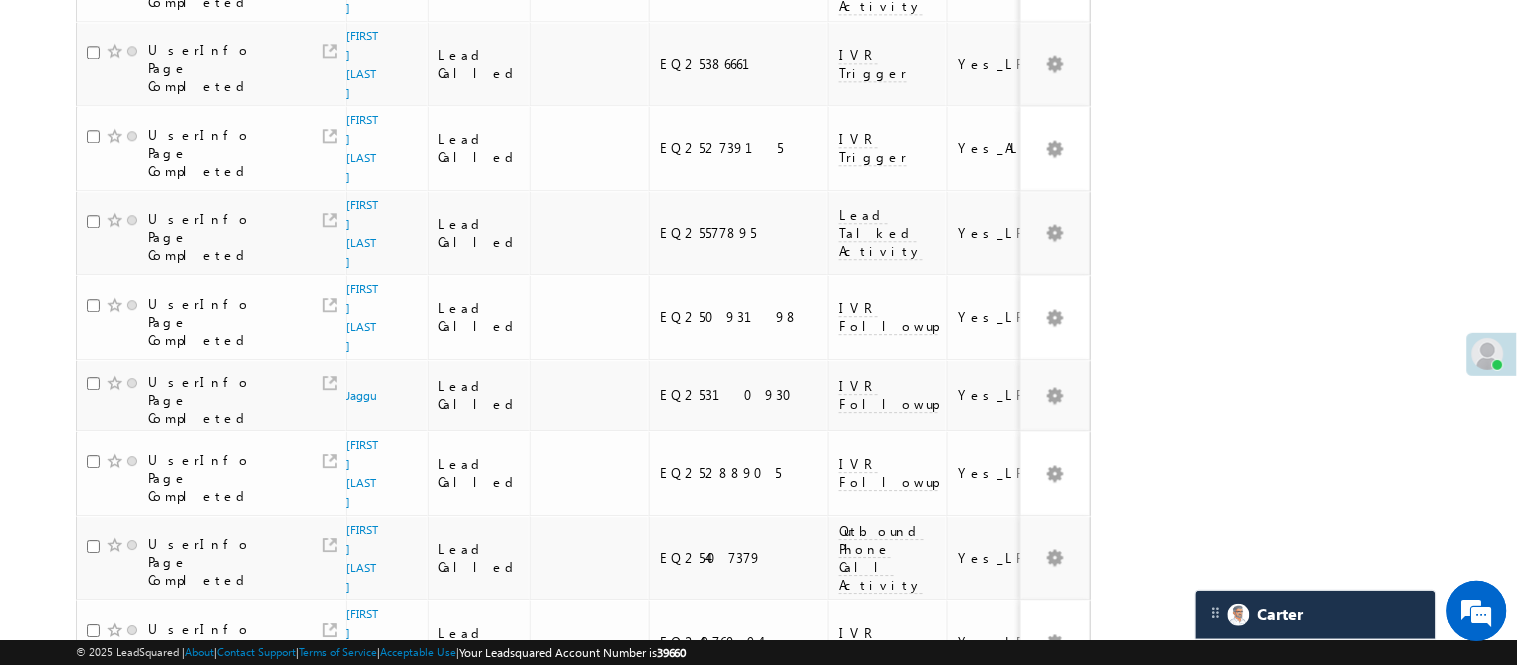 scroll, scrollTop: 555, scrollLeft: 0, axis: vertical 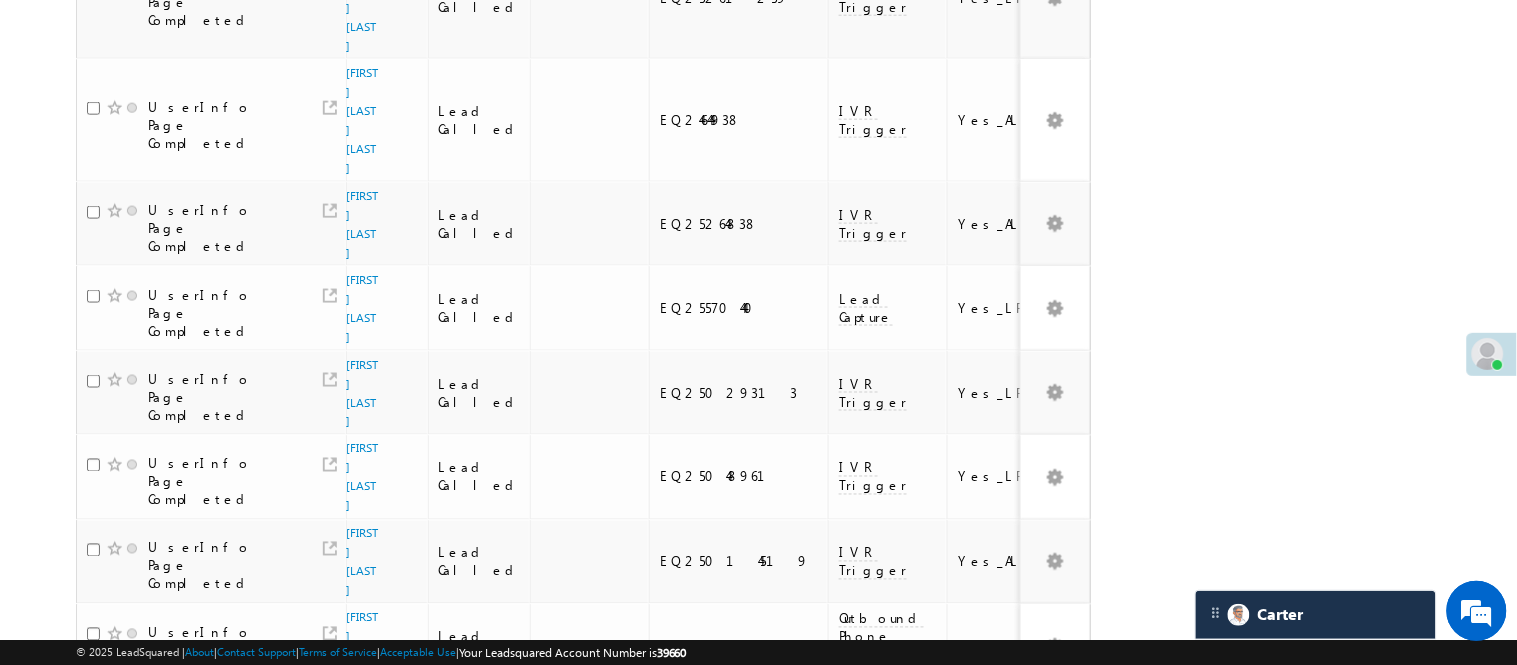 click on "Lead Called" at bounding box center [213, -361] 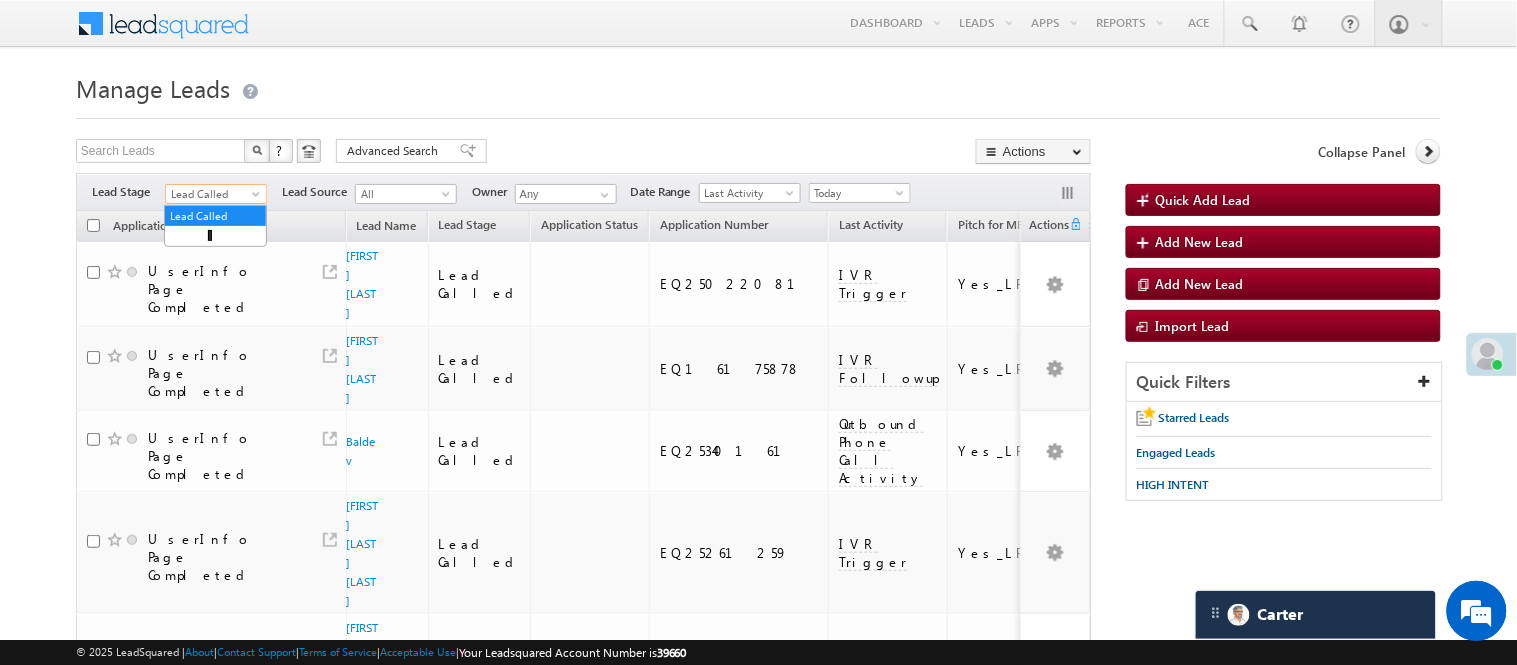 scroll, scrollTop: 0, scrollLeft: 0, axis: both 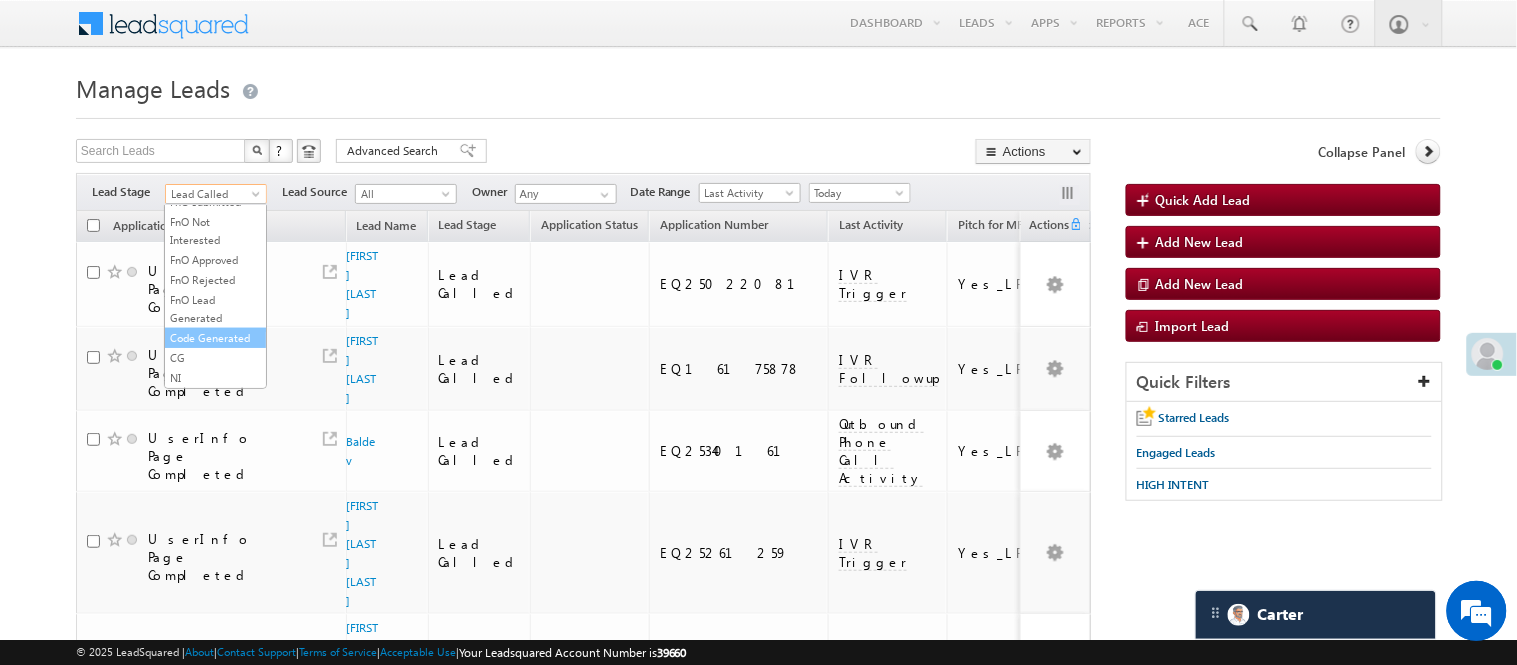 click on "Code Generated" at bounding box center (215, 338) 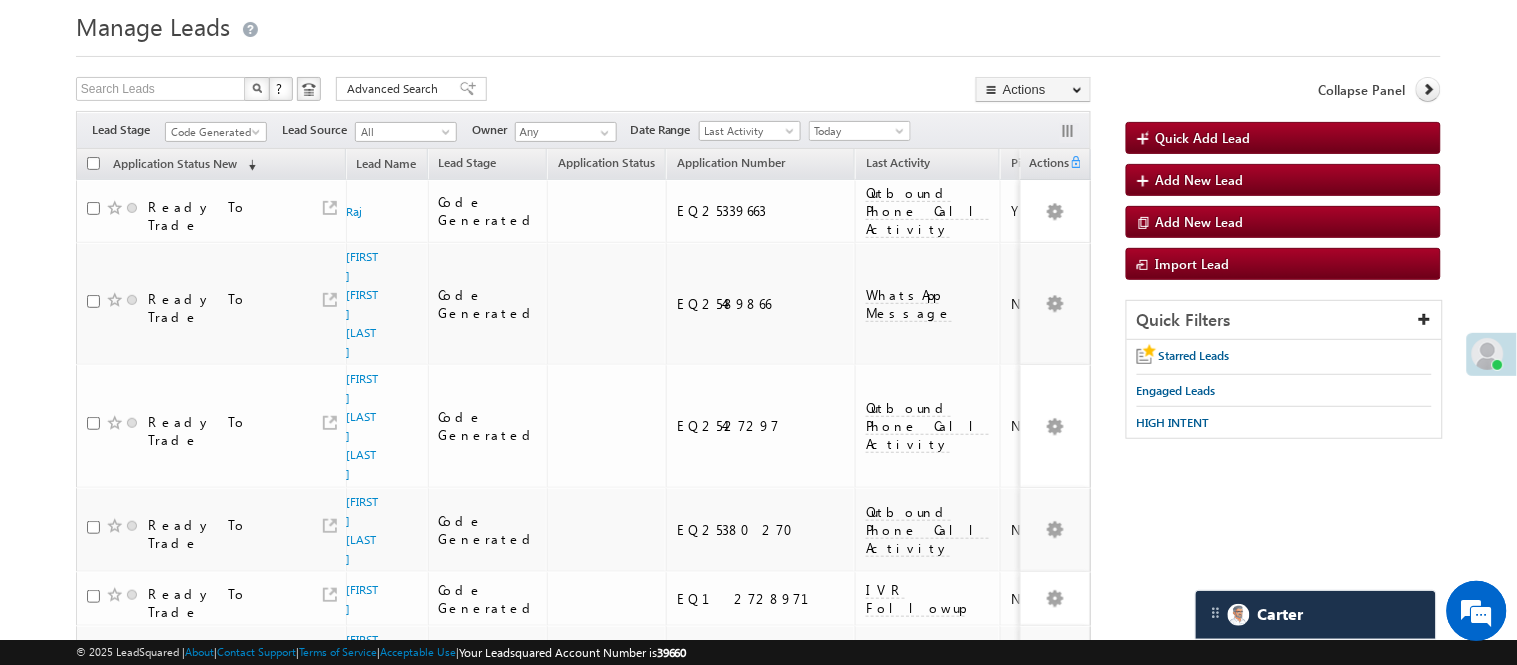 scroll, scrollTop: 0, scrollLeft: 0, axis: both 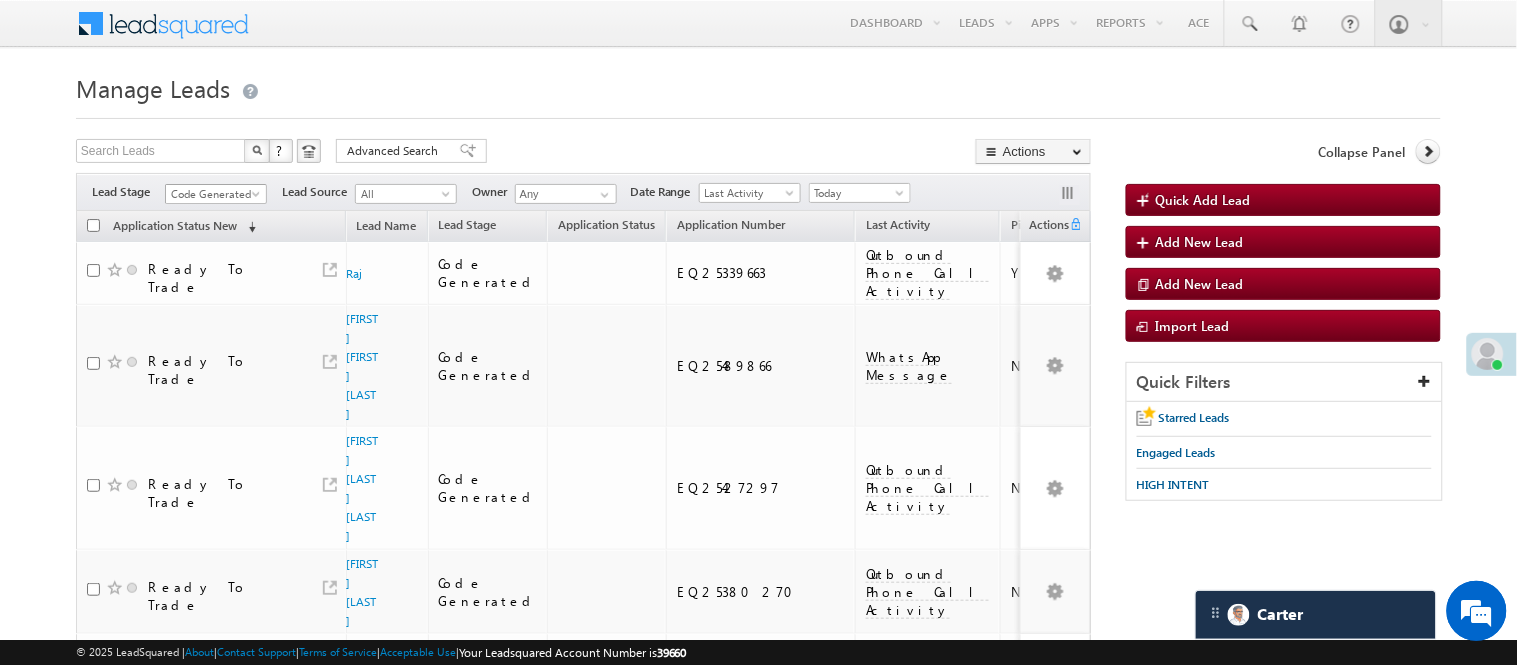 click on "Code Generated" at bounding box center [213, 194] 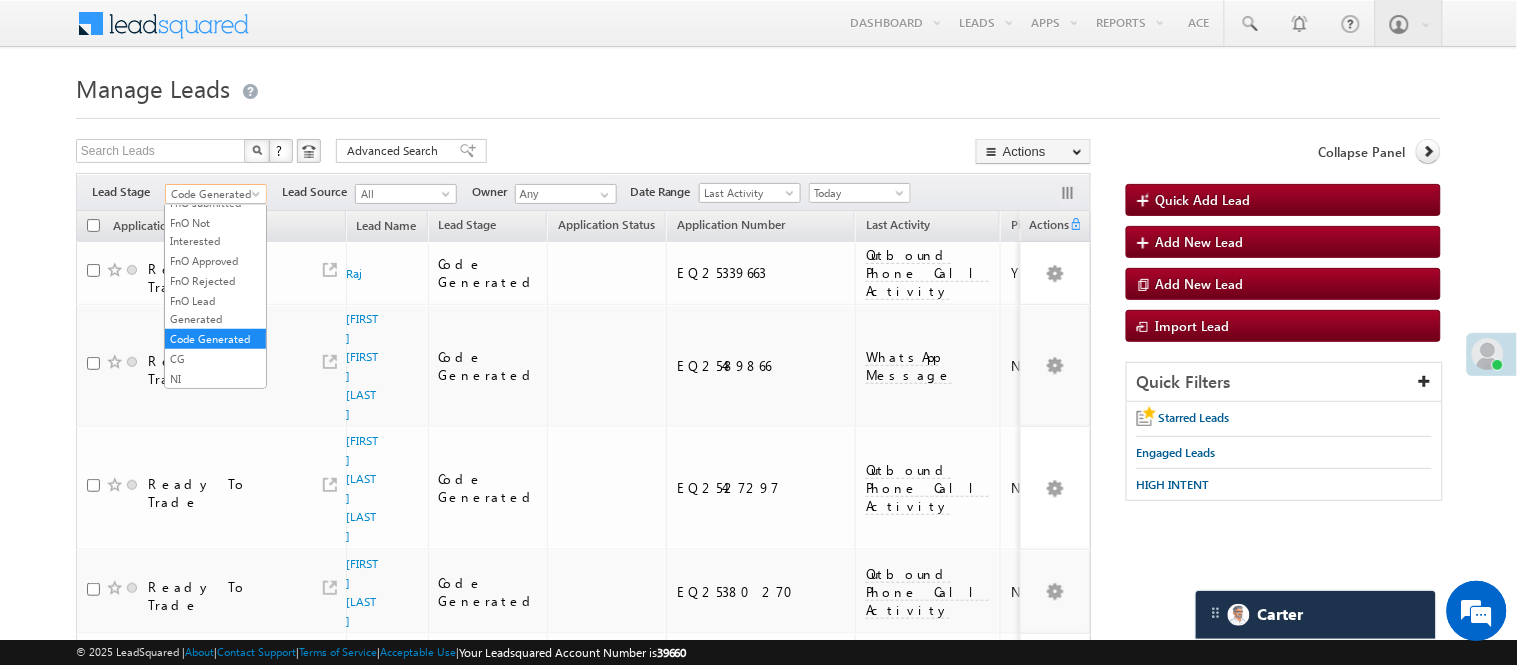 scroll, scrollTop: 0, scrollLeft: 0, axis: both 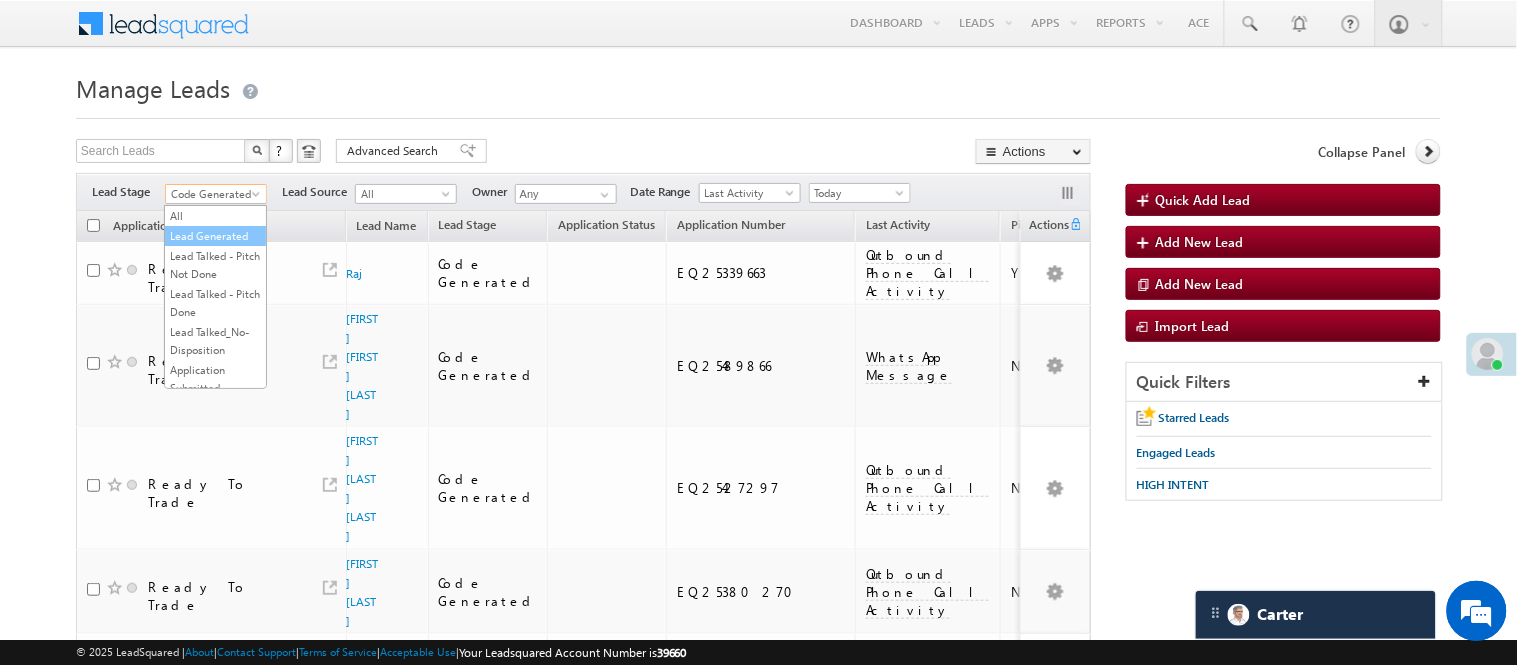 click on "Lead Generated" at bounding box center (215, 236) 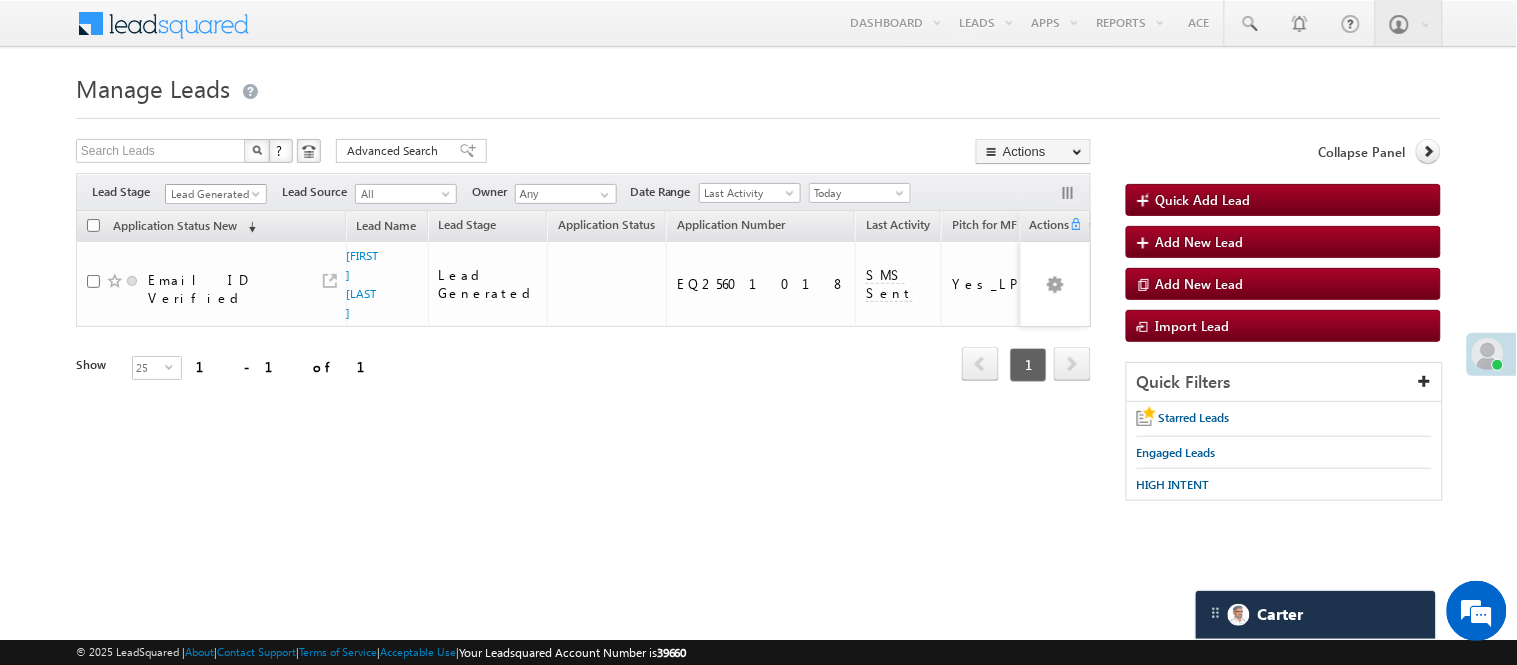 click on "Lead Generated" at bounding box center [213, 194] 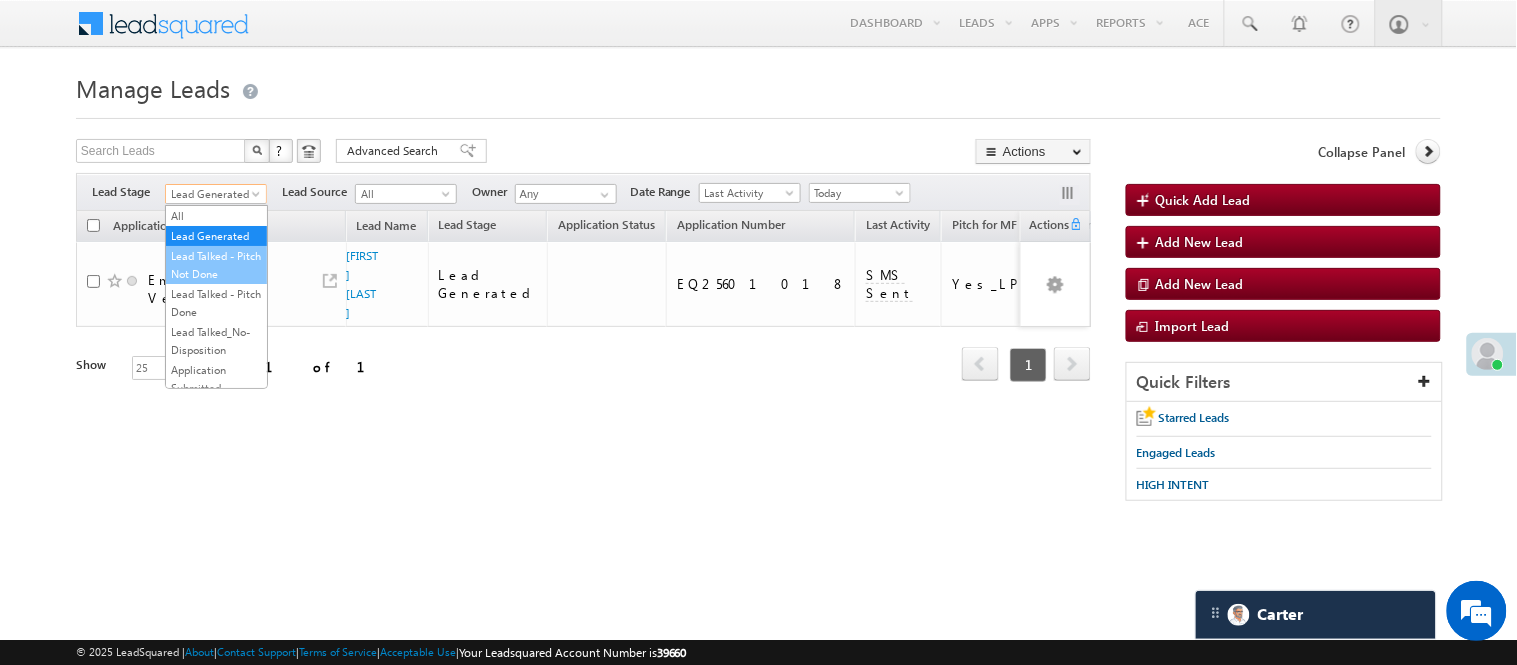 scroll, scrollTop: 496, scrollLeft: 0, axis: vertical 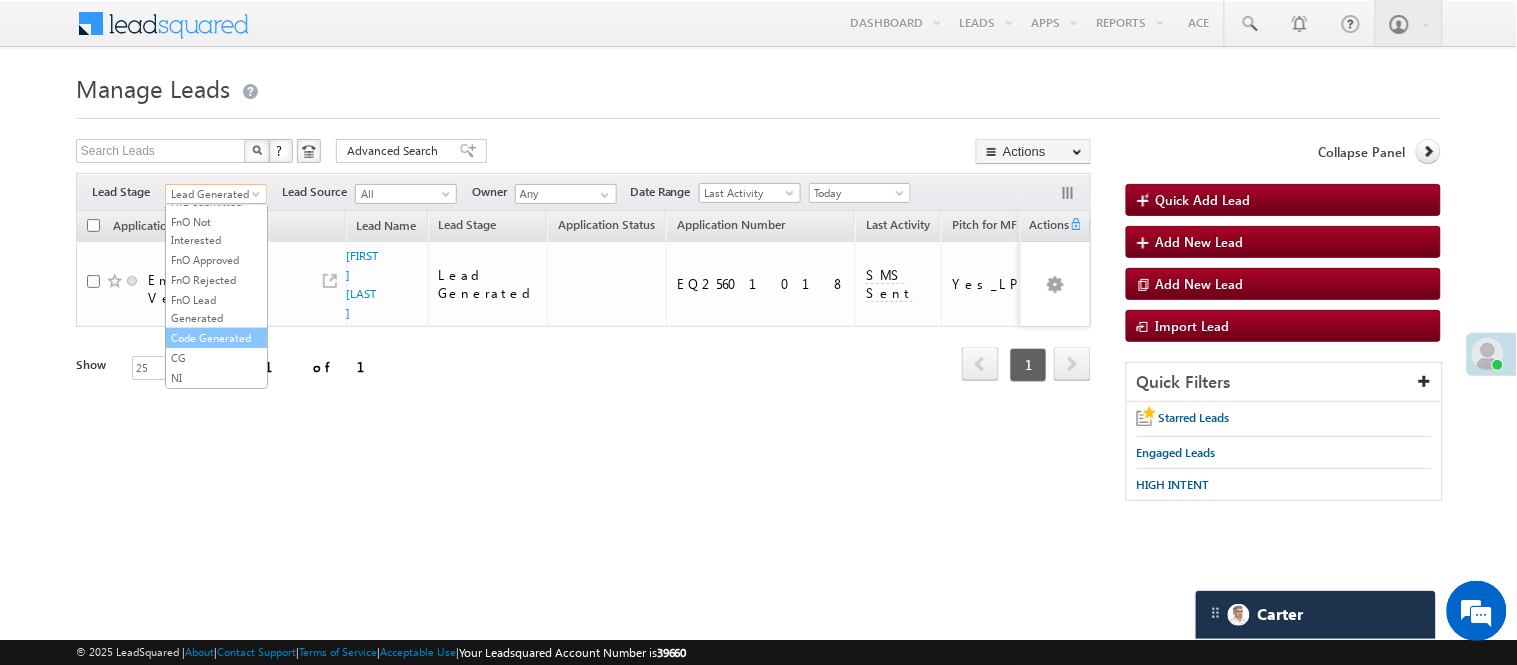 click on "Code Generated" at bounding box center (216, 338) 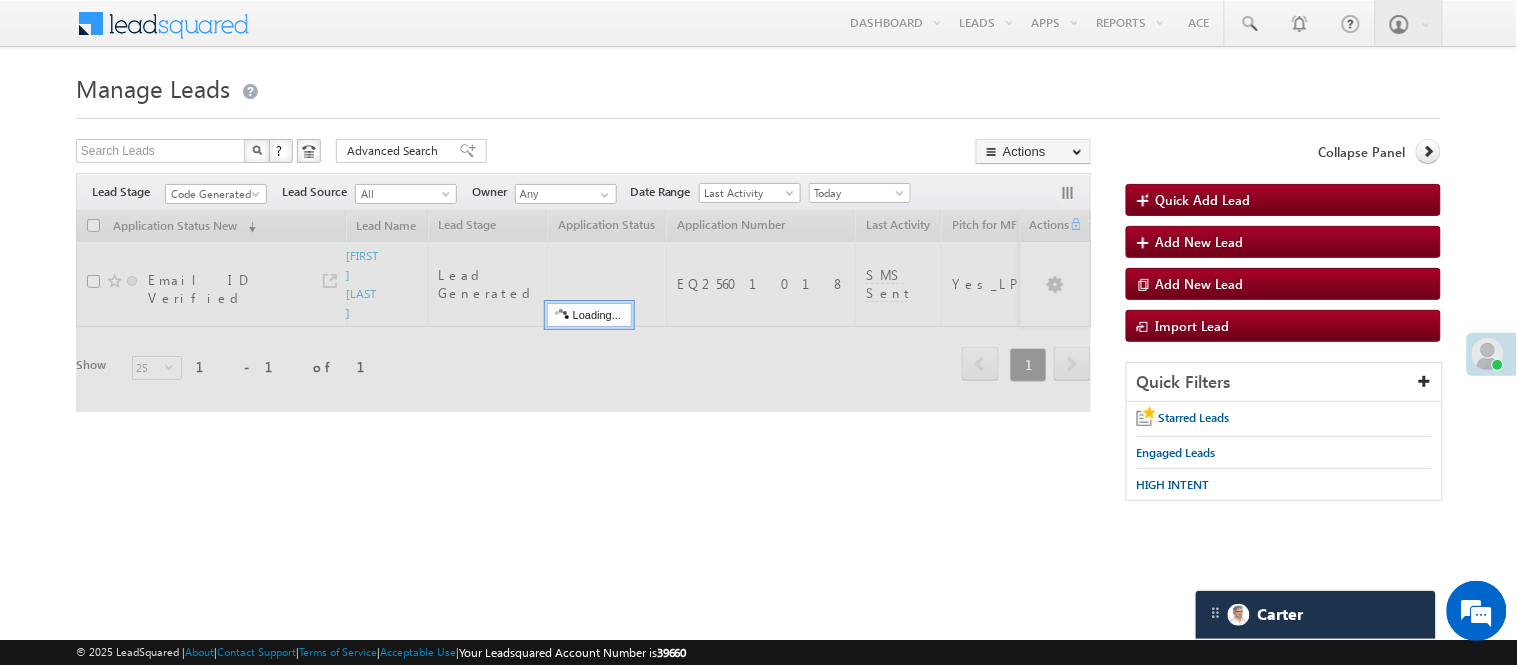 click at bounding box center (758, 112) 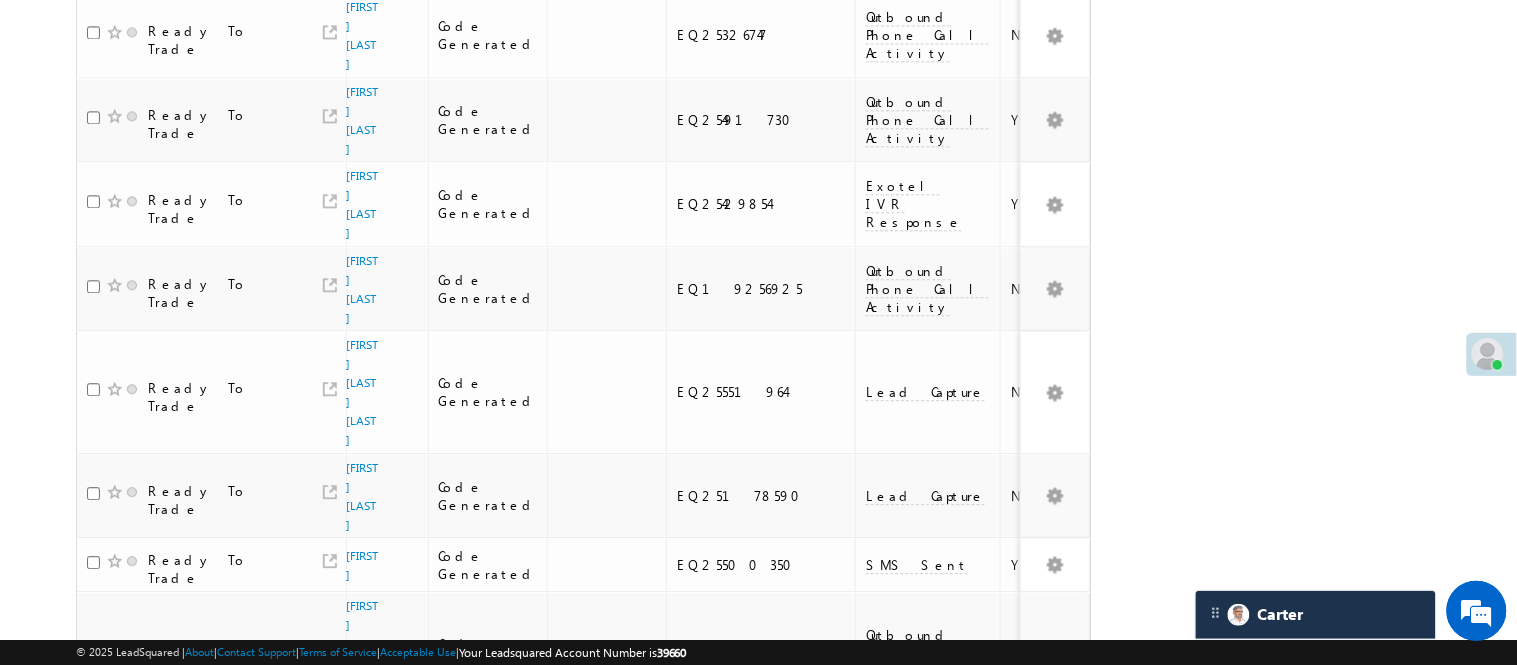 scroll, scrollTop: 1485, scrollLeft: 0, axis: vertical 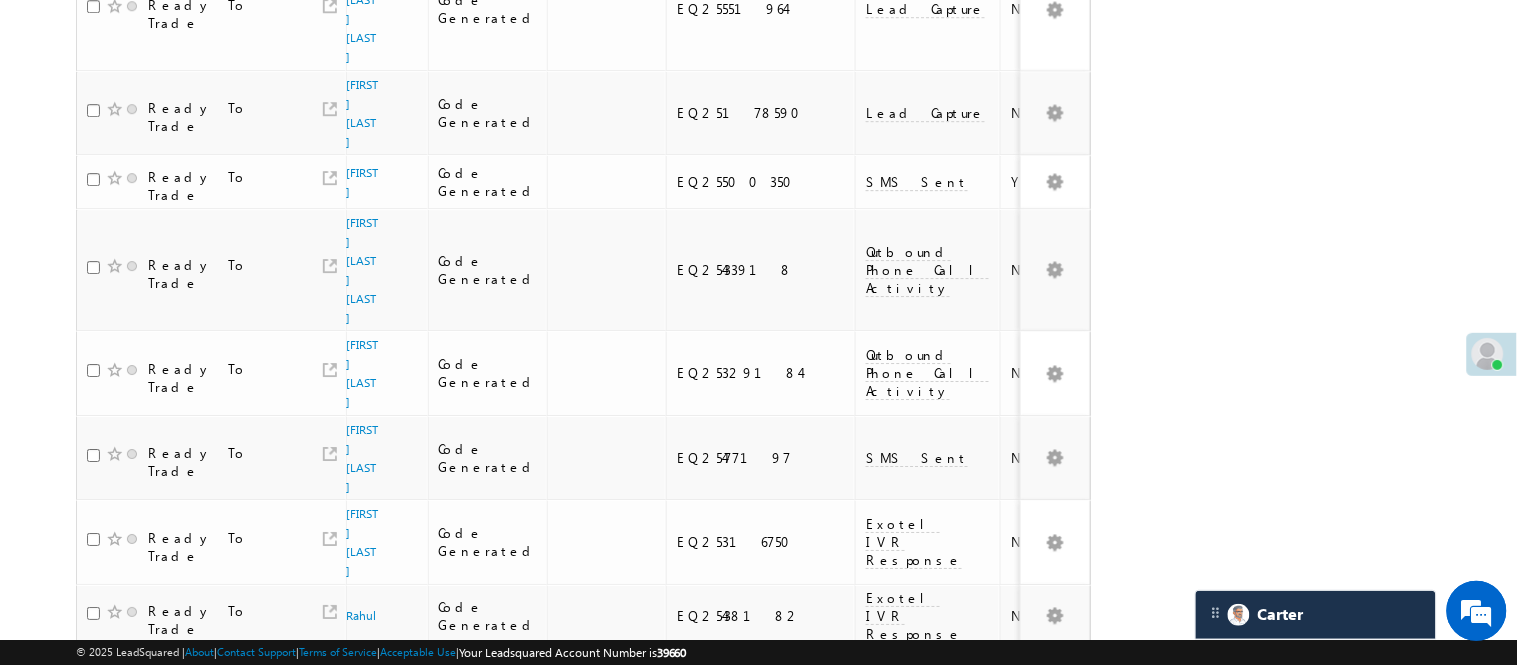 click on "2" at bounding box center (1029, 977) 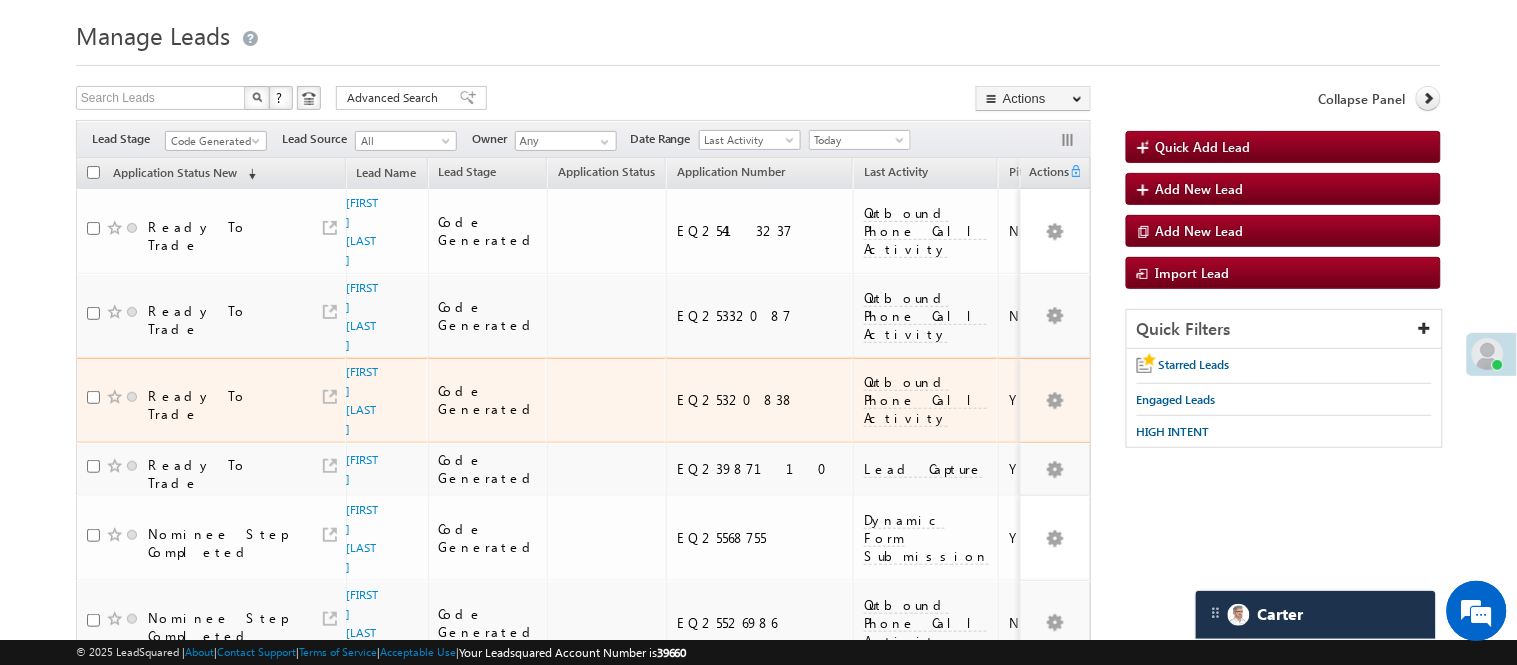 scroll, scrollTop: 0, scrollLeft: 0, axis: both 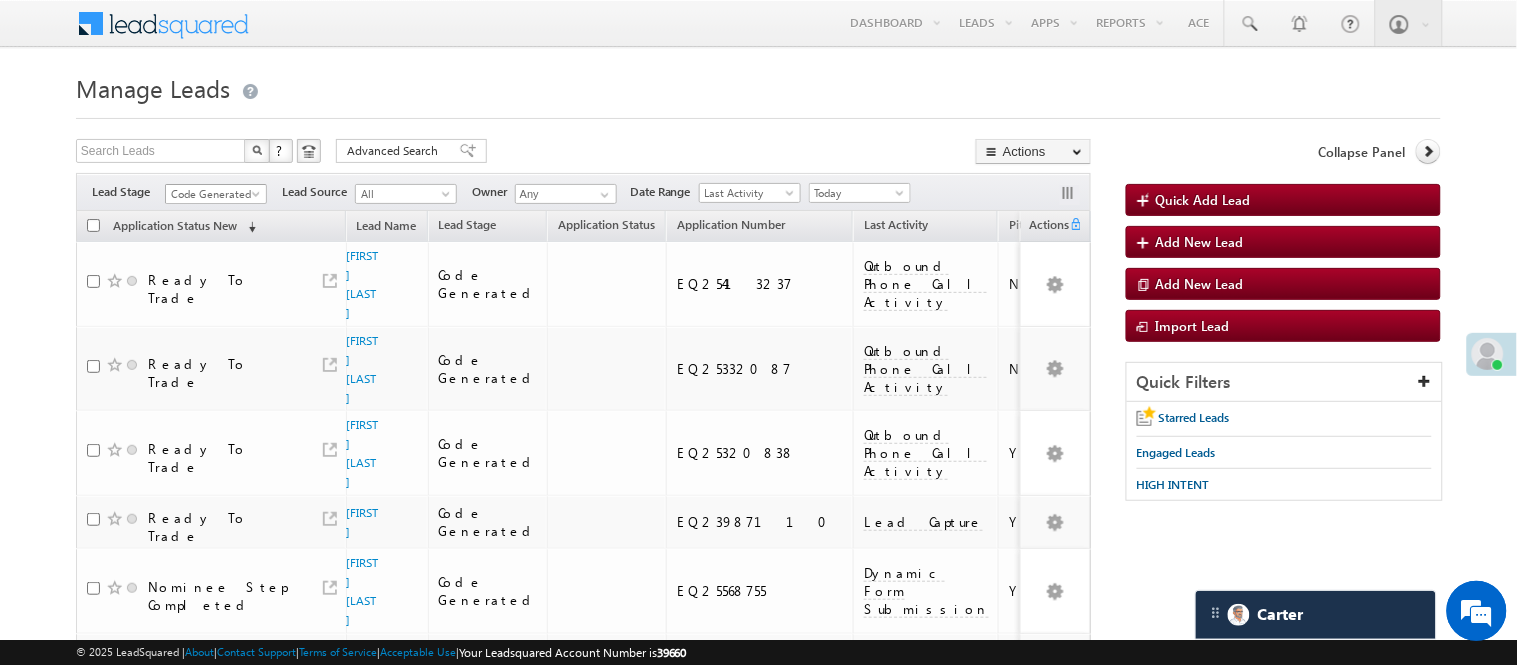 click on "Code Generated" at bounding box center (213, 194) 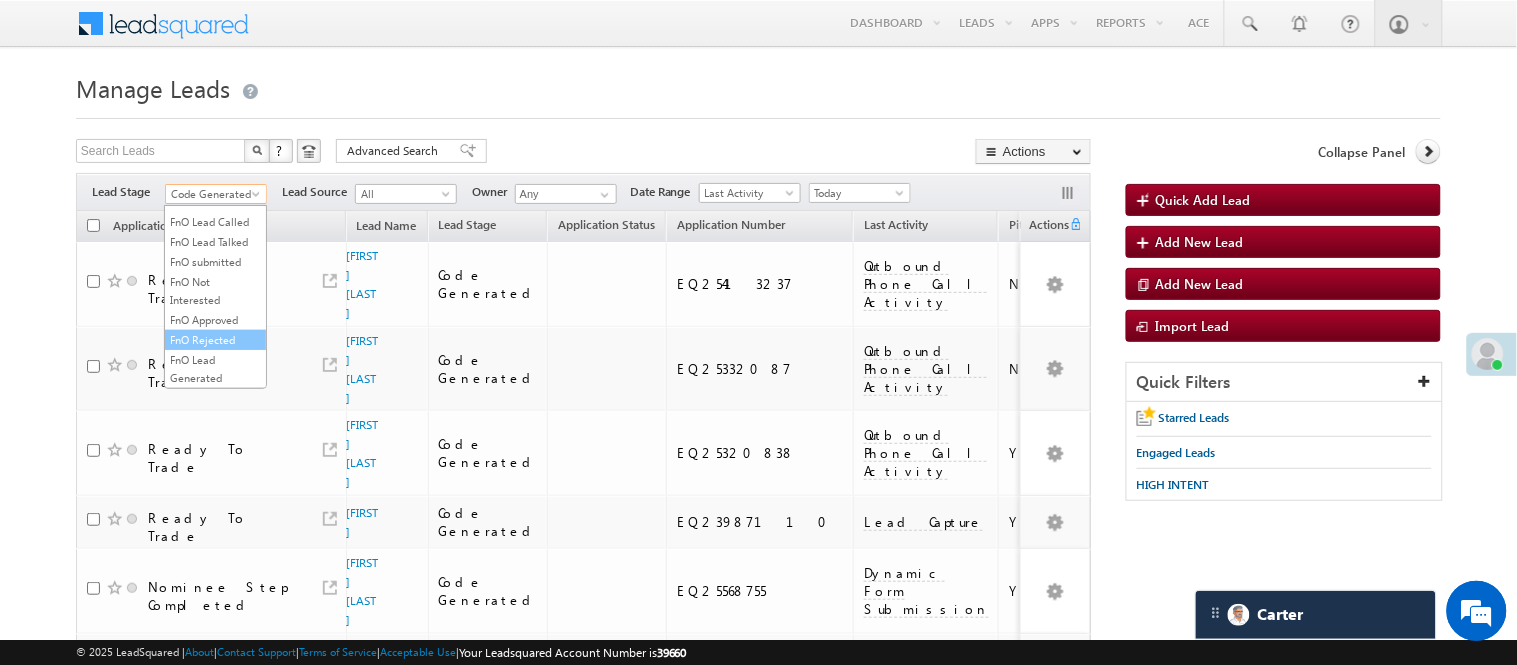 scroll, scrollTop: 0, scrollLeft: 0, axis: both 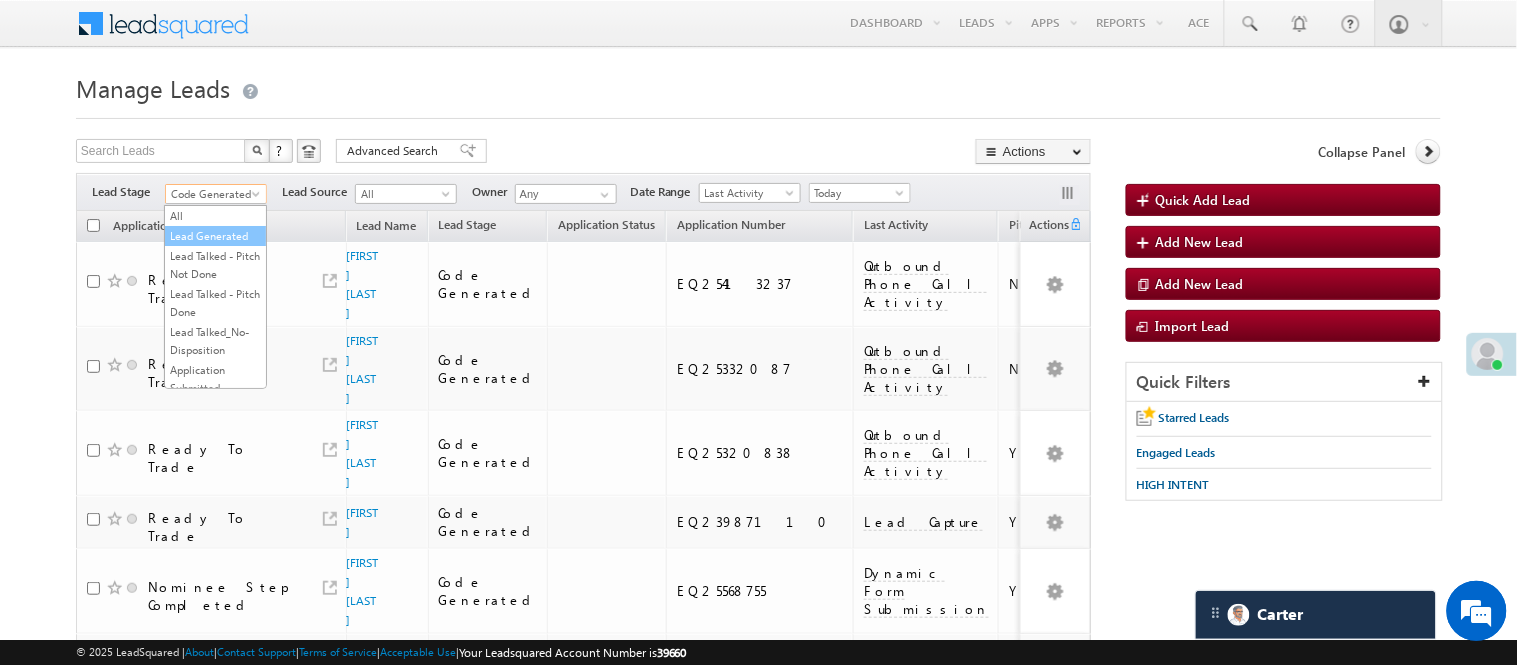 click on "Lead Generated" at bounding box center [215, 236] 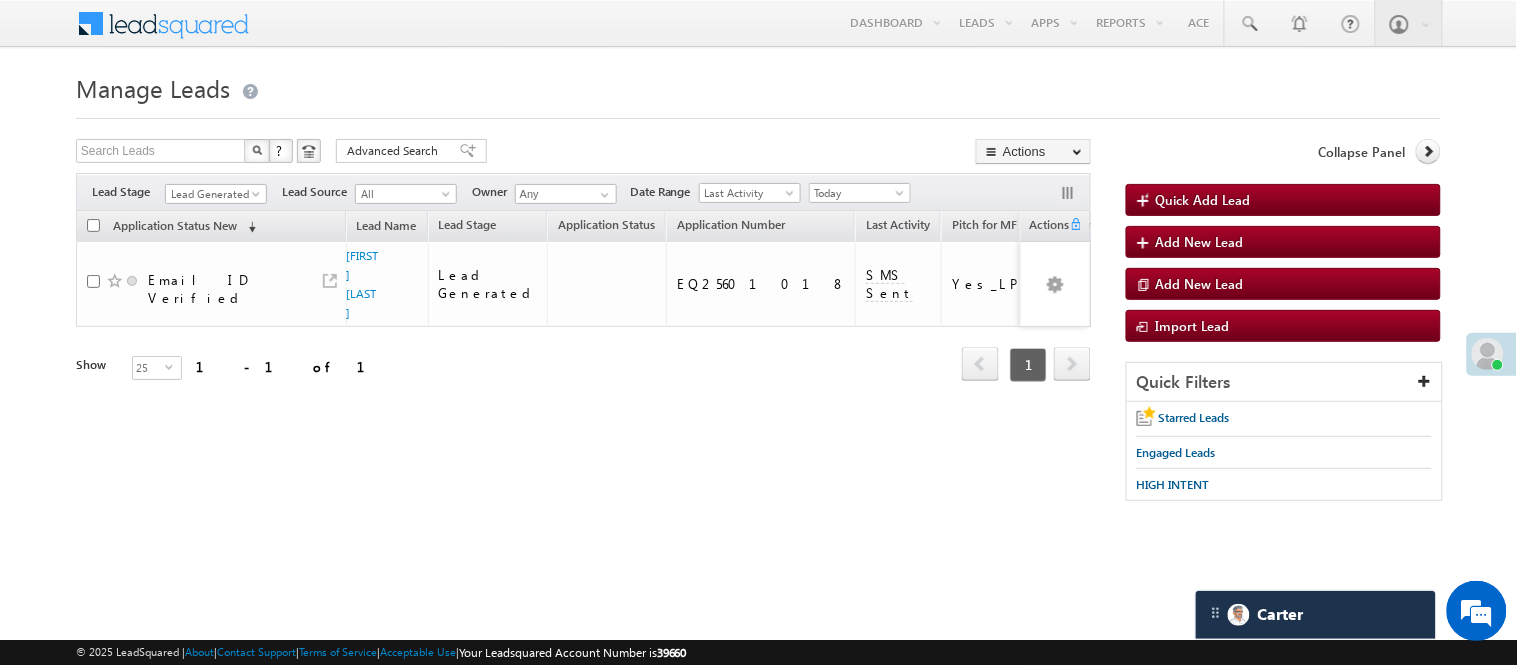click on "Filters
Lead Stage
All Lead Generated Lead Talked - Pitch Not Done Lead Talked - Pitch Done Lead Talked_No-Disposition Application Submitted Payment Done Application Resubmitted Under Objection Lead Called Lead Talked Not Interested FnO Lead Called FnO Lead Talked FnO submitted FnO Not Interested FnO Approved FnO Rejected FnO Lead Generated Code Generated CG NI Lead Generated
Lead Source
All All
Owner Any Any" at bounding box center [583, 192] 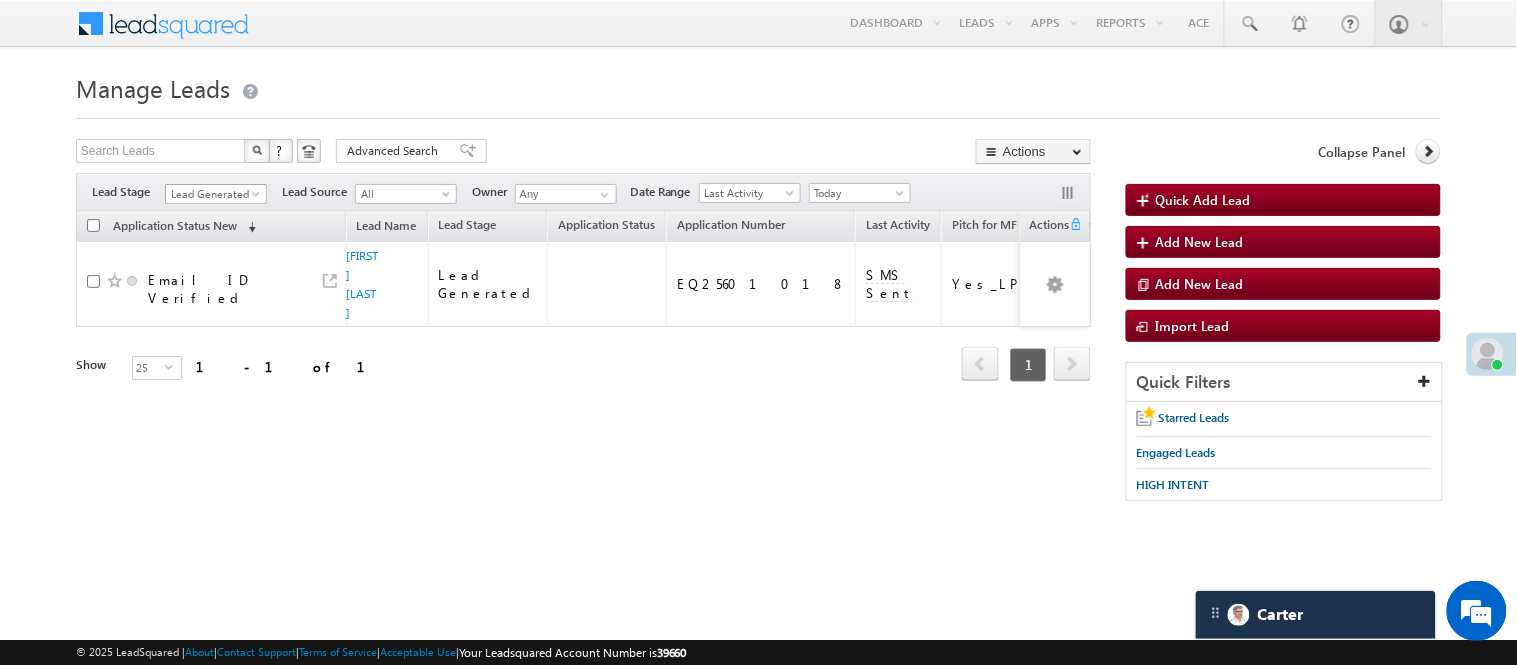 click on "Lead Generated" at bounding box center [213, 194] 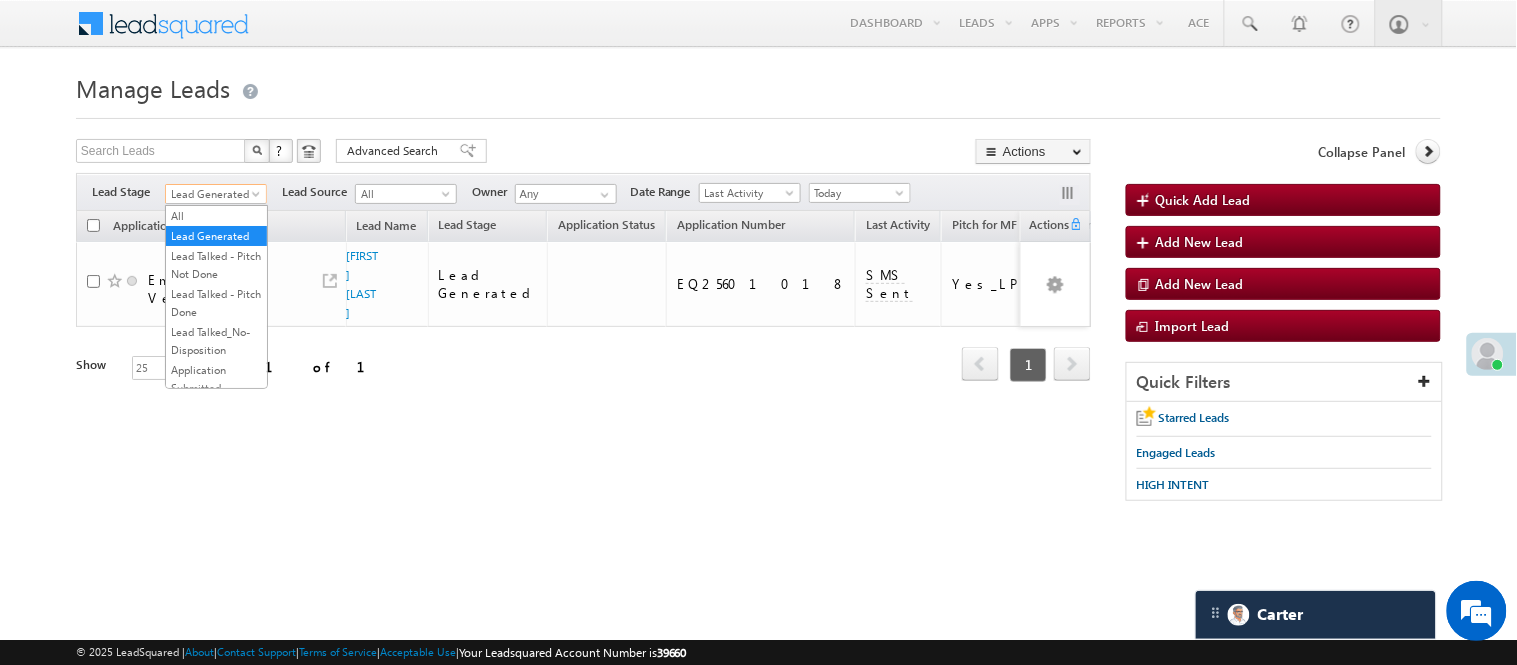 scroll, scrollTop: 496, scrollLeft: 0, axis: vertical 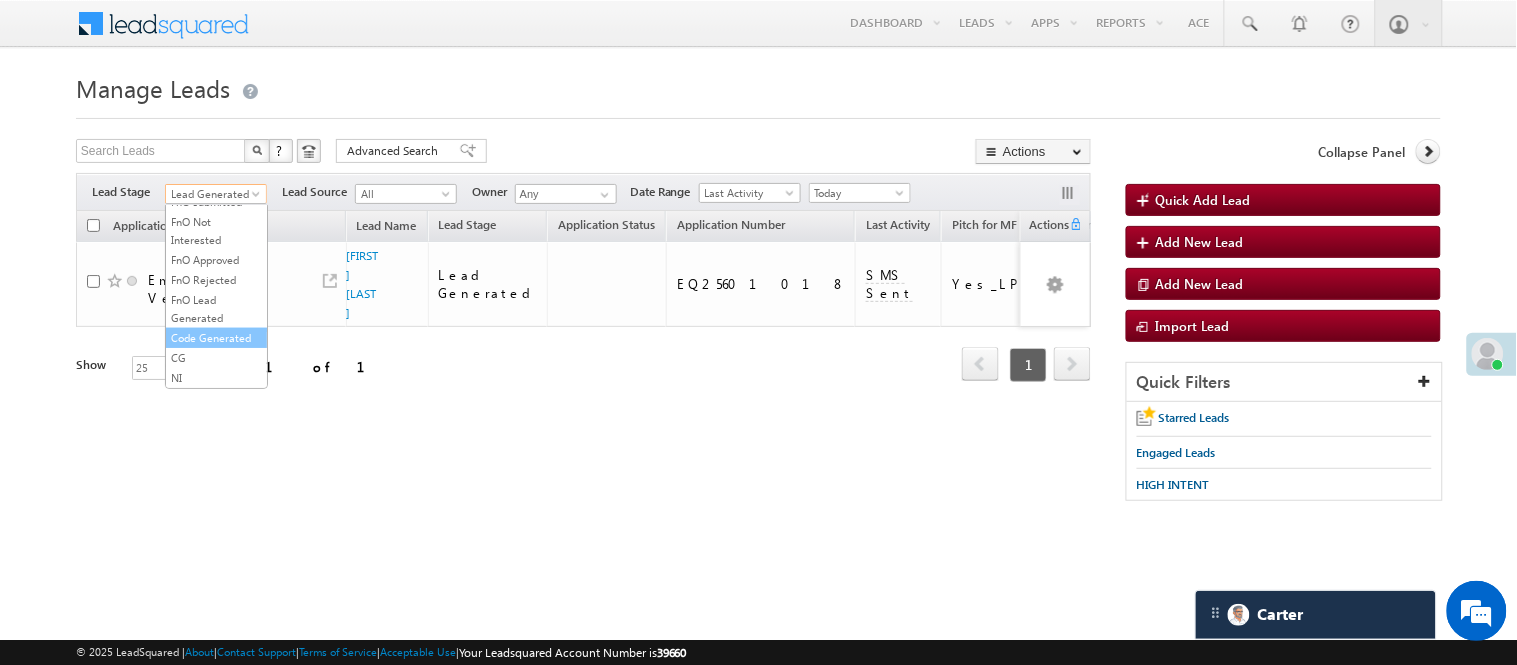 click on "Code Generated" at bounding box center (216, 338) 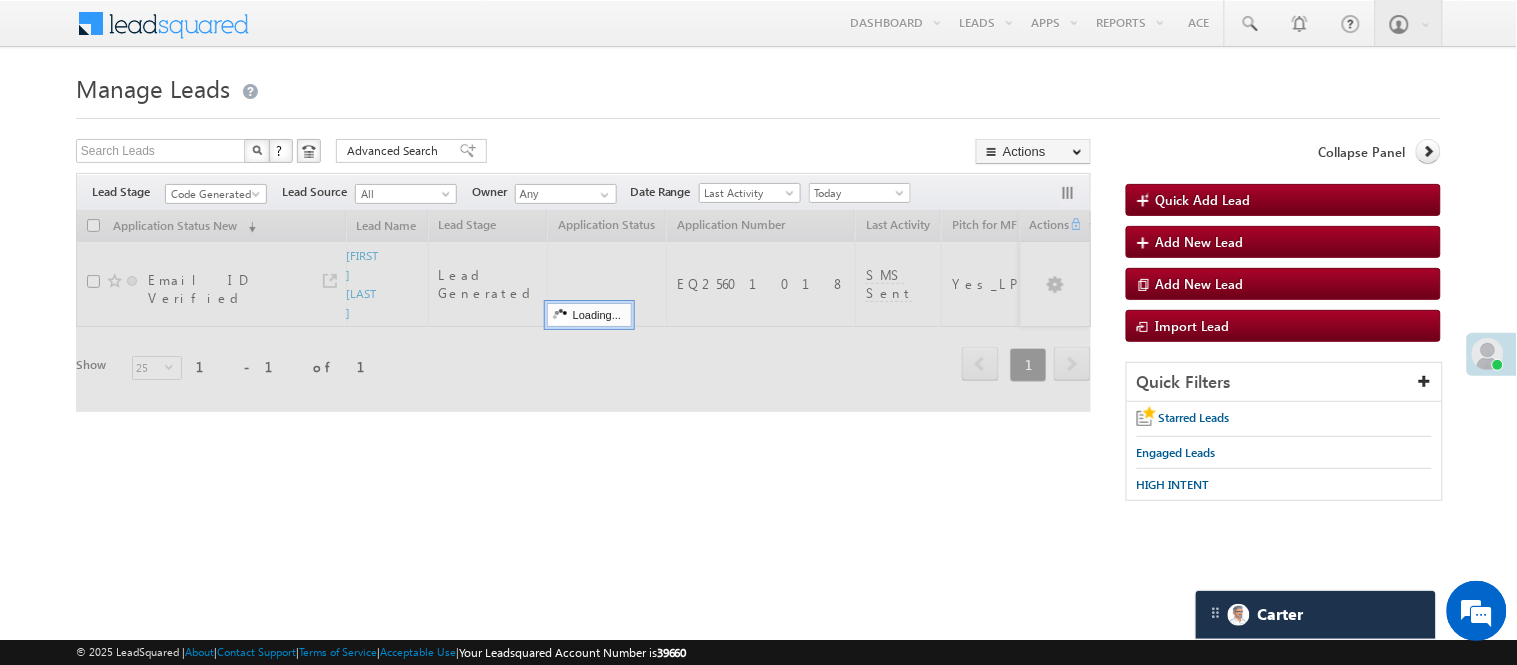 click at bounding box center [758, 112] 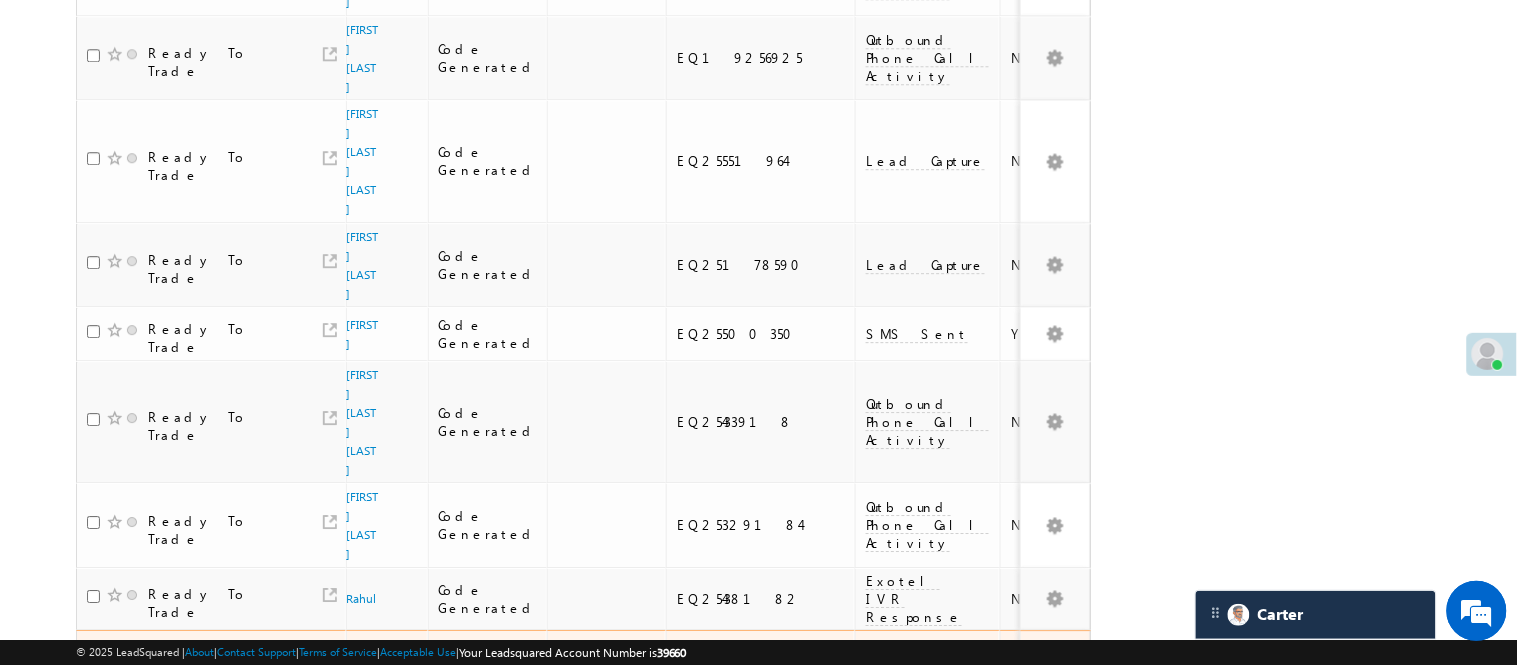 scroll, scrollTop: 1485, scrollLeft: 0, axis: vertical 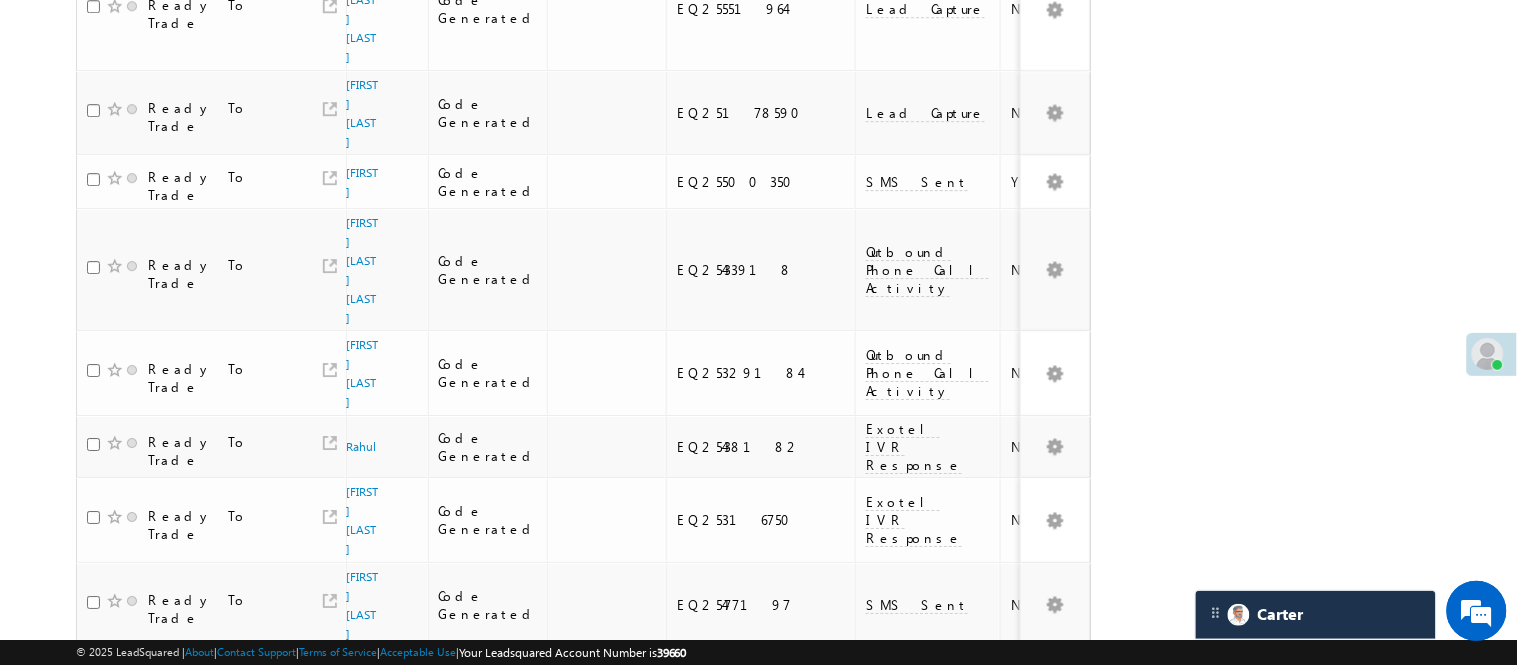 click on "1 2" at bounding box center [1006, 977] 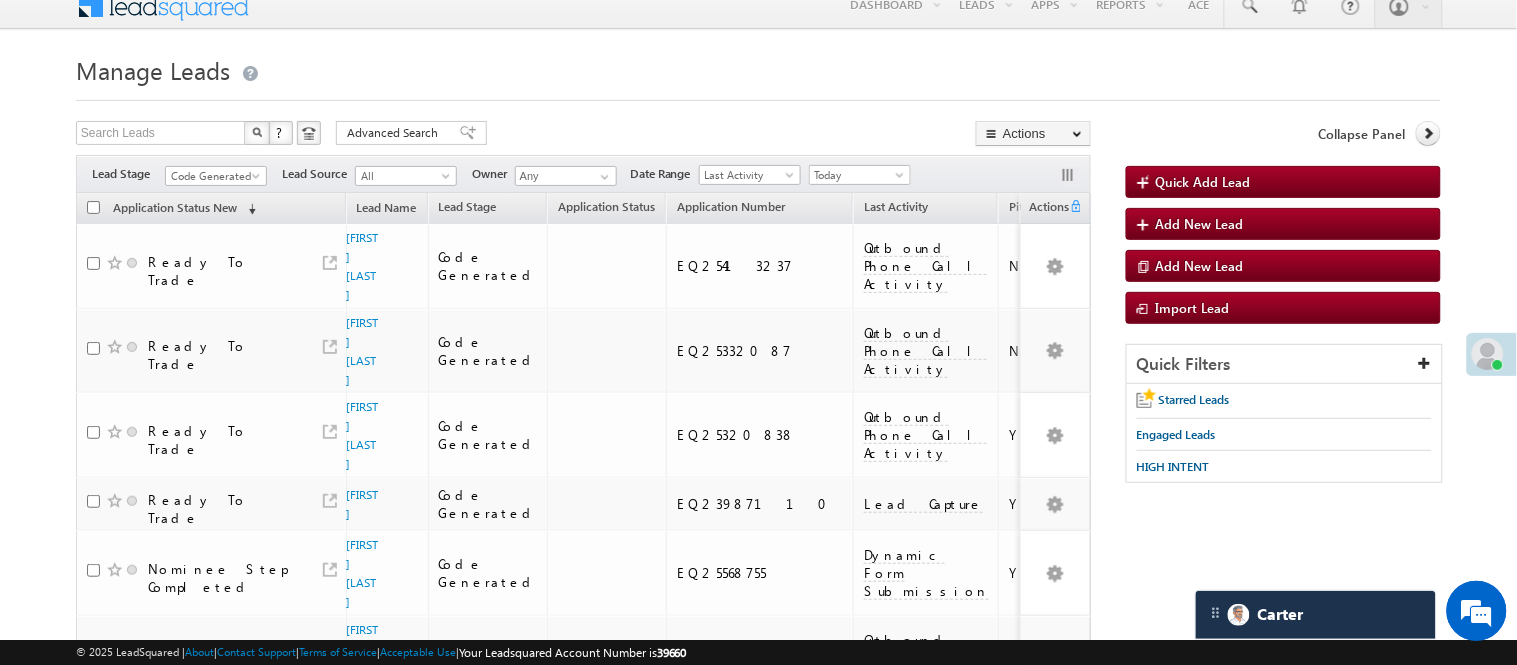 scroll, scrollTop: 0, scrollLeft: 0, axis: both 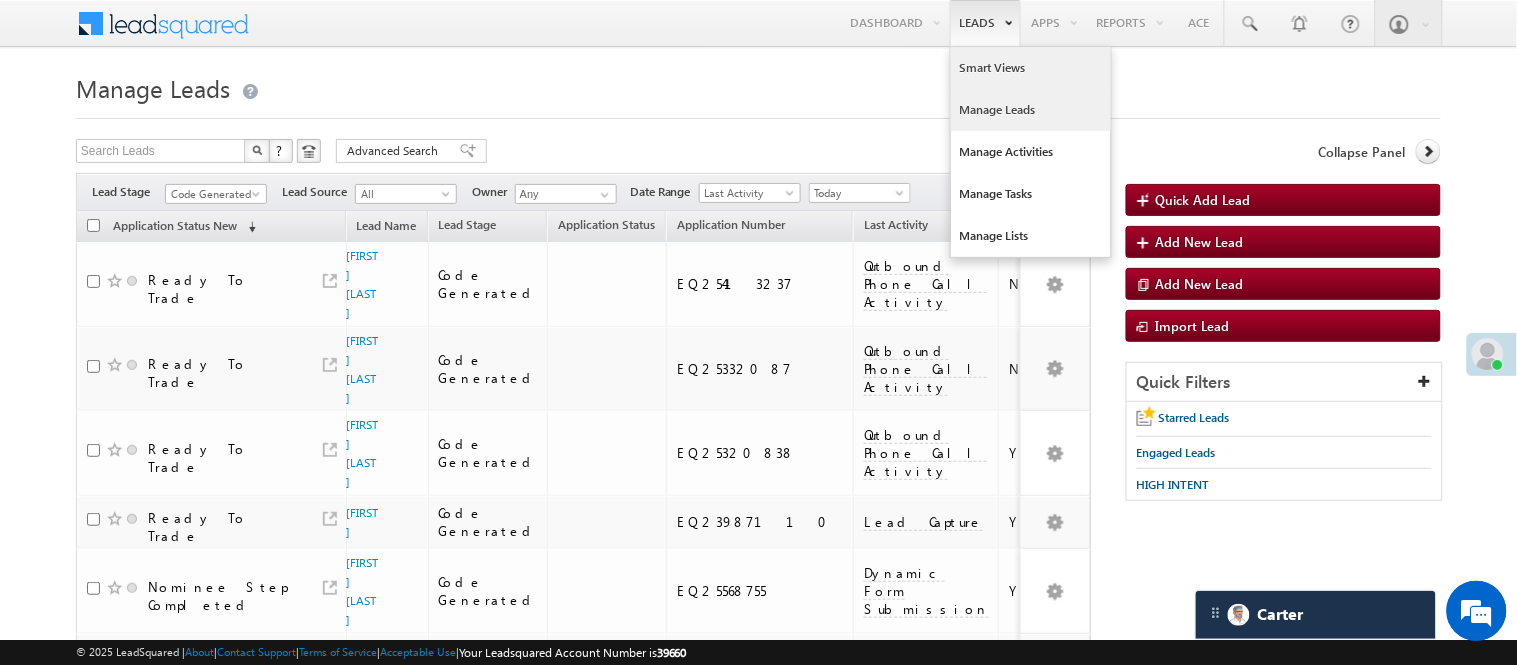click on "Smart Views" at bounding box center (1031, 68) 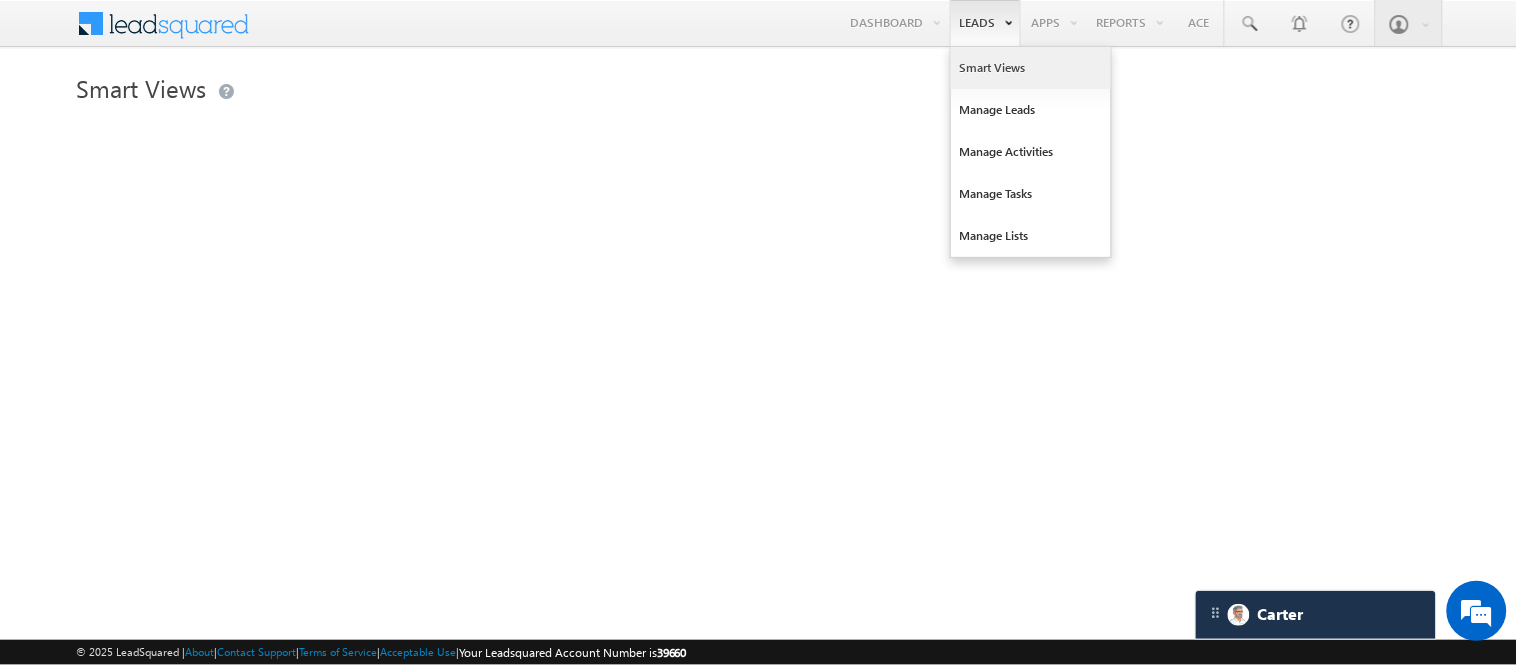 scroll, scrollTop: 0, scrollLeft: 0, axis: both 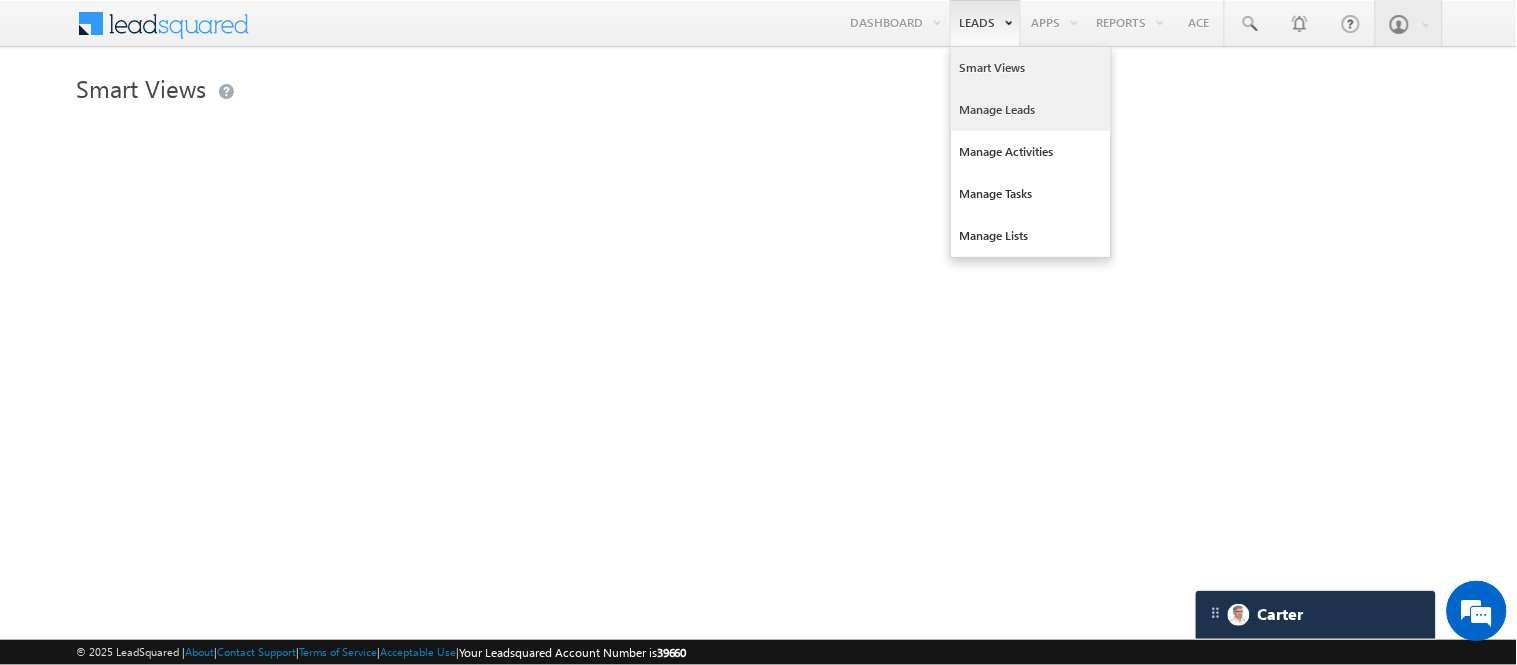 click on "Manage Leads" at bounding box center [1031, 110] 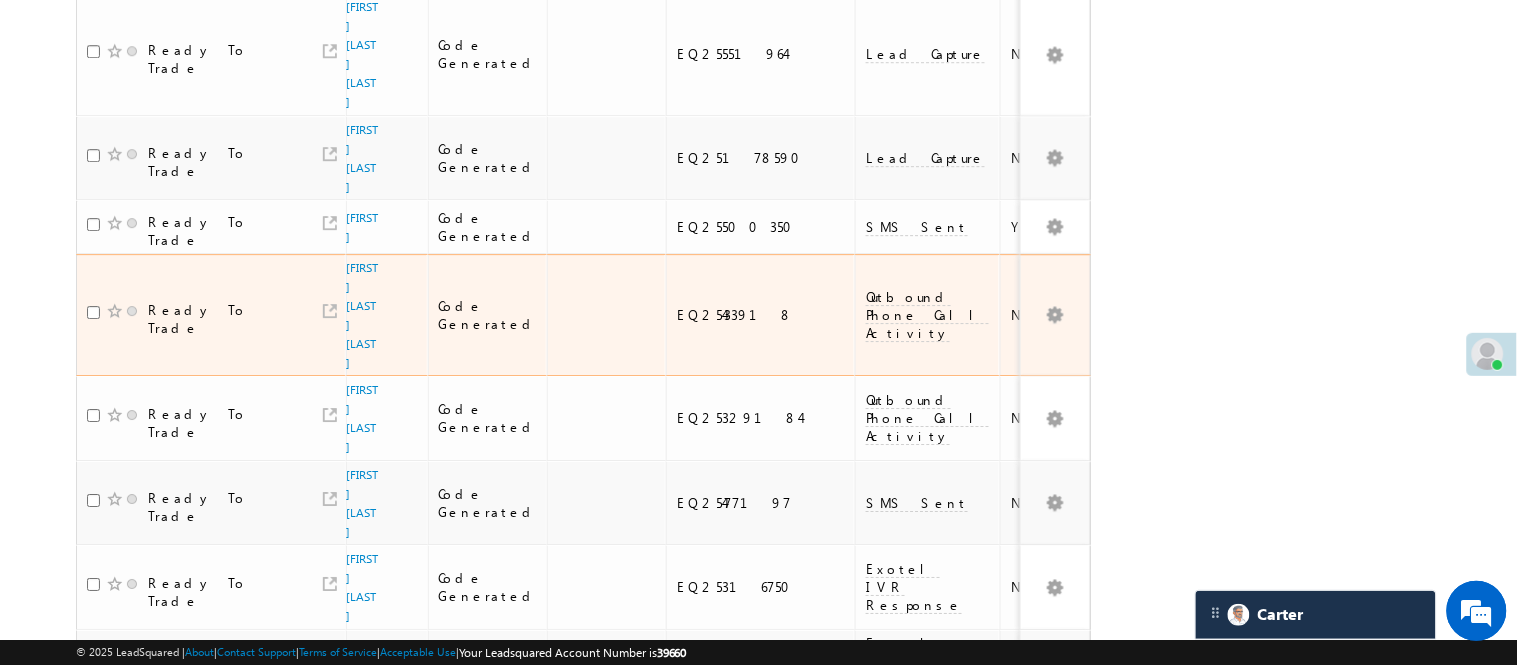 scroll, scrollTop: 1485, scrollLeft: 0, axis: vertical 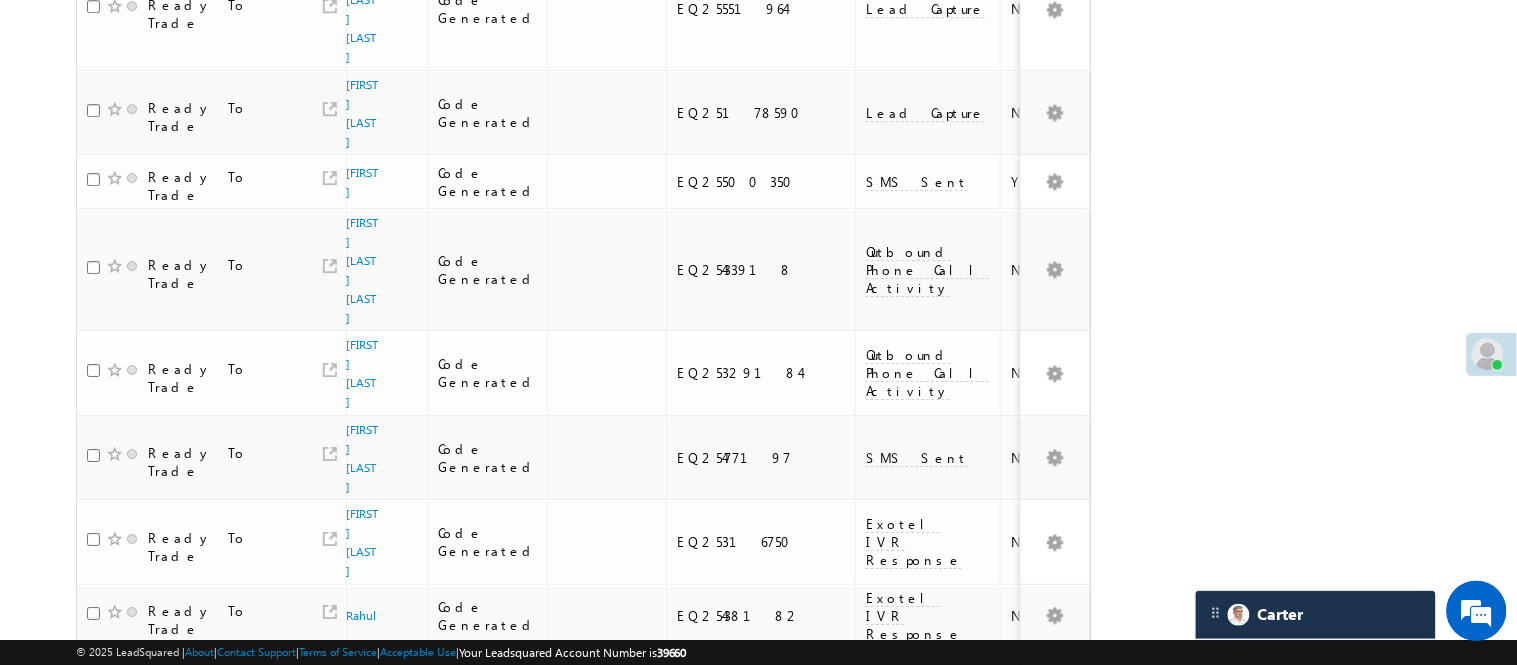 click on "2" at bounding box center (1029, 977) 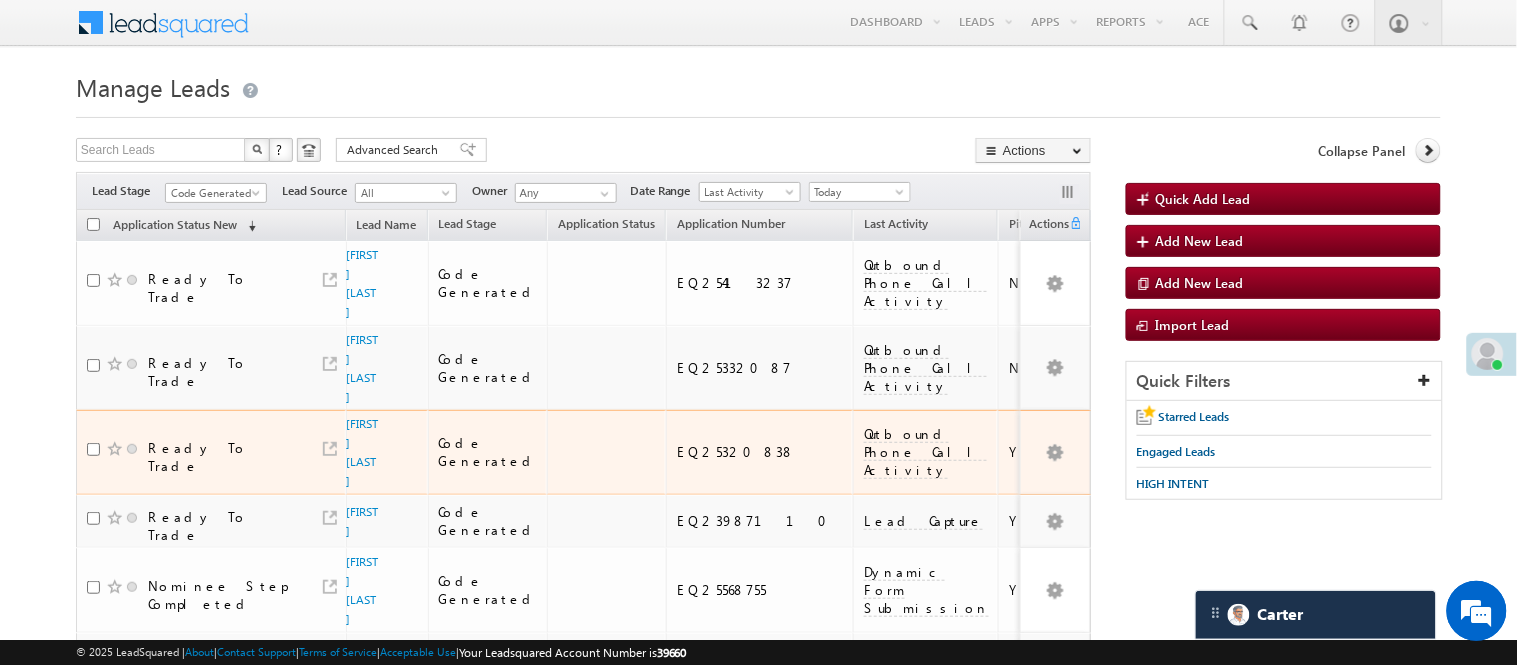 scroll, scrollTop: 0, scrollLeft: 0, axis: both 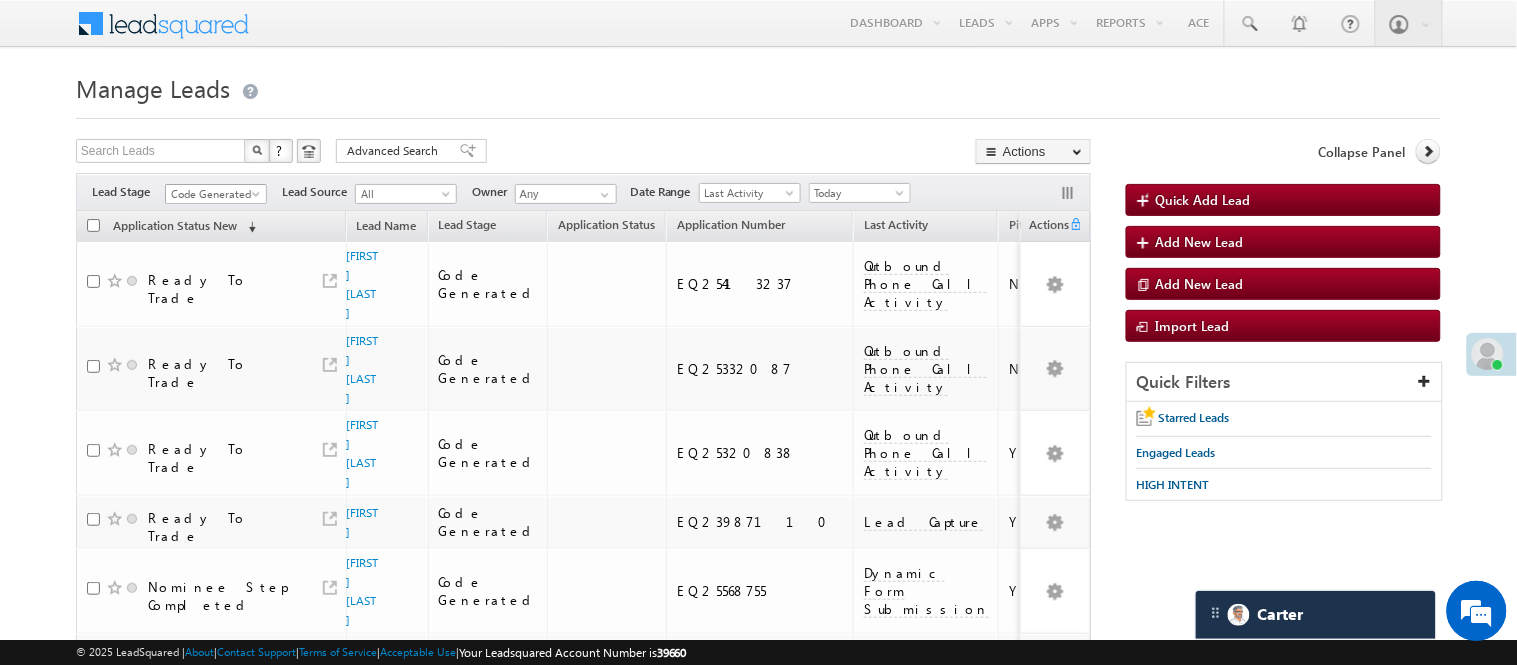 click on "Code Generated" at bounding box center (213, 194) 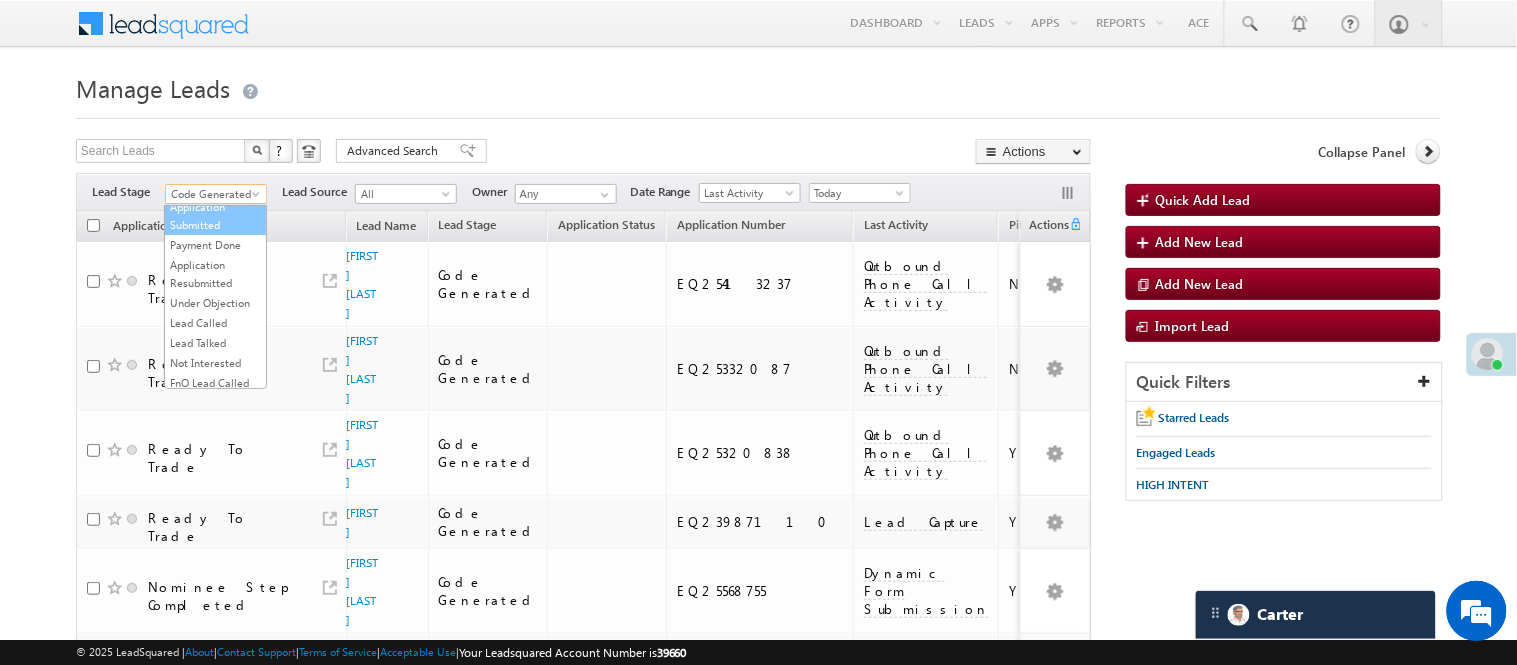scroll, scrollTop: 0, scrollLeft: 0, axis: both 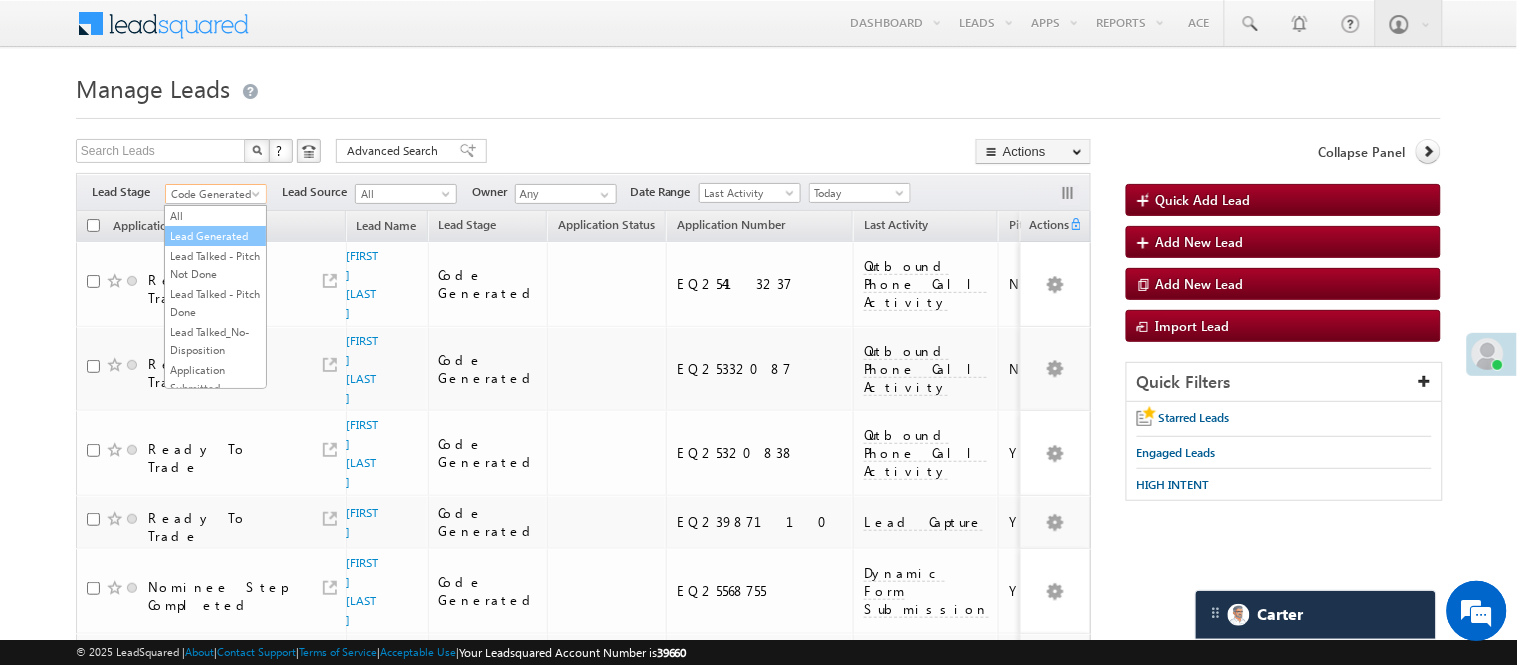 click on "Lead Generated" at bounding box center (215, 236) 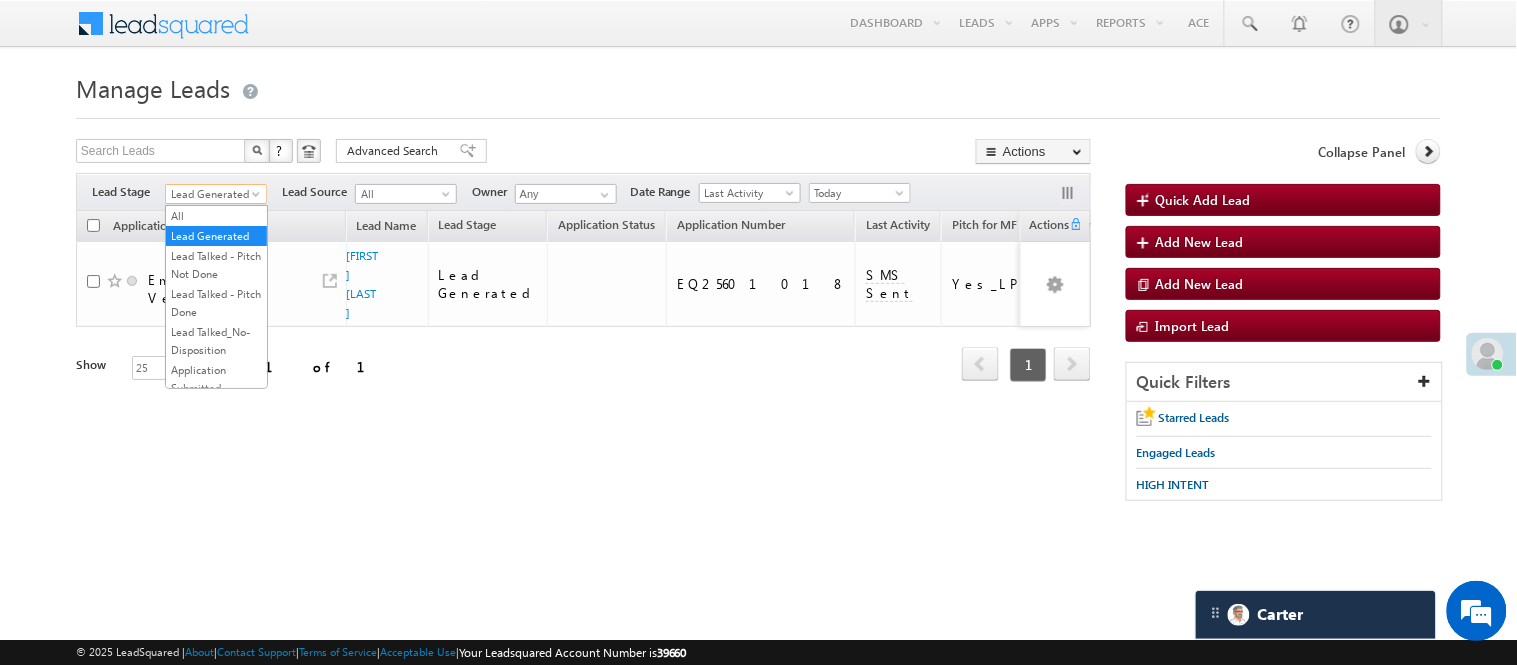 click on "Lead Generated" at bounding box center [213, 194] 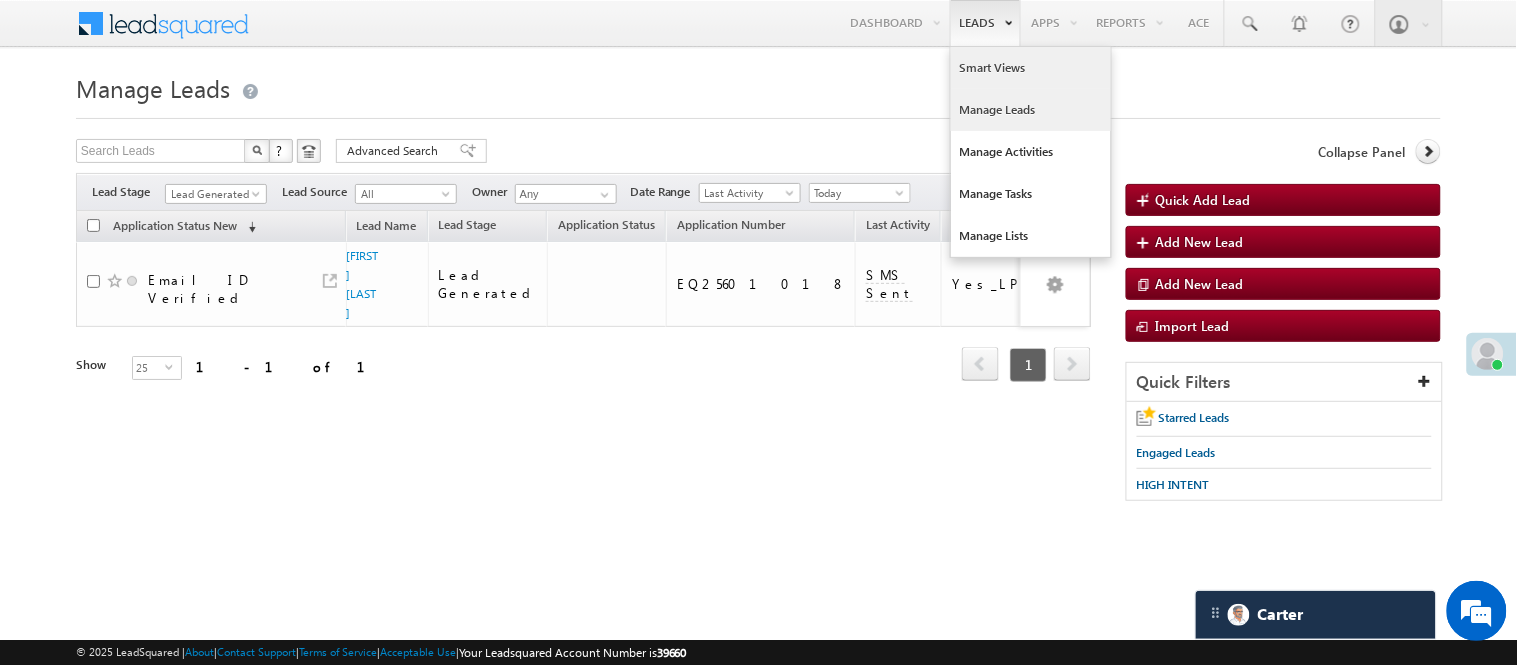 click on "Smart Views" at bounding box center (1031, 68) 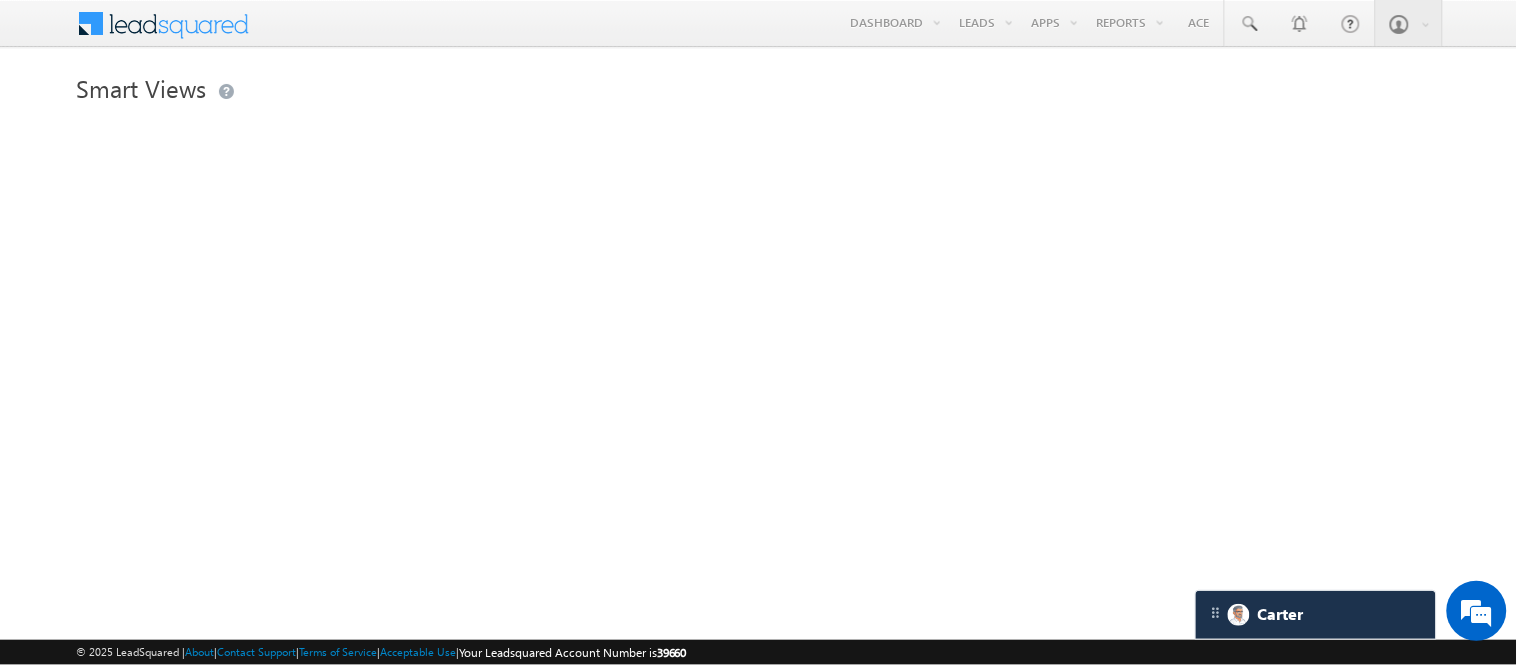 scroll, scrollTop: 0, scrollLeft: 0, axis: both 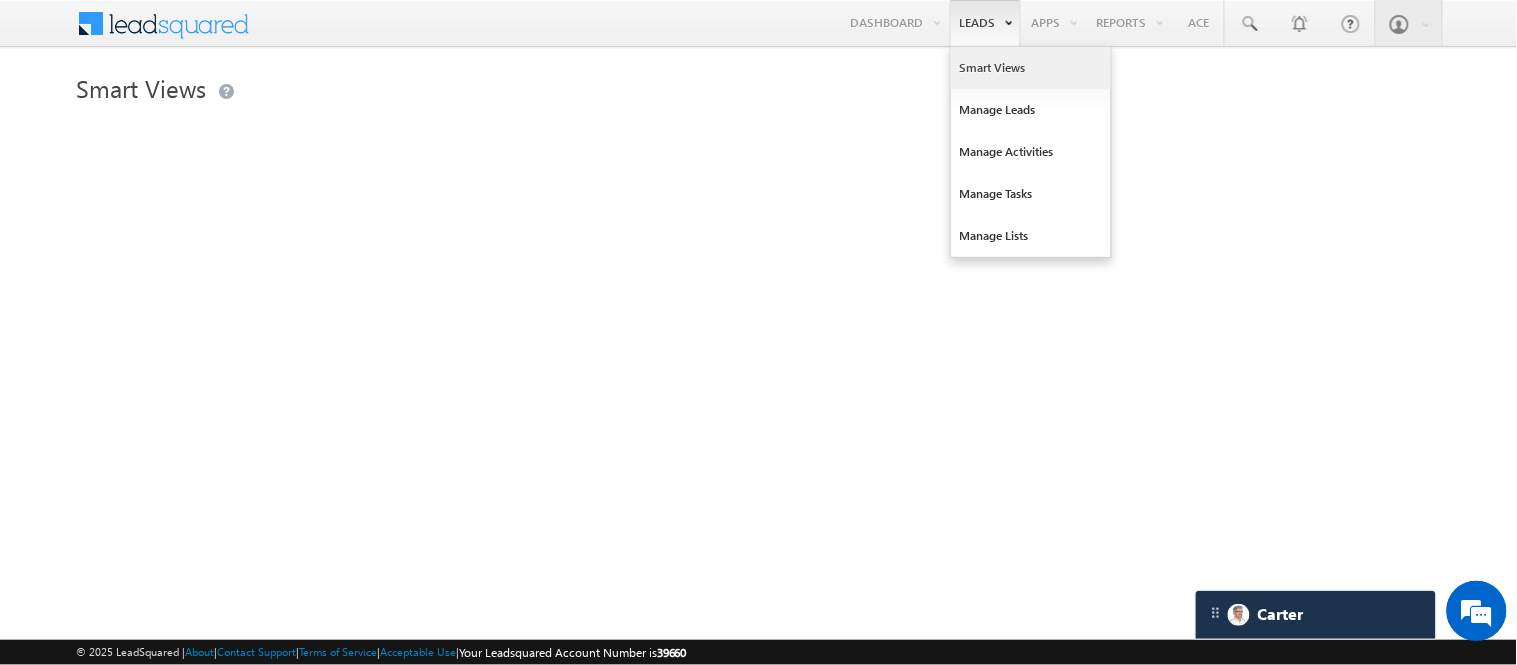 click on "Smart Views" at bounding box center (1031, 68) 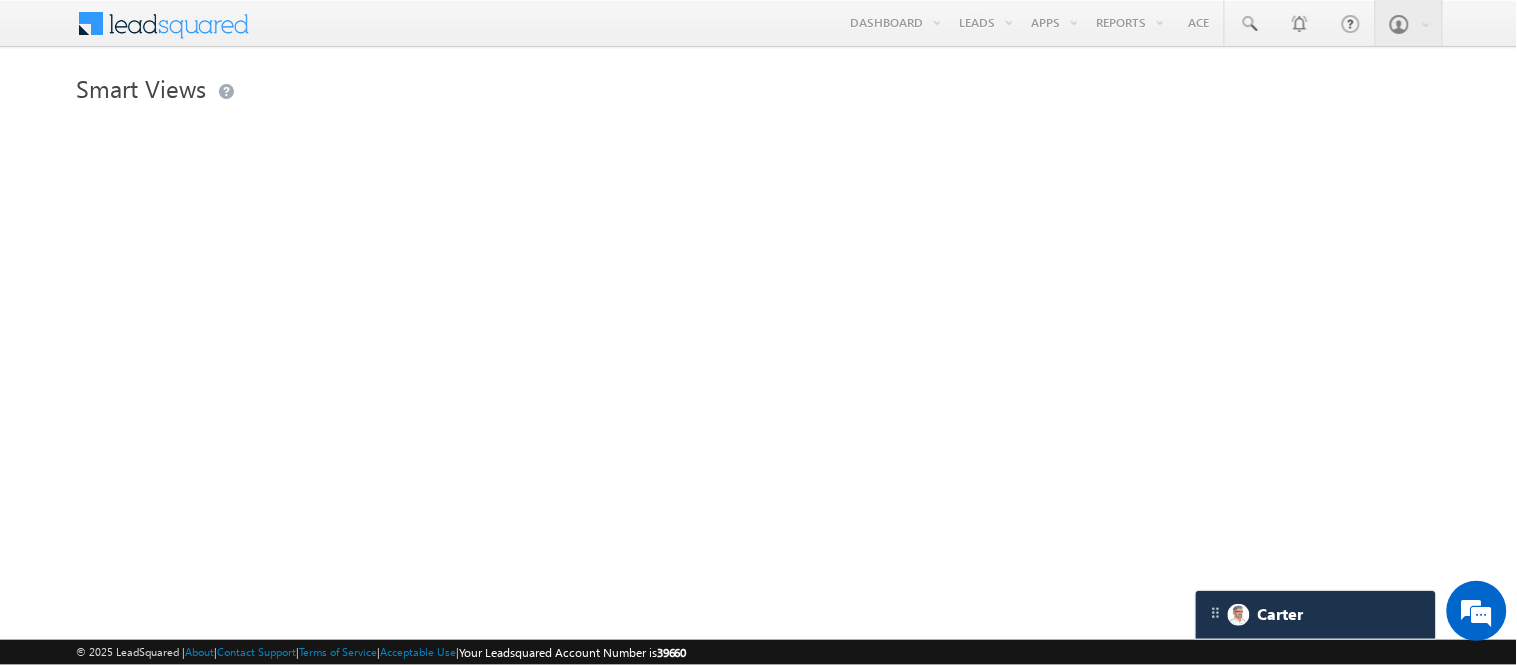 scroll, scrollTop: 0, scrollLeft: 0, axis: both 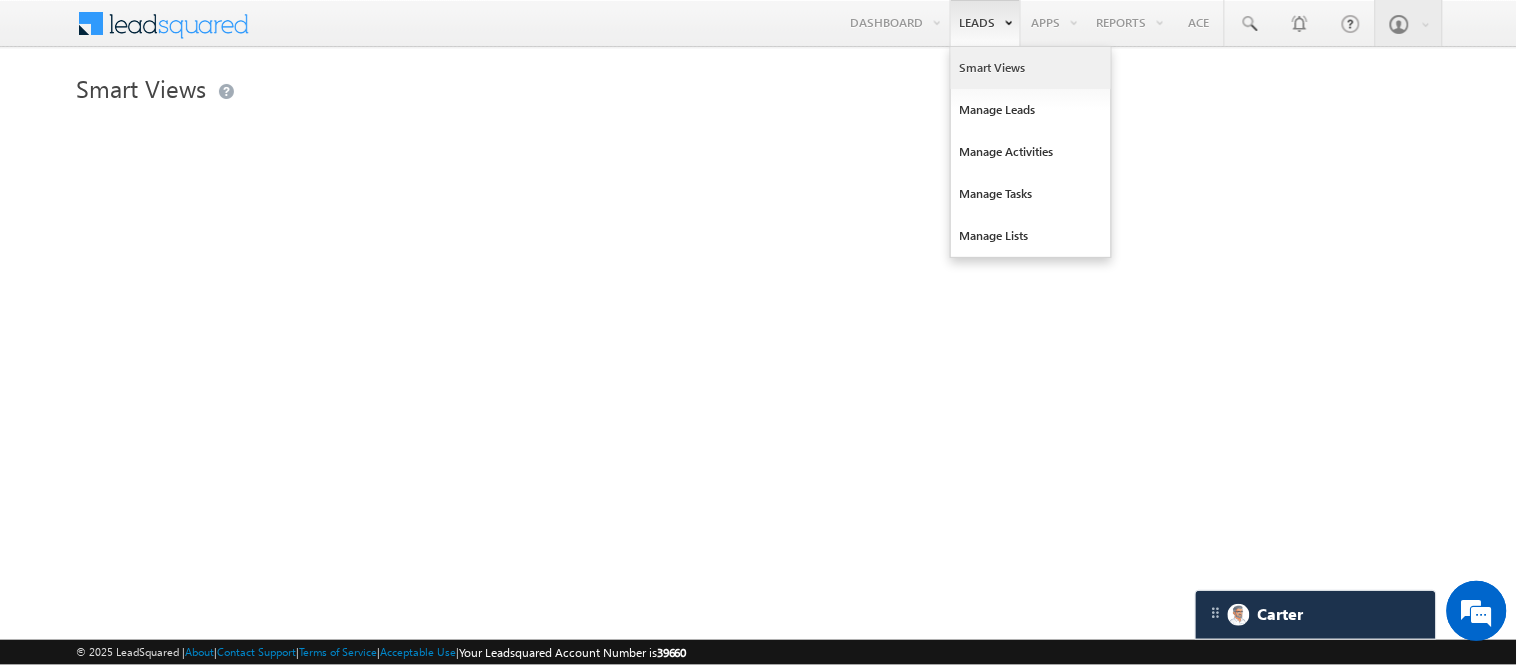 click on "Smart Views" at bounding box center [1031, 68] 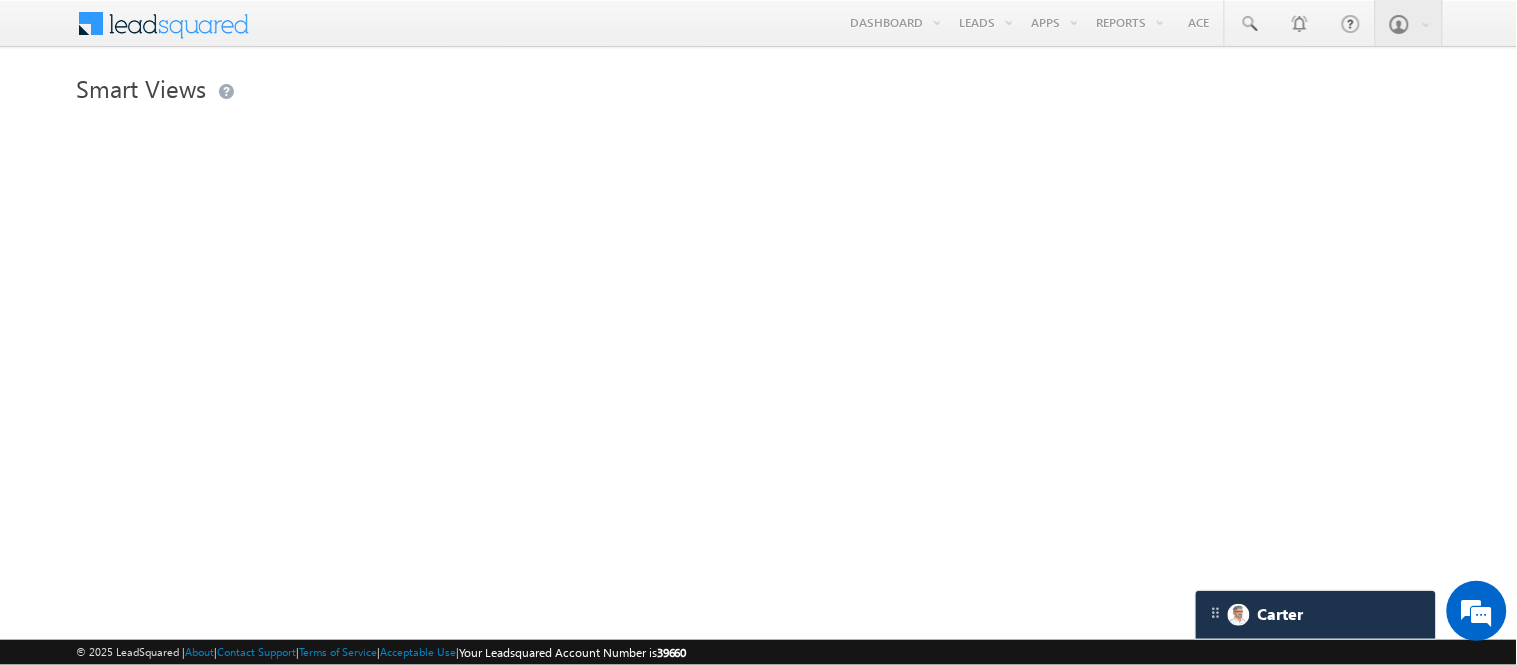 scroll, scrollTop: 0, scrollLeft: 0, axis: both 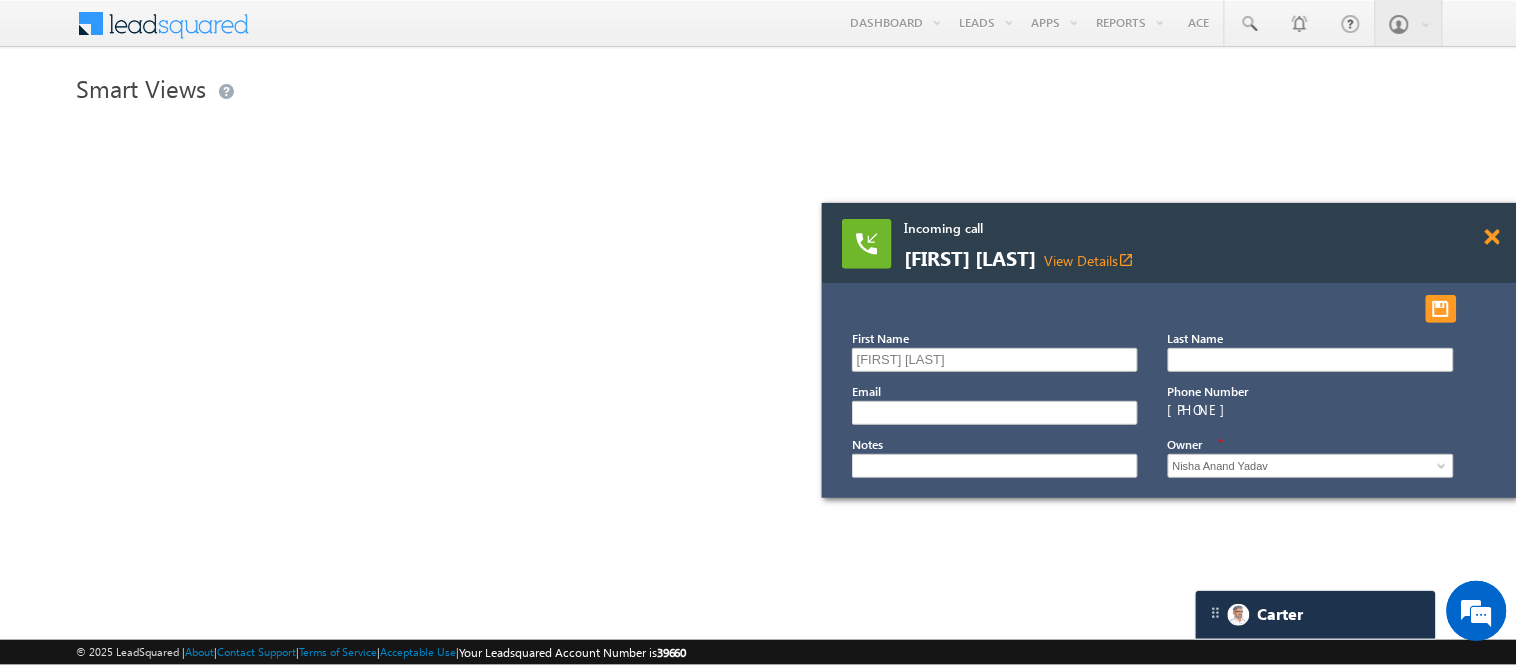 click at bounding box center [1492, 237] 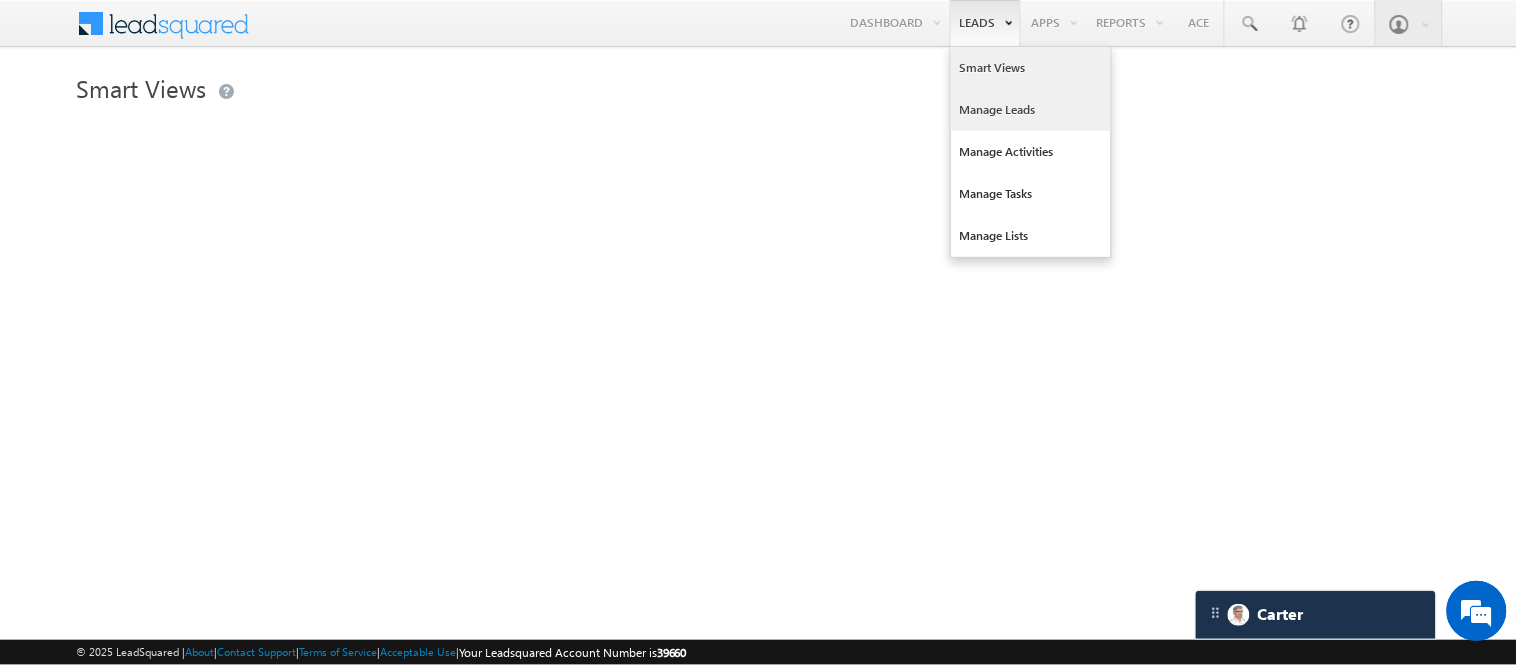 click on "Manage Leads" at bounding box center (1031, 110) 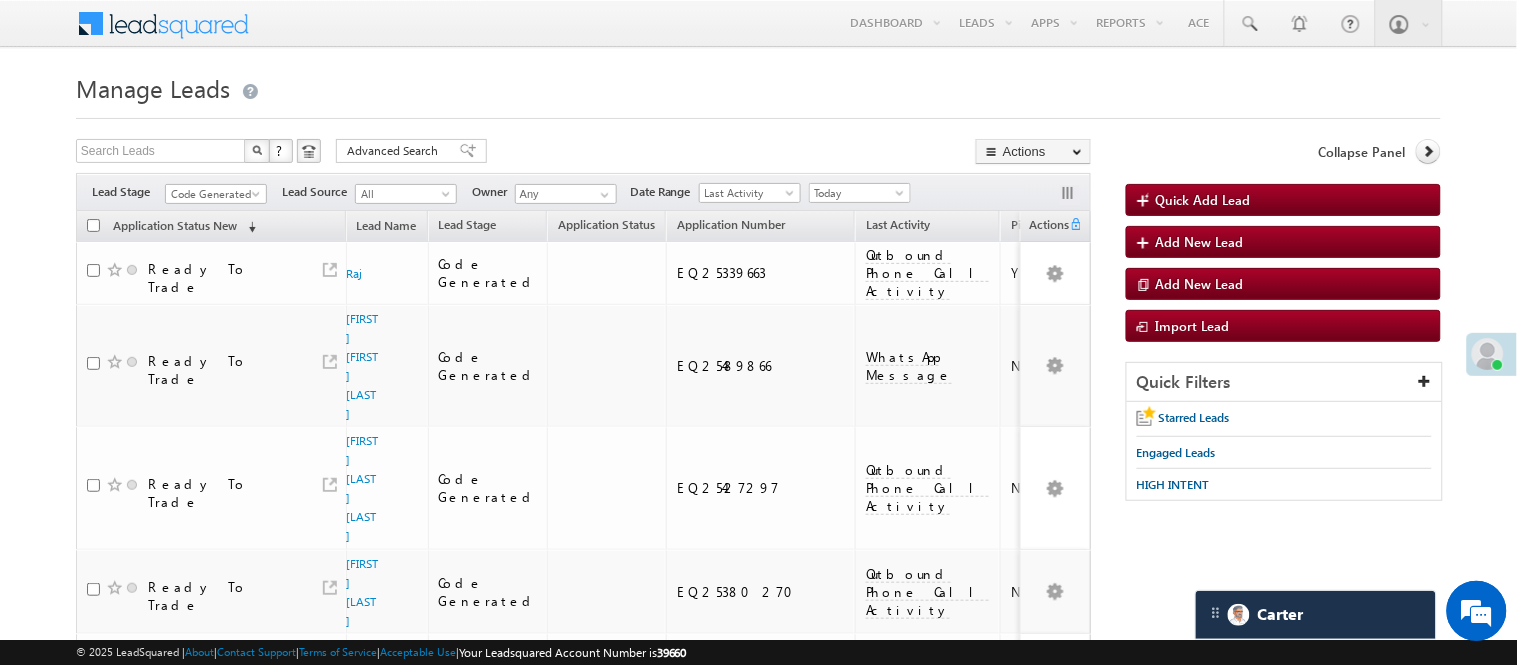 scroll, scrollTop: 1521, scrollLeft: 0, axis: vertical 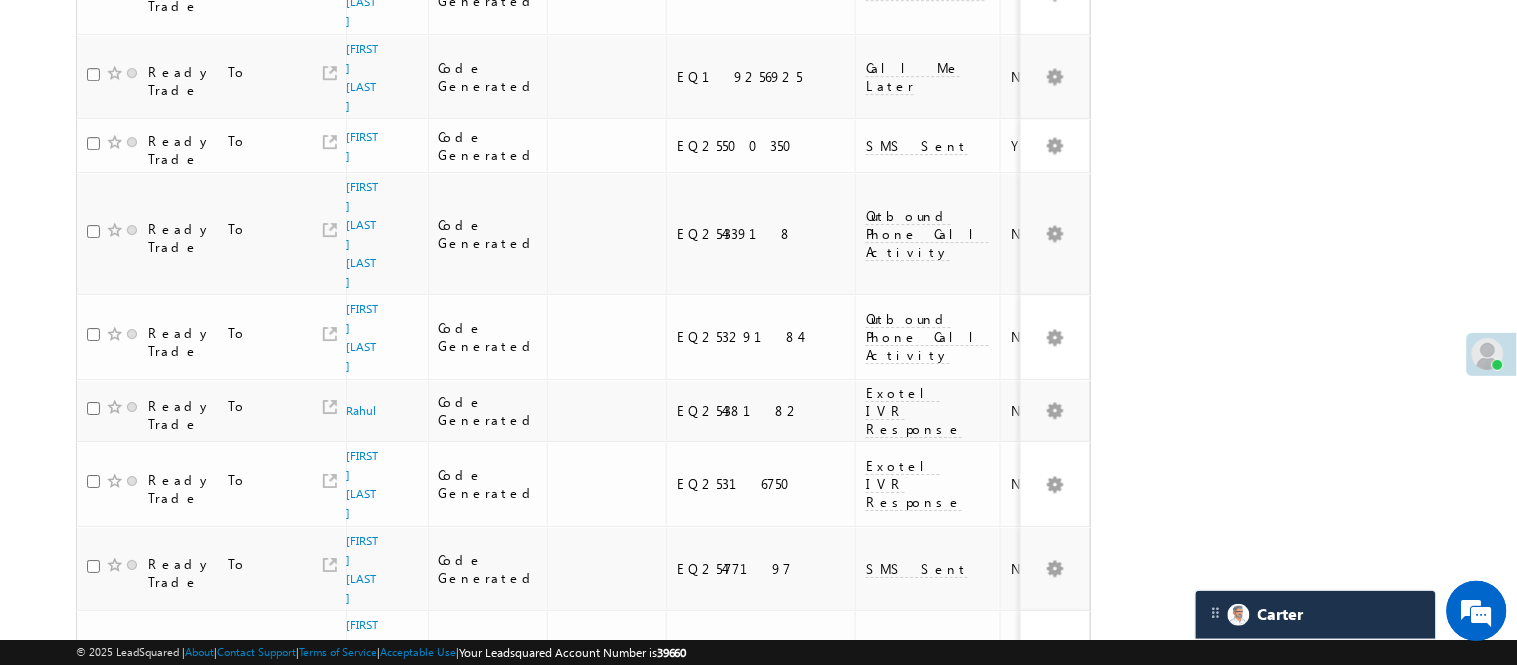 click on "2" at bounding box center (1029, 941) 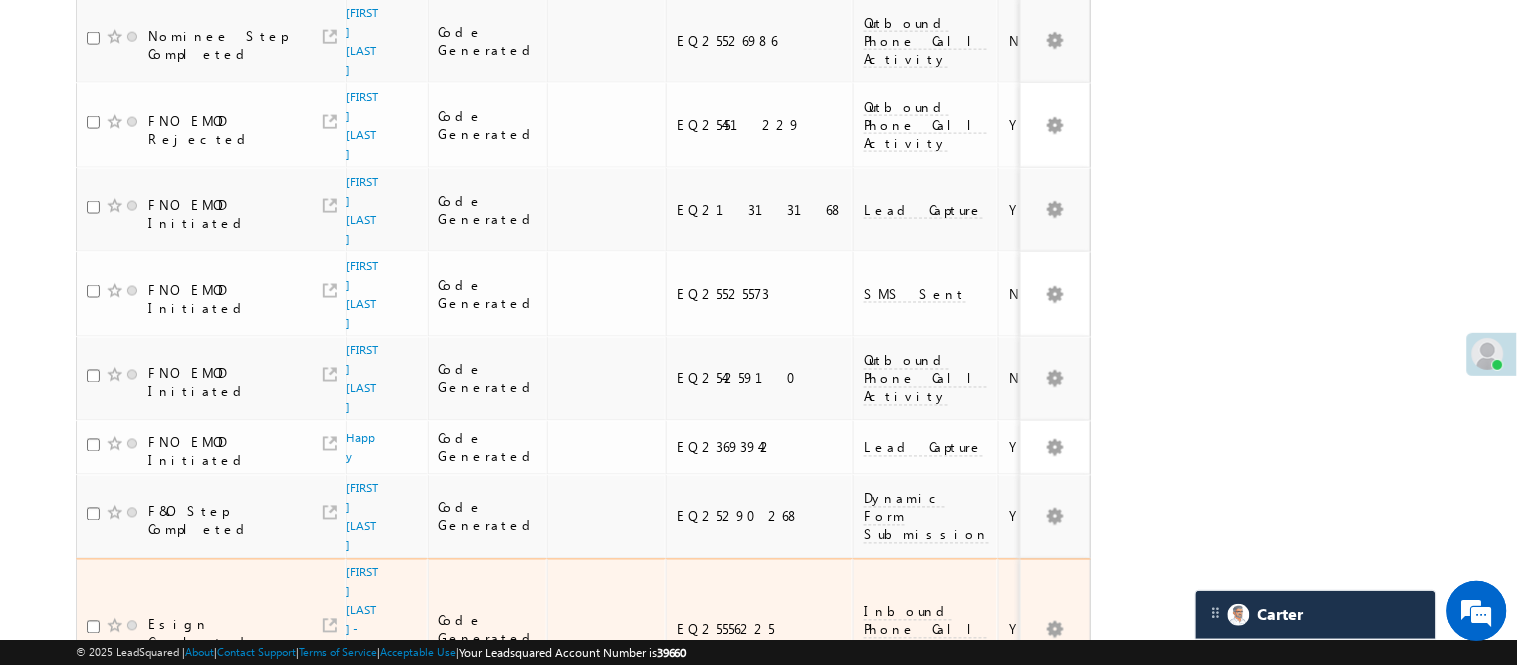 scroll, scrollTop: 200, scrollLeft: 0, axis: vertical 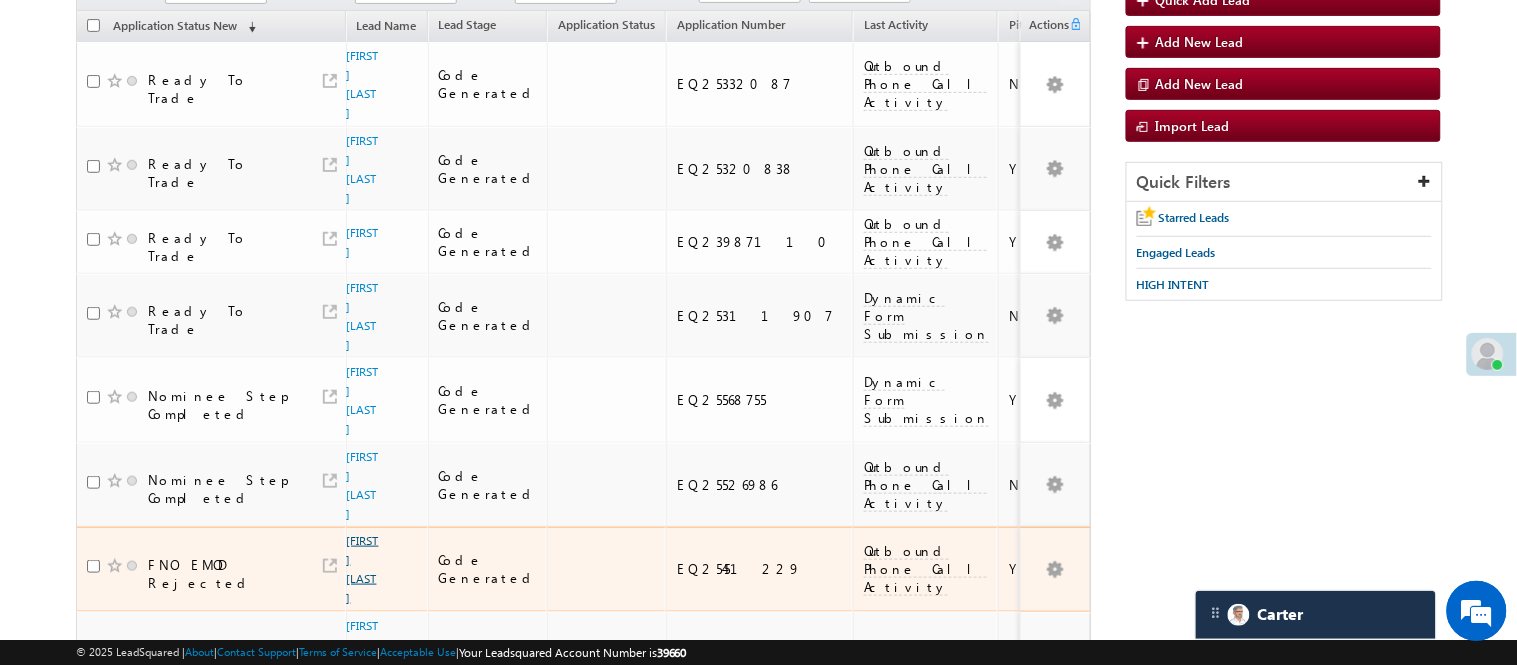 click on "Ankit Nishad" at bounding box center (363, 569) 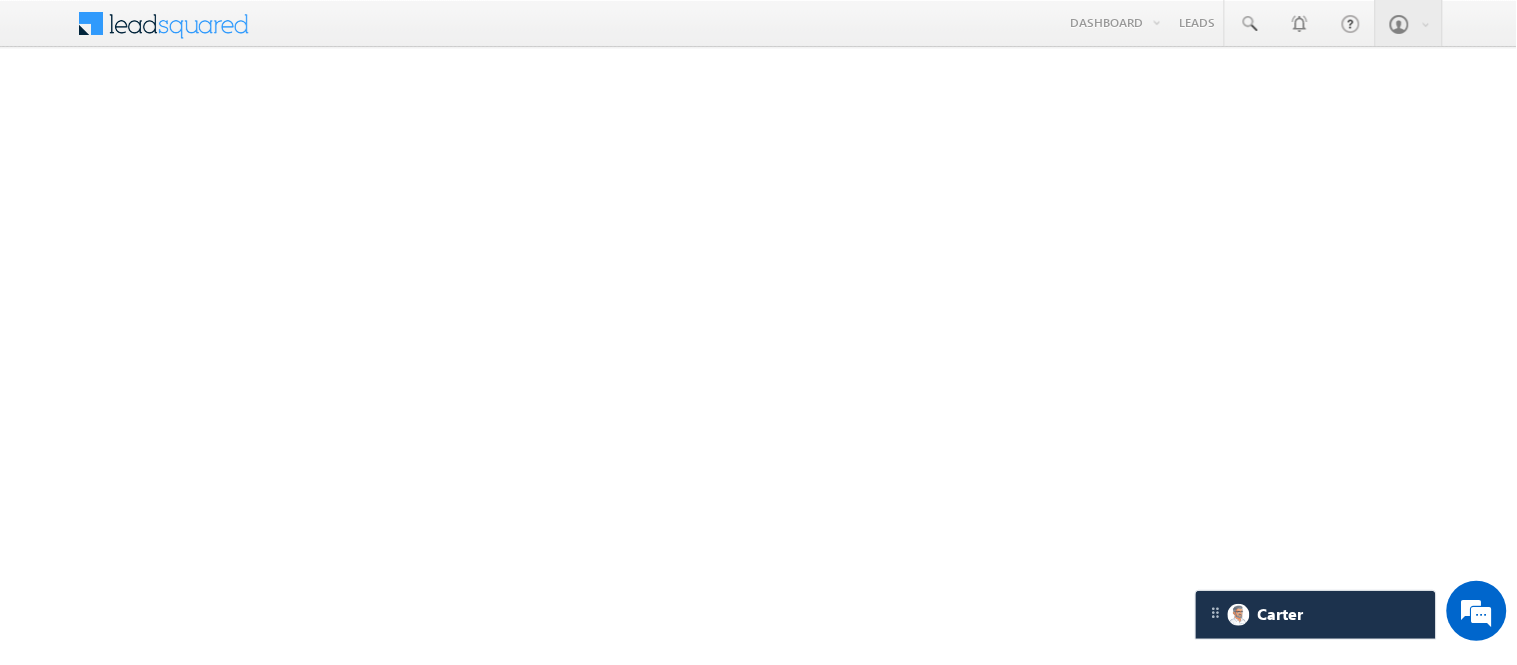 scroll, scrollTop: 0, scrollLeft: 0, axis: both 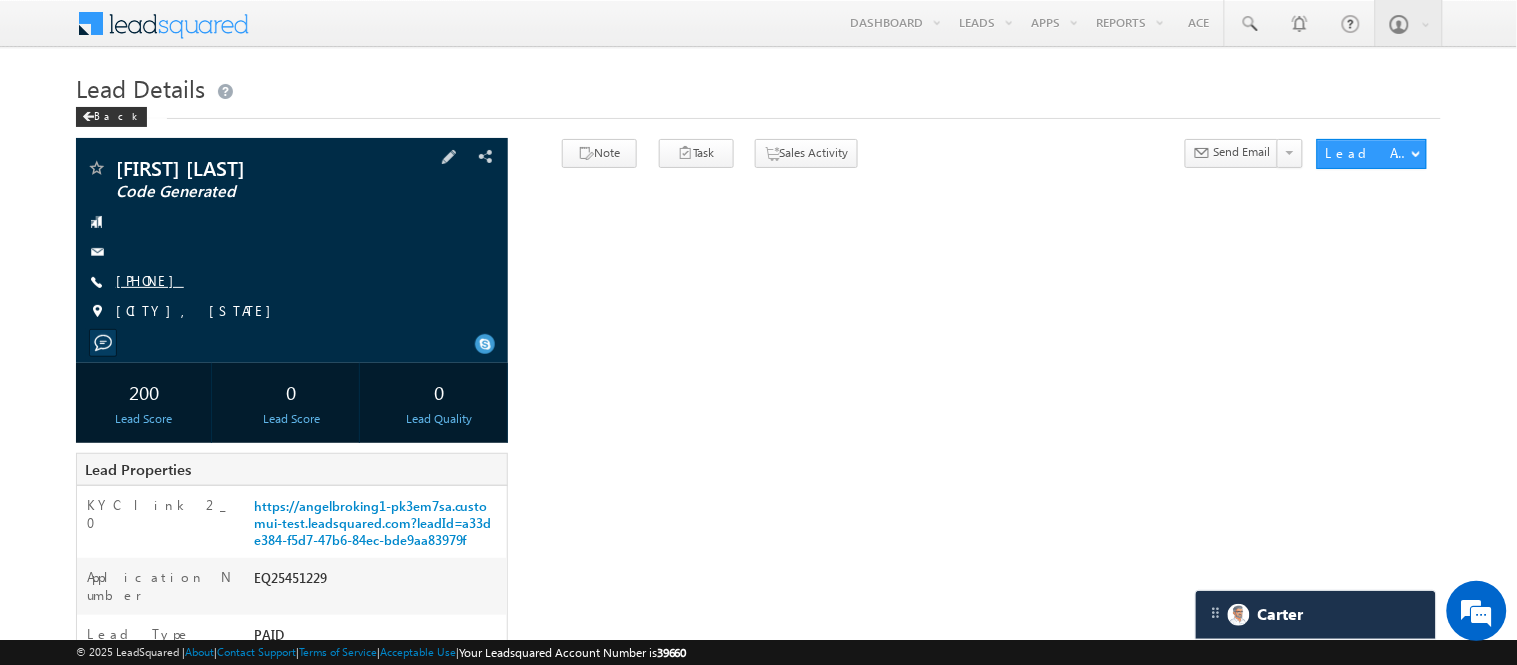 click on "+91-7905590830" at bounding box center [150, 280] 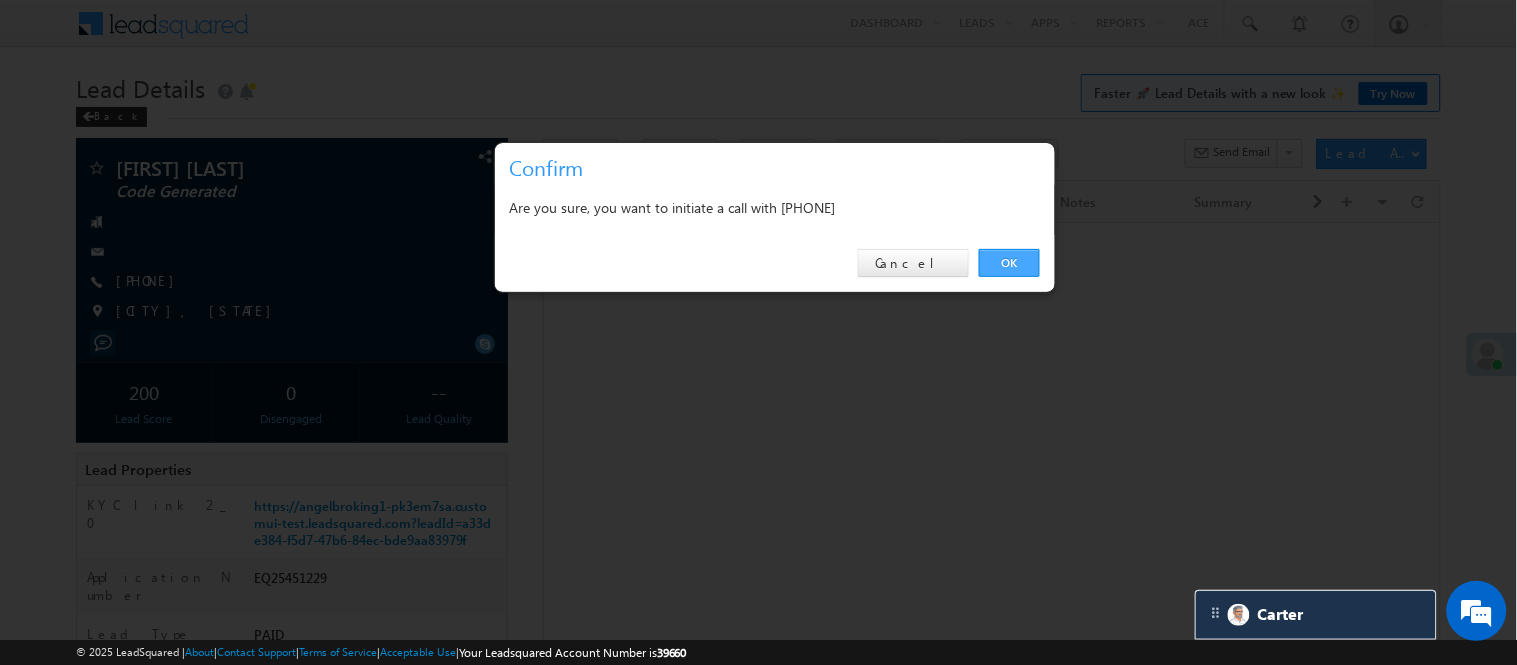 click on "OK" at bounding box center (1009, 263) 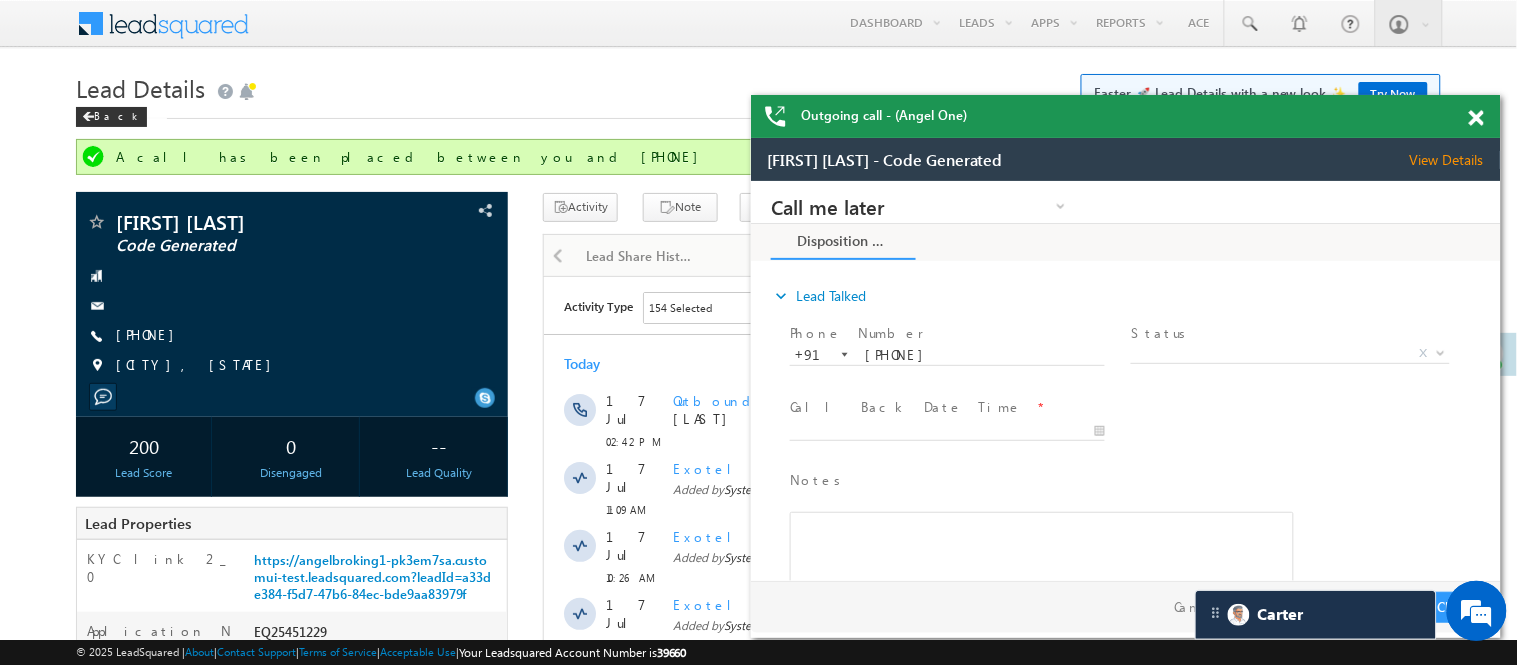 scroll, scrollTop: 0, scrollLeft: 0, axis: both 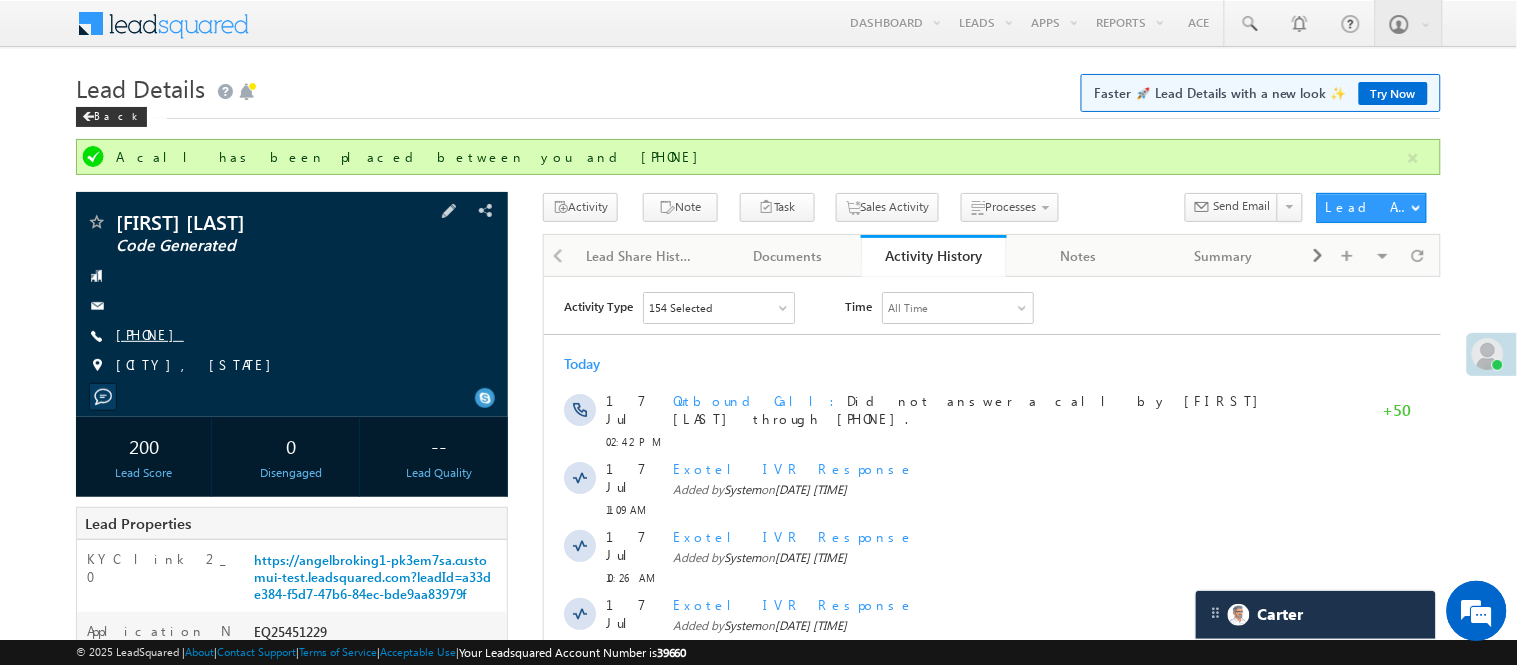 click on "+91-7905590830" at bounding box center (150, 334) 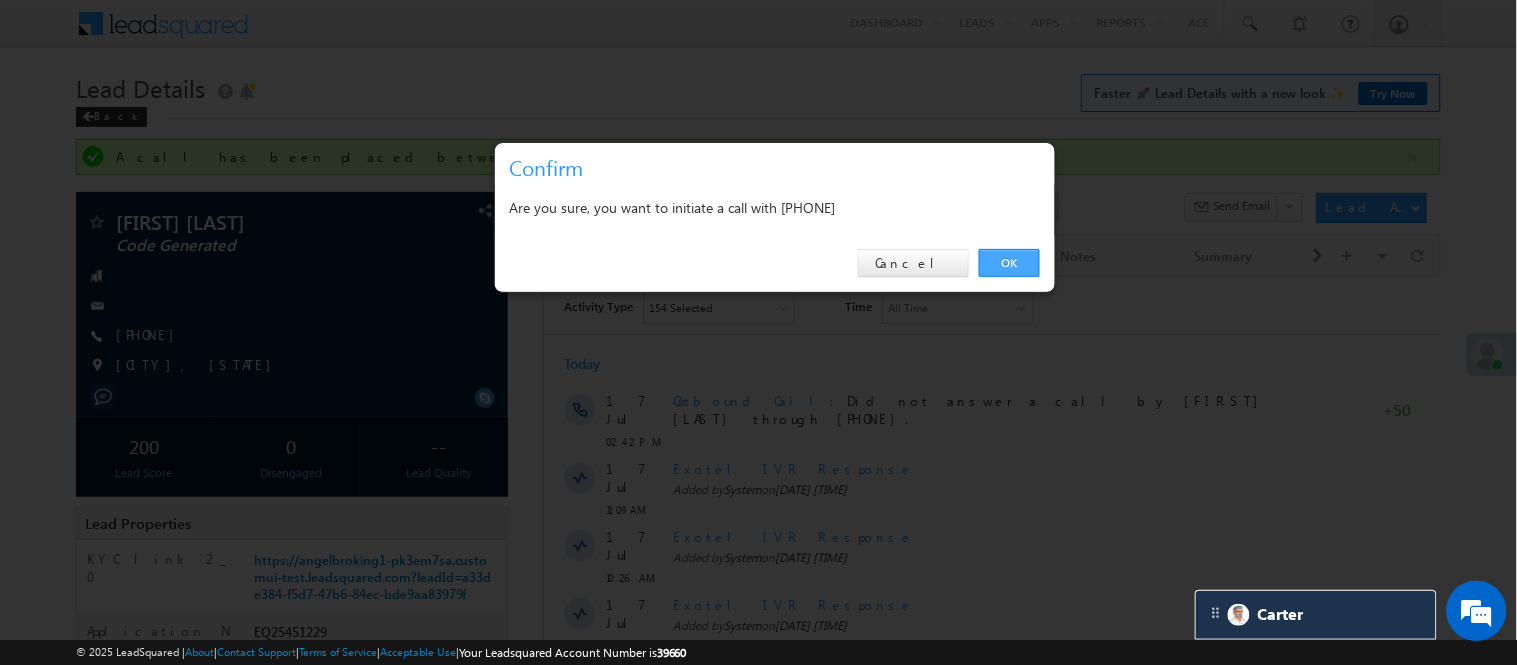 click on "OK" at bounding box center [1009, 263] 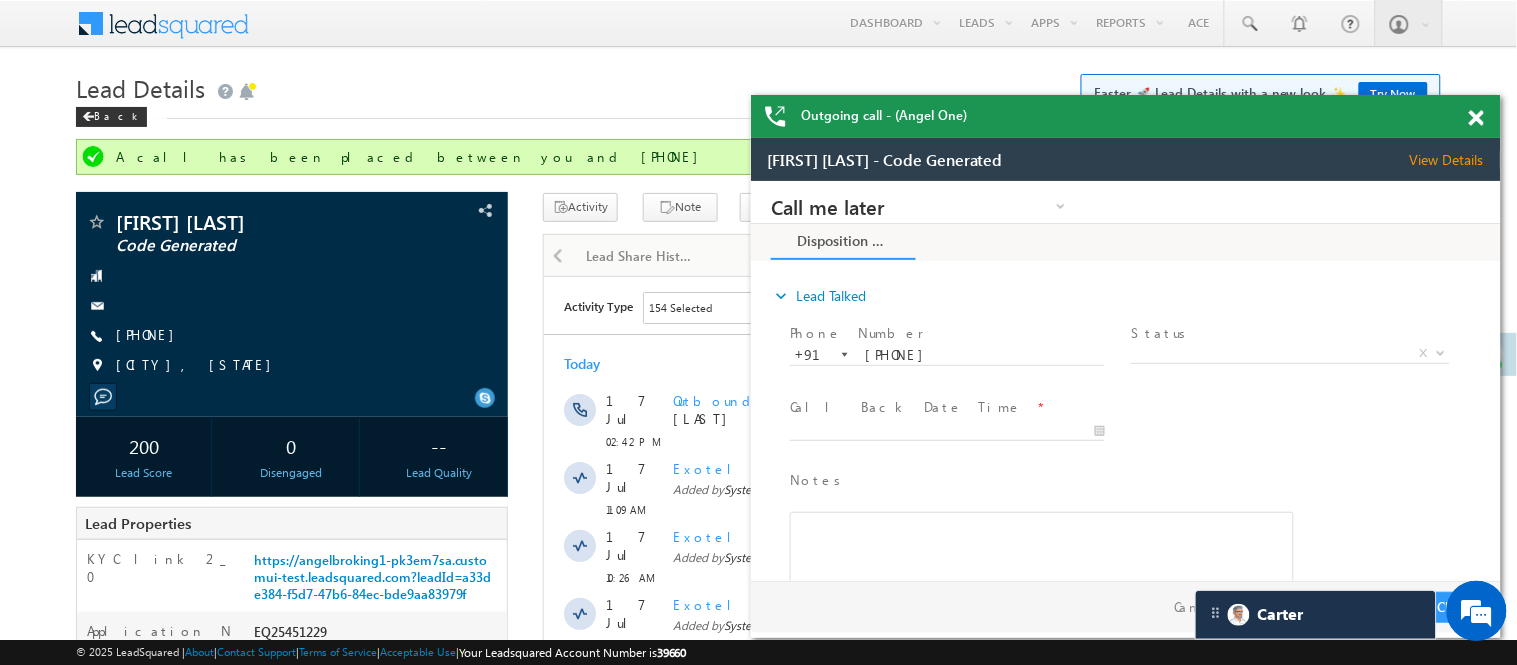 scroll, scrollTop: 0, scrollLeft: 0, axis: both 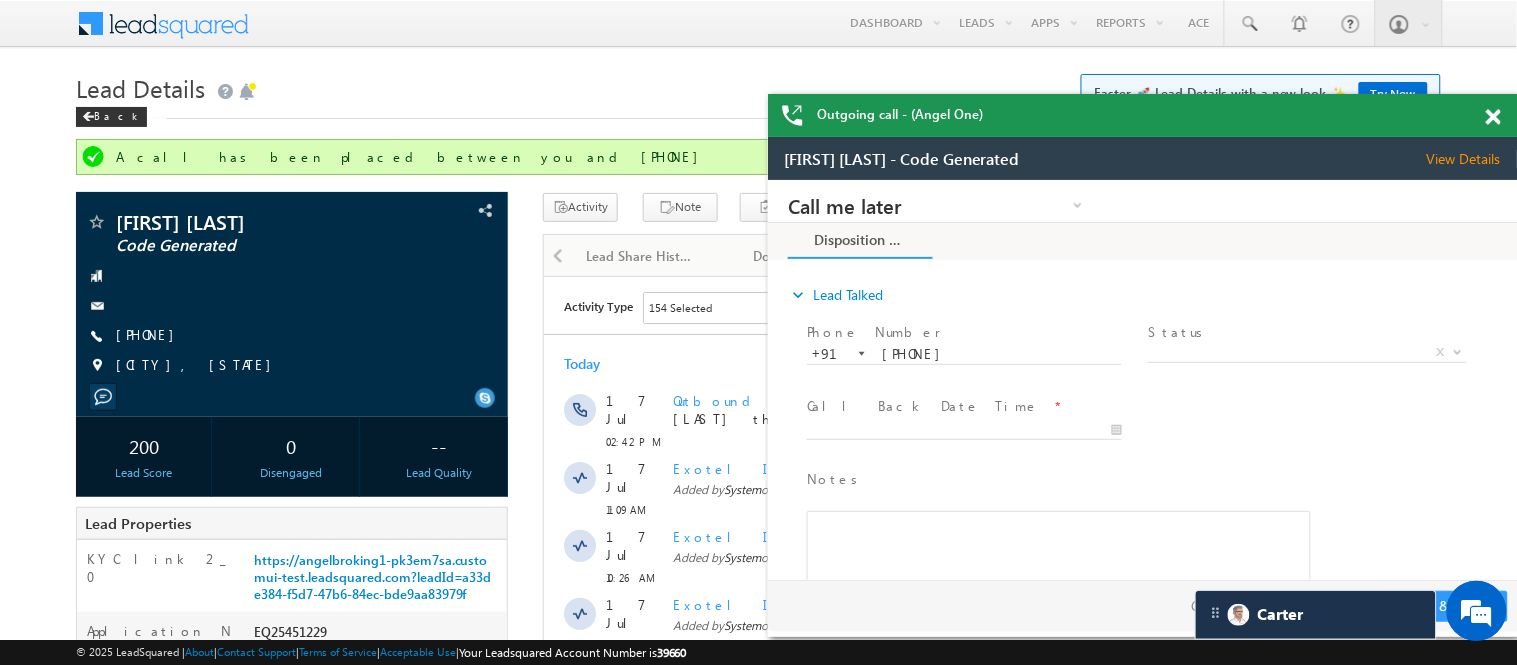 click on "Outgoing call -  (Angel One)" at bounding box center [1143, 115] 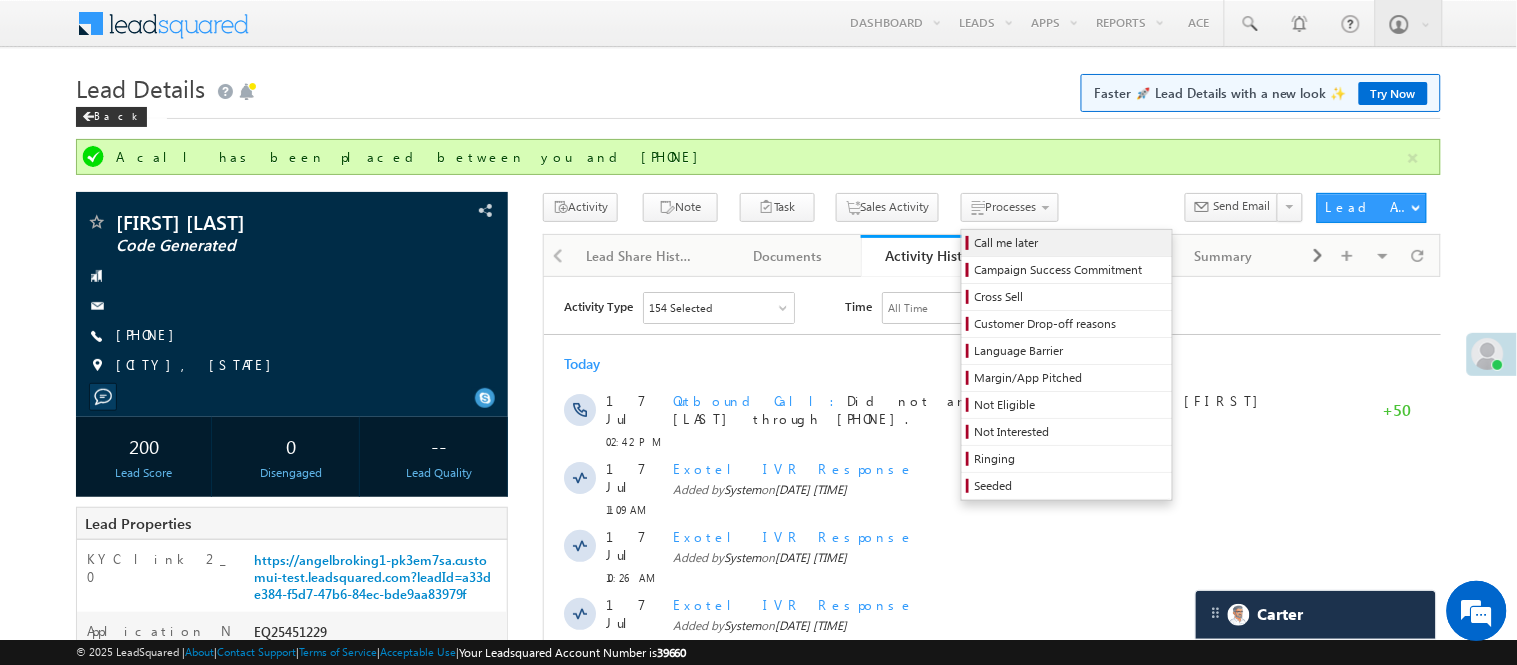 click on "Call me later" at bounding box center (1070, 243) 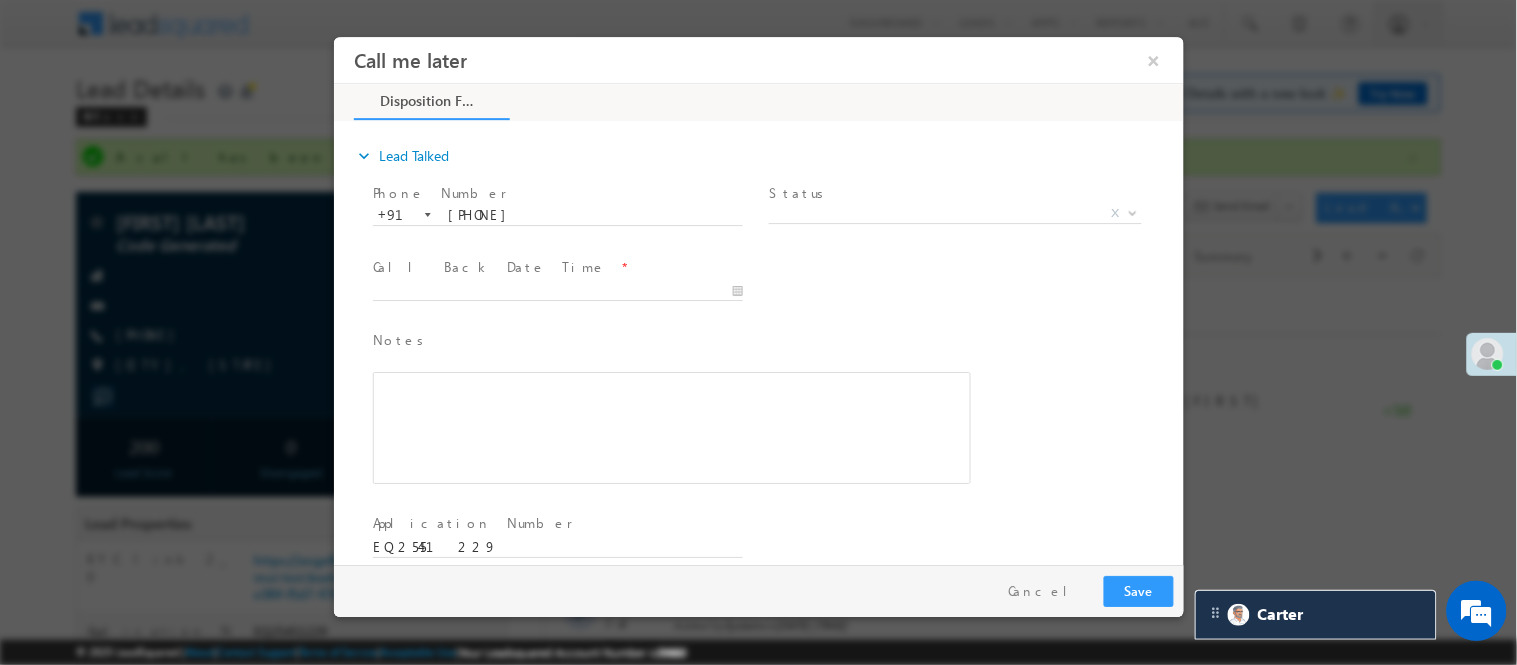 scroll, scrollTop: 0, scrollLeft: 0, axis: both 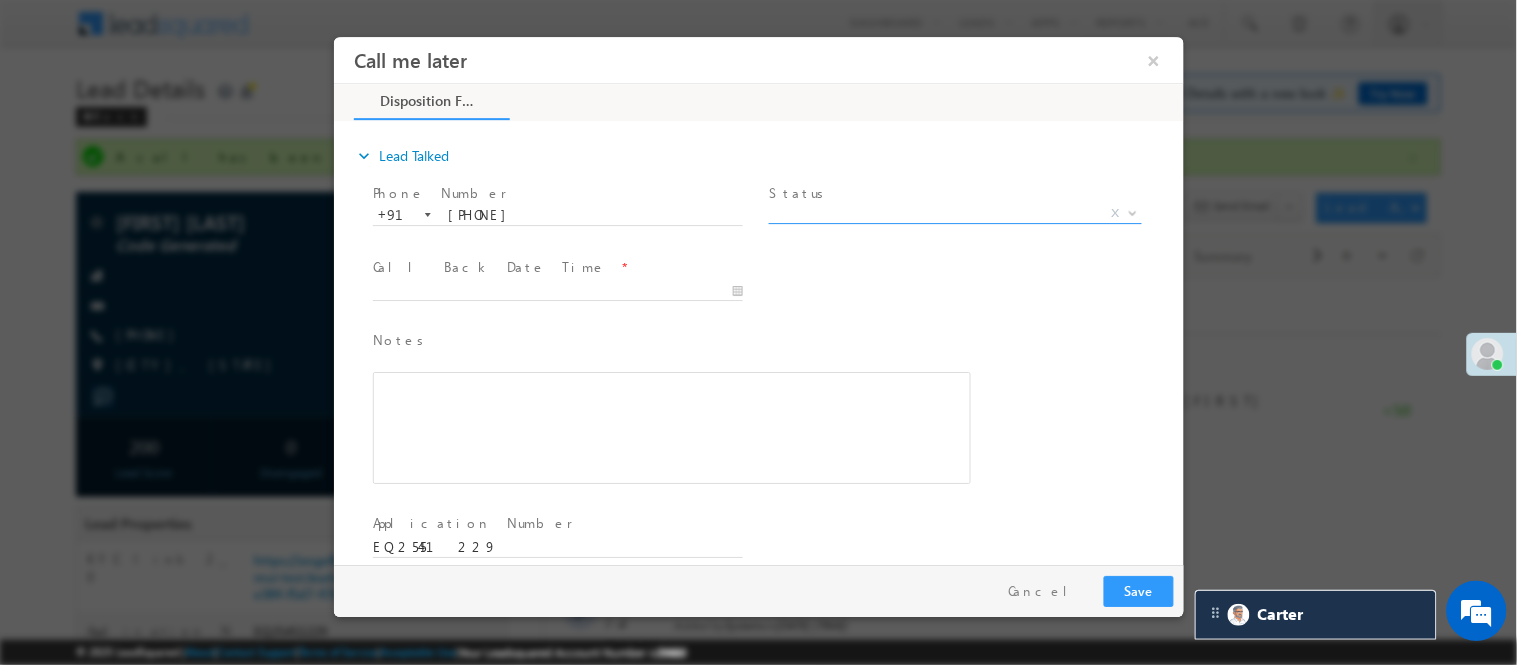 click on "X" at bounding box center [954, 213] 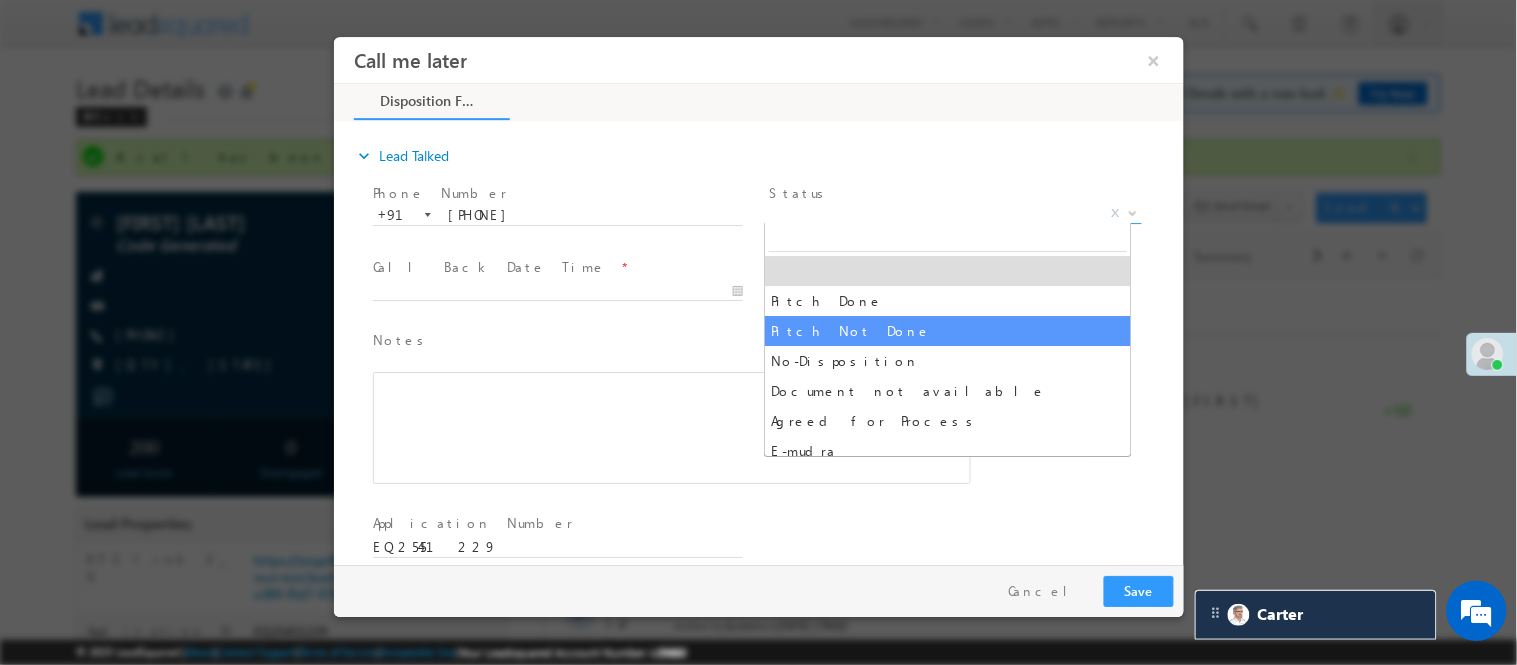 select on "Pitch Not Done" 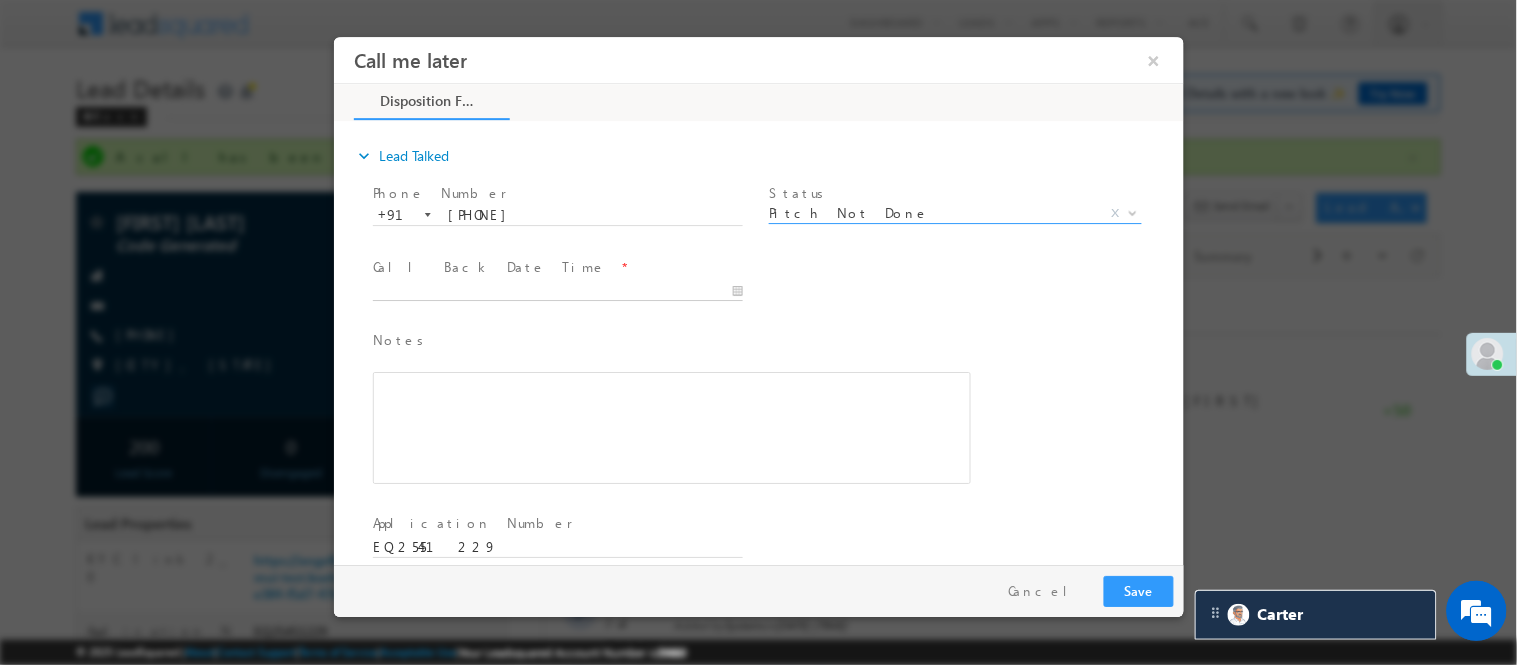 type on "07/17/25 8:41 PM" 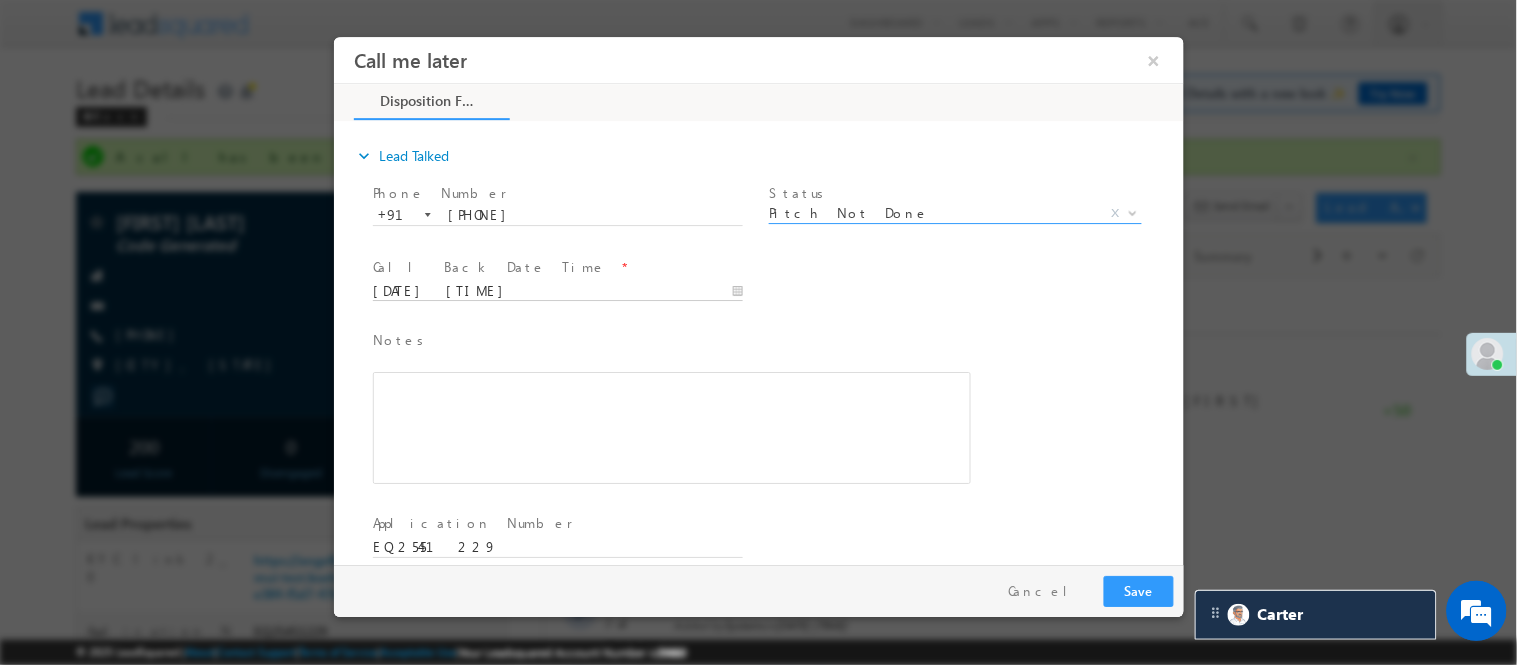 click on "07/17/25 8:41 PM" at bounding box center [557, 291] 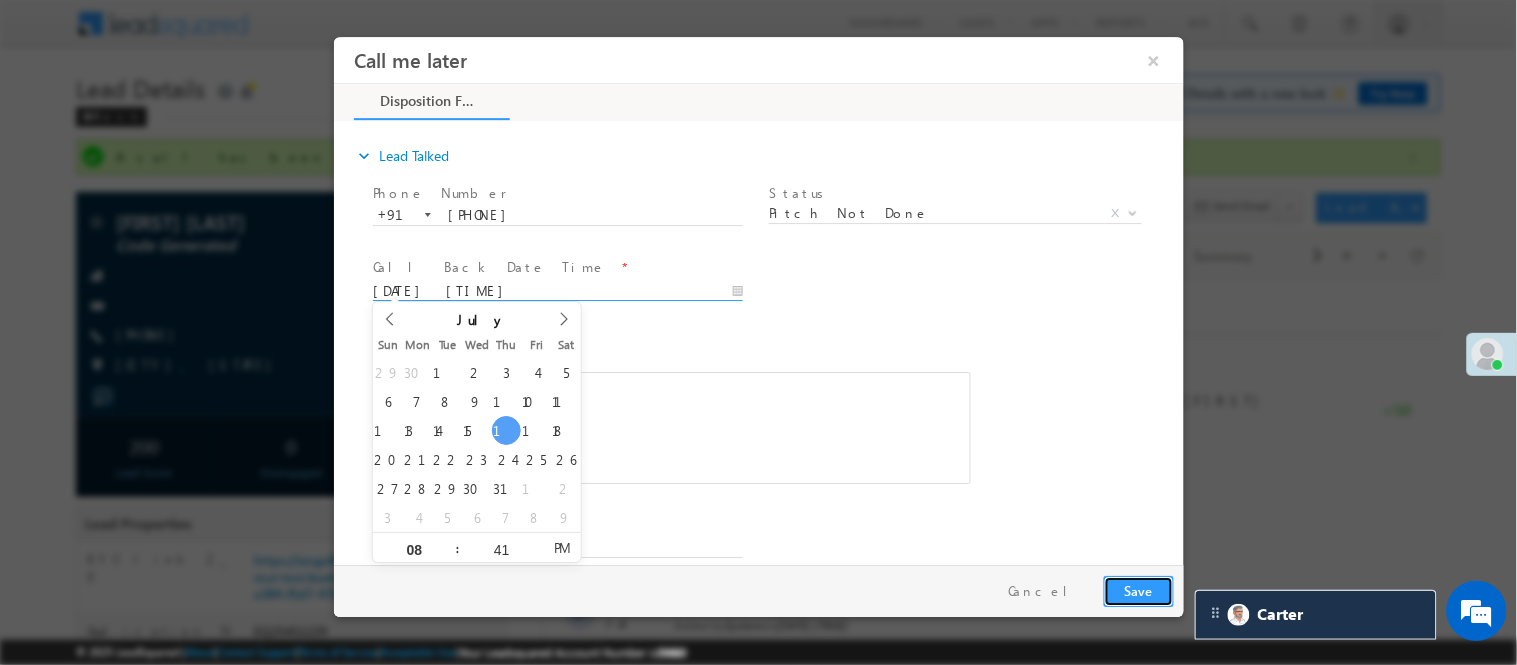 click on "Save" at bounding box center (1138, 590) 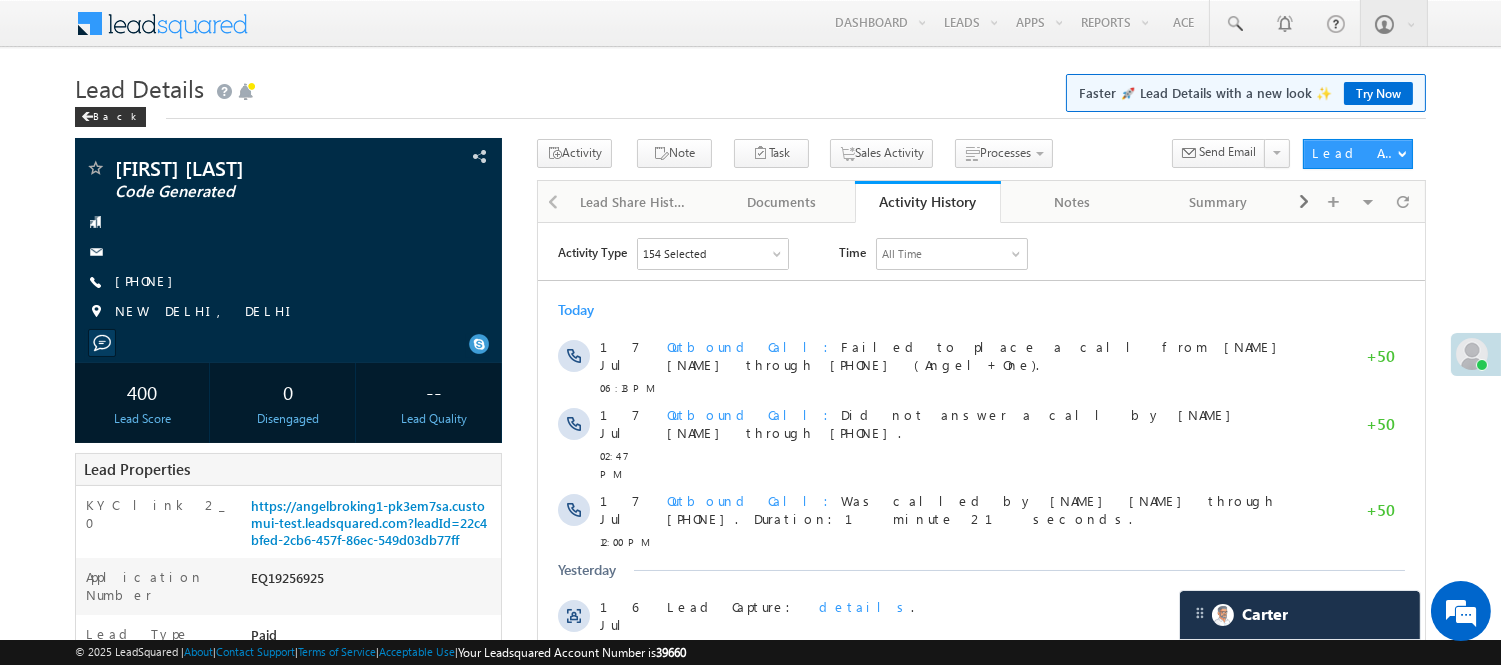 scroll, scrollTop: 0, scrollLeft: 0, axis: both 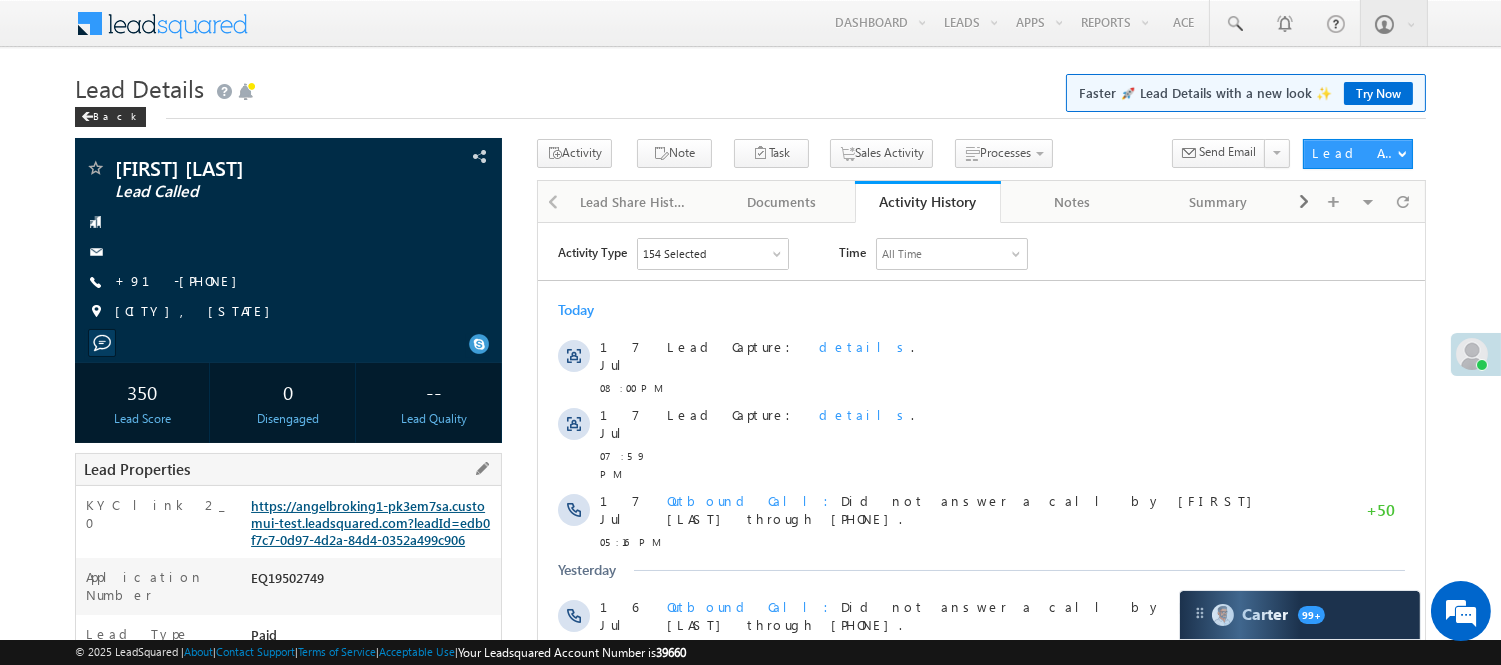 click on "https://angelbroking1-pk3em7sa.customui-test.leadsquared.com?leadId=edb0f7c7-0d97-4d2a-84d4-0352a499c906" at bounding box center (370, 522) 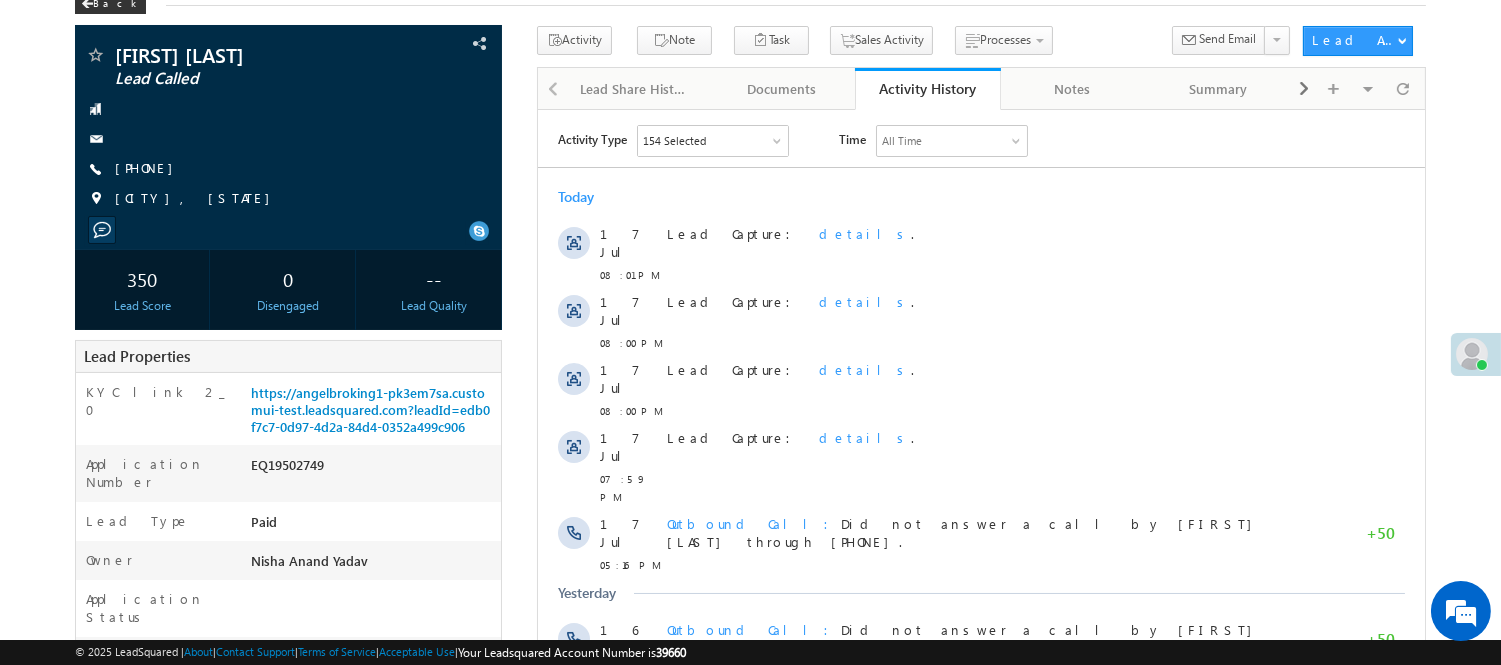 scroll, scrollTop: 0, scrollLeft: 0, axis: both 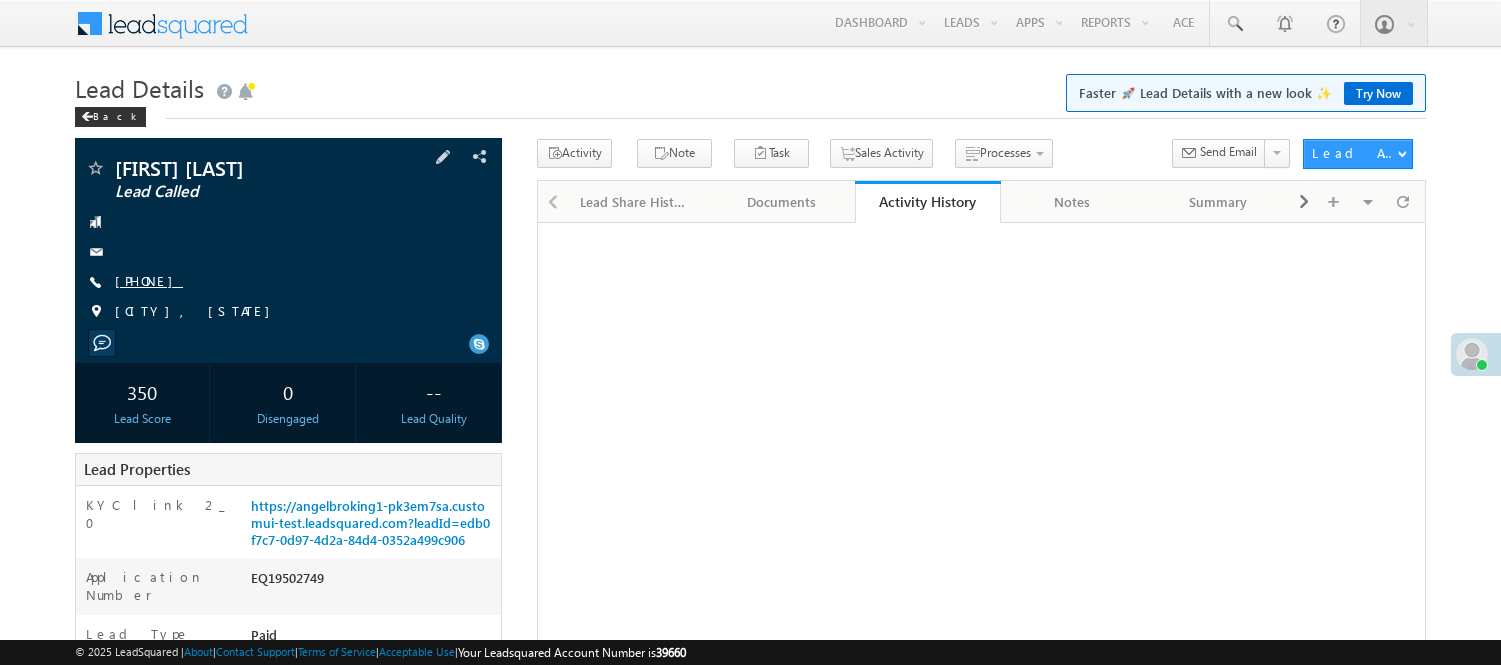 click on "[PHONE]" at bounding box center (149, 280) 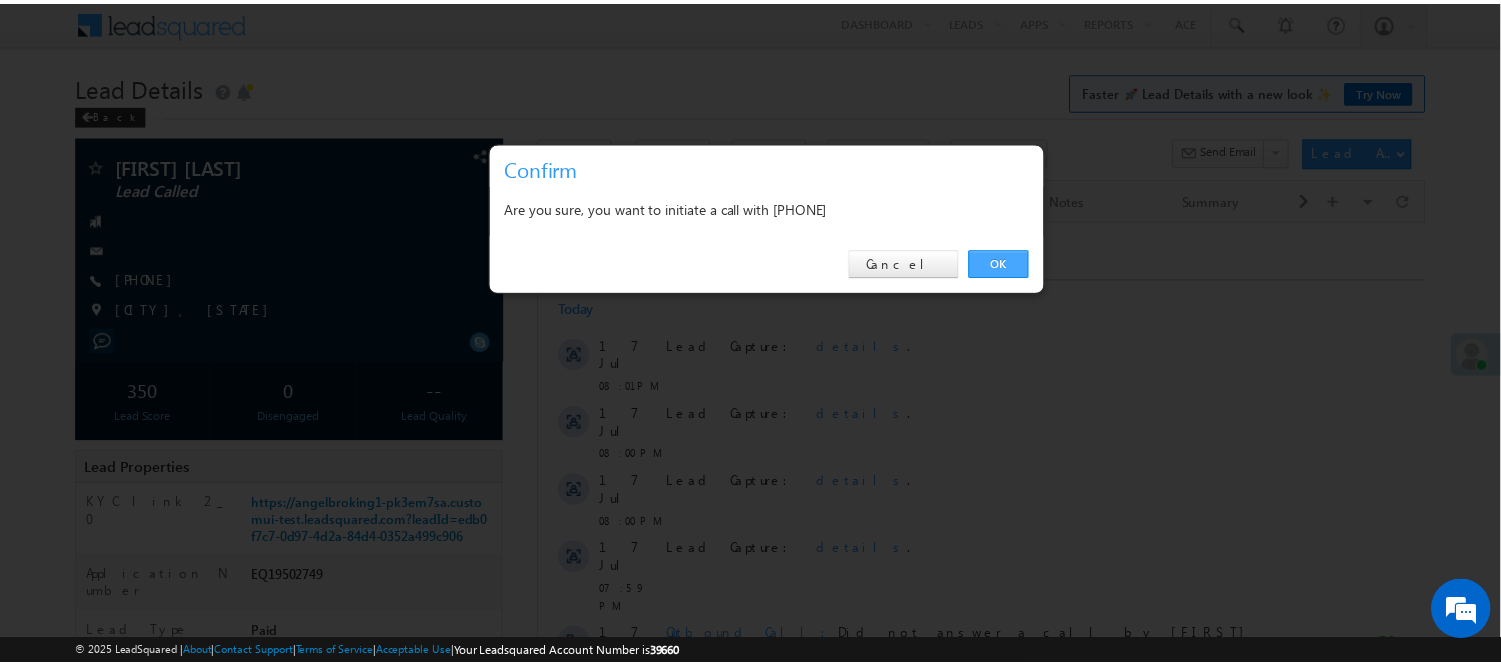 scroll, scrollTop: 0, scrollLeft: 0, axis: both 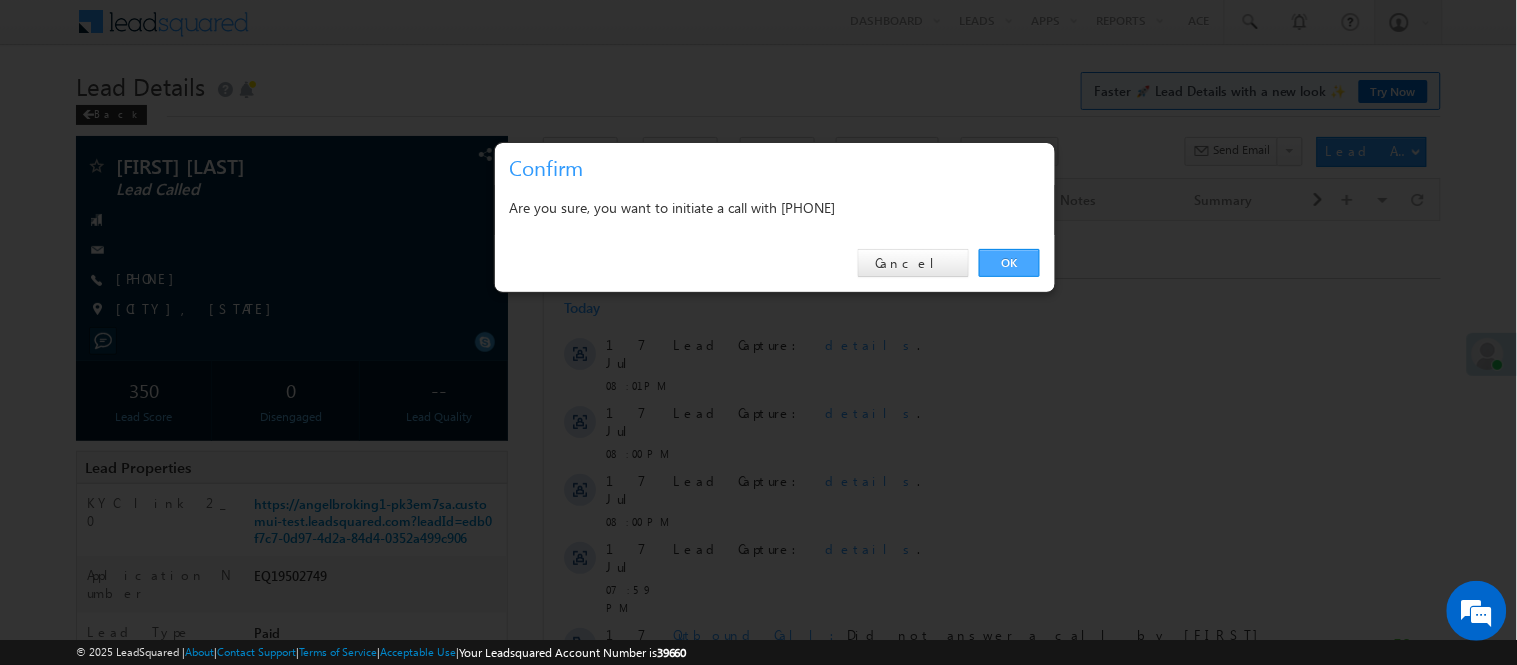 drag, startPoint x: 1011, startPoint y: 266, endPoint x: 471, endPoint y: 45, distance: 583.4732 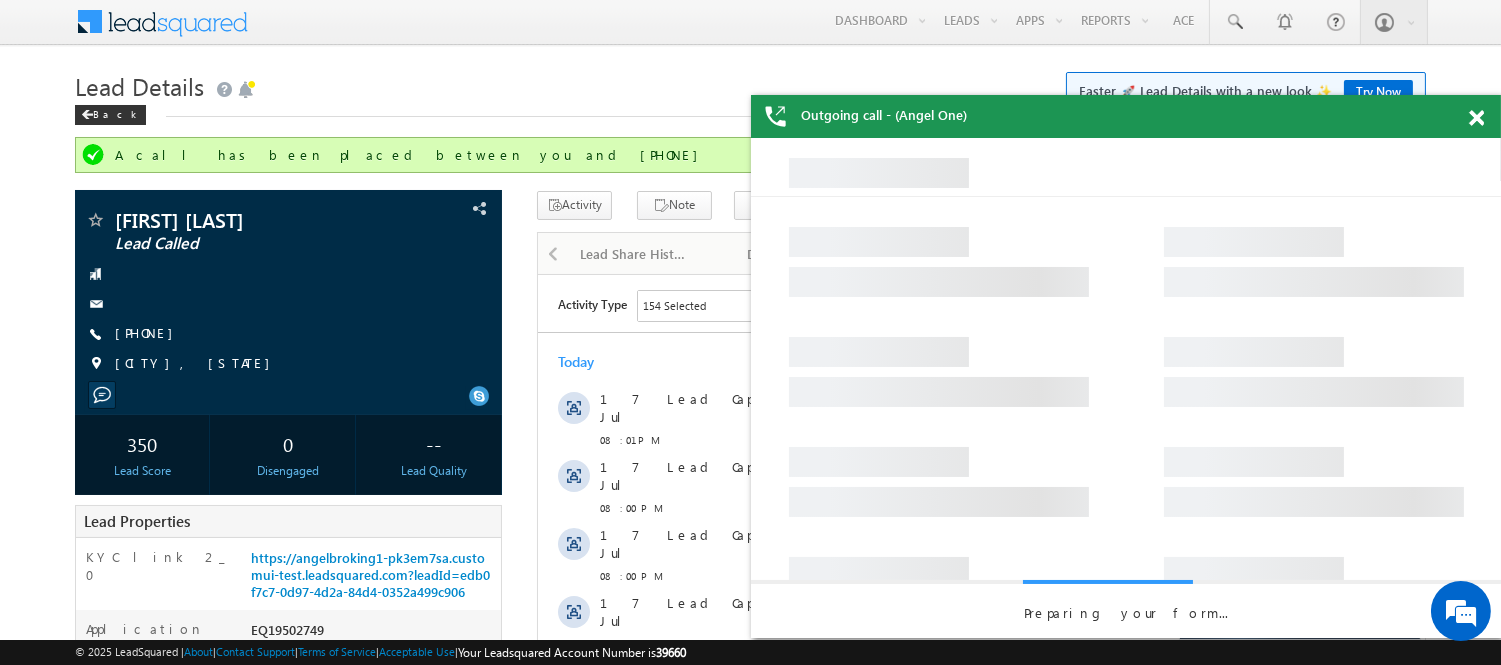 scroll, scrollTop: 0, scrollLeft: 0, axis: both 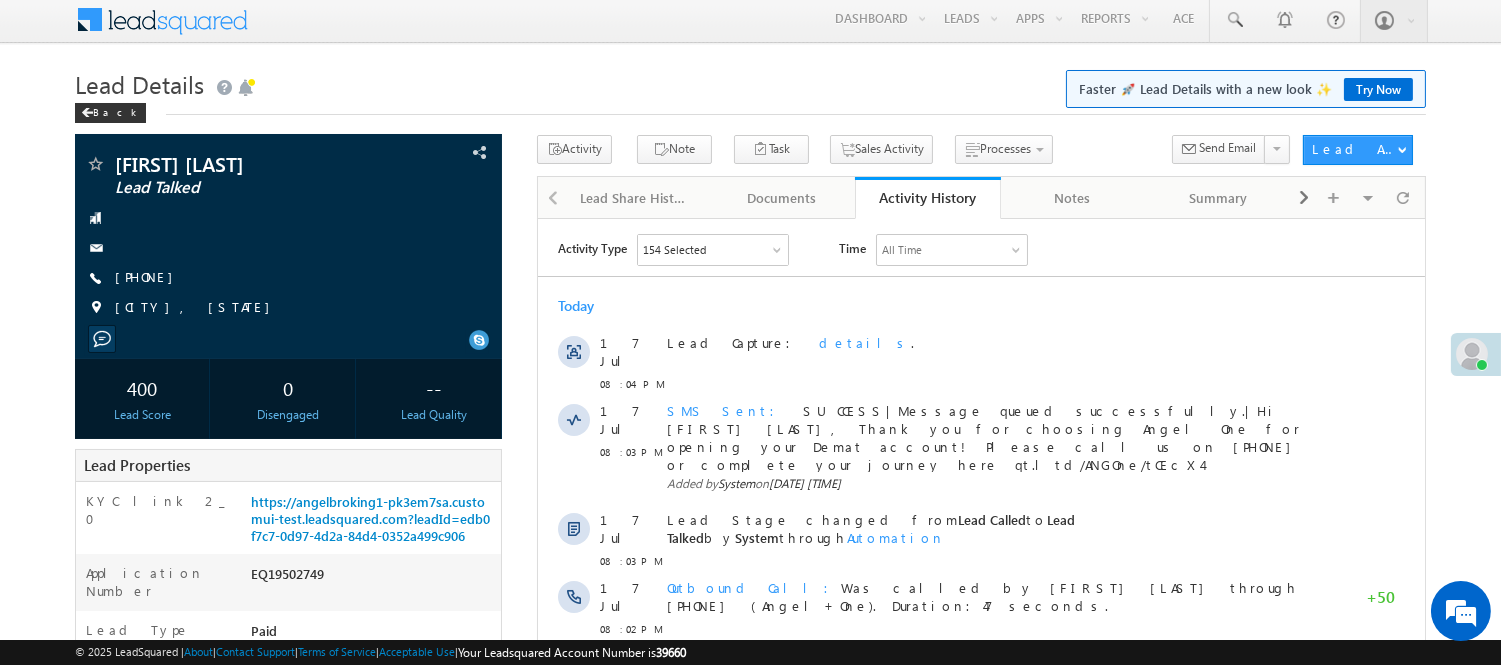 click on "Lead Details Faster 🚀 Lead Details with a new look ✨ Try Now" at bounding box center [750, 82] 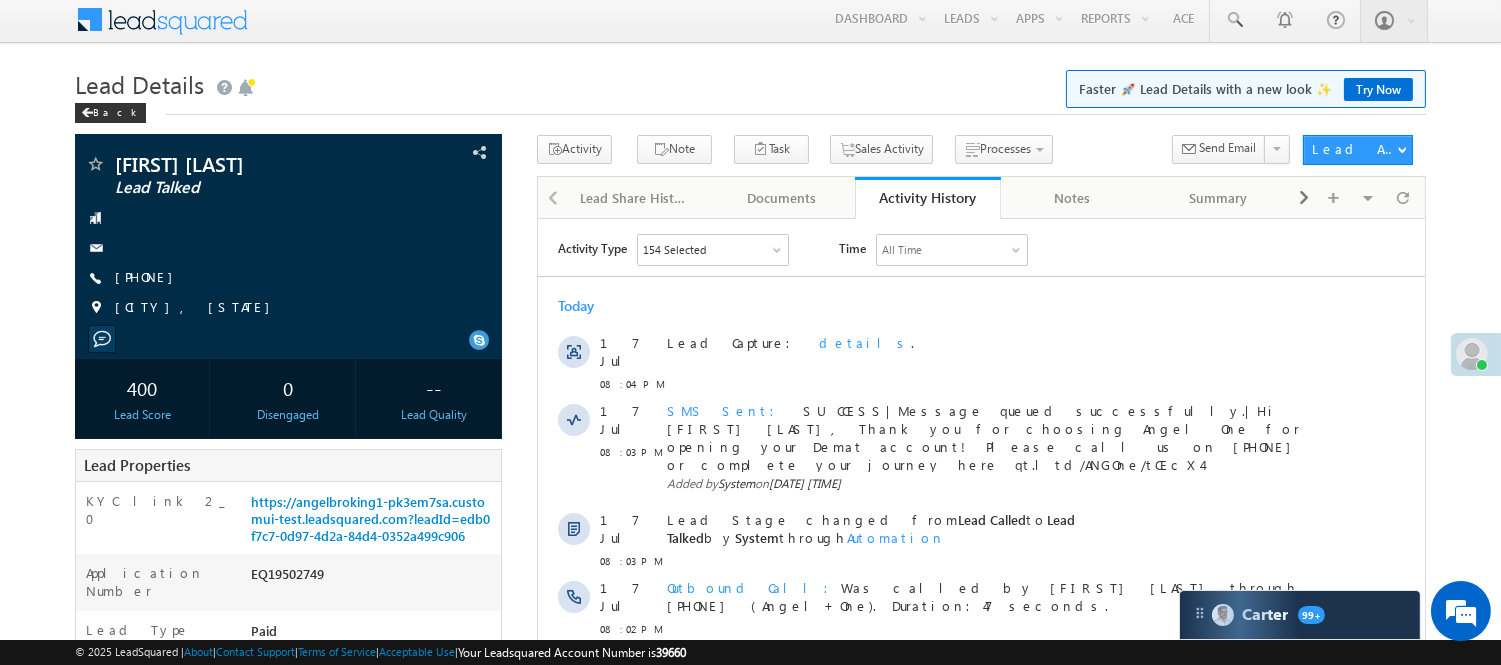 scroll, scrollTop: 115, scrollLeft: 0, axis: vertical 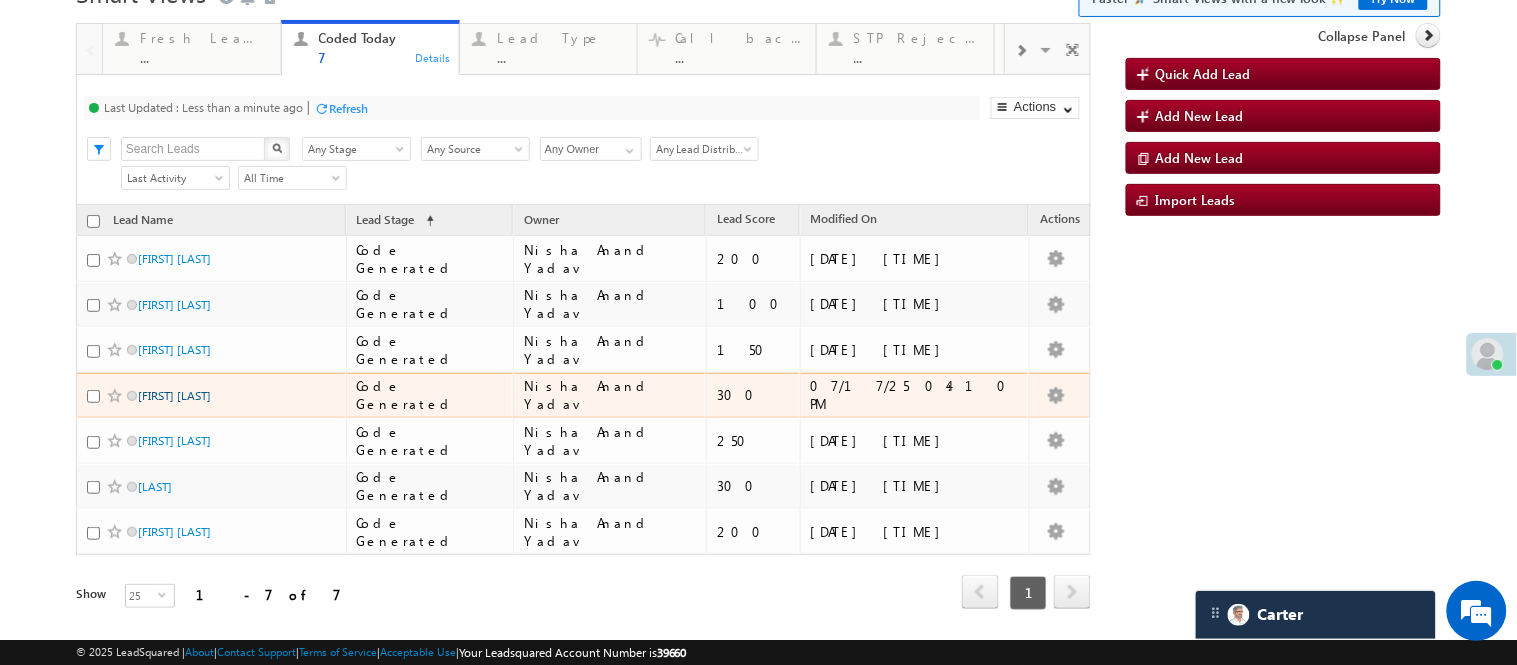 click on "[FIRST] [LAST]" at bounding box center (174, 395) 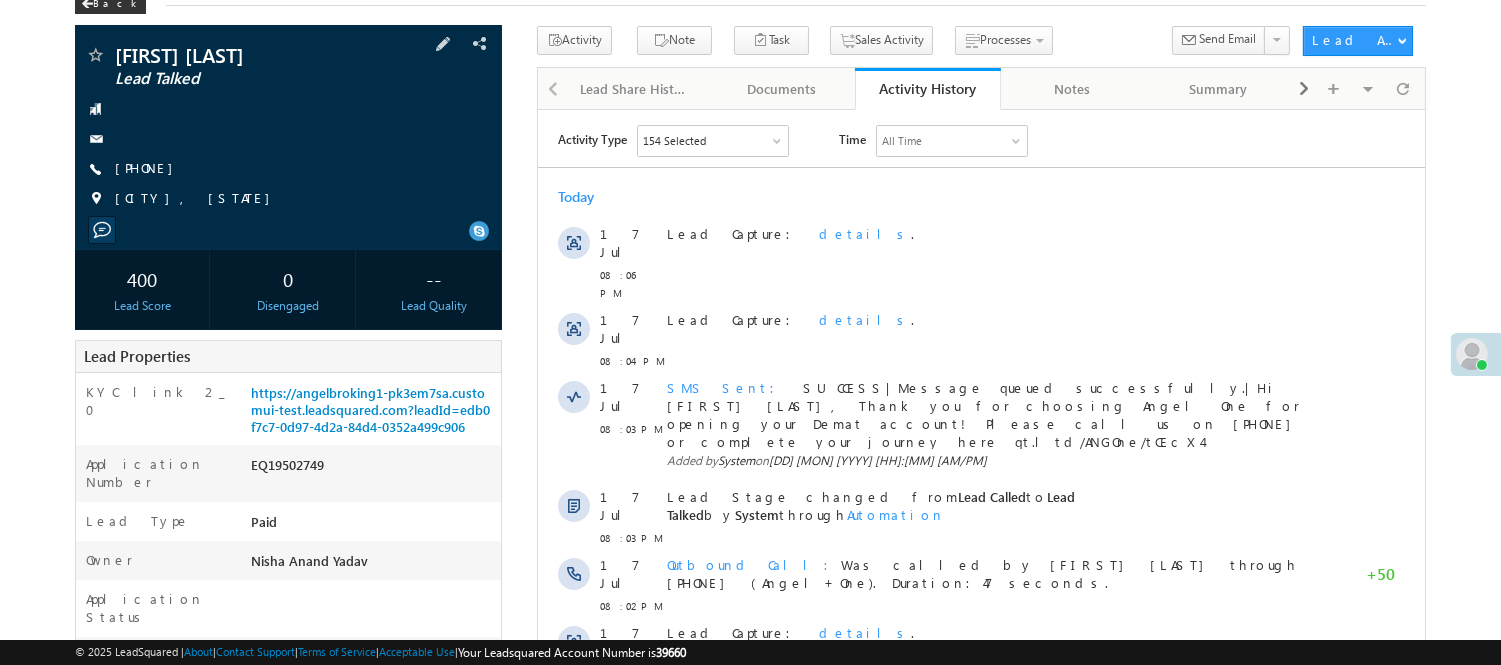 scroll, scrollTop: 0, scrollLeft: 0, axis: both 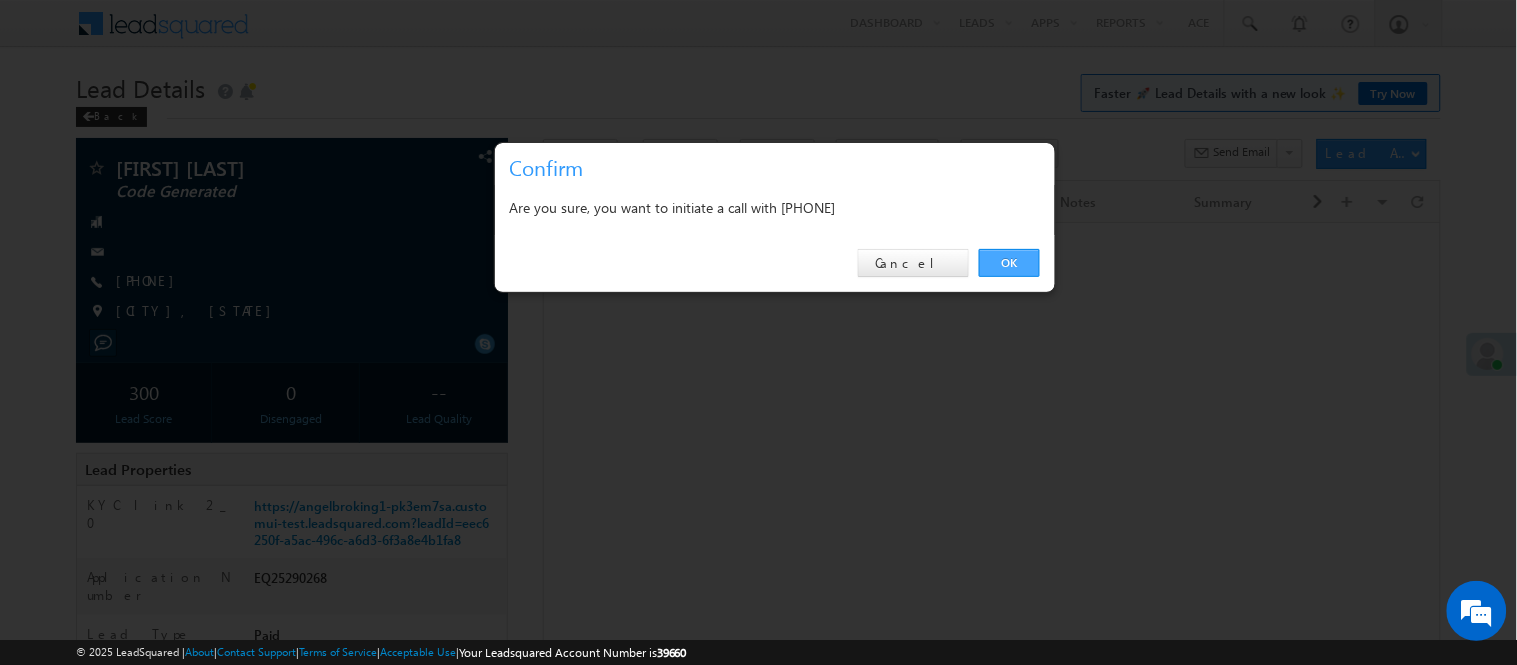 click on "OK" at bounding box center [1009, 263] 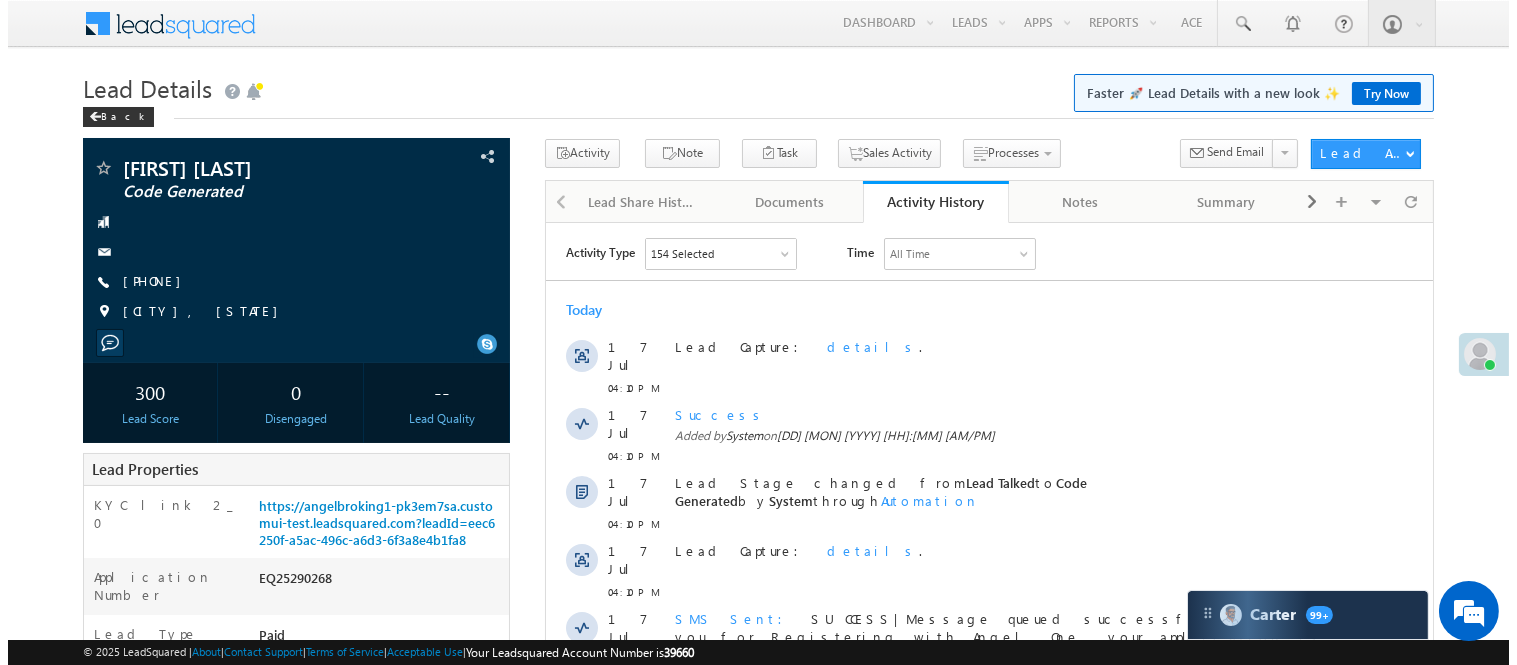 scroll, scrollTop: 0, scrollLeft: 0, axis: both 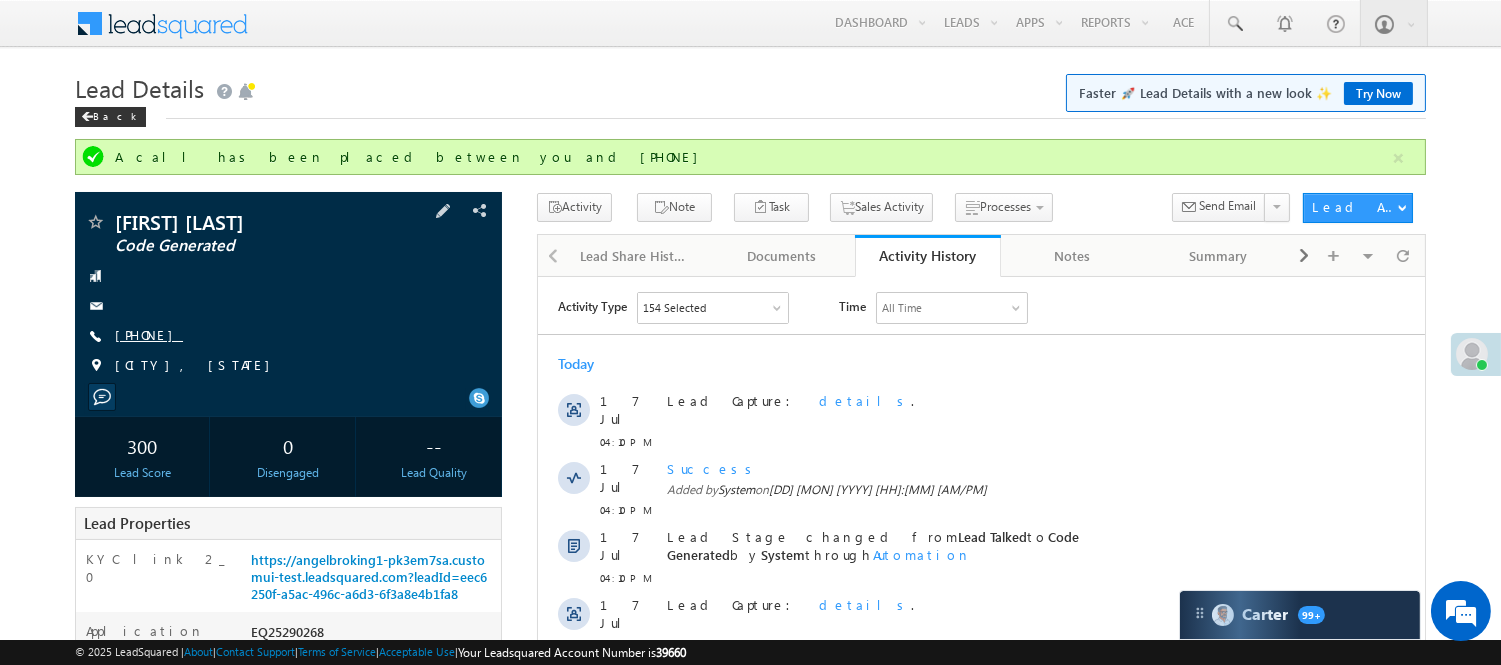 click on "[PHONE]" at bounding box center (149, 334) 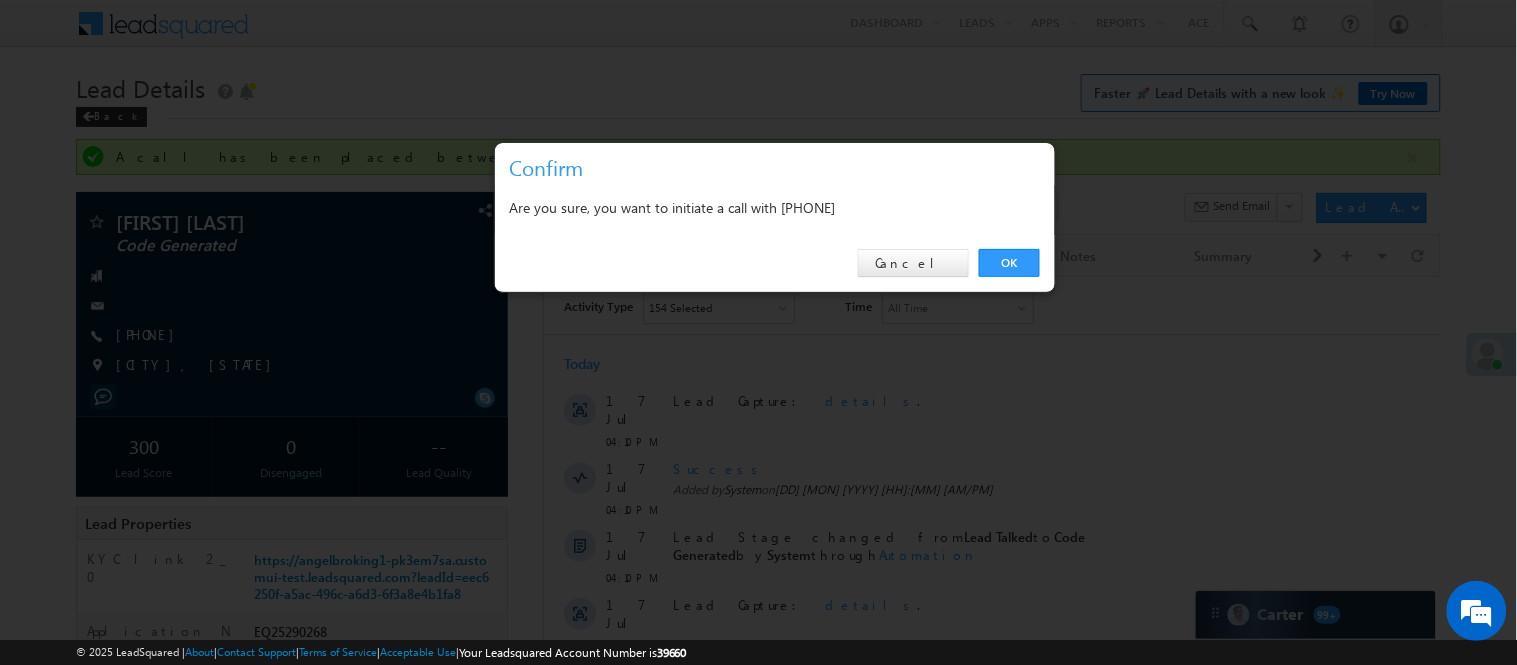 click on "OK Cancel" at bounding box center [775, 263] 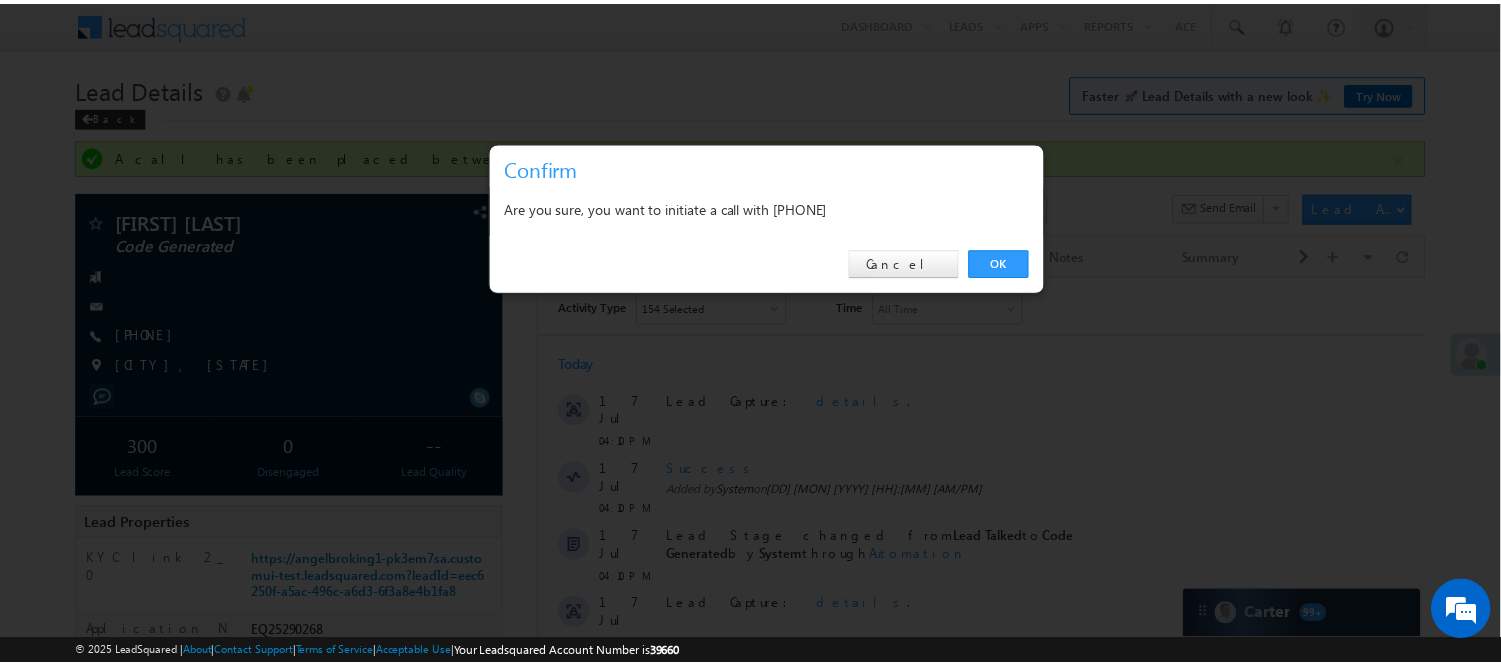 scroll, scrollTop: 0, scrollLeft: 0, axis: both 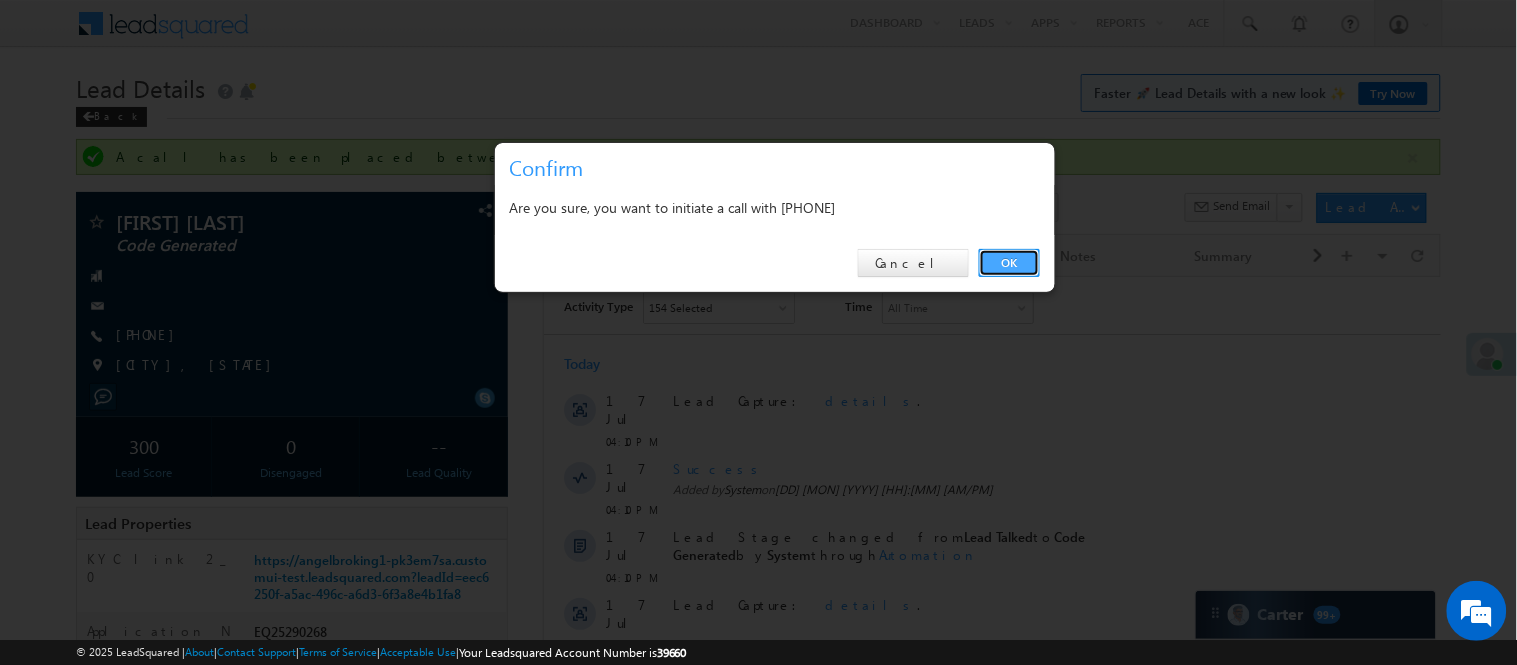 click on "OK" at bounding box center (1009, 263) 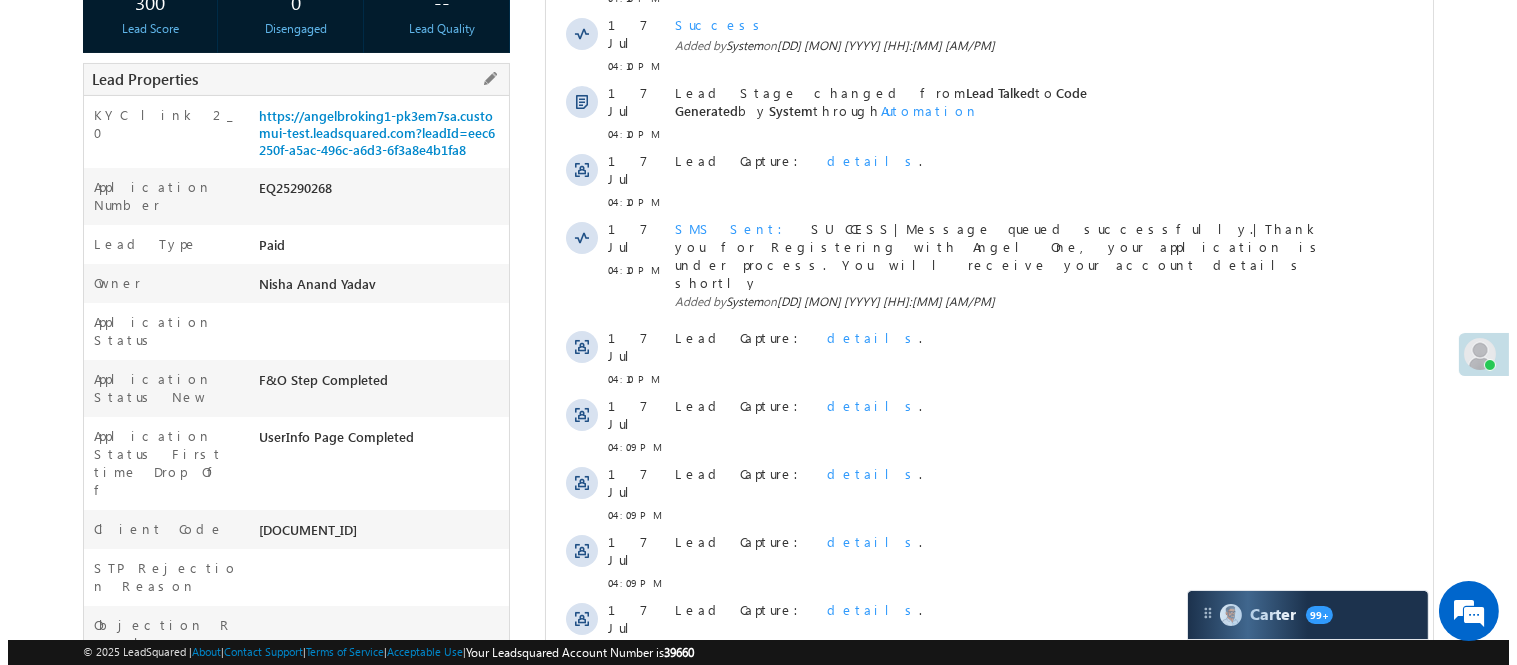scroll, scrollTop: 0, scrollLeft: 0, axis: both 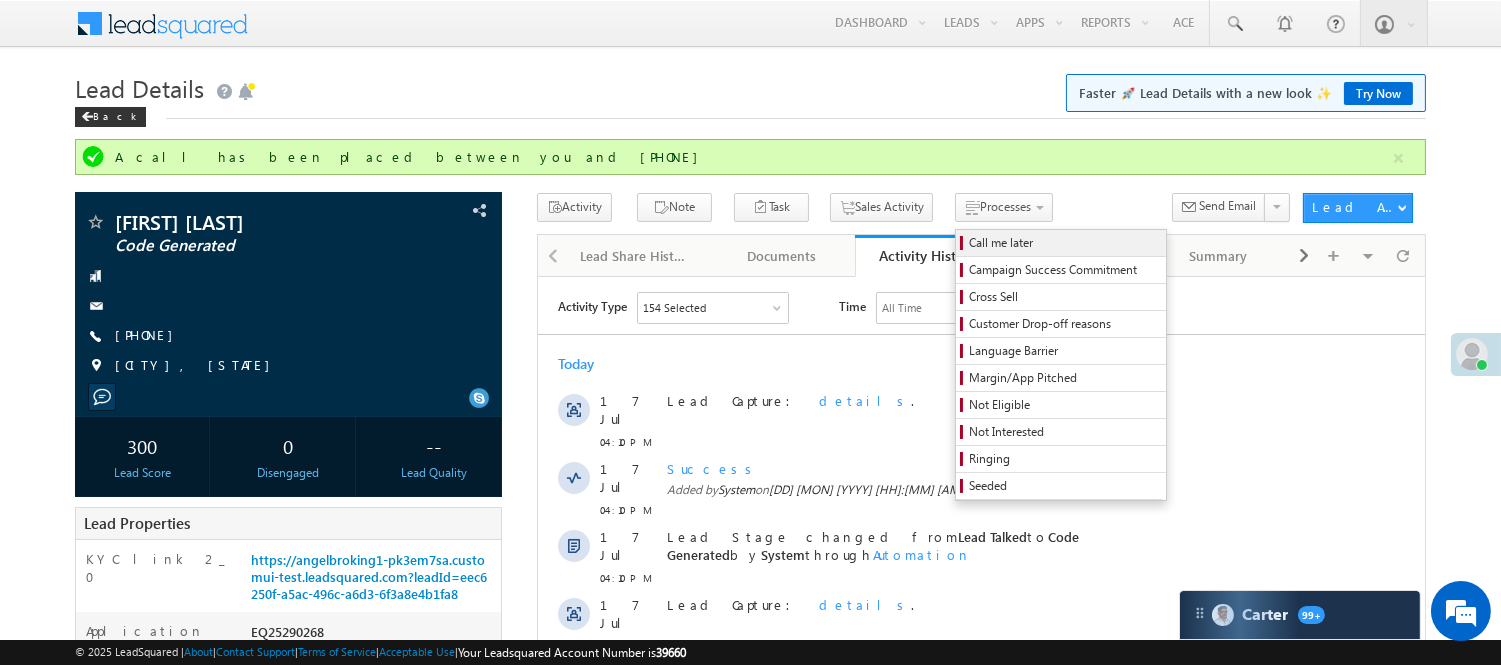 click on "Call me later" at bounding box center (1064, 243) 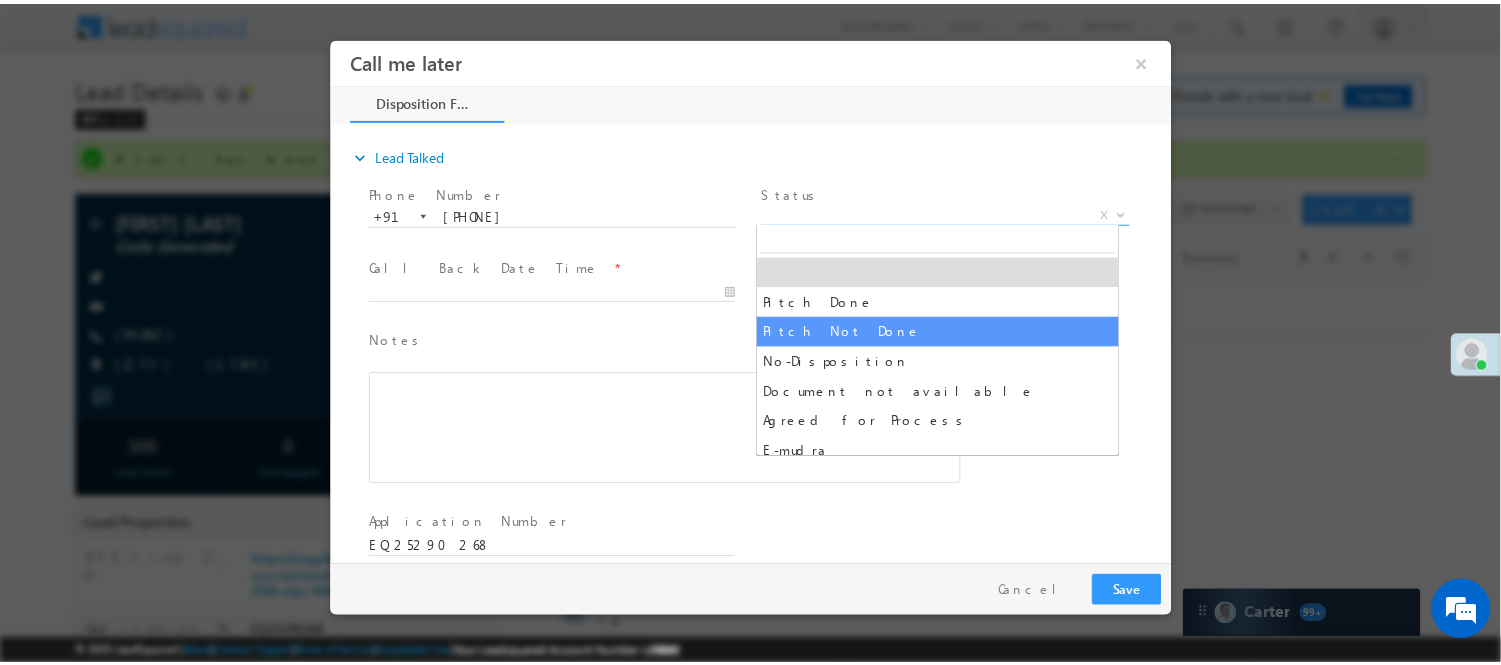 scroll, scrollTop: 0, scrollLeft: 0, axis: both 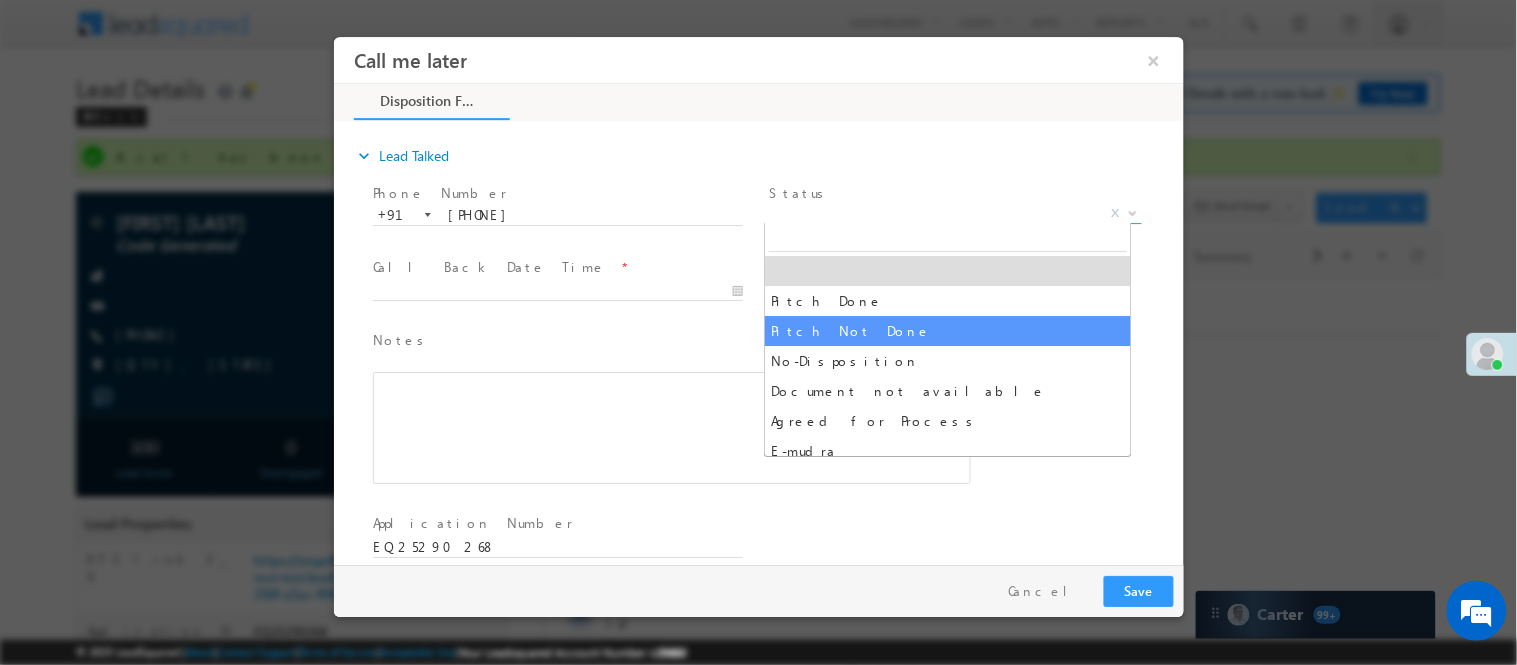 select on "Pitch Not Done" 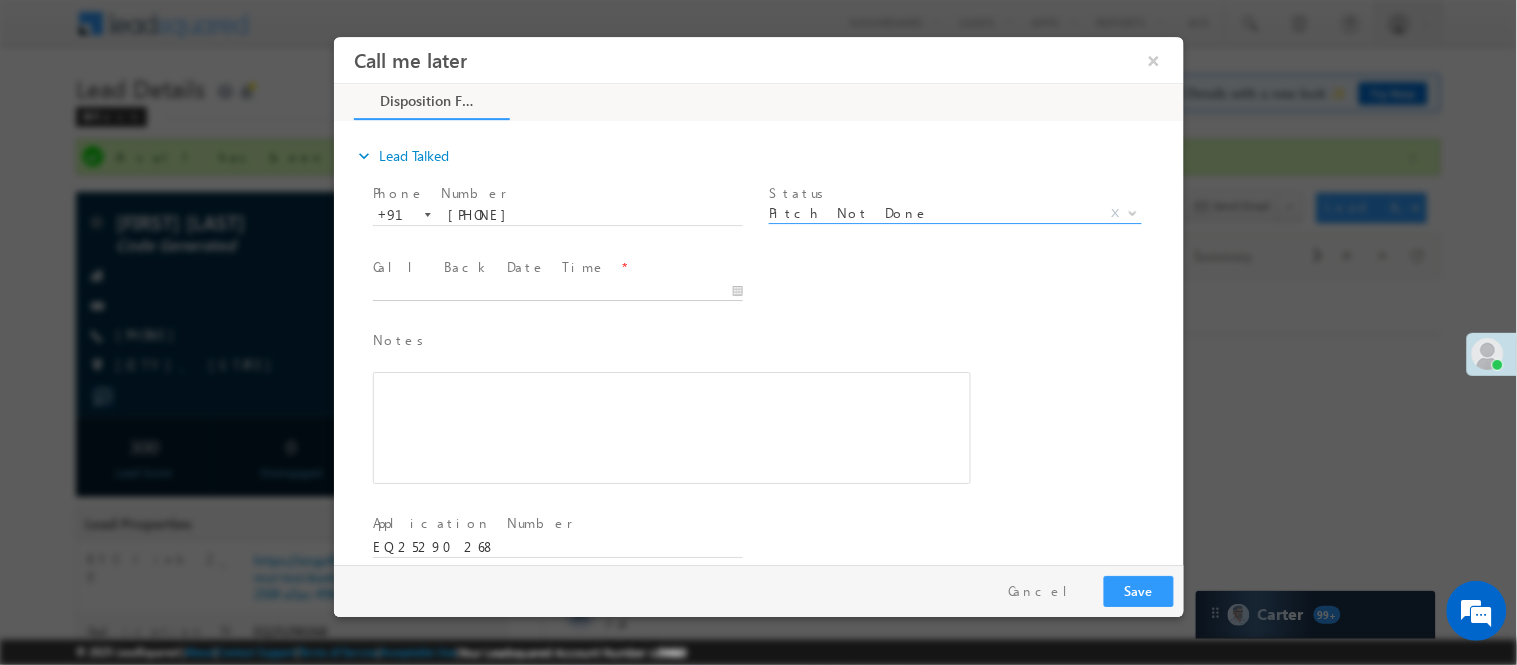 type on "07/17/25 8:12 PM" 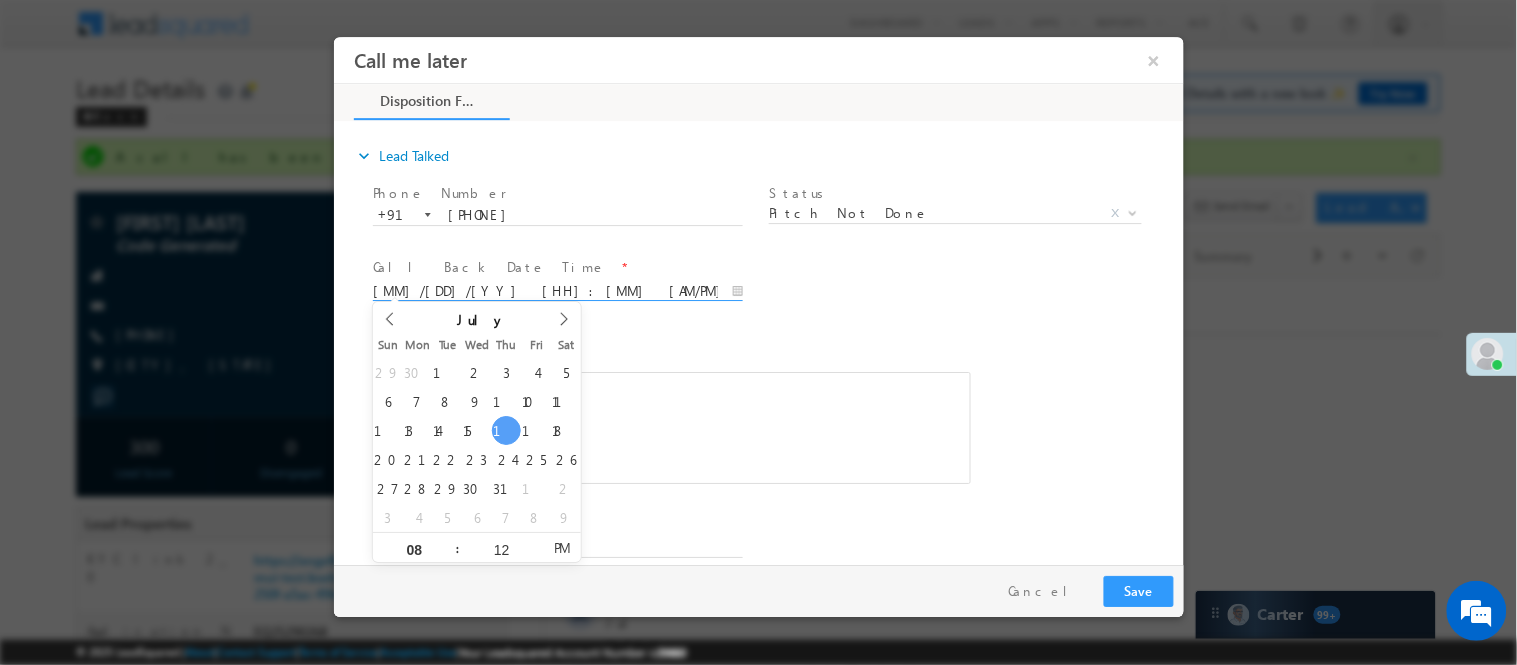 click on "07/17/25 8:12 PM" at bounding box center (557, 291) 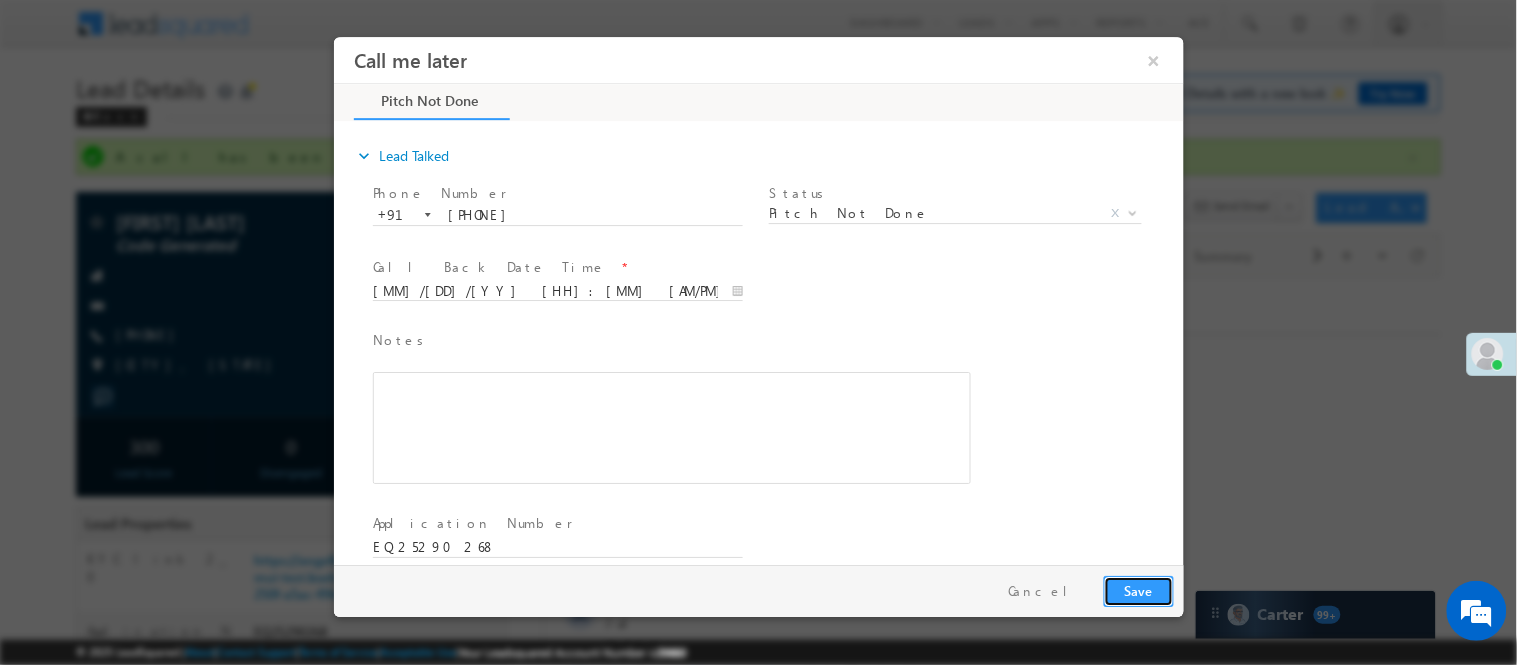 click on "Save" at bounding box center (1138, 590) 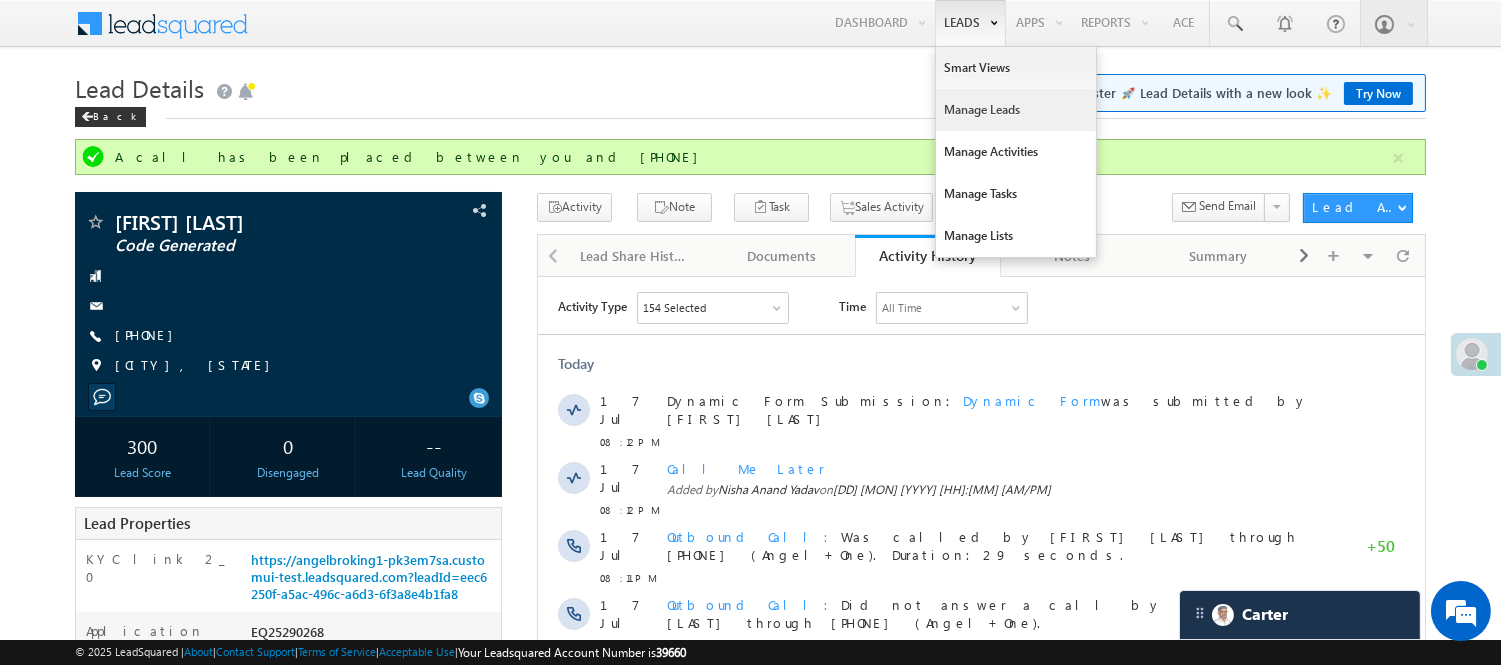 click on "Manage Leads" at bounding box center [1016, 110] 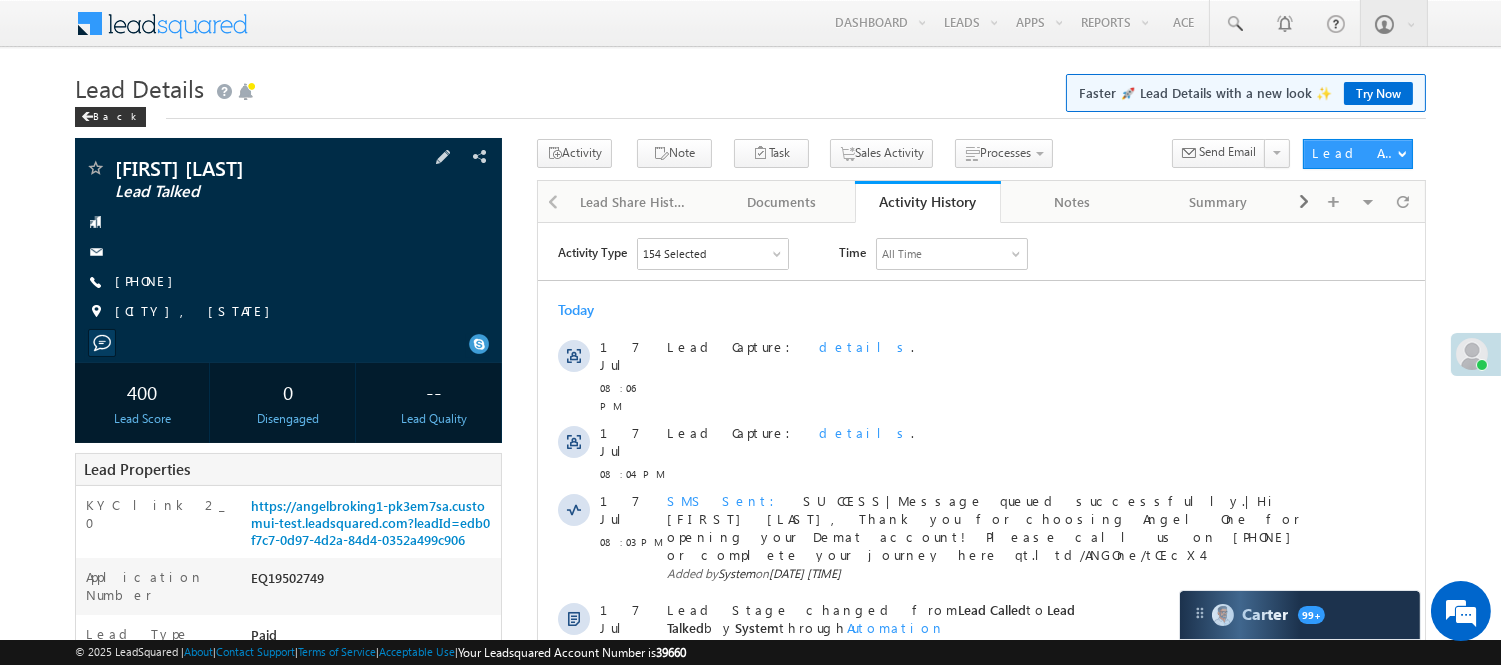 scroll, scrollTop: 0, scrollLeft: 0, axis: both 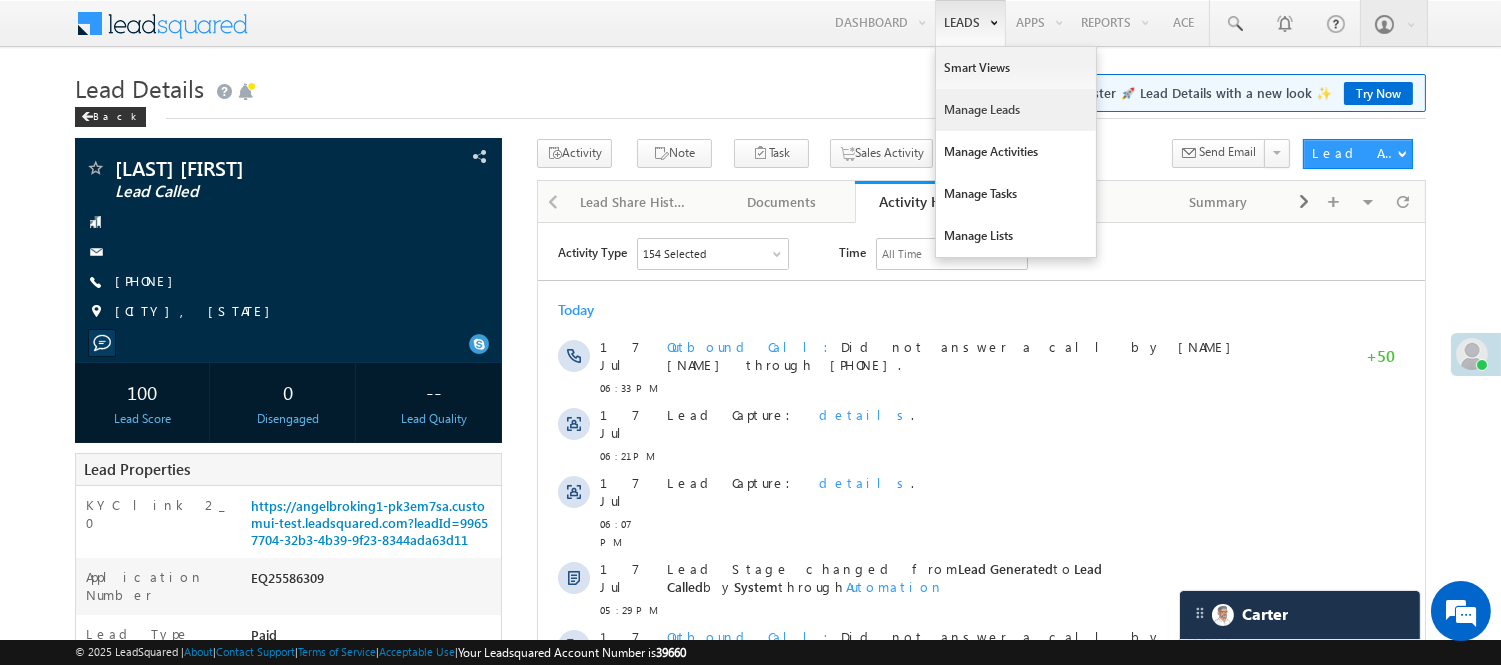 click on "Manage Leads" at bounding box center [1016, 110] 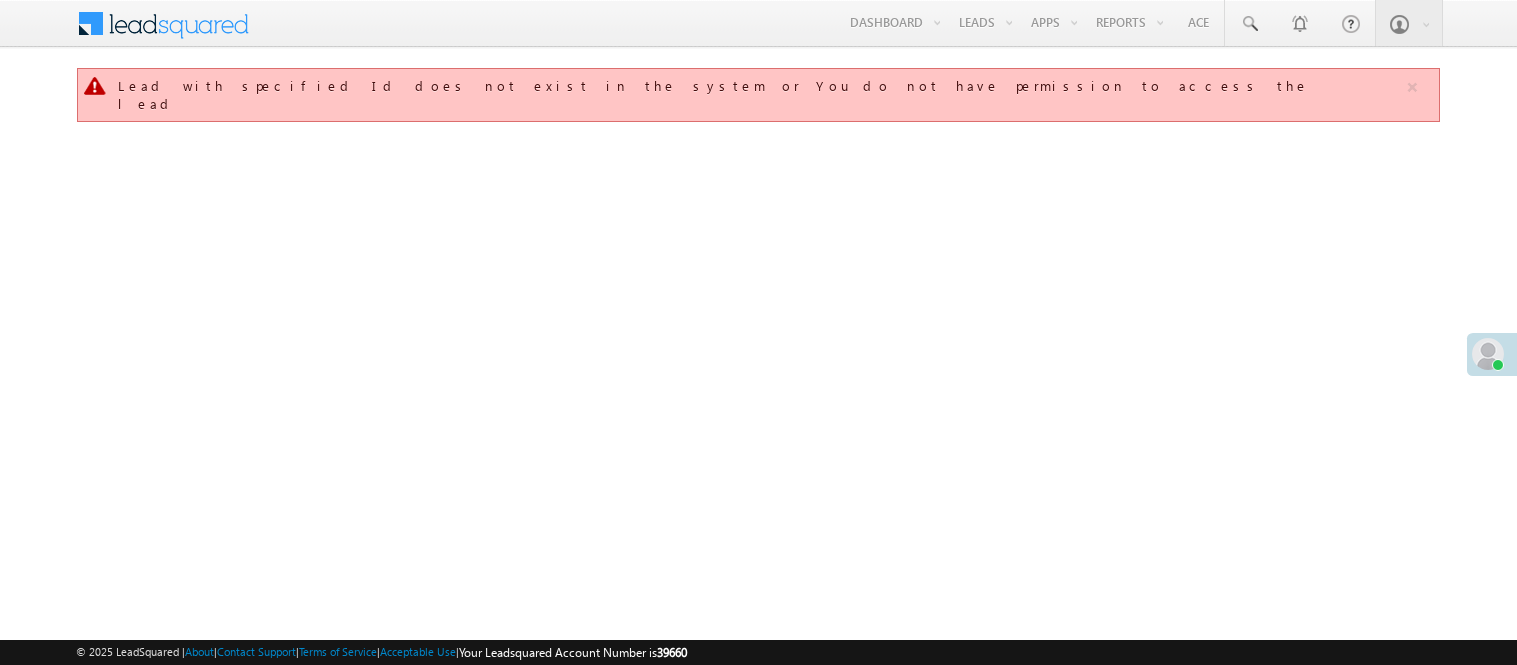 scroll, scrollTop: 0, scrollLeft: 0, axis: both 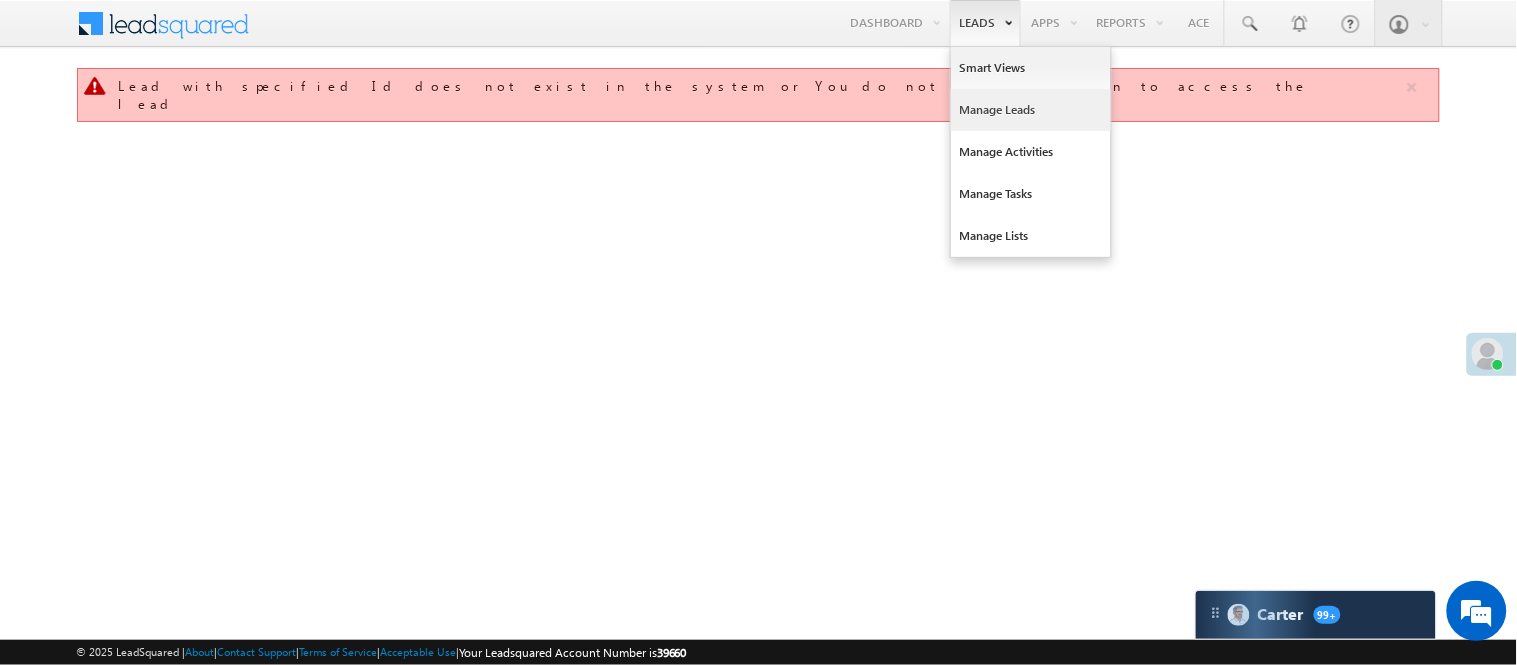 click on "Manage Leads" at bounding box center (1031, 110) 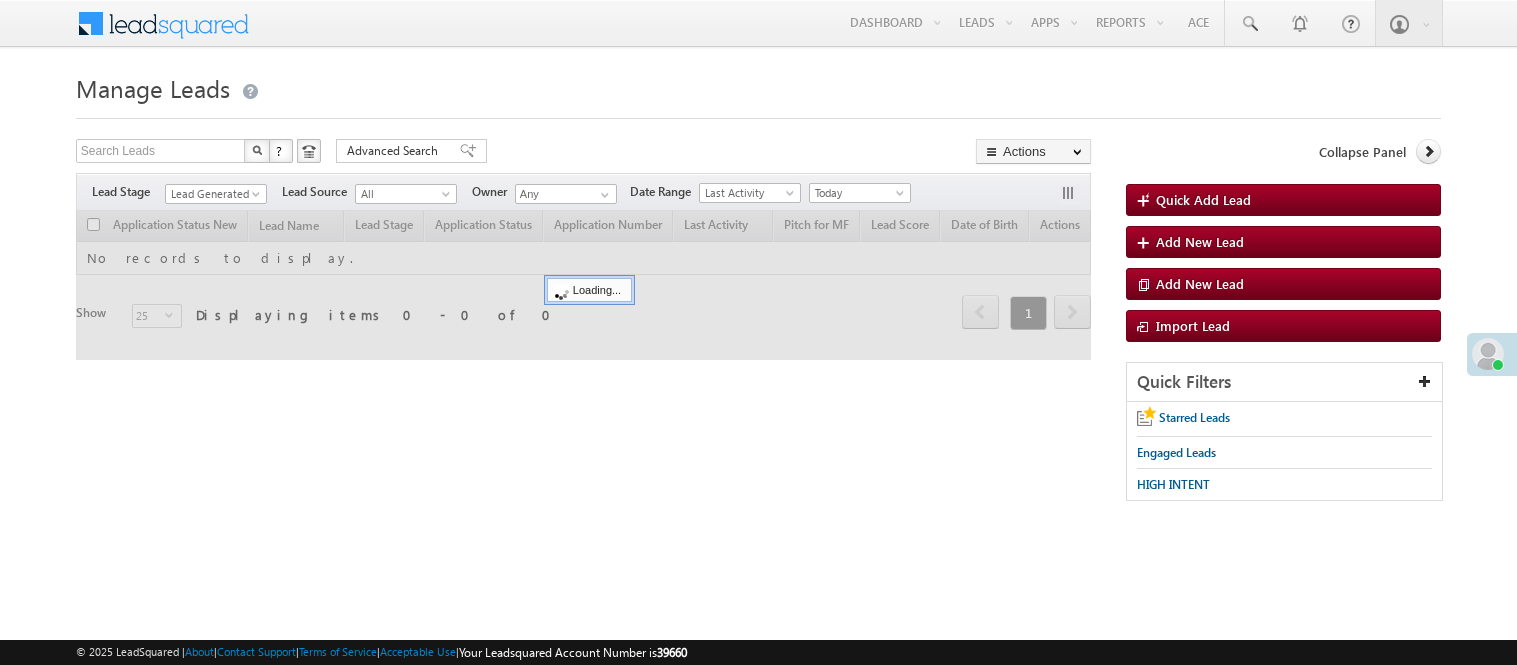 scroll, scrollTop: 0, scrollLeft: 0, axis: both 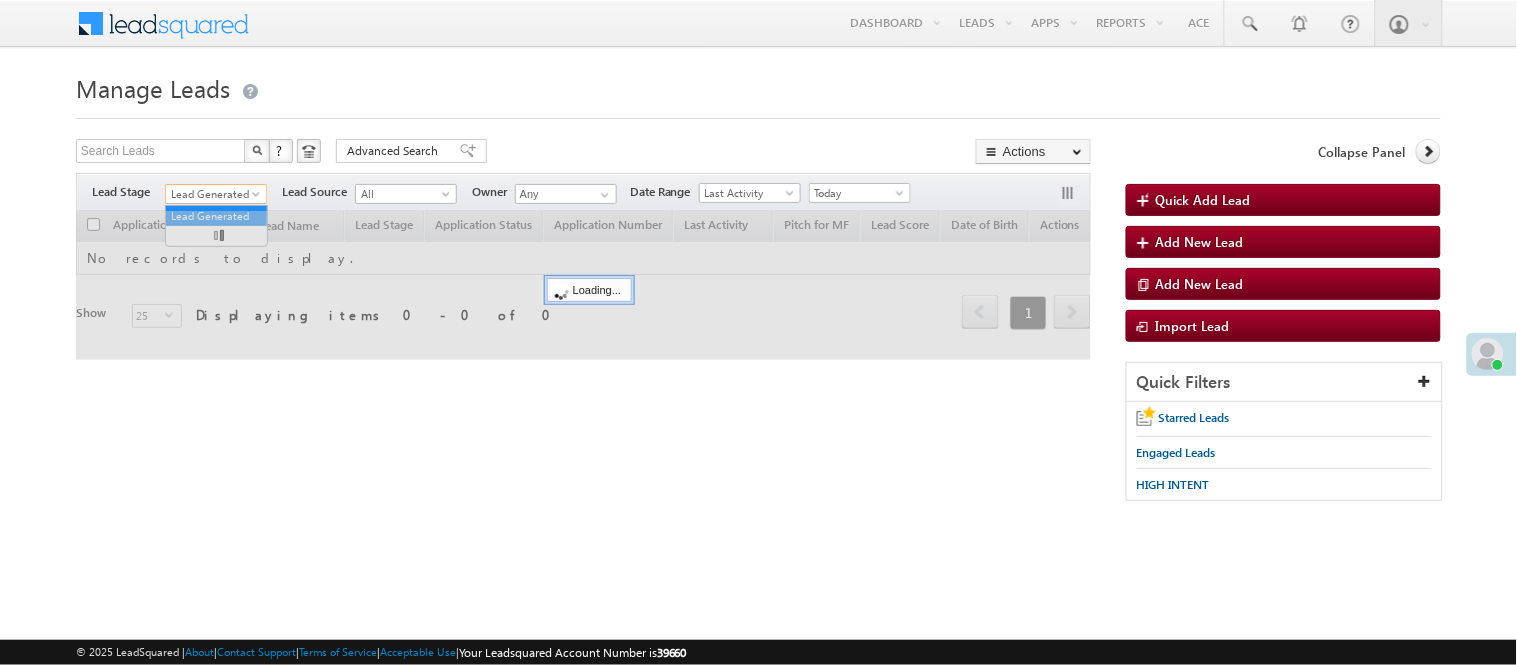 click on "Lead Generated" at bounding box center [213, 194] 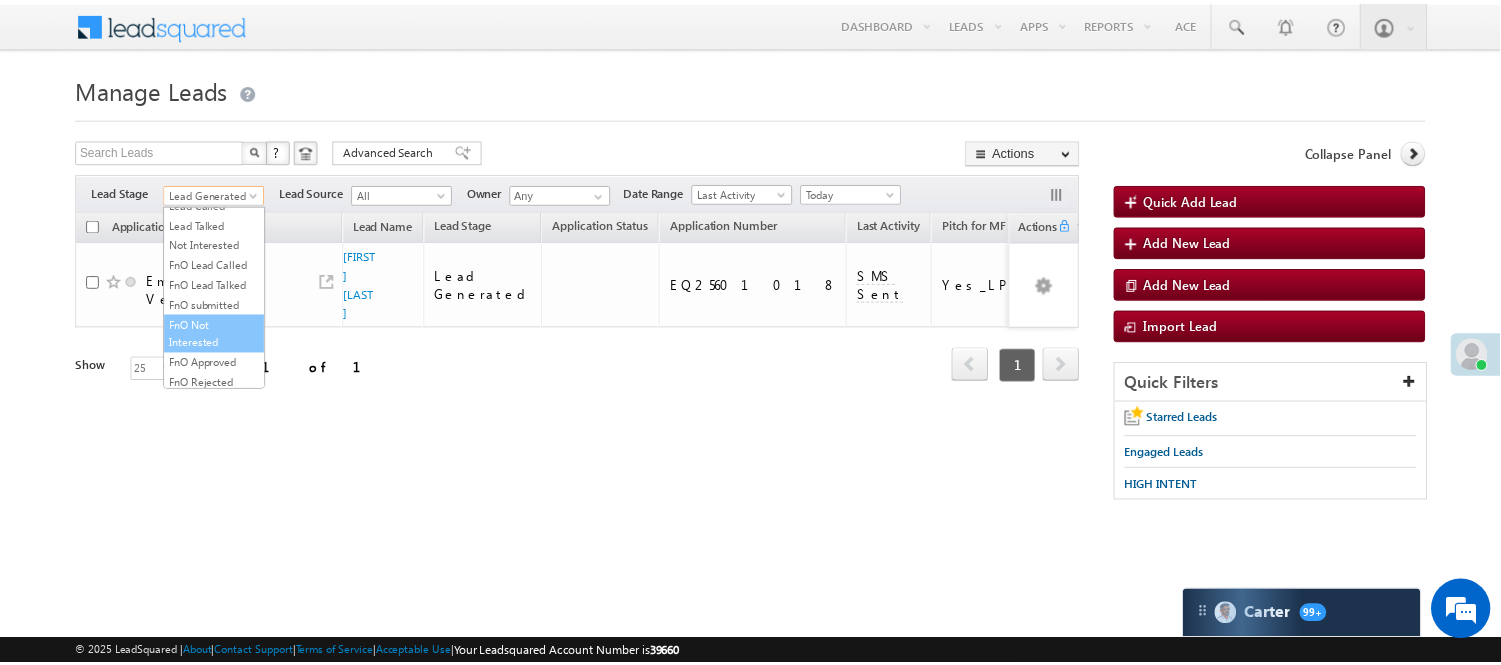 scroll, scrollTop: 274, scrollLeft: 0, axis: vertical 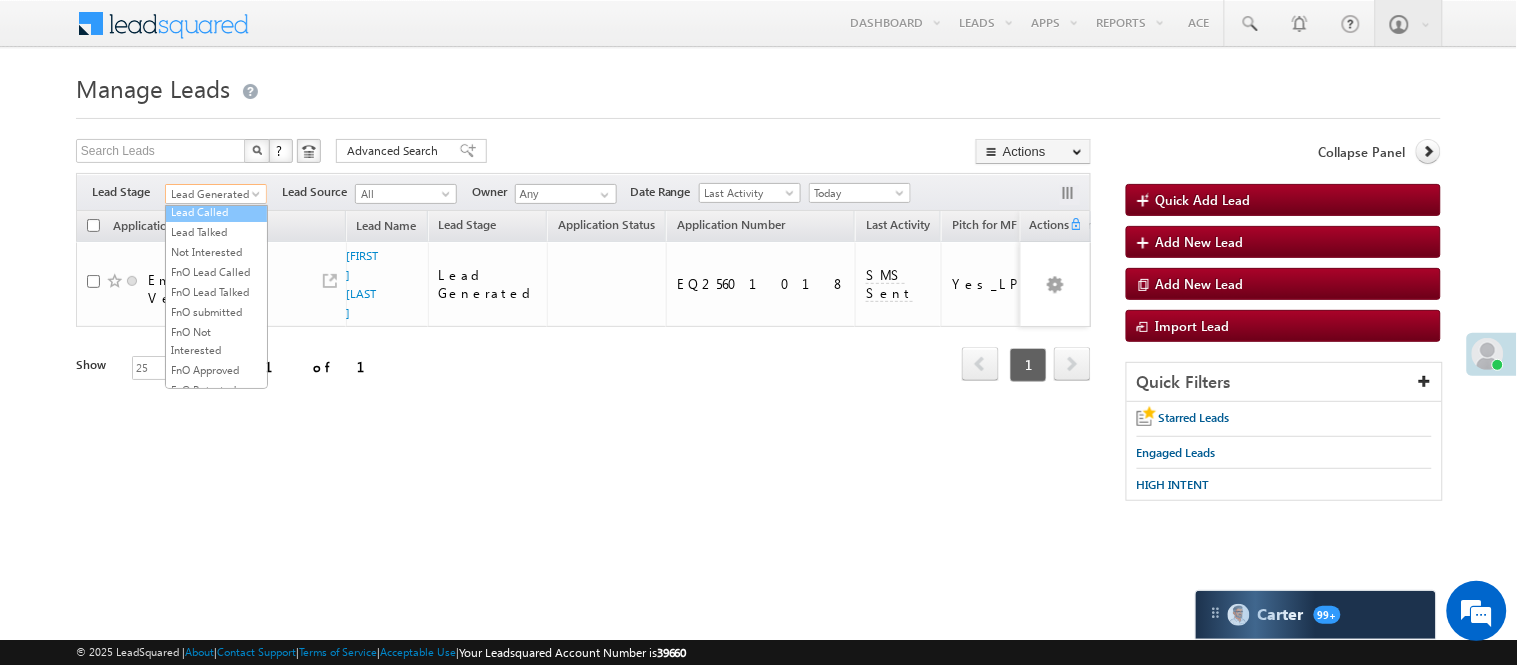 click on "Lead Called" at bounding box center [216, 212] 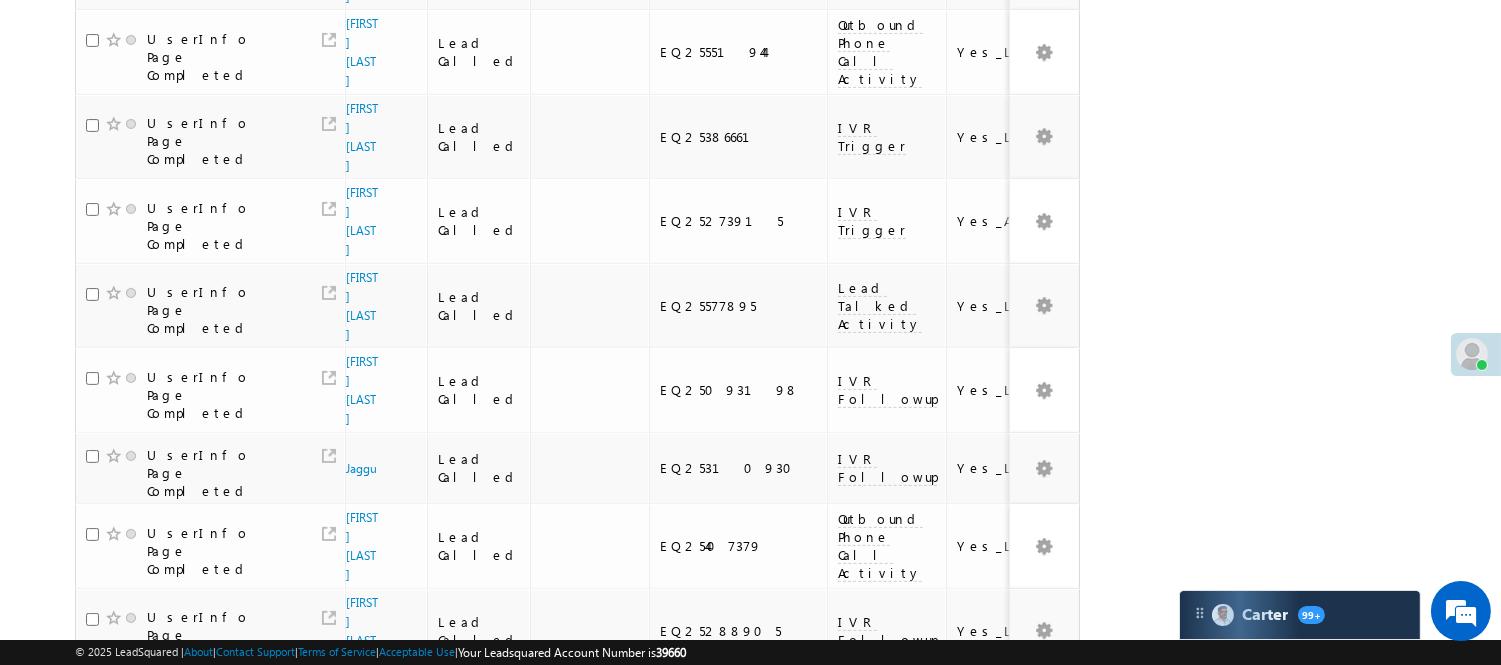 scroll, scrollTop: 777, scrollLeft: 0, axis: vertical 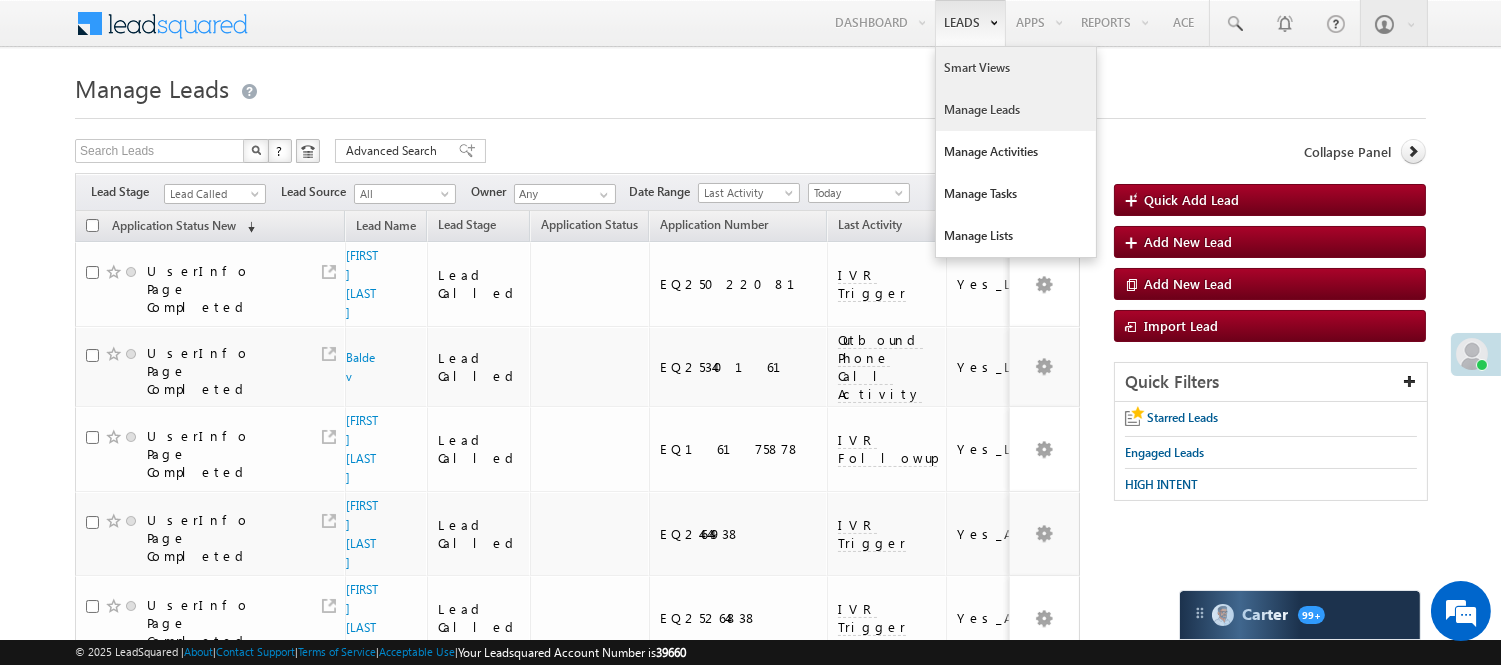 click on "Smart Views" at bounding box center (1016, 68) 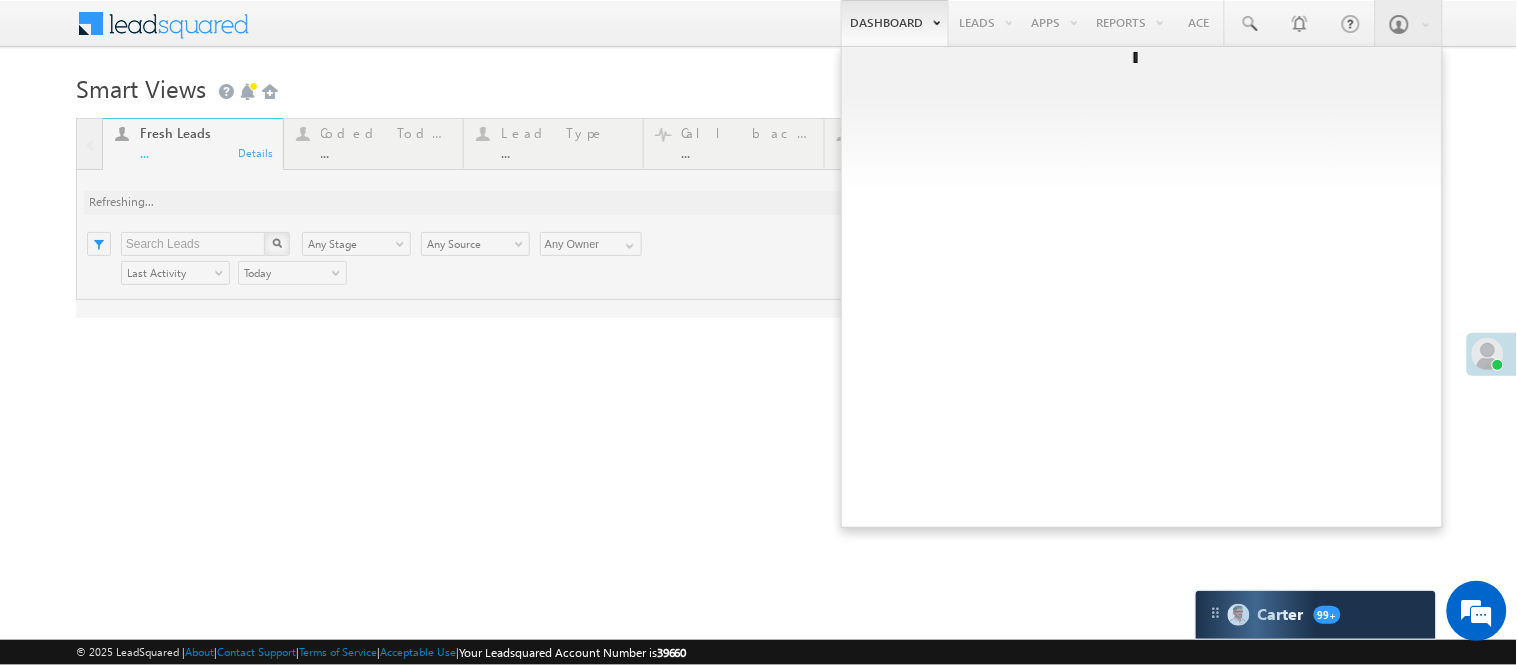 scroll, scrollTop: 0, scrollLeft: 0, axis: both 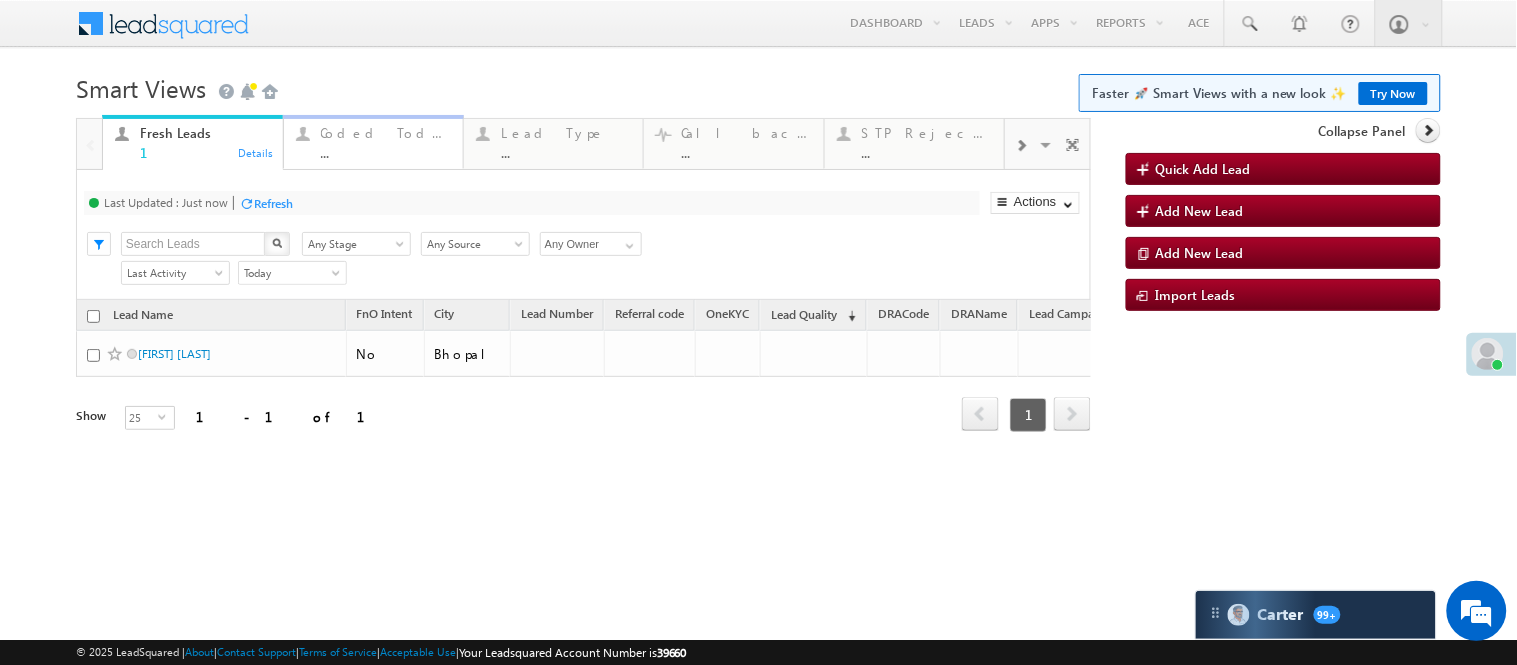 click on "..." at bounding box center [386, 152] 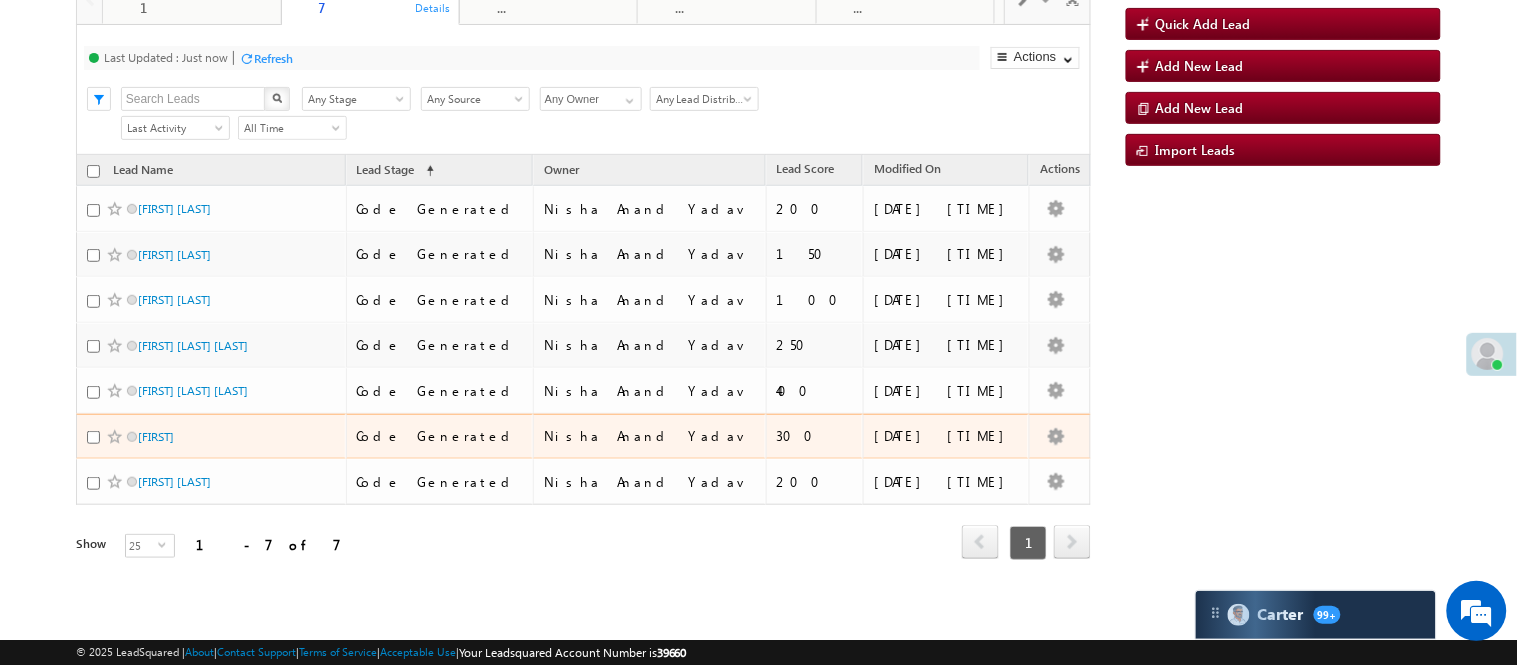 scroll, scrollTop: 206, scrollLeft: 0, axis: vertical 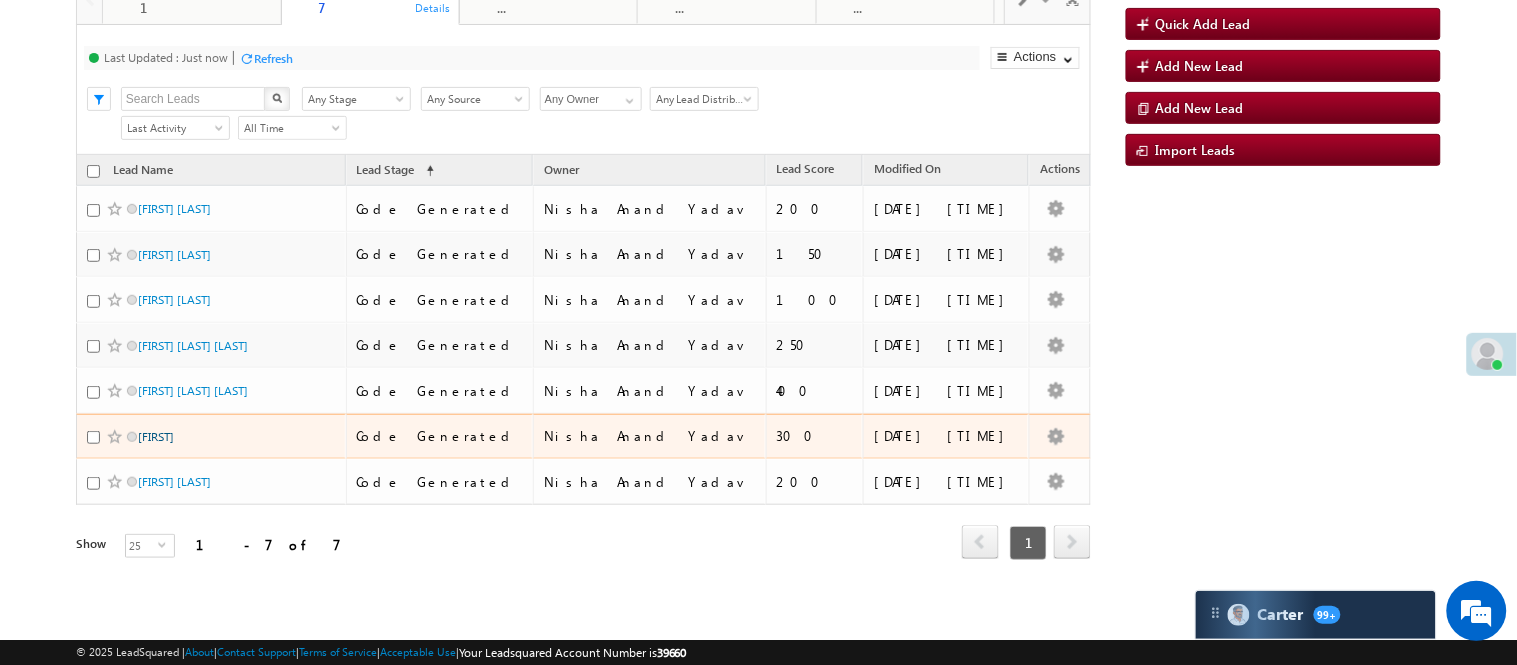 click on "[FIRST]" at bounding box center (156, 436) 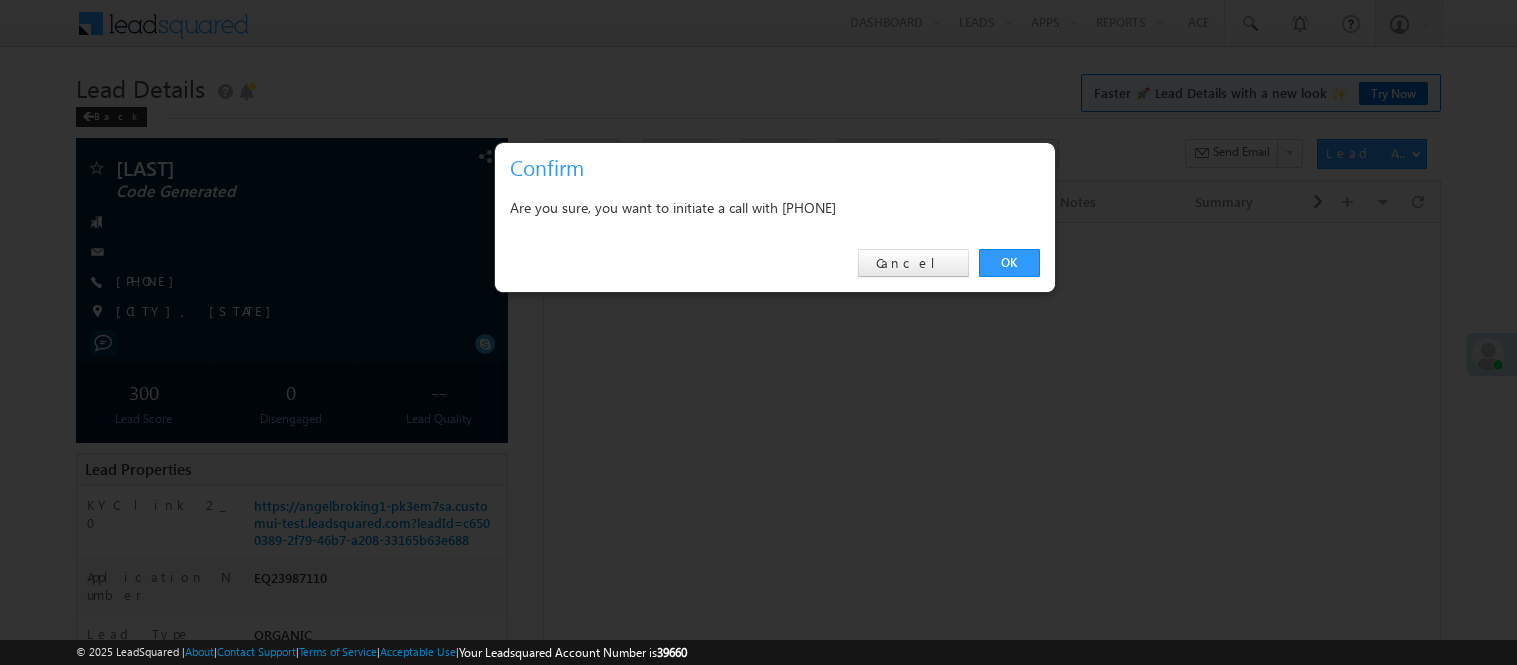click on "OK" at bounding box center [1009, 263] 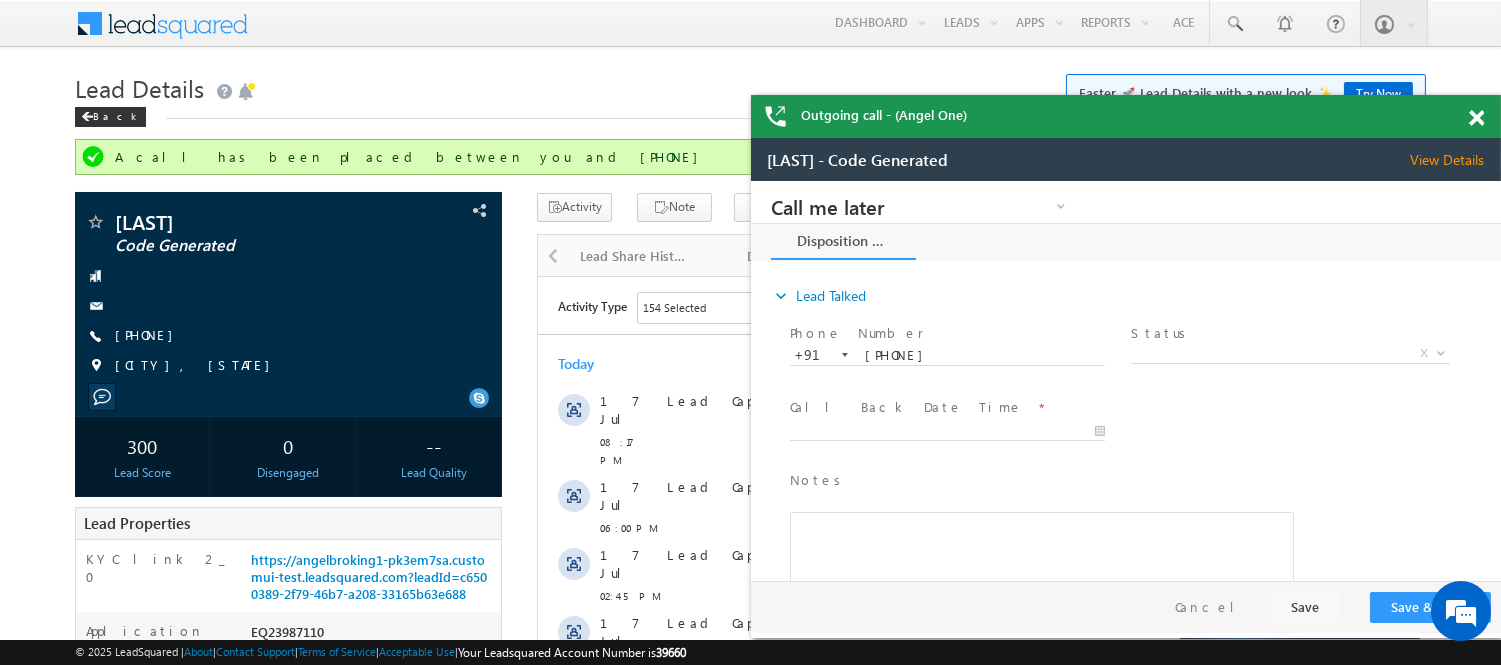 scroll, scrollTop: 0, scrollLeft: 0, axis: both 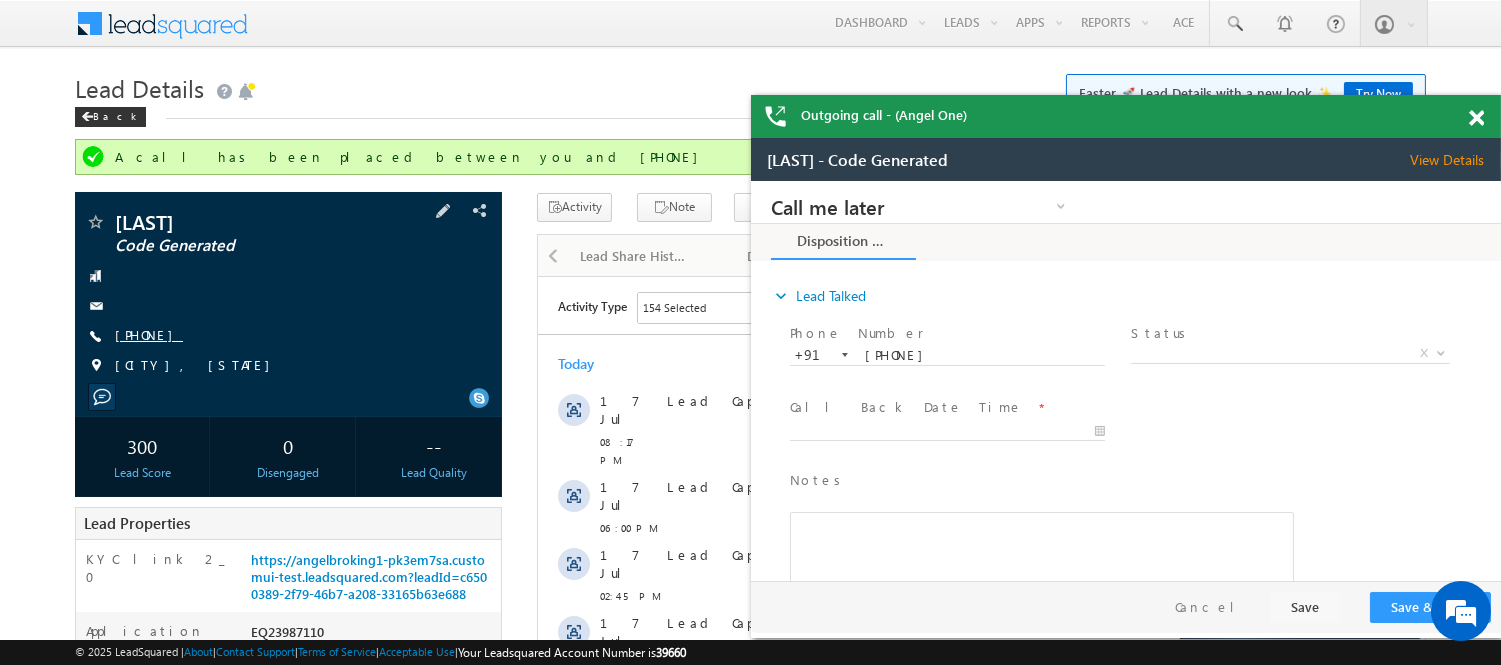 click on "+91-7892927273" at bounding box center (149, 334) 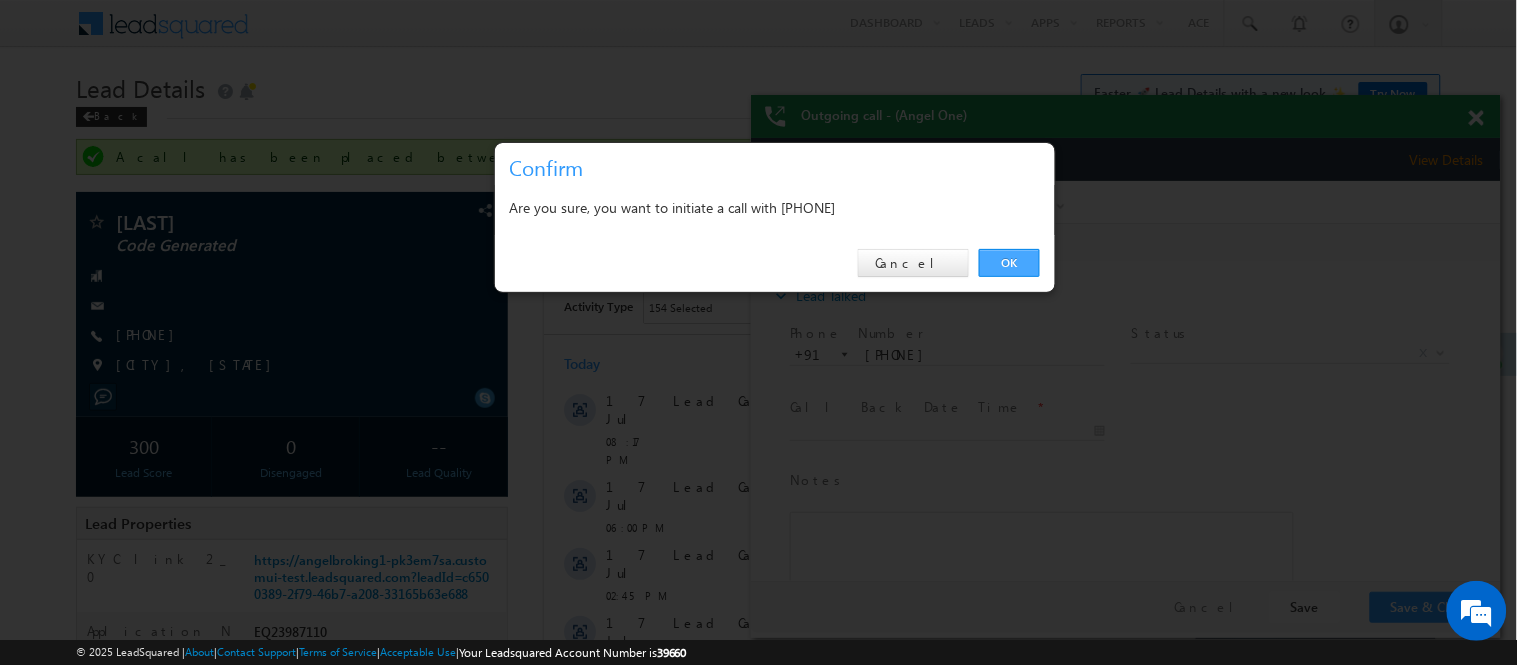 click on "OK" at bounding box center (1009, 263) 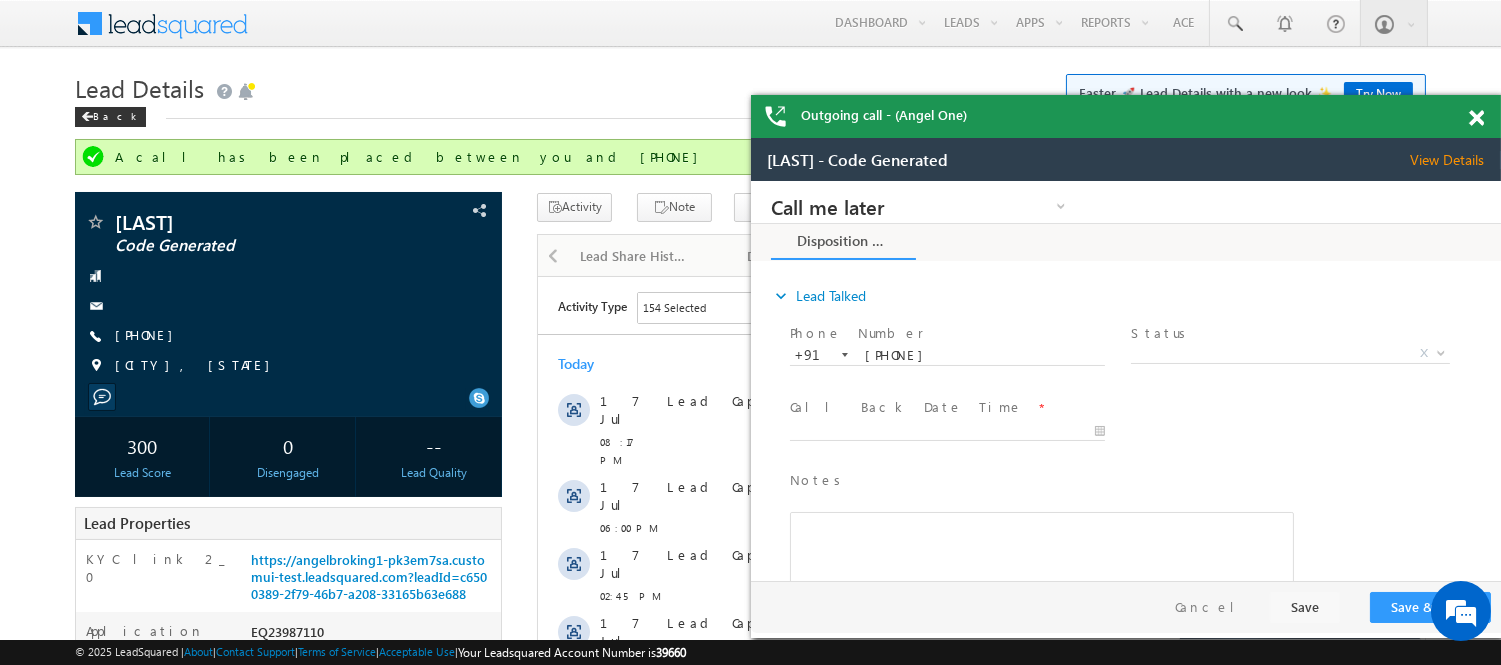 click at bounding box center (1476, 118) 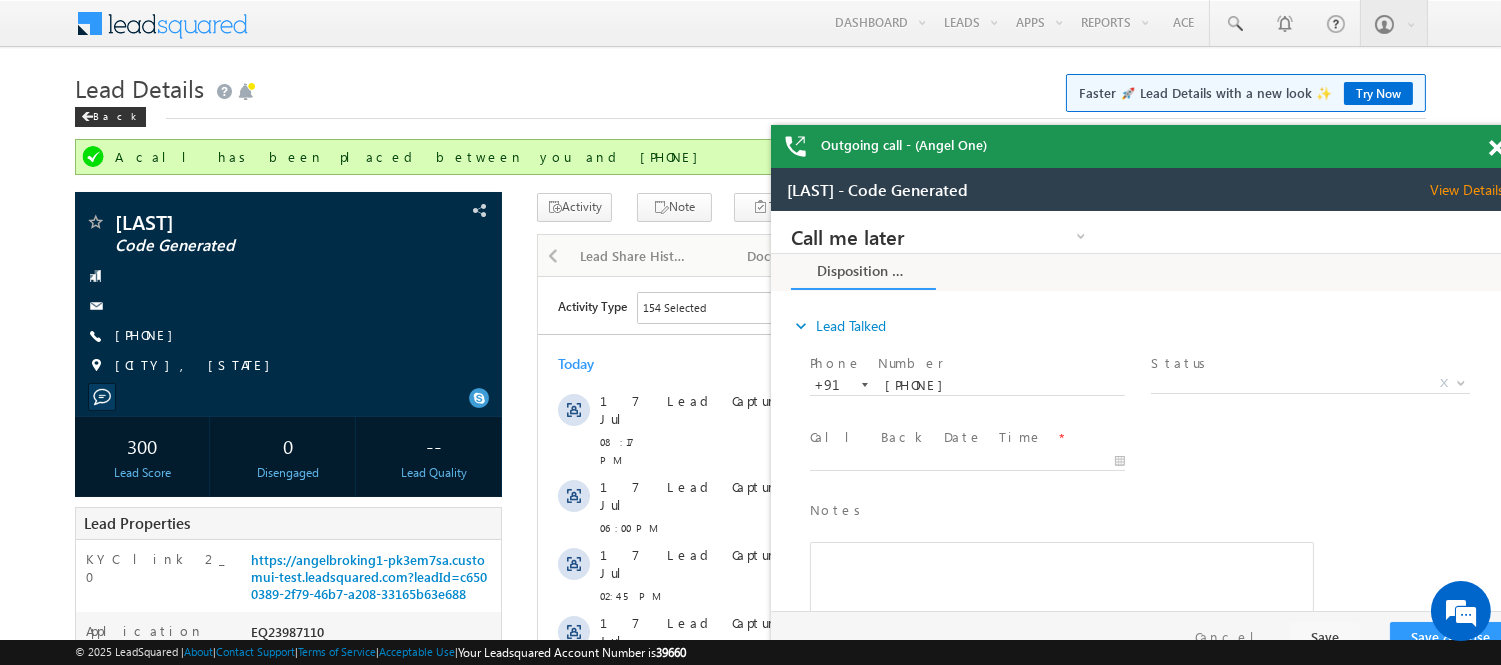 scroll, scrollTop: 0, scrollLeft: 0, axis: both 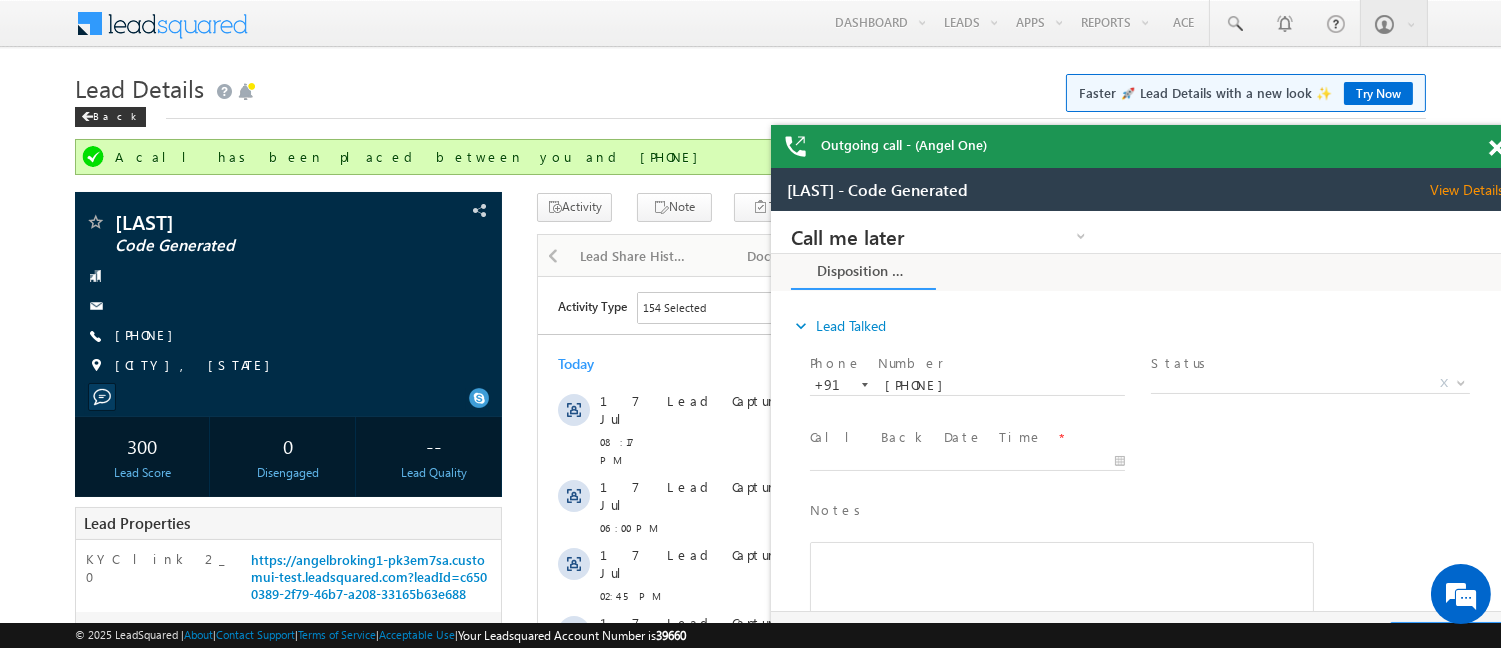 click at bounding box center (1496, 148) 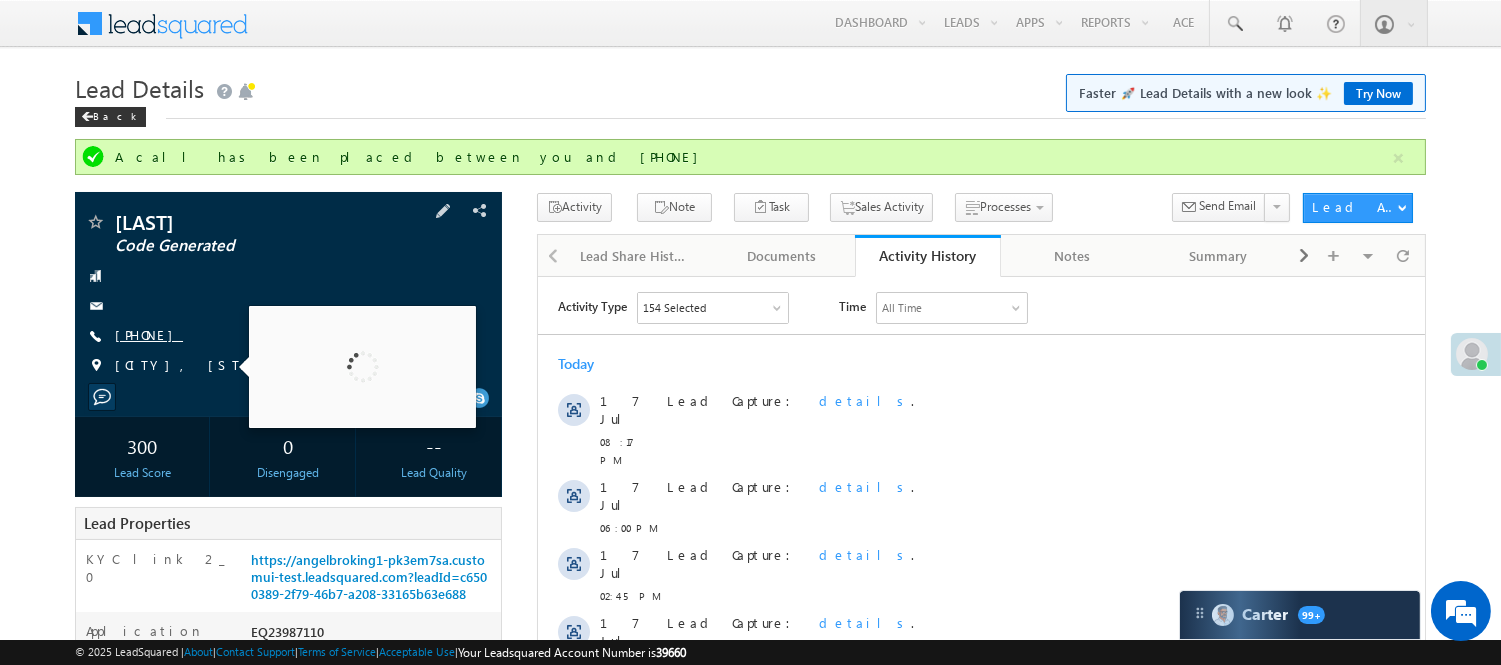 click on "+91-7892927273" at bounding box center (149, 334) 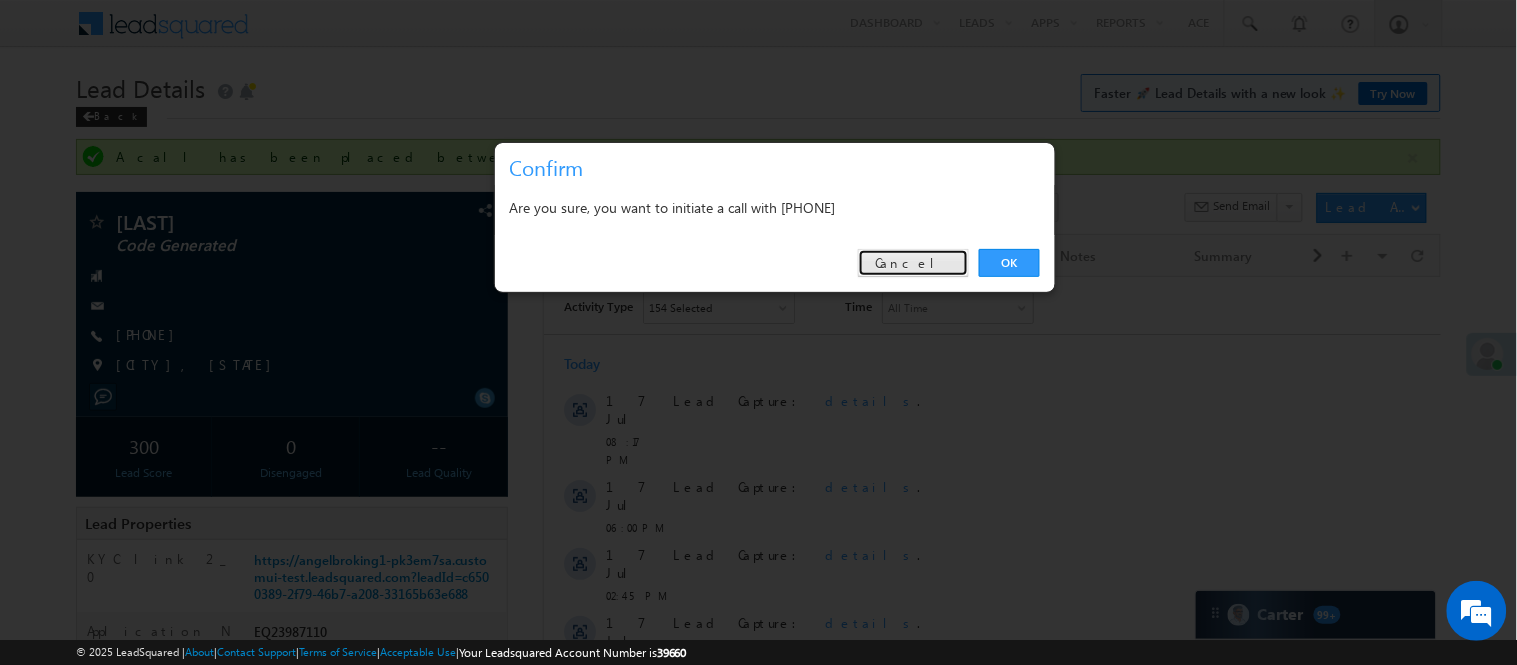 click on "Cancel" at bounding box center [913, 263] 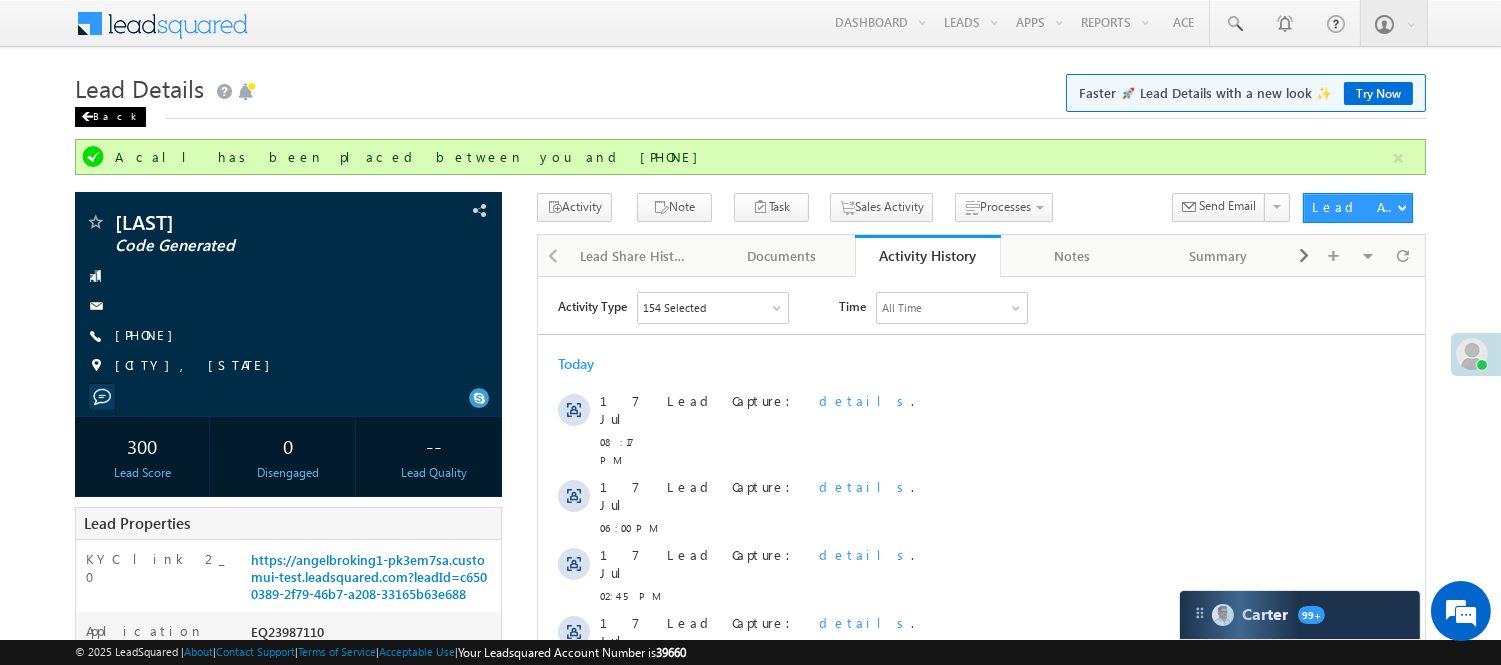 click on "Back" at bounding box center [110, 117] 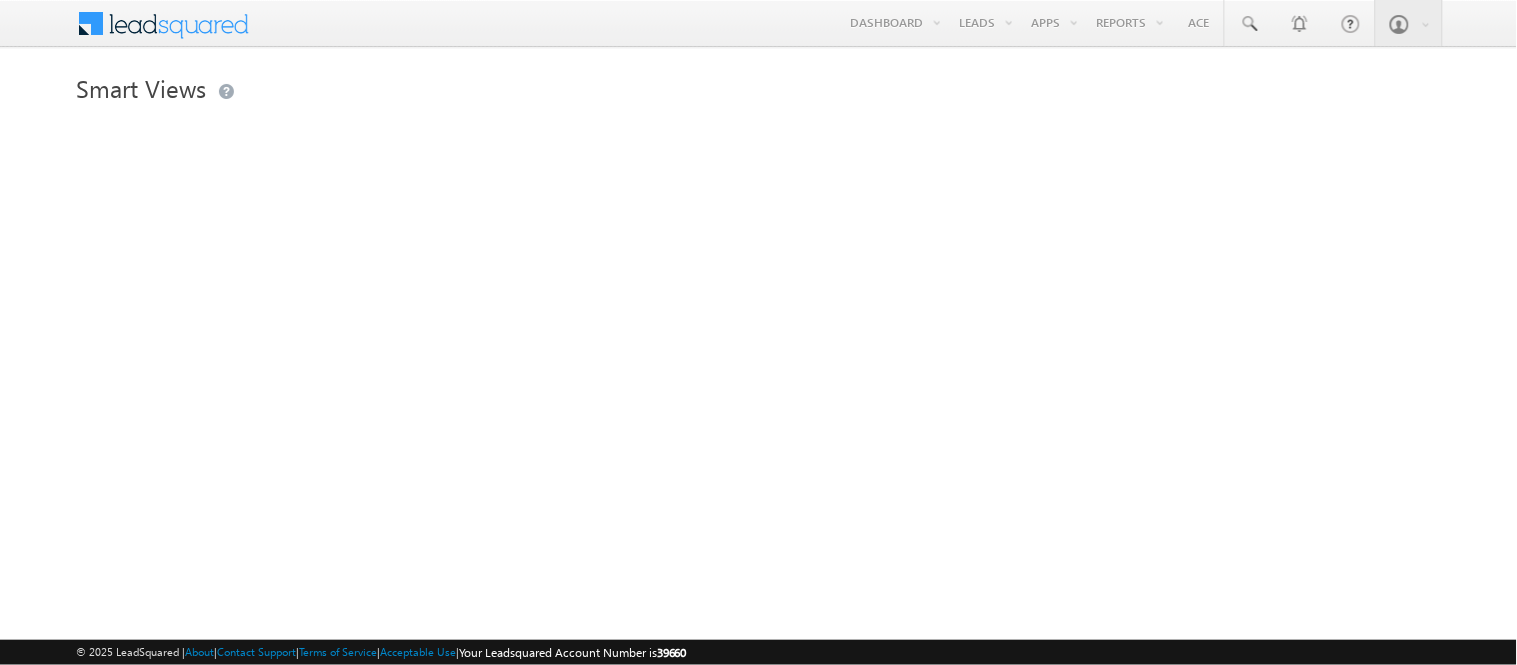 scroll, scrollTop: 0, scrollLeft: 0, axis: both 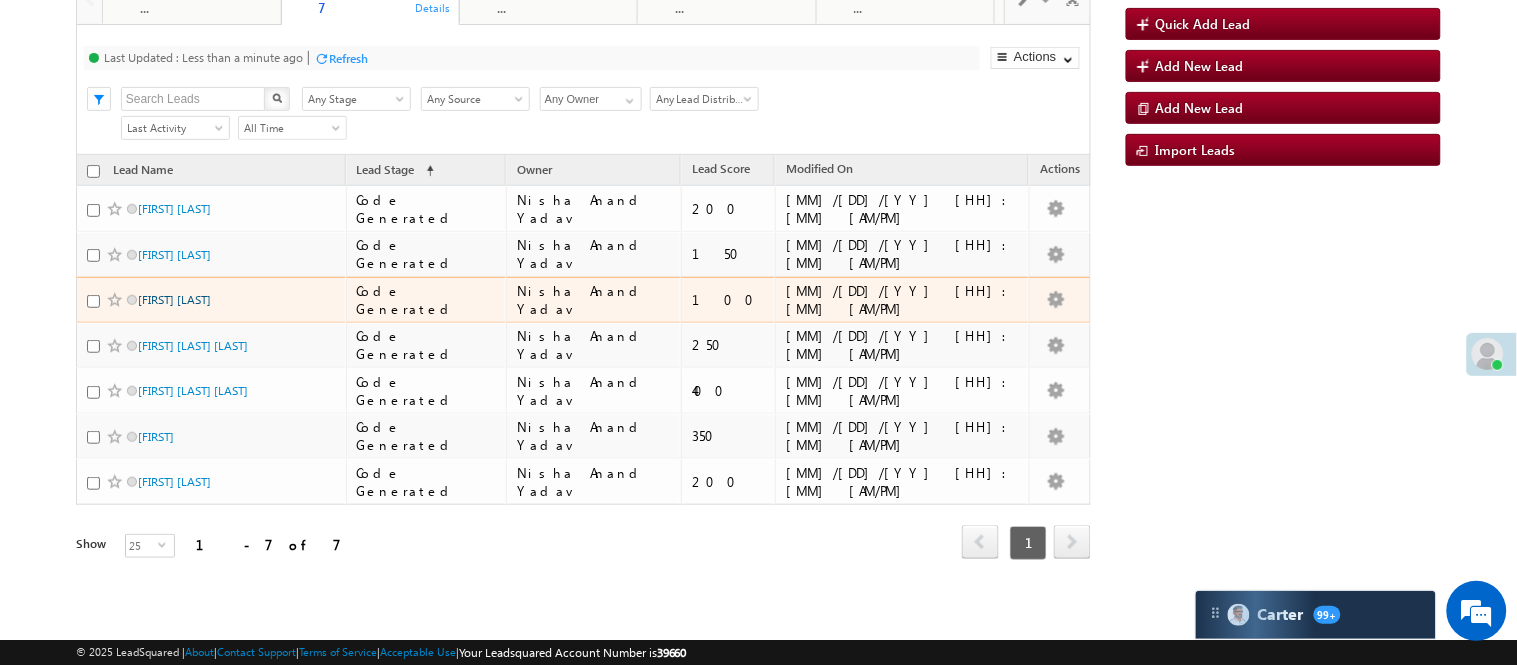 click on "[FIRST] [LAST]" at bounding box center (174, 299) 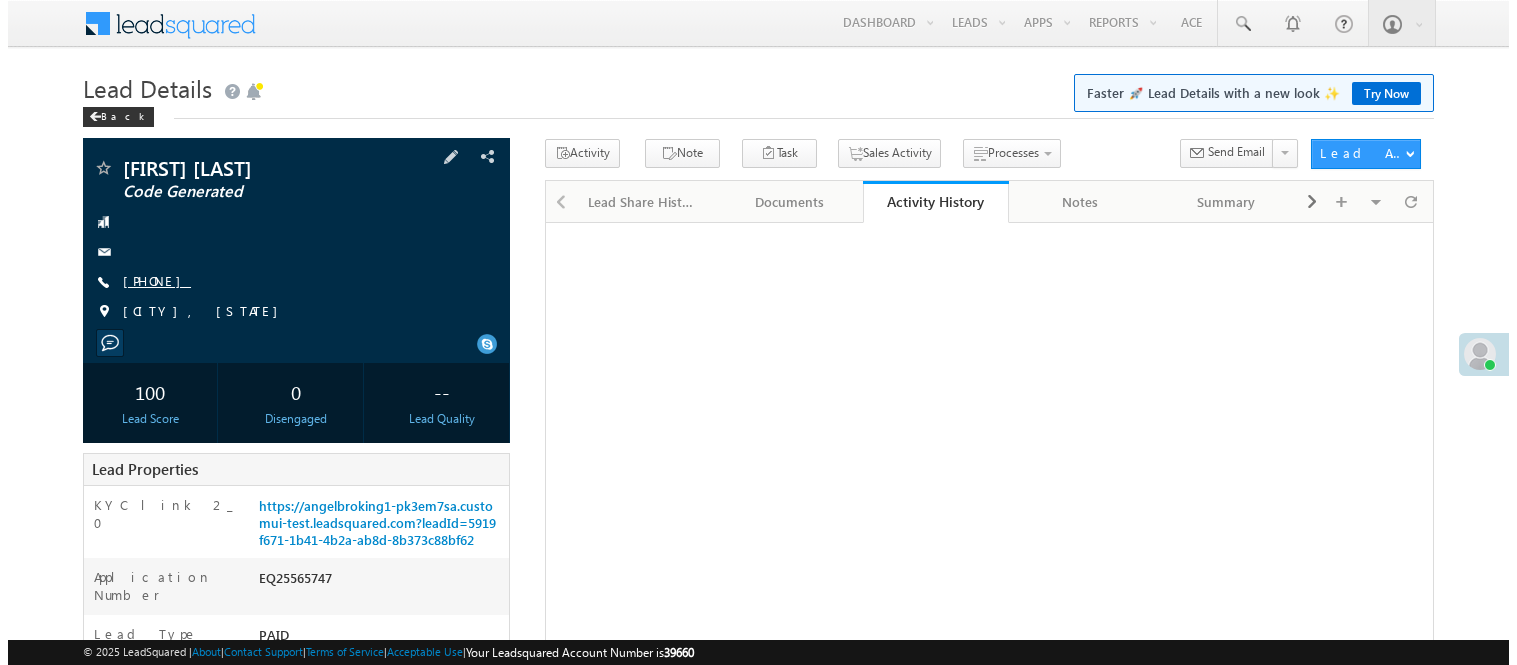 scroll, scrollTop: 0, scrollLeft: 0, axis: both 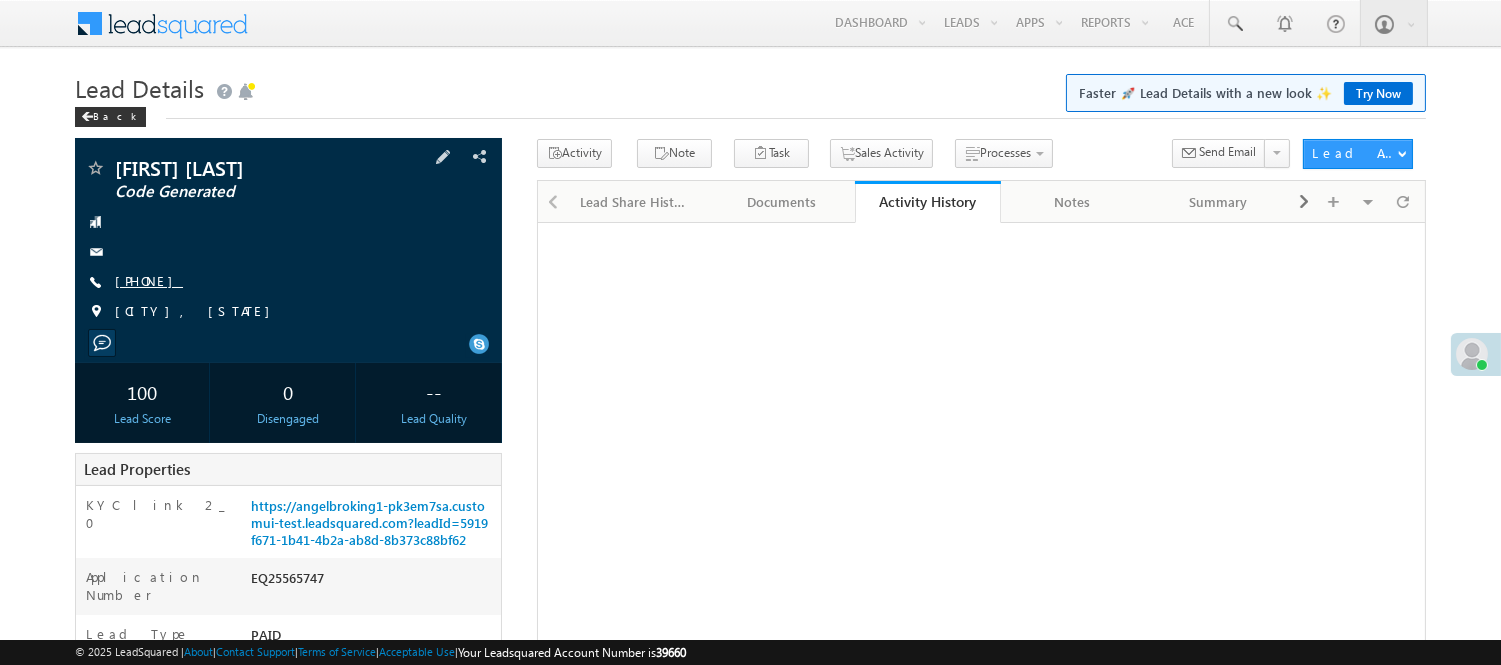 click on "[PHONE]" at bounding box center (149, 280) 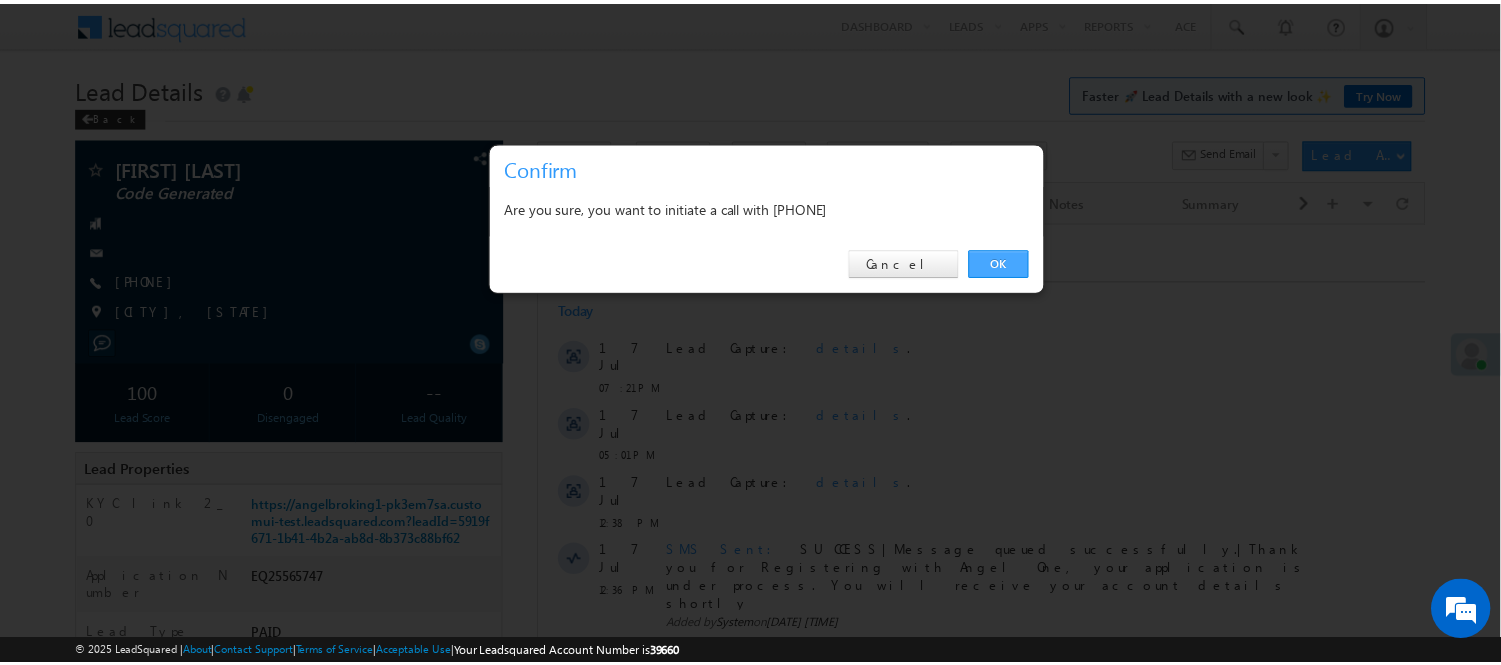 scroll, scrollTop: 0, scrollLeft: 0, axis: both 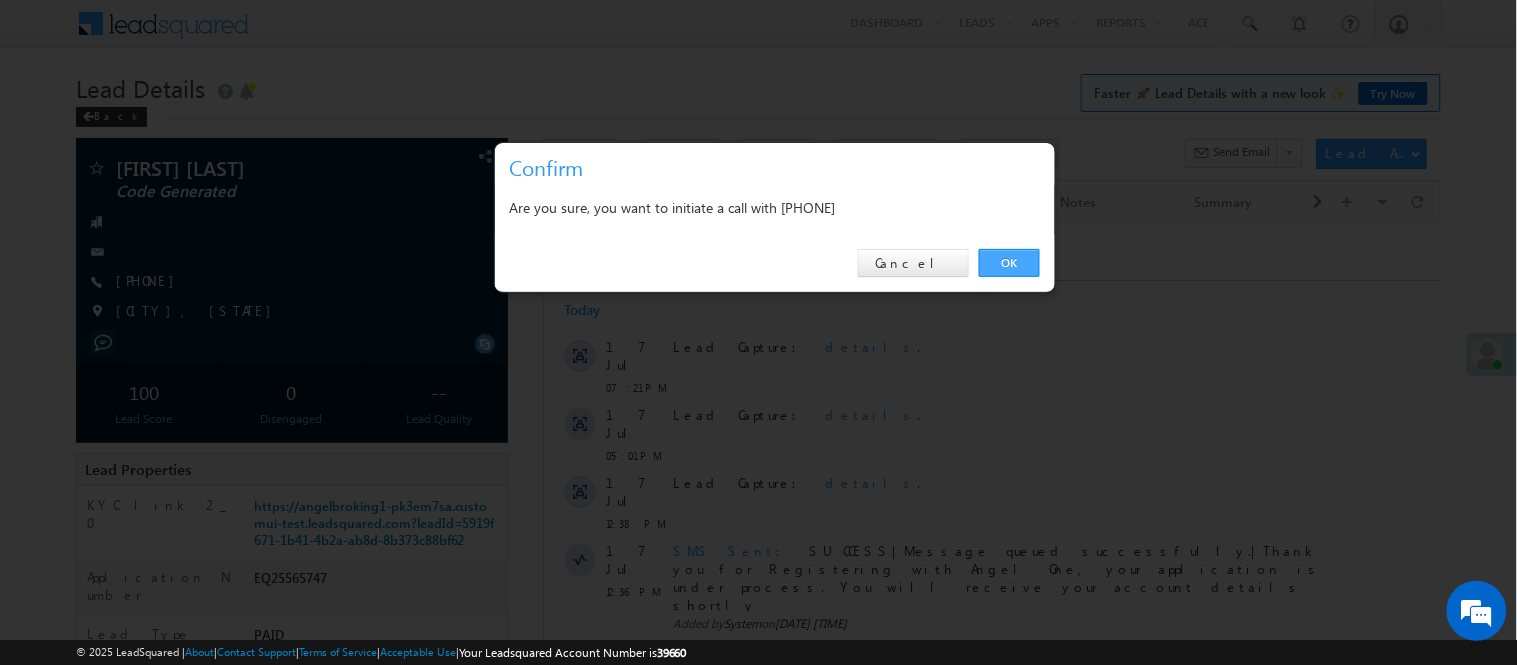click on "OK" at bounding box center [1009, 263] 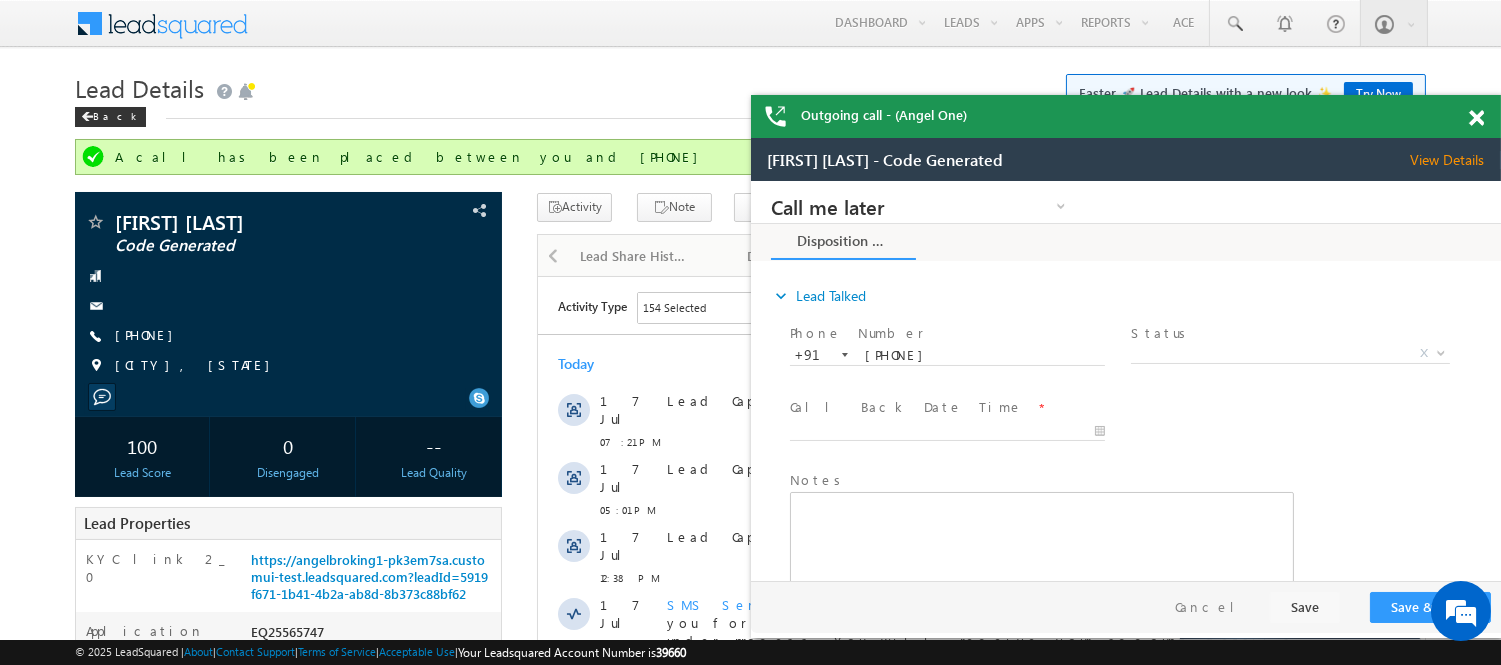 scroll, scrollTop: 0, scrollLeft: 0, axis: both 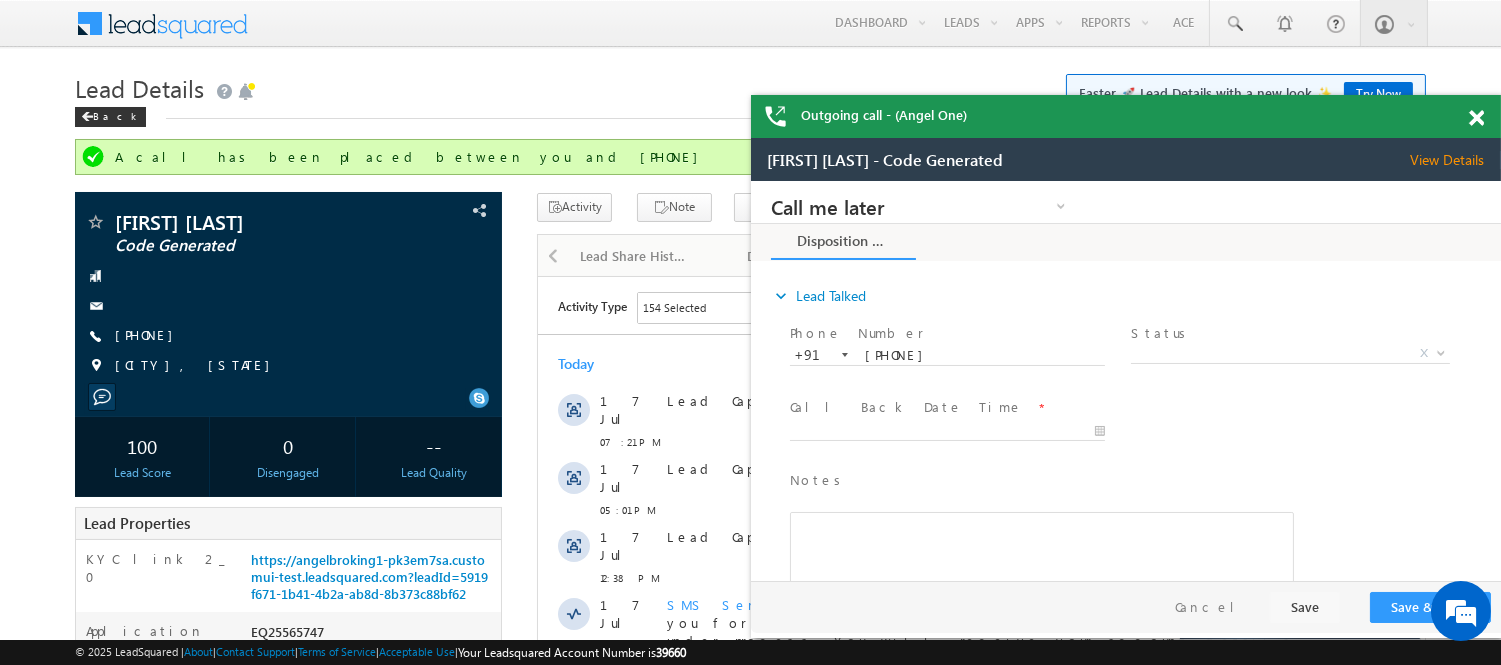 click at bounding box center (1476, 118) 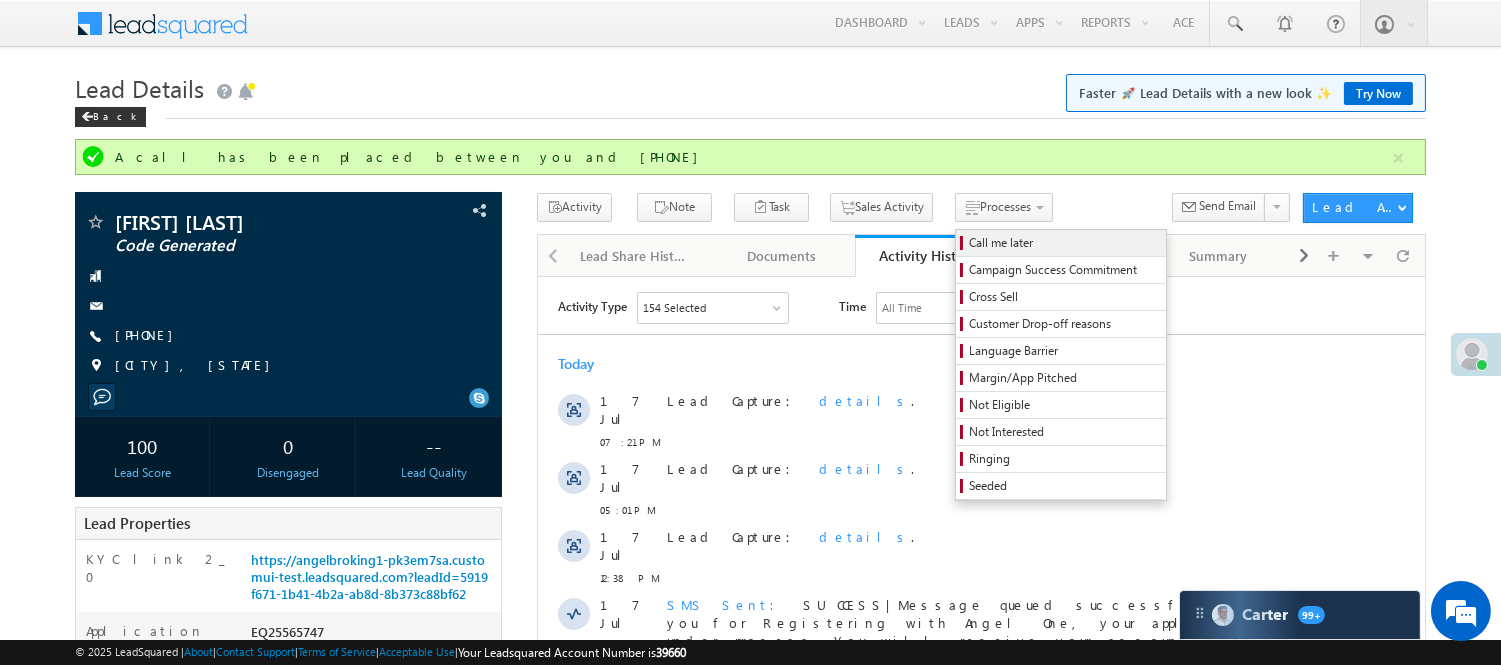 click on "Call me later" at bounding box center [1064, 243] 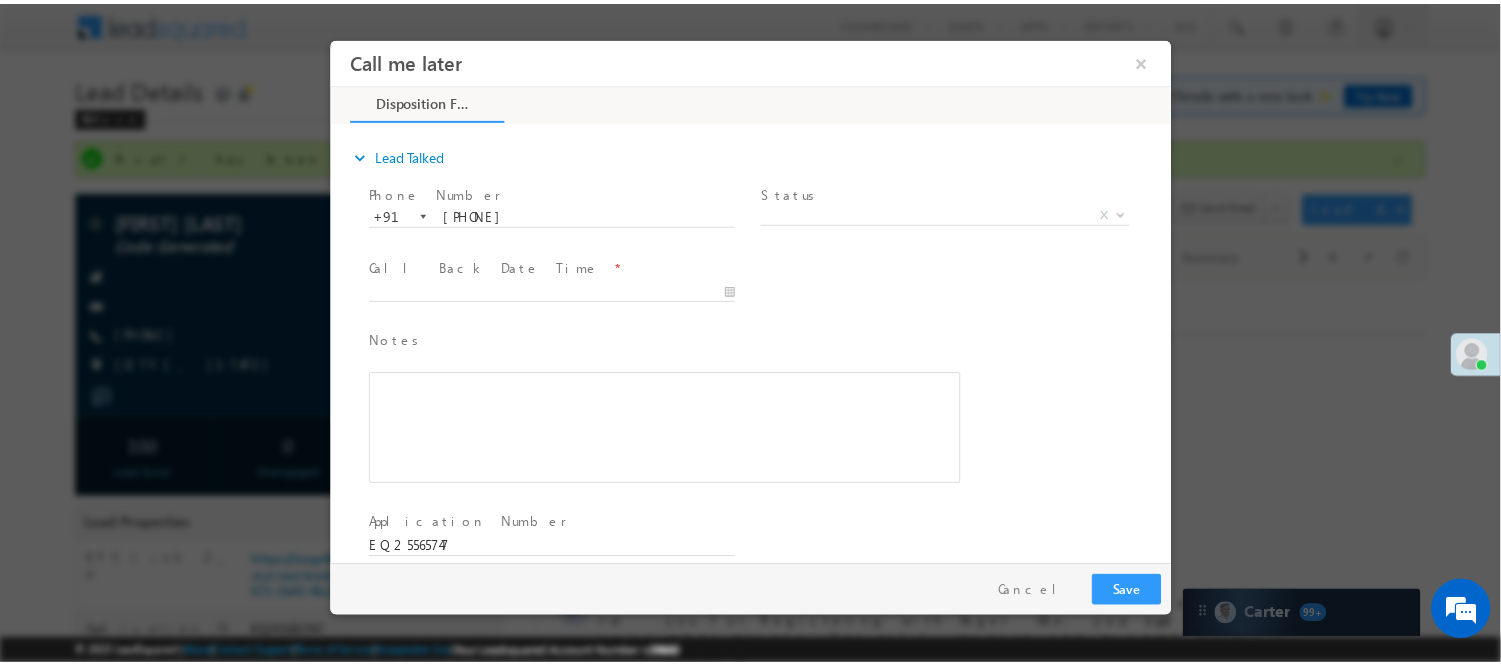 scroll, scrollTop: 0, scrollLeft: 0, axis: both 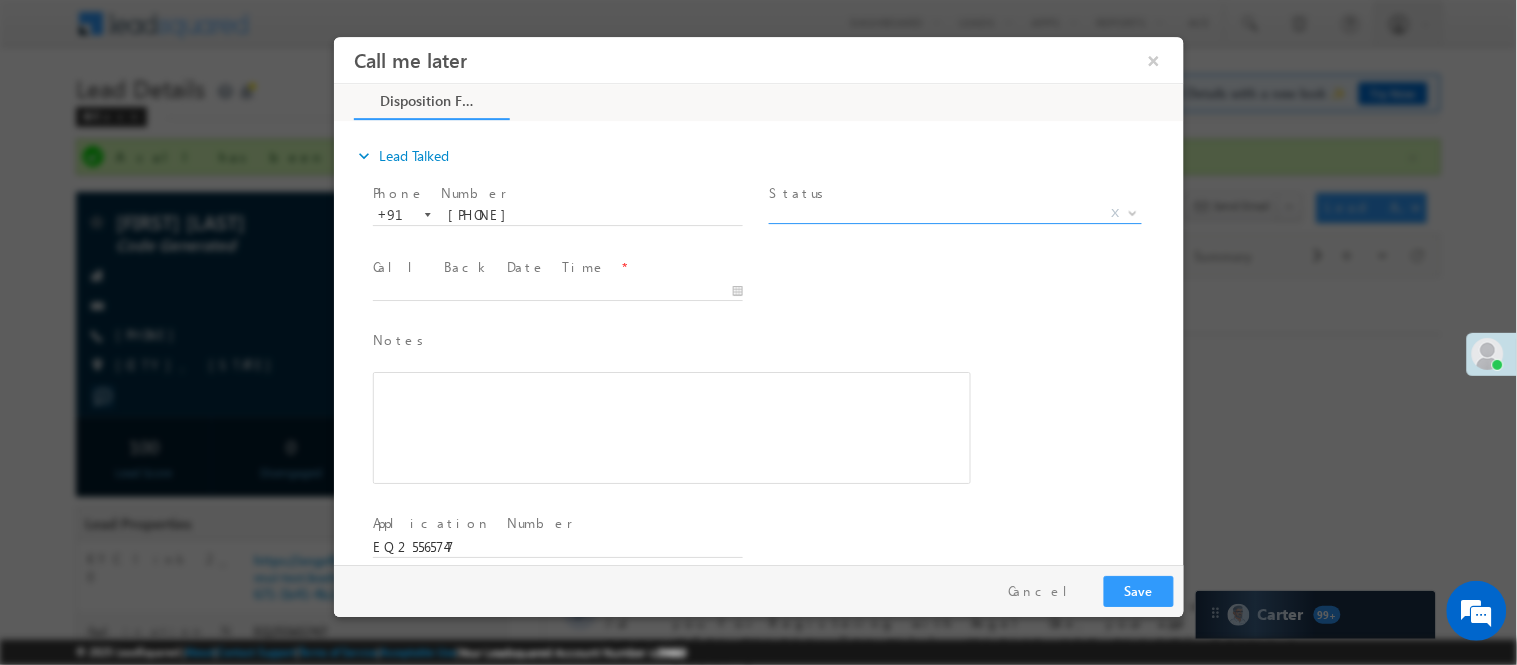 click on "X" at bounding box center (954, 213) 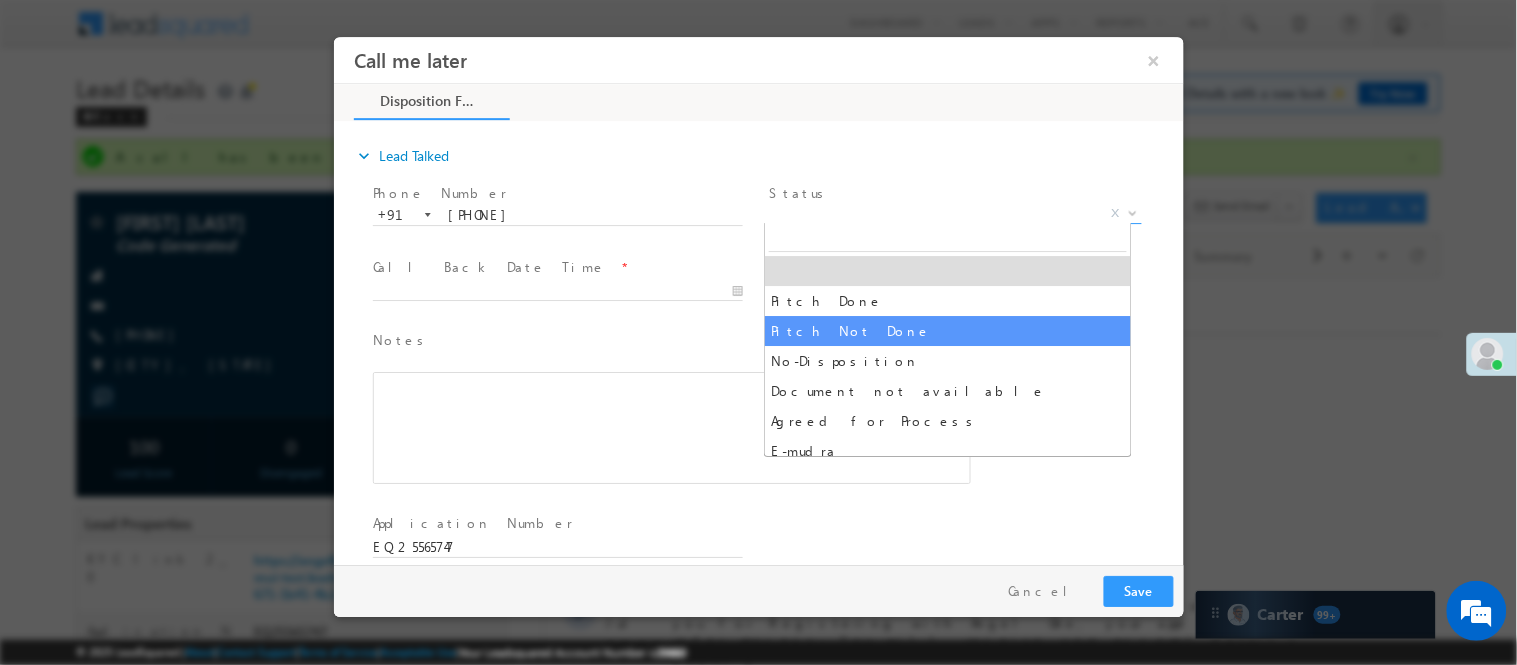 select on "Pitch Not Done" 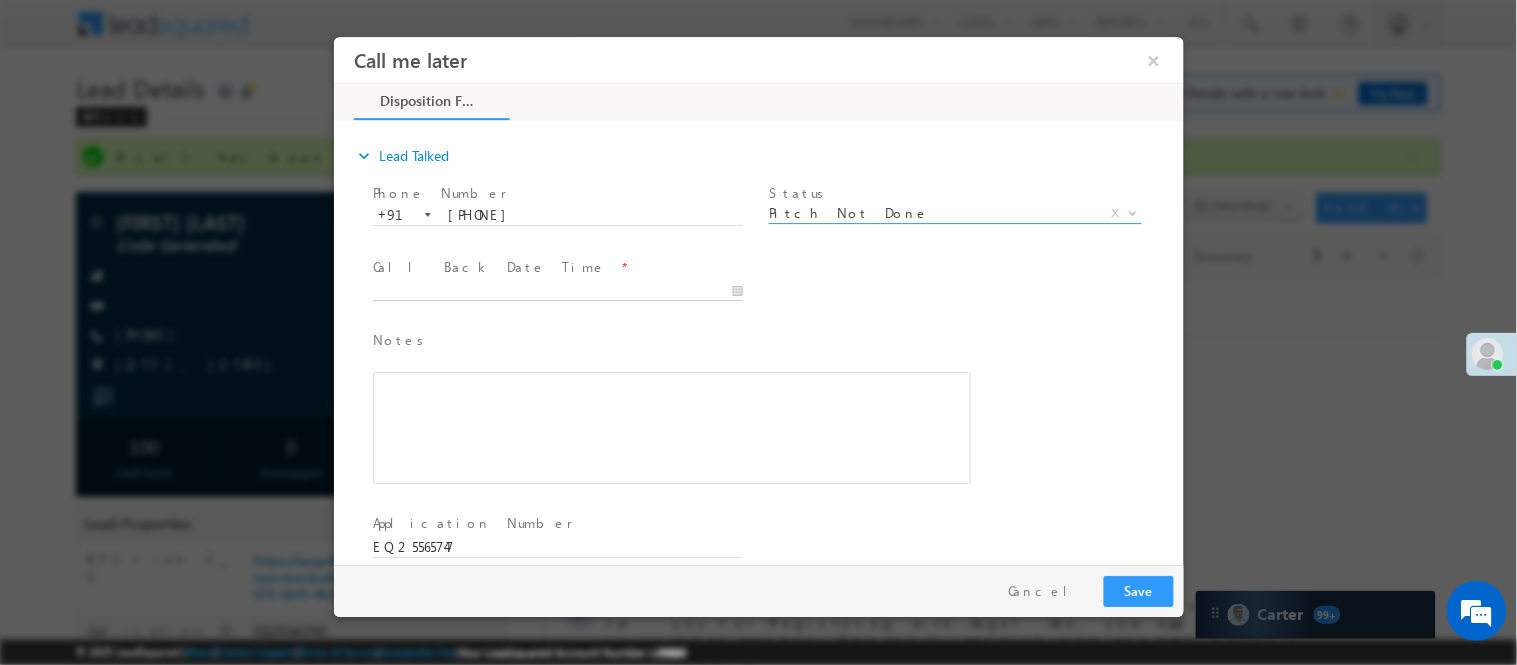 click at bounding box center [557, 291] 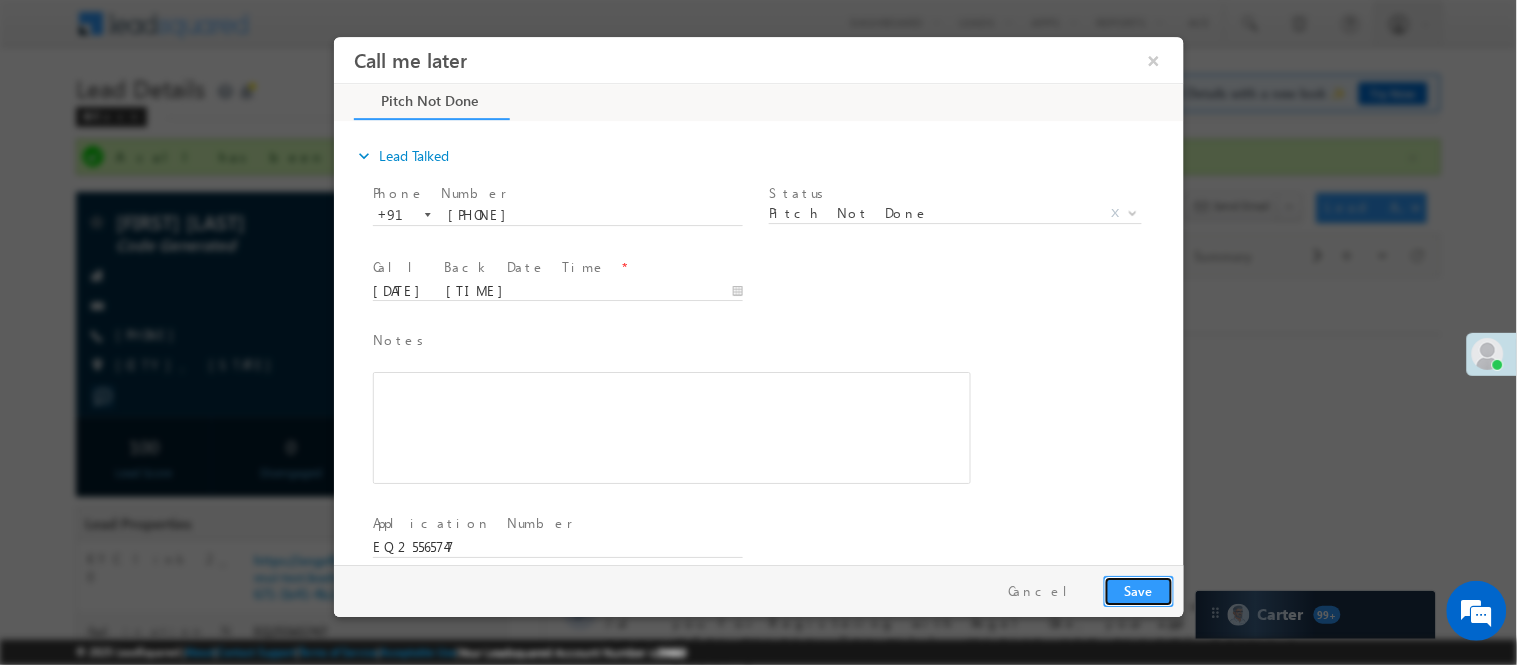 click on "Save" at bounding box center (1138, 590) 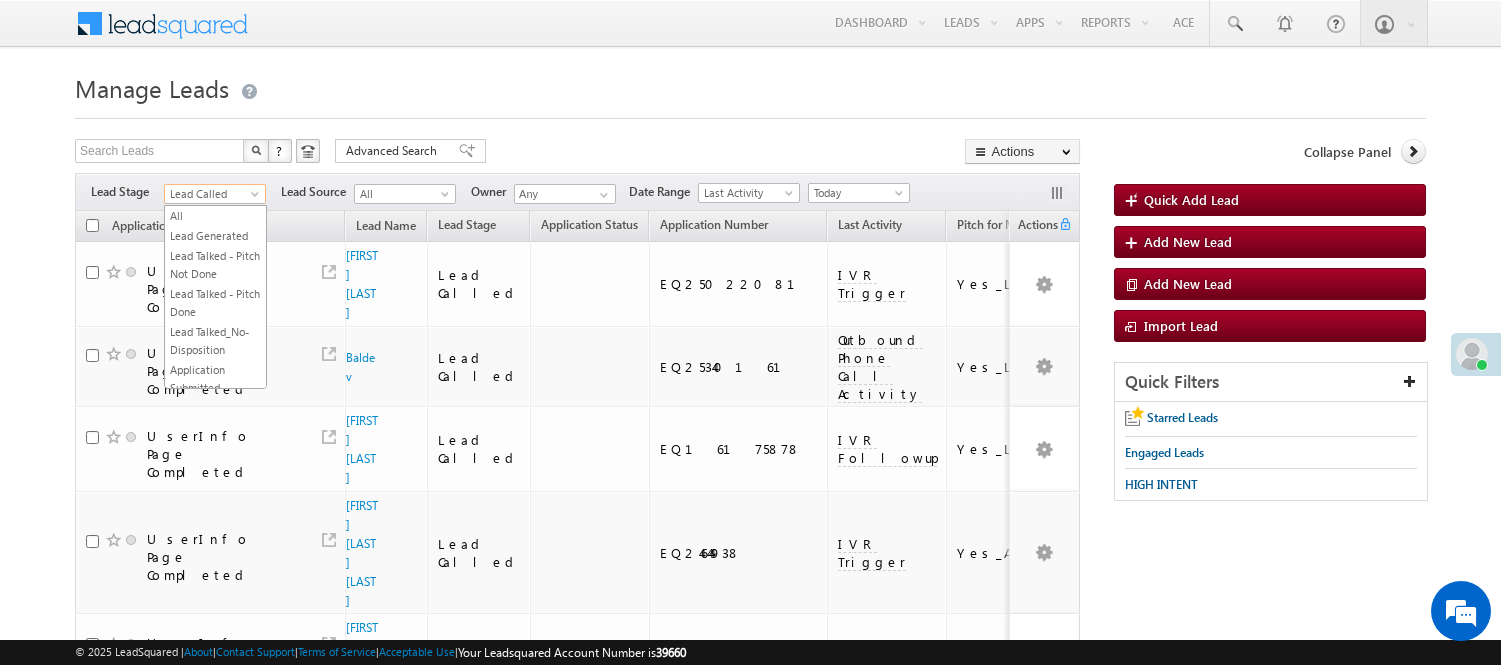 scroll, scrollTop: 0, scrollLeft: 0, axis: both 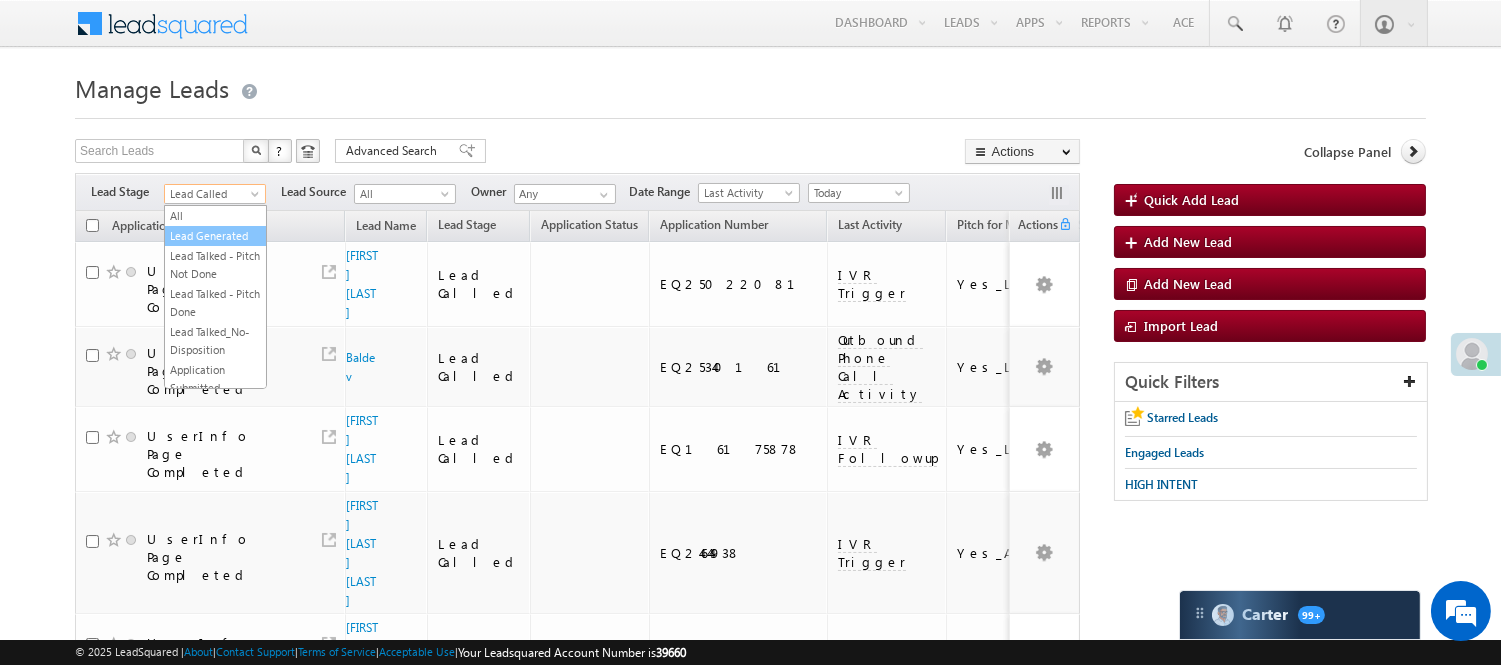 drag, startPoint x: 212, startPoint y: 246, endPoint x: 168, endPoint y: 8, distance: 242.03305 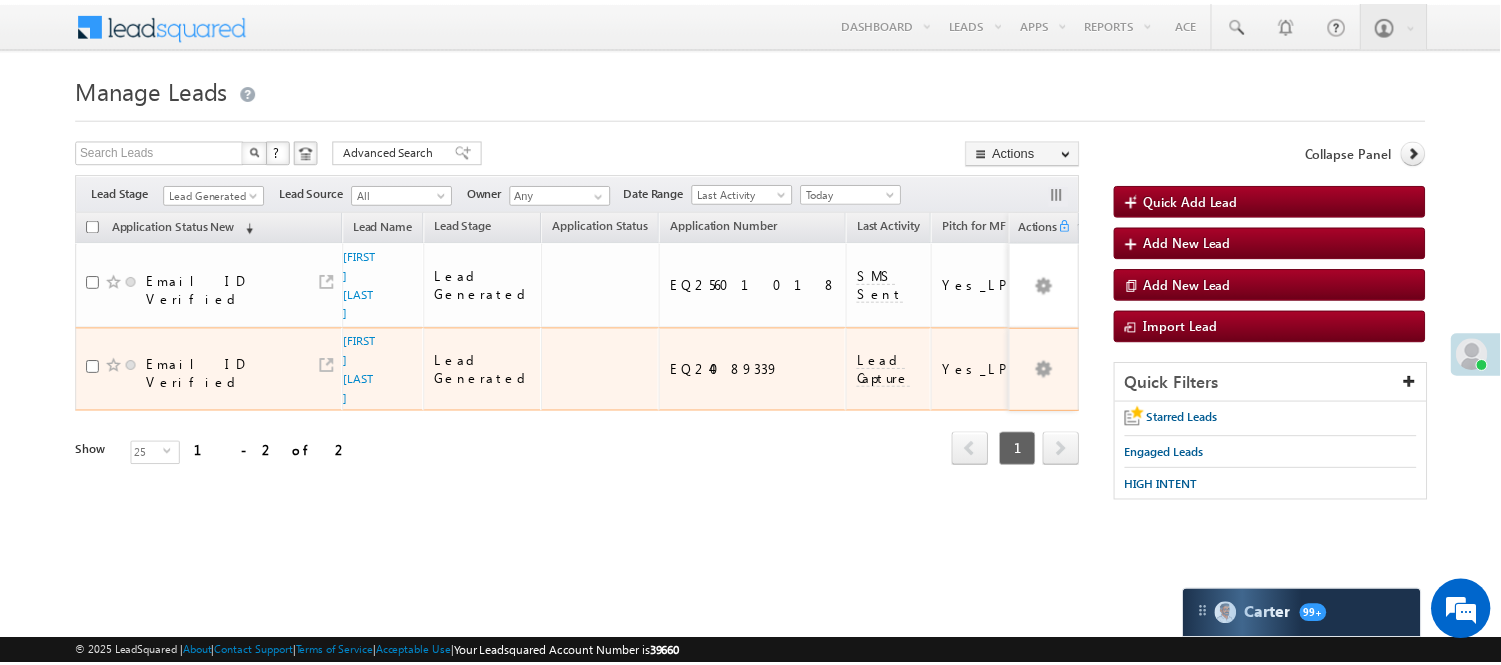 scroll, scrollTop: 0, scrollLeft: 0, axis: both 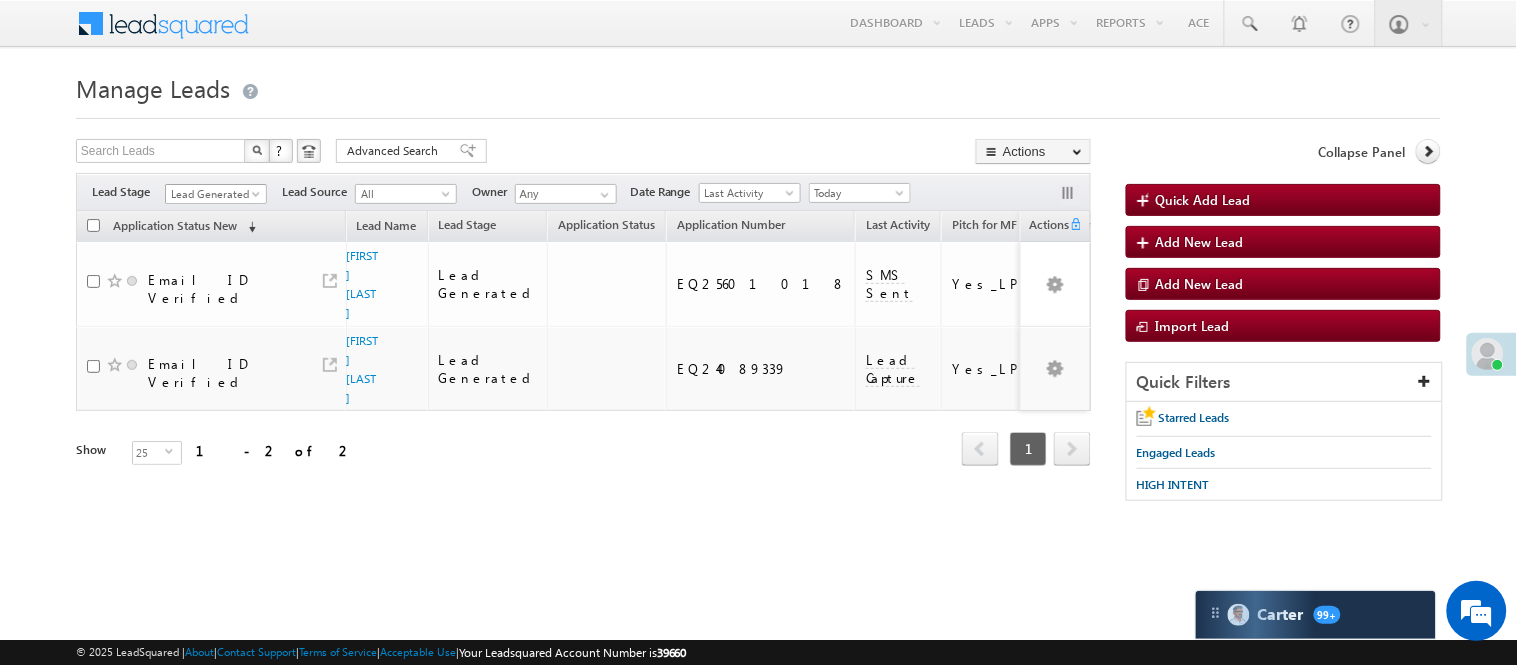 click on "Lead Generated" at bounding box center [213, 194] 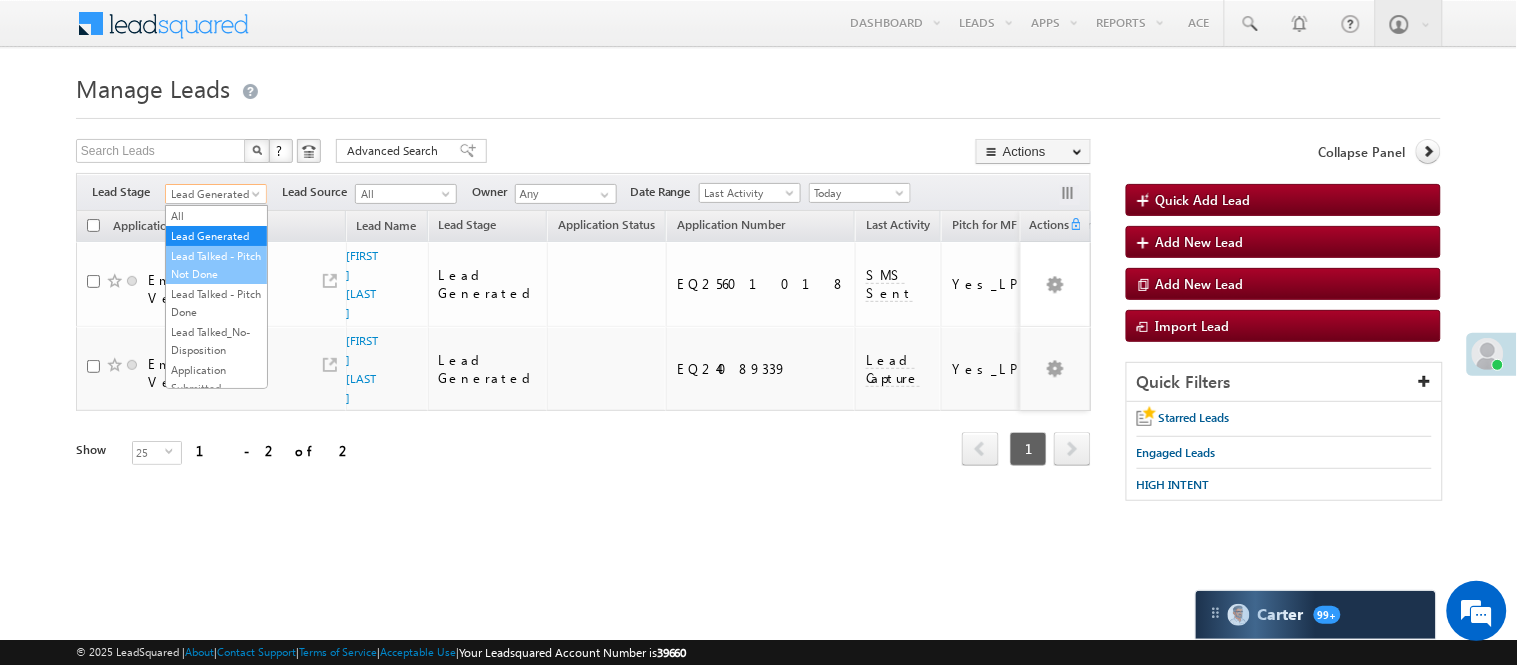 click on "Lead Talked - Pitch Not Done" at bounding box center [216, 265] 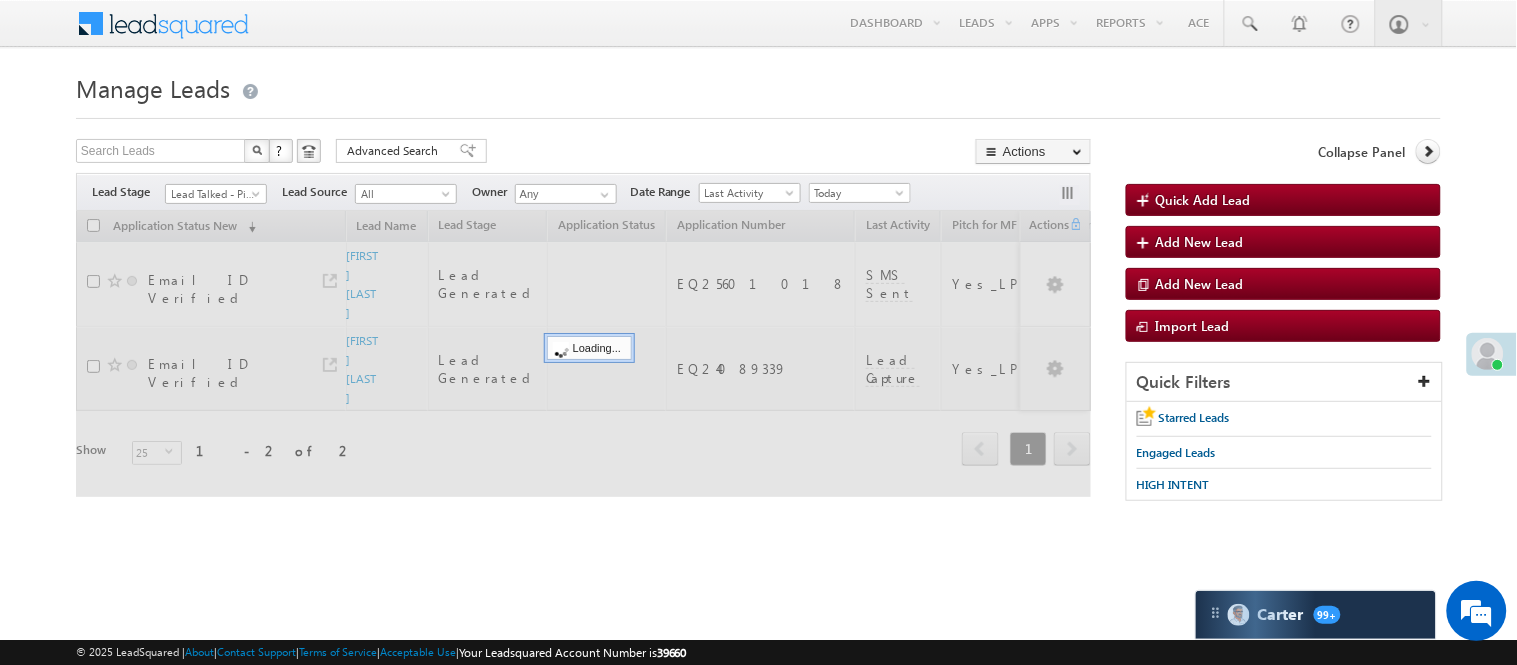 click on "Manage Leads" at bounding box center (758, 86) 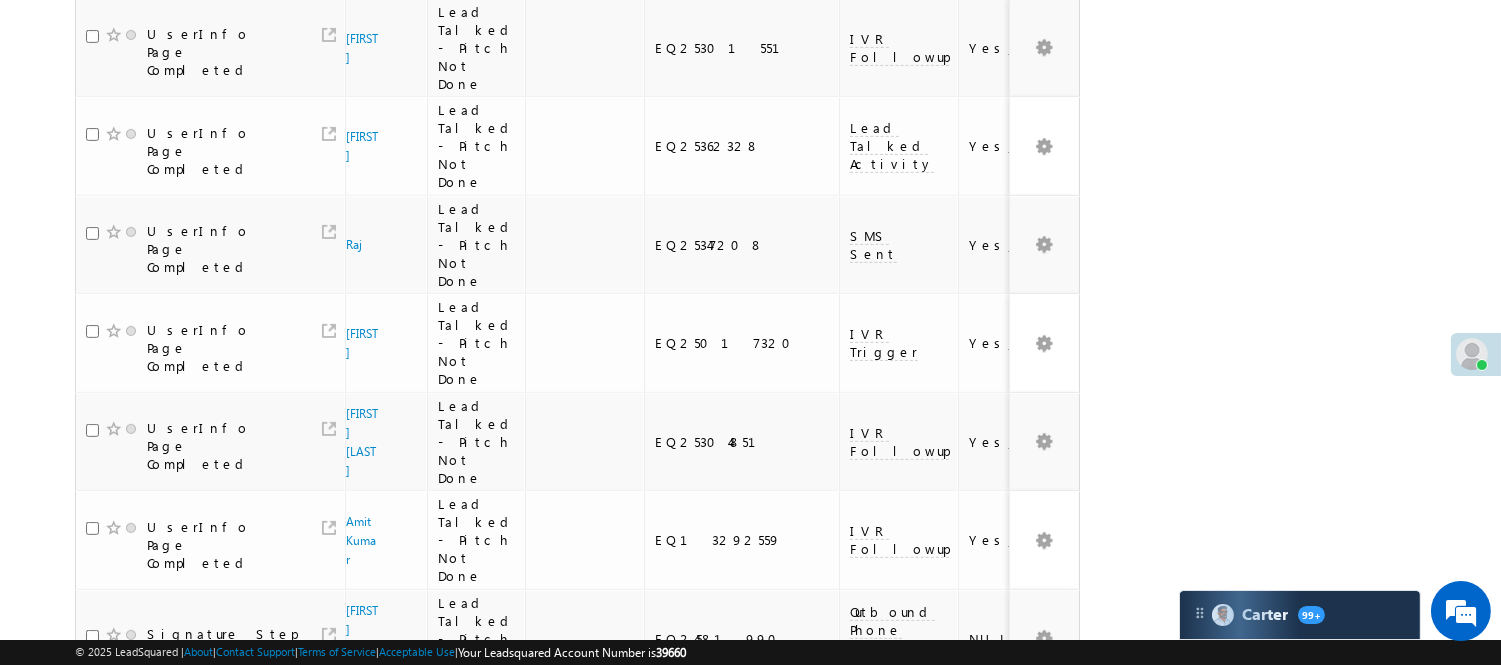 scroll, scrollTop: 1795, scrollLeft: 0, axis: vertical 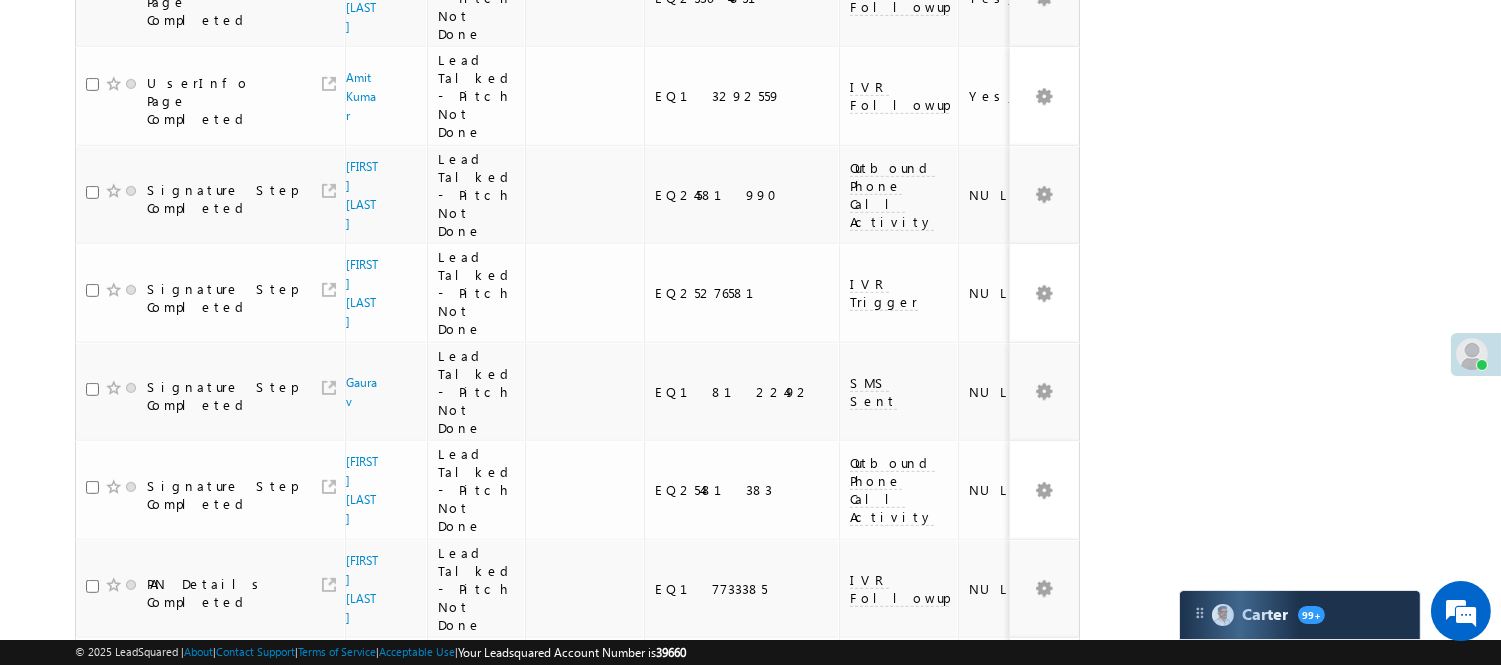 click on "3" at bounding box center [938, 996] 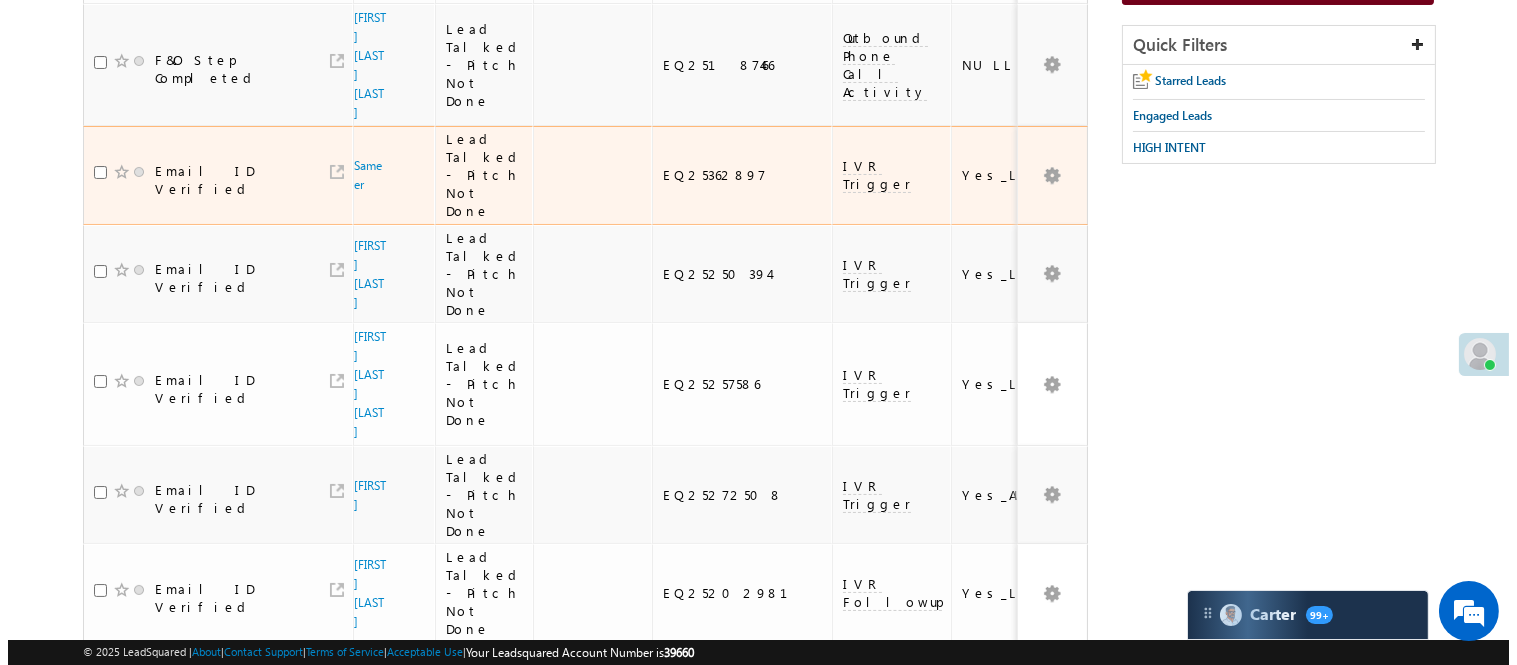 scroll, scrollTop: 0, scrollLeft: 0, axis: both 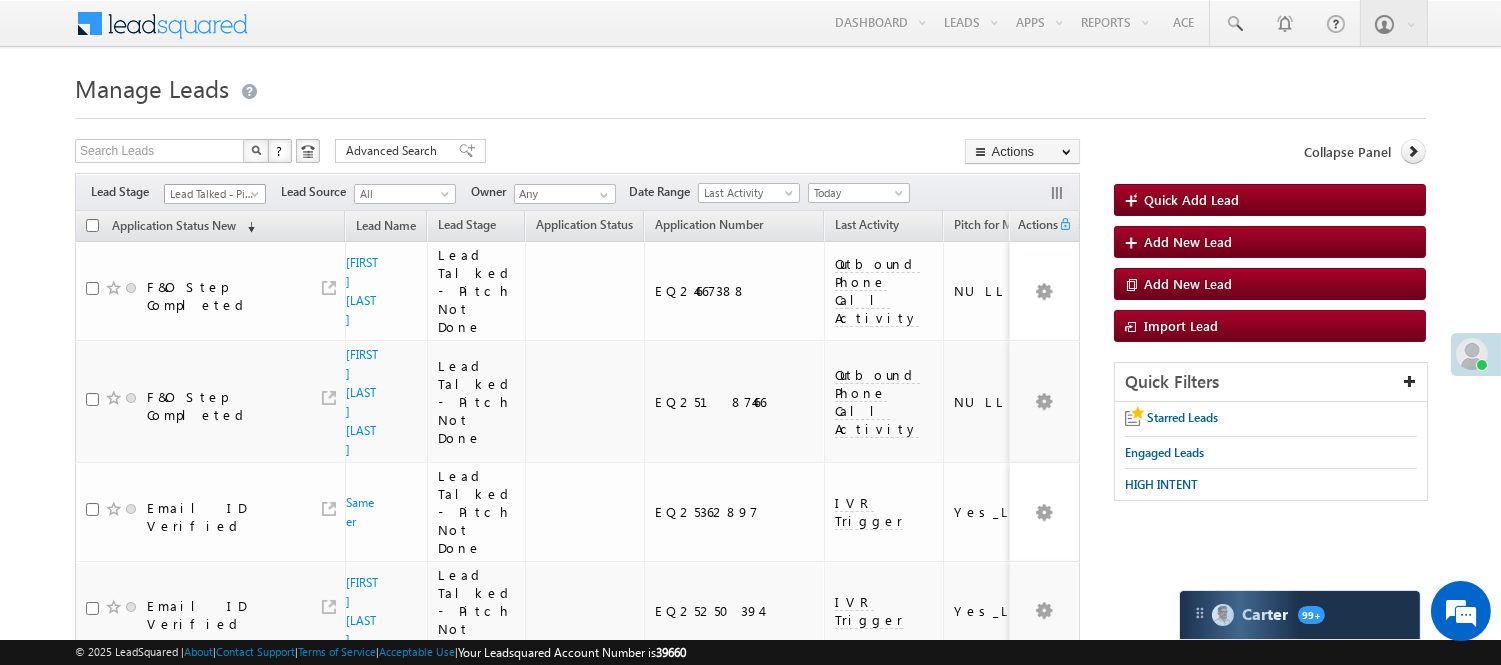 click on "Lead Talked - Pitch Not Done" at bounding box center (212, 194) 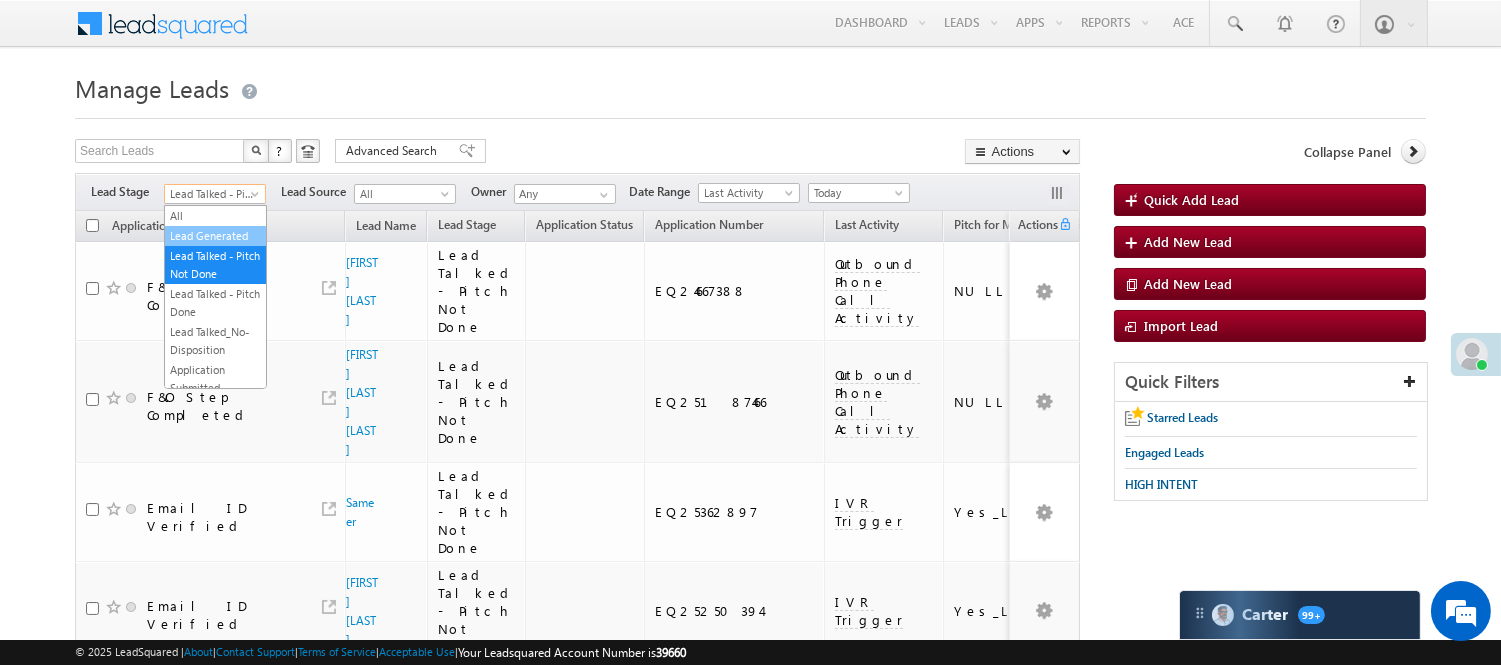 click on "Lead Generated" at bounding box center [215, 236] 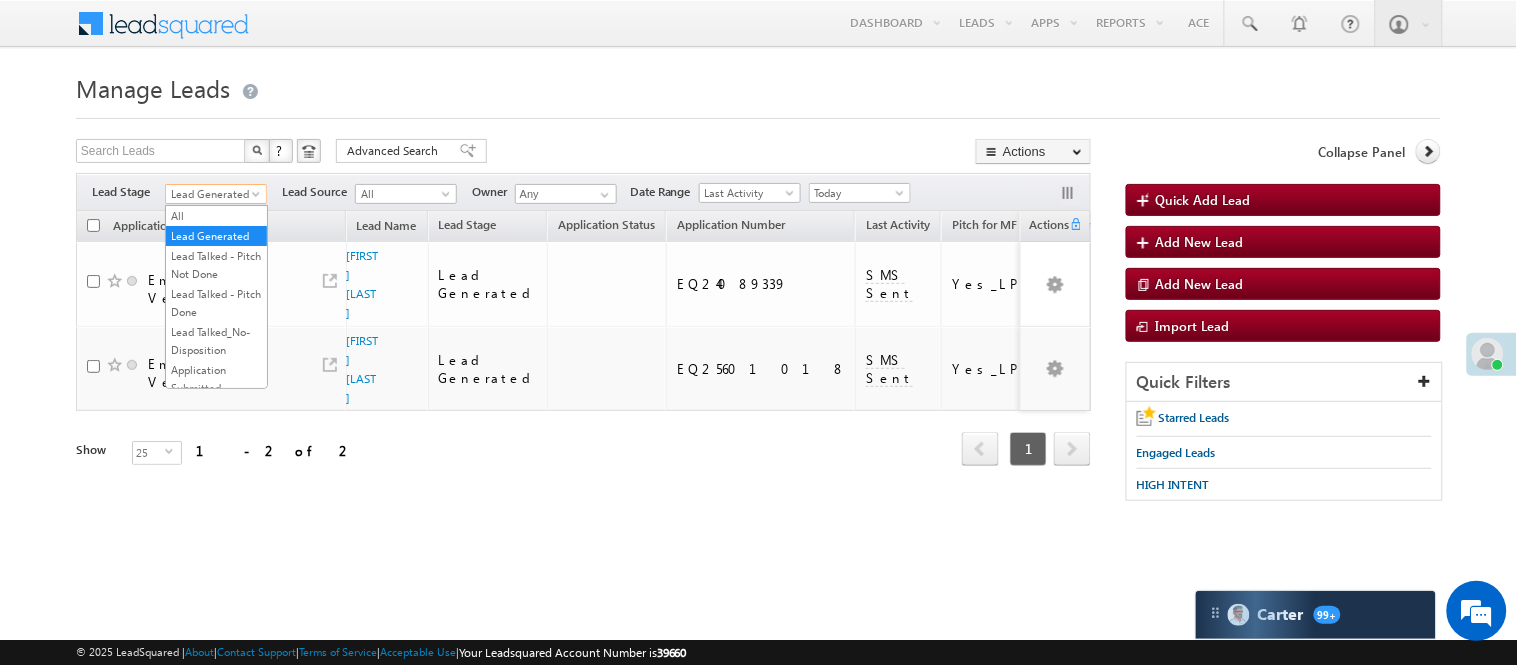 click on "Lead Generated" at bounding box center (213, 194) 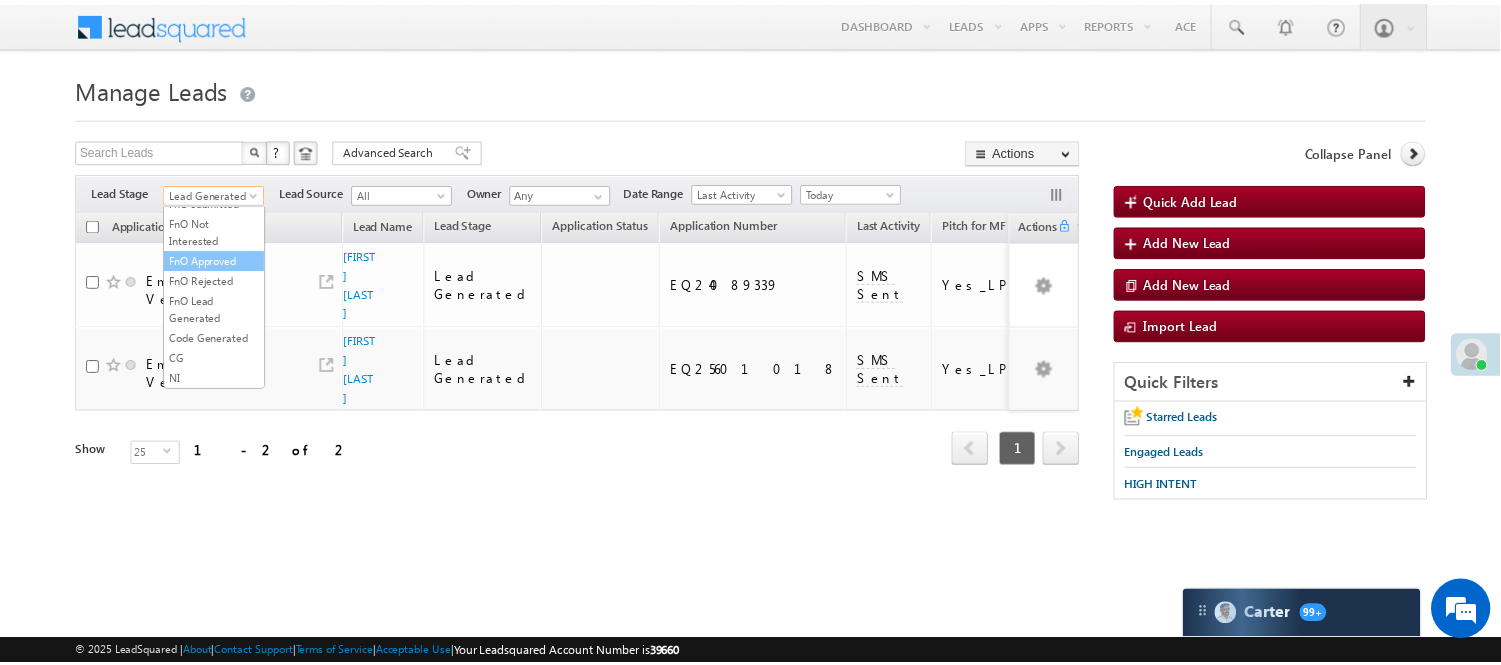 scroll, scrollTop: 496, scrollLeft: 0, axis: vertical 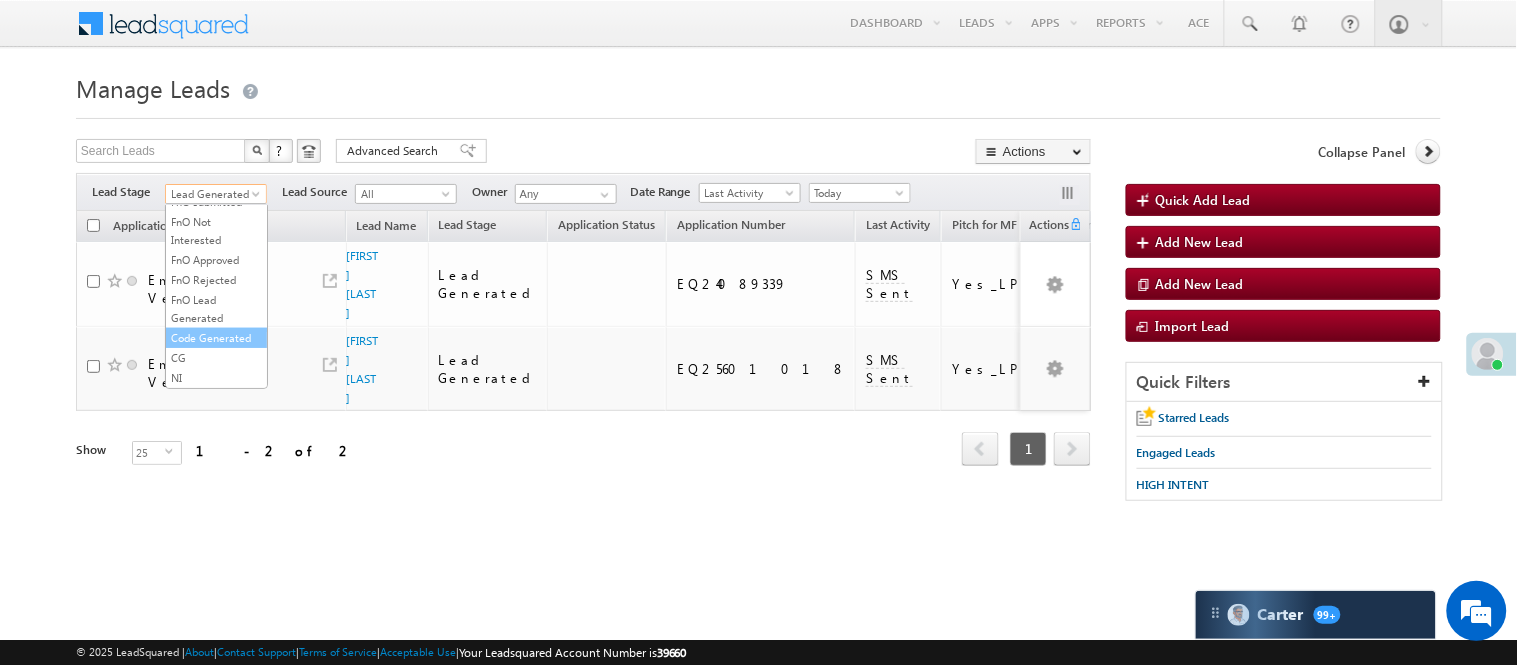 click on "Code Generated" at bounding box center (216, 338) 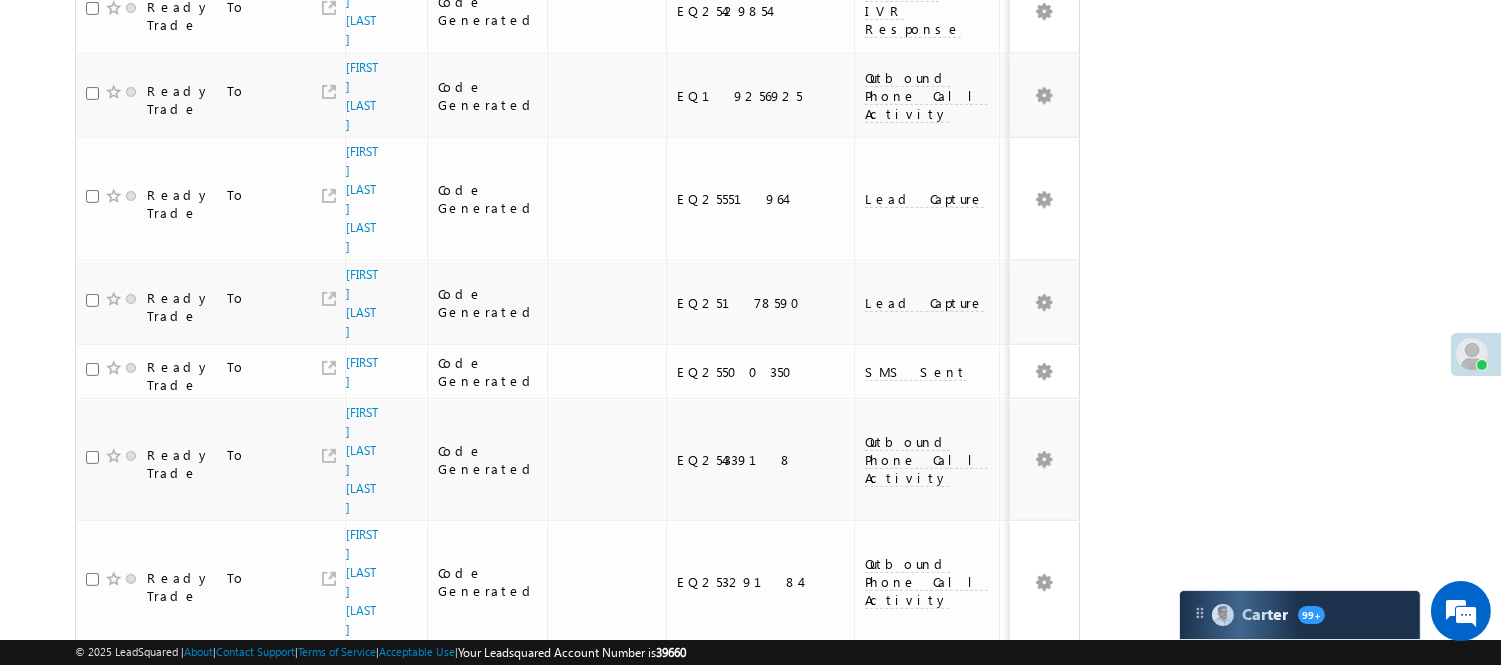 scroll, scrollTop: 1501, scrollLeft: 0, axis: vertical 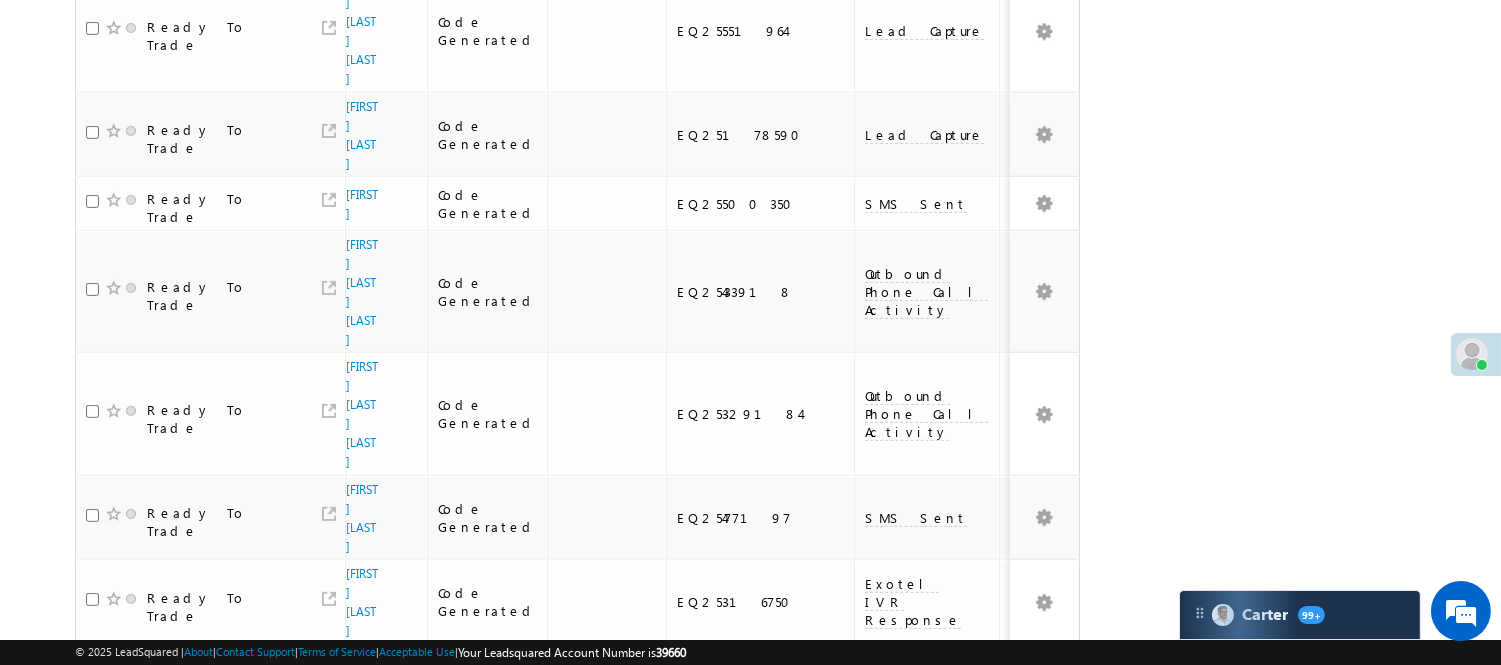 click on "[FIRST] [LAST]" at bounding box center (362, 956) 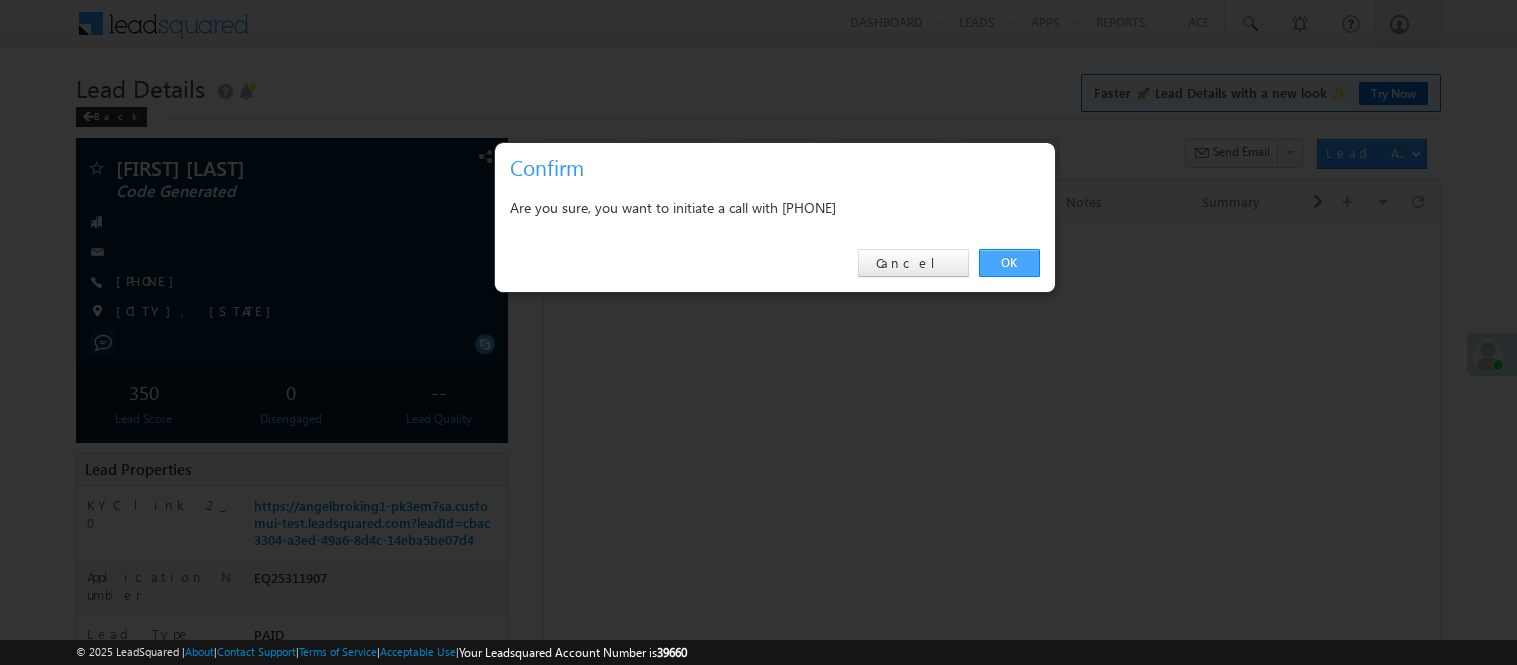 scroll, scrollTop: 0, scrollLeft: 0, axis: both 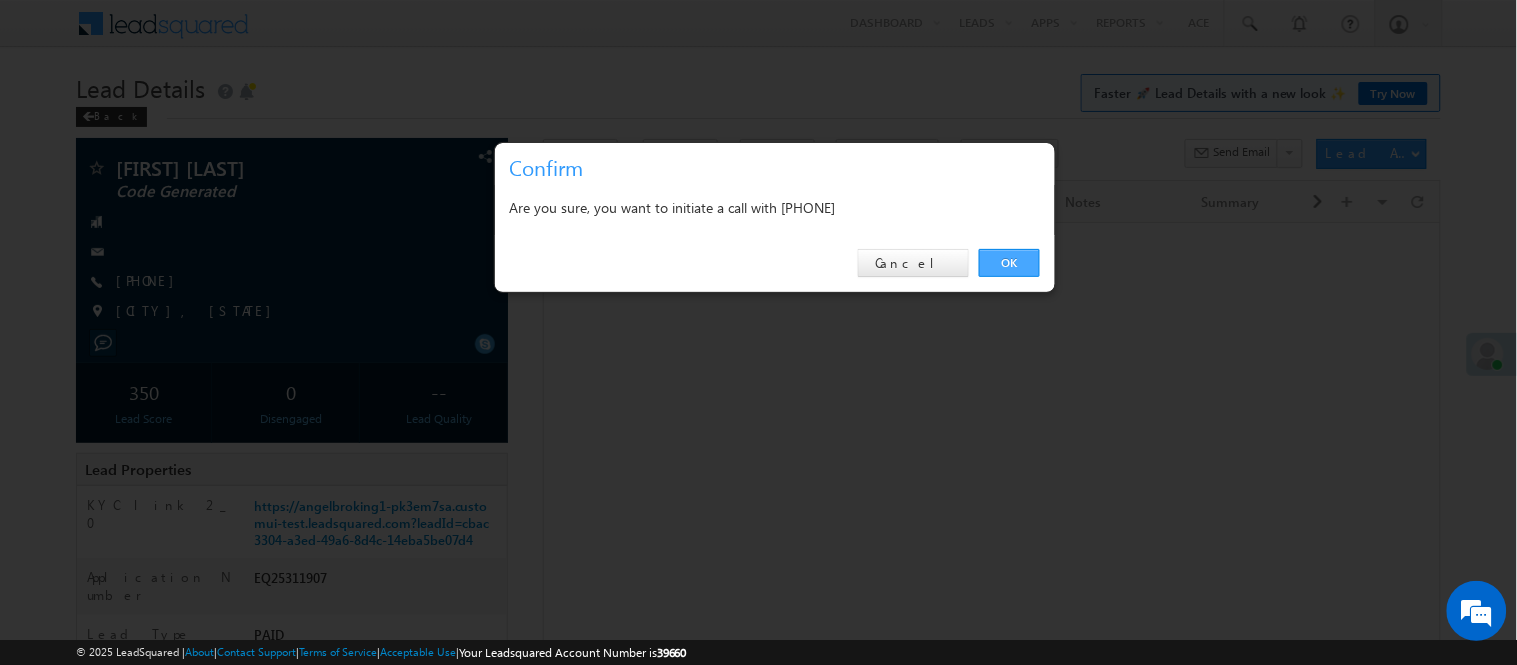 click on "OK" at bounding box center [1009, 263] 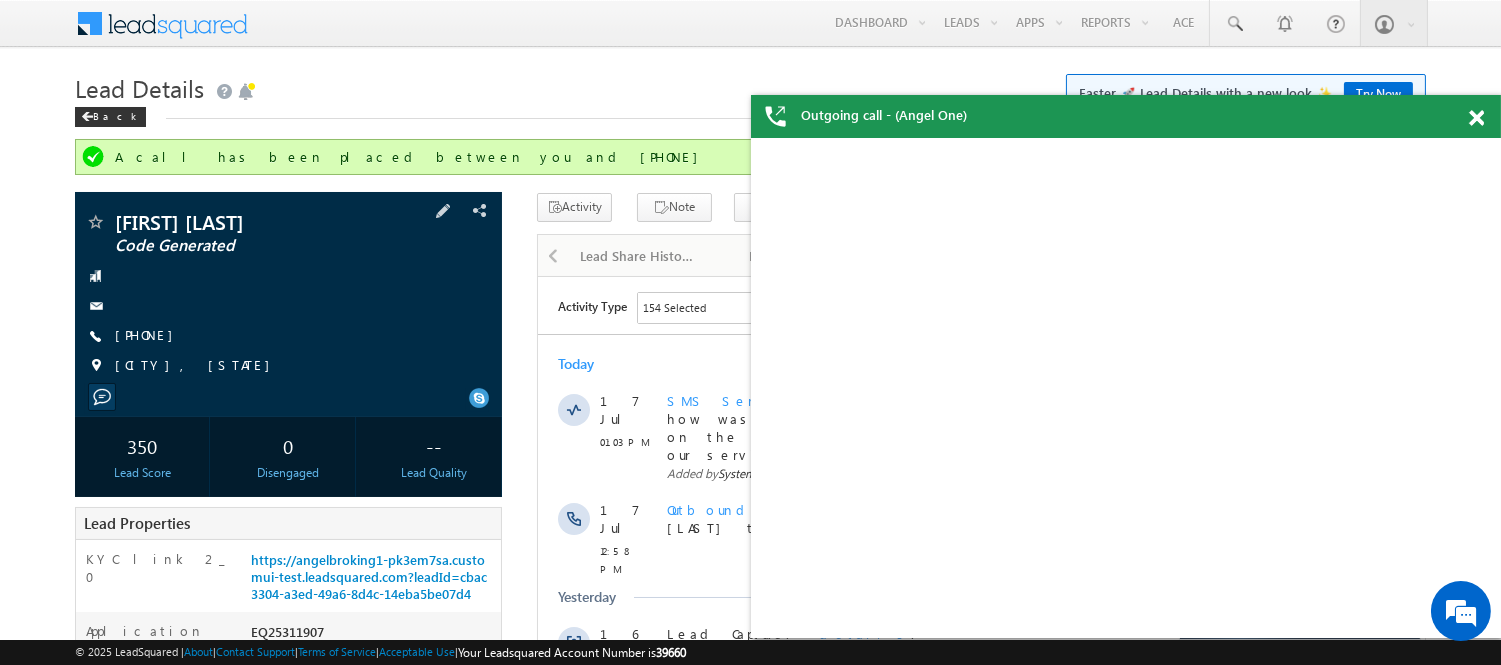 scroll, scrollTop: 0, scrollLeft: 0, axis: both 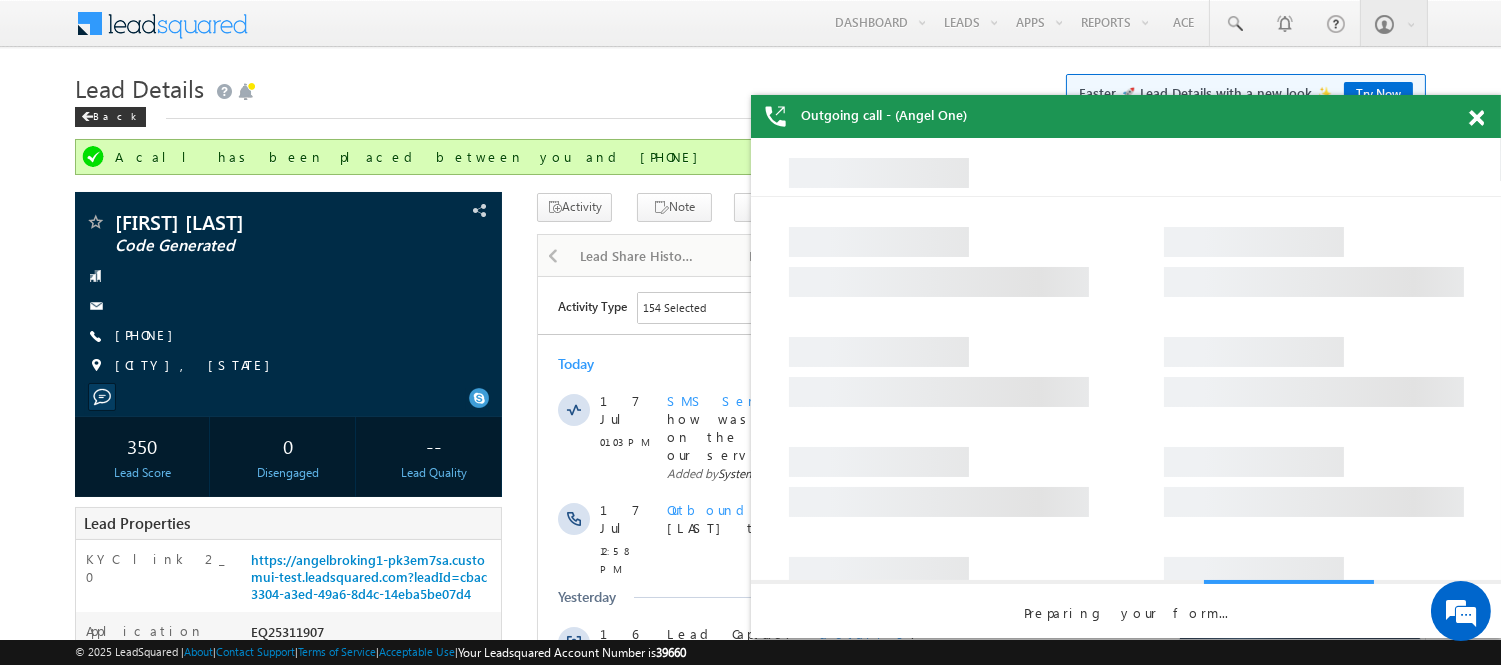 click at bounding box center (1476, 118) 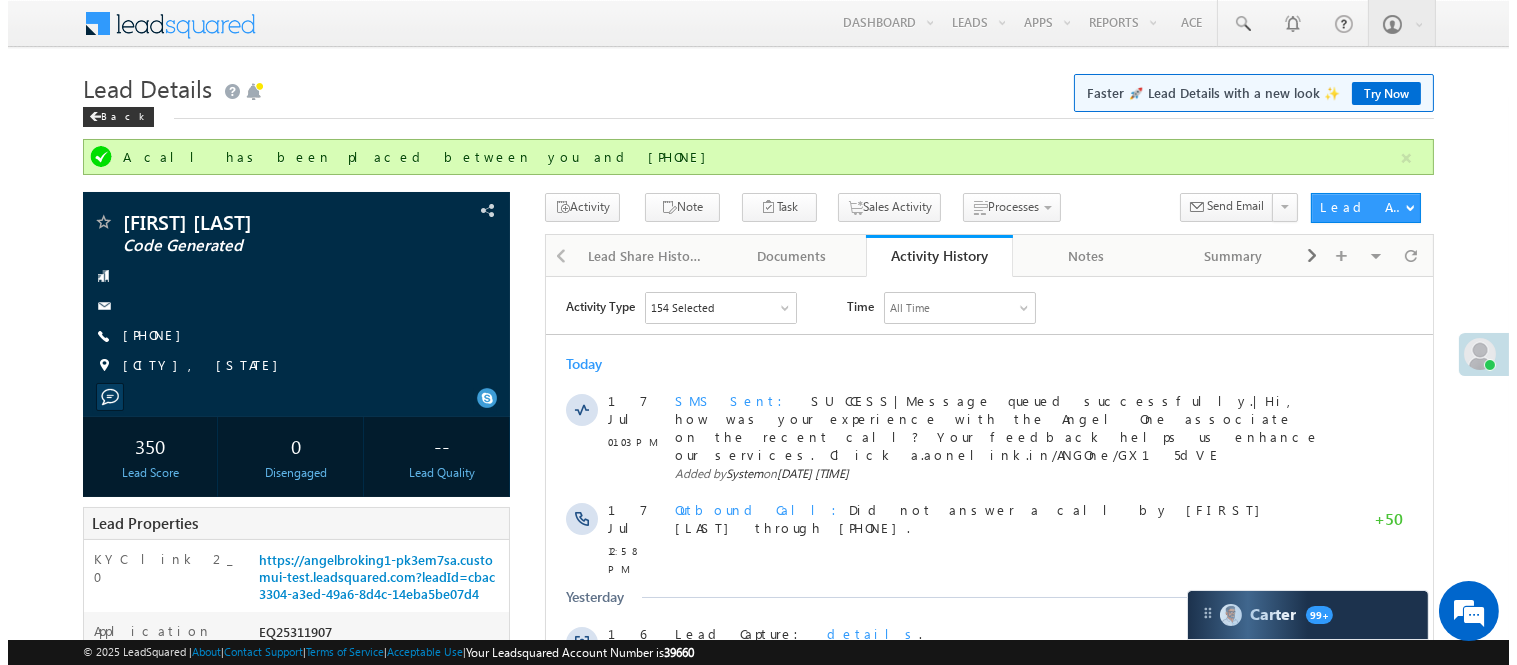 scroll, scrollTop: 0, scrollLeft: 0, axis: both 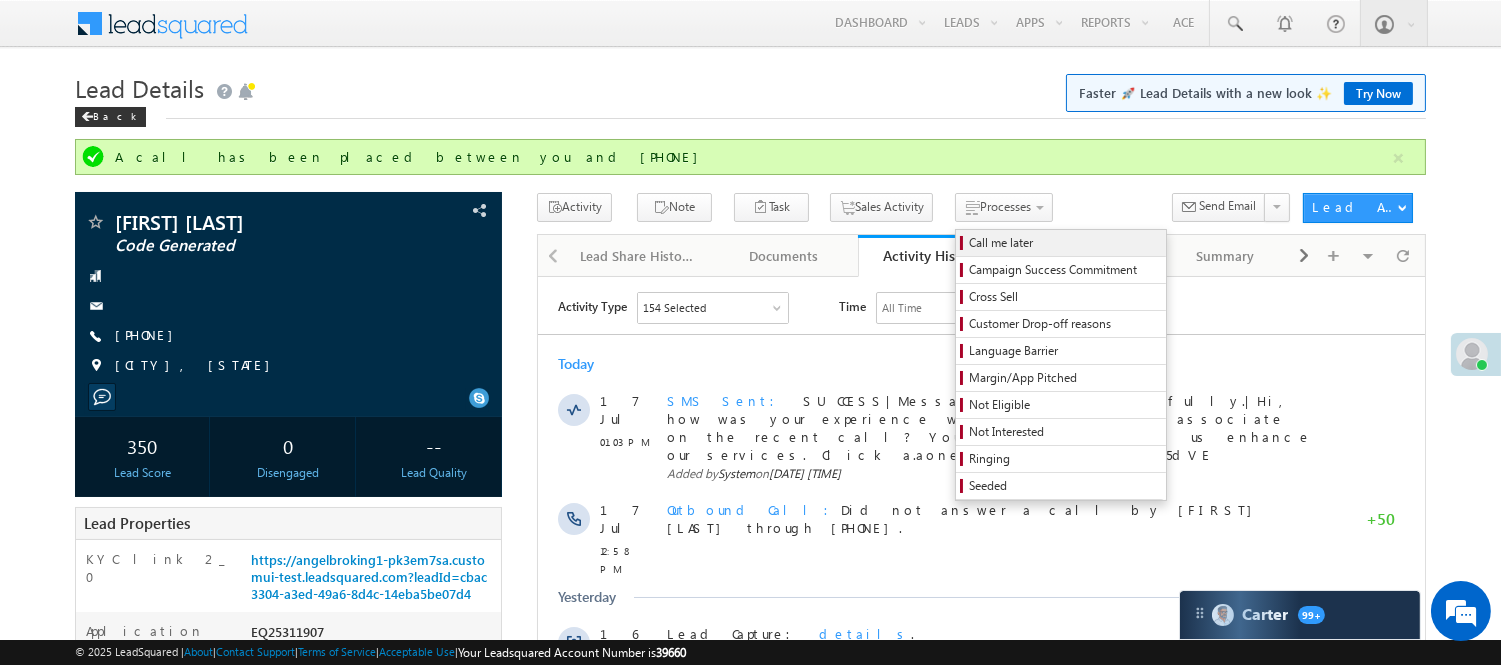 click on "Call me later" at bounding box center [1064, 243] 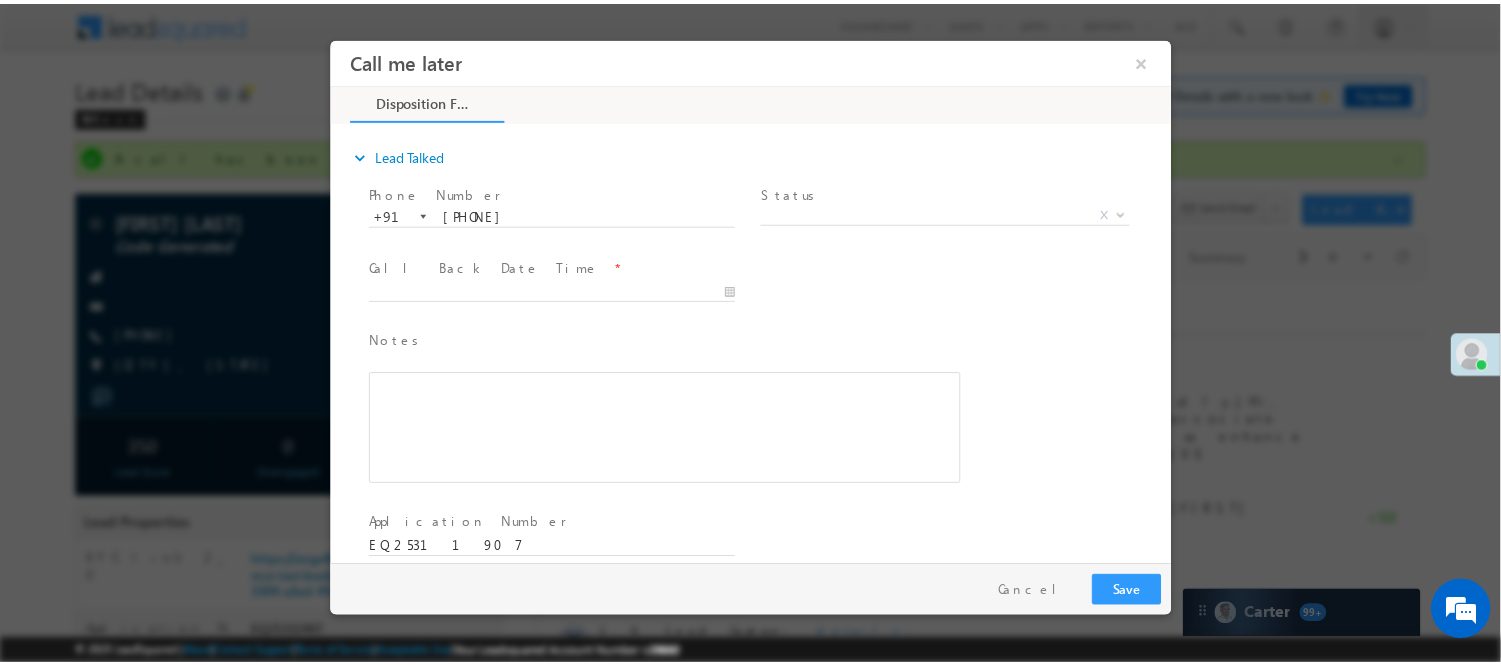 scroll, scrollTop: 0, scrollLeft: 0, axis: both 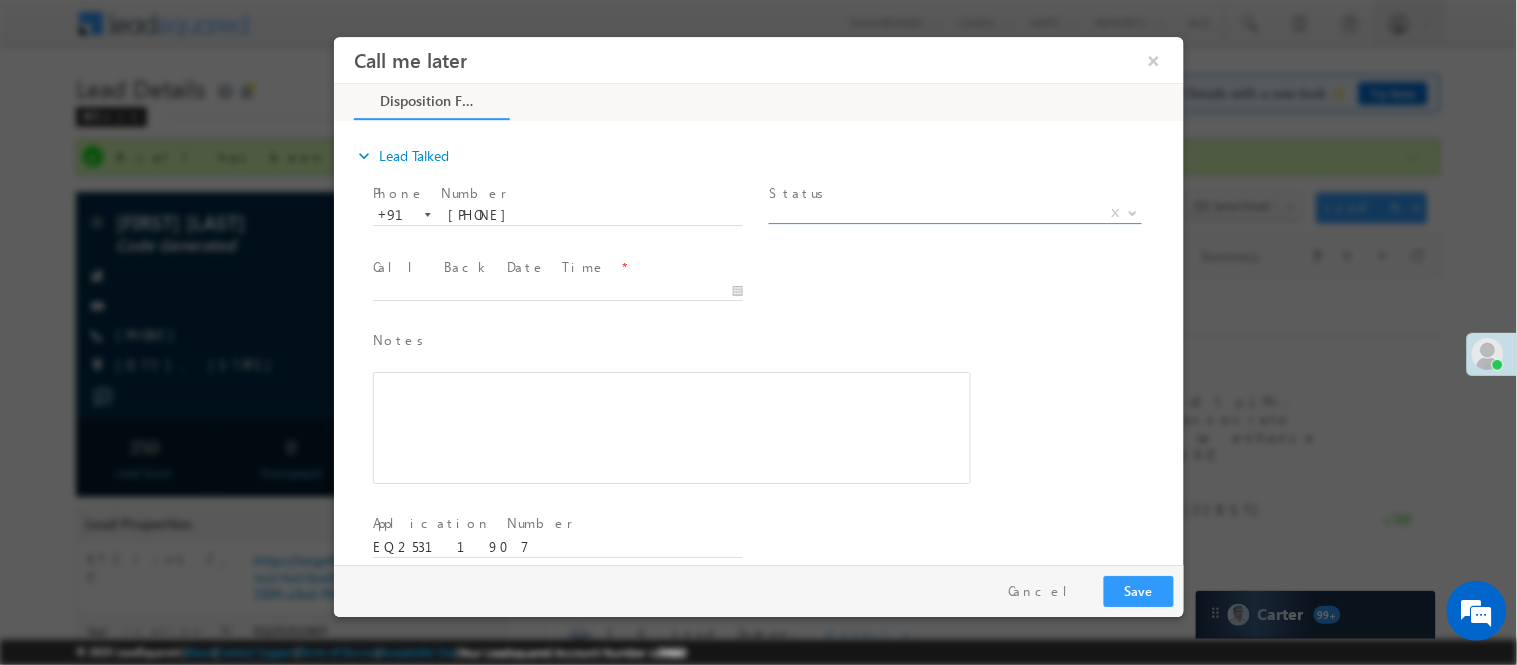 click on "X" at bounding box center (954, 213) 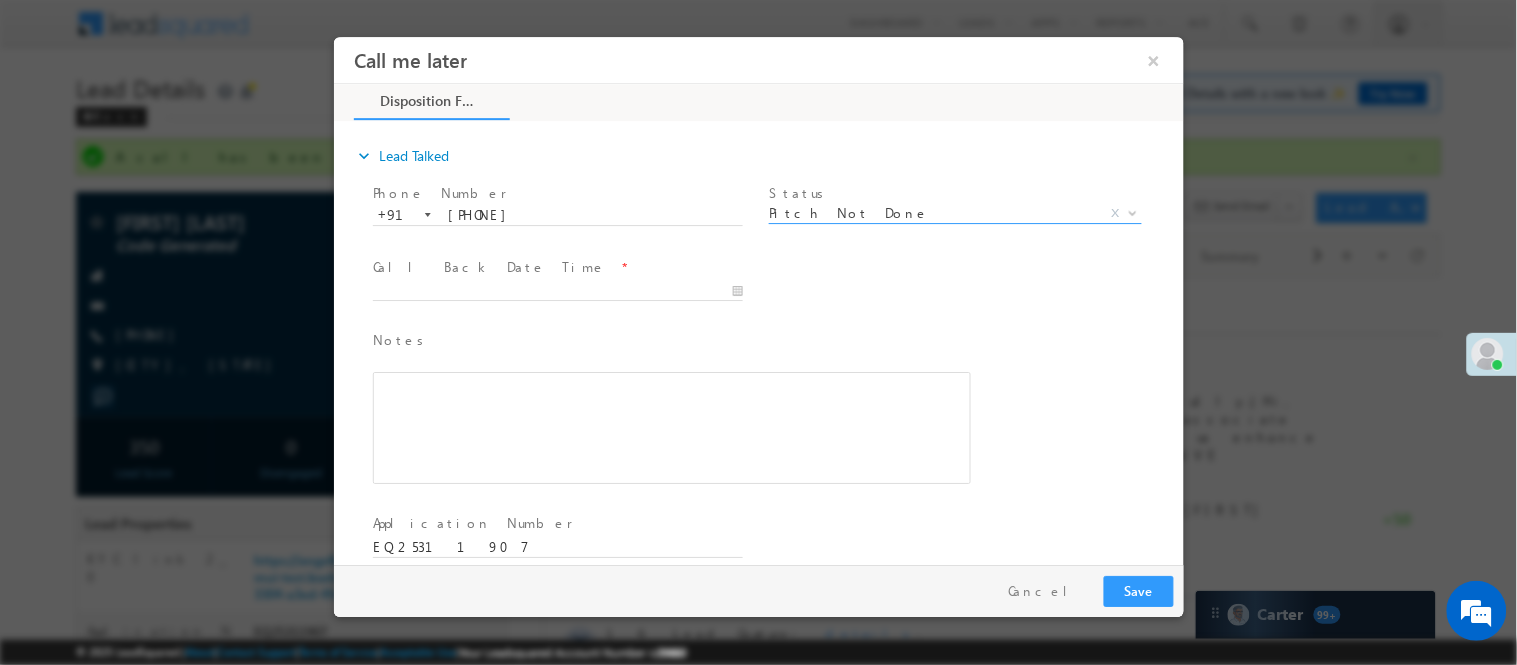 select on "Pitch Not Done" 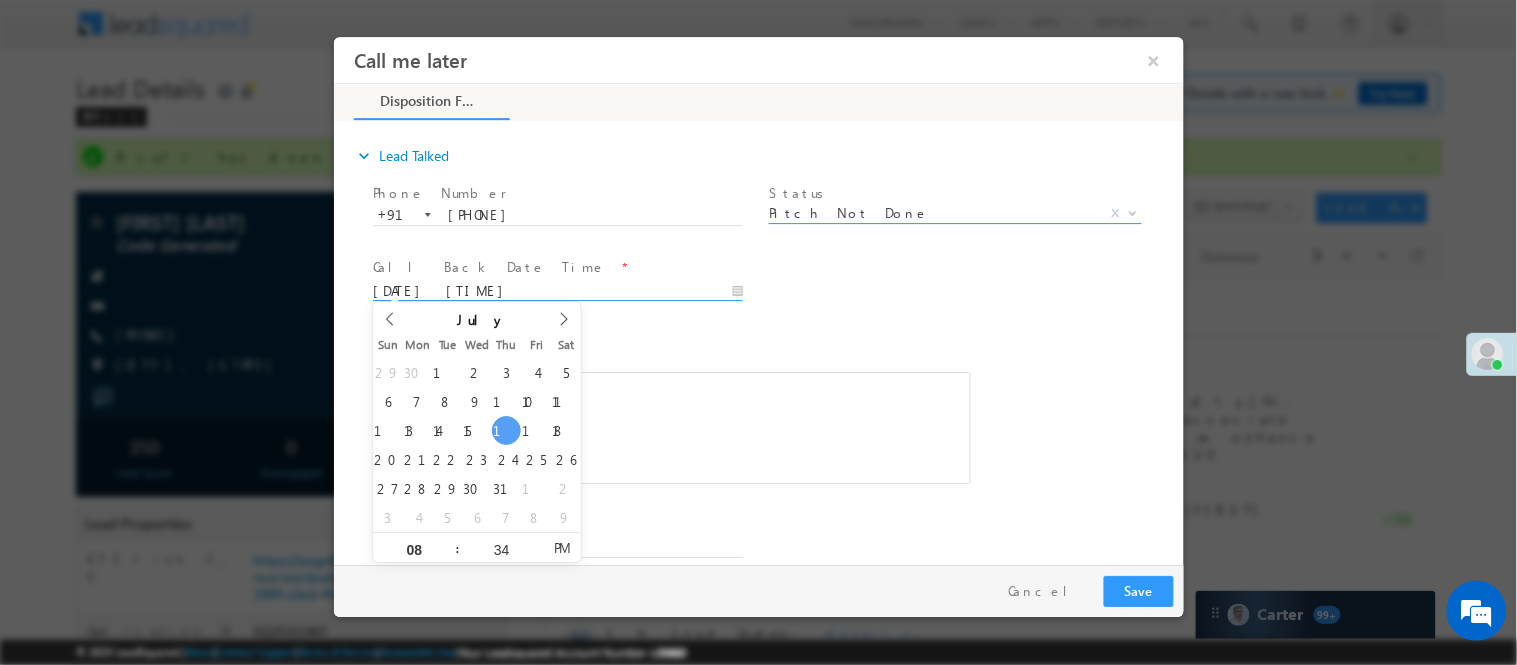 click on "[DATE] [TIME]" at bounding box center (557, 291) 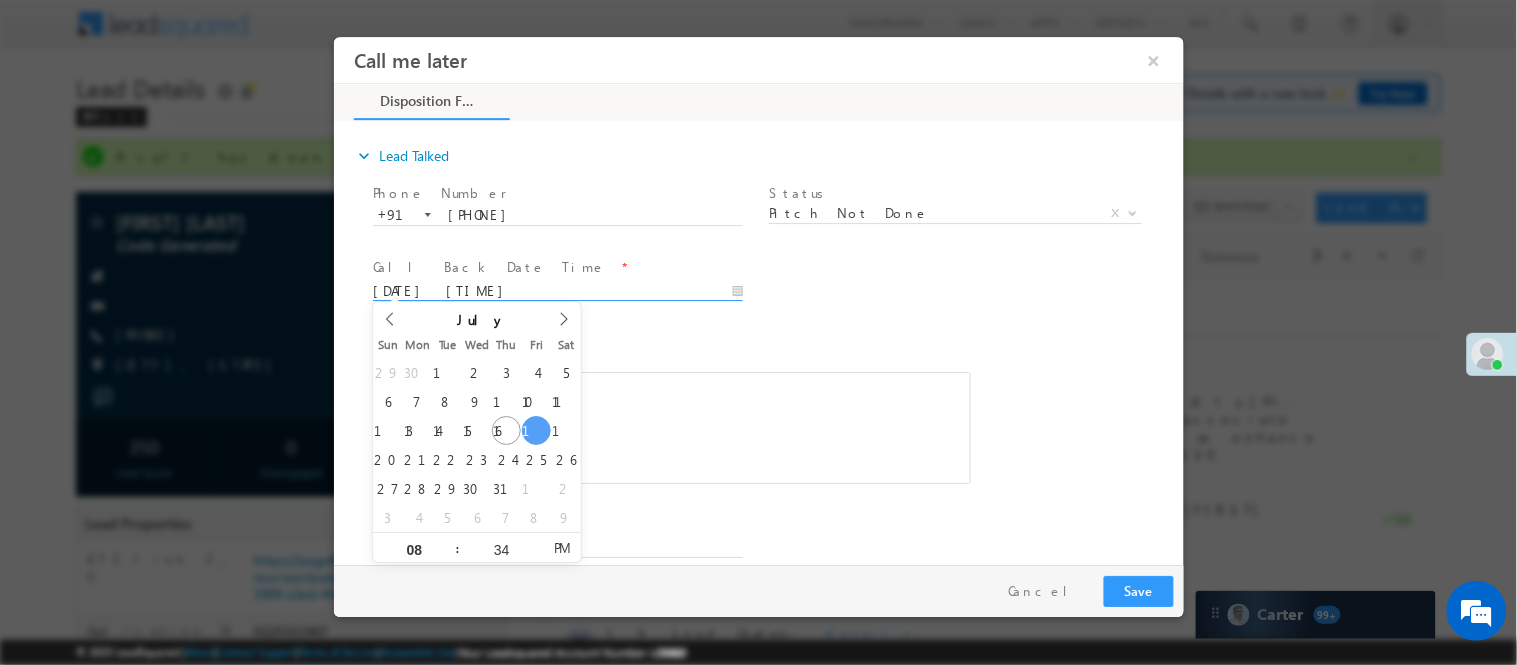 type on "07/18/25 8:34 PM" 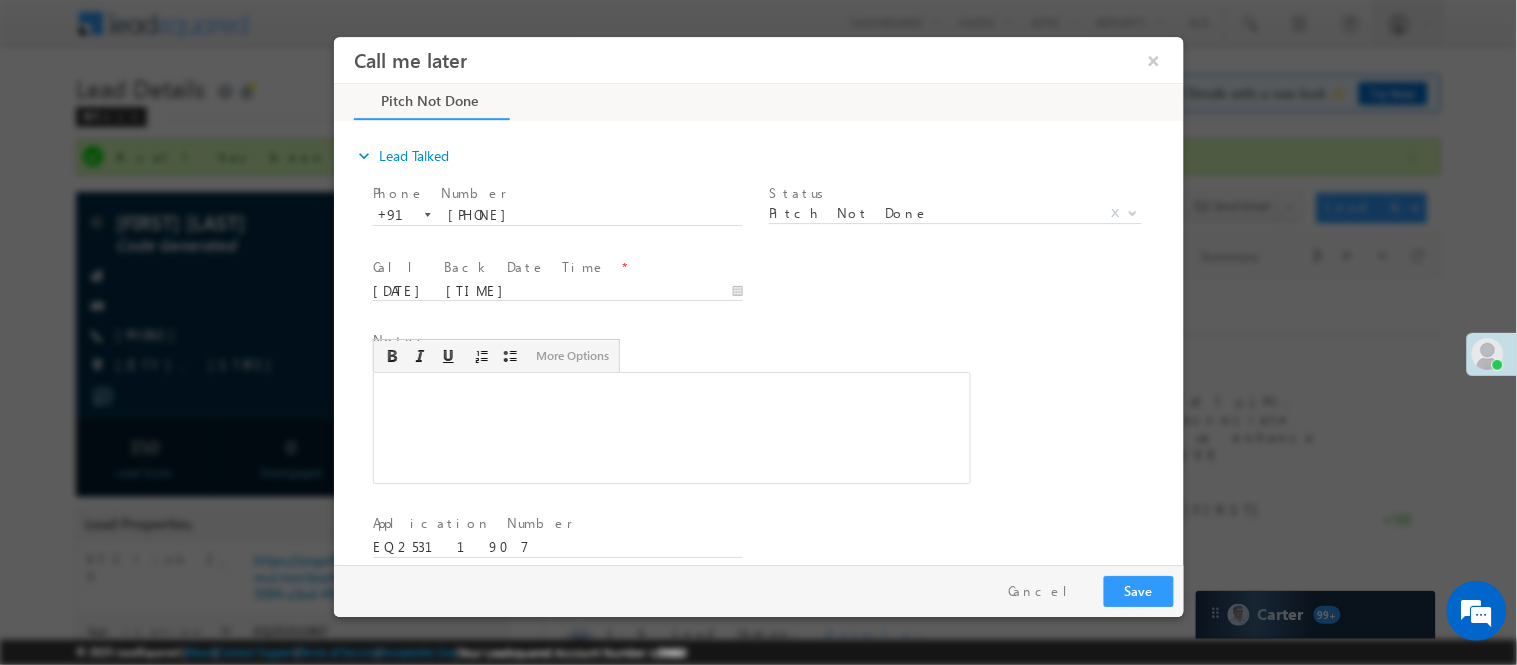 click at bounding box center (671, 427) 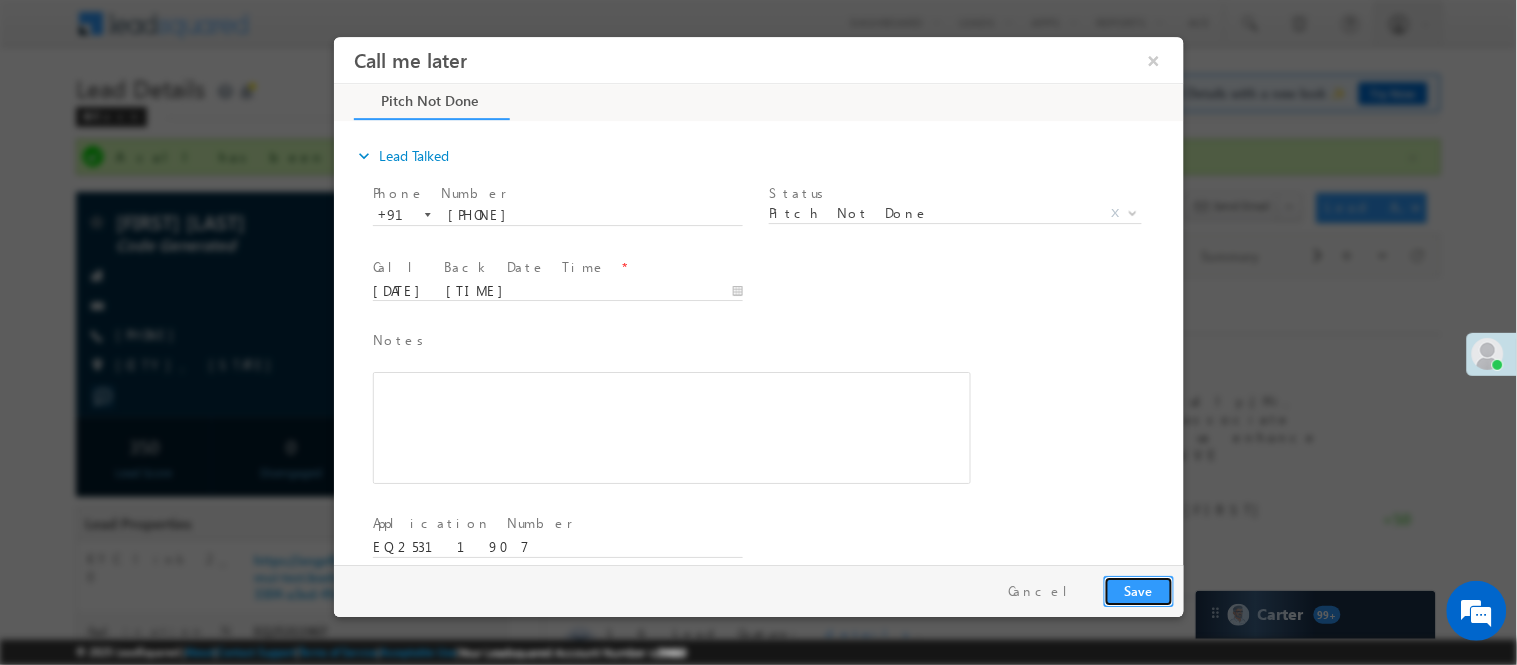 click on "Save" at bounding box center [1138, 590] 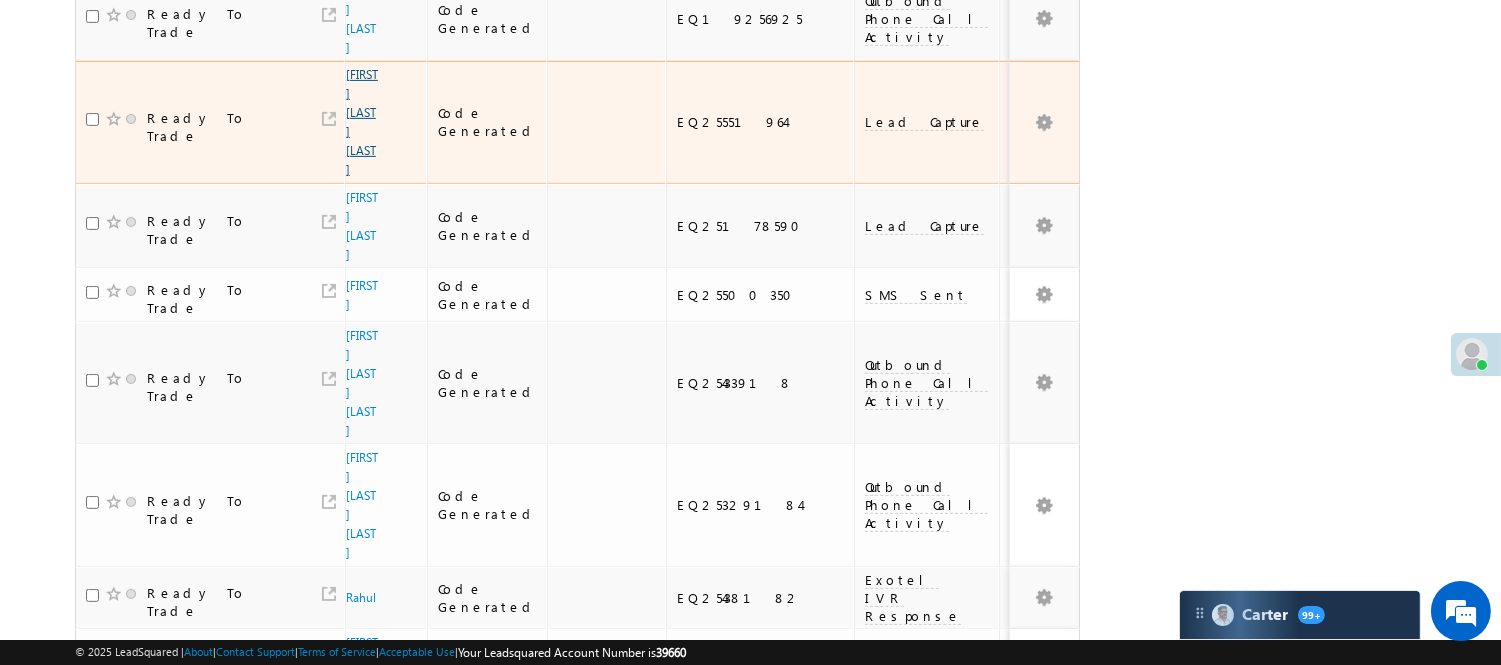 scroll, scrollTop: 1076, scrollLeft: 0, axis: vertical 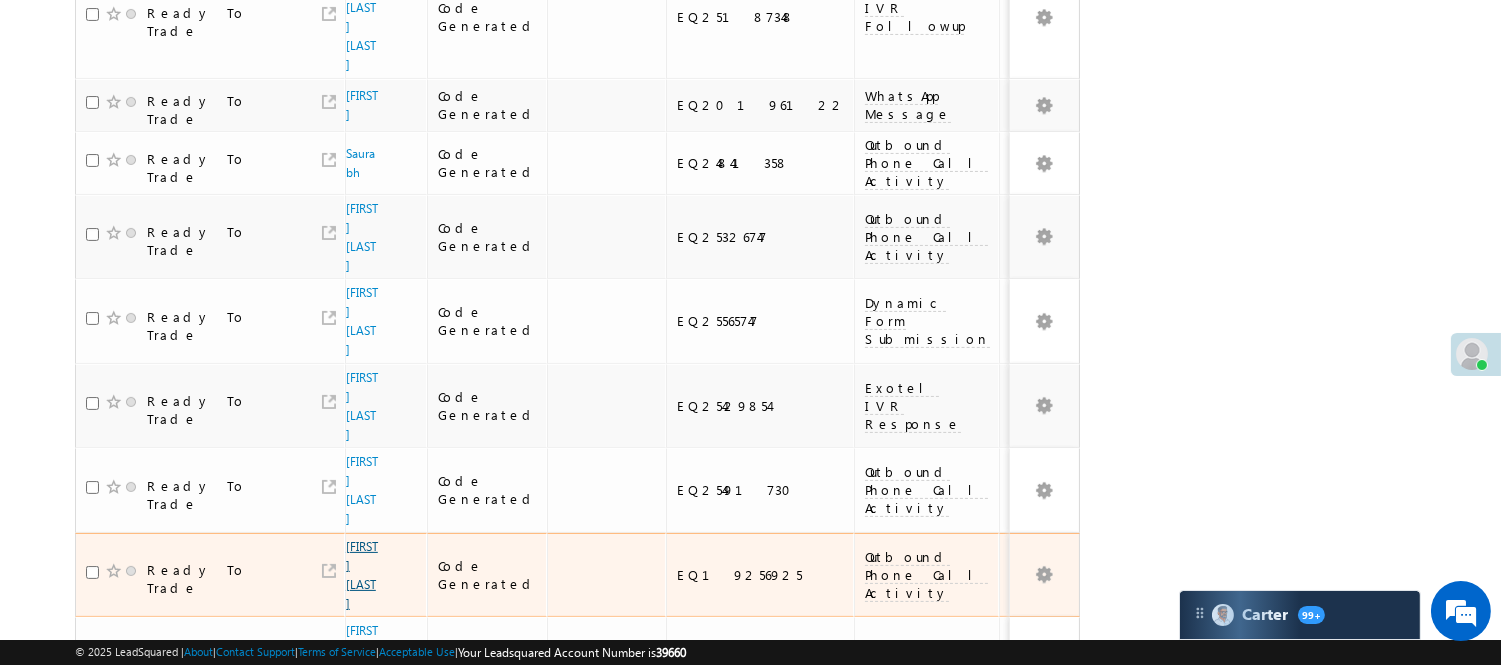 click on "[FIRST] [LAST]" at bounding box center [362, 575] 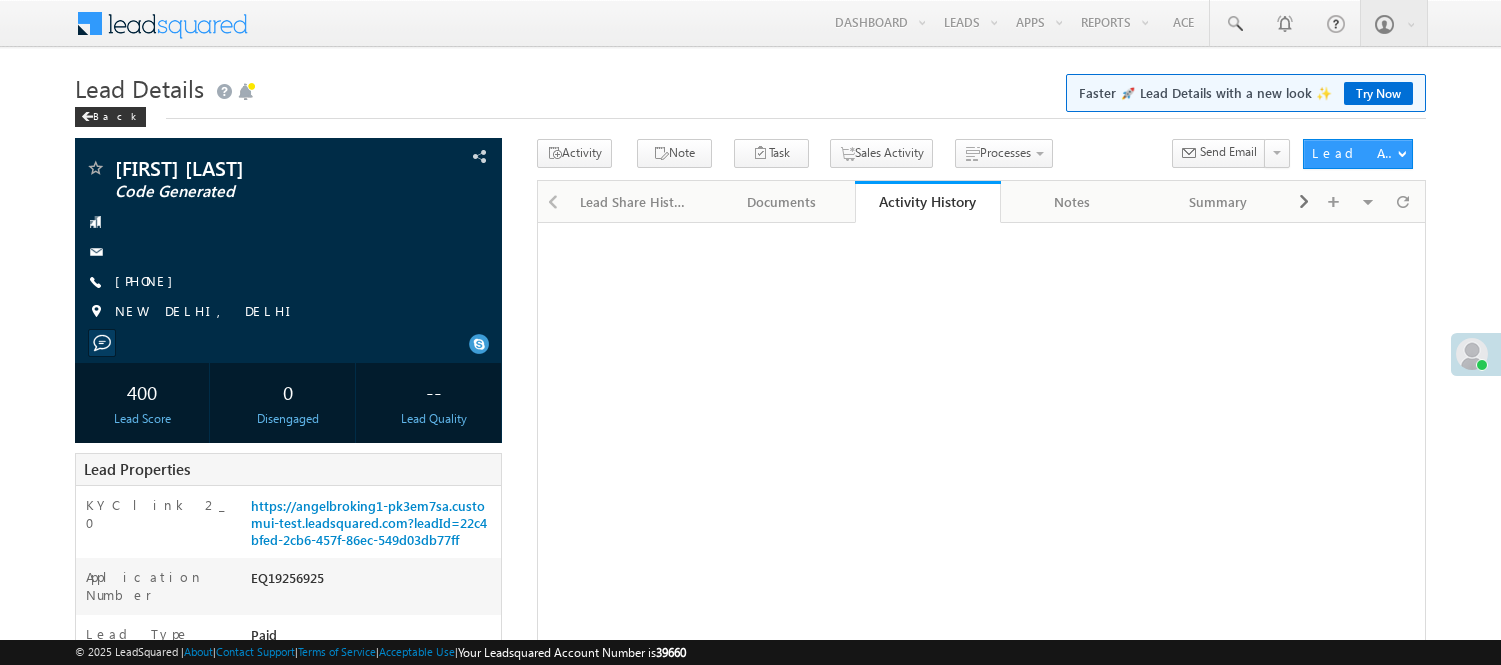 click on "Anamika parihar
Code Generated
+91-8447541574" at bounding box center [288, 245] 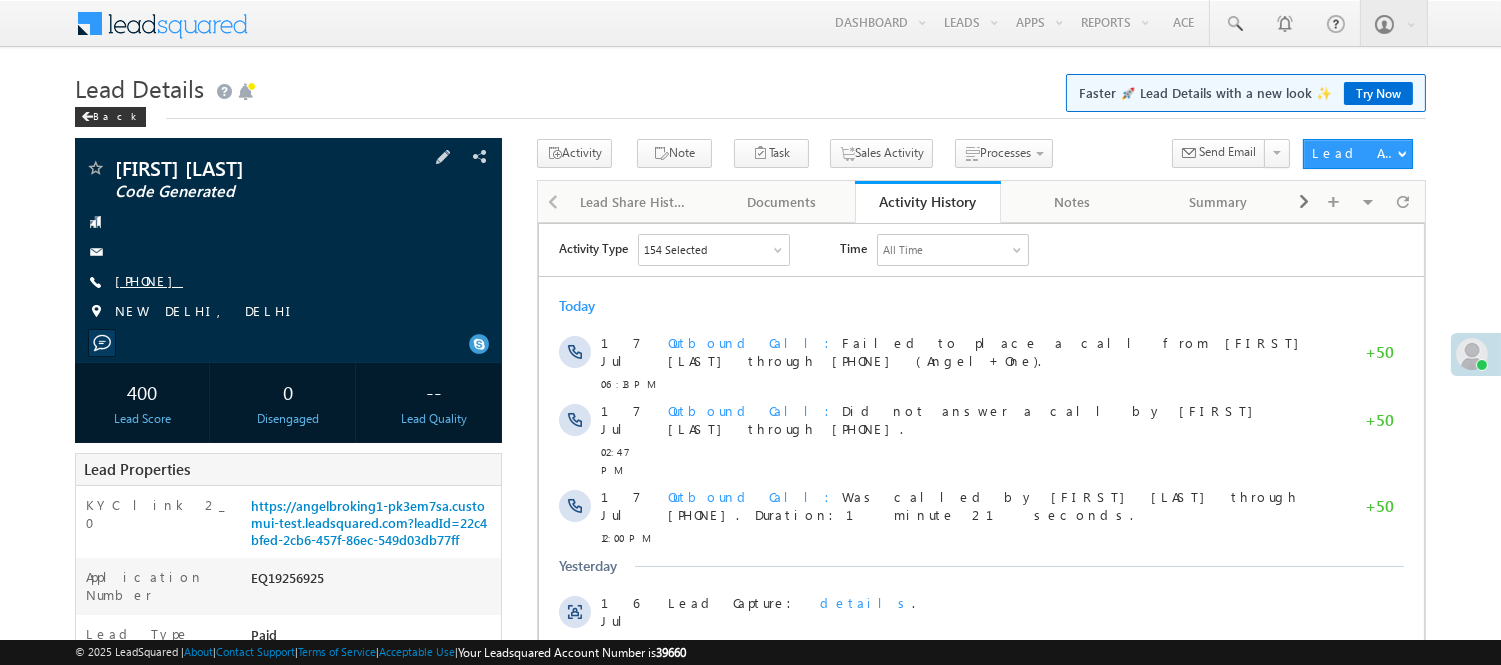 scroll, scrollTop: 0, scrollLeft: 0, axis: both 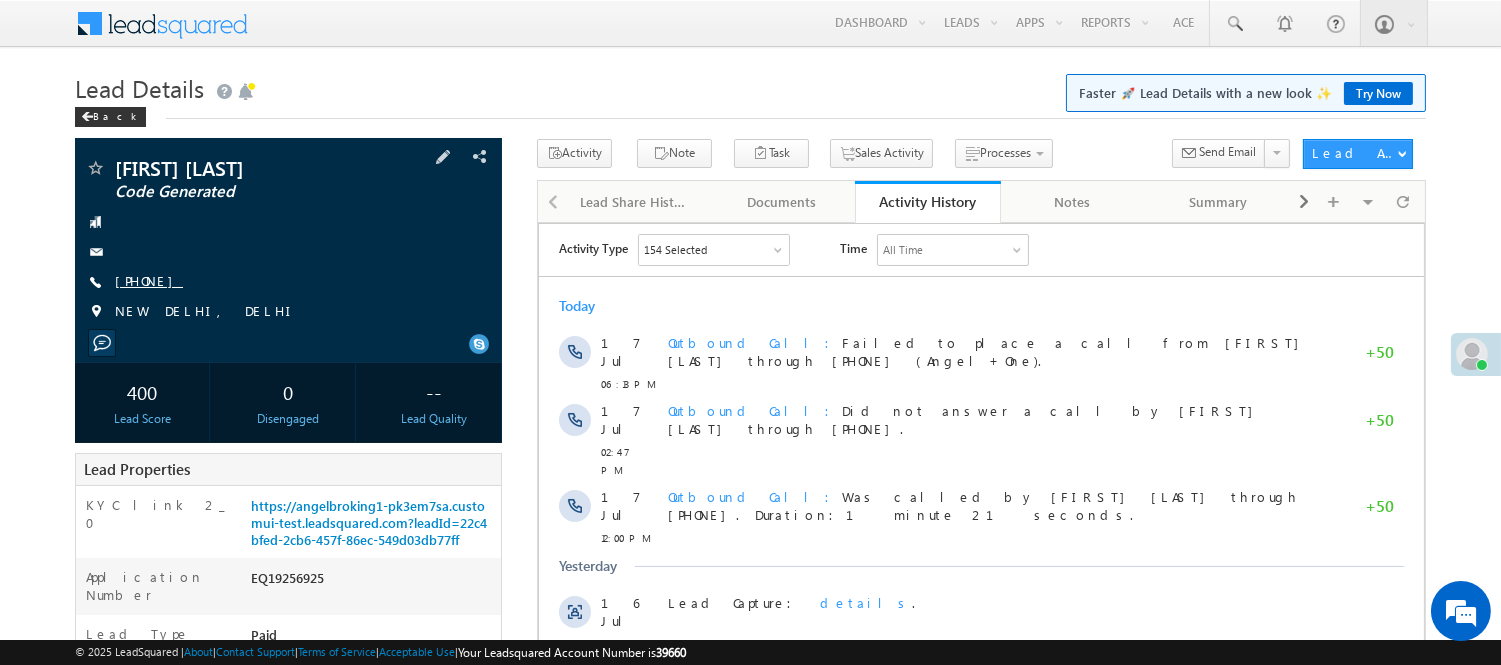 click on "+91-8447541574" at bounding box center [149, 280] 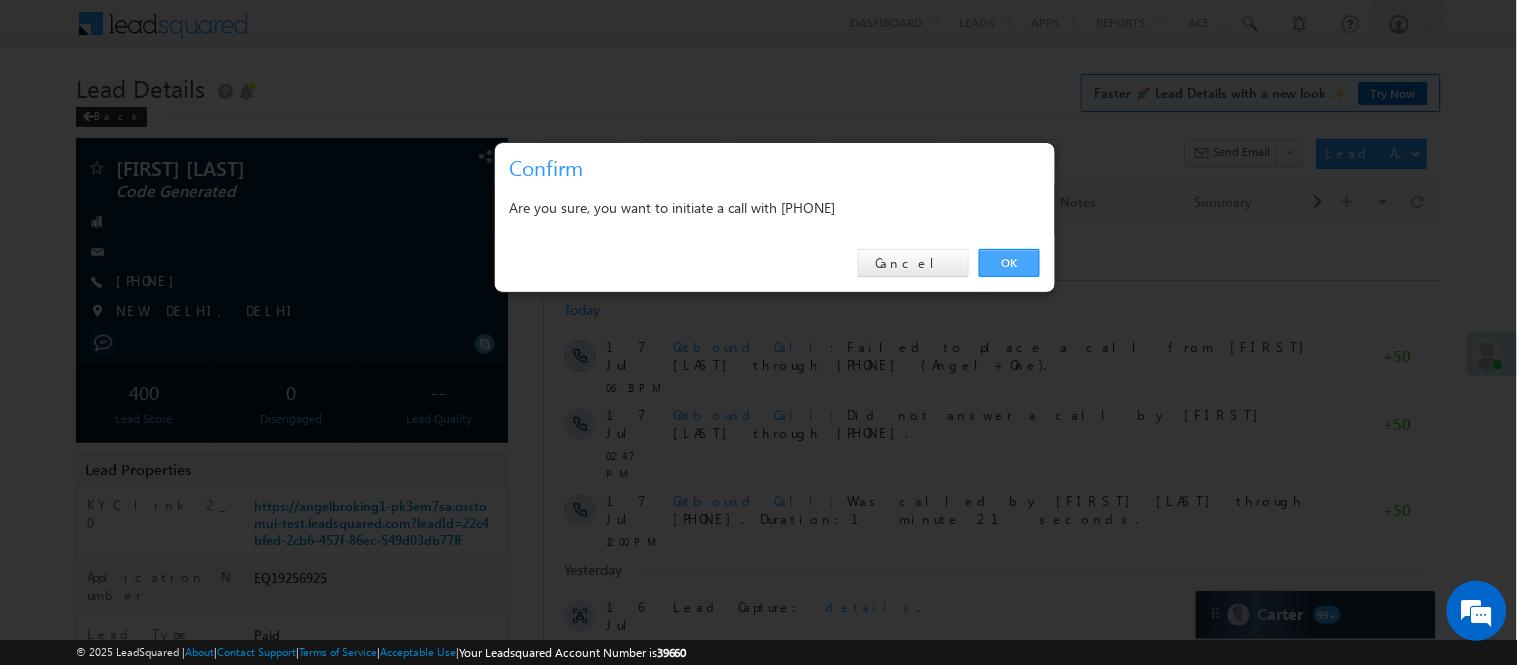 click on "OK" at bounding box center [1009, 263] 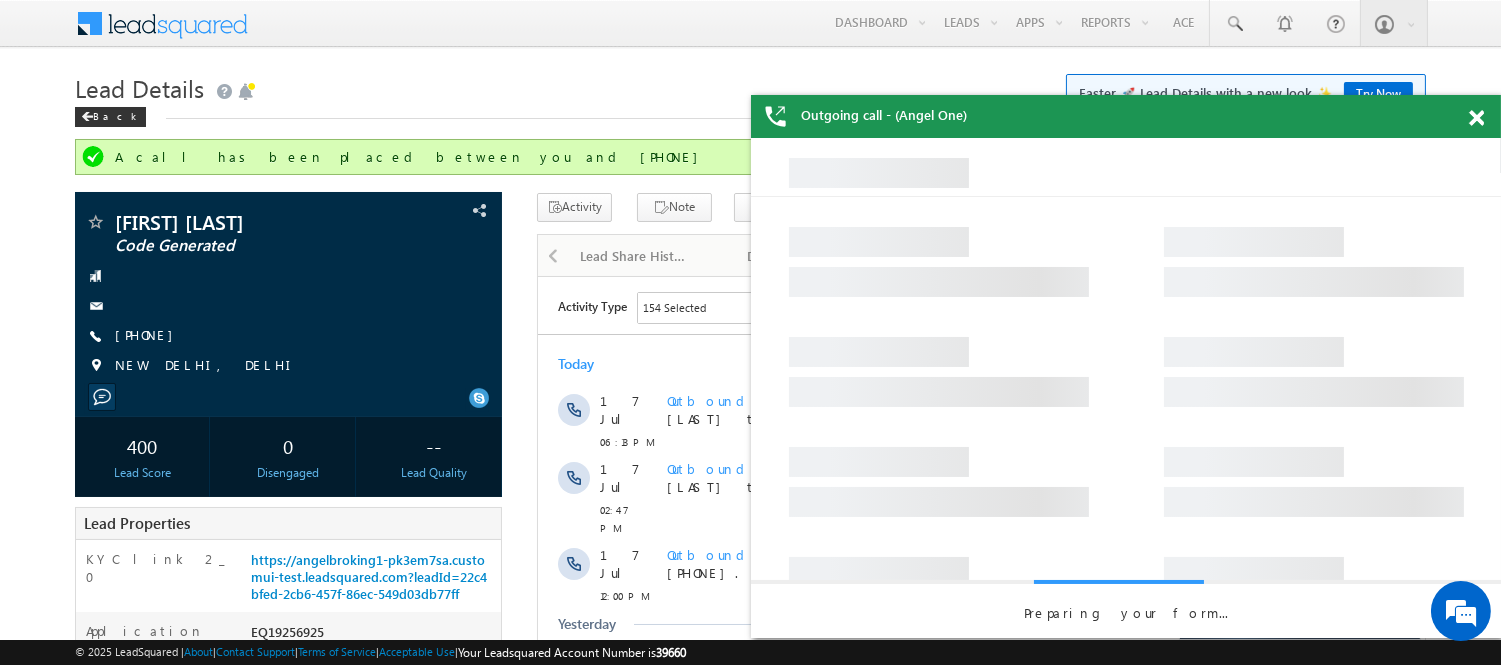 scroll, scrollTop: 0, scrollLeft: 0, axis: both 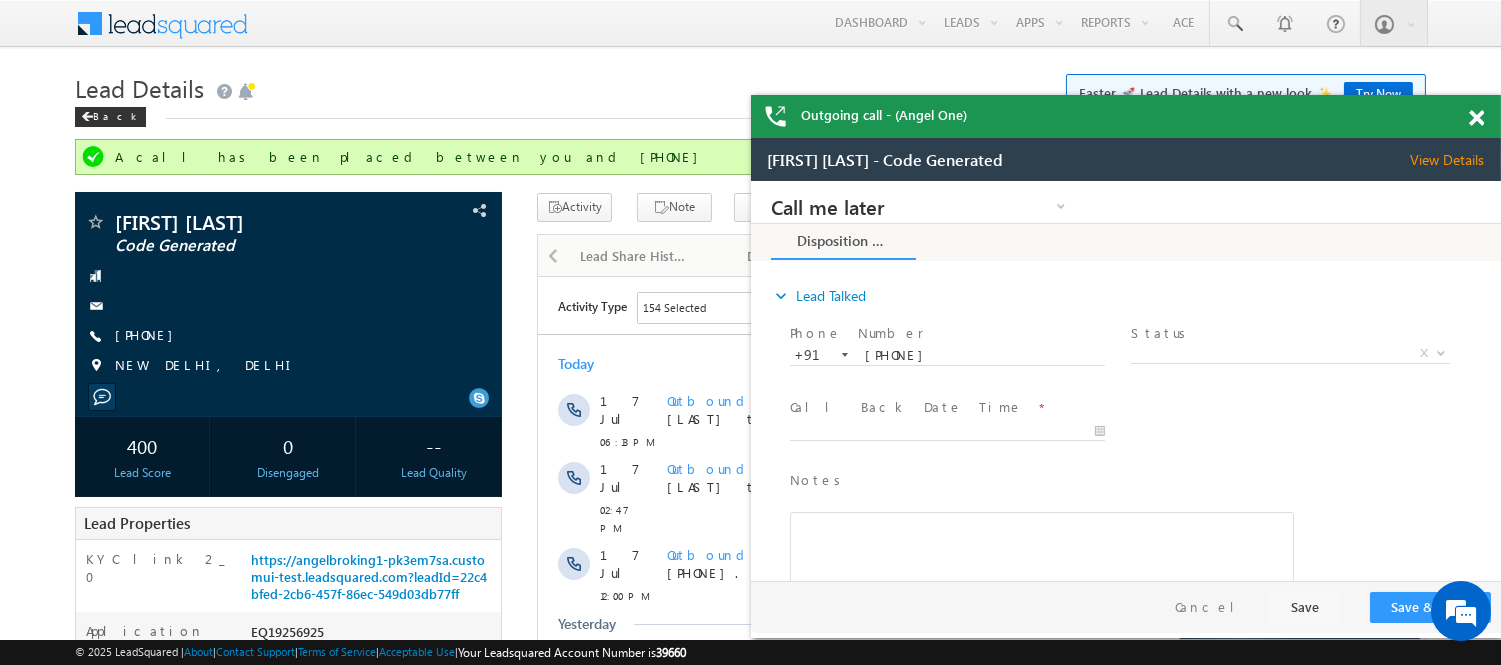 click at bounding box center [1476, 118] 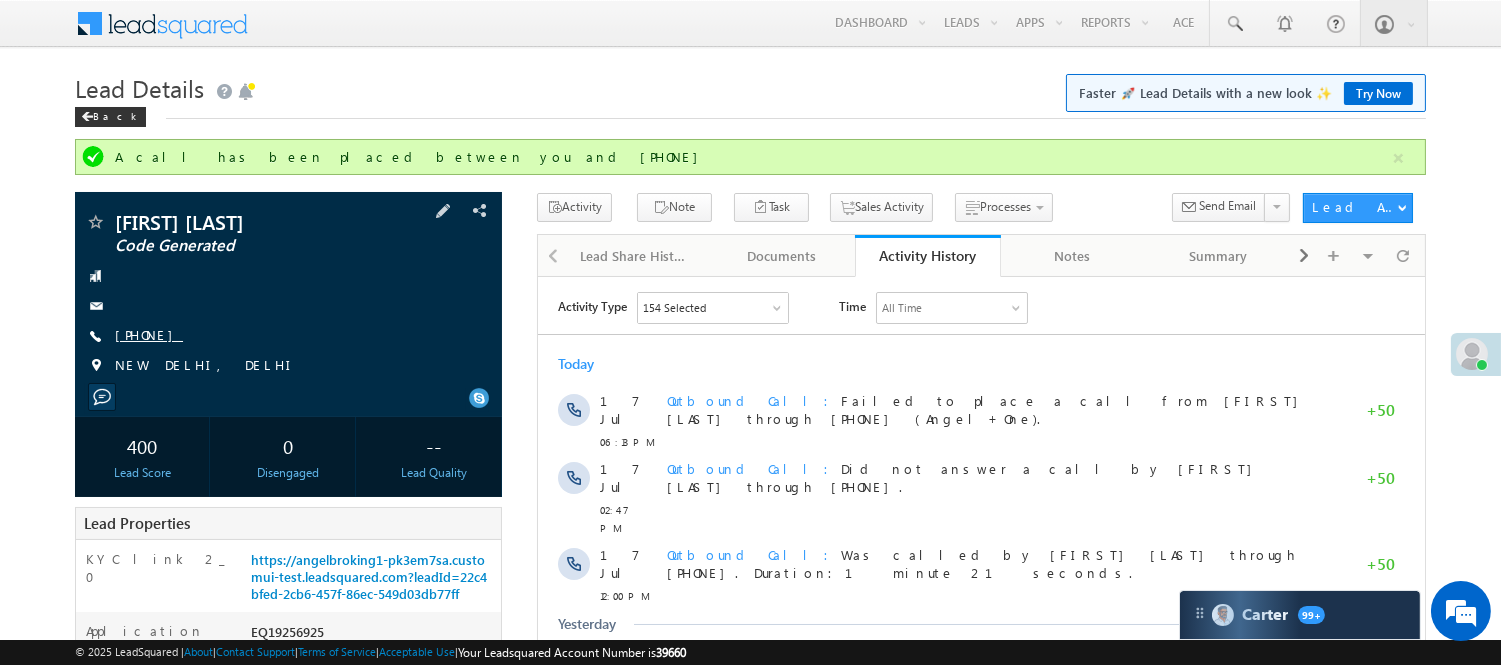 click on "+91-8447541574" at bounding box center [149, 334] 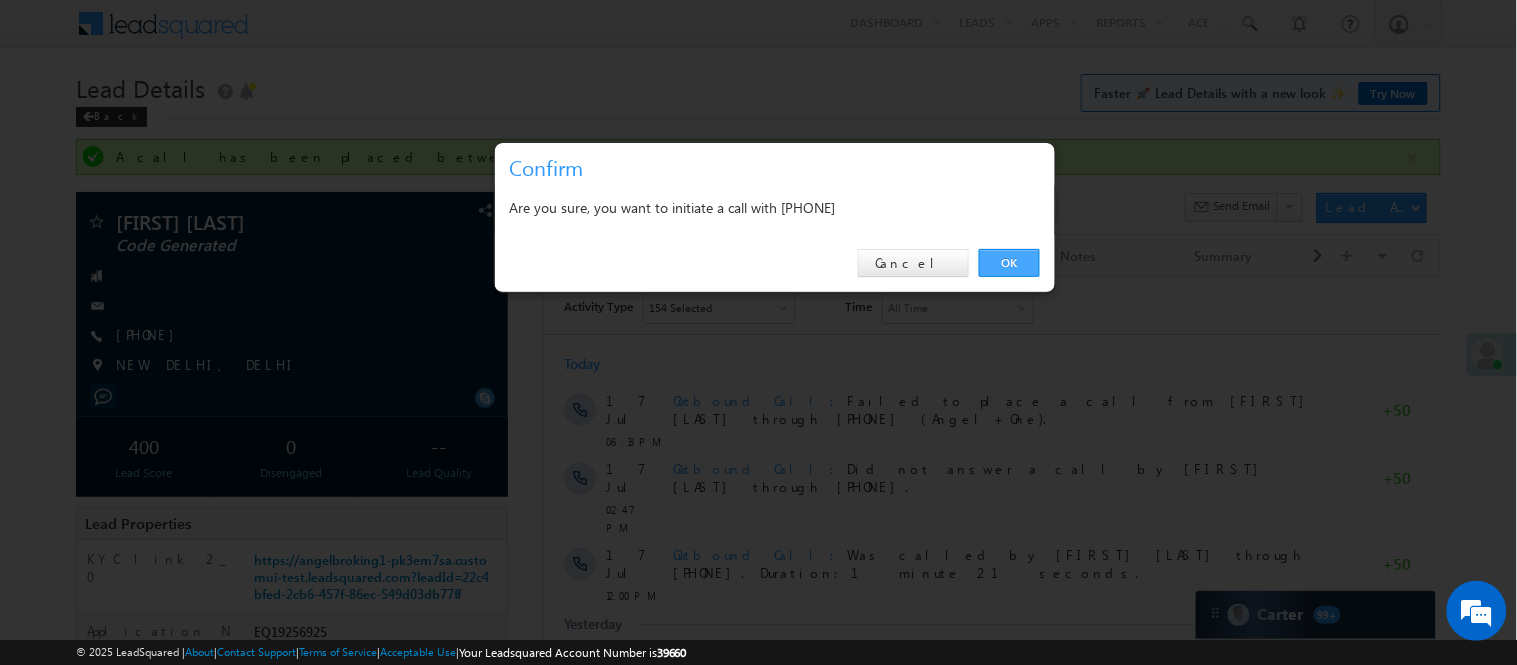 click on "OK" at bounding box center [1009, 263] 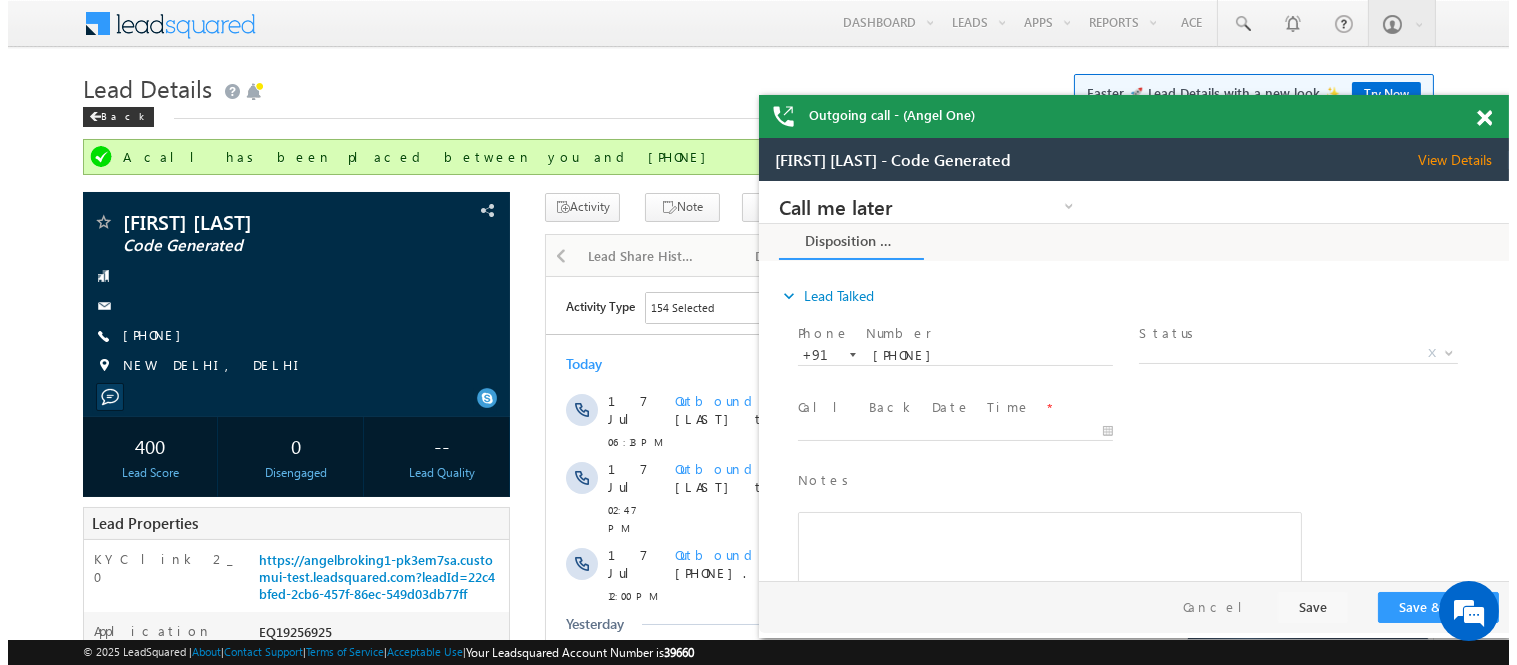 scroll, scrollTop: 0, scrollLeft: 0, axis: both 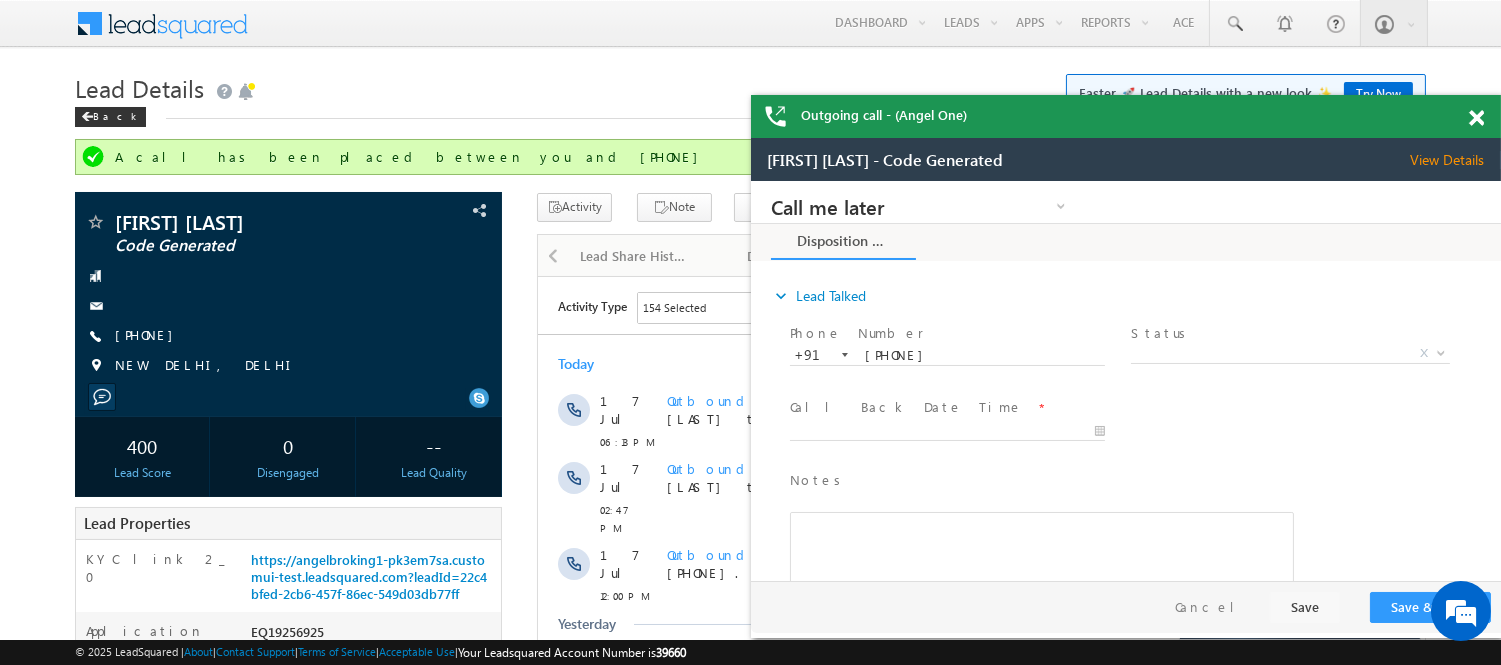 click at bounding box center (1476, 118) 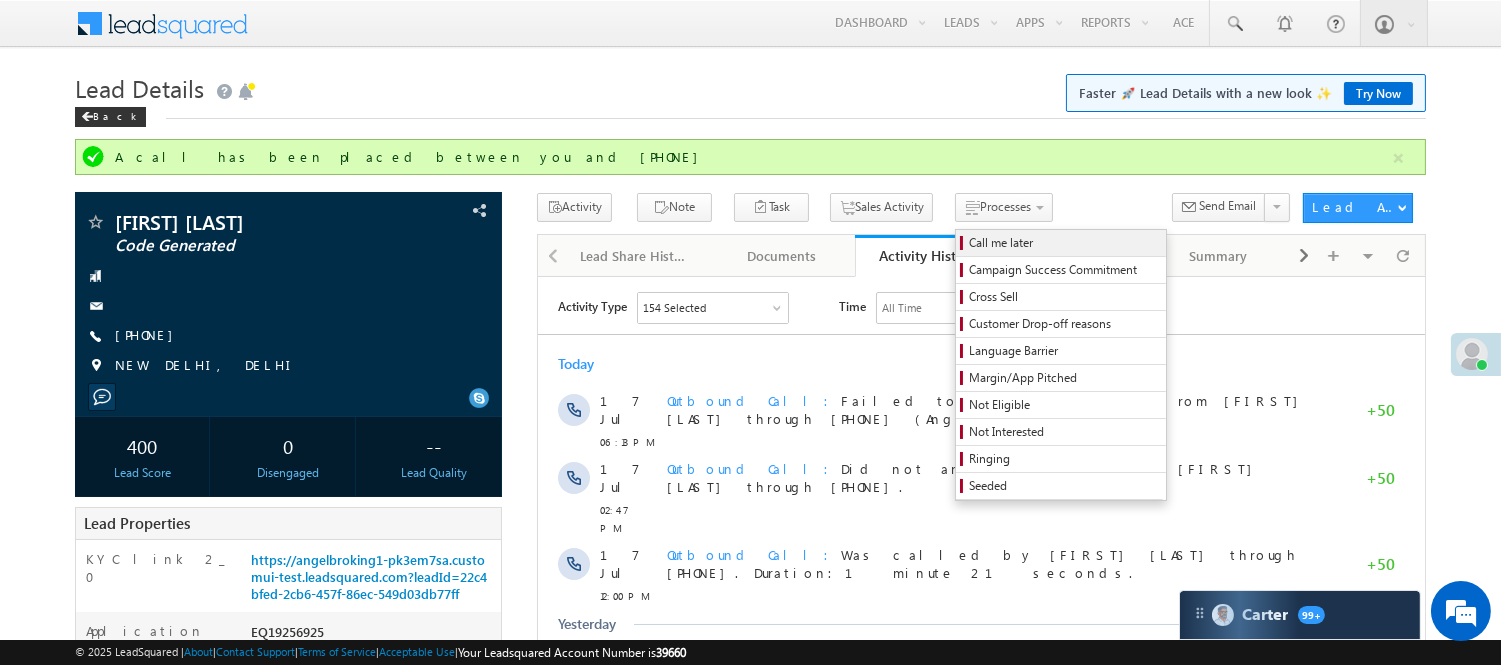 click on "Call me later" at bounding box center (1061, 243) 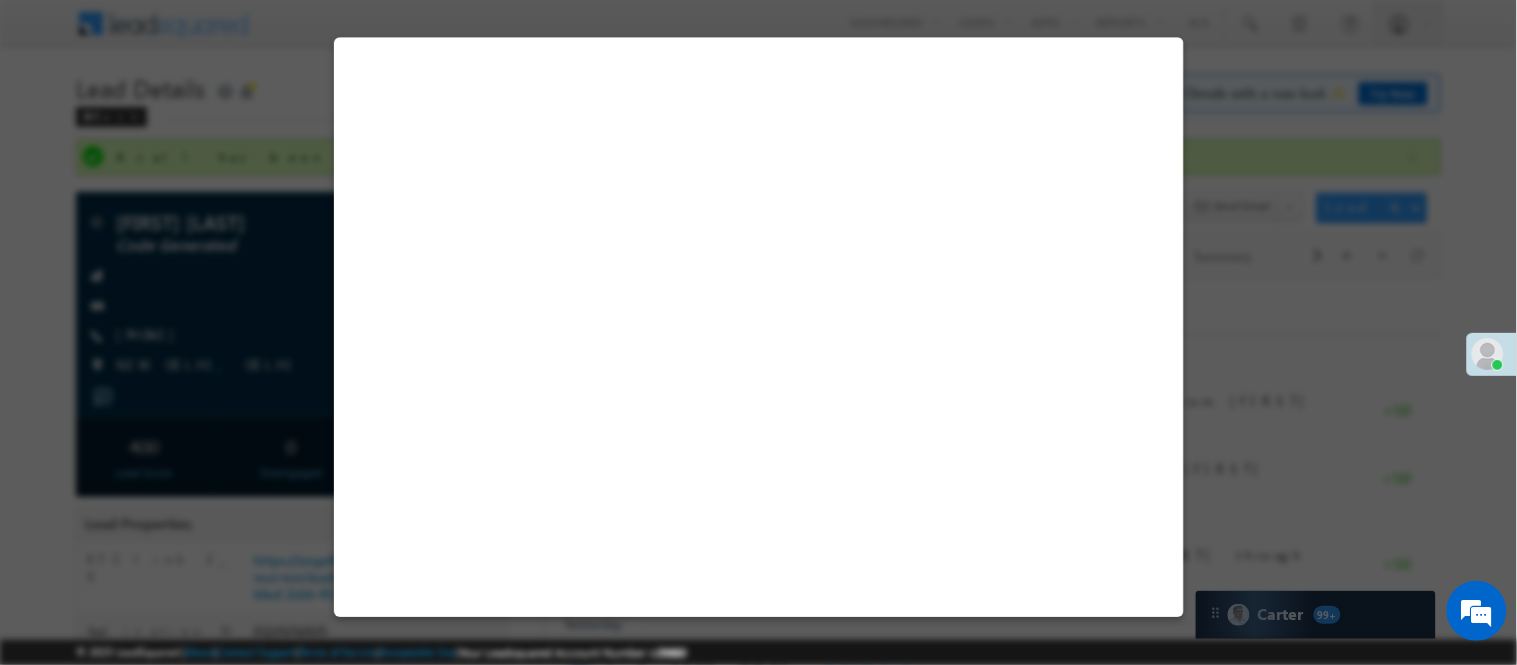 select on "Pitch Not Done" 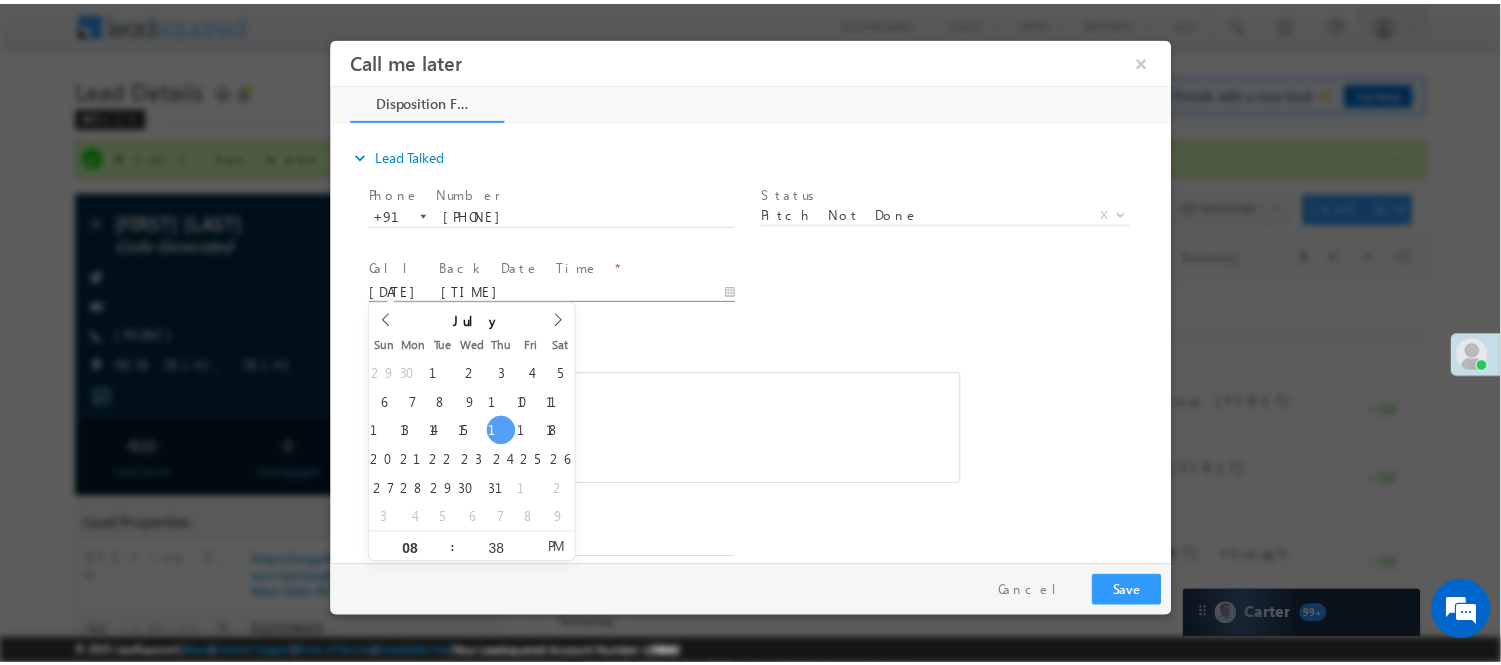 scroll, scrollTop: 0, scrollLeft: 0, axis: both 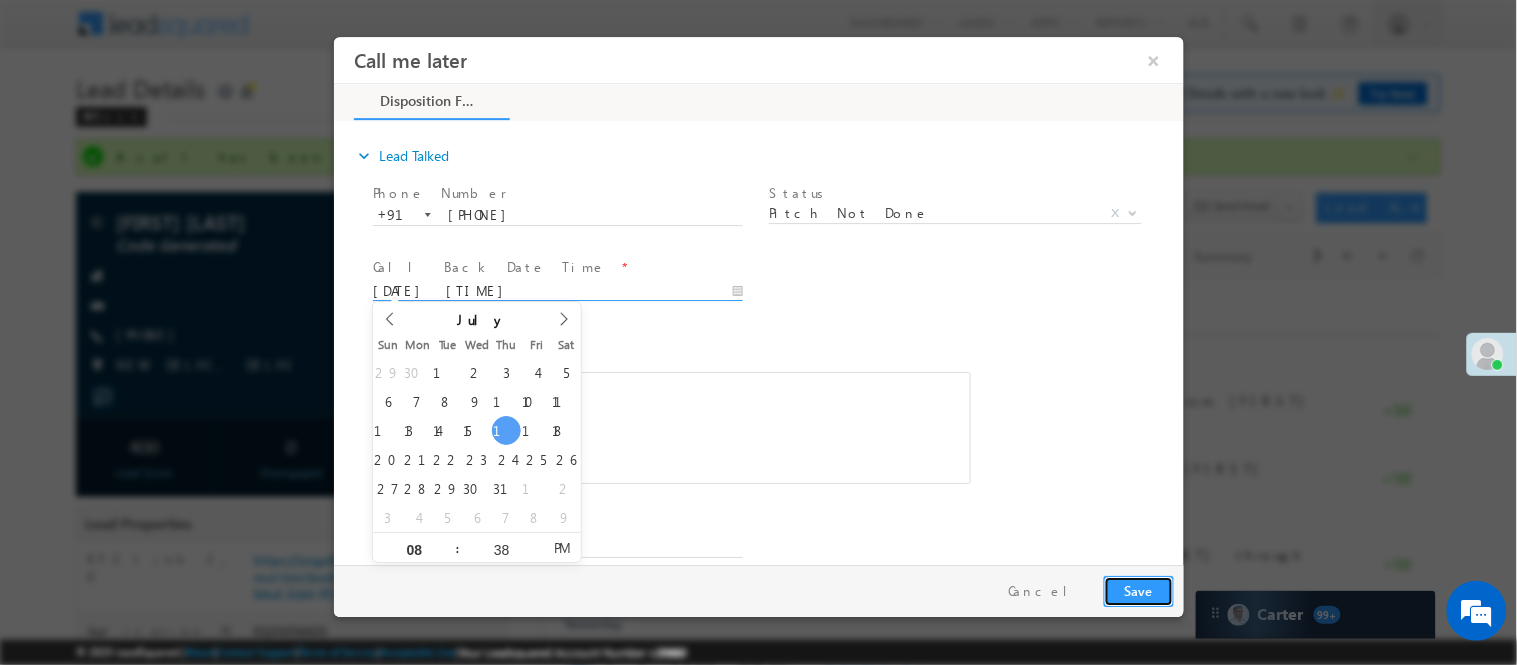 click on "Save" at bounding box center [1138, 590] 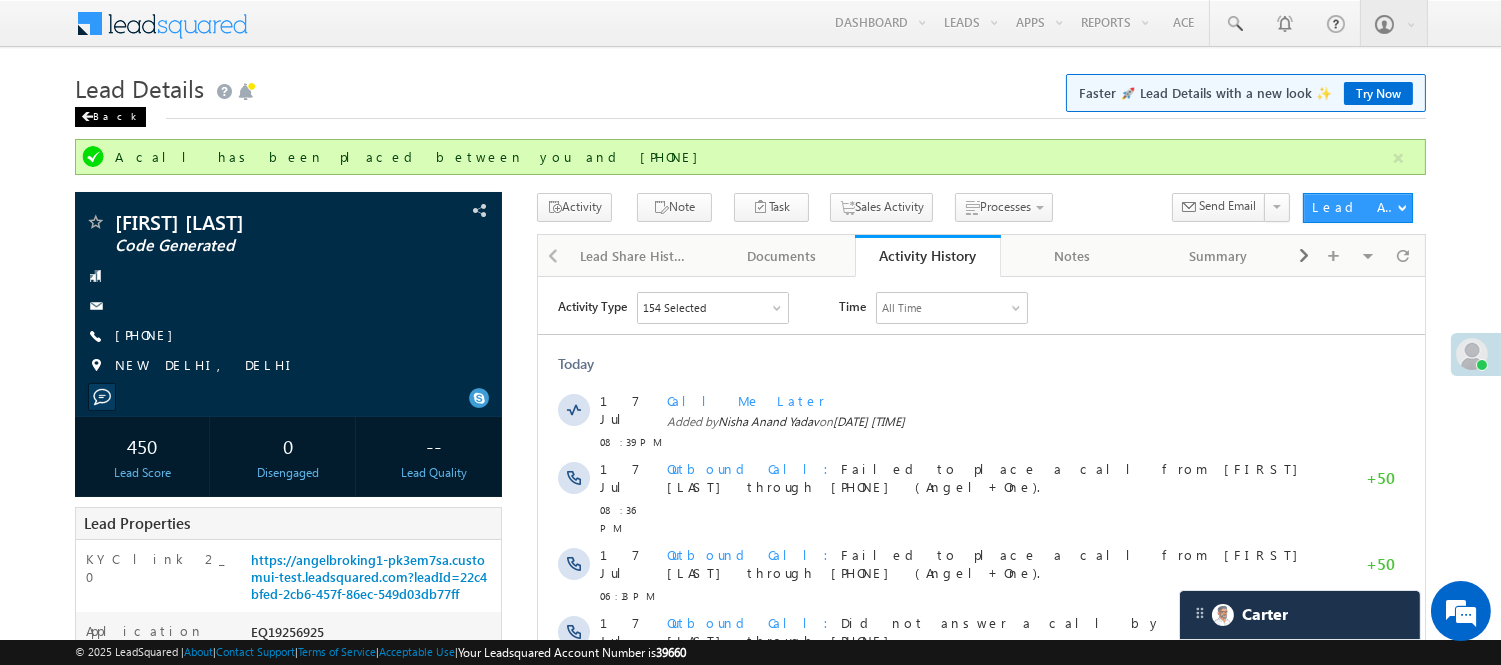 click on "Back" at bounding box center (110, 117) 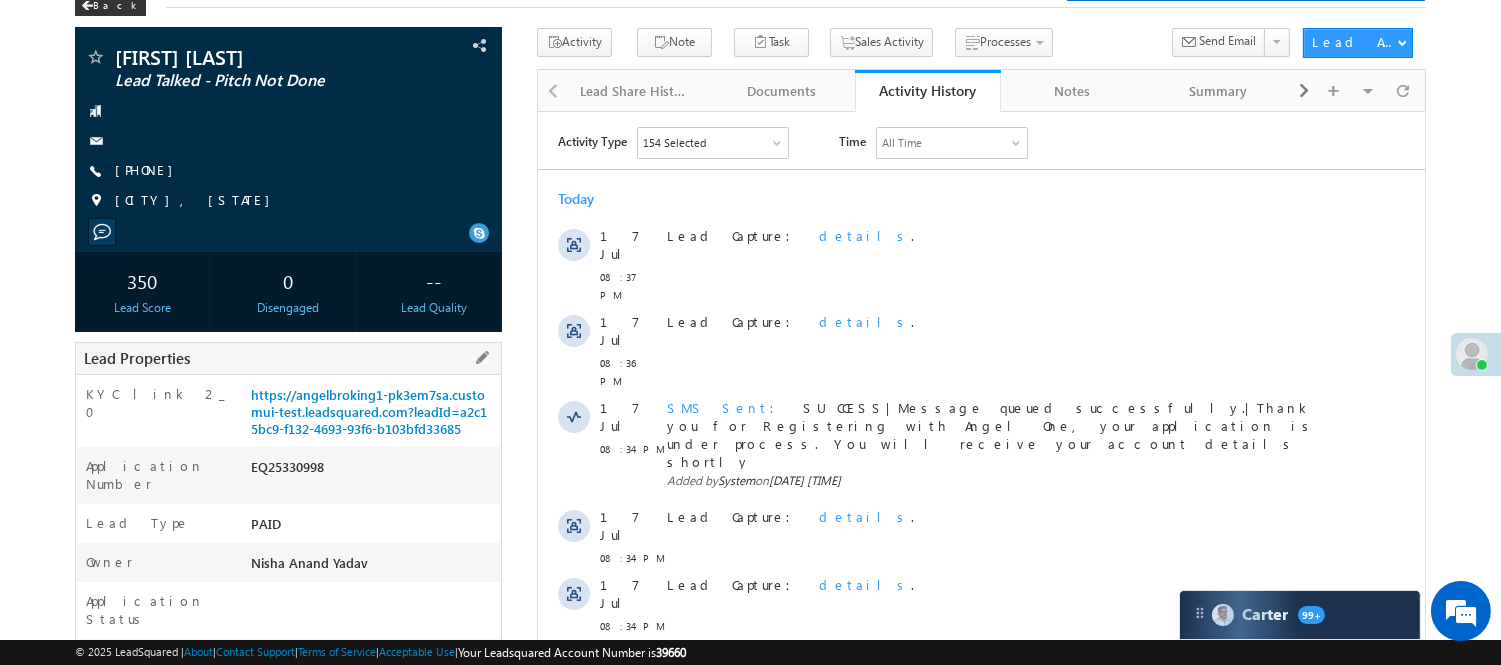 scroll, scrollTop: 0, scrollLeft: 0, axis: both 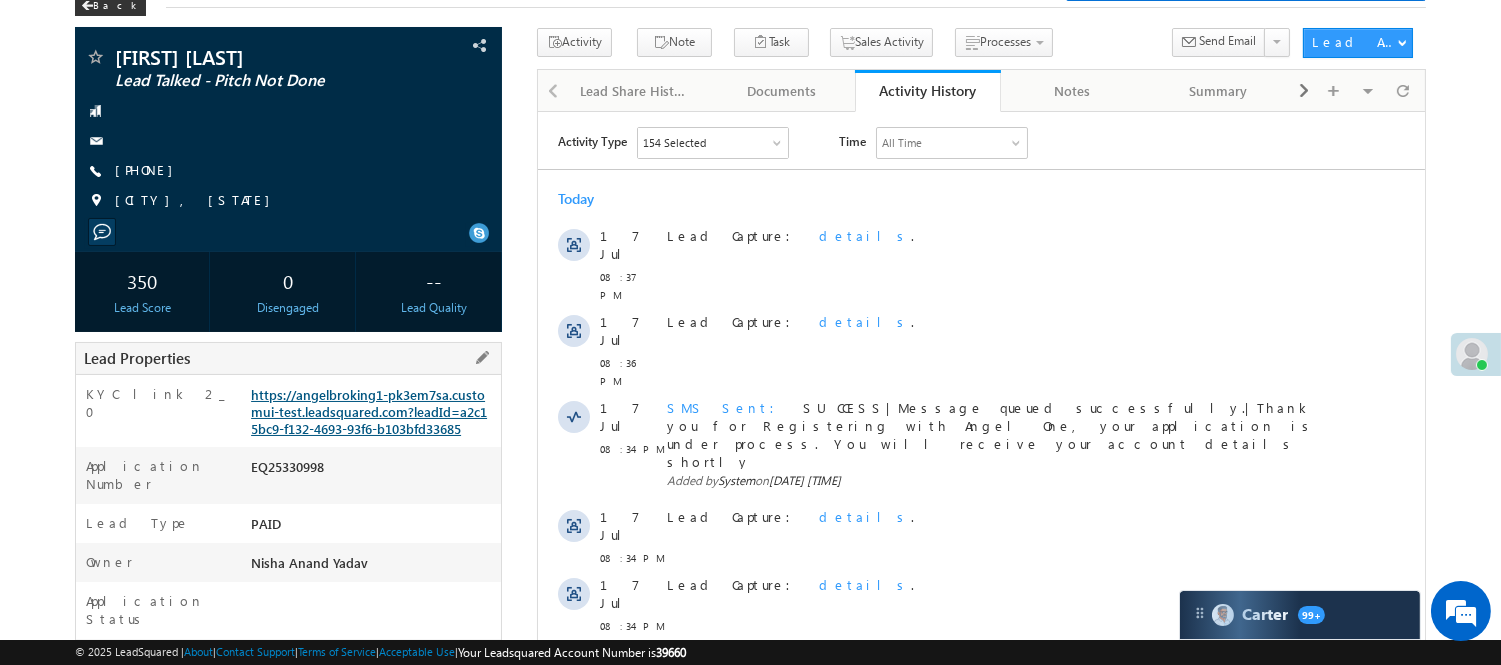 click on "https://angelbroking1-pk3em7sa.customui-test.leadsquared.com?leadId=a2c15bc9-f132-4693-93f6-b103bfd33685" at bounding box center [369, 411] 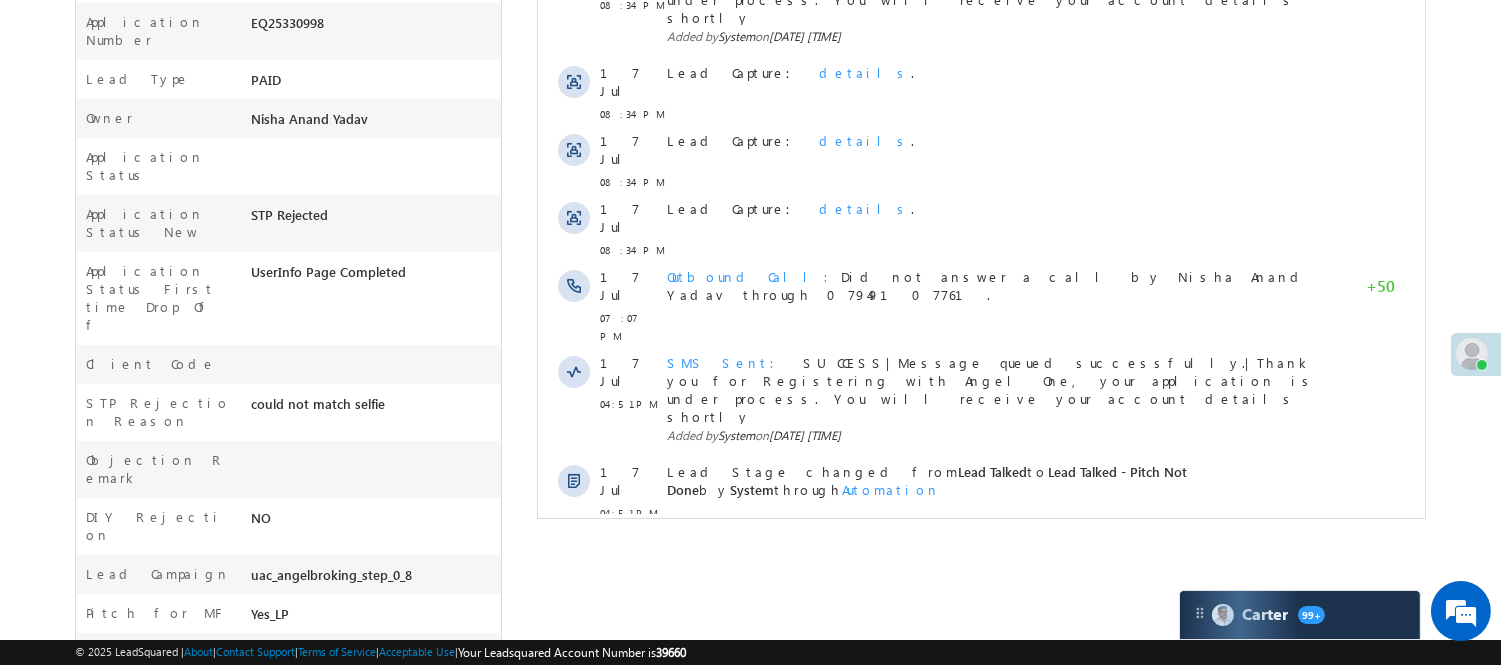 scroll, scrollTop: 111, scrollLeft: 0, axis: vertical 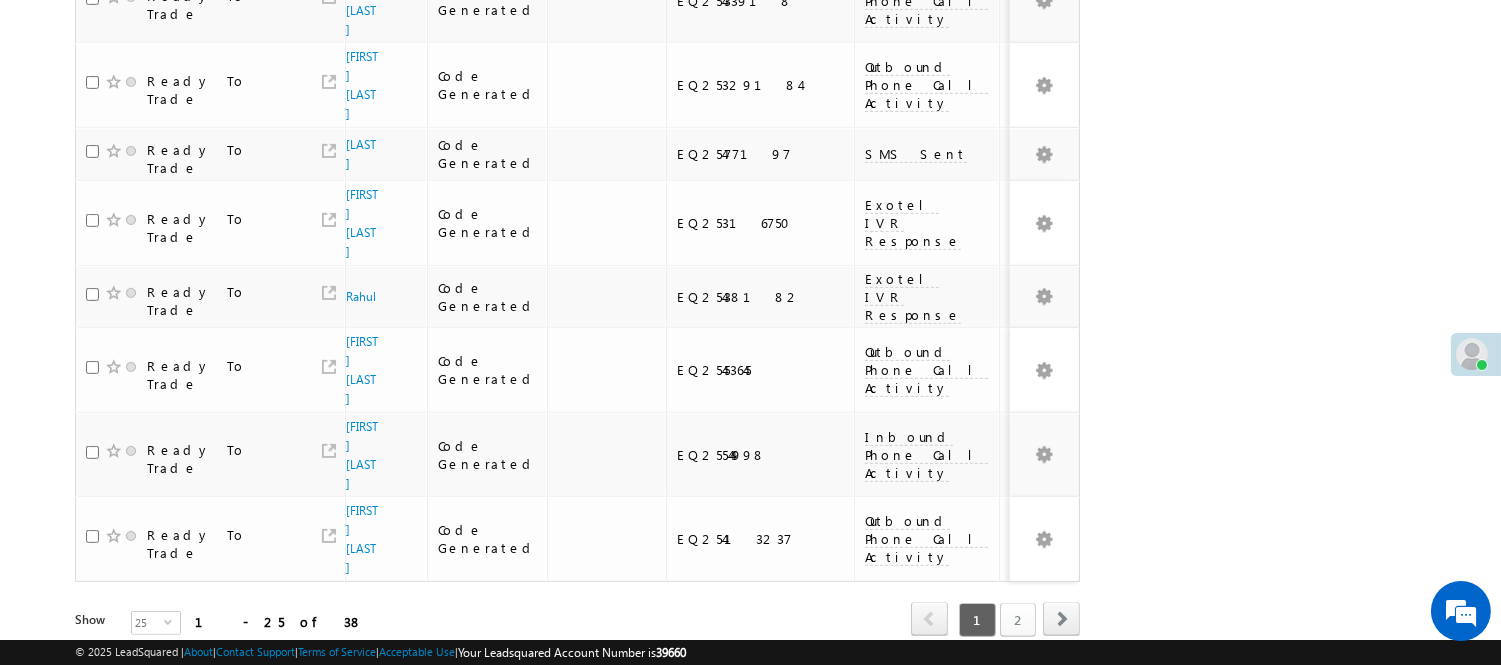 click on "2" at bounding box center (1018, 620) 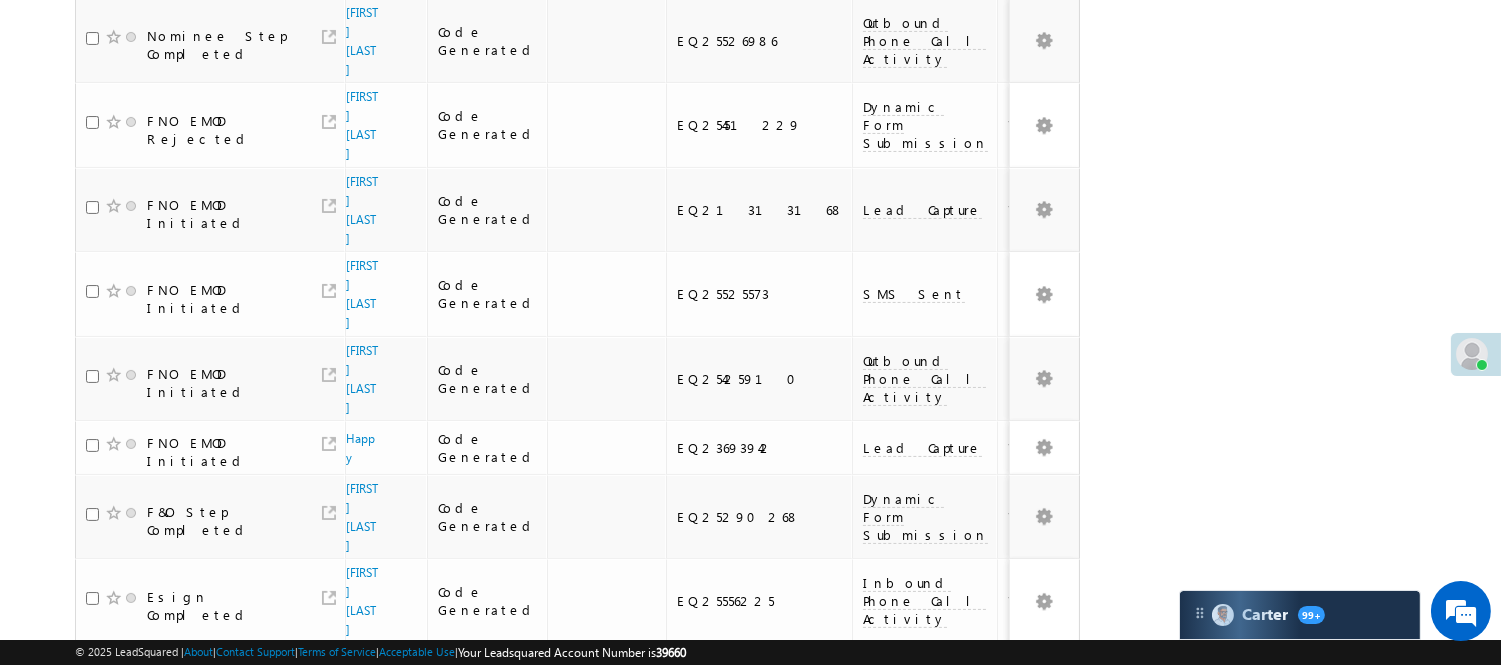 scroll, scrollTop: 0, scrollLeft: 0, axis: both 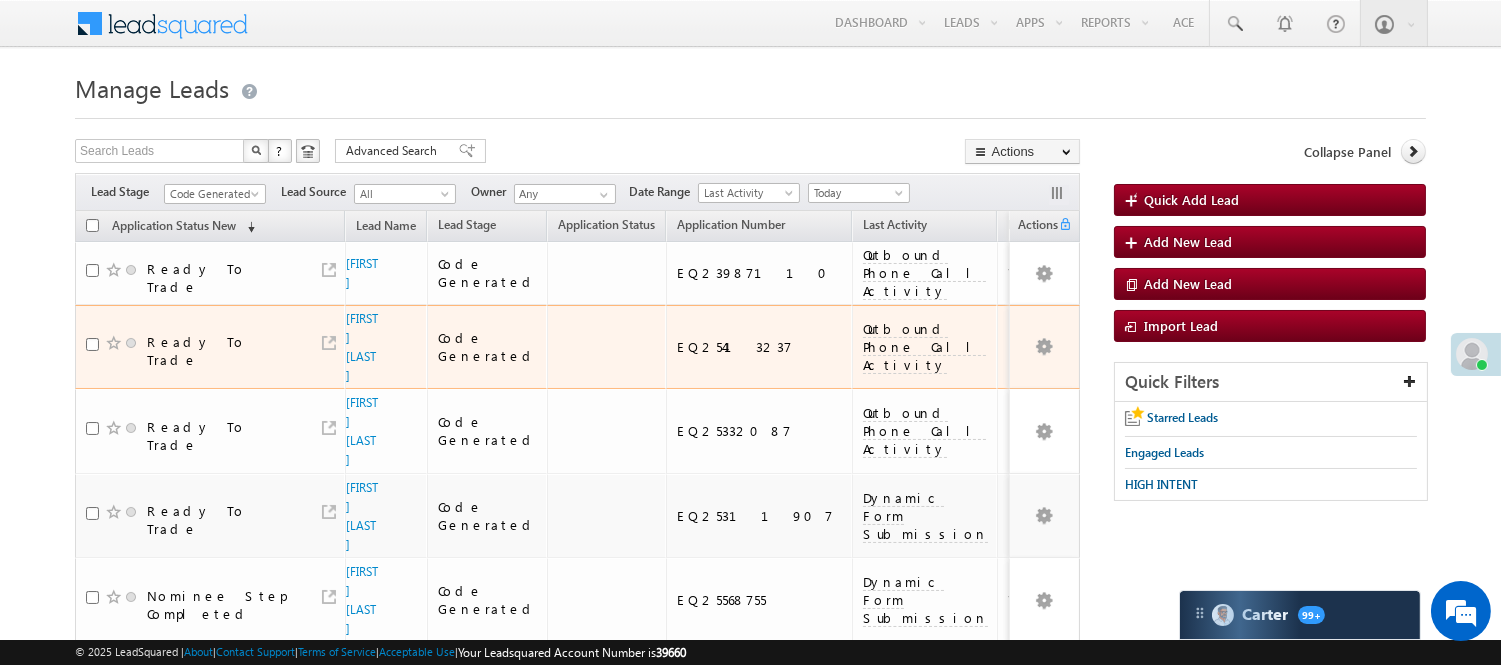 click on "[FIRST] [LAST]" at bounding box center (363, 347) 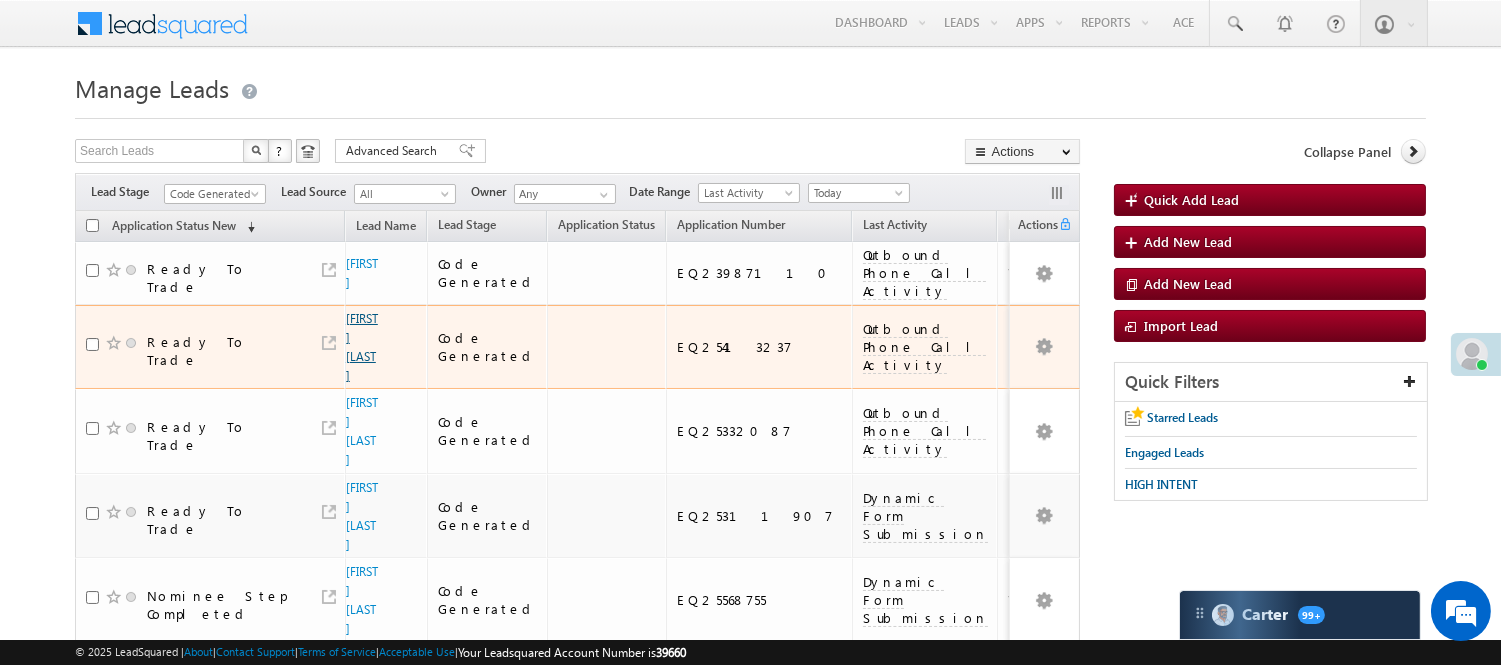 click on "[FIRST] [LAST]" at bounding box center (362, 347) 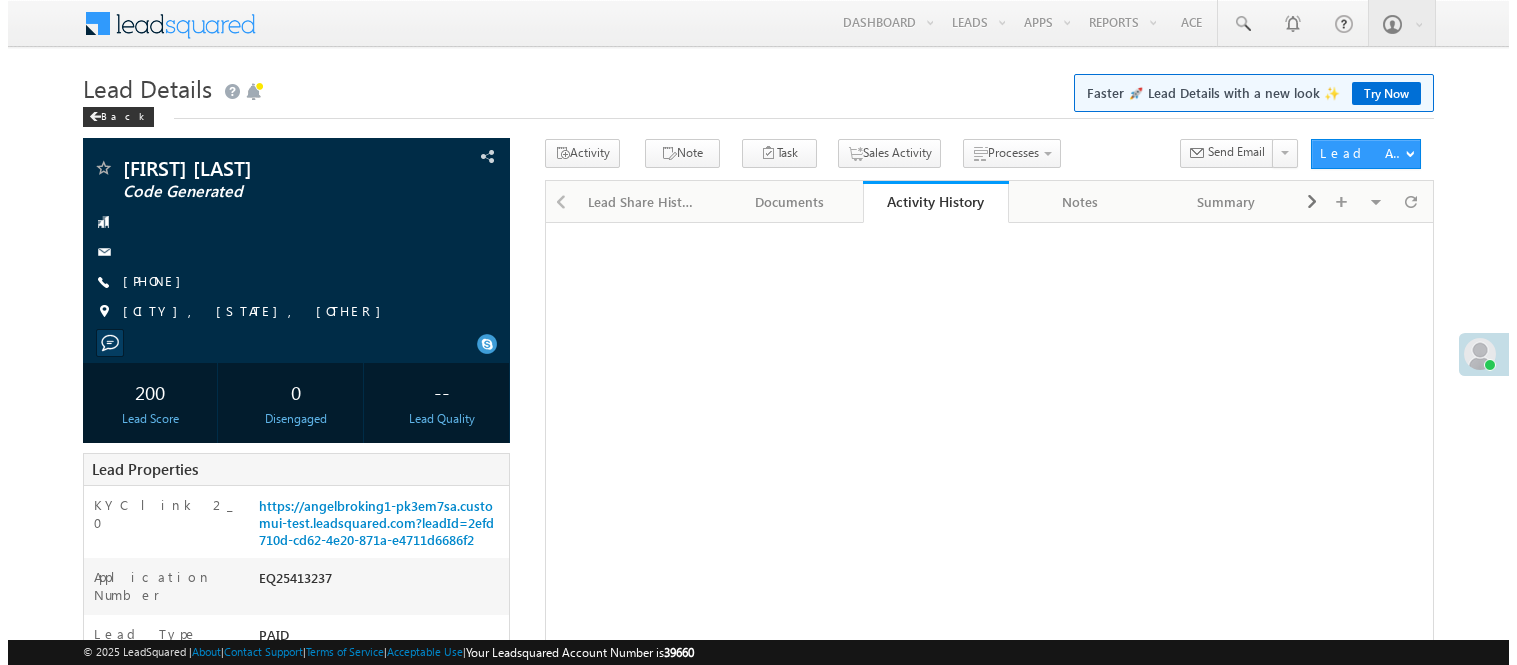scroll, scrollTop: 0, scrollLeft: 0, axis: both 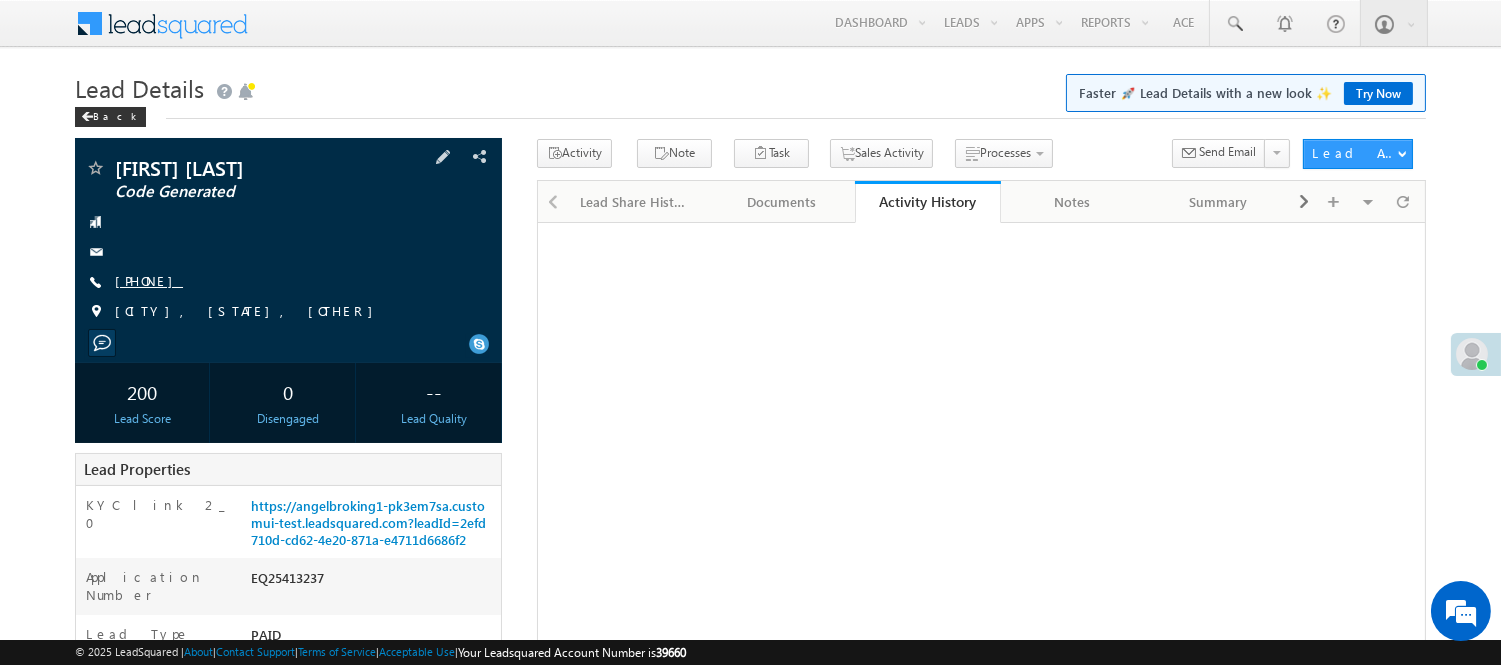 click on "[PHONE]" at bounding box center (149, 280) 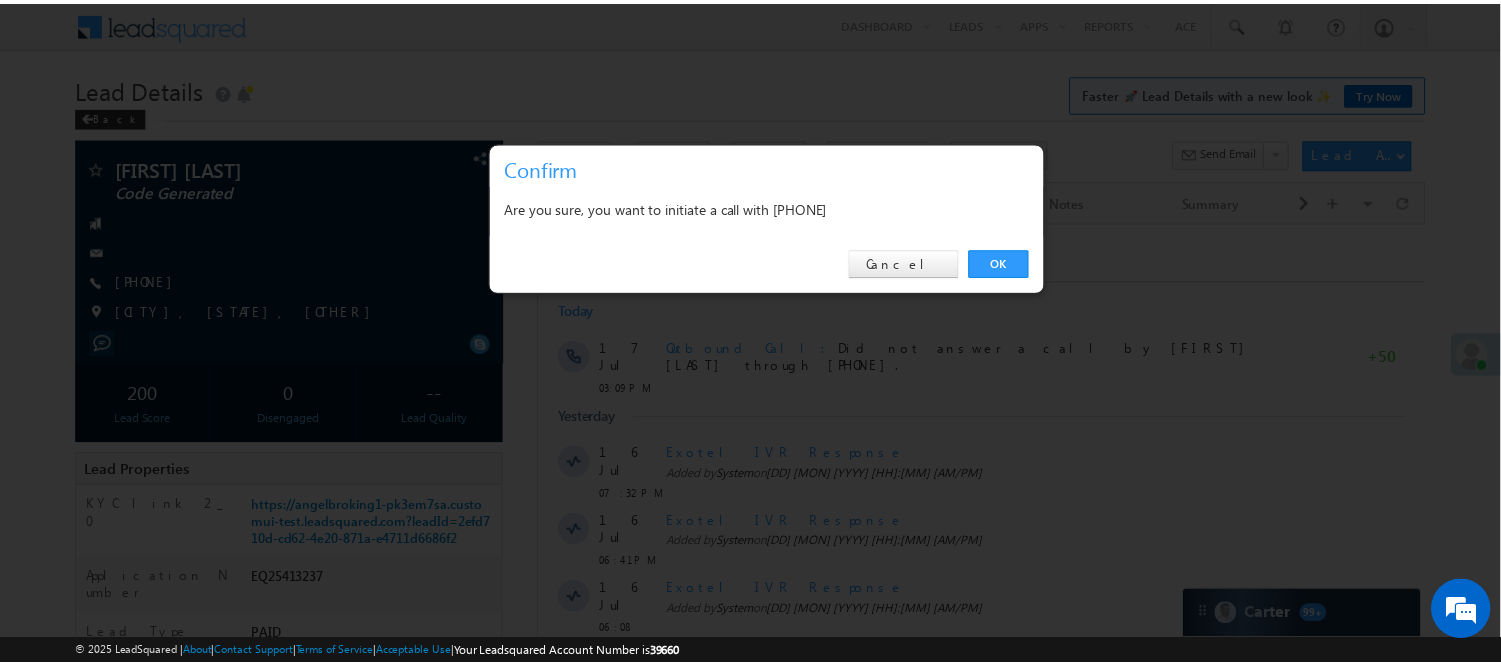 scroll, scrollTop: 0, scrollLeft: 0, axis: both 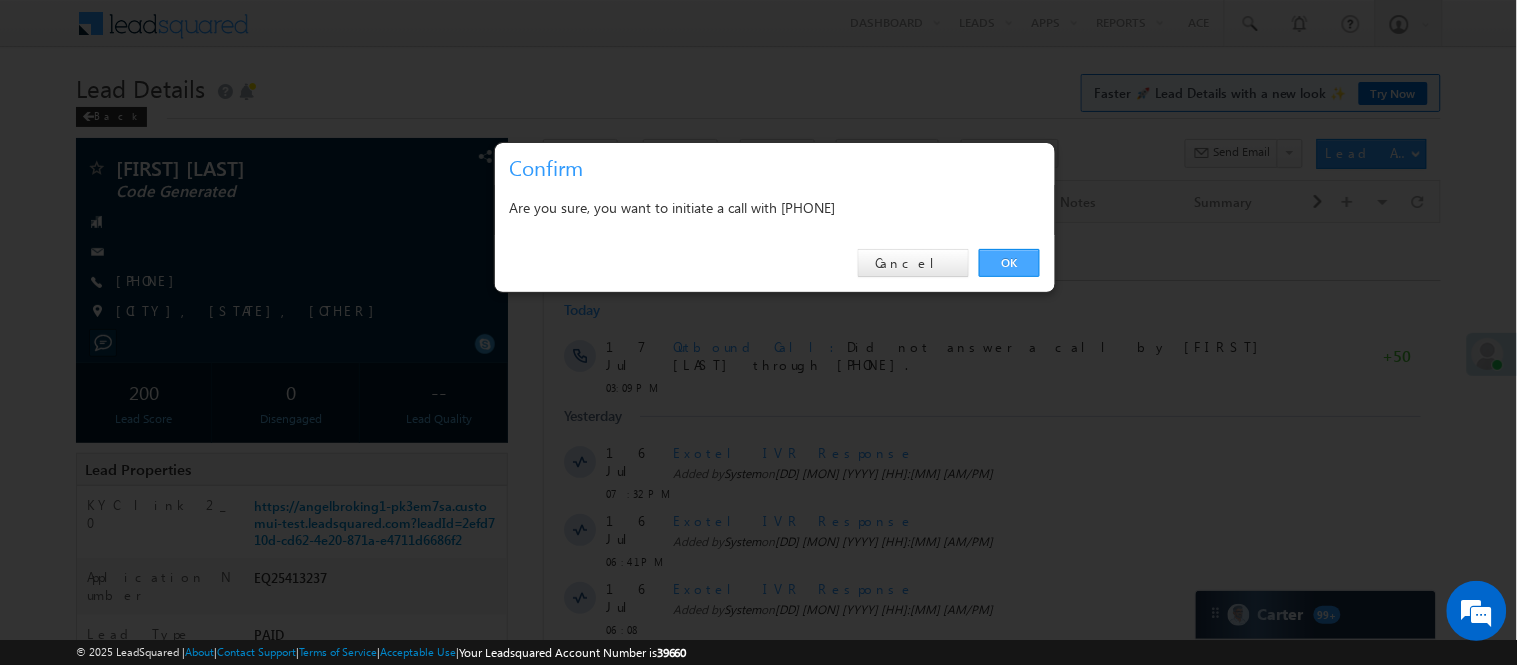 click on "OK" at bounding box center [1009, 263] 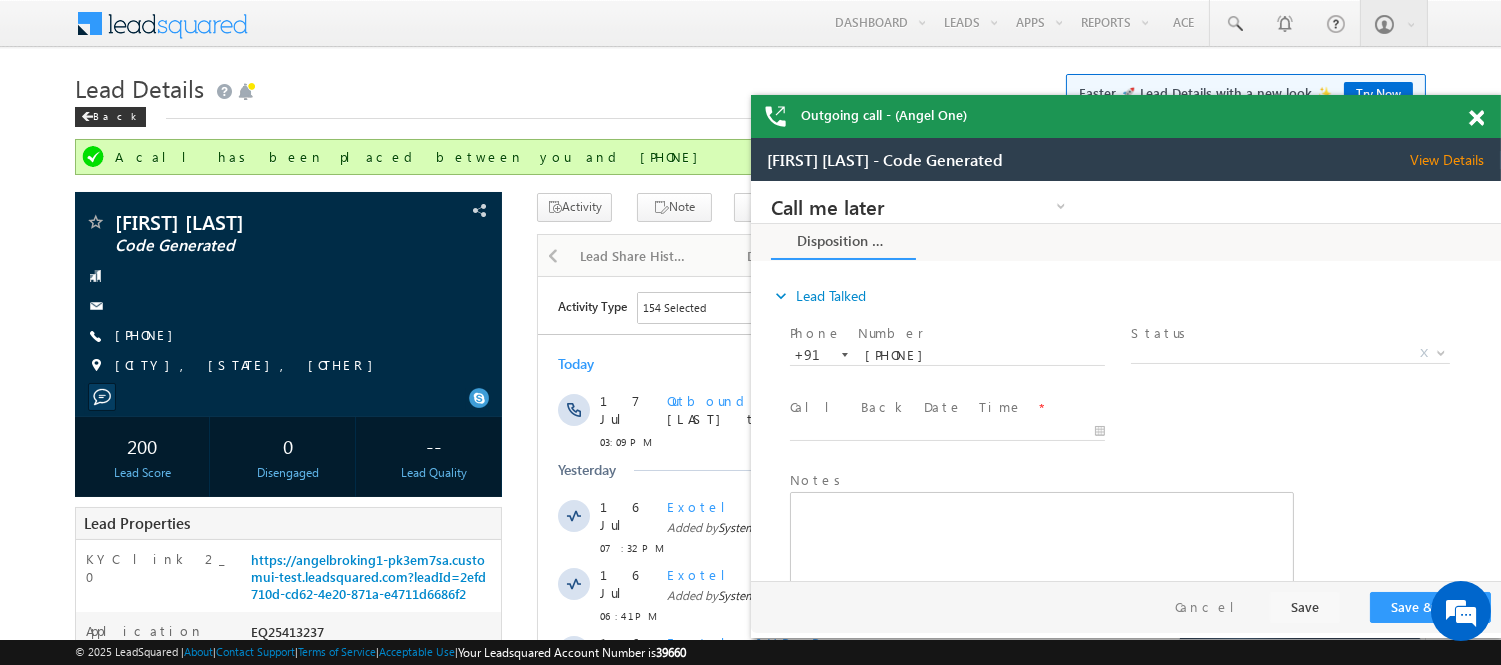 scroll, scrollTop: 0, scrollLeft: 0, axis: both 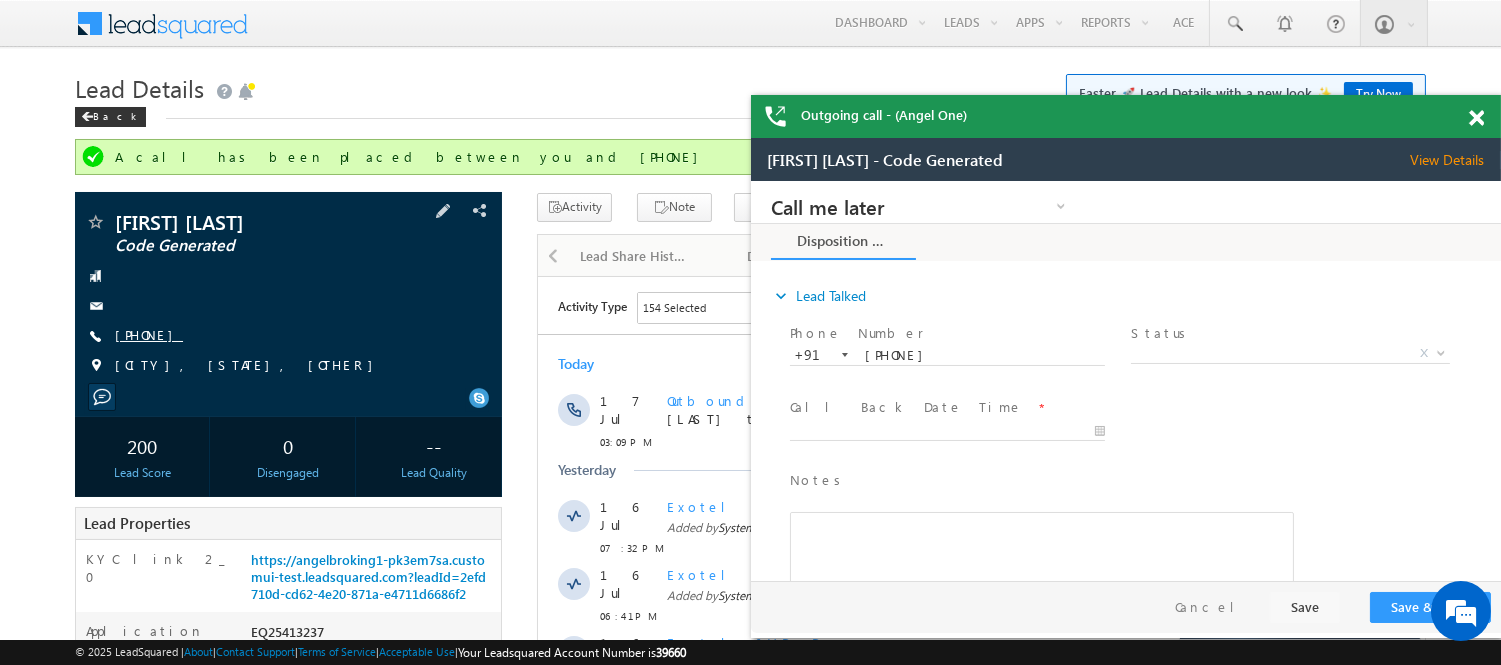 click on "[PHONE]" at bounding box center (149, 334) 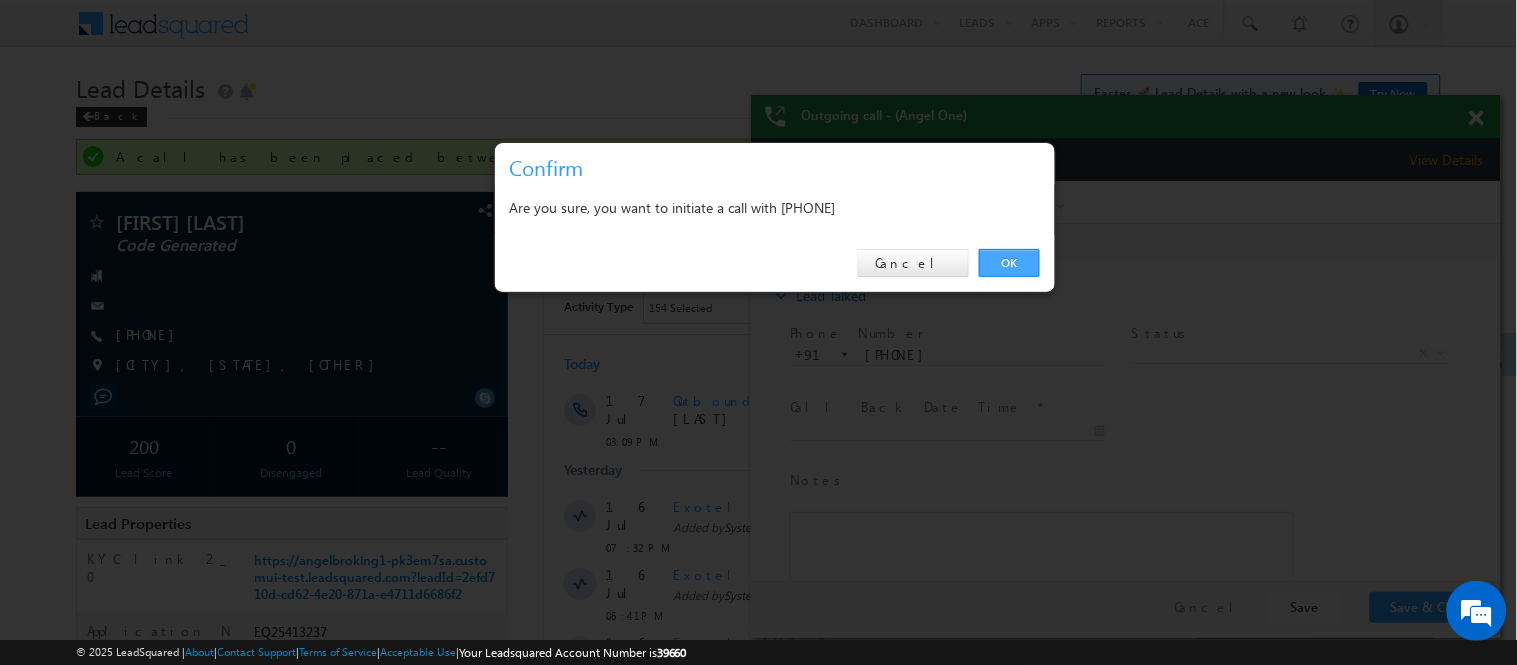 click on "OK" at bounding box center (1009, 263) 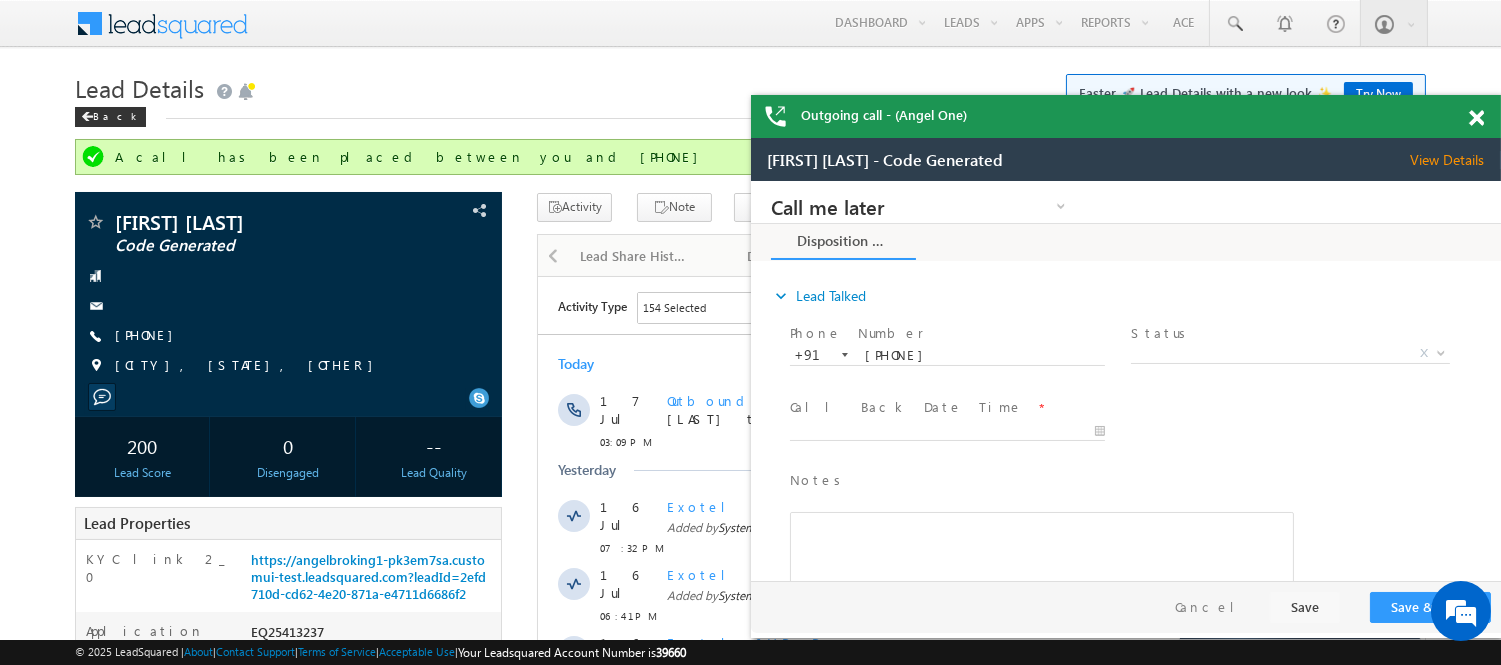 click at bounding box center [1476, 118] 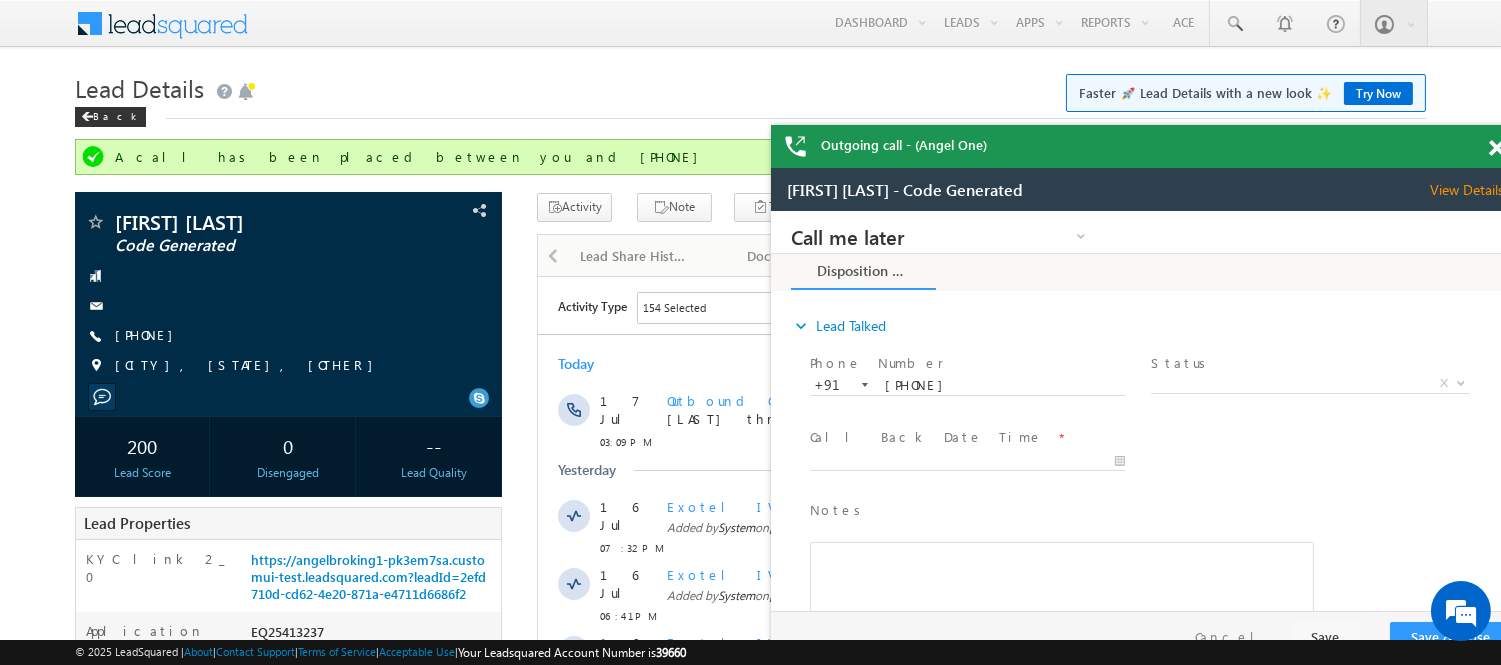 scroll, scrollTop: 0, scrollLeft: 0, axis: both 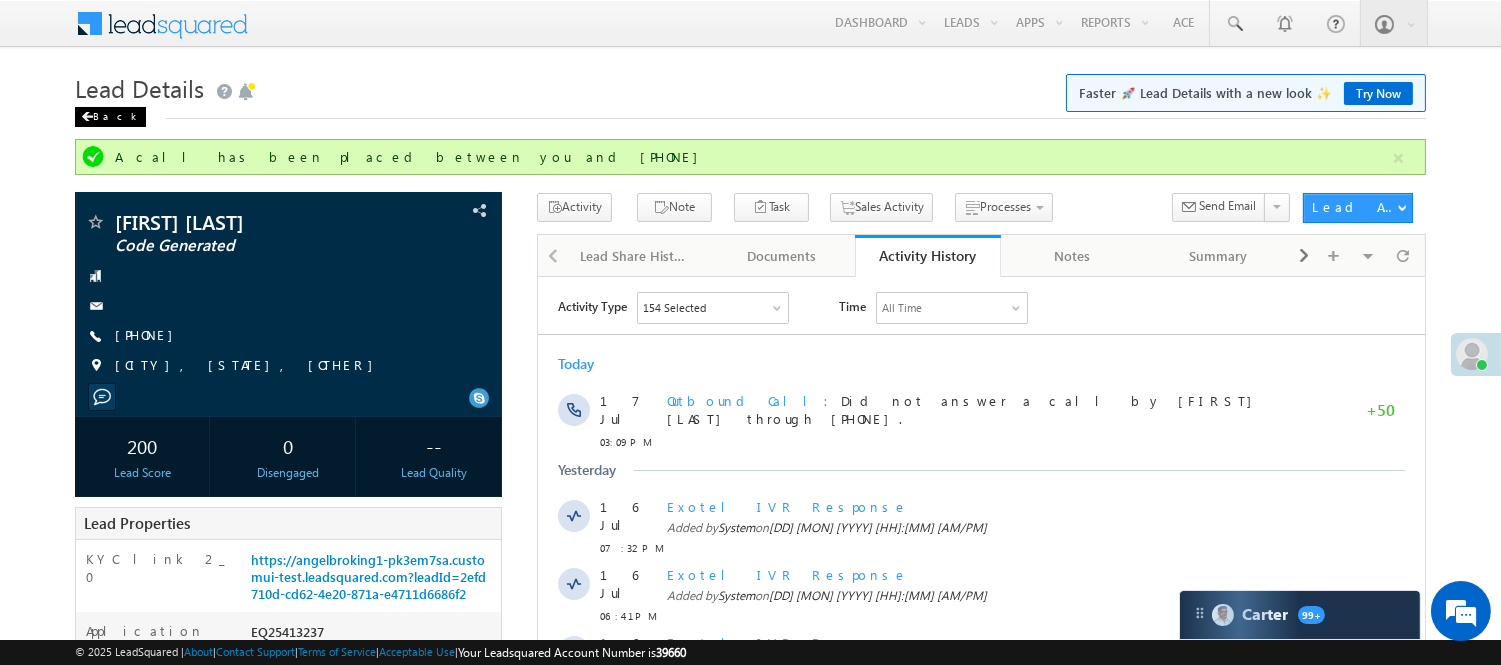 click on "Back" at bounding box center (110, 117) 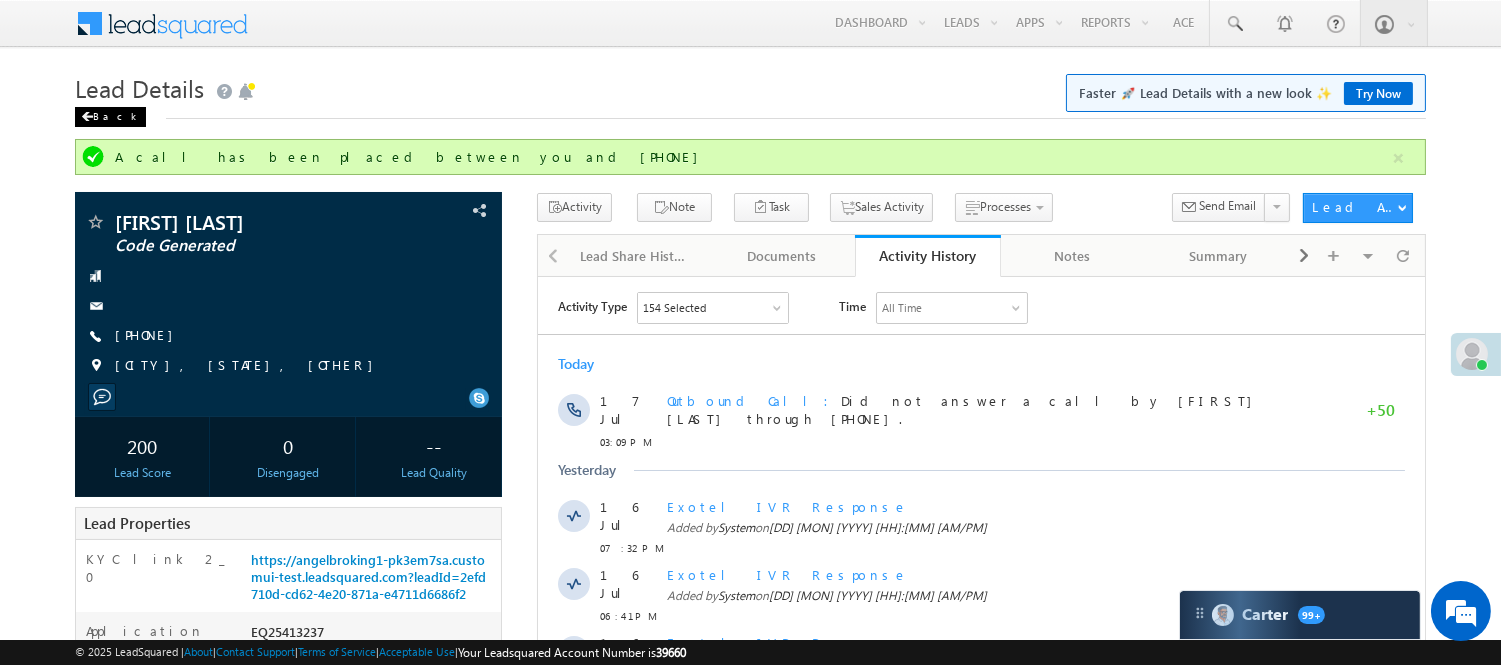 click on "Back" at bounding box center (110, 117) 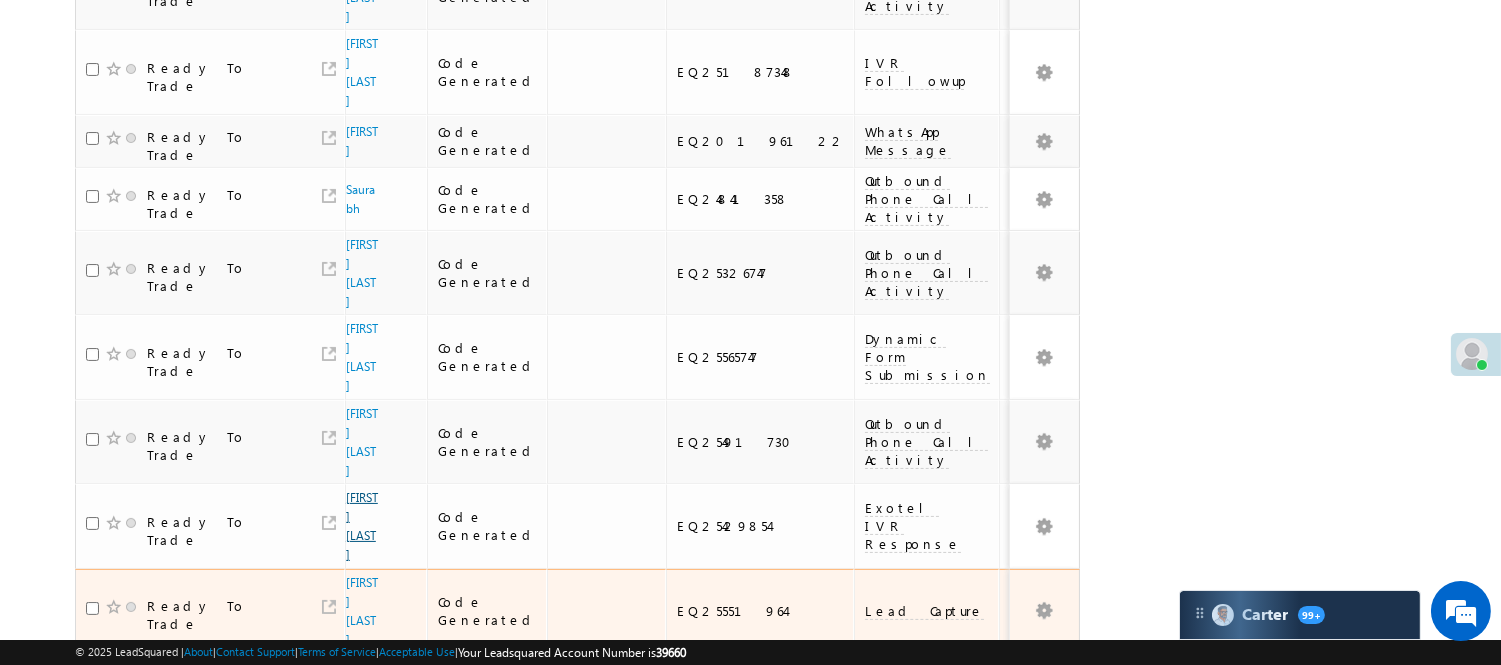 scroll, scrollTop: 1521, scrollLeft: 0, axis: vertical 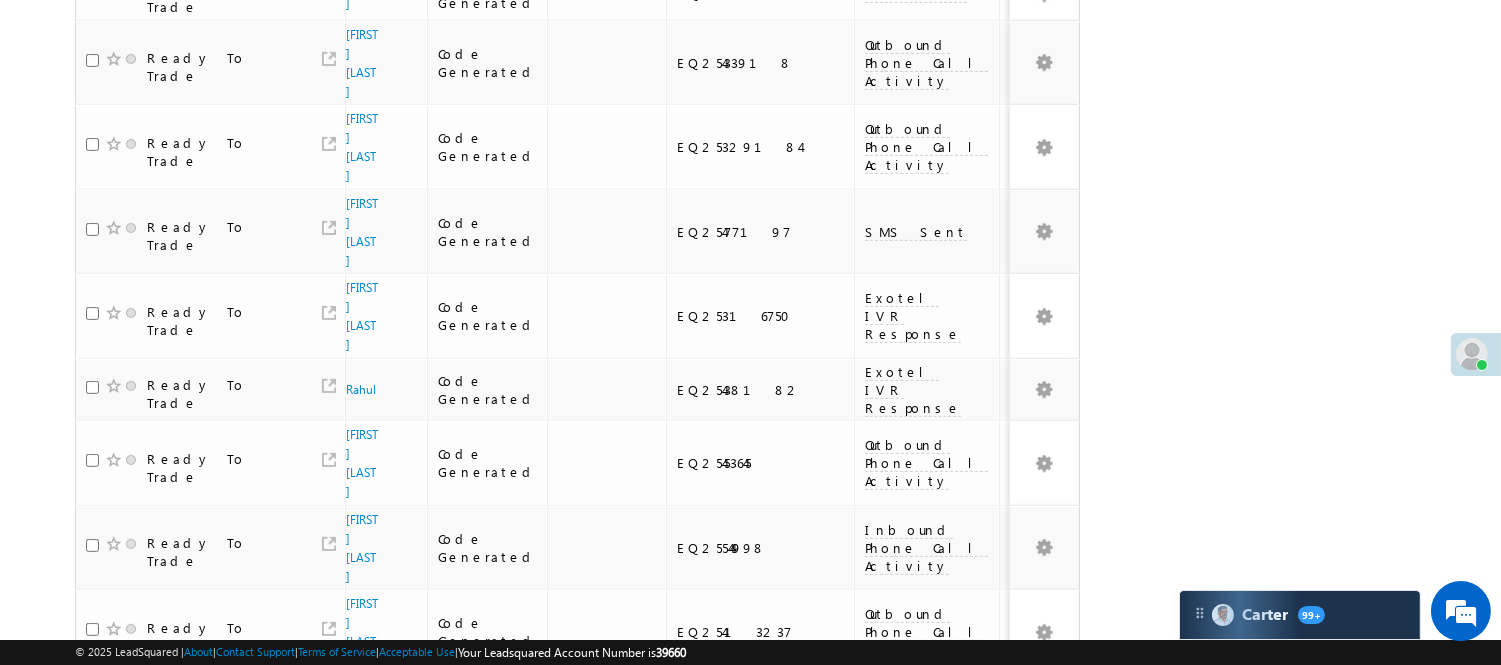 click on "2" at bounding box center [1018, 713] 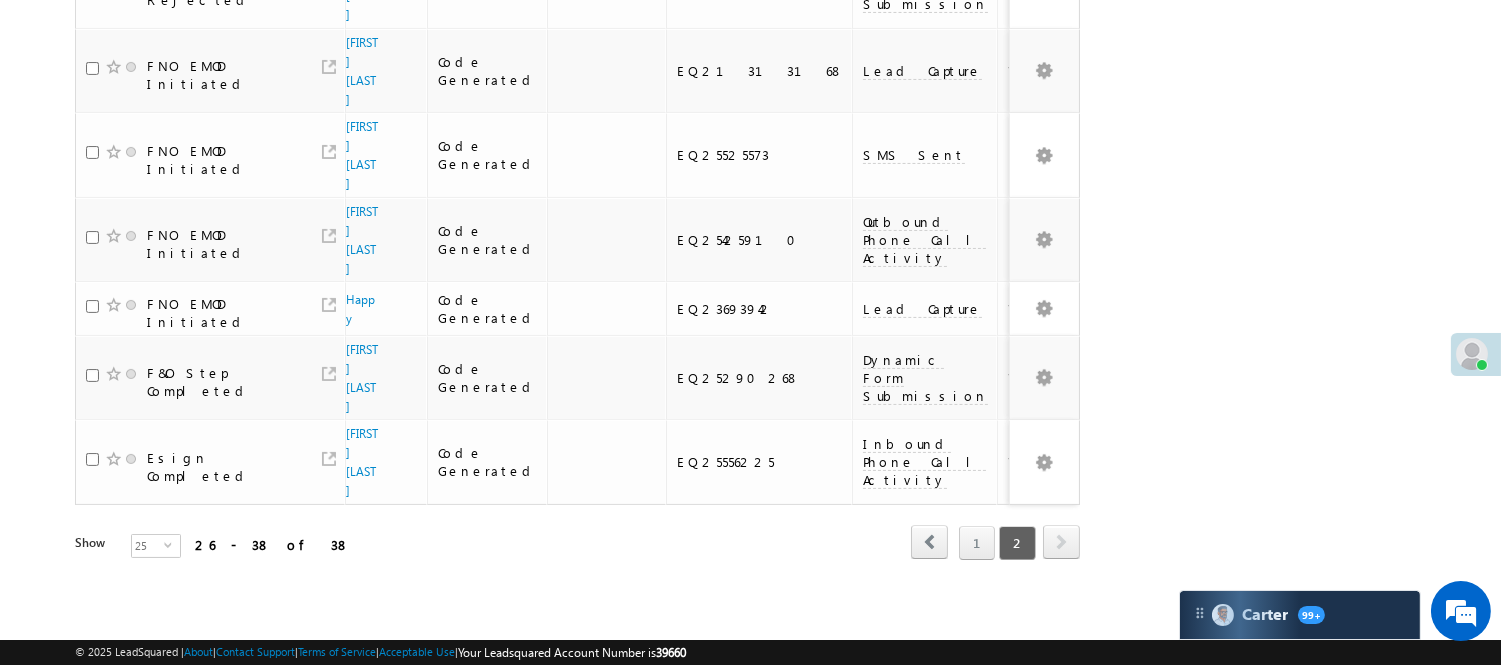 scroll, scrollTop: 644, scrollLeft: 0, axis: vertical 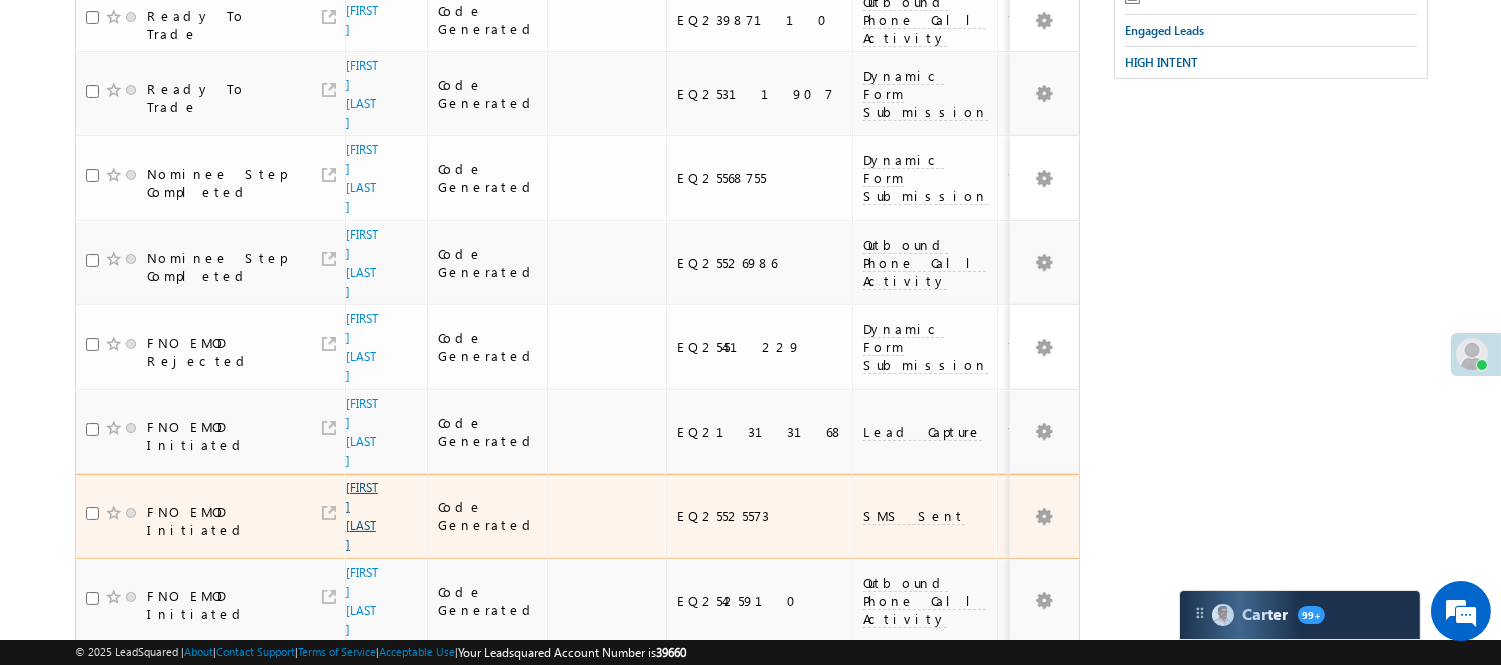click on "[FIRST] [LAST]" at bounding box center [362, 516] 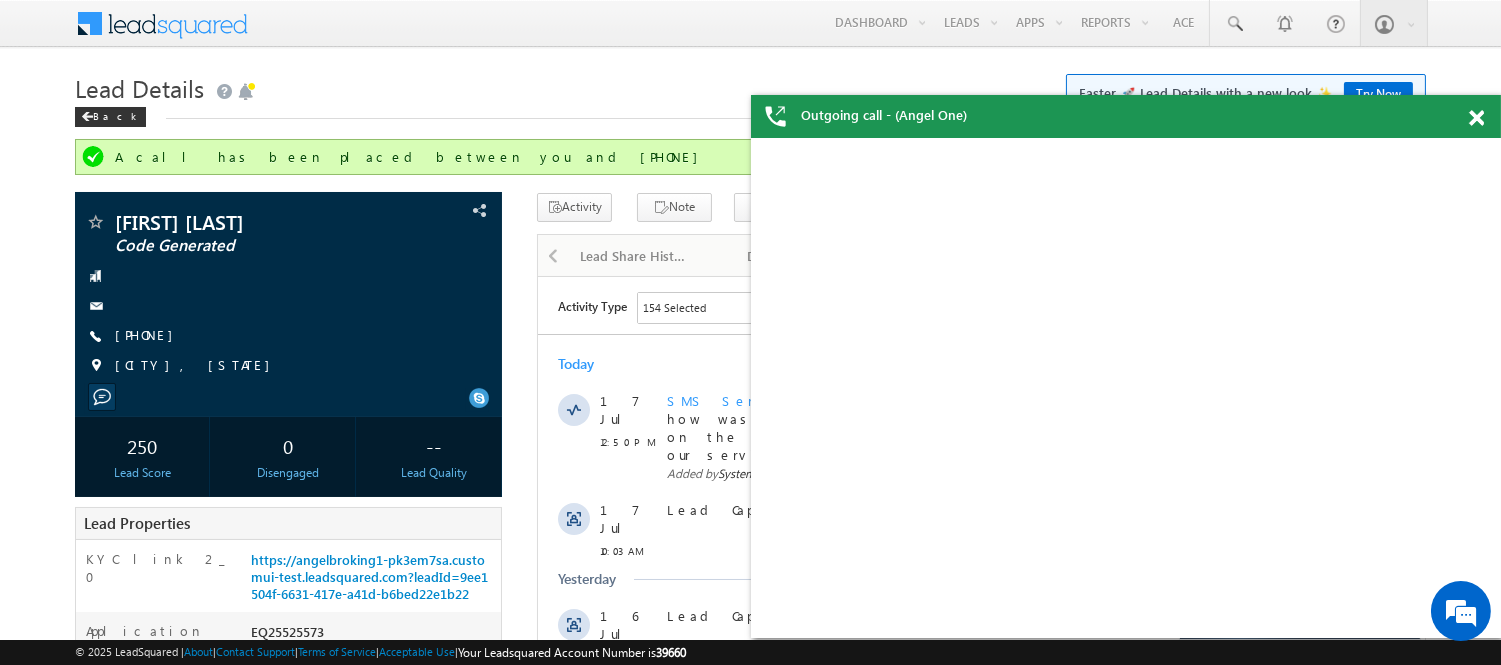 scroll, scrollTop: 0, scrollLeft: 0, axis: both 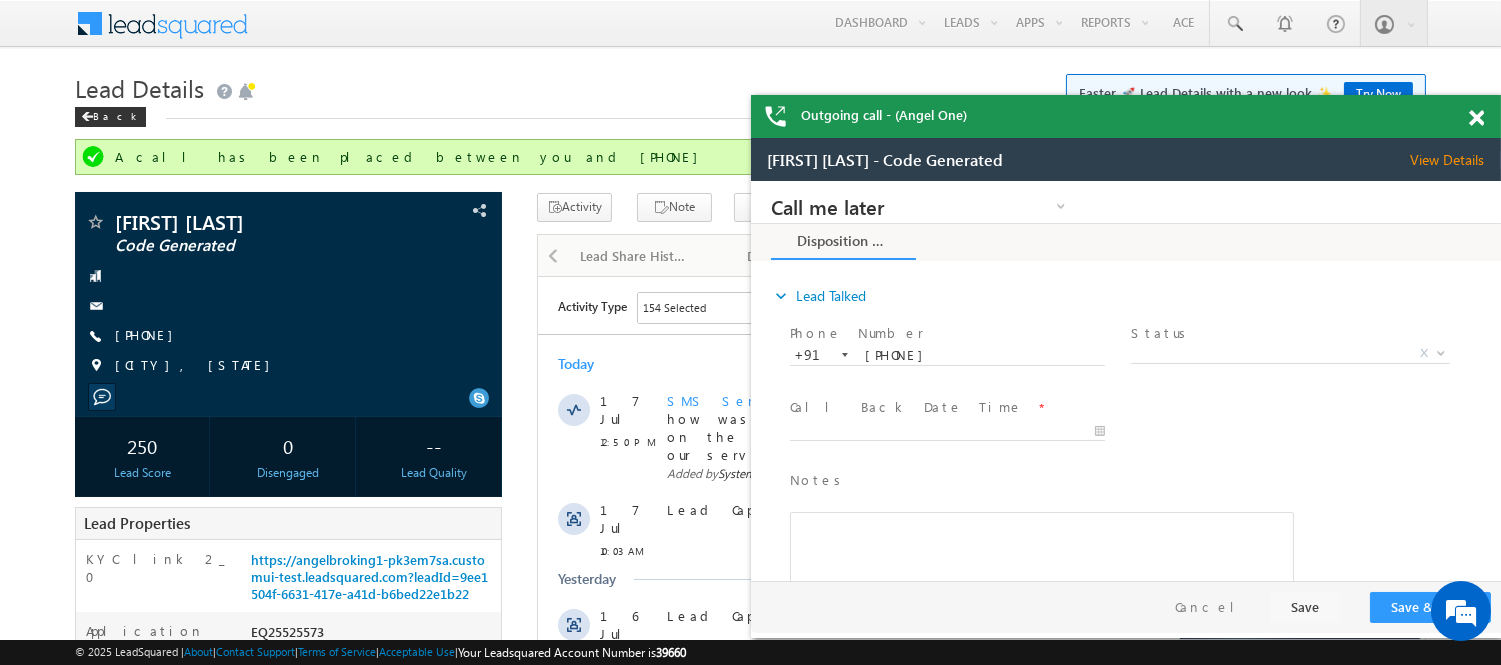 click at bounding box center [1476, 118] 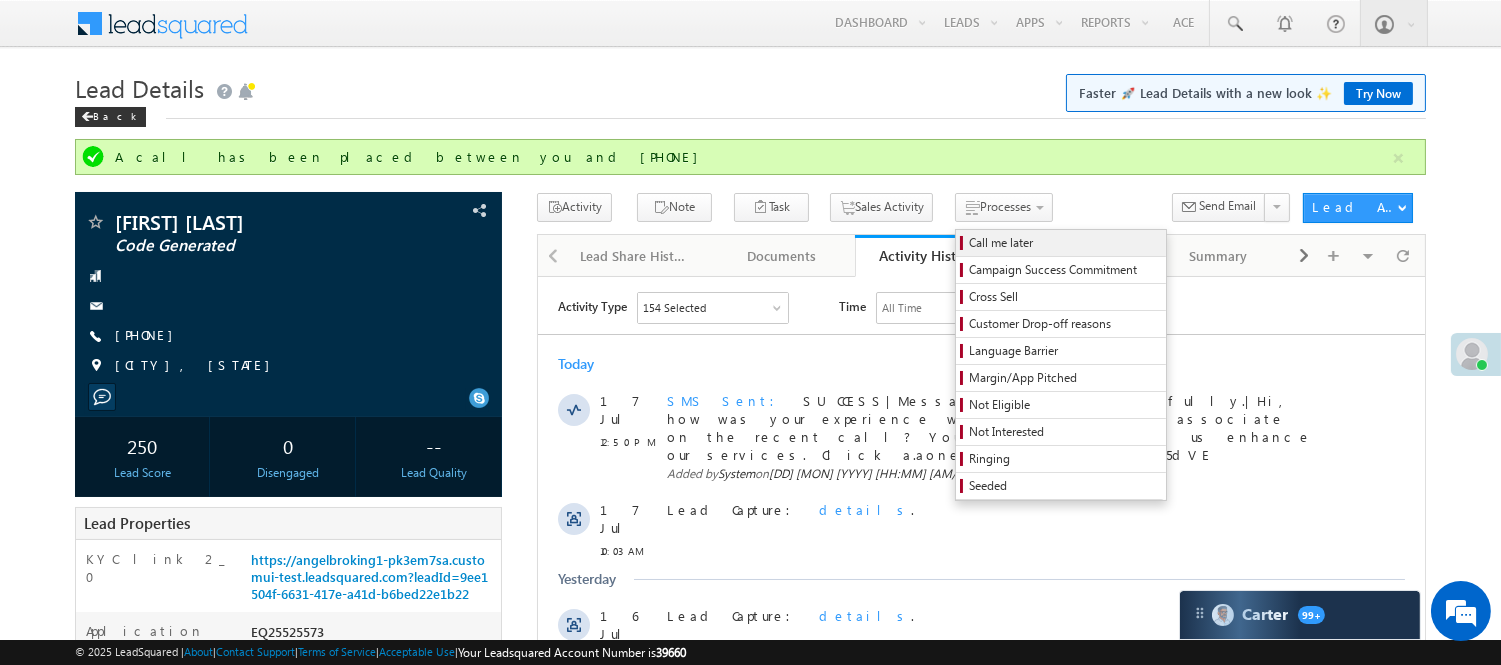 click on "Call me later" at bounding box center [1064, 243] 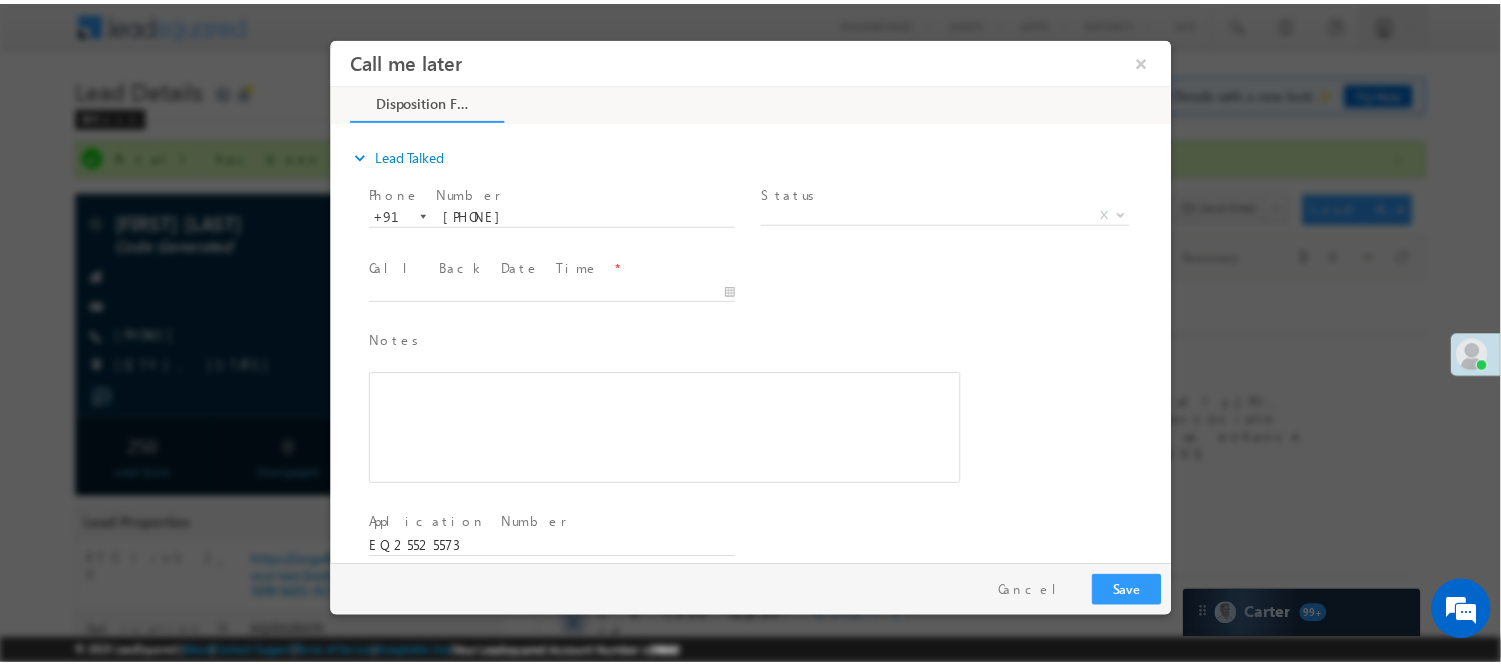 scroll, scrollTop: 0, scrollLeft: 0, axis: both 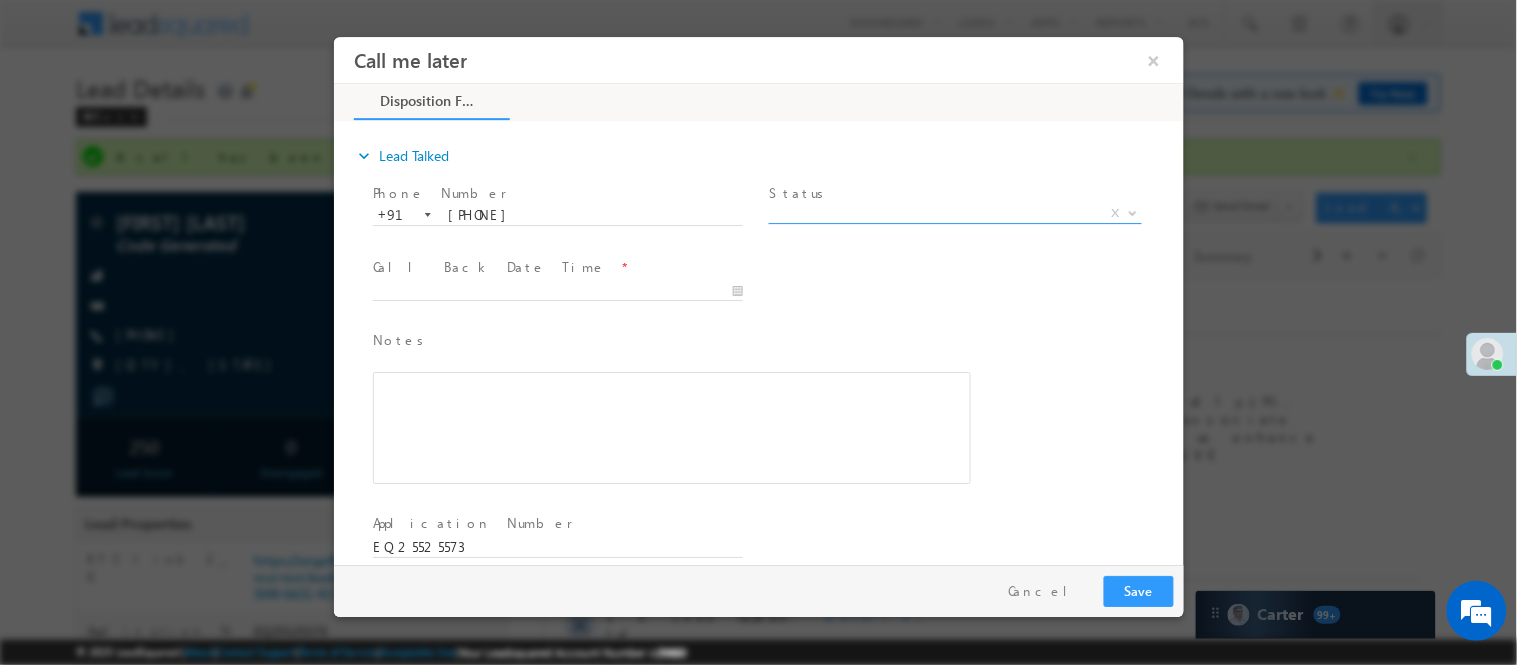 click on "X" at bounding box center (954, 213) 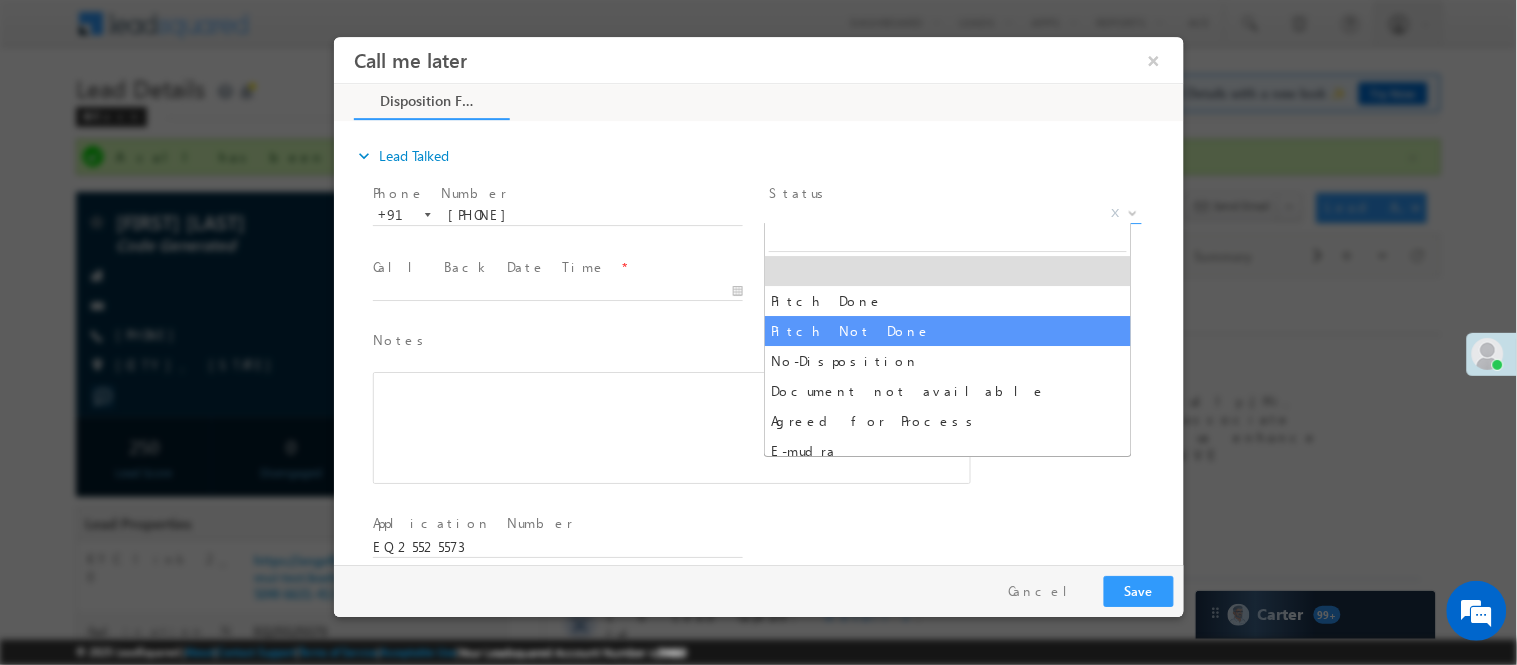 select on "Pitch Not Done" 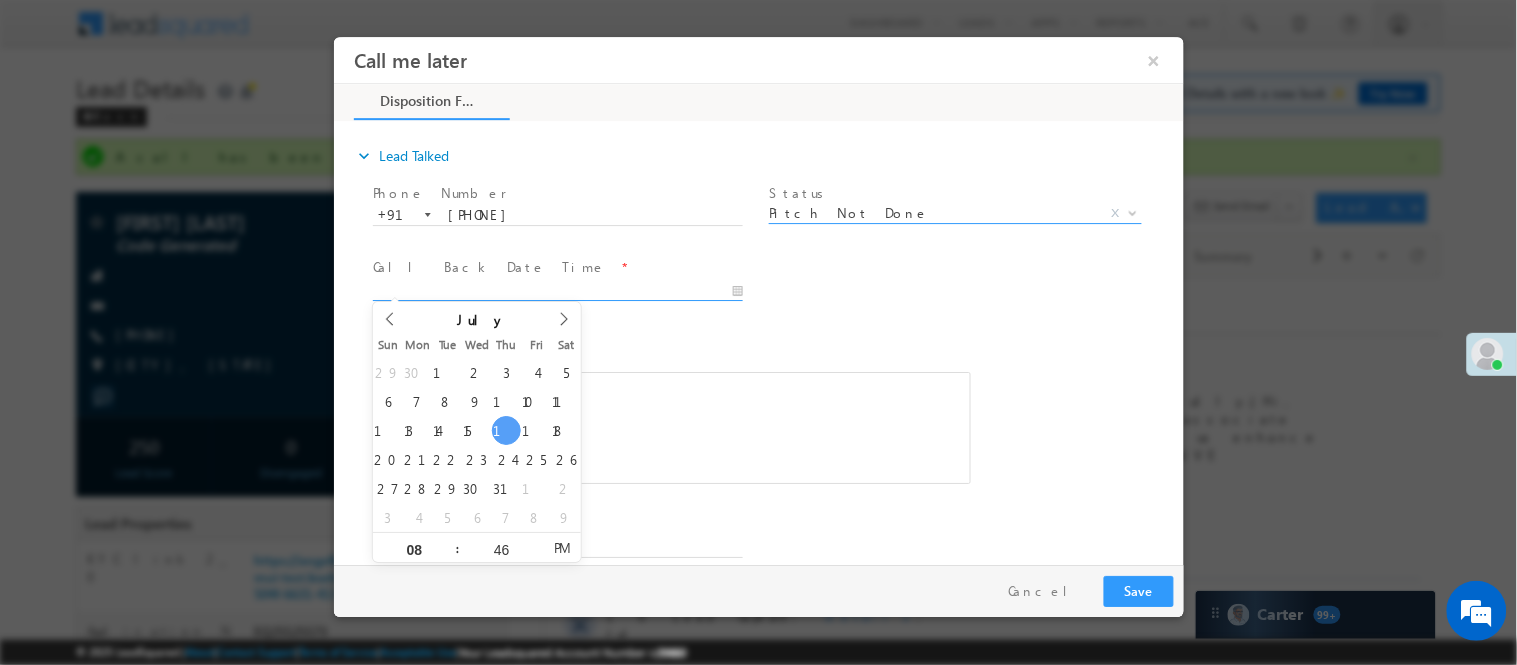 type on "07/17/25 8:46 PM" 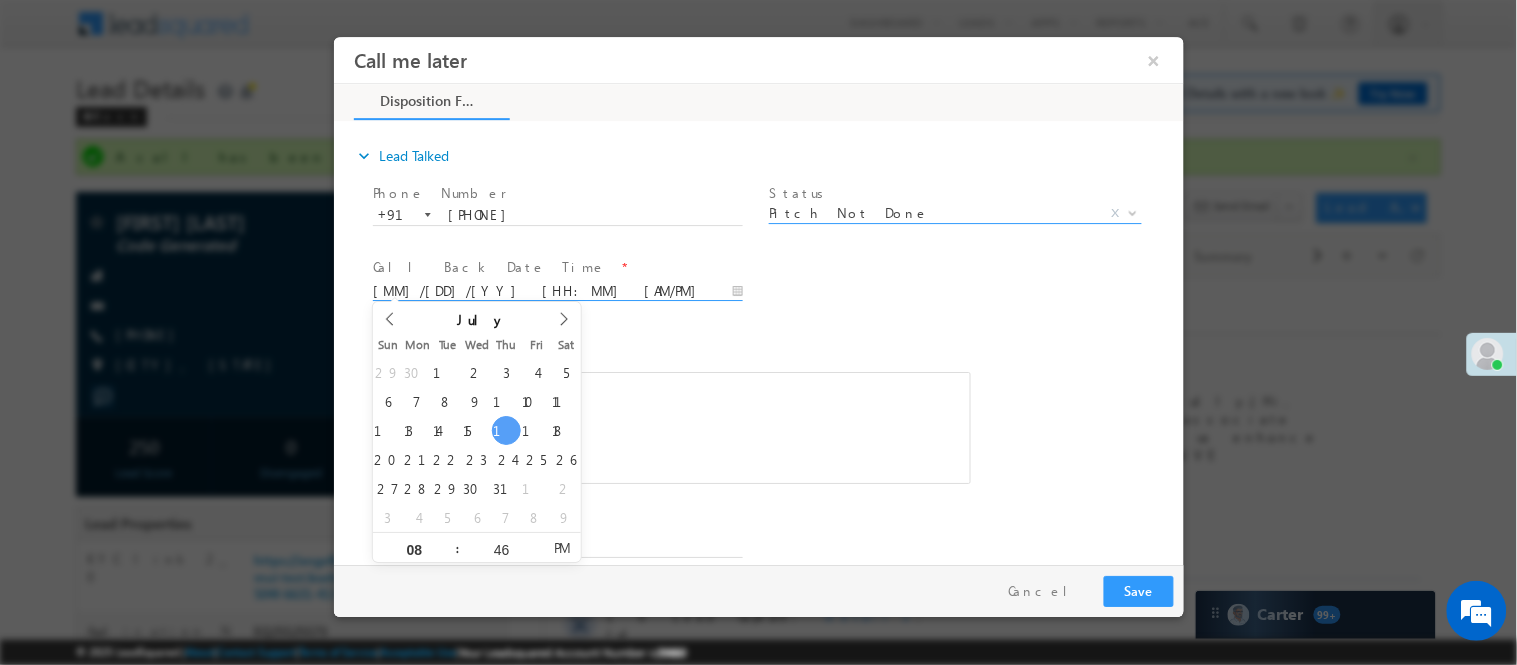 click on "07/17/25 8:46 PM" at bounding box center [557, 291] 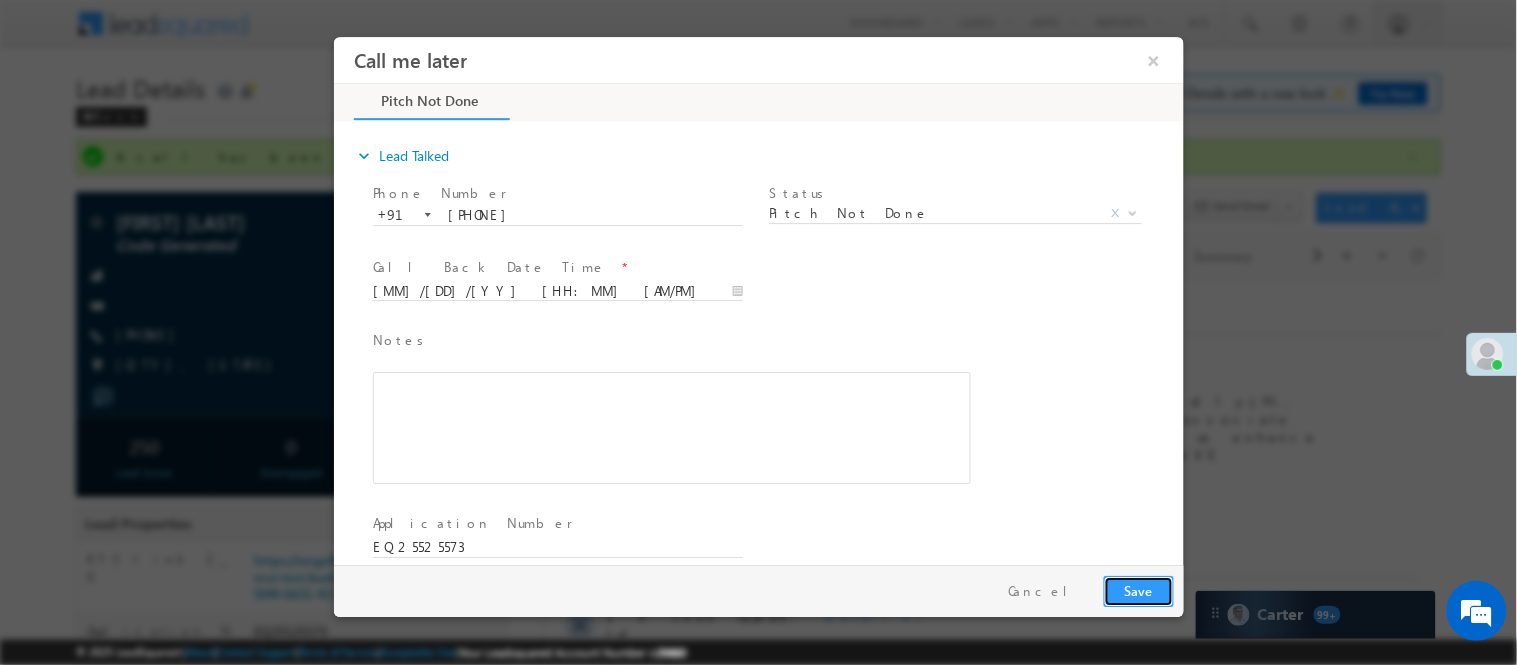 click on "Save" at bounding box center [1138, 590] 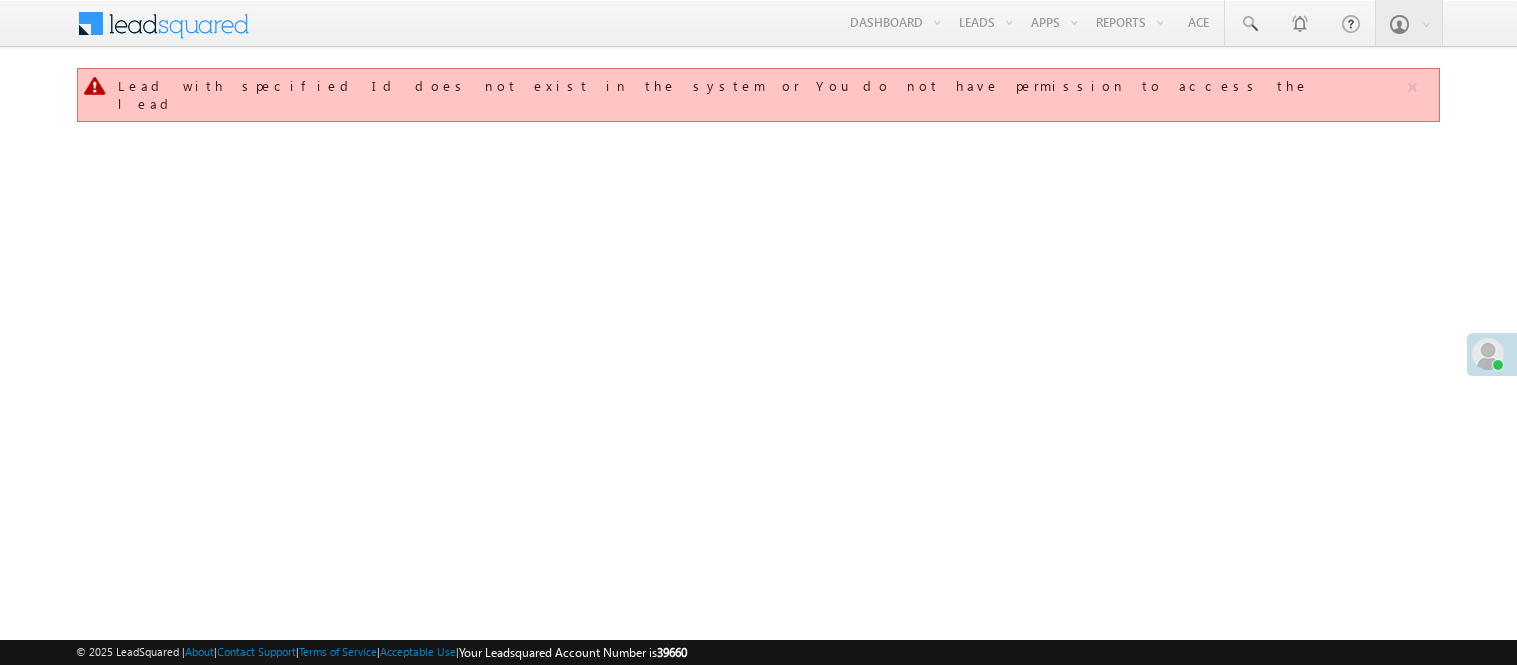 scroll, scrollTop: 0, scrollLeft: 0, axis: both 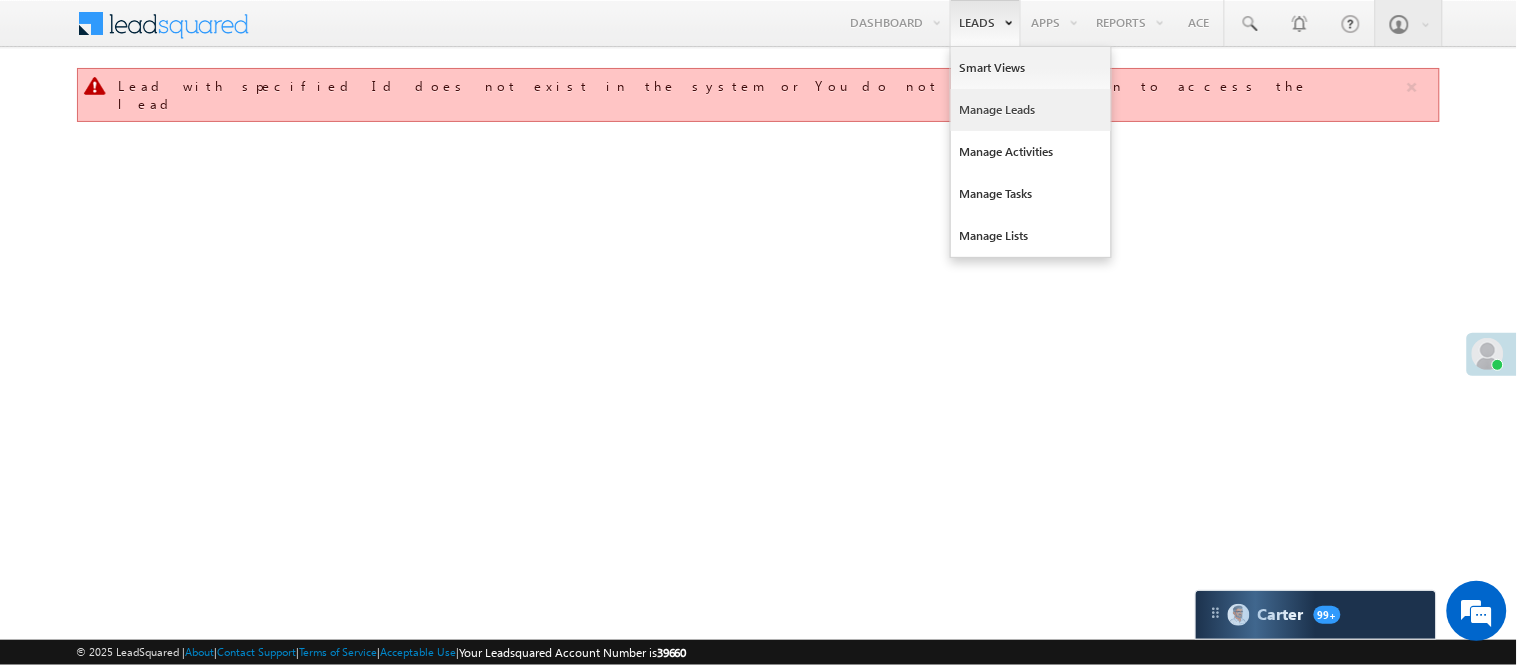 click on "Manage Leads" at bounding box center [1031, 110] 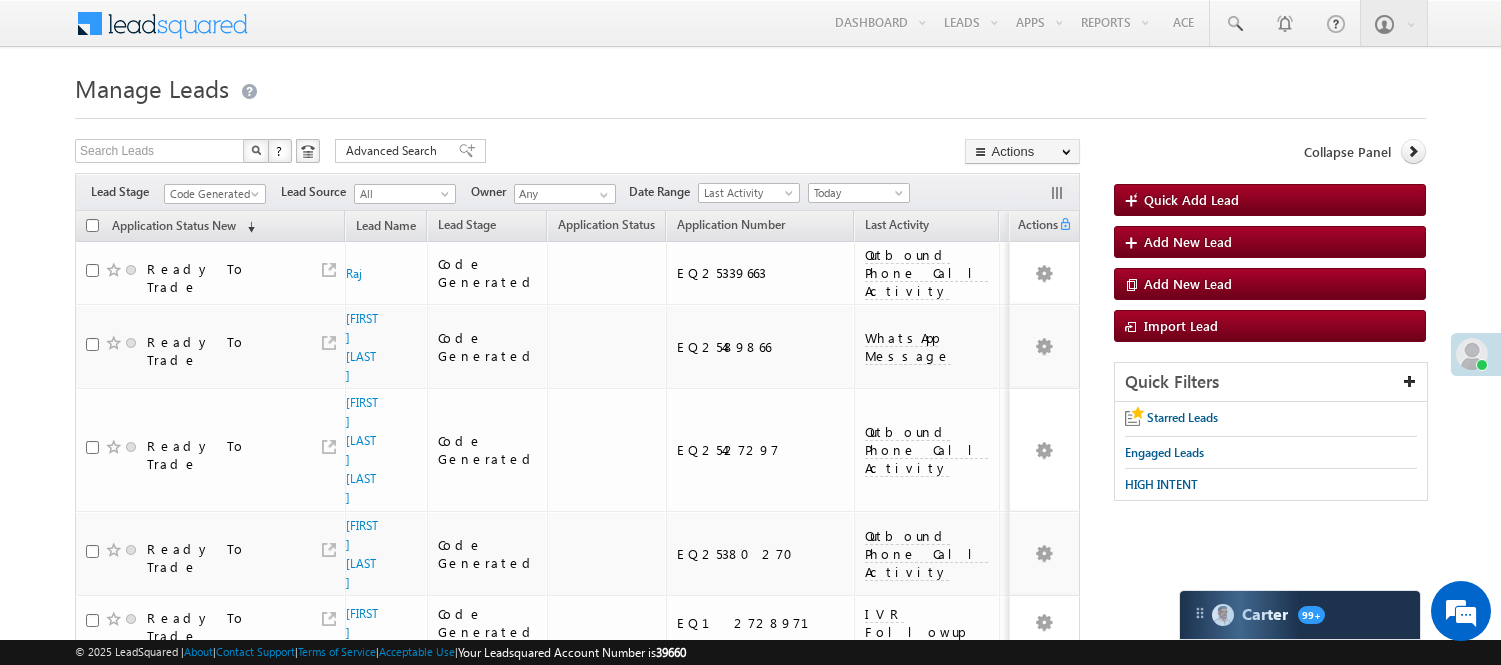 scroll, scrollTop: 0, scrollLeft: 0, axis: both 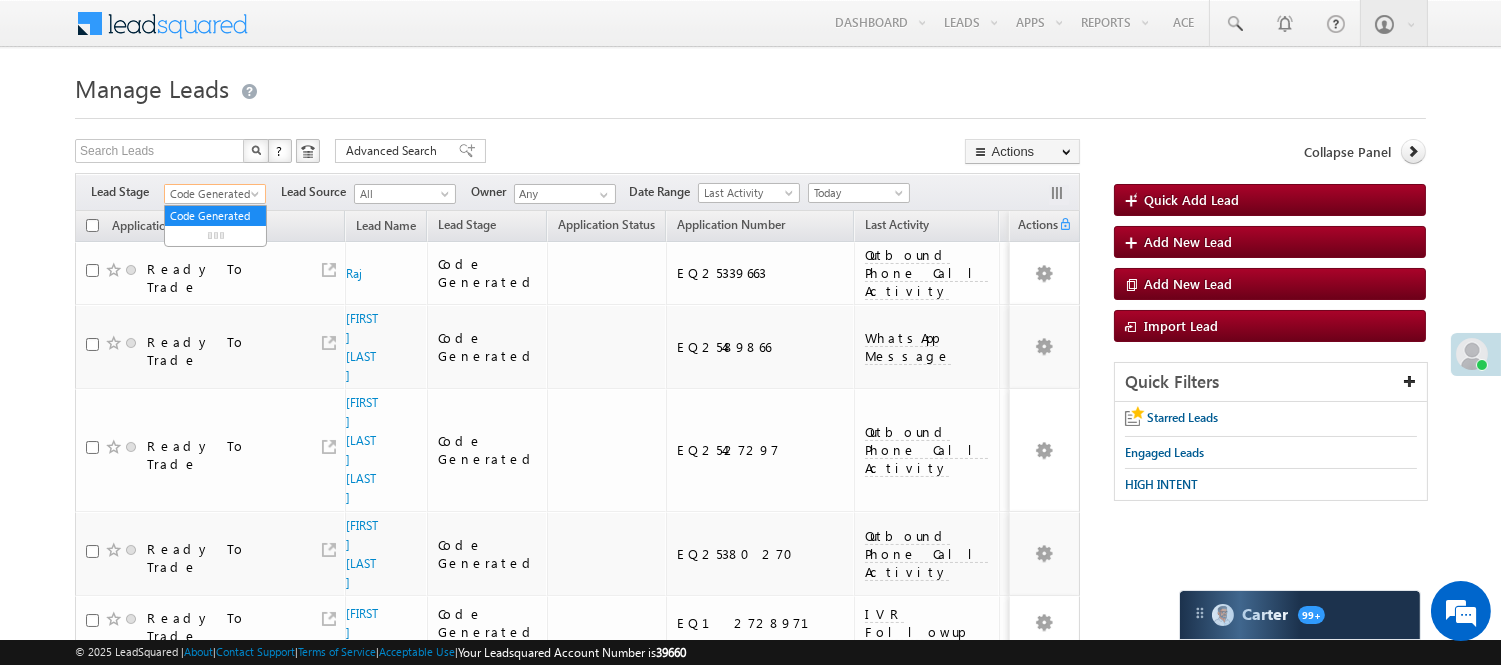 click on "Code Generated" at bounding box center (212, 194) 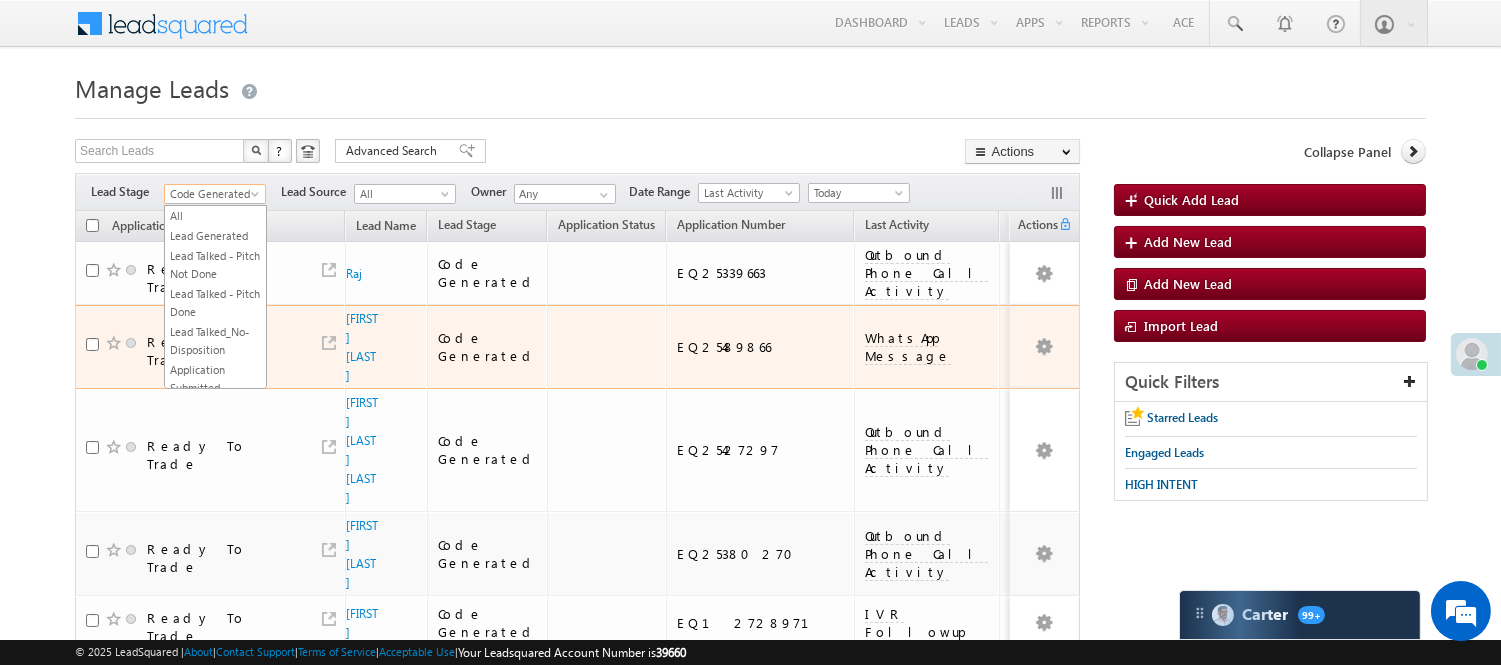 scroll, scrollTop: 496, scrollLeft: 0, axis: vertical 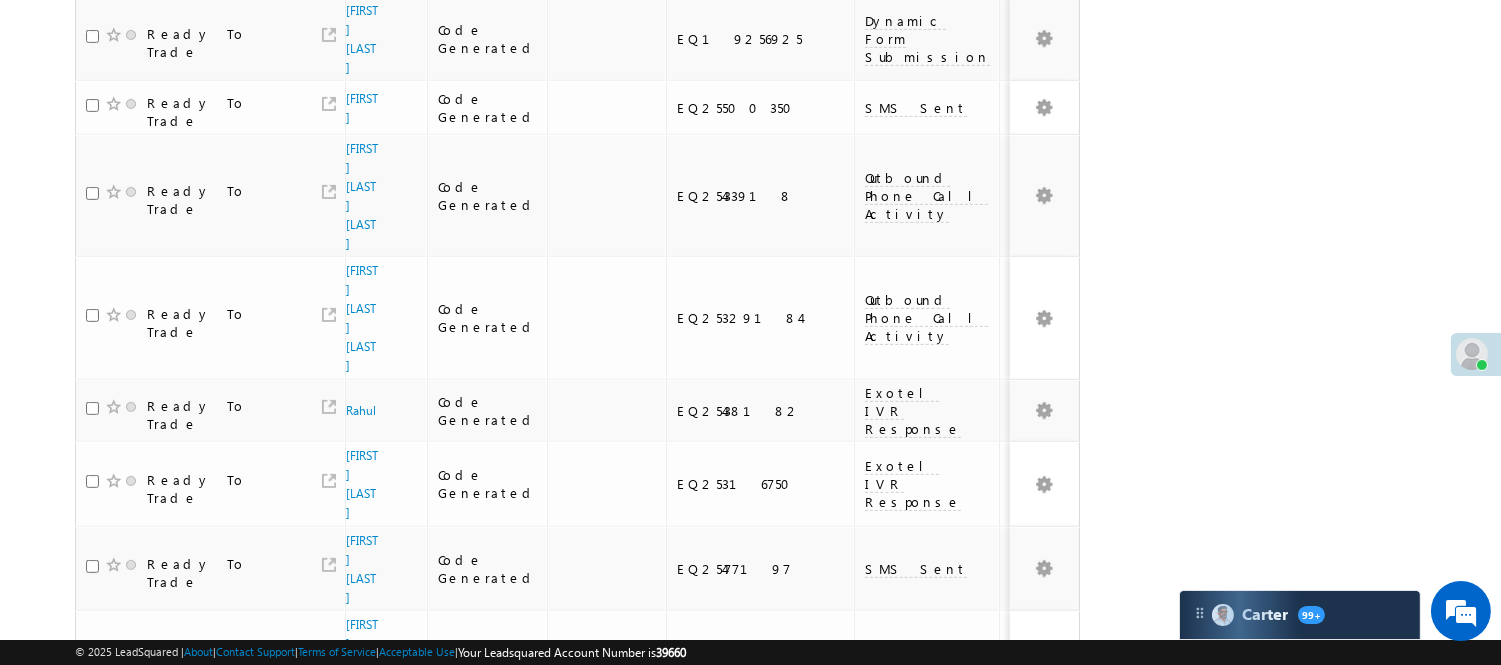 click on "2" at bounding box center [1018, 941] 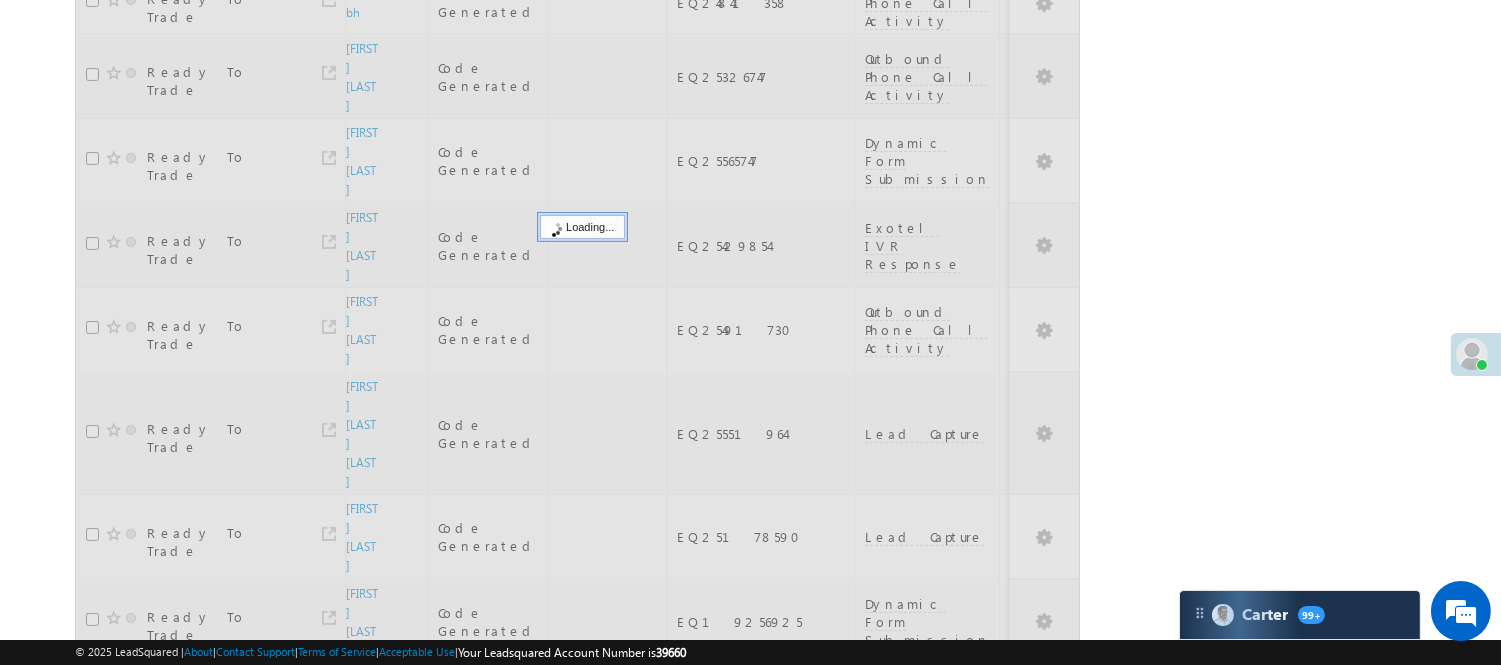 scroll, scrollTop: 356, scrollLeft: 0, axis: vertical 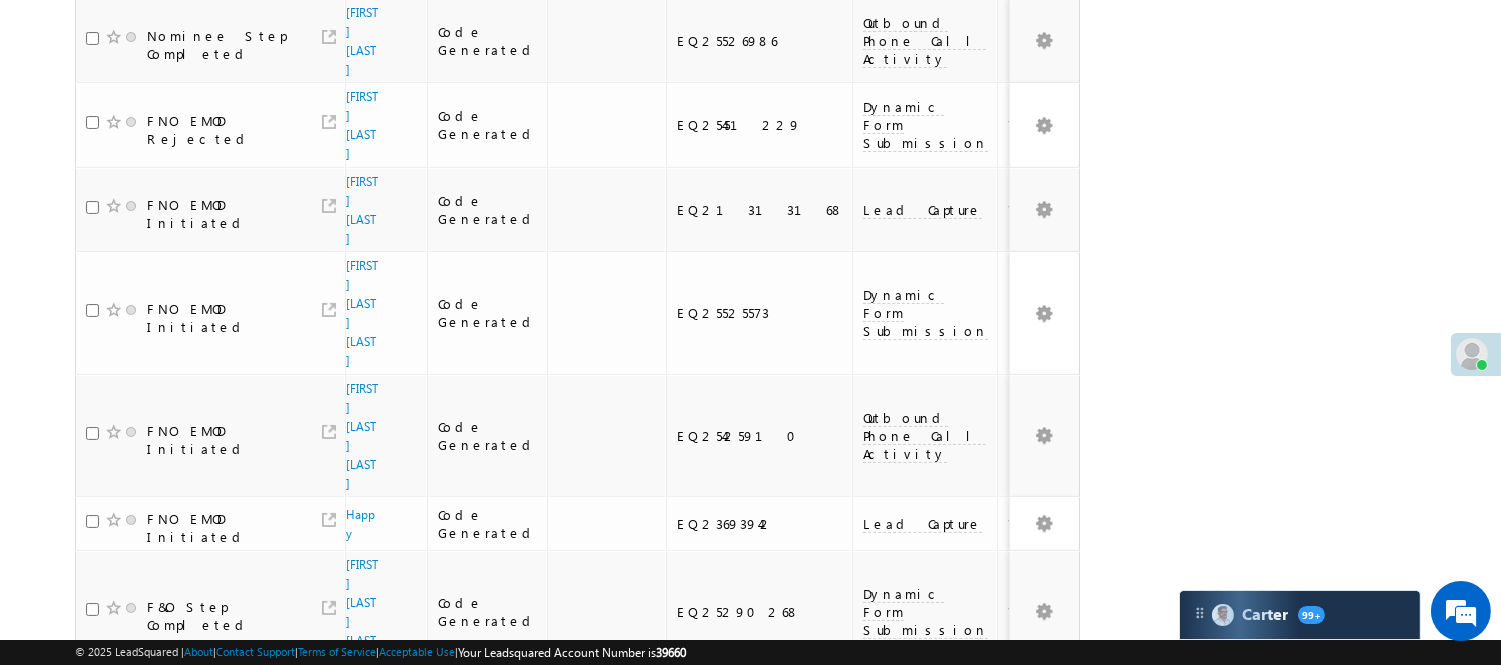 click on "1" at bounding box center [977, 796] 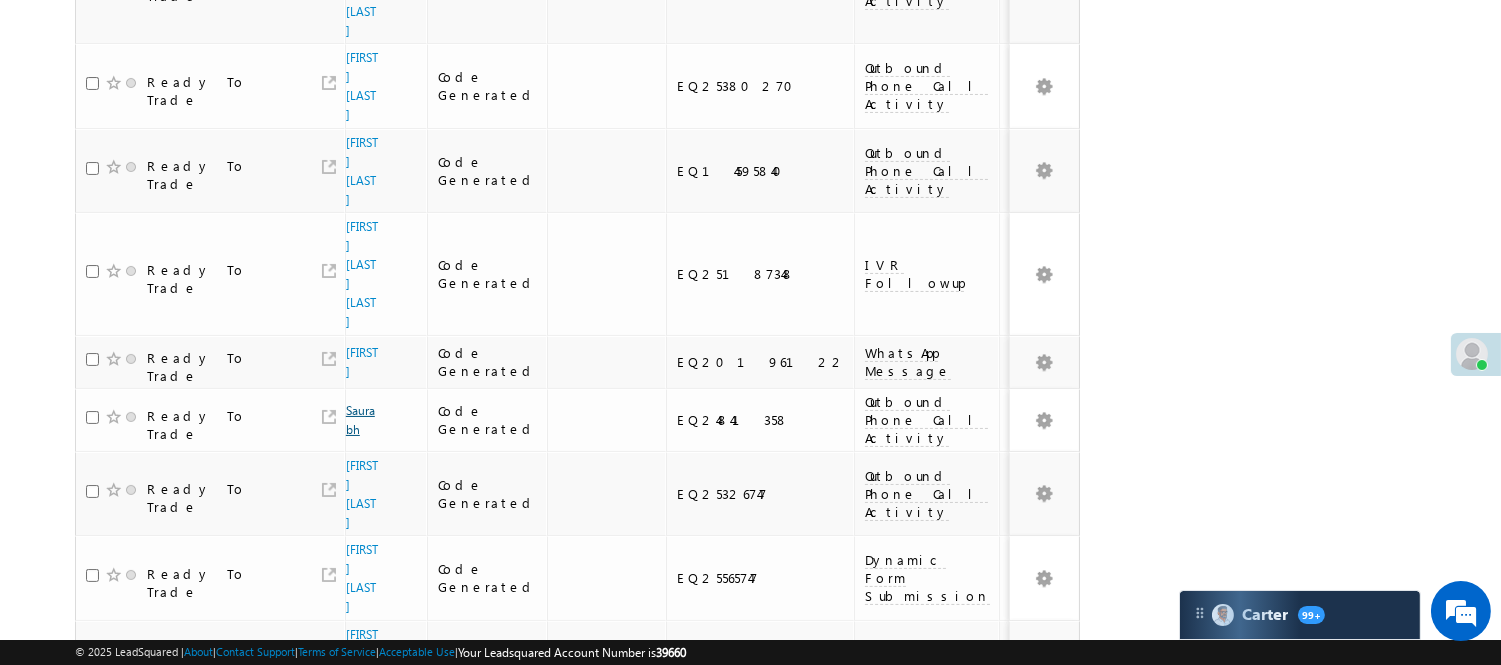 scroll, scrollTop: 200, scrollLeft: 0, axis: vertical 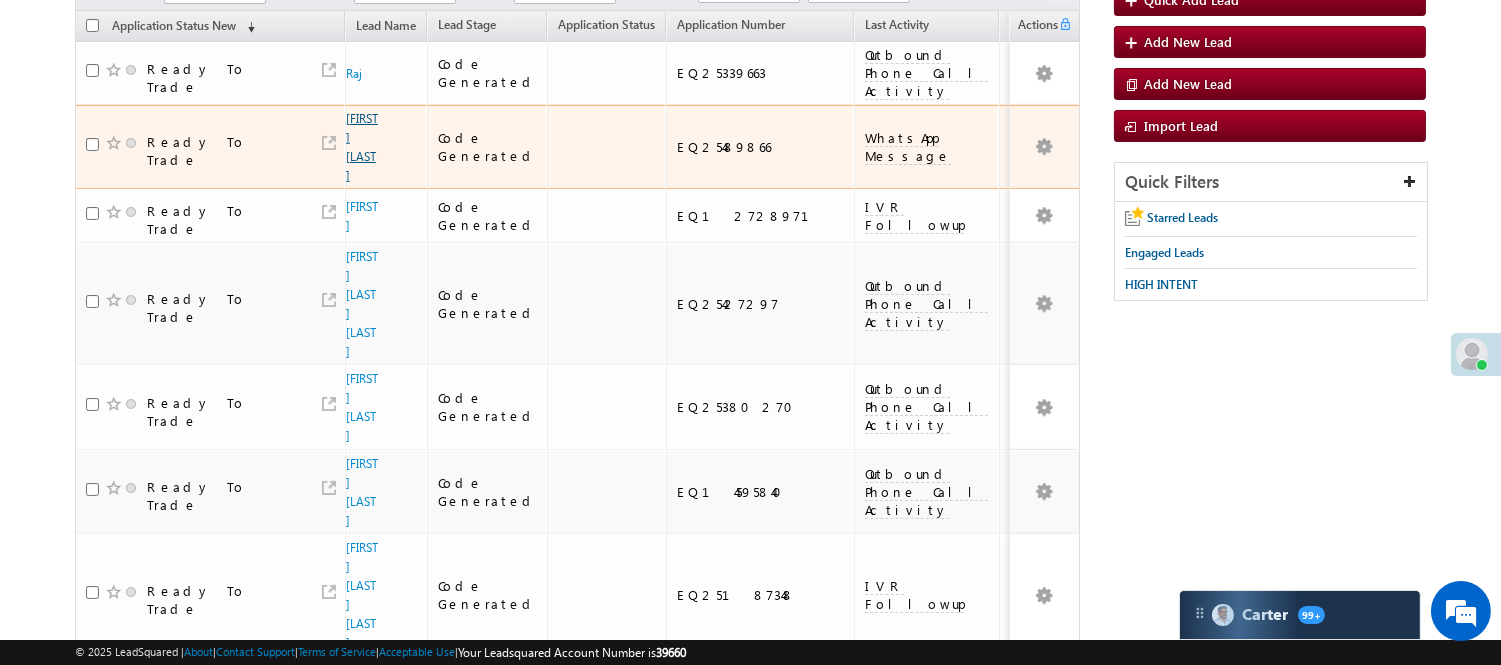 click on "[FIRST] [LAST]" at bounding box center [362, 147] 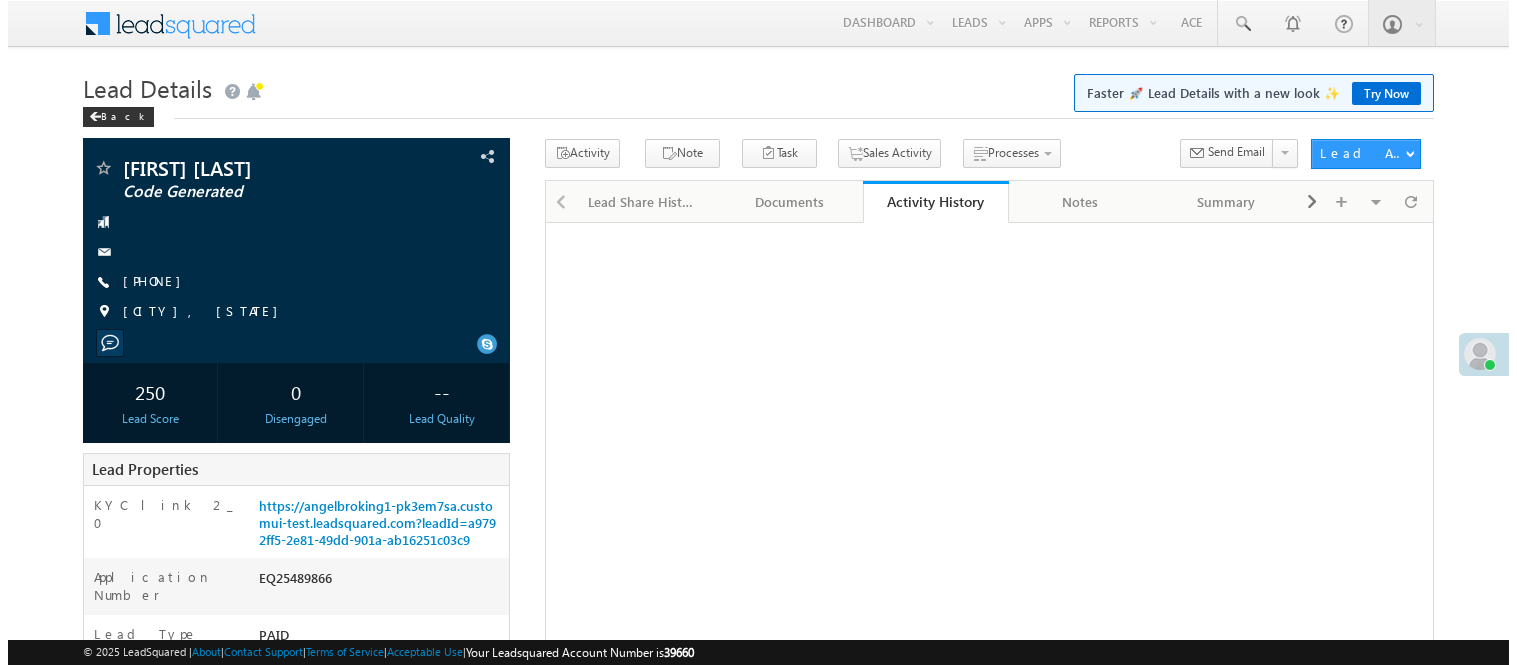 scroll, scrollTop: 0, scrollLeft: 0, axis: both 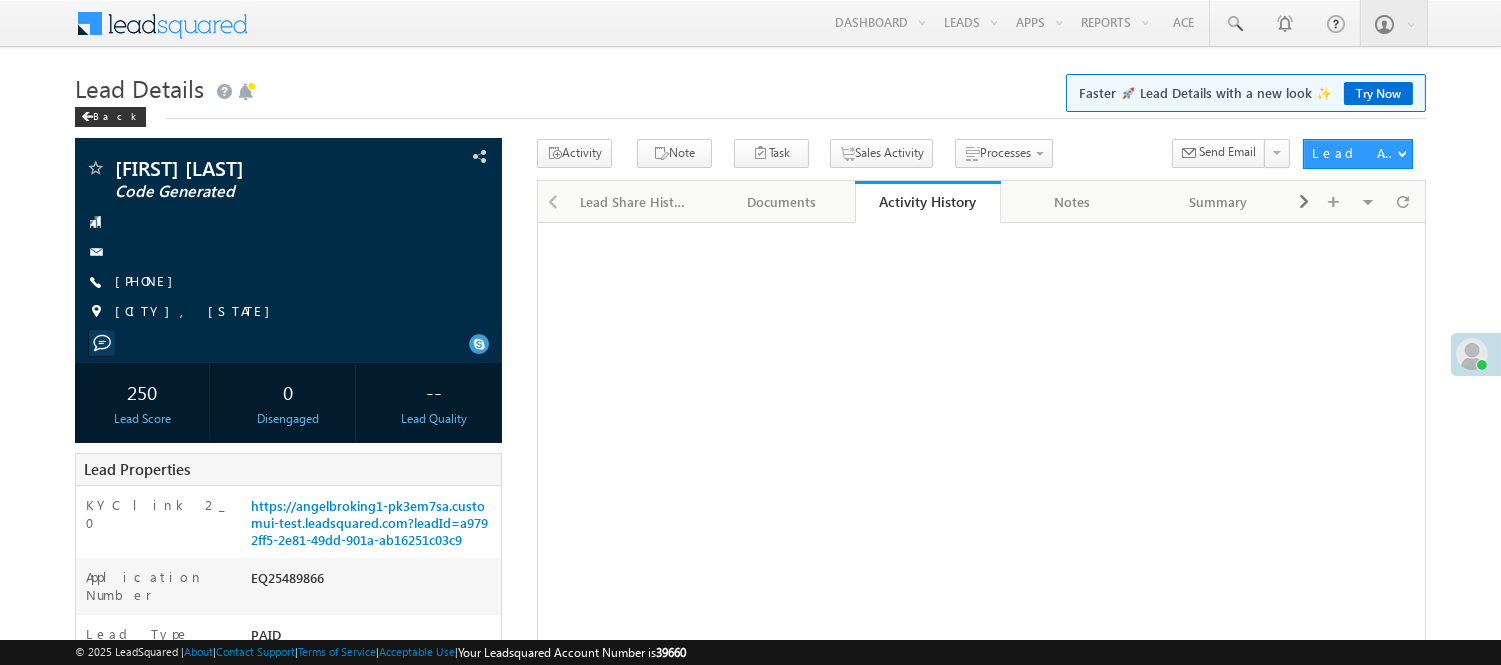 click on "[PHONE]" at bounding box center [149, 280] 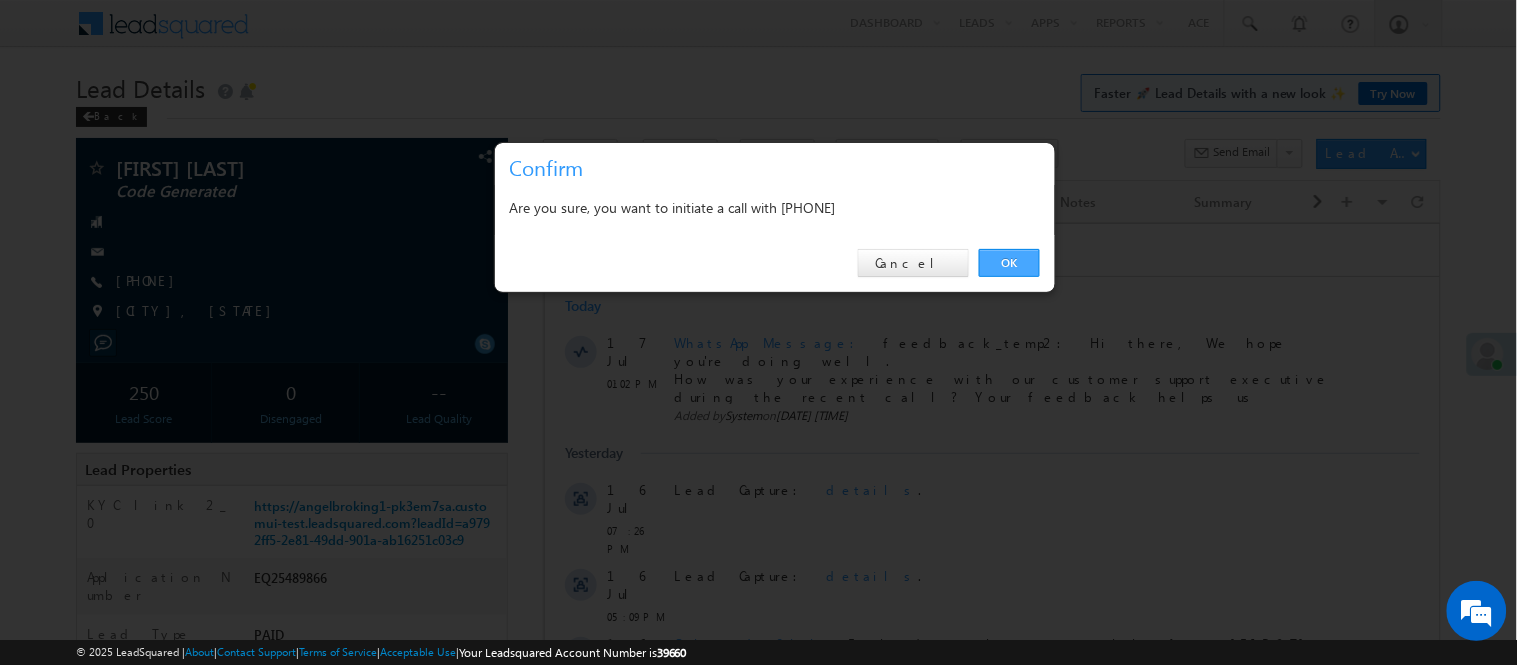 click on "OK" at bounding box center (1009, 263) 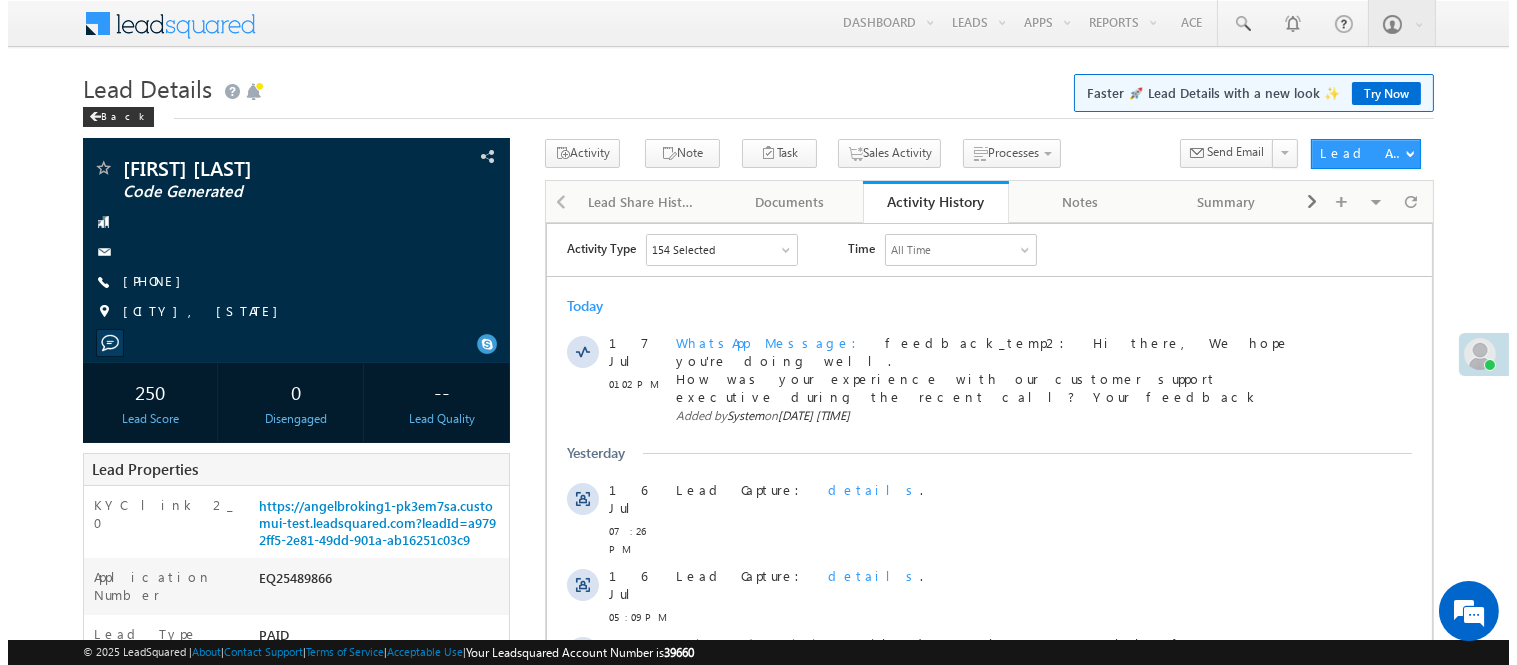 scroll, scrollTop: 0, scrollLeft: 0, axis: both 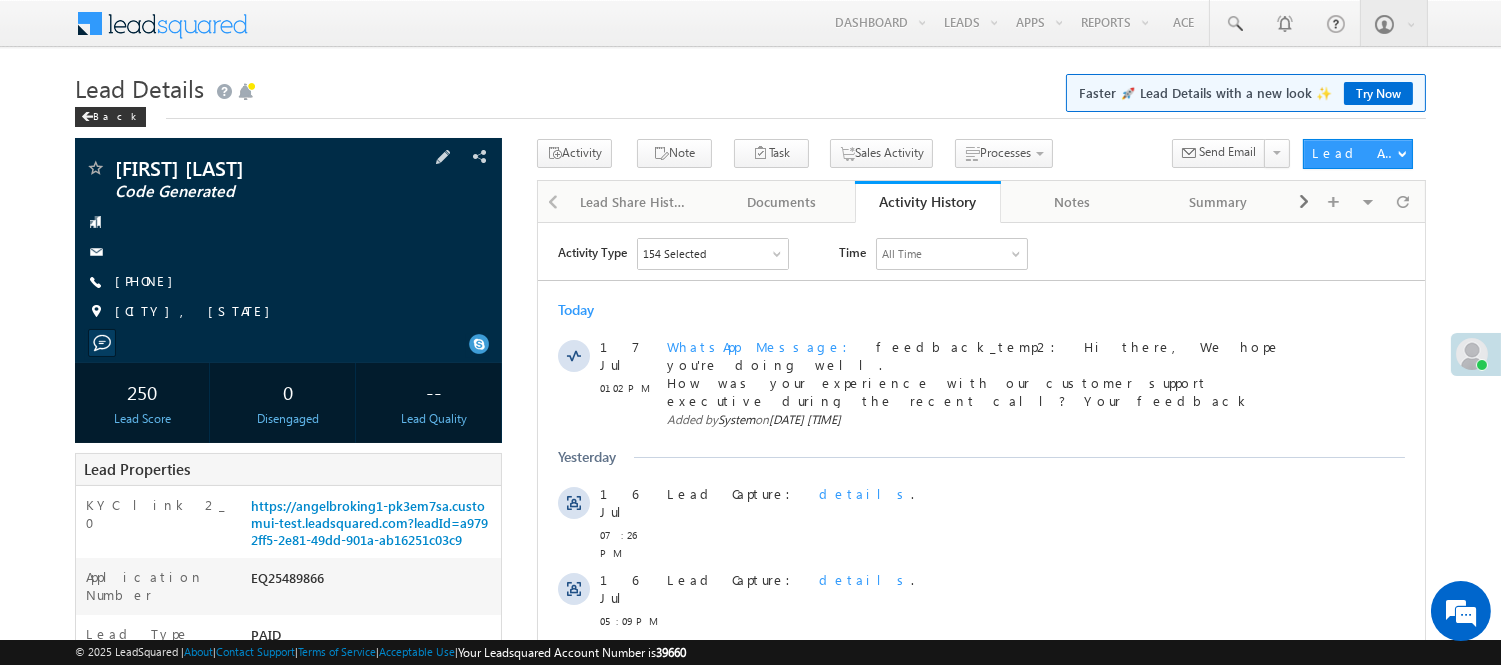 click on "[FIRST] [LAST] Code Generated [PHONE]" at bounding box center (288, 245) 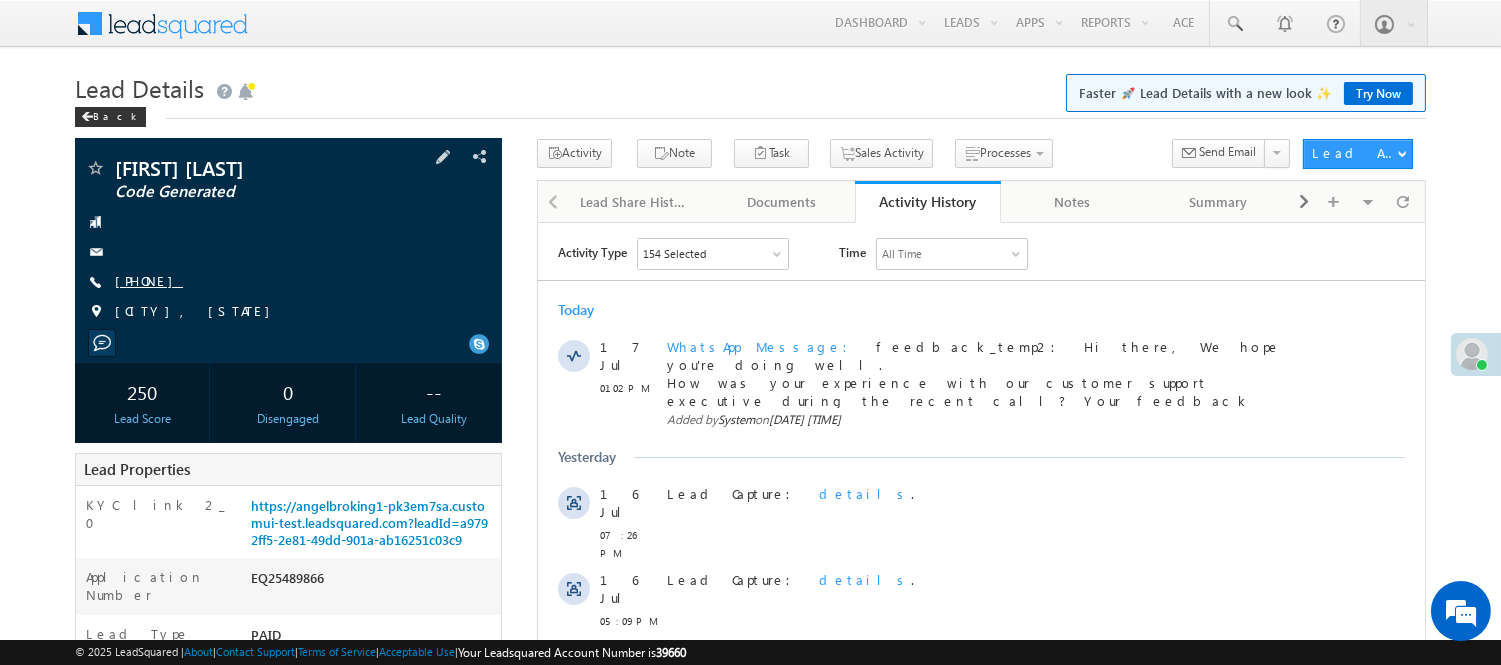 click on "[PHONE]" at bounding box center (149, 280) 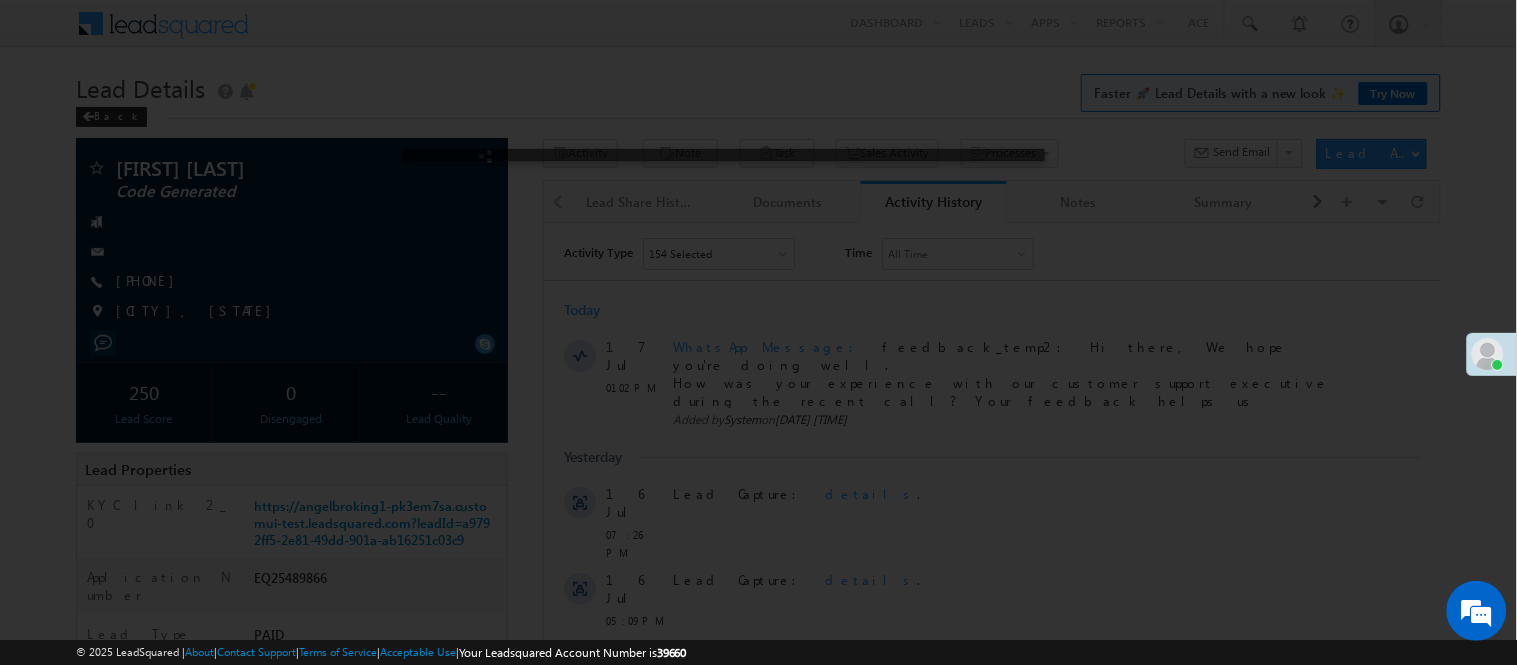 scroll, scrollTop: 0, scrollLeft: 0, axis: both 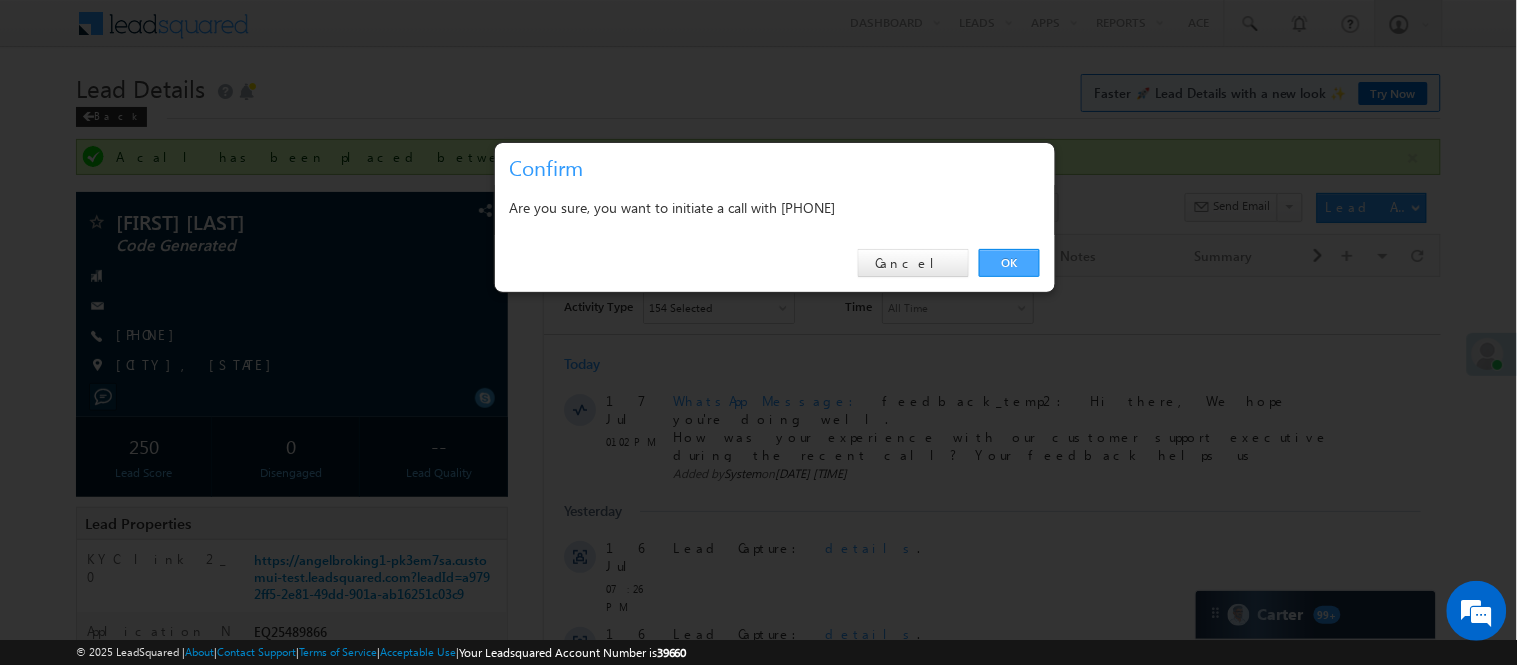 click on "OK" at bounding box center (1009, 263) 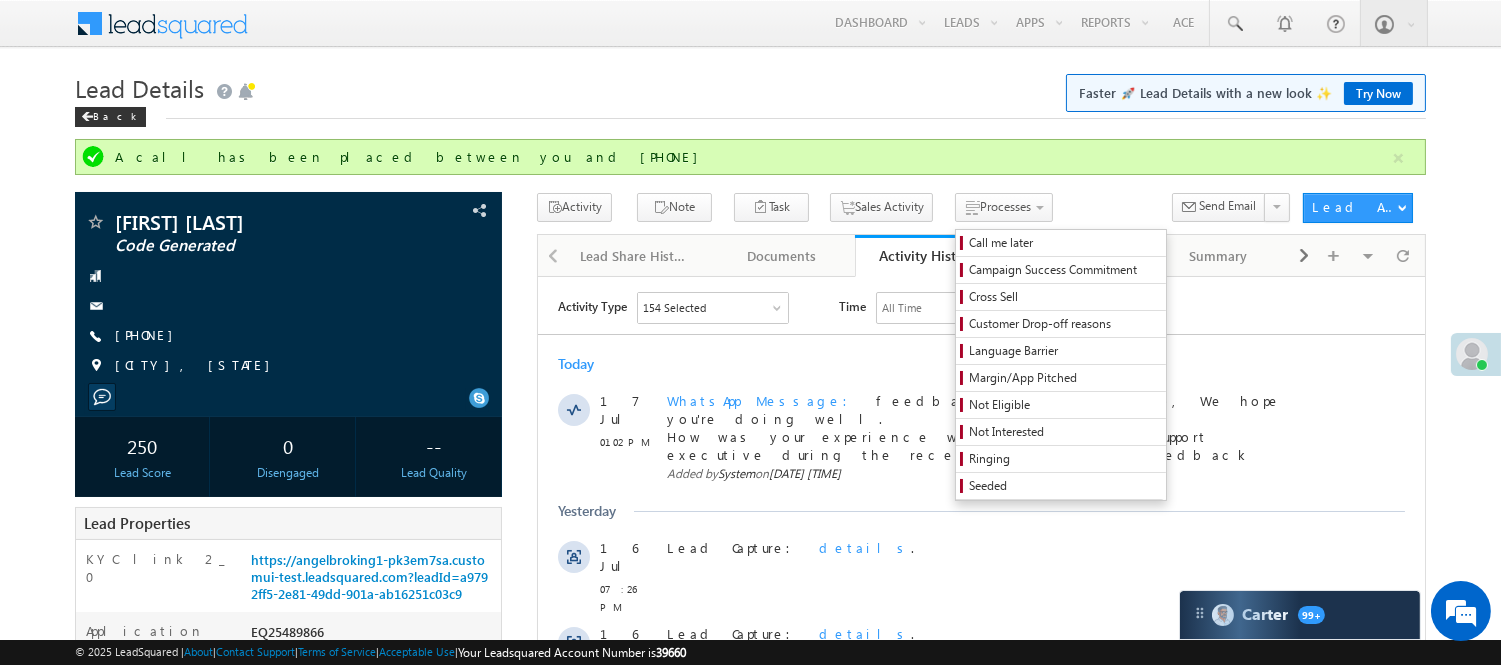 click on "Processes Call me later Campaign Success Commitment Cross Sell Customer Drop-off reasons Language Barrier Margin/App Pitched Not Eligible Not Interested Ringing Seeded" at bounding box center (1007, 211) 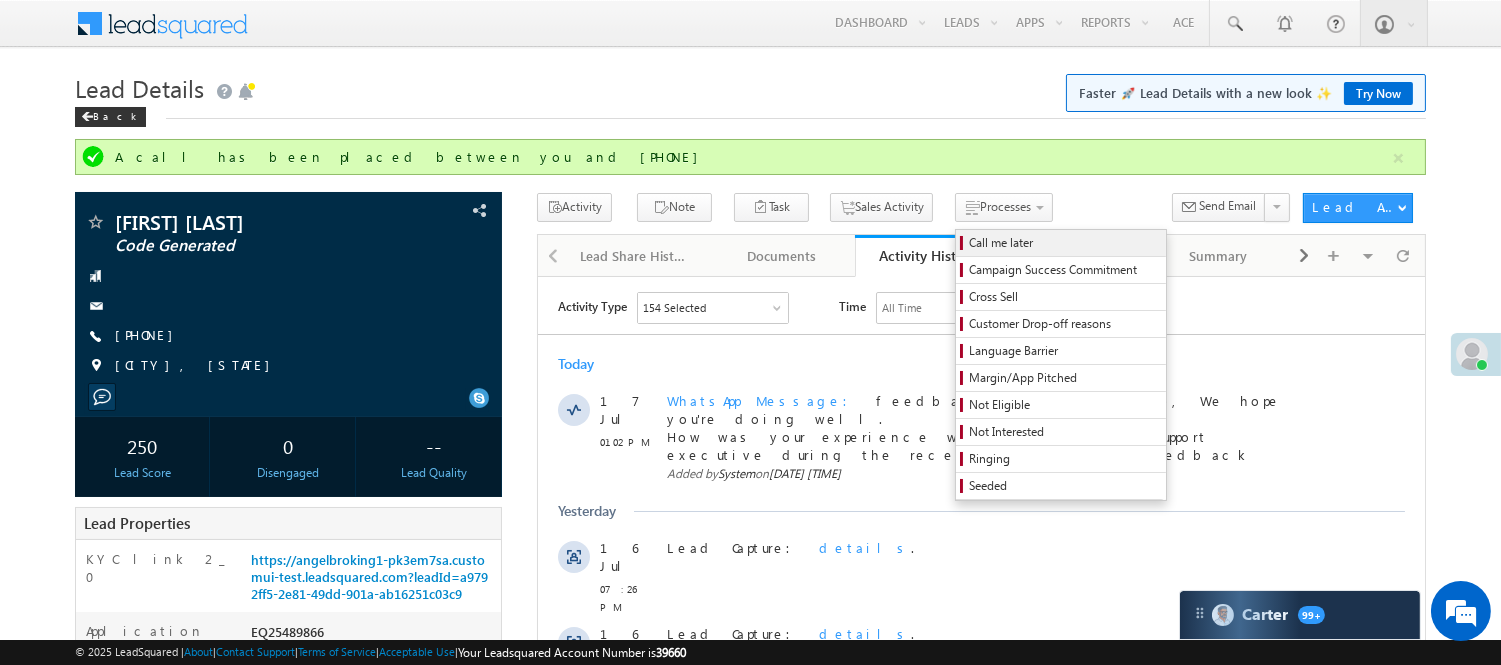click on "Call me later" at bounding box center (1064, 243) 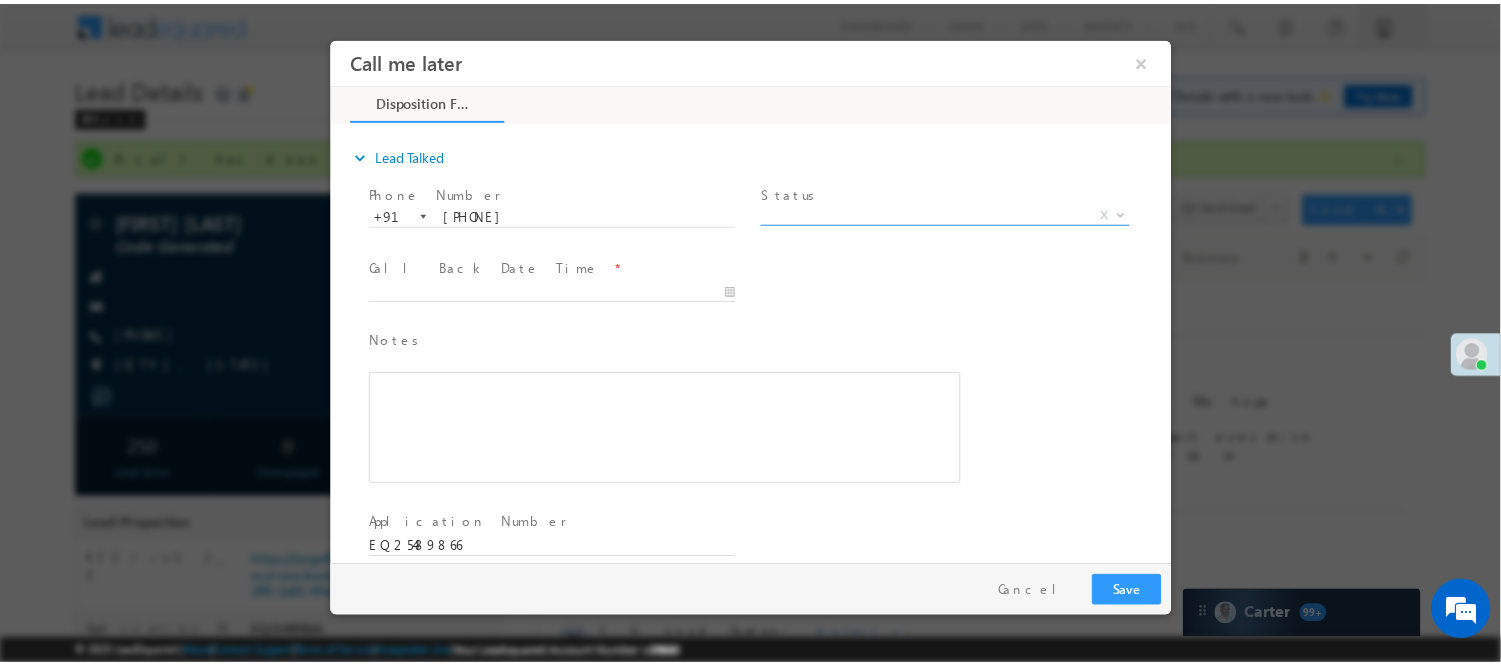 scroll, scrollTop: 0, scrollLeft: 0, axis: both 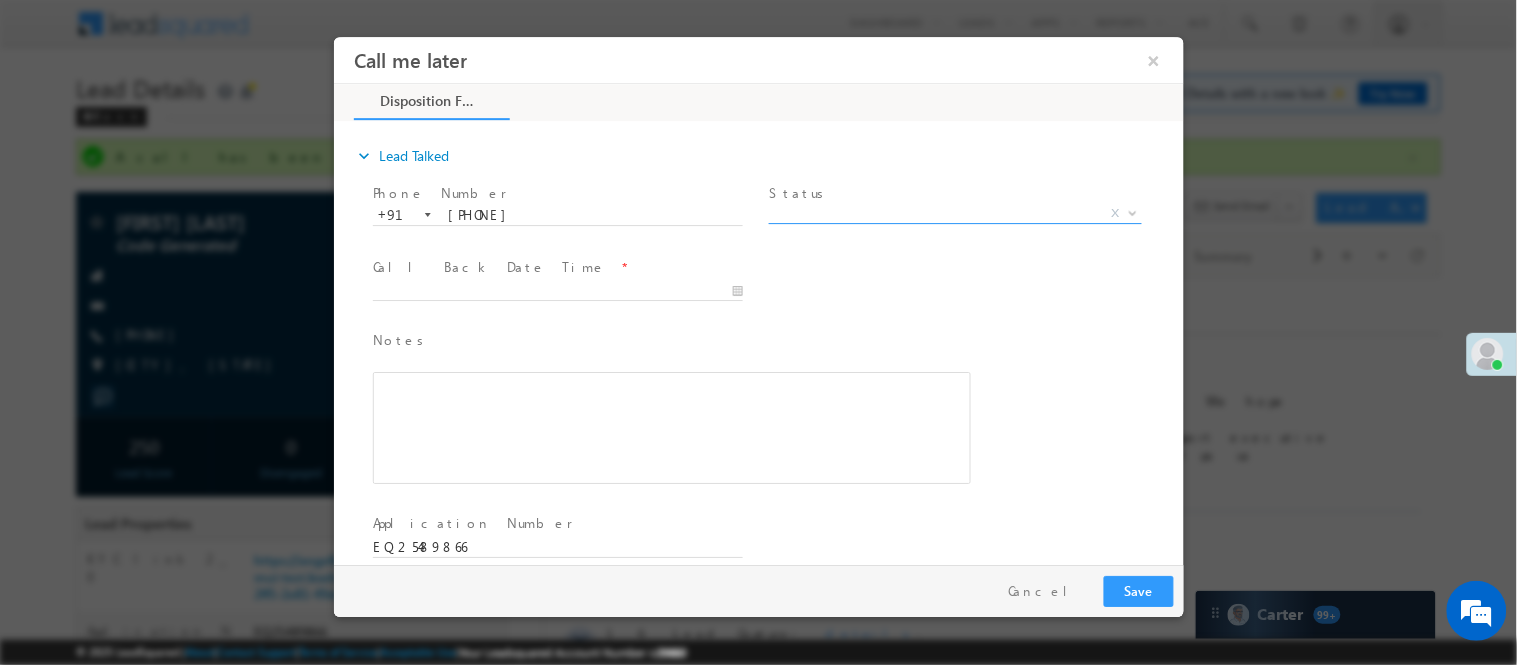 click on "X" at bounding box center [954, 213] 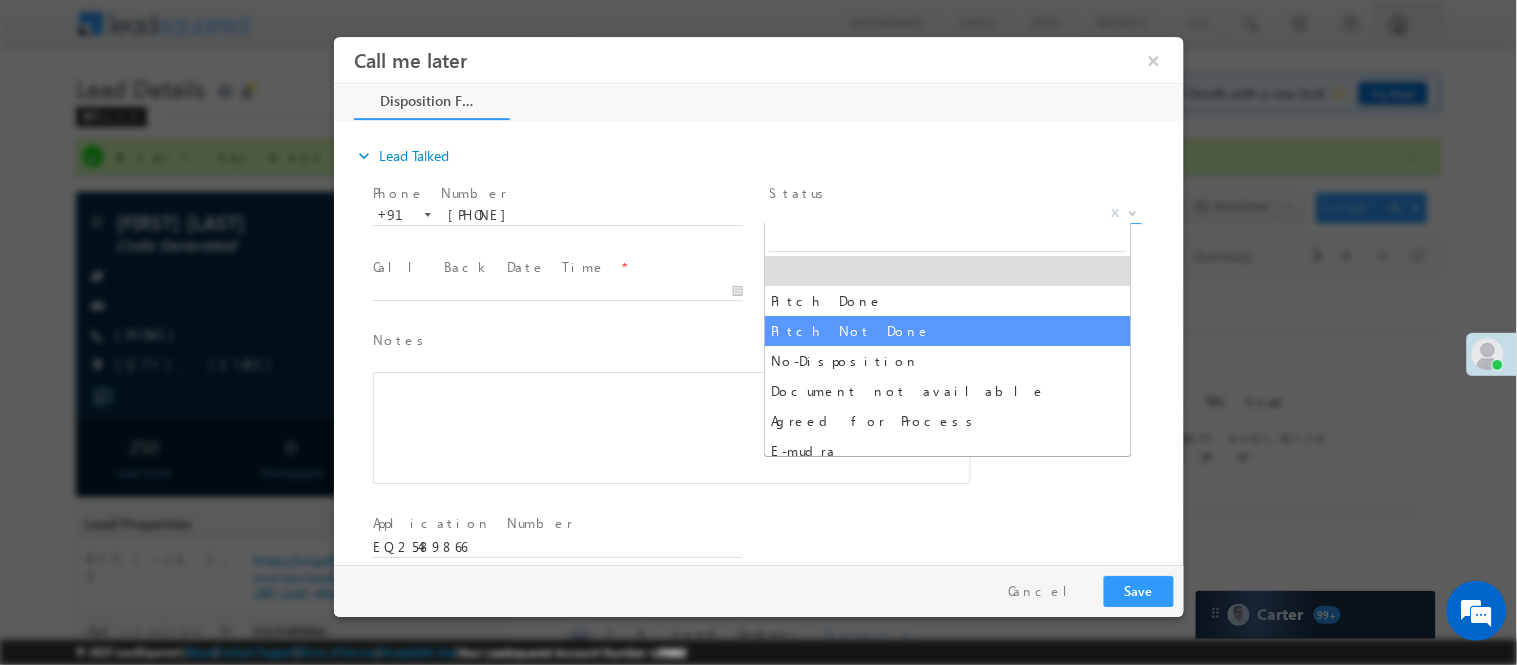 select on "Pitch Not Done" 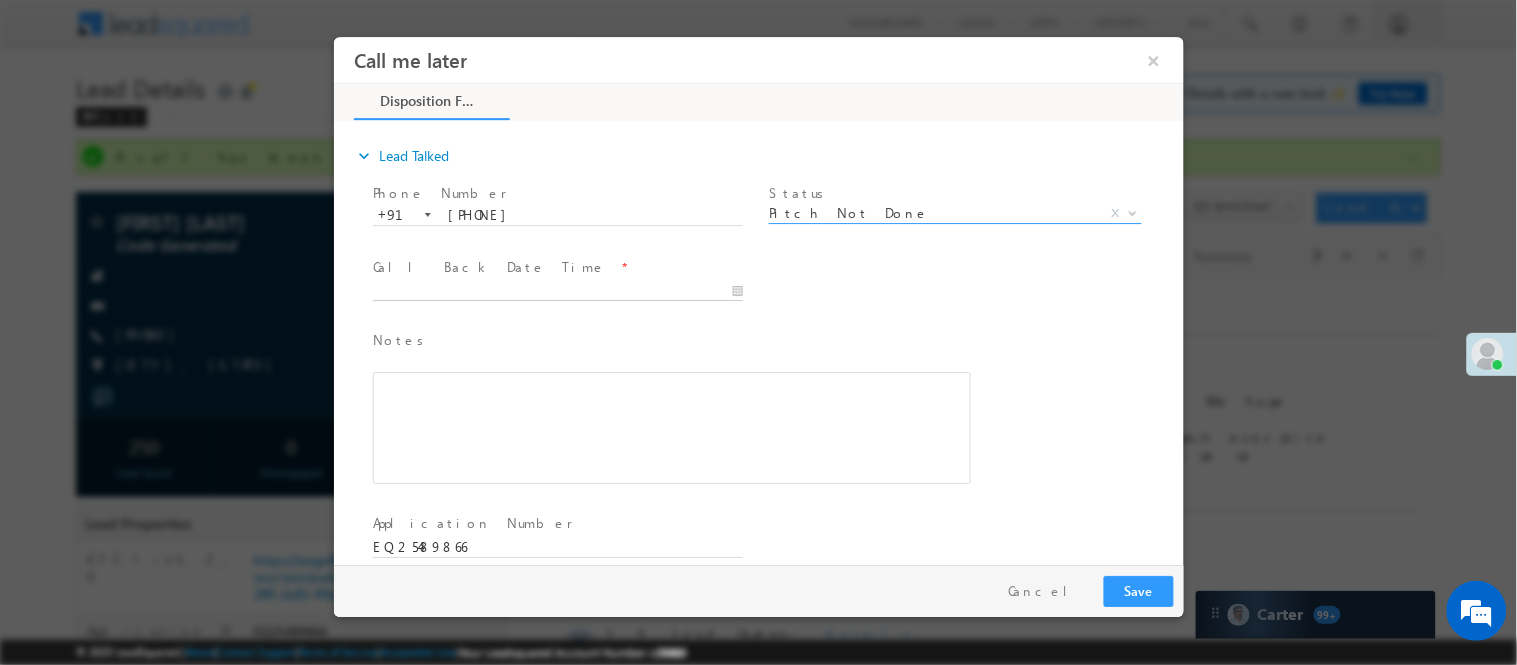 type on "[DATE] [TIME]" 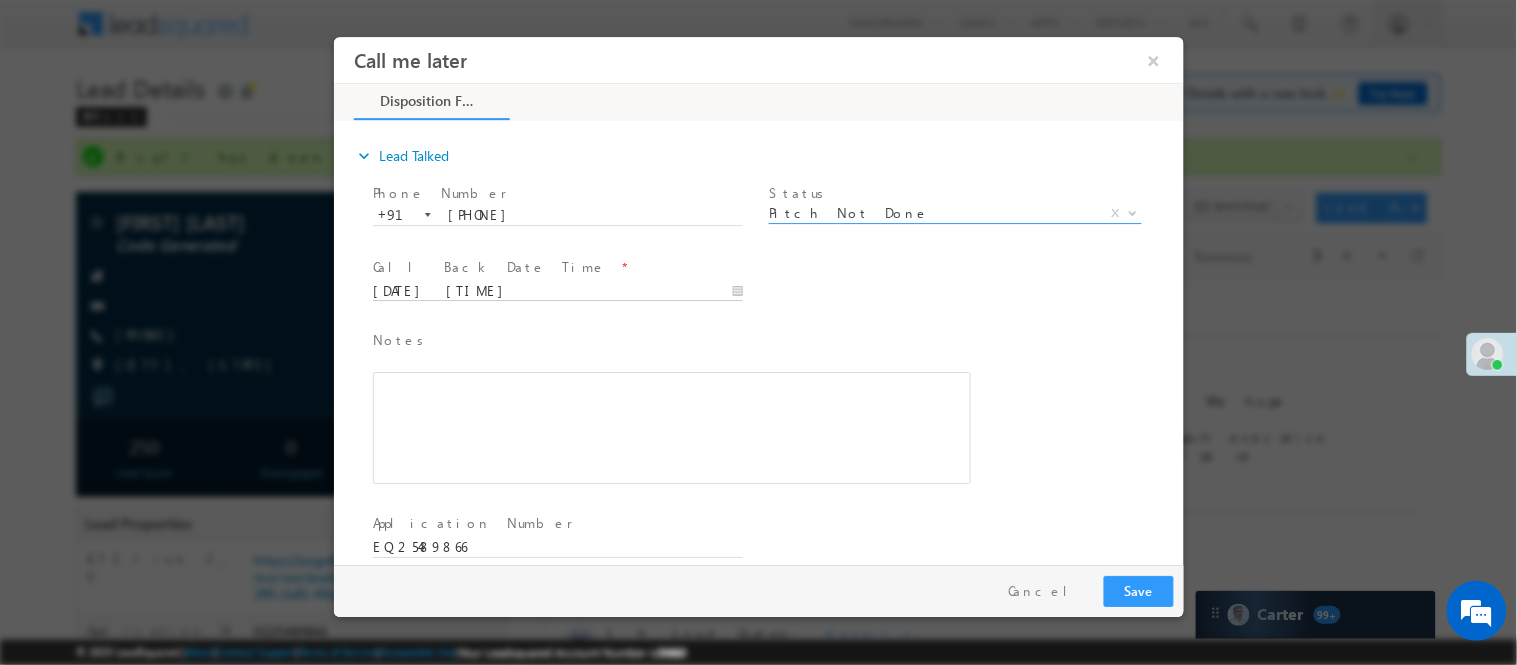 click on "[DATE] [TIME]" at bounding box center (557, 291) 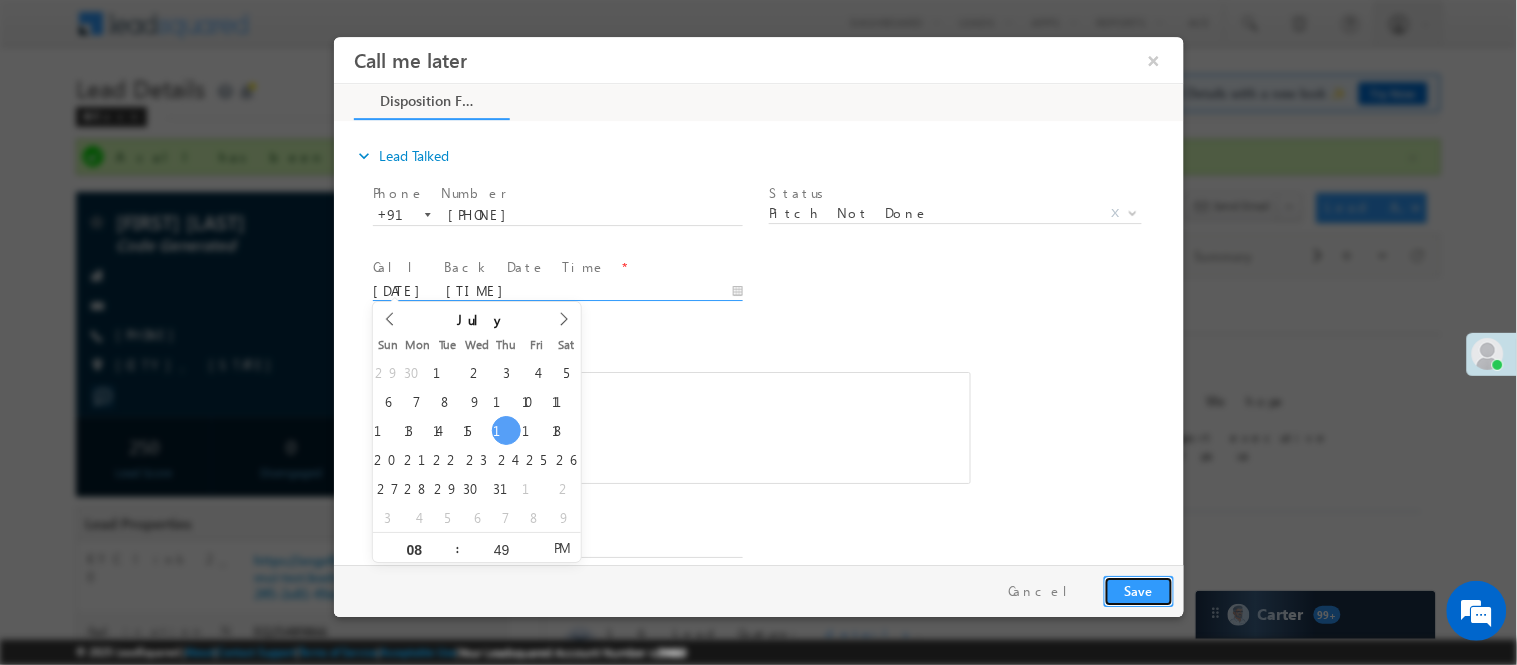 click on "Save" at bounding box center (1138, 590) 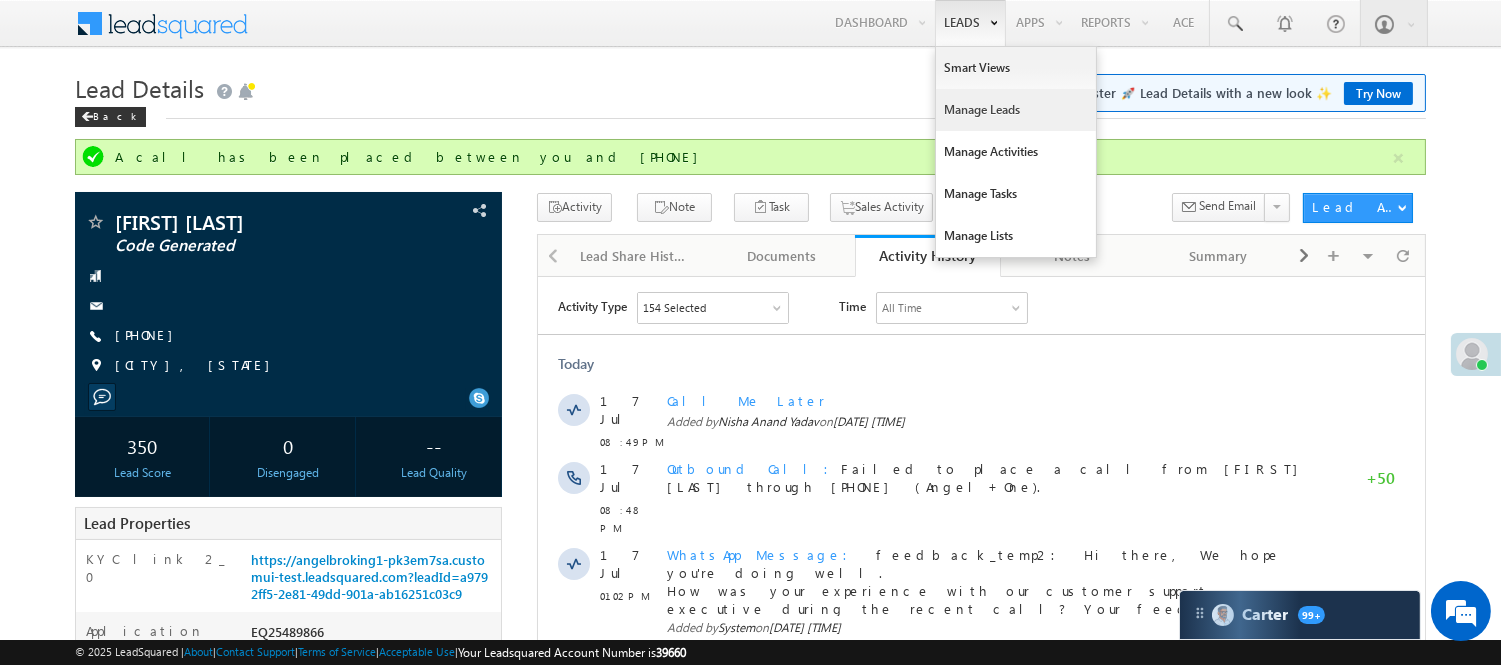 click on "Manage Leads" at bounding box center (1016, 110) 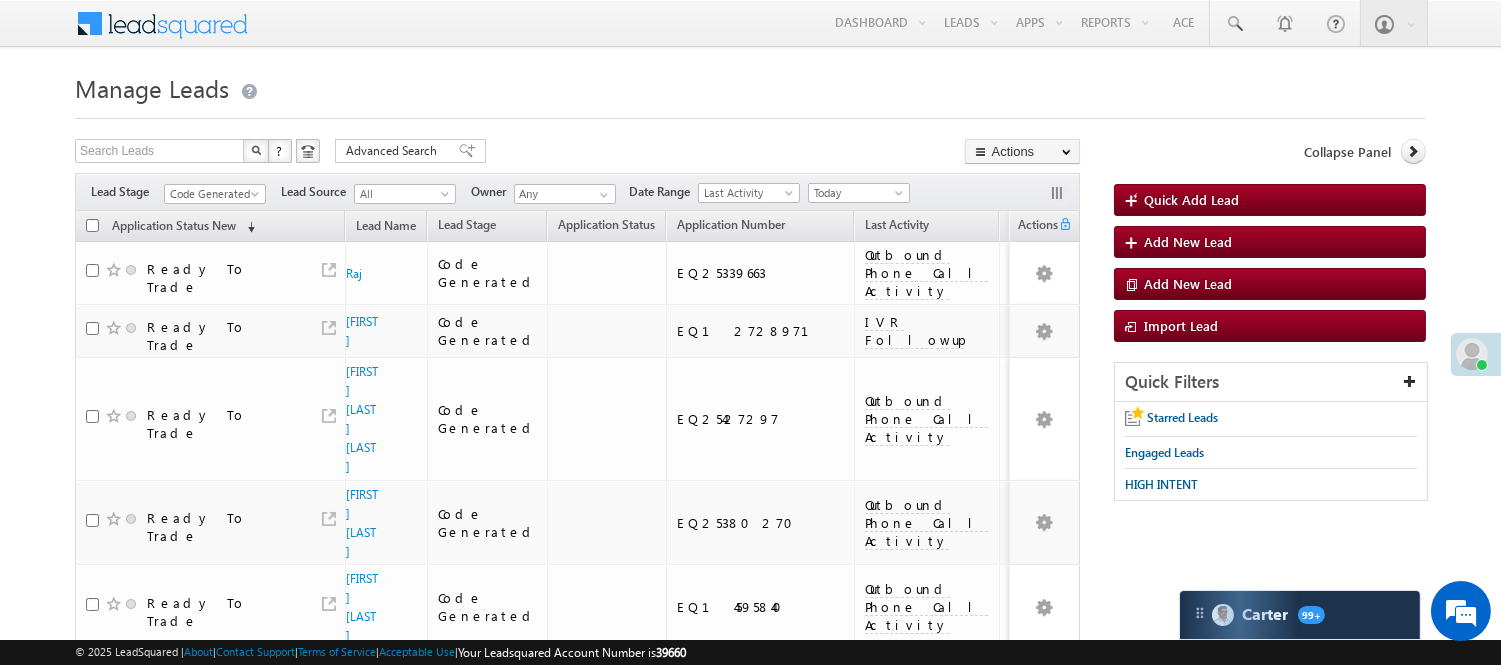 scroll, scrollTop: 1521, scrollLeft: 0, axis: vertical 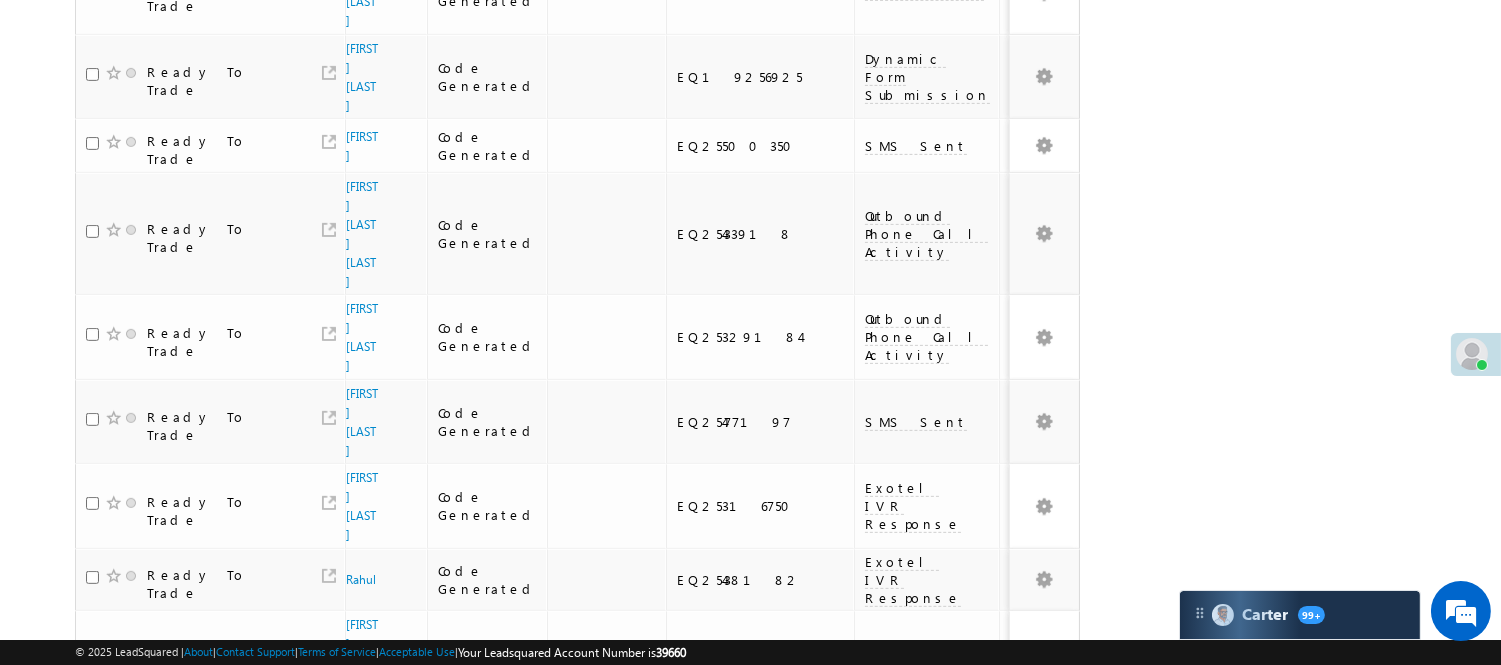 click on "2" at bounding box center [1018, 941] 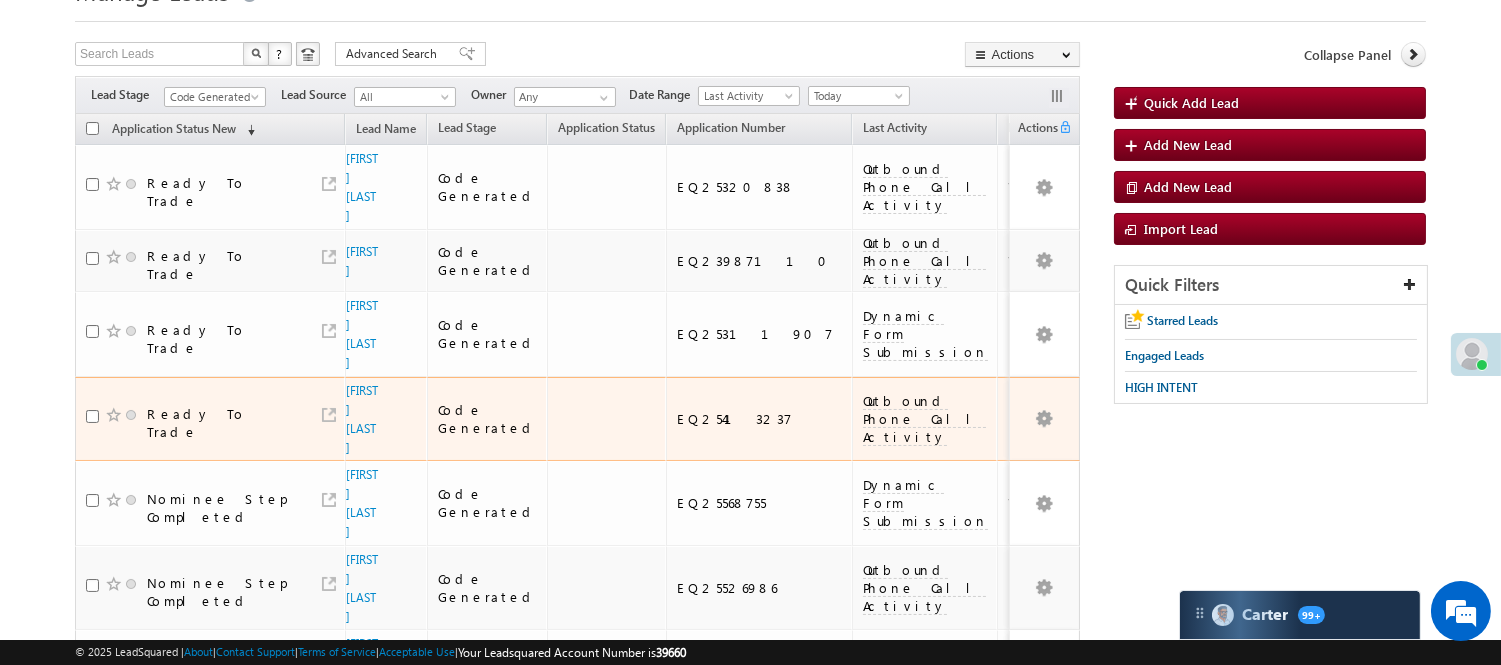scroll, scrollTop: 88, scrollLeft: 0, axis: vertical 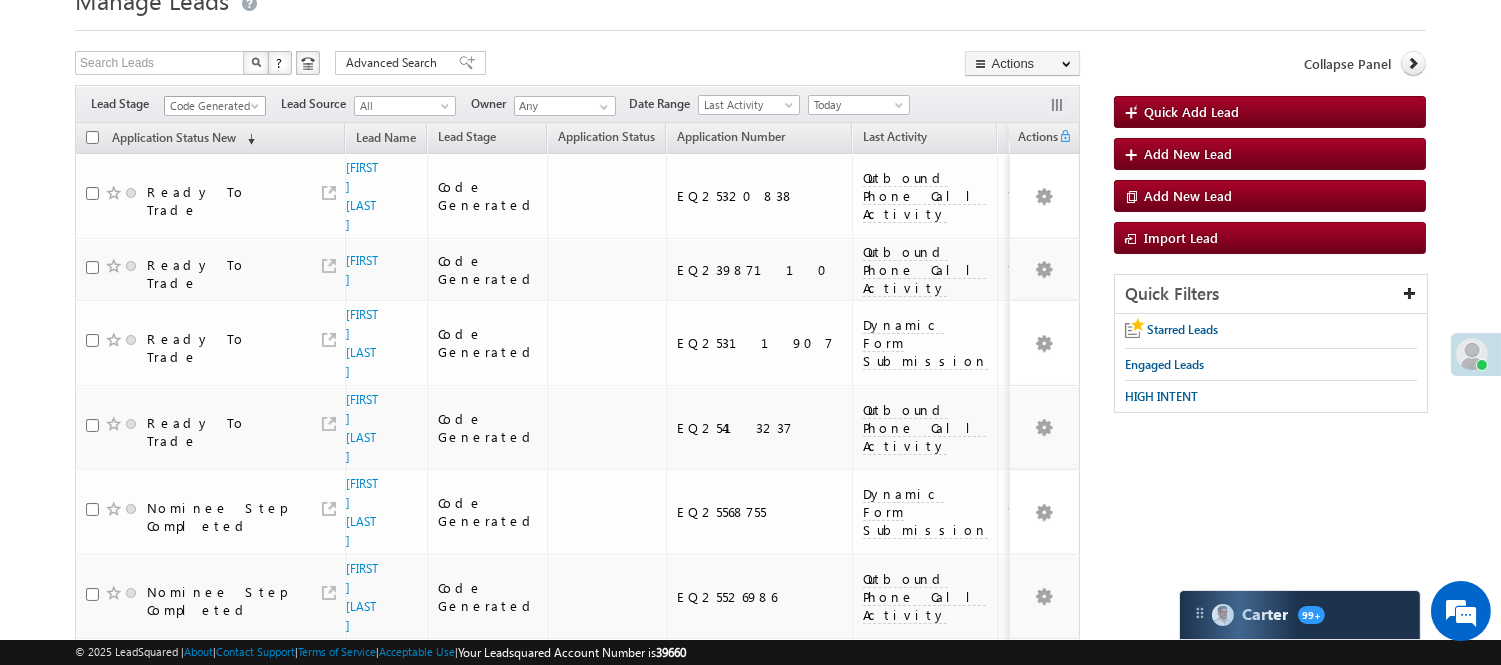 click on "Code Generated" at bounding box center [212, 106] 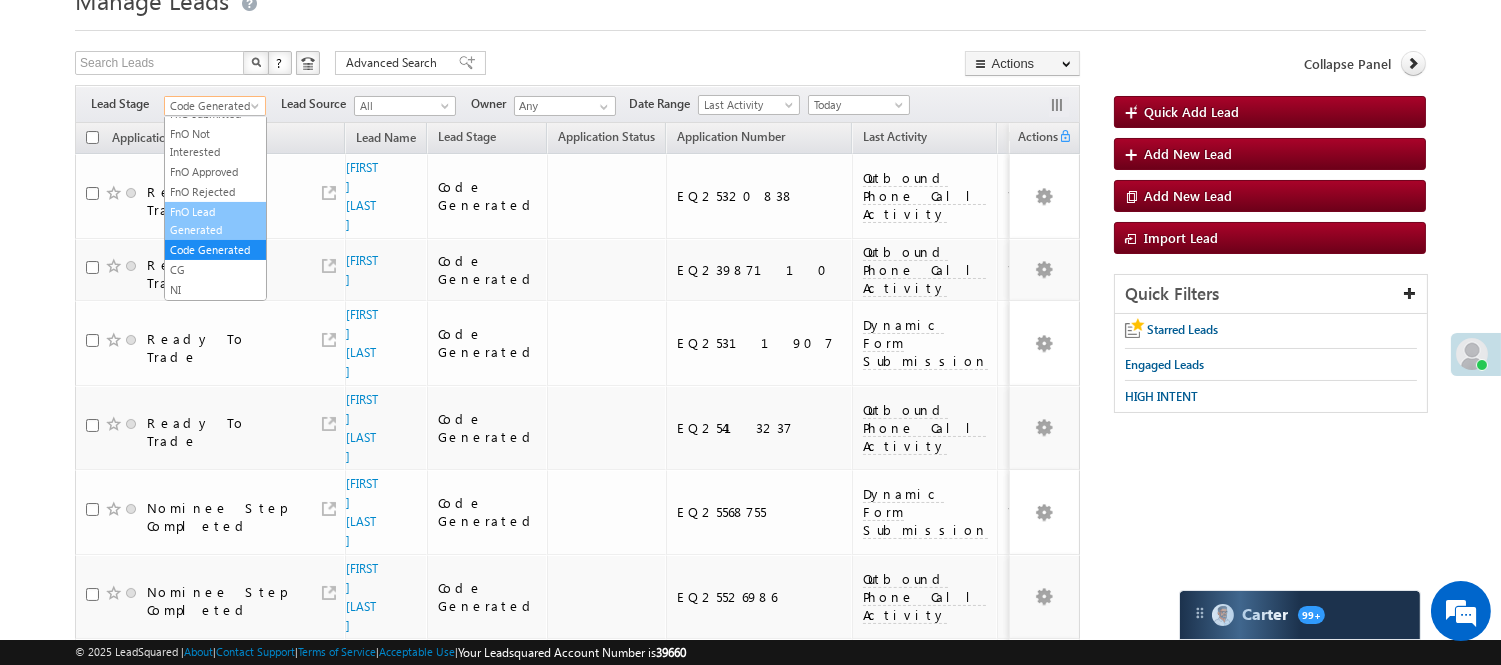 scroll, scrollTop: 496, scrollLeft: 0, axis: vertical 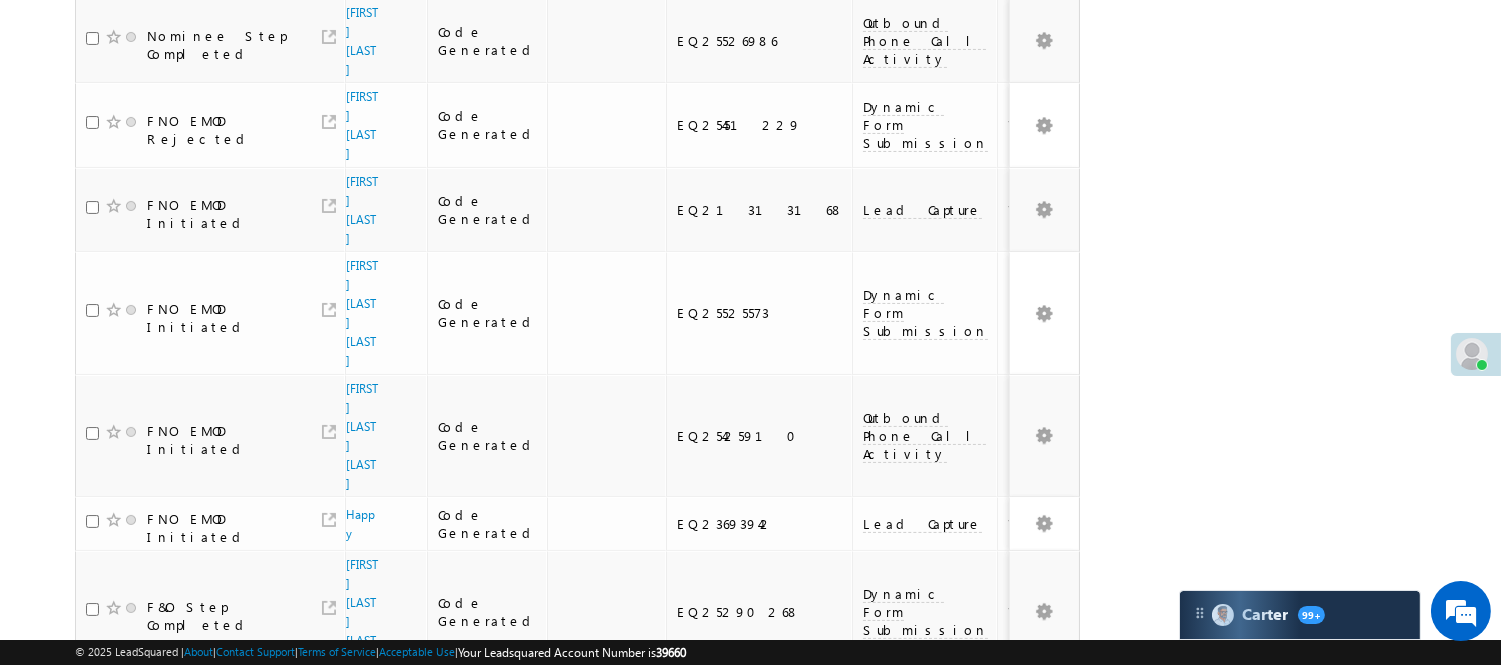 click on "1" at bounding box center [977, 796] 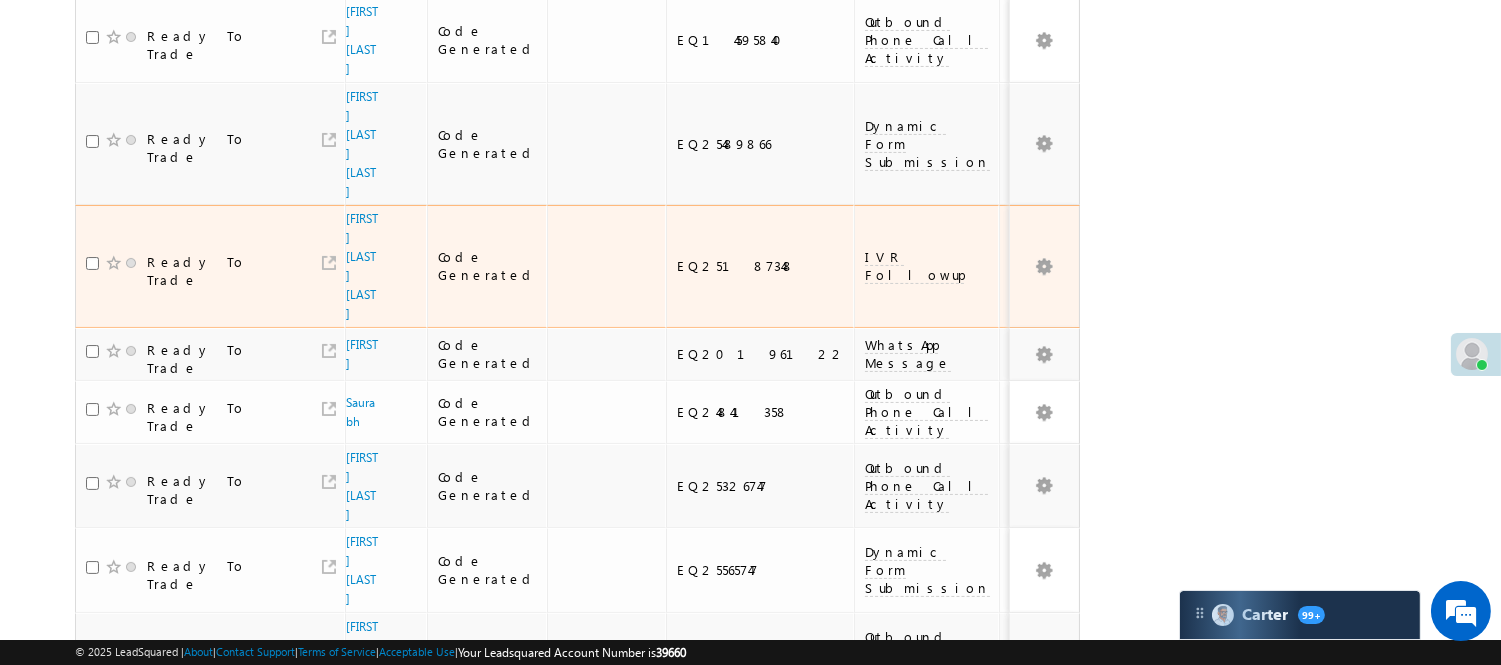 scroll, scrollTop: 422, scrollLeft: 0, axis: vertical 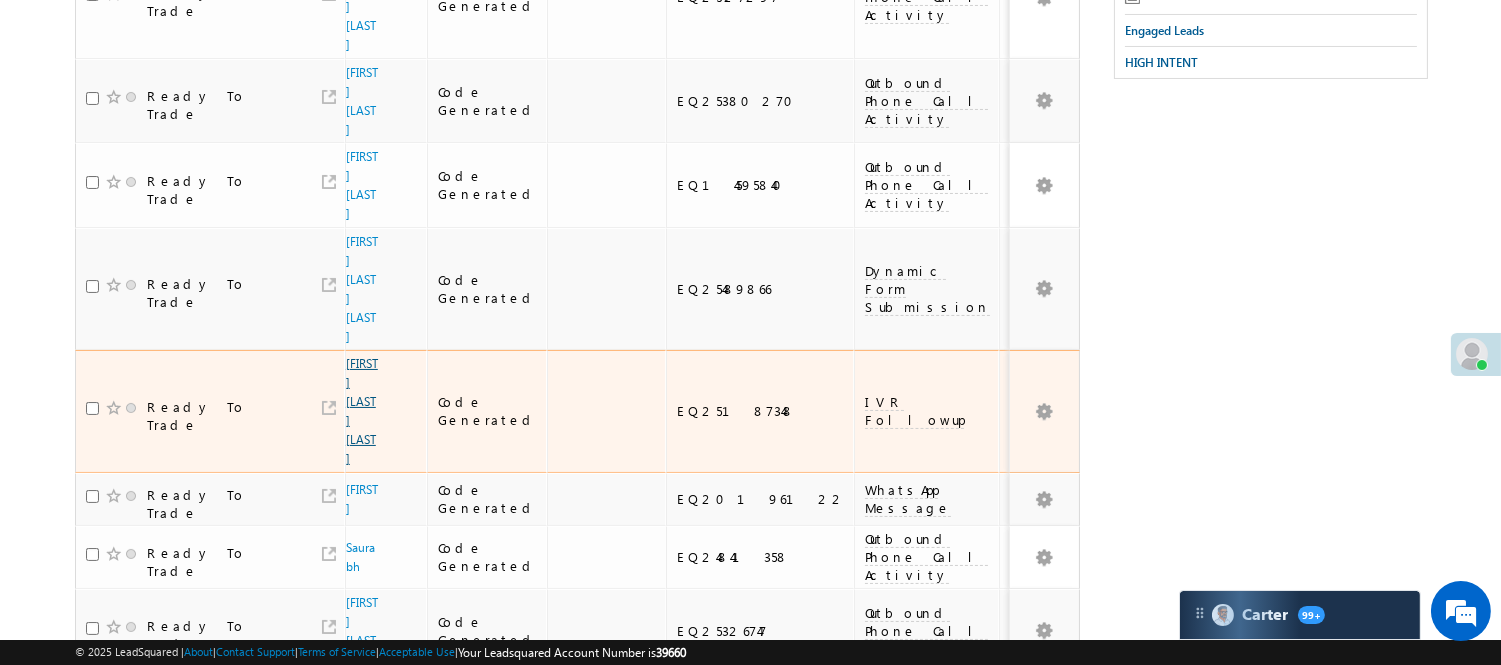click on "[FIRST] [LAST] [LAST]" at bounding box center (362, 411) 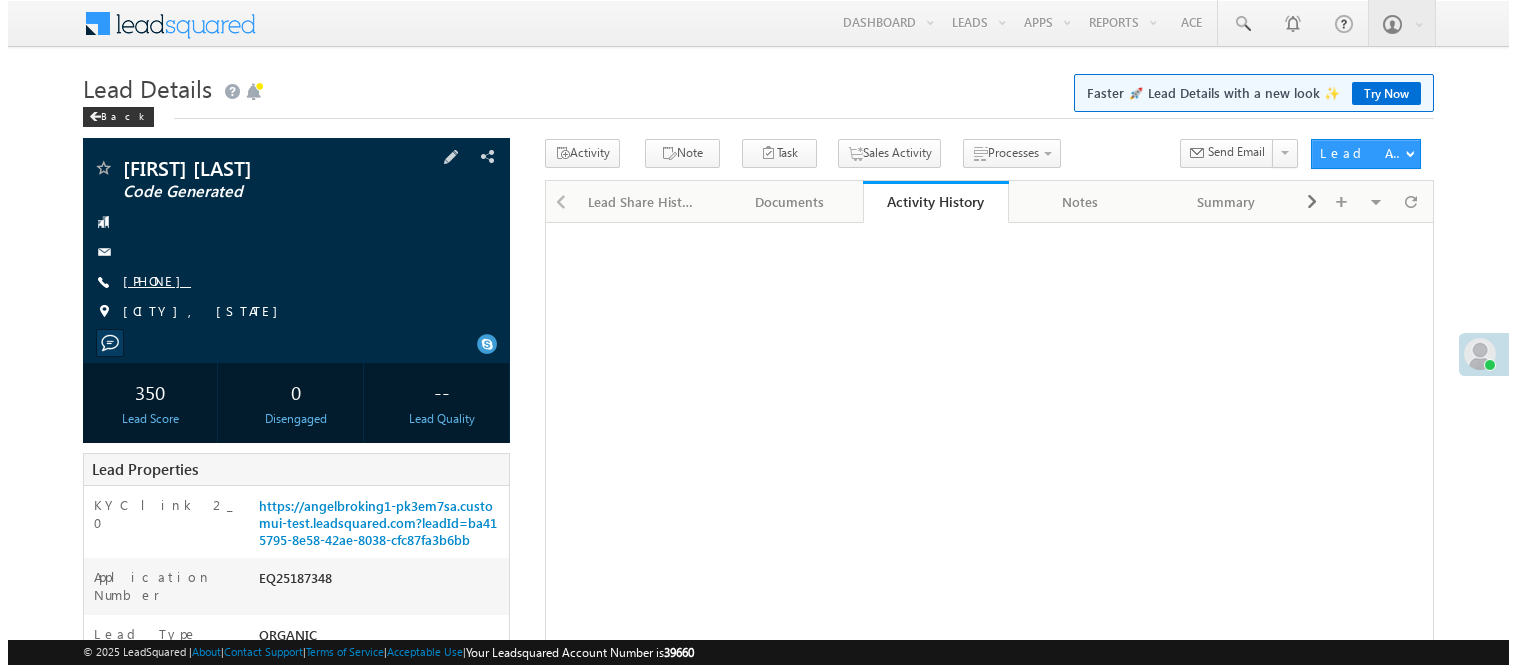 scroll, scrollTop: 0, scrollLeft: 0, axis: both 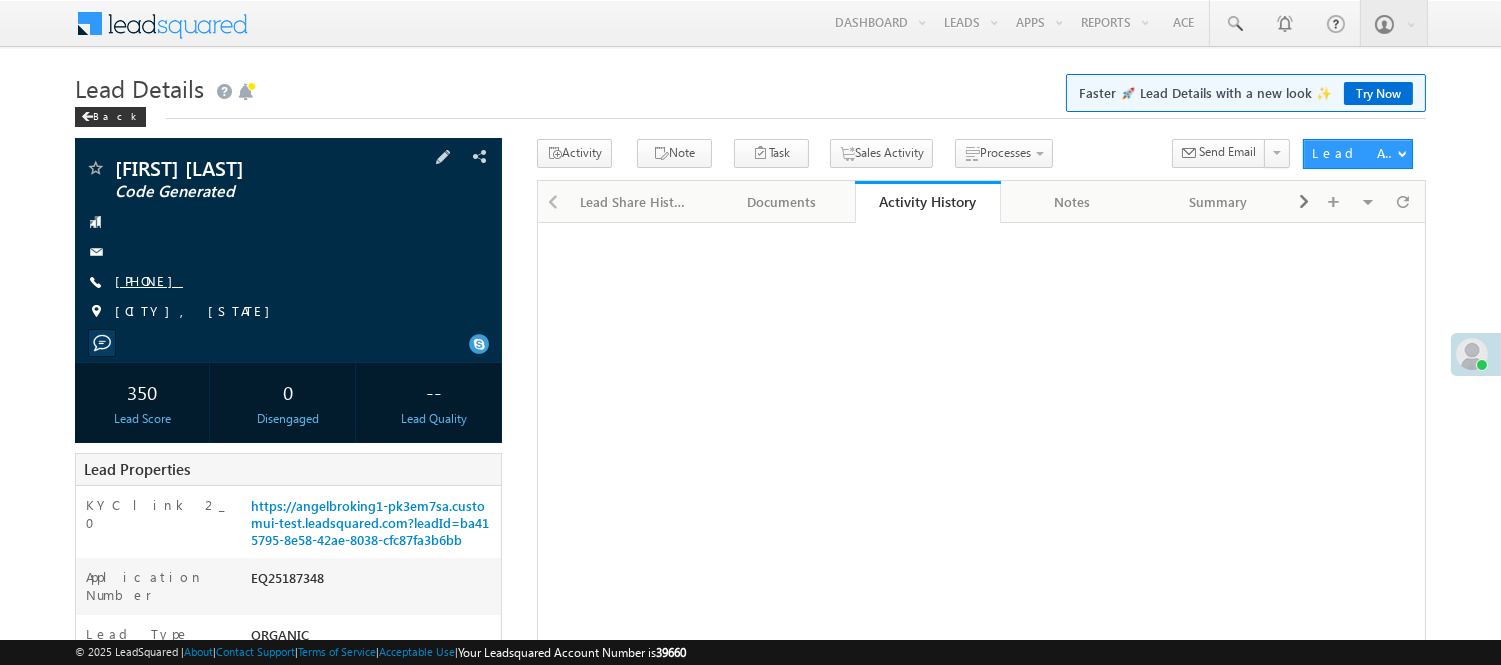 click on "[PHONE]" at bounding box center (149, 280) 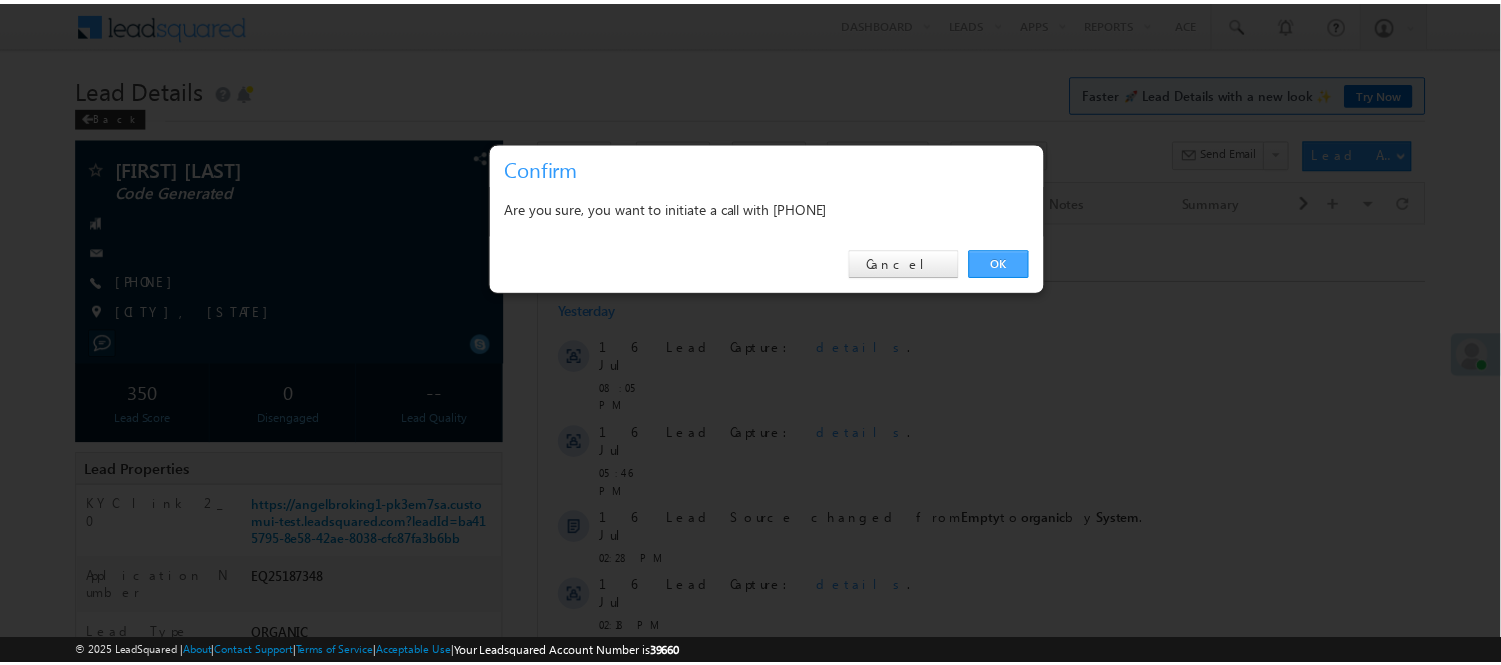 scroll, scrollTop: 0, scrollLeft: 0, axis: both 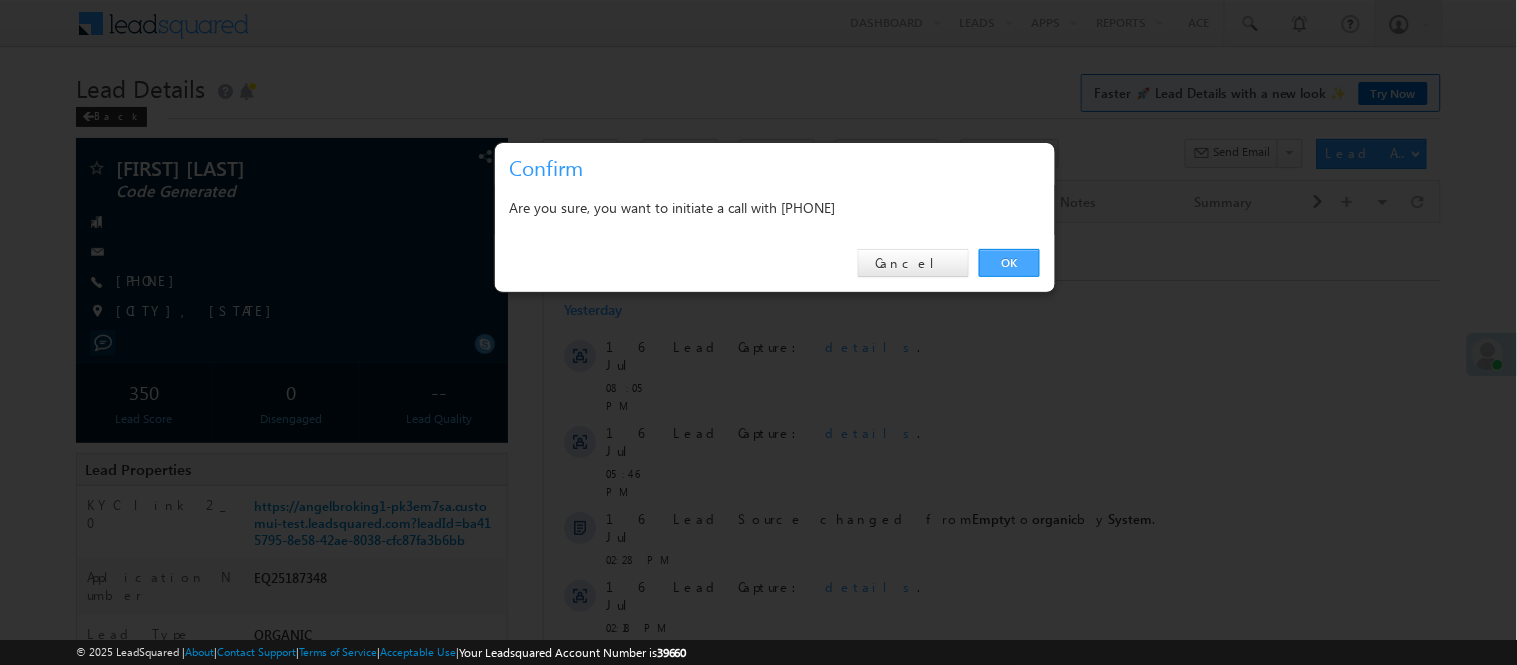click on "OK" at bounding box center [1009, 263] 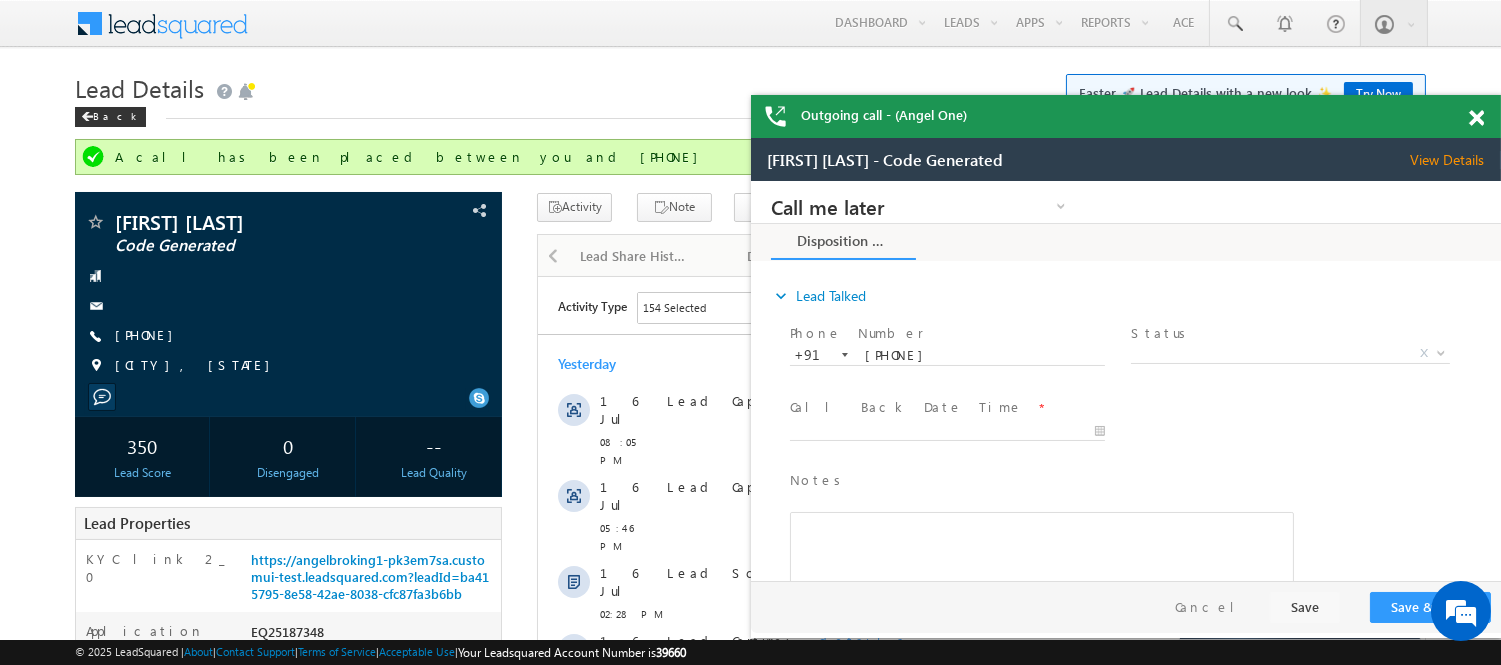 scroll, scrollTop: 0, scrollLeft: 0, axis: both 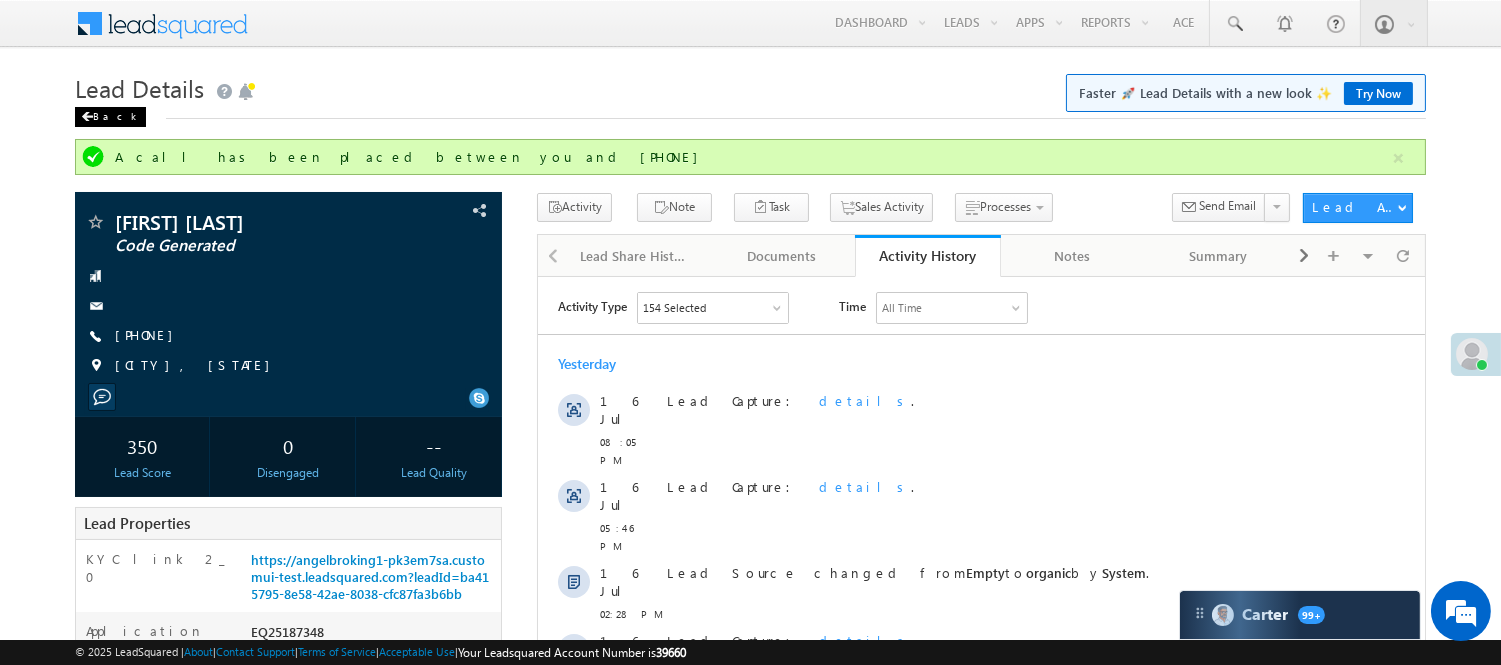 click on "Back" at bounding box center [110, 117] 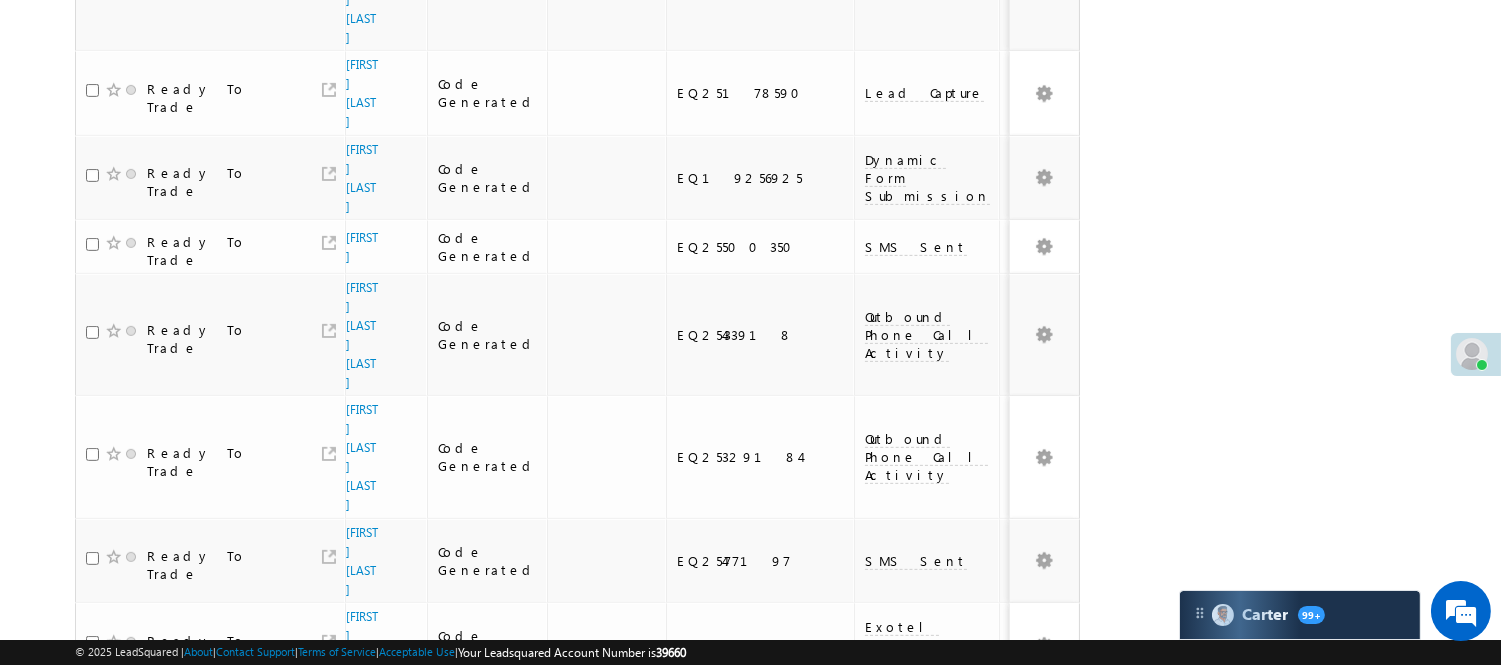 scroll, scrollTop: 1521, scrollLeft: 0, axis: vertical 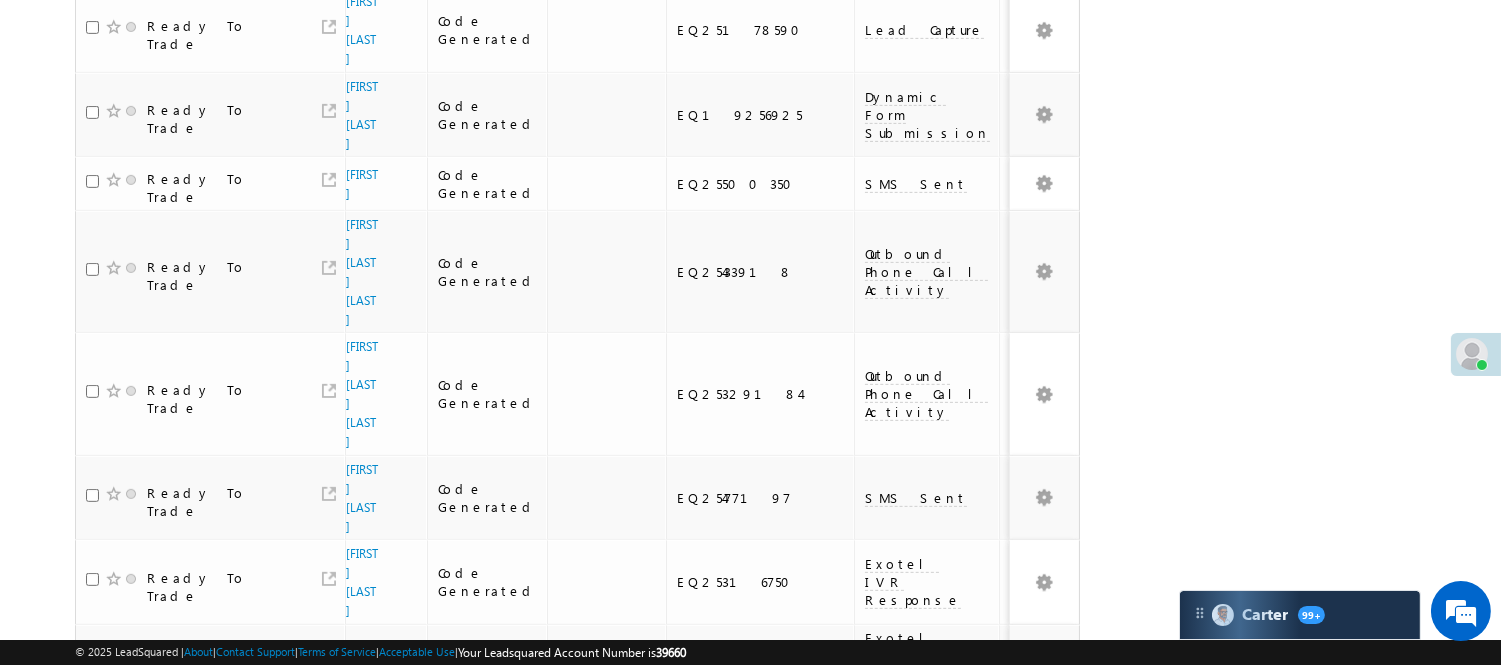 click on "2" at bounding box center (1018, 979) 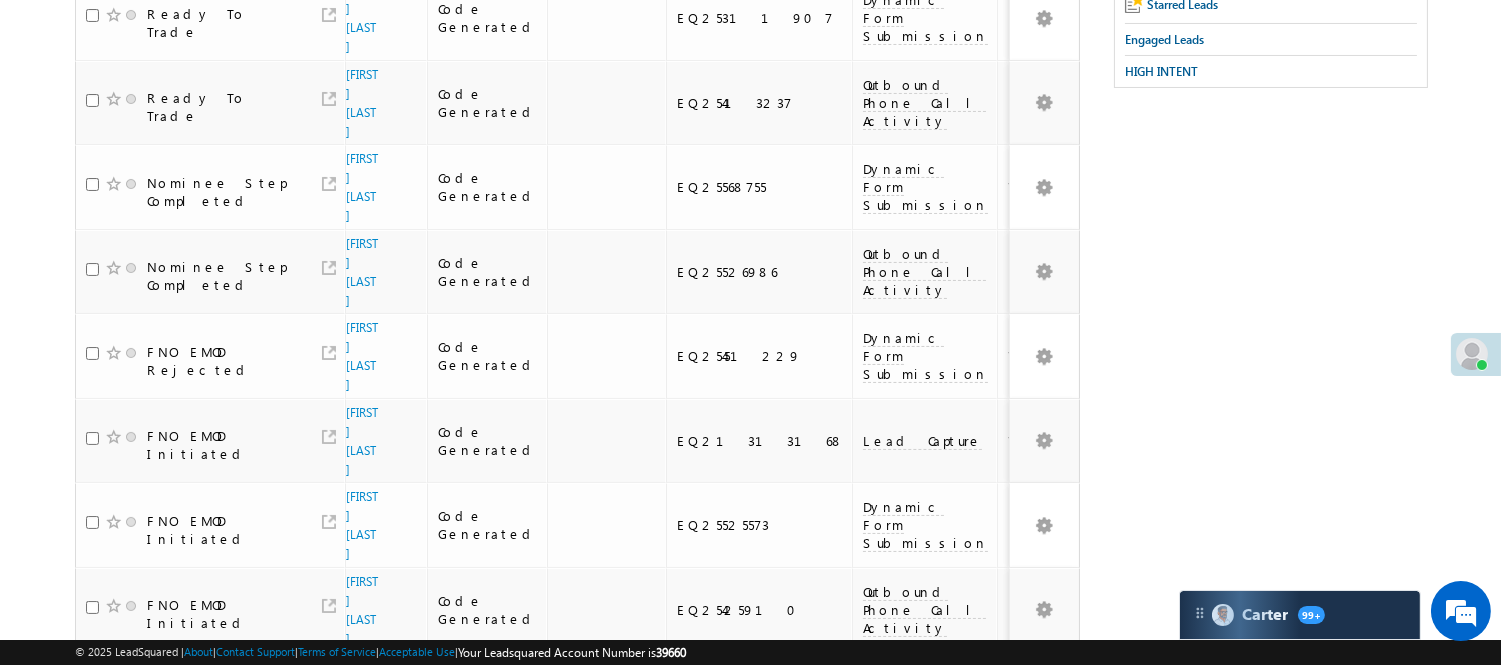 scroll, scrollTop: 200, scrollLeft: 0, axis: vertical 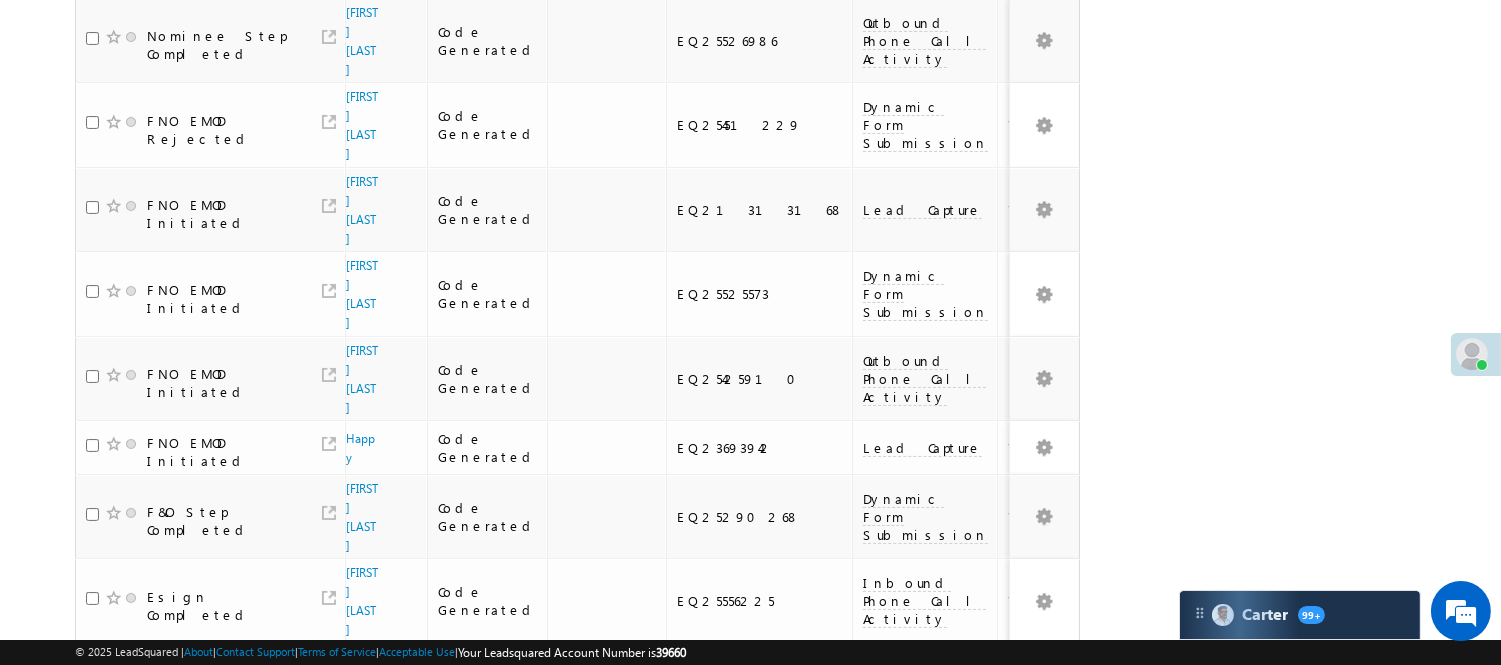 click on "1" at bounding box center (977, 682) 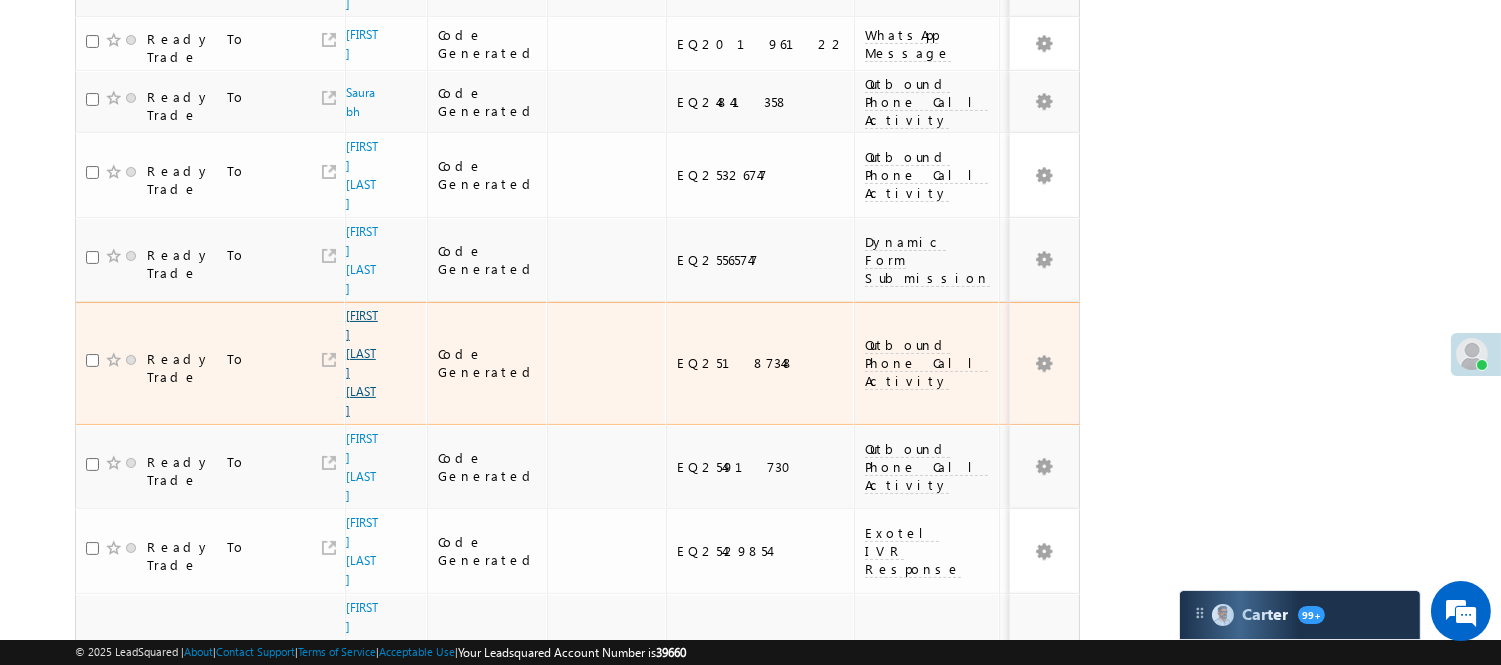 scroll, scrollTop: 422, scrollLeft: 0, axis: vertical 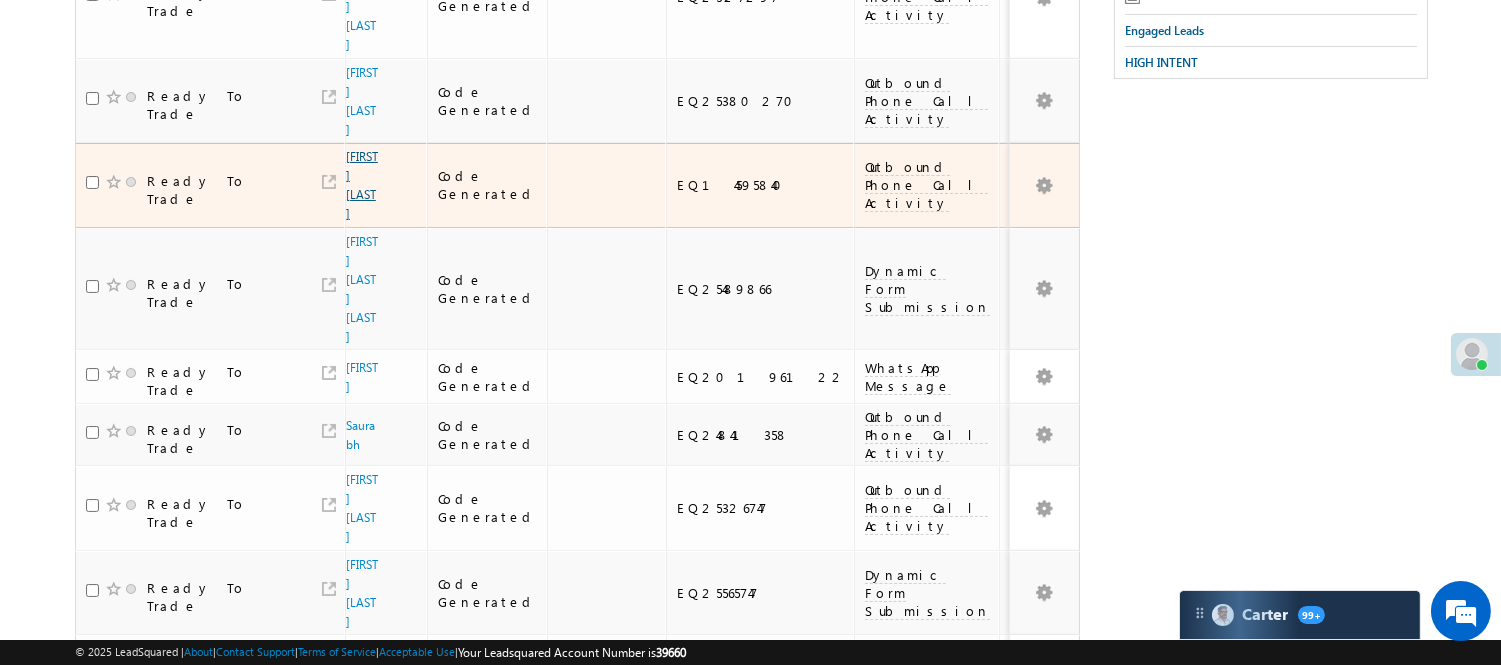 click on "puneet Sharma" at bounding box center [362, 185] 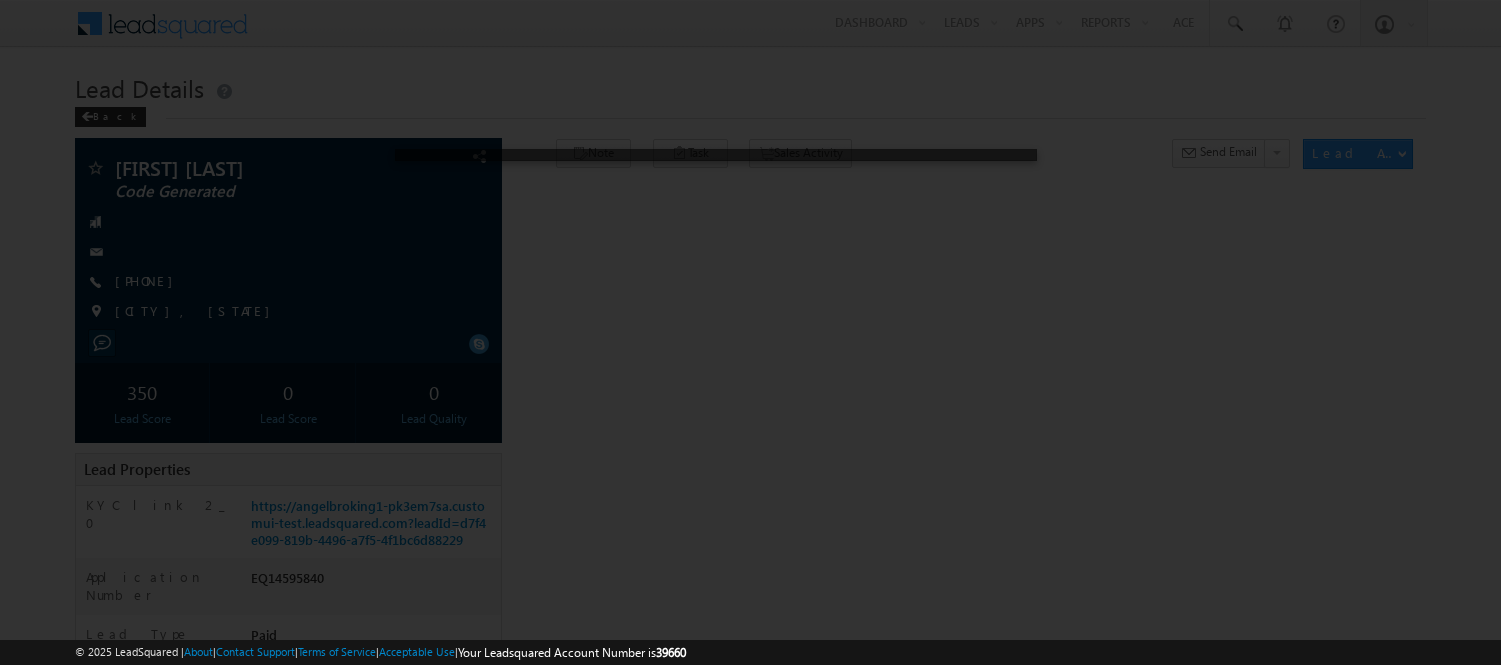 scroll, scrollTop: 0, scrollLeft: 0, axis: both 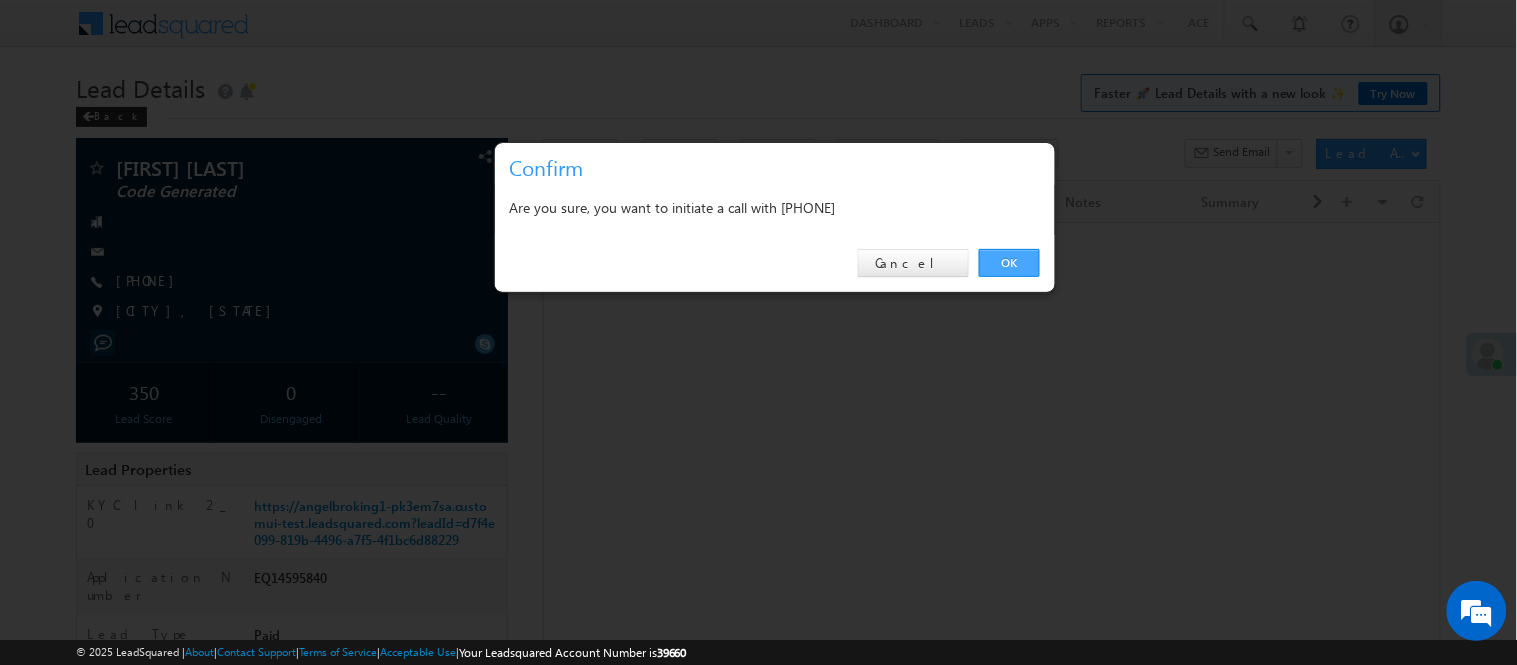 click on "OK" at bounding box center (1009, 263) 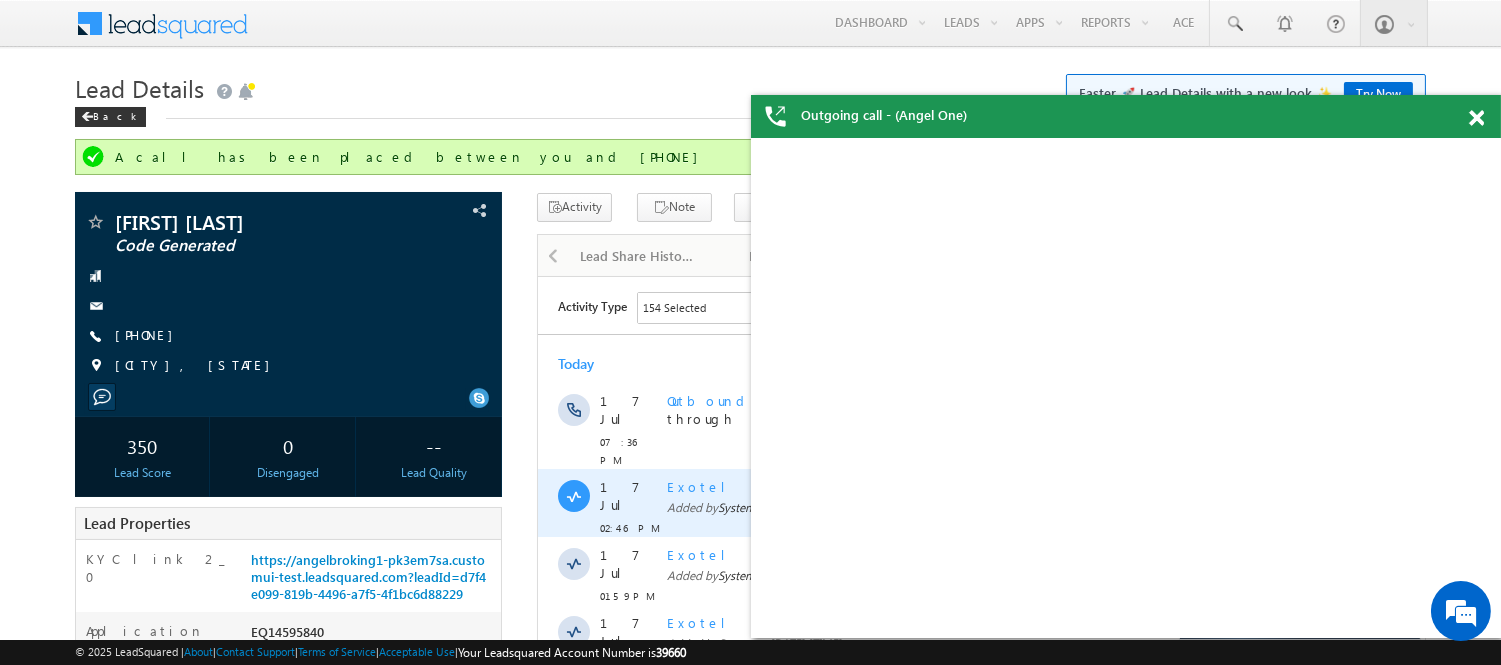 scroll, scrollTop: 0, scrollLeft: 0, axis: both 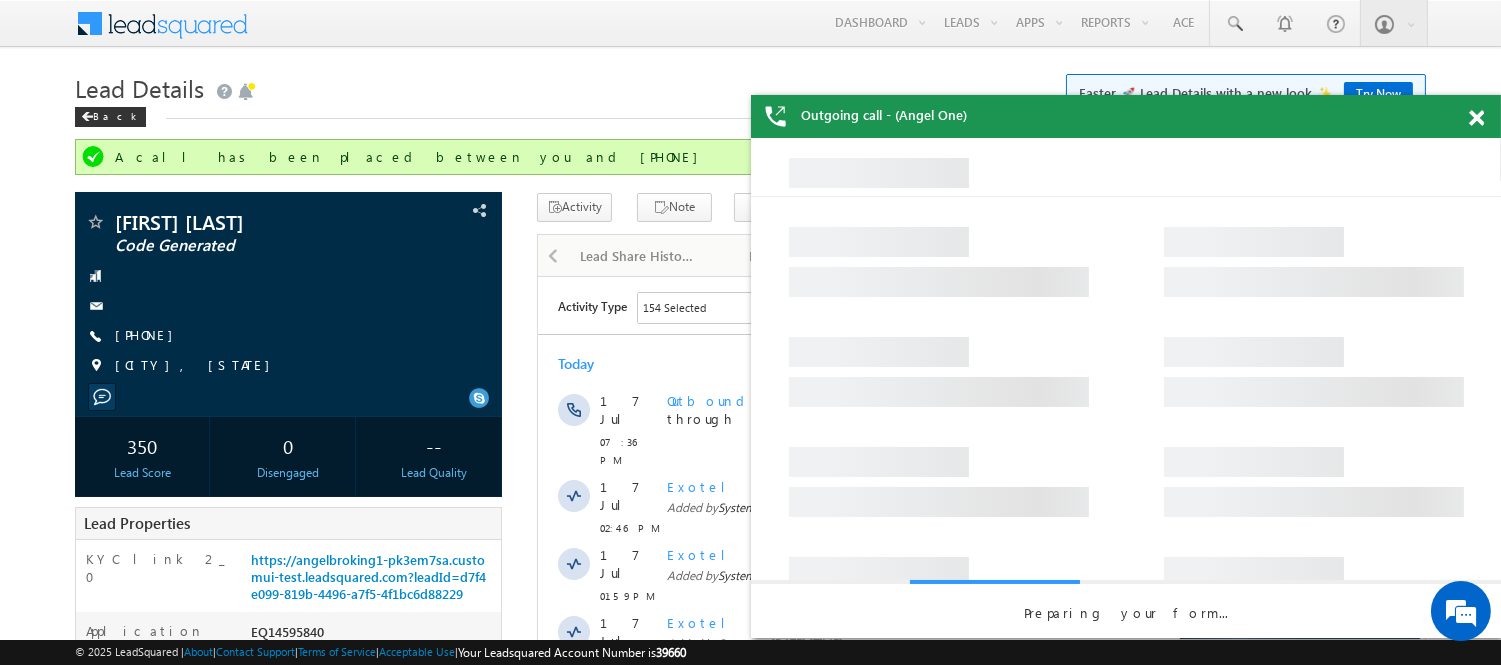 click at bounding box center [1476, 118] 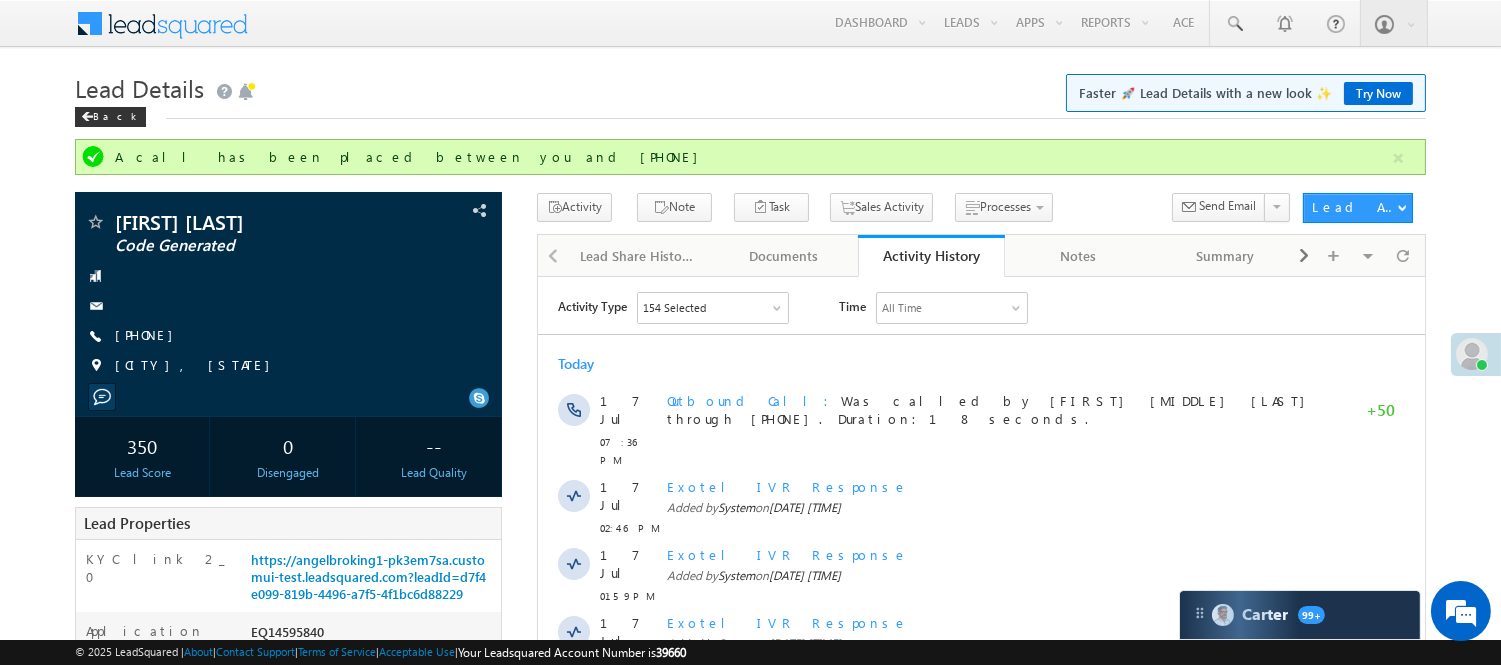 scroll, scrollTop: 0, scrollLeft: 0, axis: both 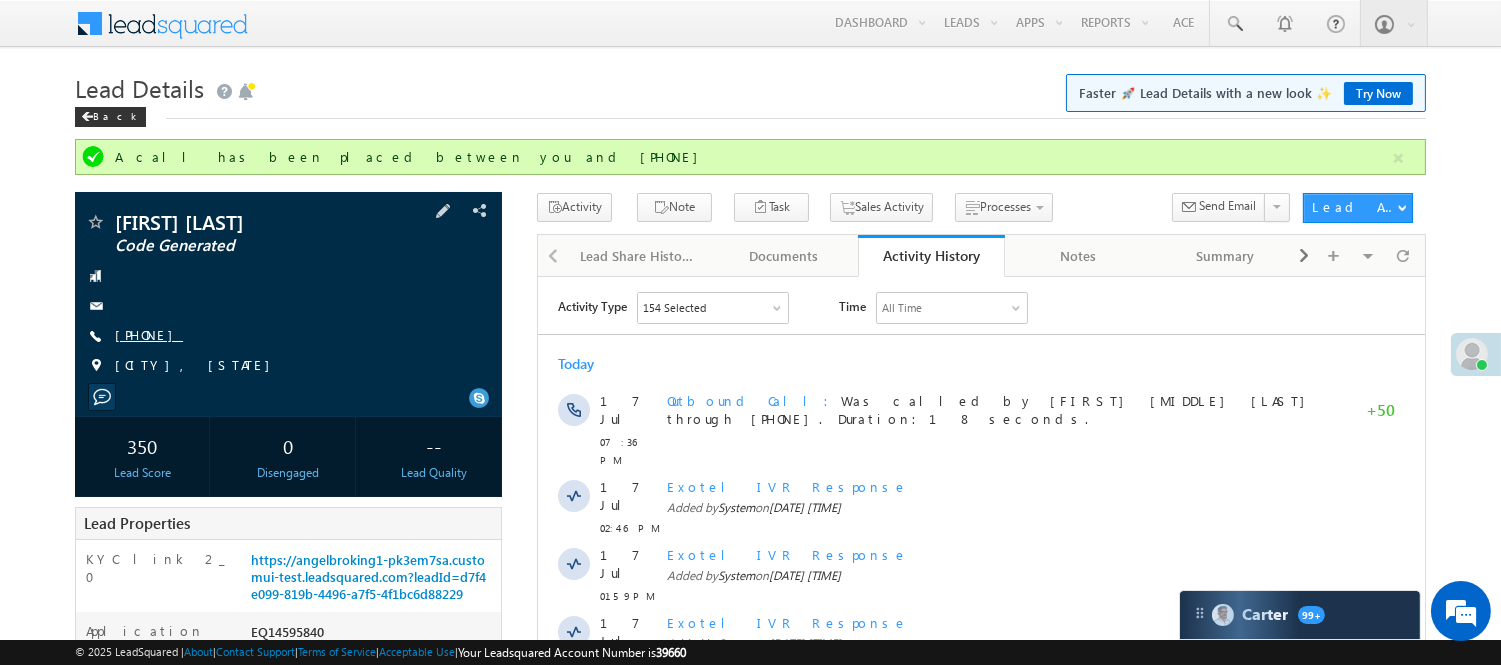 click on "+91-9138635560" at bounding box center [149, 334] 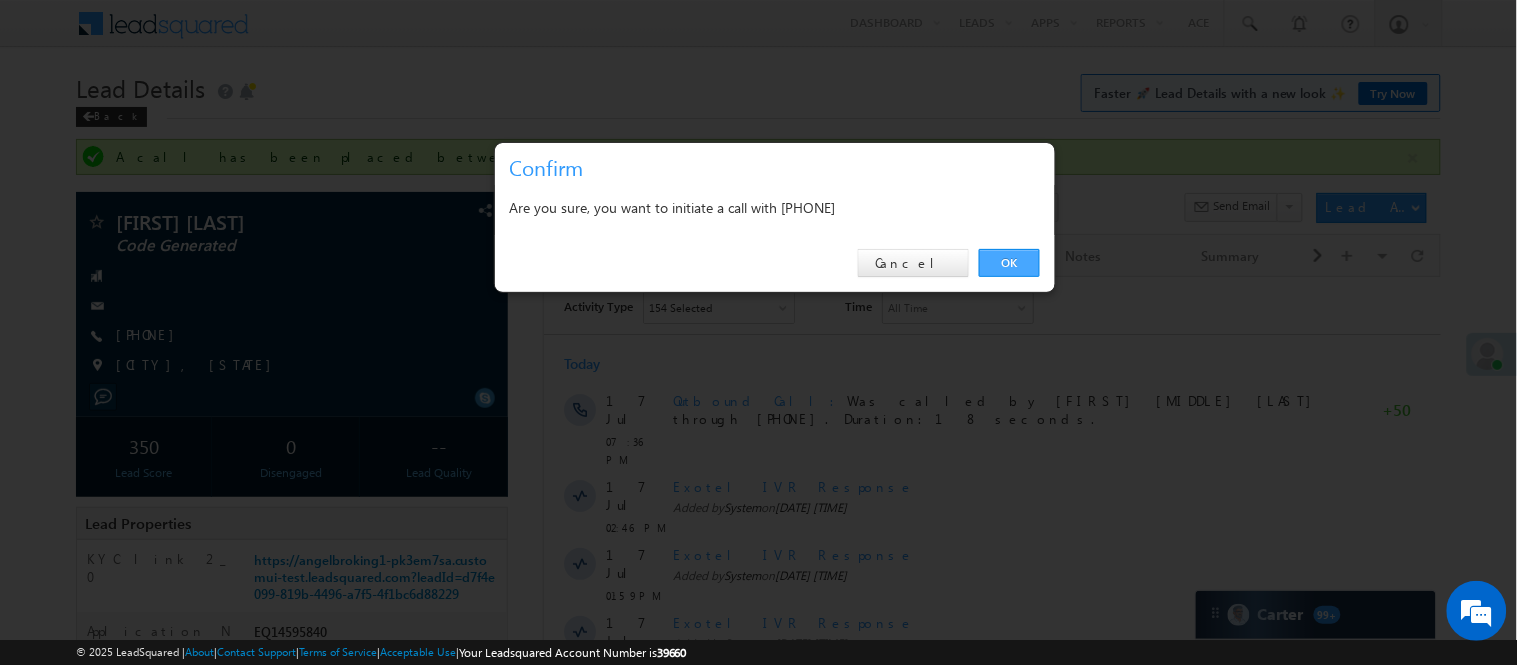 click on "OK" at bounding box center (1009, 263) 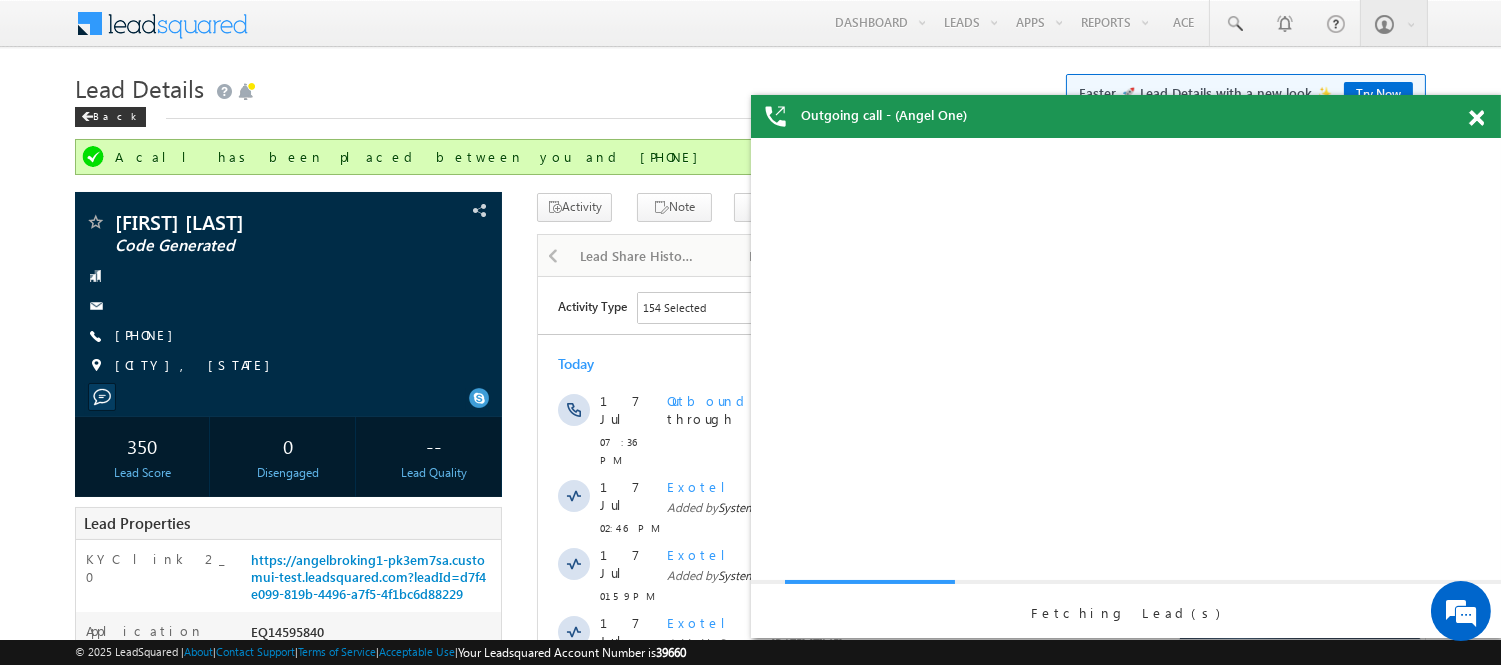 scroll, scrollTop: 0, scrollLeft: 0, axis: both 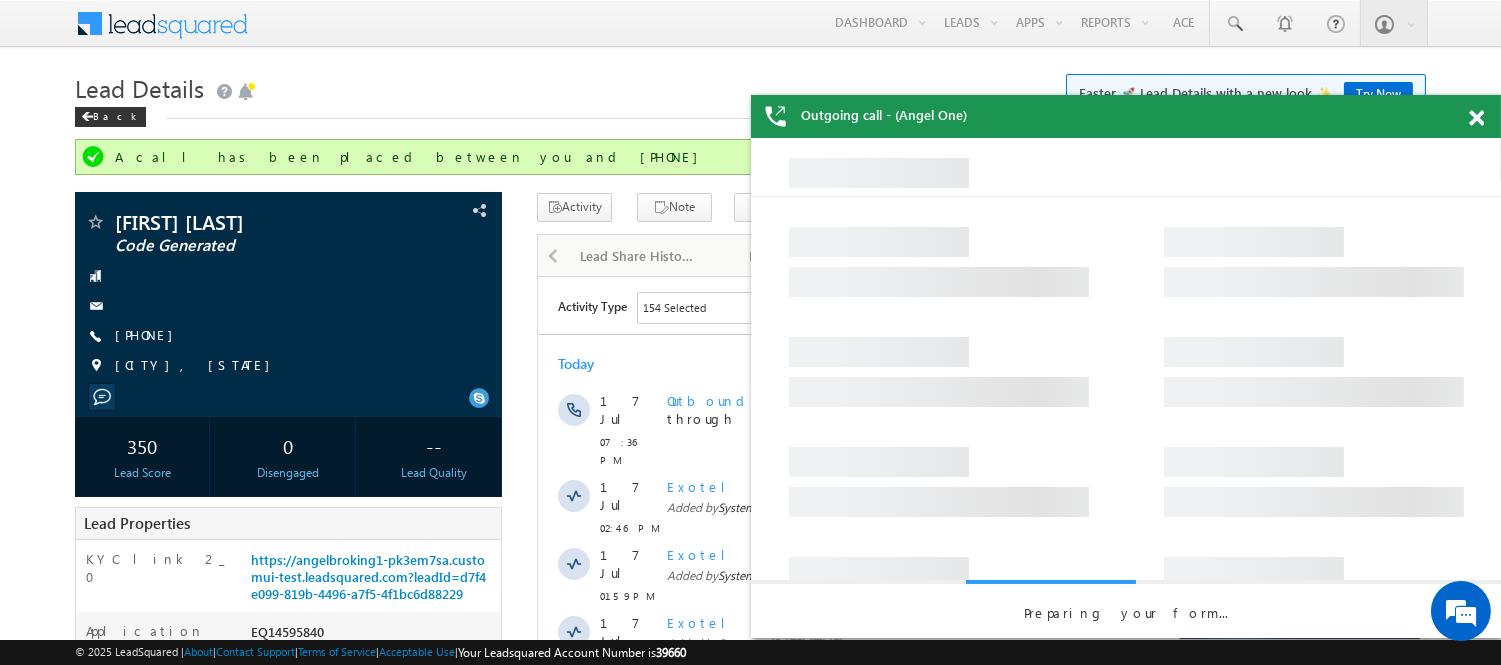 click at bounding box center (1476, 118) 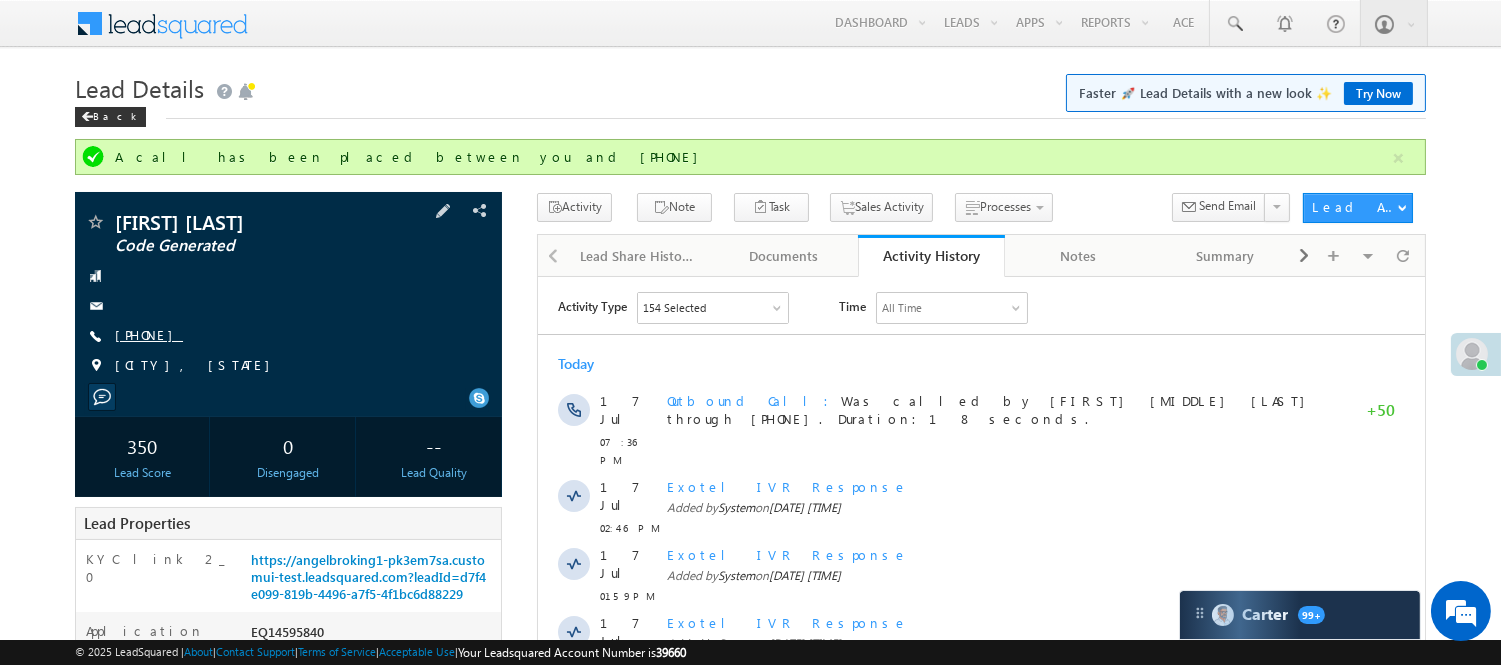 click on "+91-9138635560" at bounding box center [149, 334] 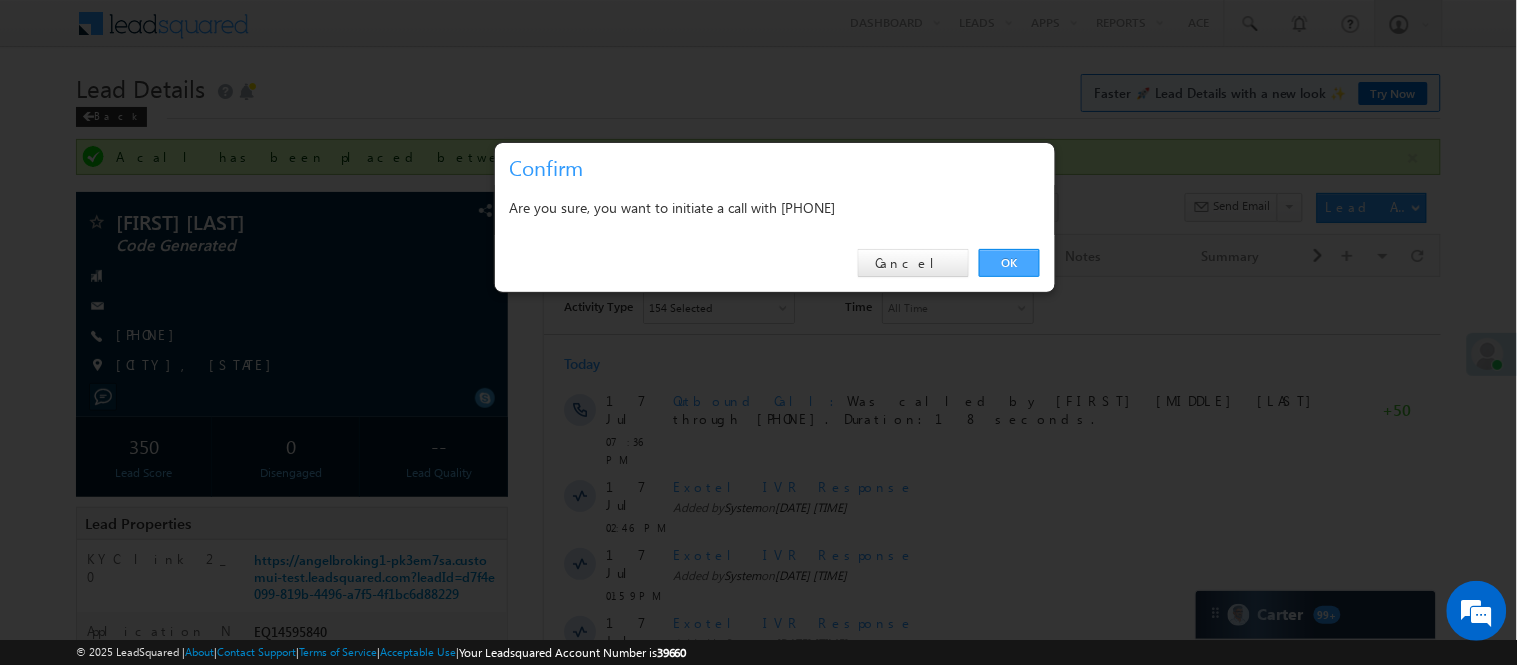 click on "OK" at bounding box center [1009, 263] 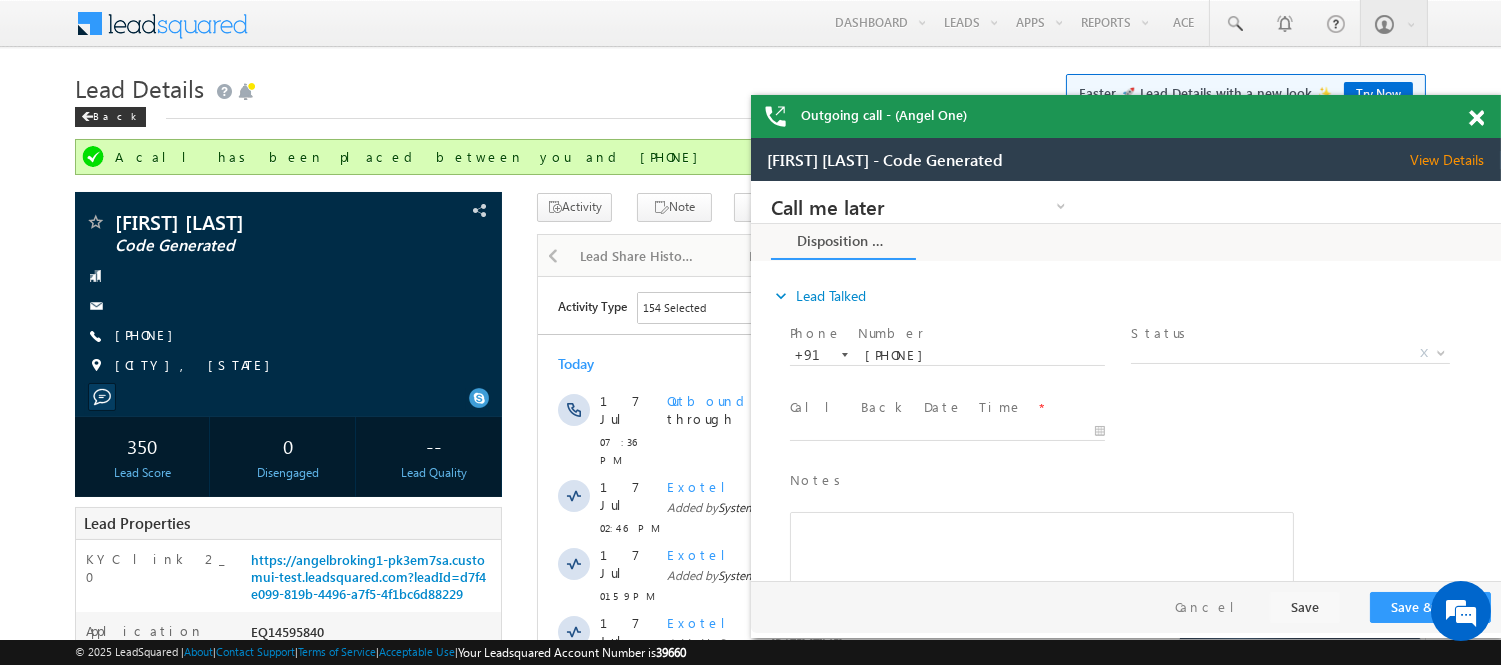 scroll, scrollTop: 0, scrollLeft: 0, axis: both 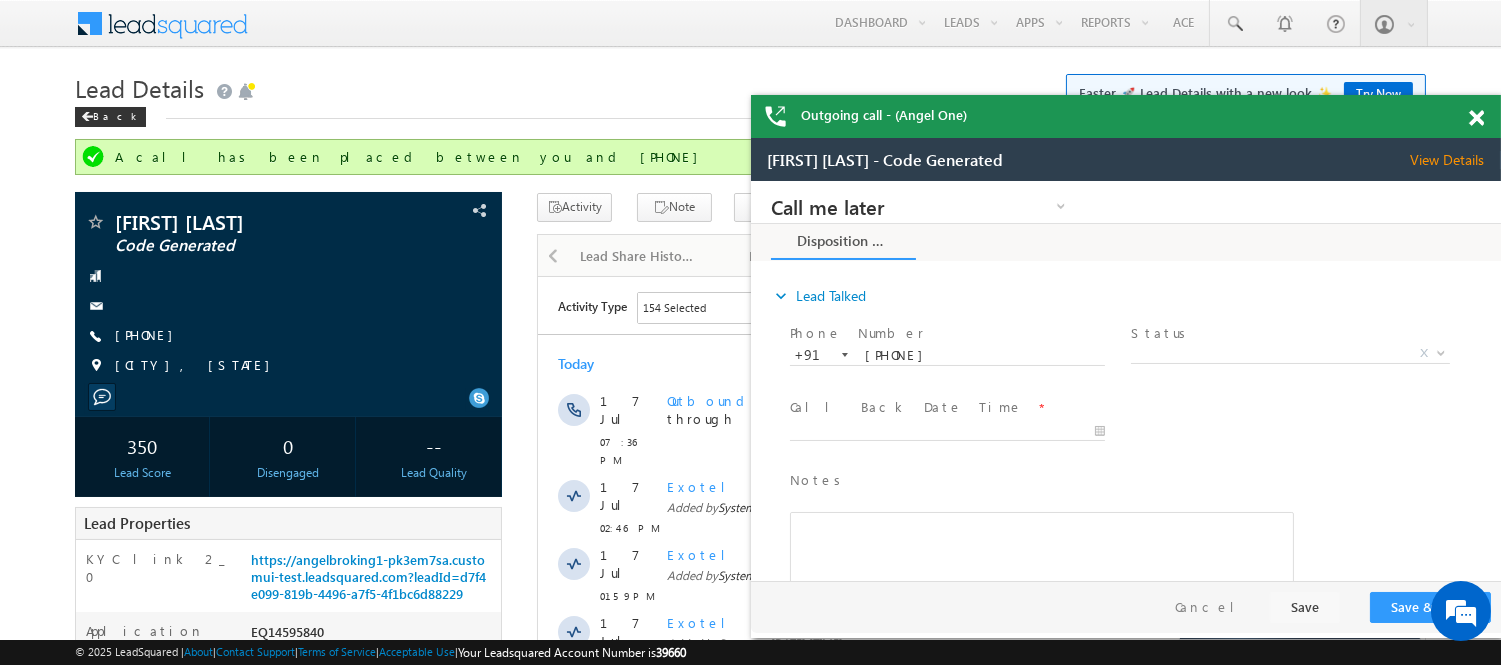 click at bounding box center [1476, 118] 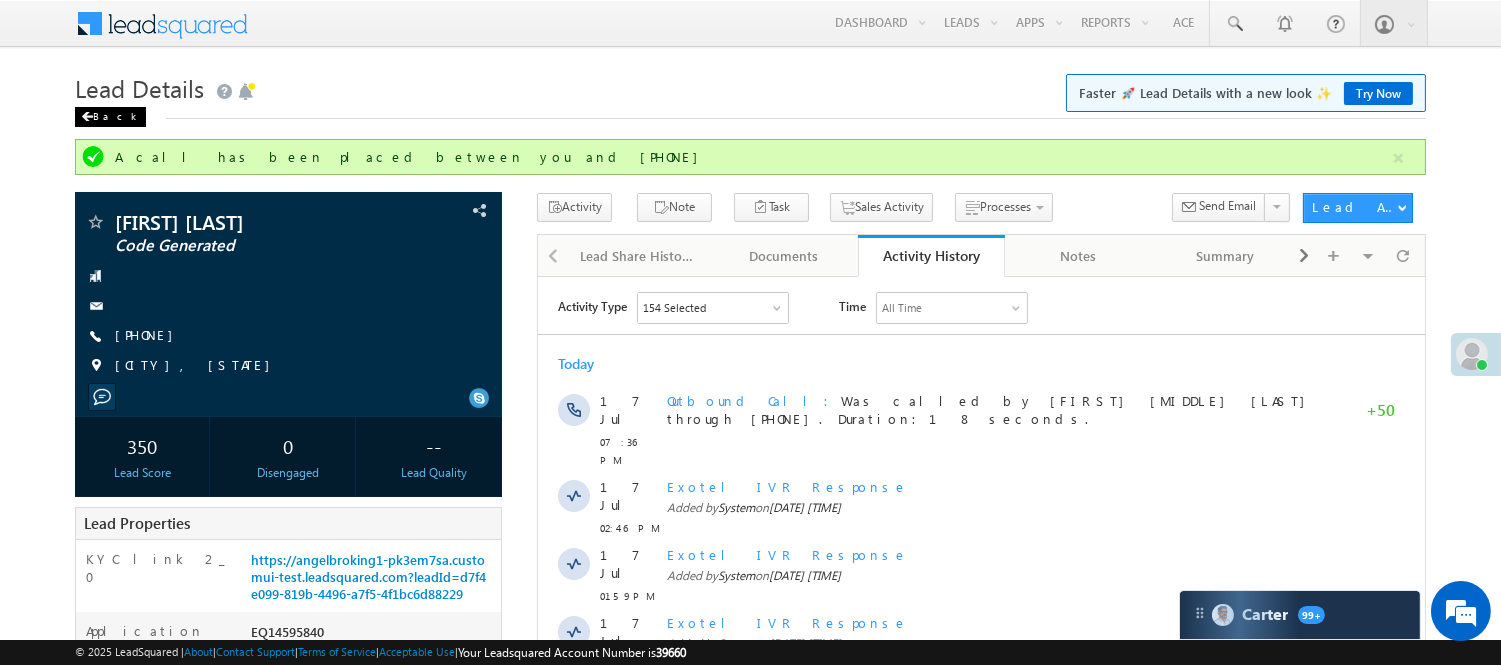 click on "Back" at bounding box center (110, 117) 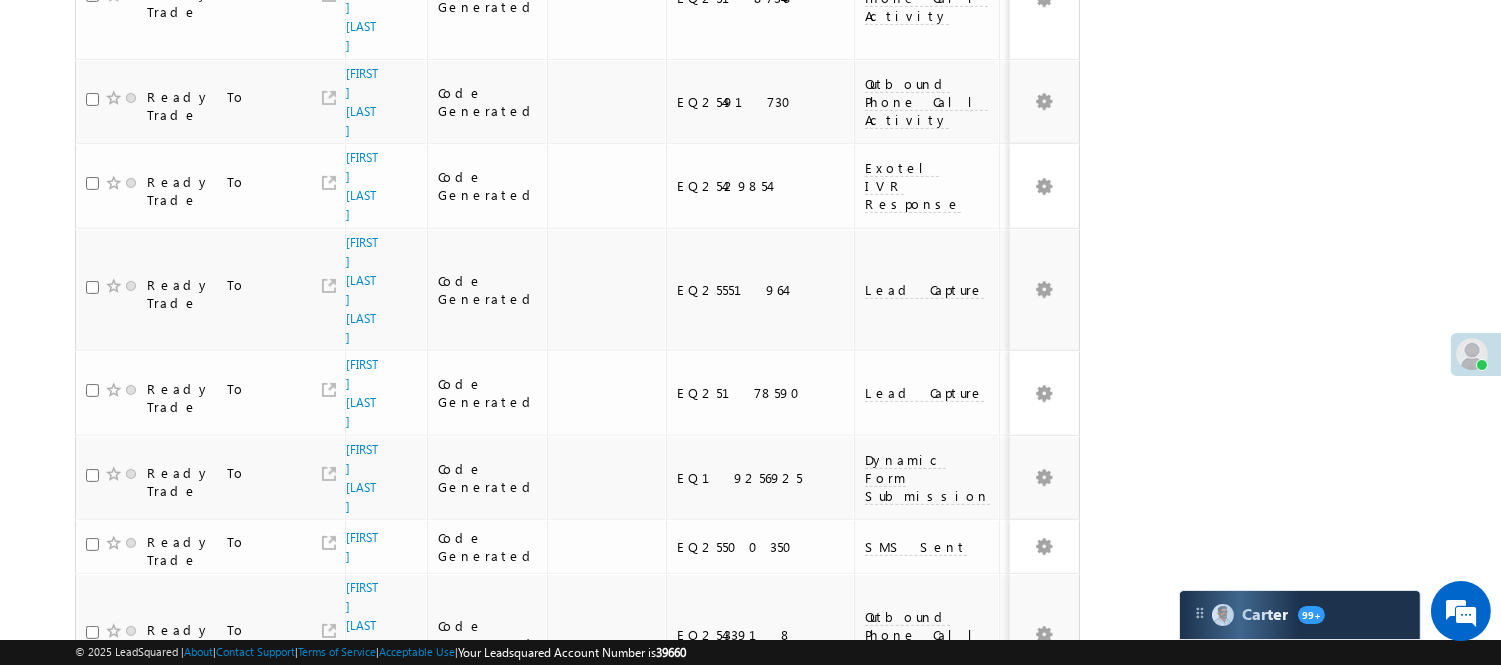 scroll, scrollTop: 1521, scrollLeft: 0, axis: vertical 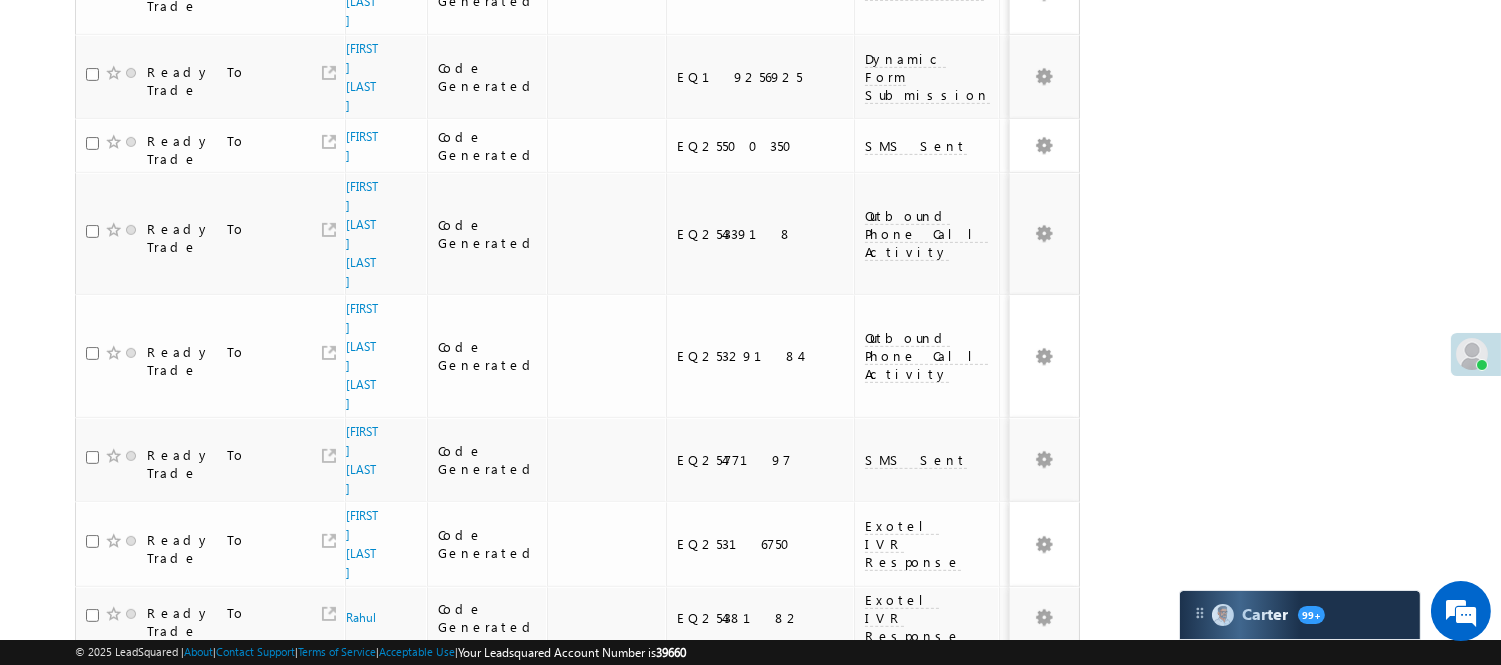 click on "2" at bounding box center (1018, 979) 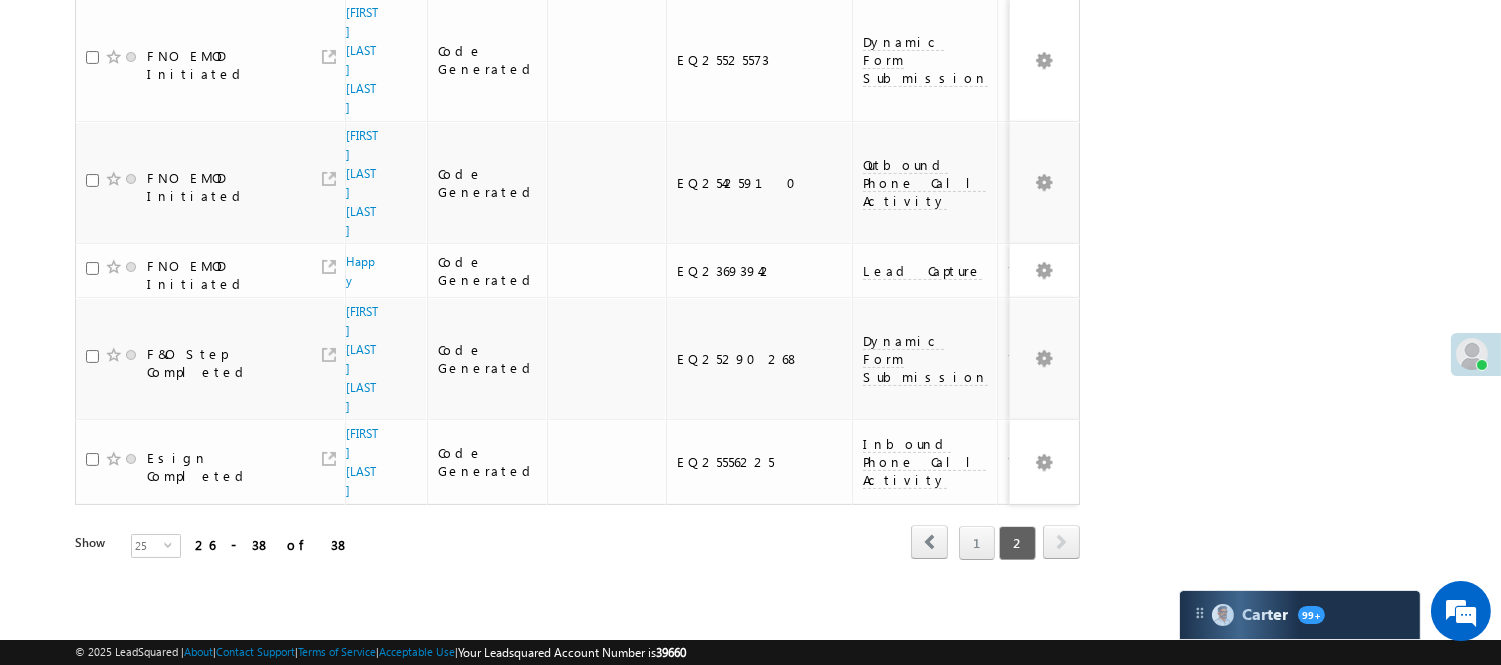 scroll, scrollTop: 644, scrollLeft: 0, axis: vertical 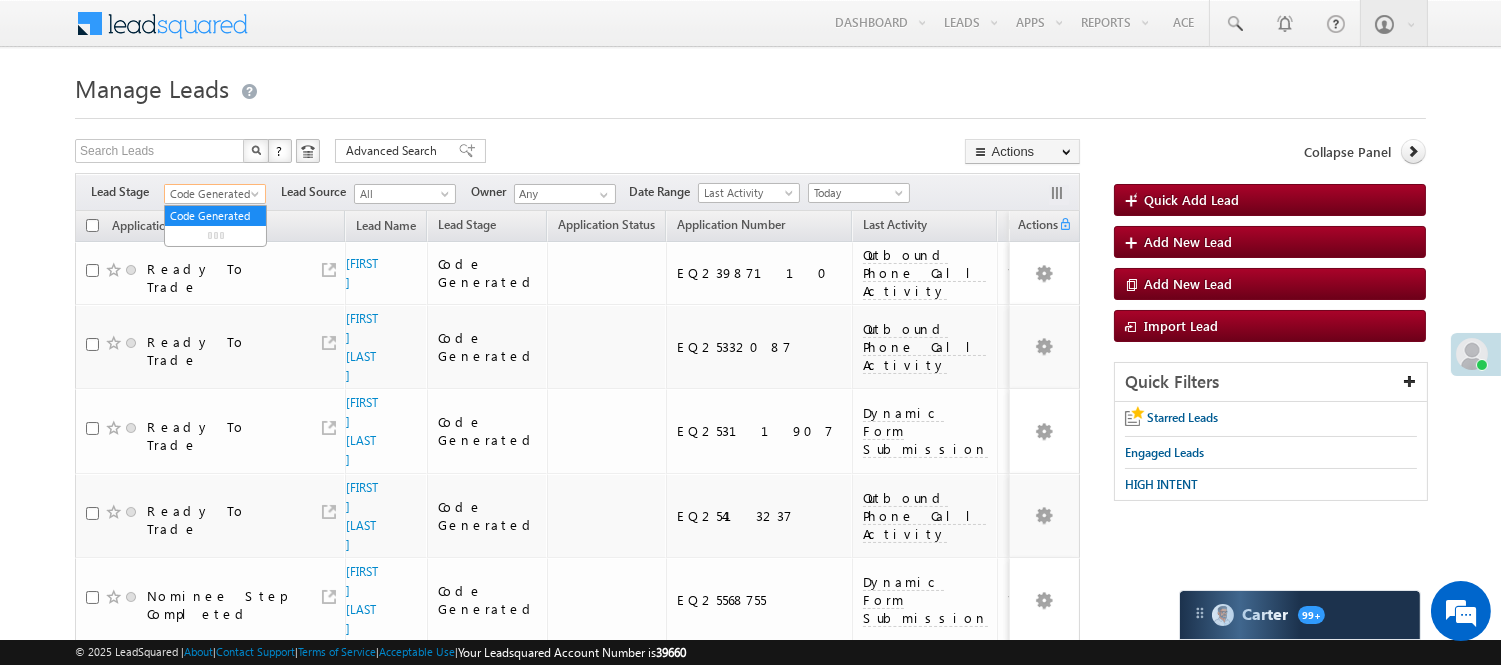click on "Code Generated" at bounding box center [212, 194] 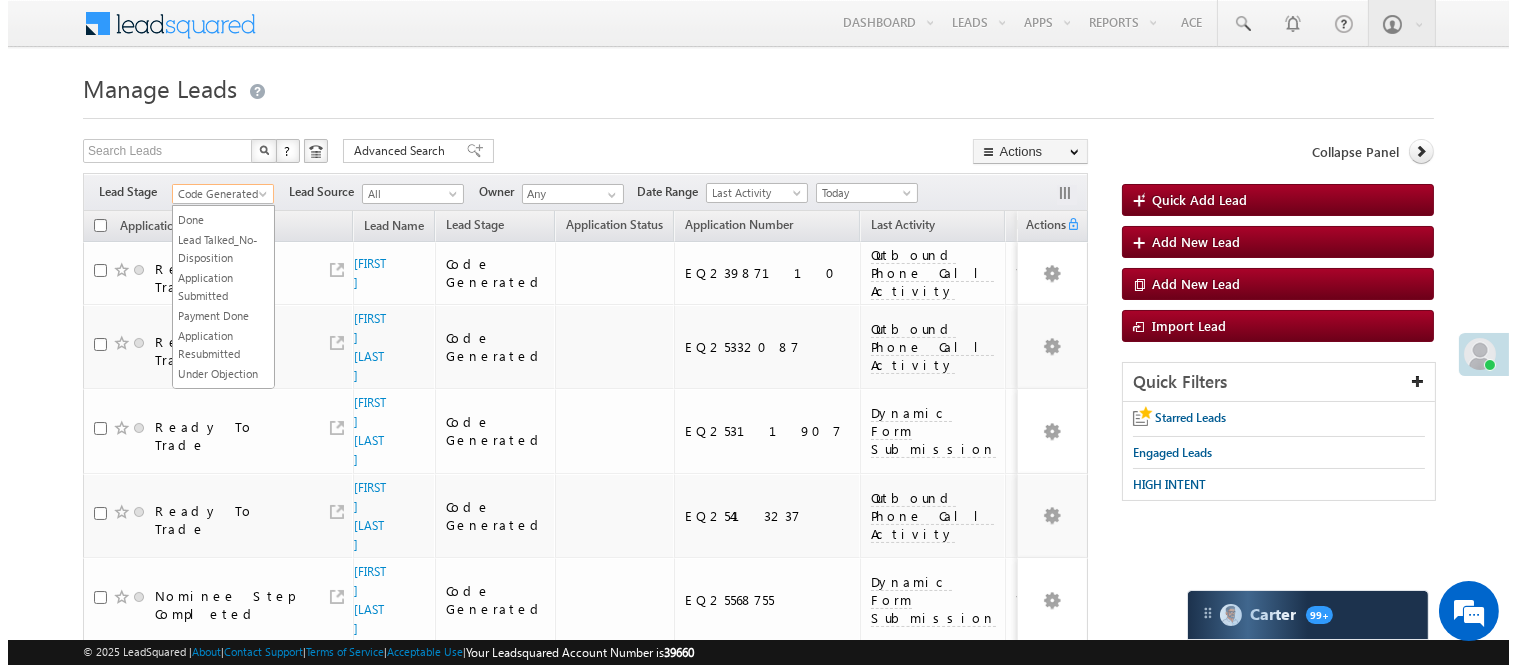 scroll, scrollTop: 0, scrollLeft: 0, axis: both 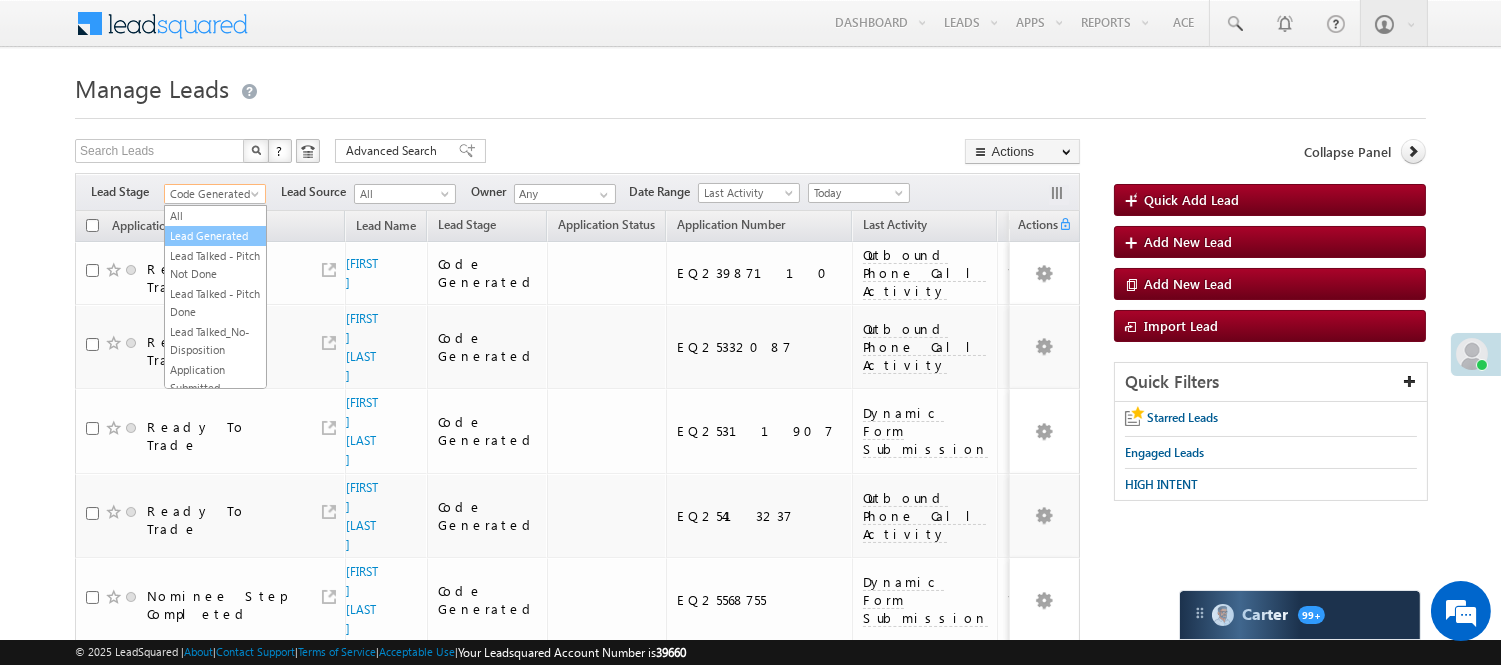 click on "Lead Generated" at bounding box center (215, 236) 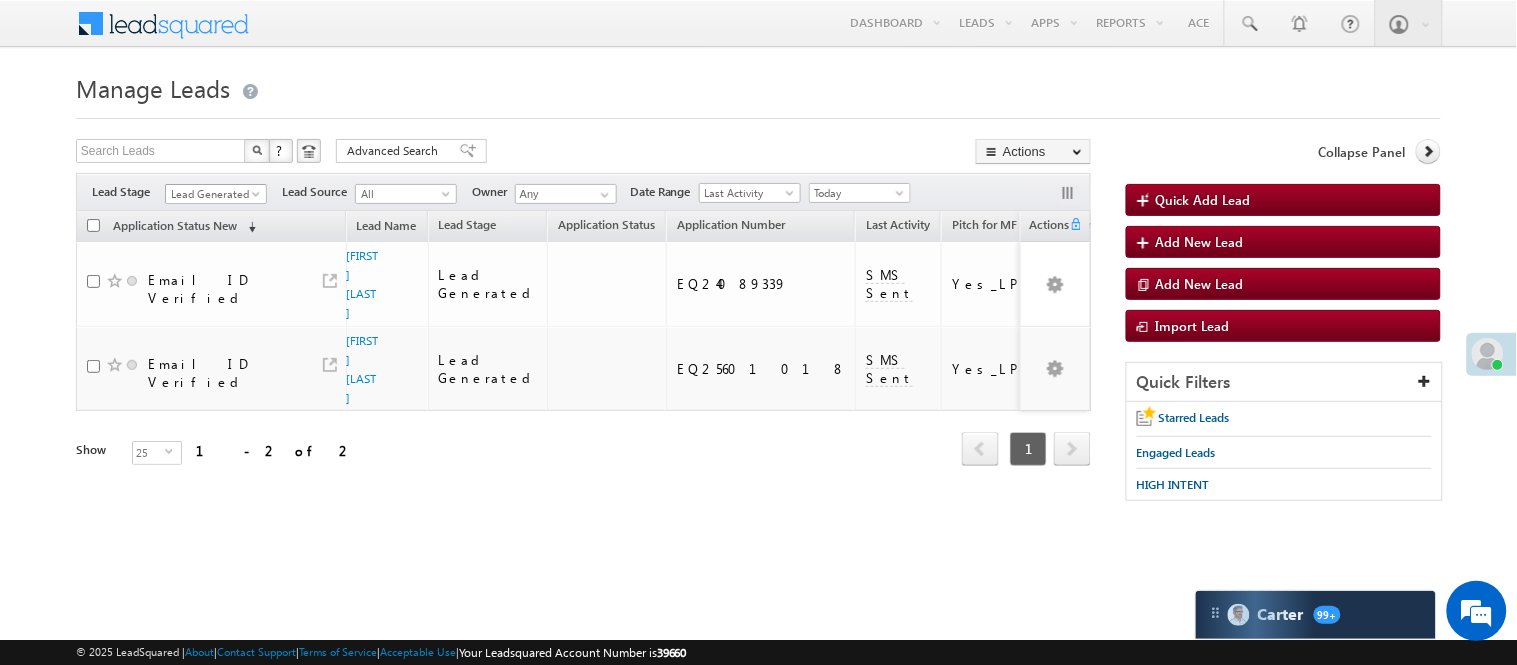 click on "Lead Generated" at bounding box center (213, 194) 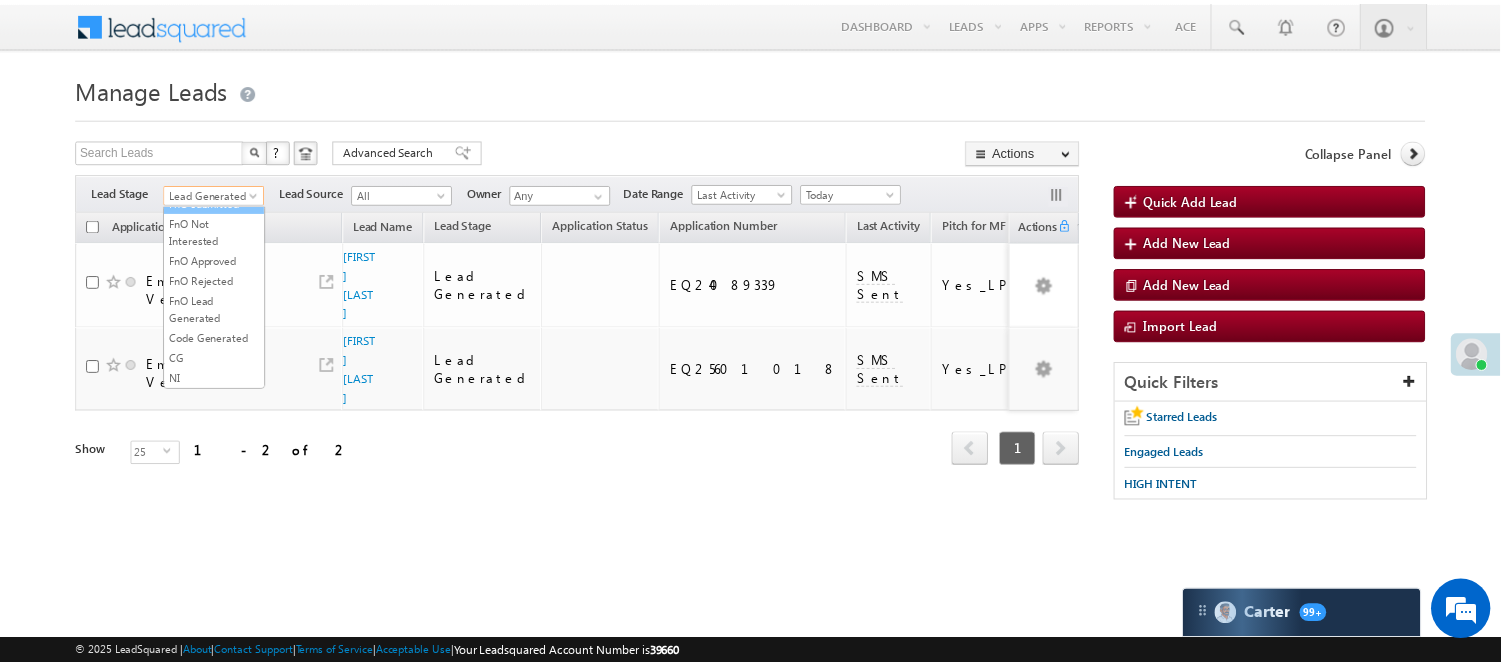 scroll, scrollTop: 163, scrollLeft: 0, axis: vertical 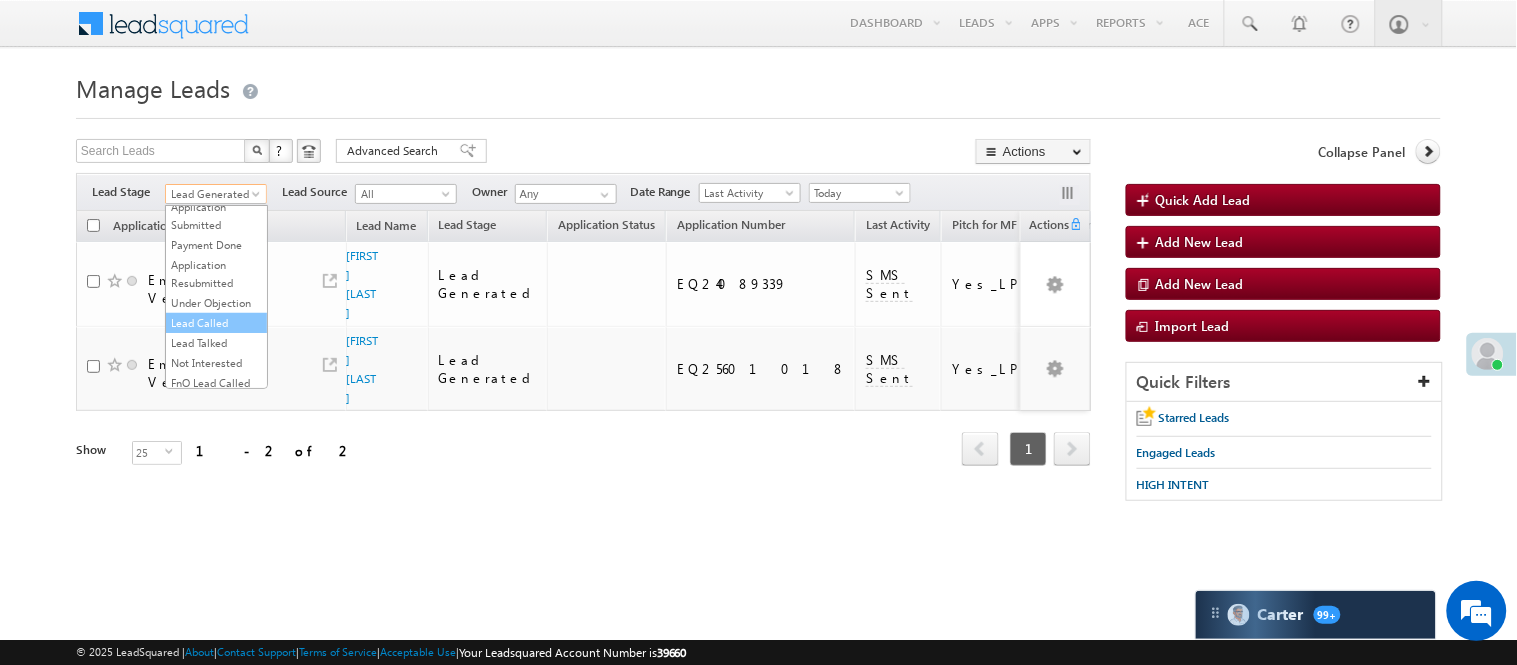 click on "Lead Called" at bounding box center (216, 323) 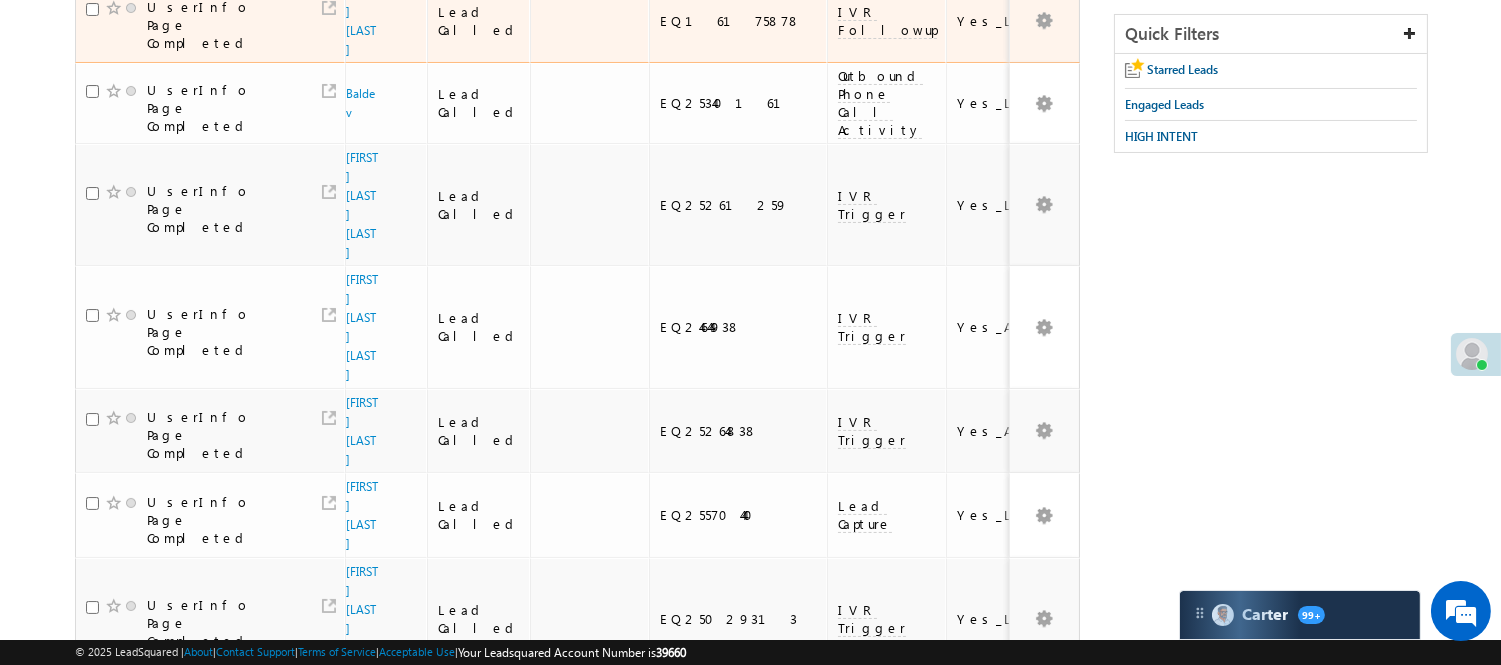 scroll, scrollTop: 111, scrollLeft: 0, axis: vertical 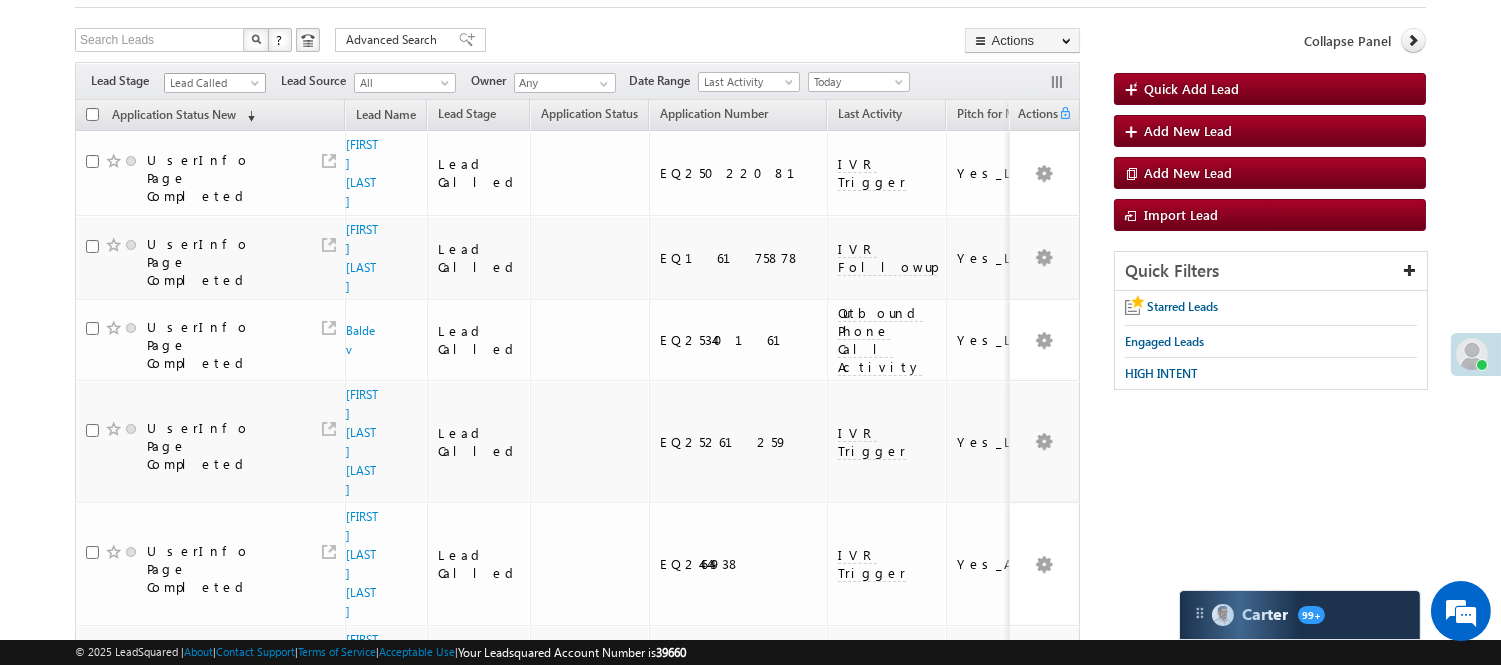 click on "Lead Called" at bounding box center [212, 83] 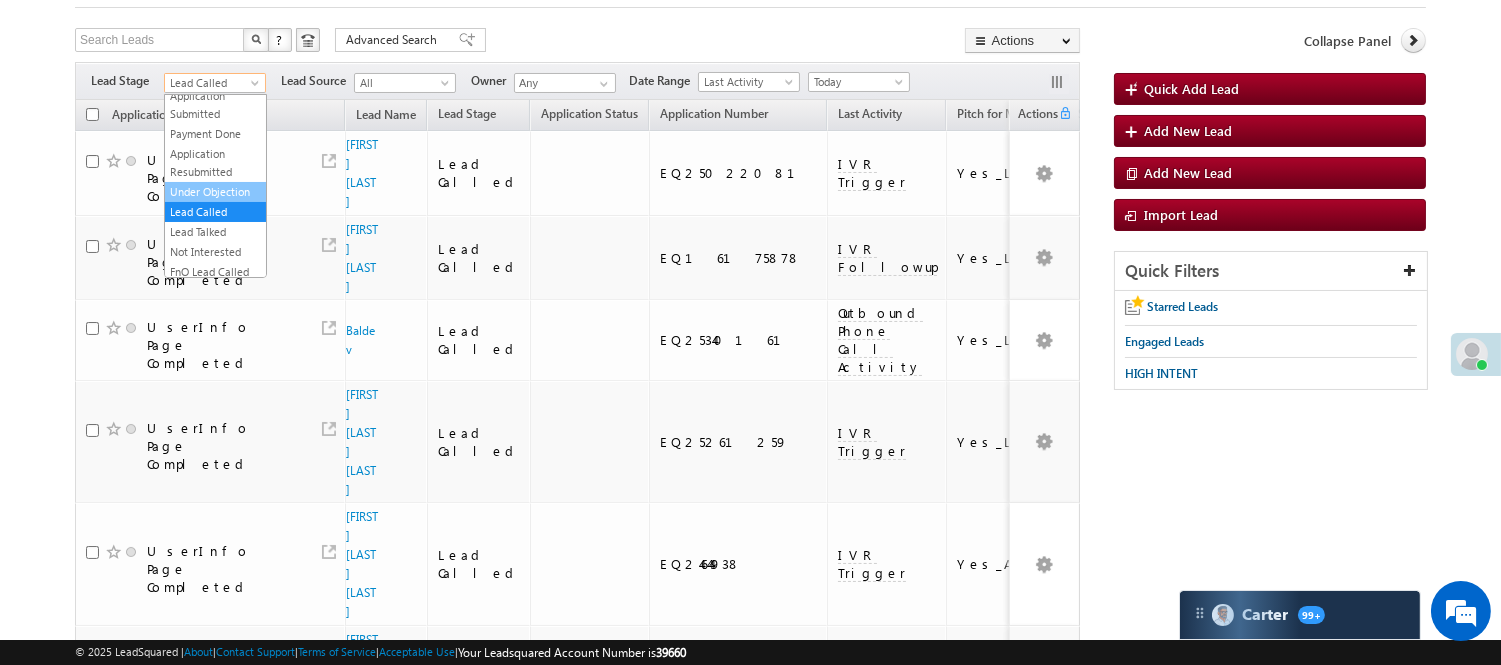 scroll, scrollTop: 274, scrollLeft: 0, axis: vertical 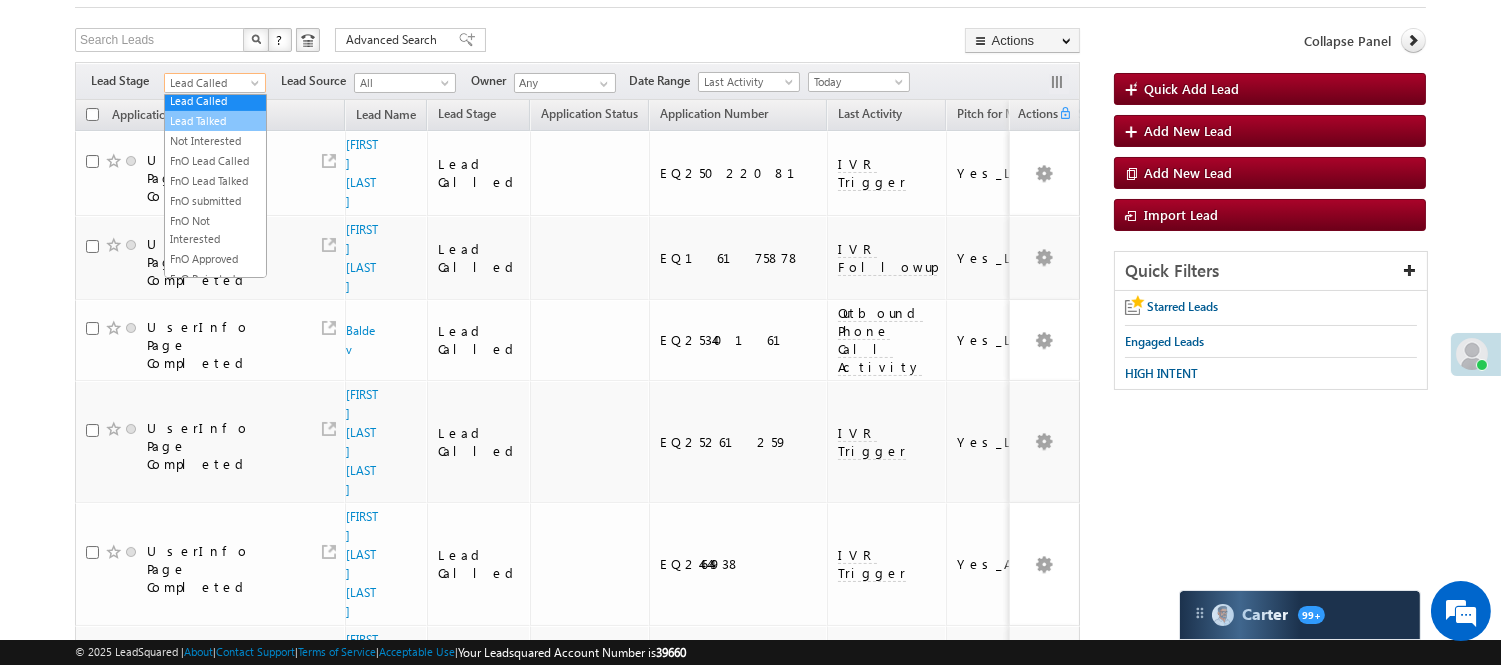 click on "Lead Talked" at bounding box center (215, 121) 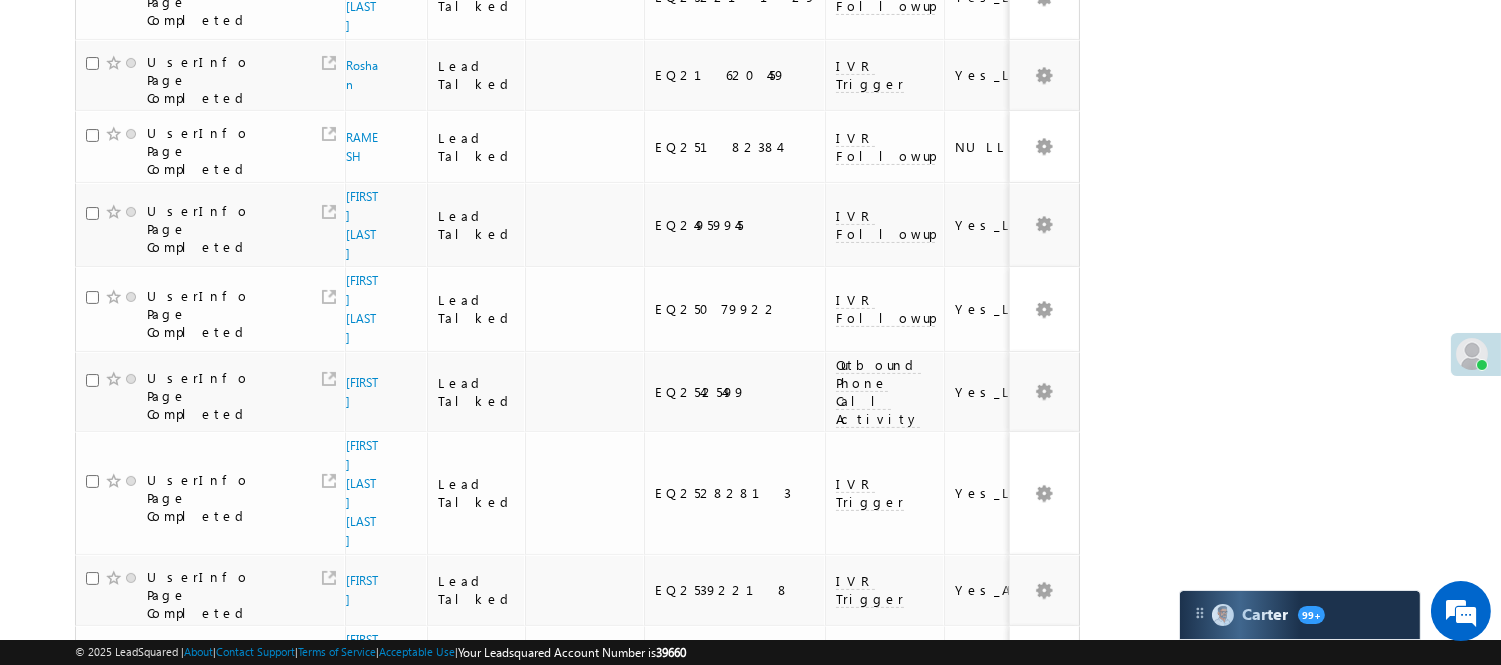 scroll, scrollTop: 1185, scrollLeft: 0, axis: vertical 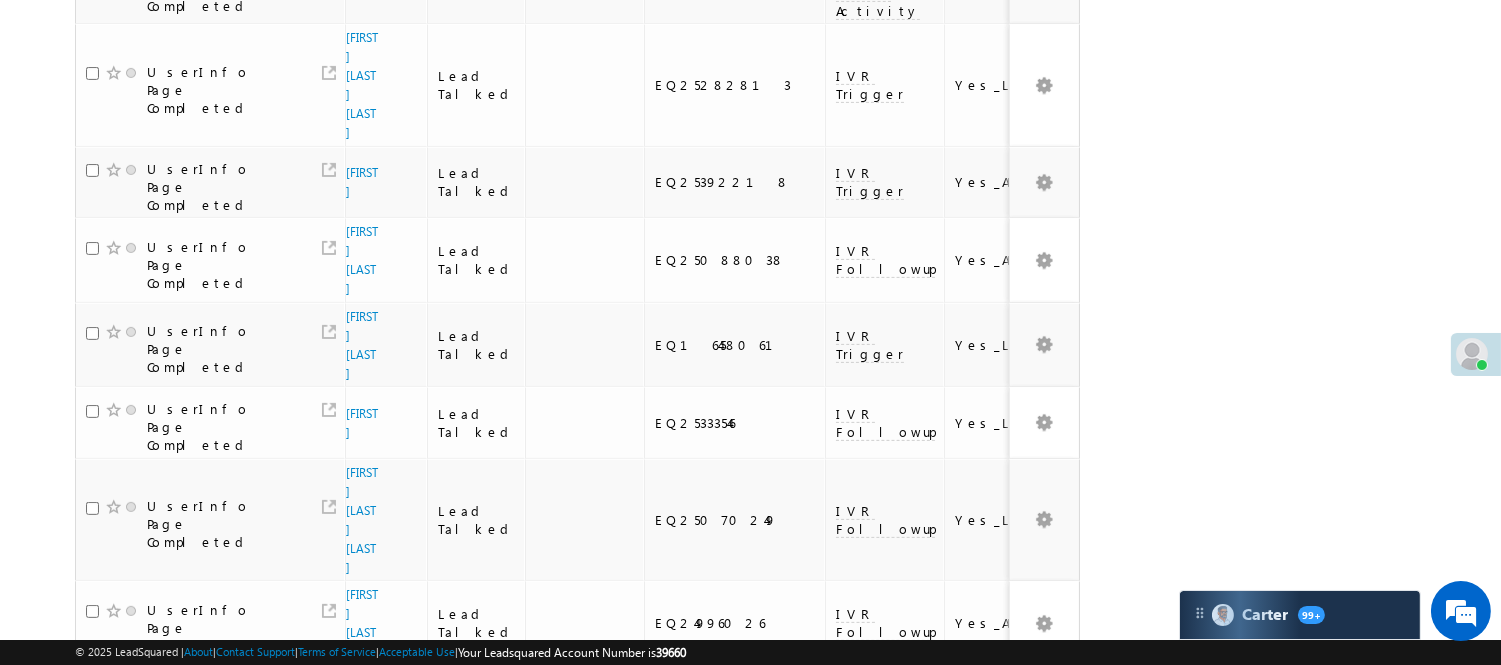 click on "3" at bounding box center (938, 1249) 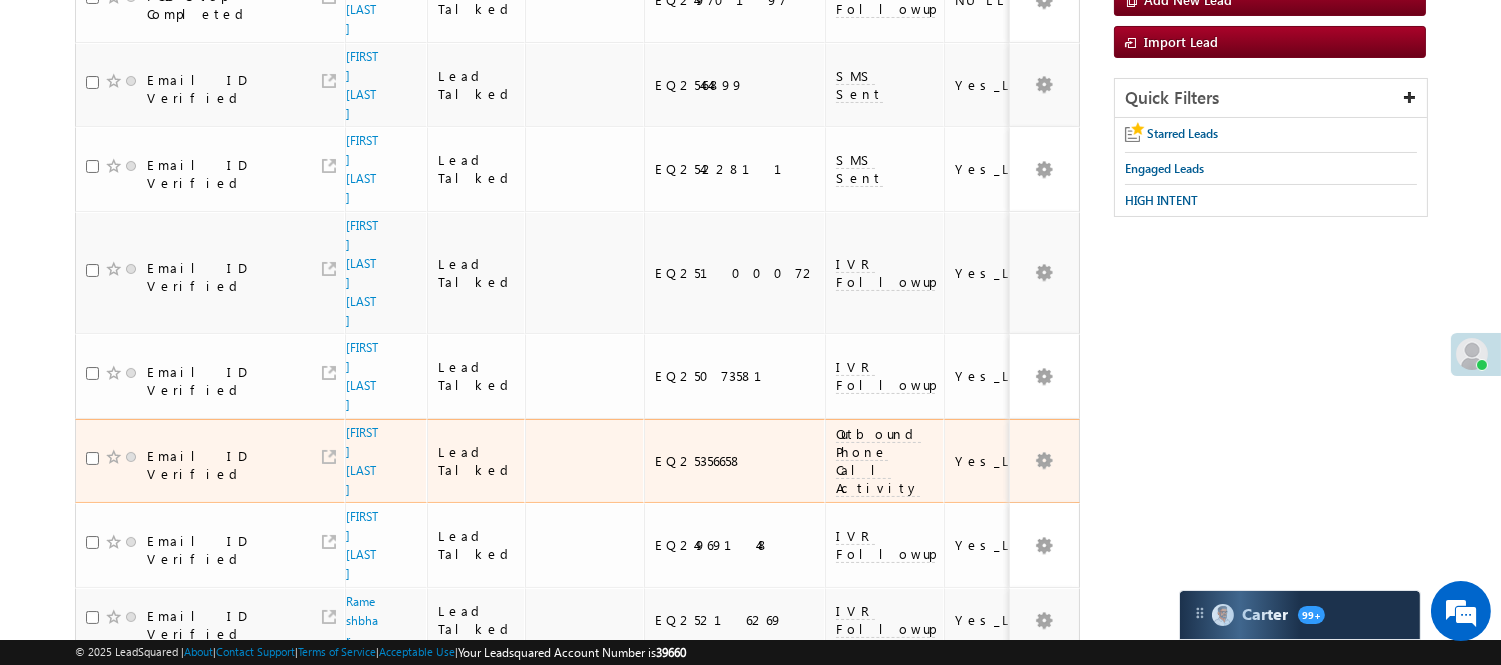 scroll, scrollTop: 0, scrollLeft: 0, axis: both 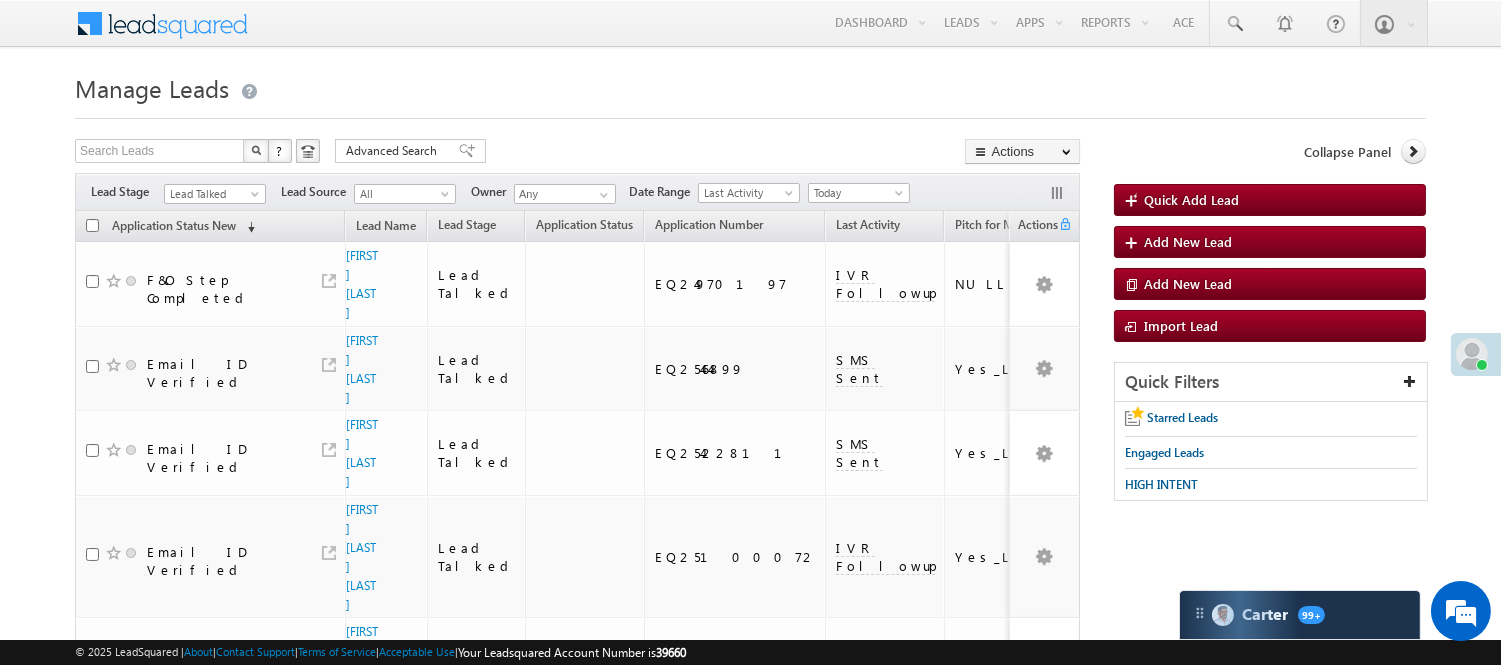 click on "Filters
Lead Stage
All Lead Generated Lead Talked - Pitch Not Done Lead Talked - Pitch Done Lead Talked_No-Disposition Application Submitted Payment Done Application Resubmitted Under Objection Lead Called Lead Talked Not Interested FnO Lead Called FnO Lead Talked FnO submitted FnO Not Interested FnO Approved FnO Rejected FnO Lead Generated Code Generated CG NI Lead Talked
Lead Source
All All
Owner Any Any Go" at bounding box center (577, 192) 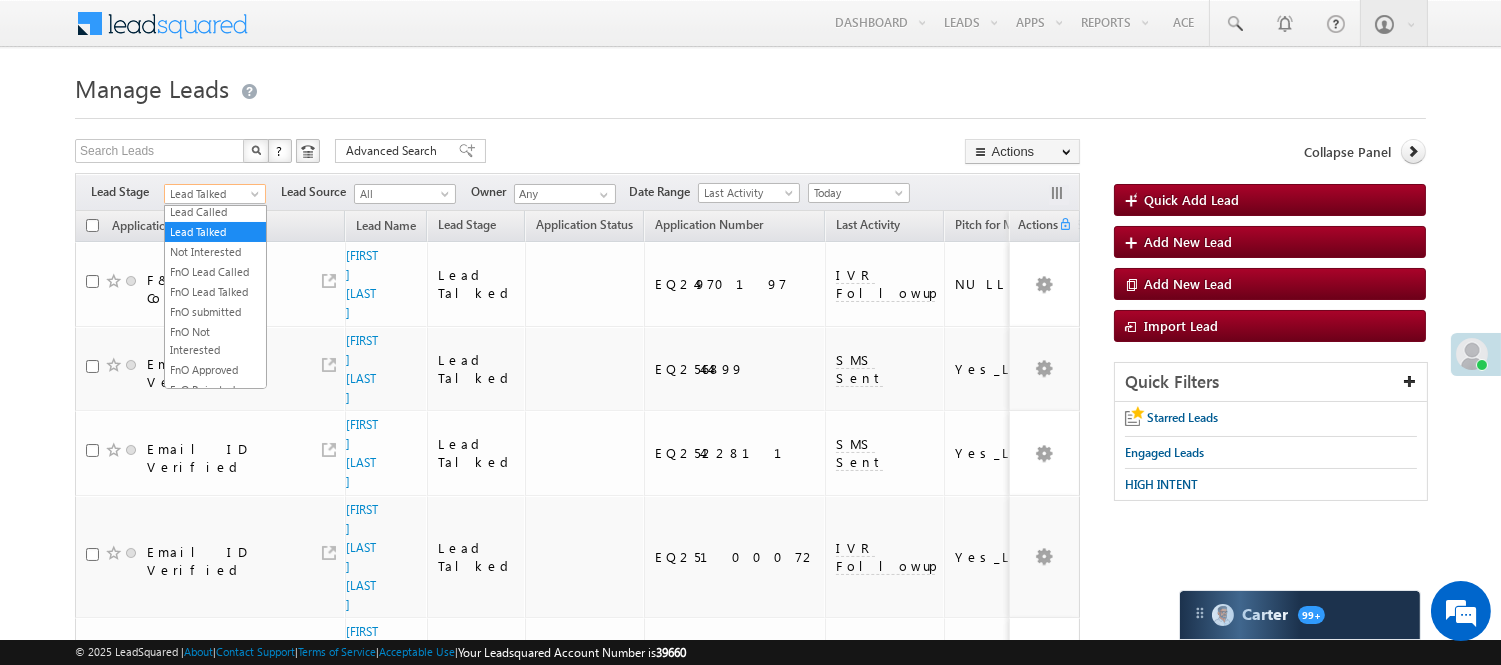 click on "Lead Talked" at bounding box center [215, 194] 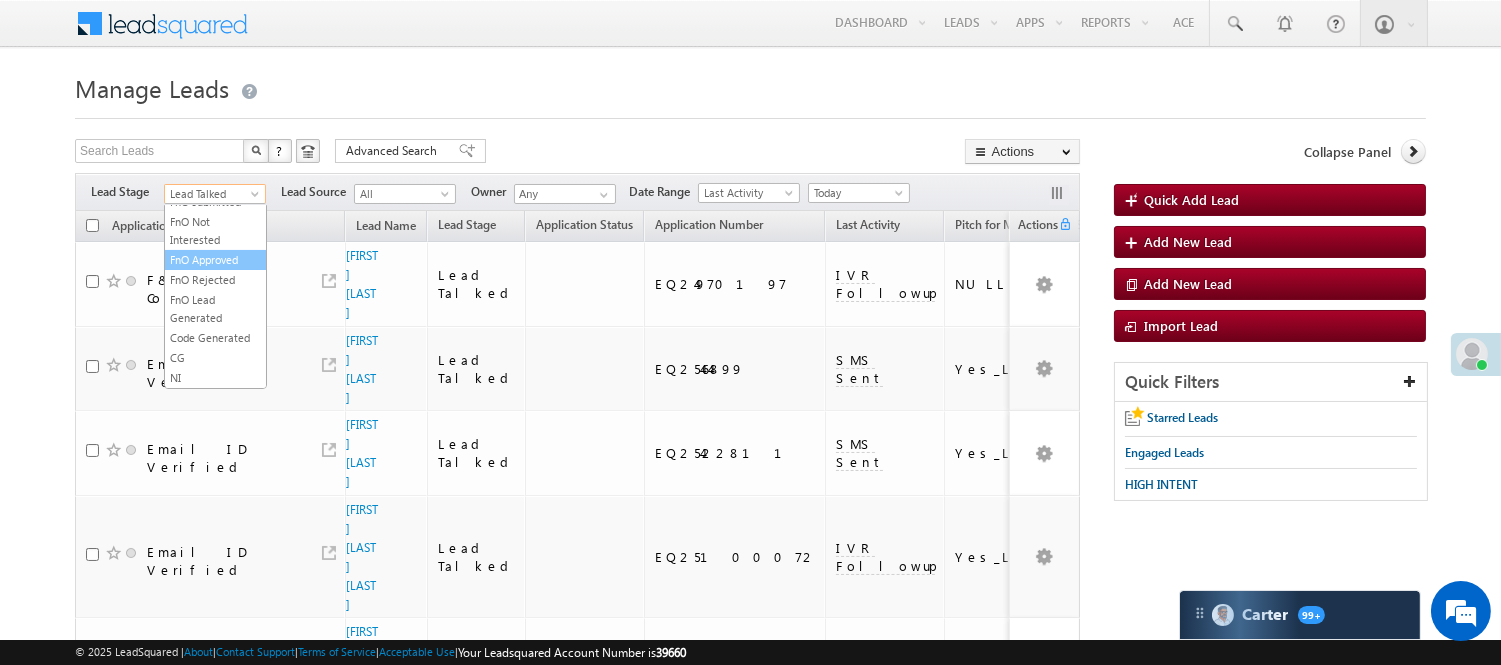 scroll, scrollTop: 496, scrollLeft: 0, axis: vertical 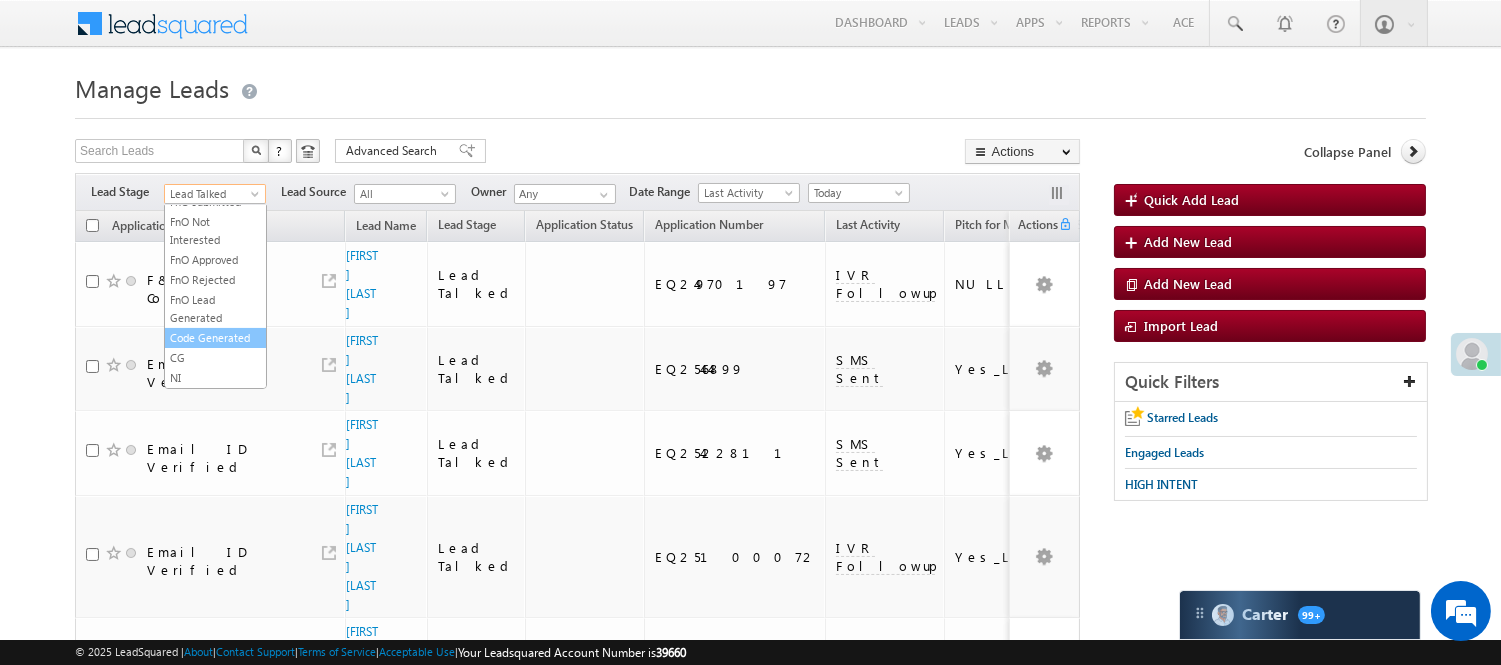 click on "Code Generated" at bounding box center (215, 338) 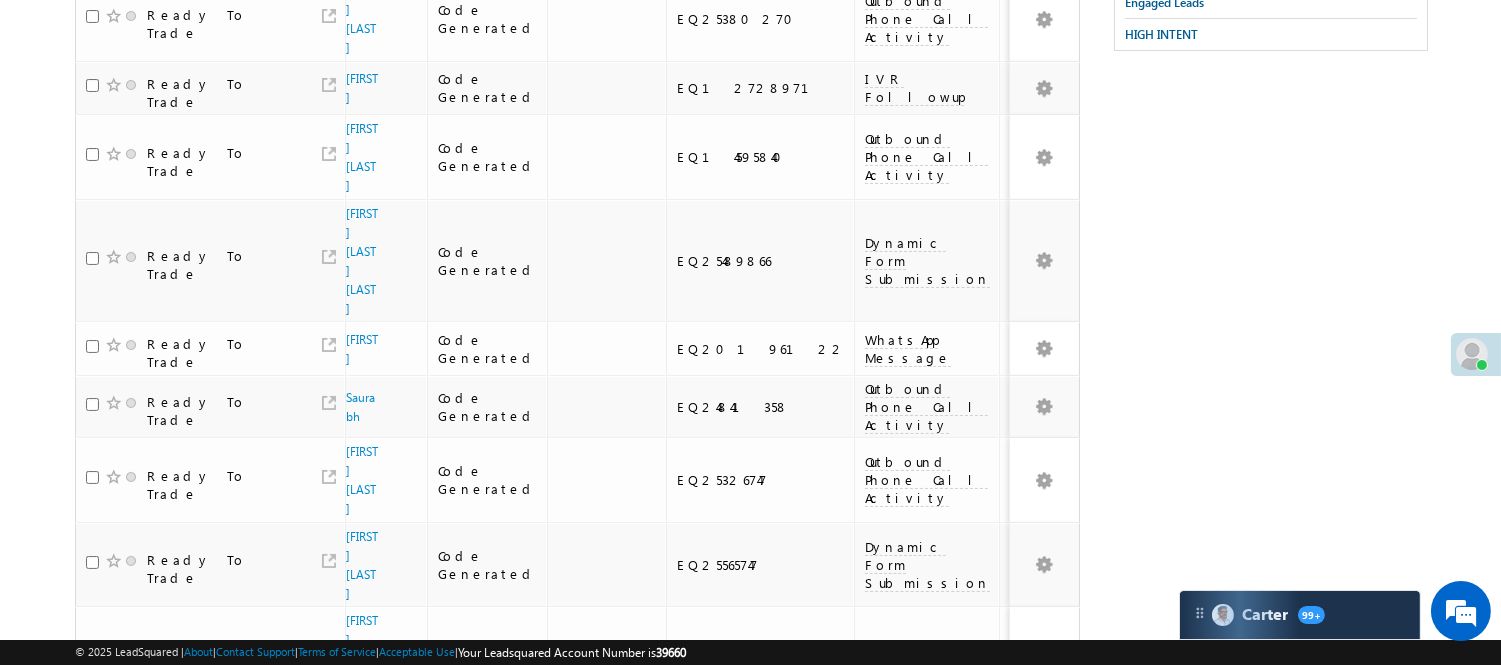 scroll, scrollTop: 0, scrollLeft: 0, axis: both 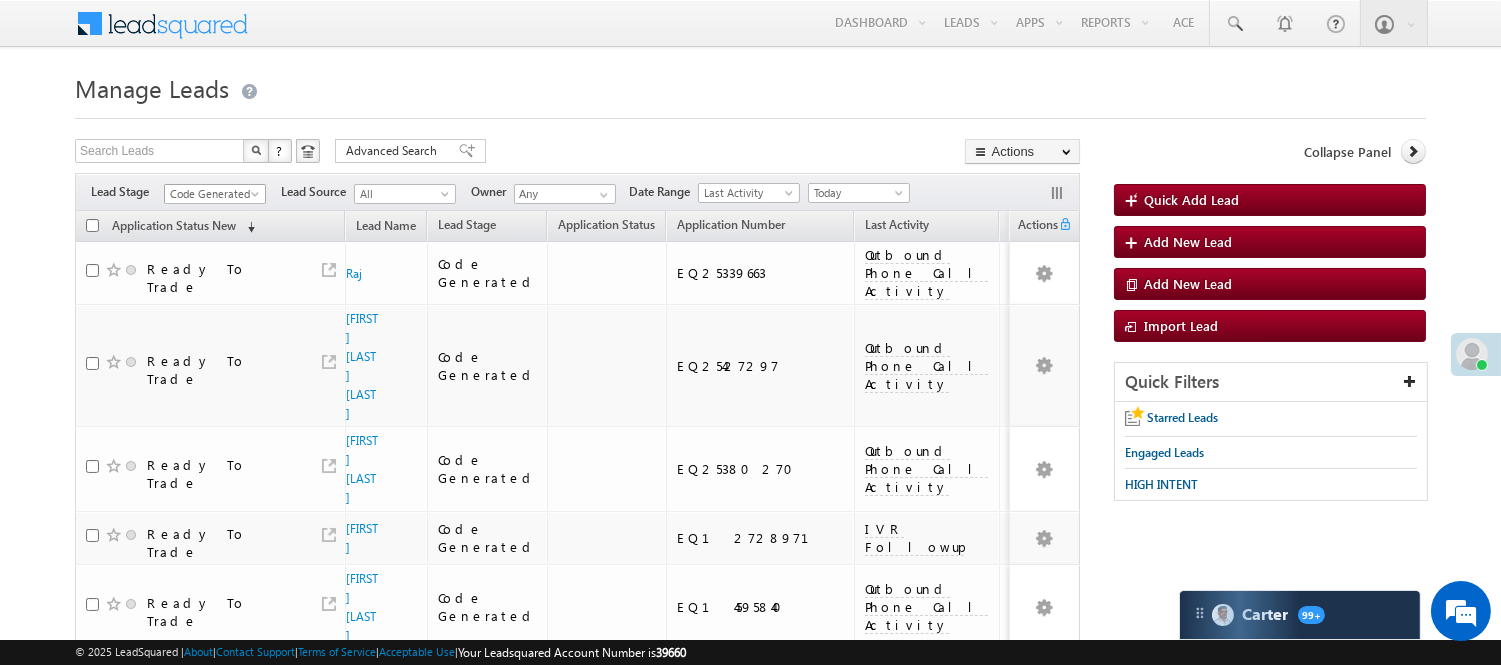 click on "Code Generated" at bounding box center [212, 194] 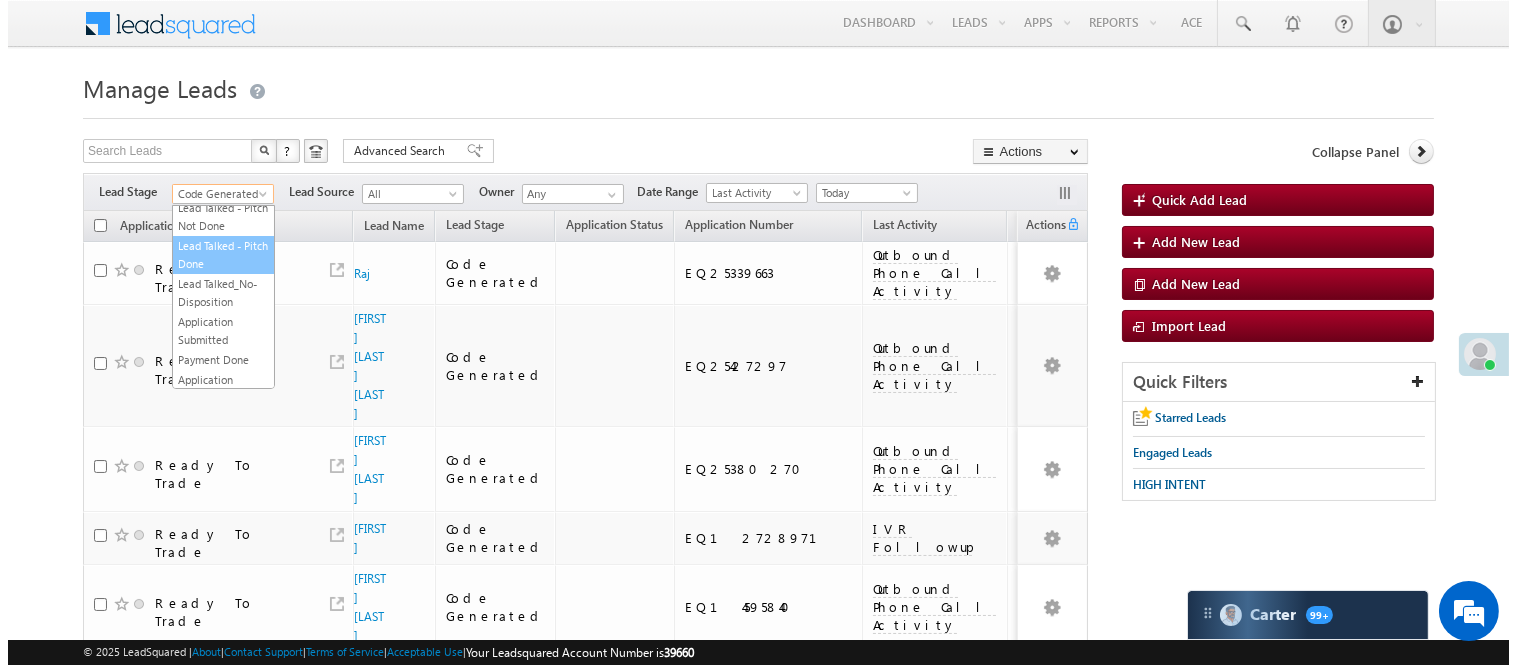 scroll, scrollTop: 0, scrollLeft: 0, axis: both 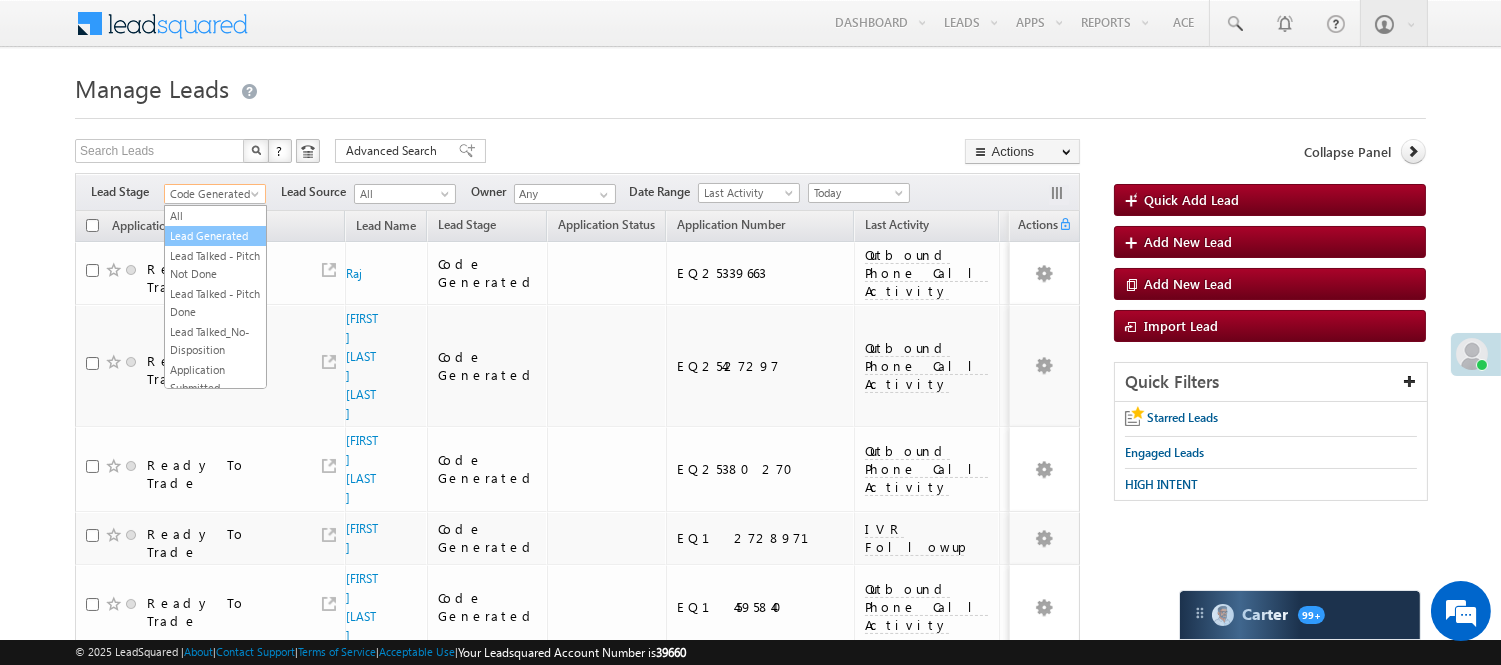 click on "Lead Generated" at bounding box center [215, 236] 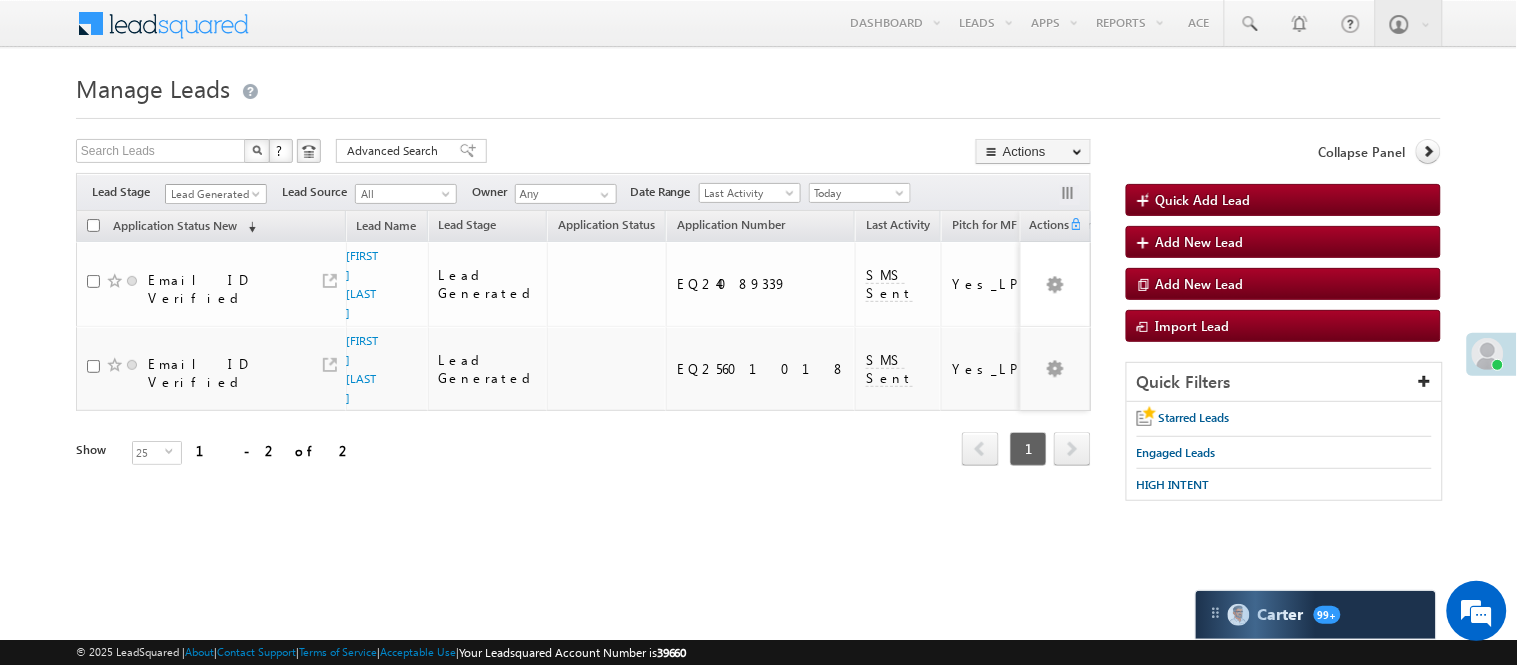 click on "Lead Generated" at bounding box center (216, 194) 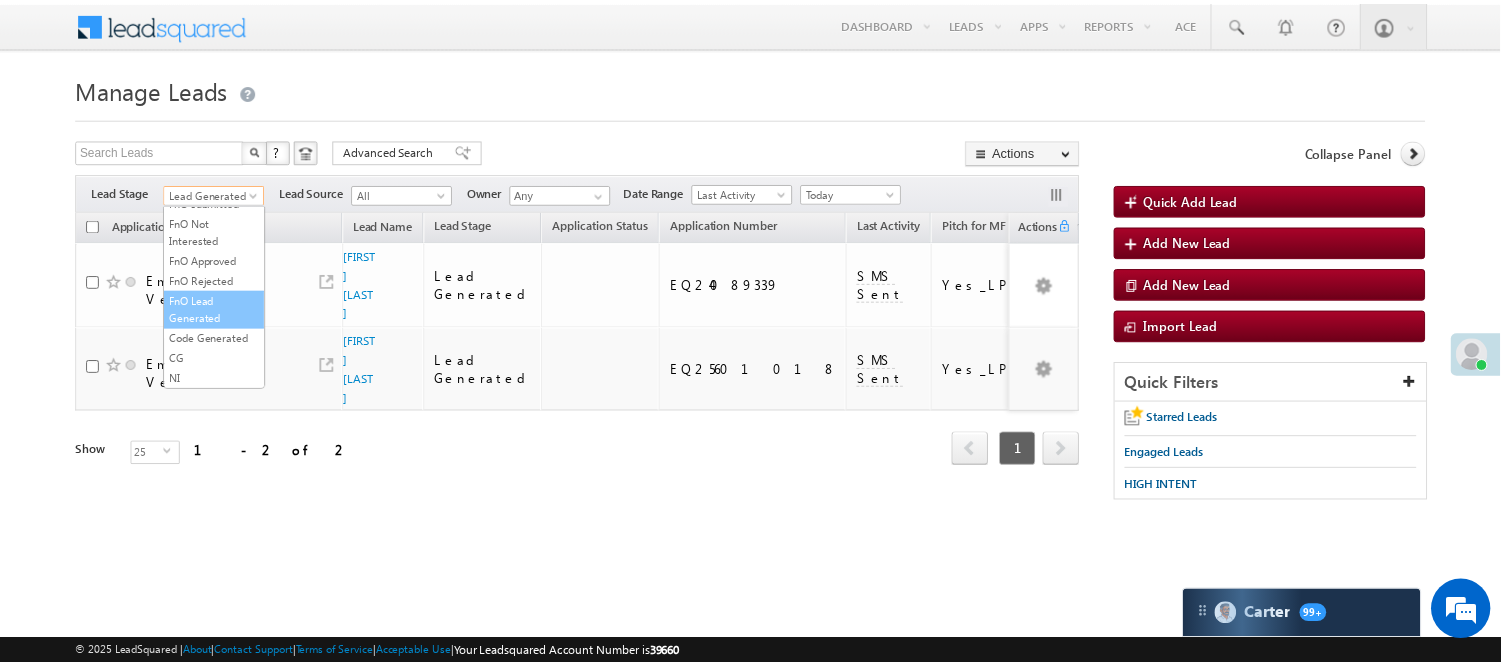 scroll, scrollTop: 444, scrollLeft: 0, axis: vertical 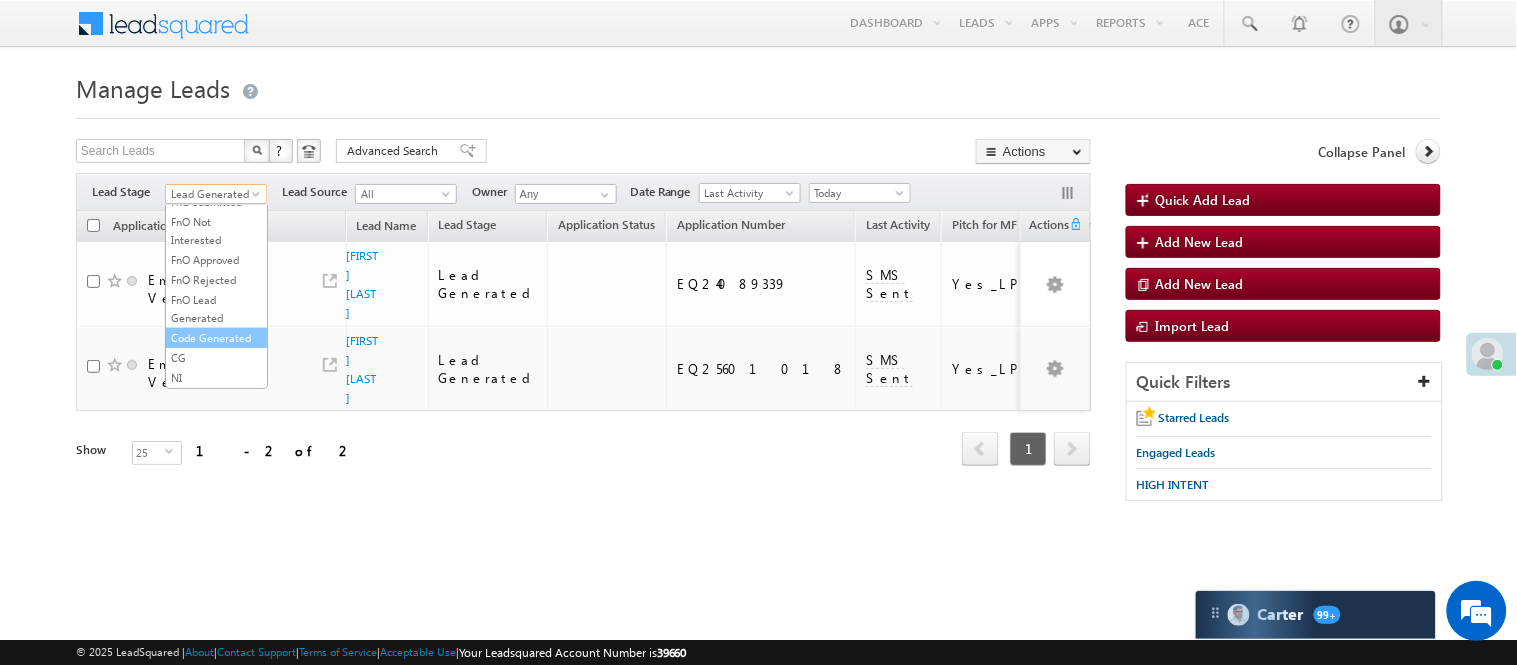 click on "Code Generated" at bounding box center [216, 338] 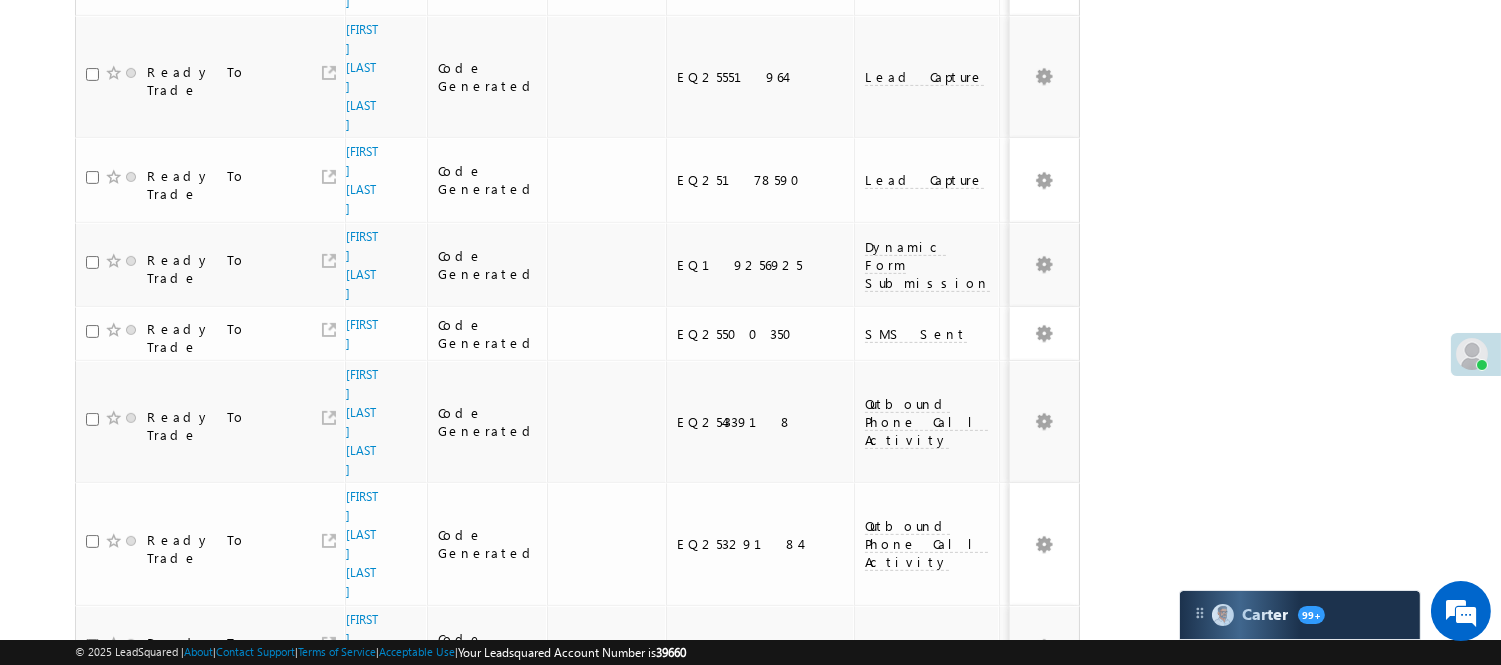 scroll, scrollTop: 1521, scrollLeft: 0, axis: vertical 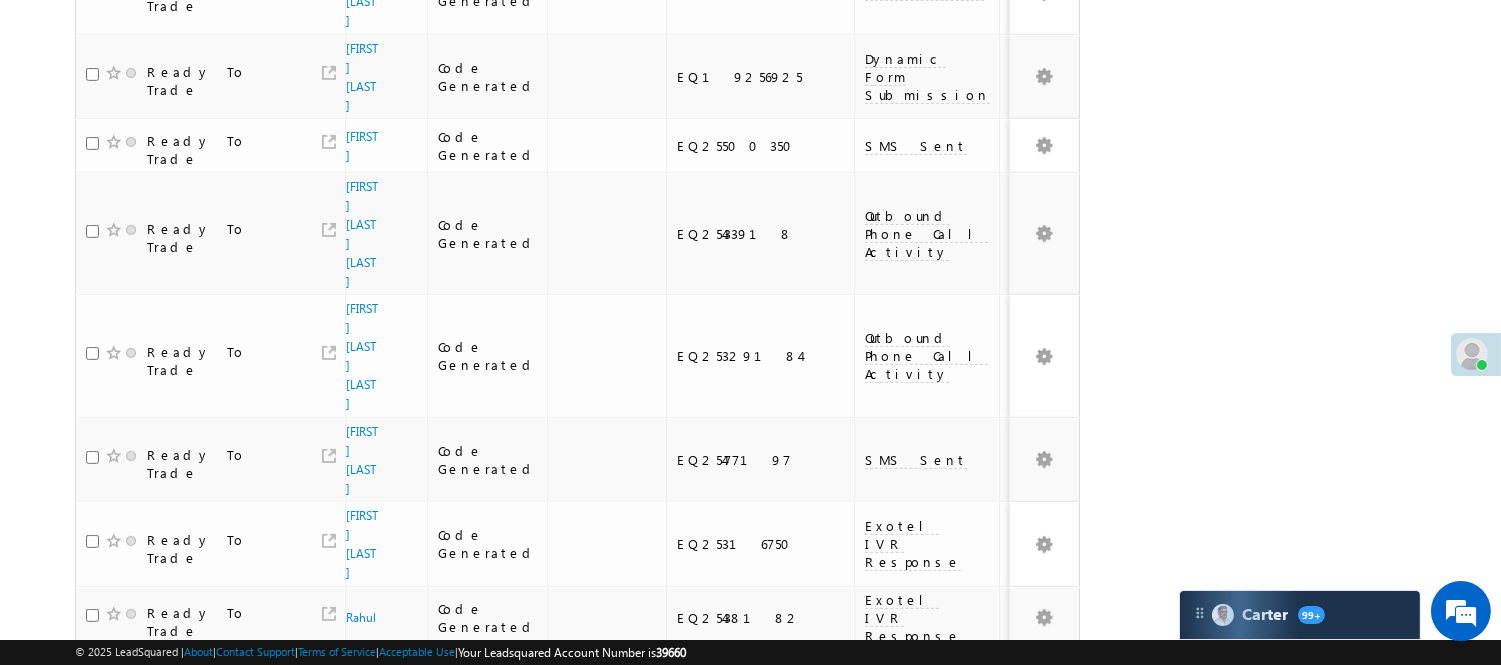 click on "2" at bounding box center (1018, 979) 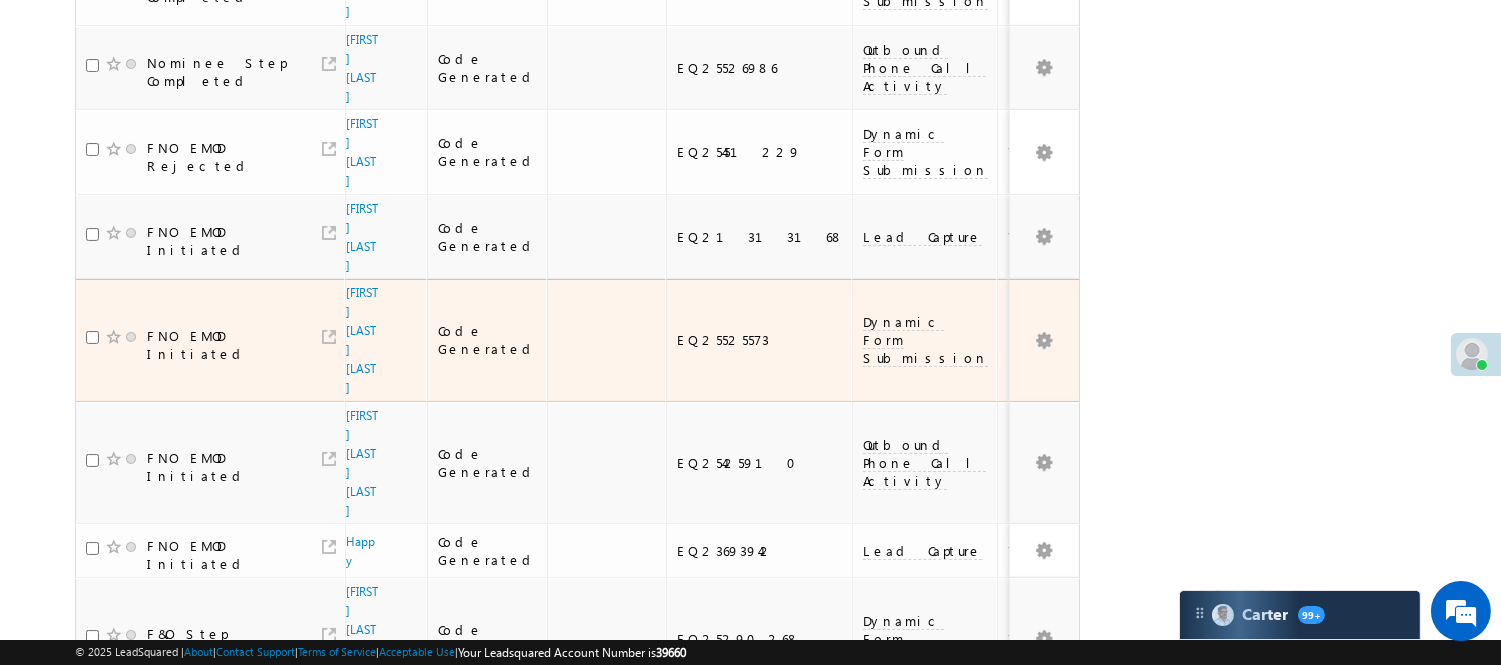 scroll, scrollTop: 644, scrollLeft: 0, axis: vertical 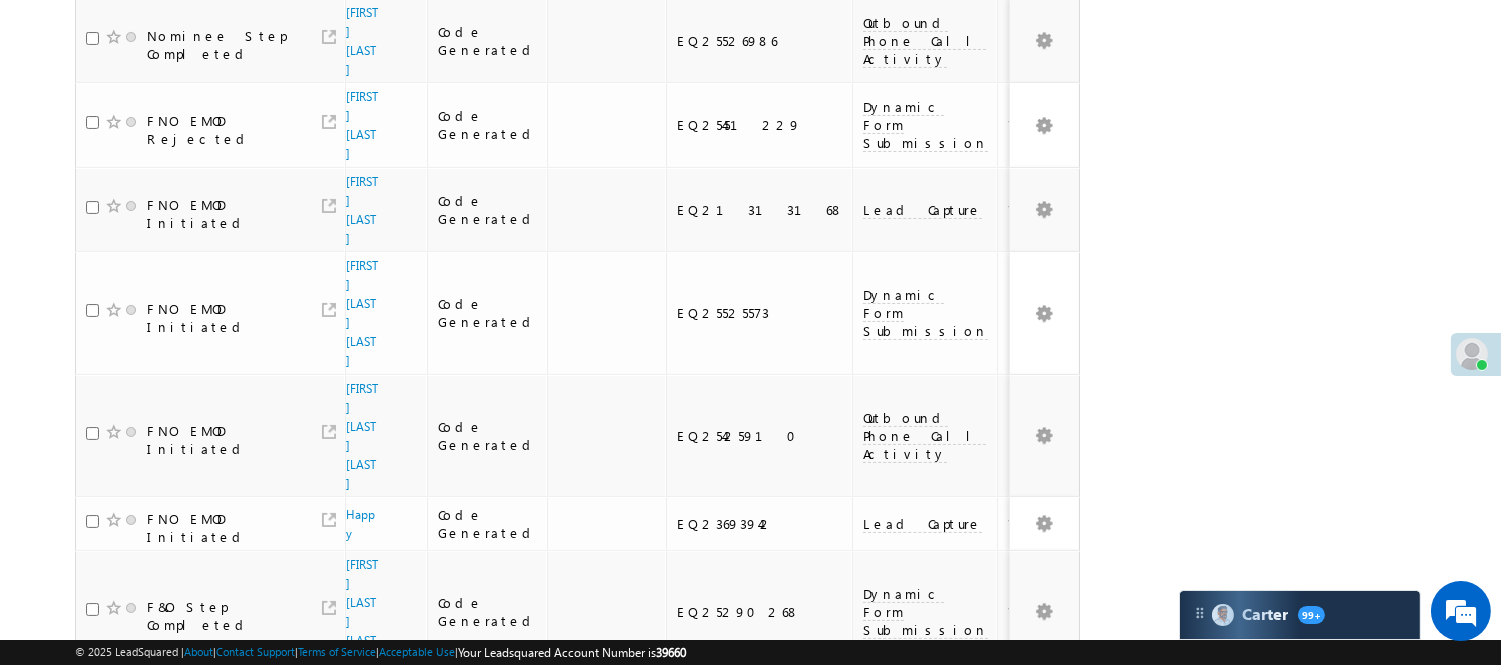 click on "1" at bounding box center [977, 796] 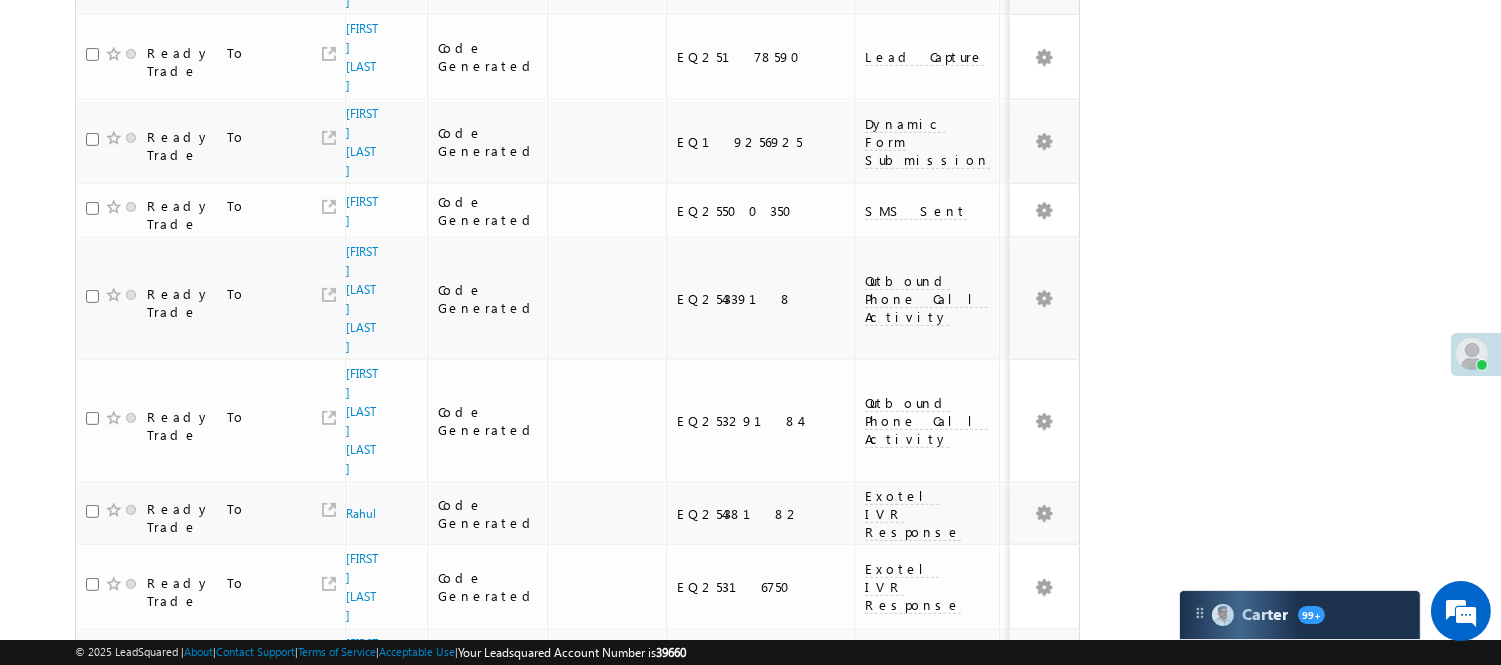 scroll, scrollTop: 1521, scrollLeft: 0, axis: vertical 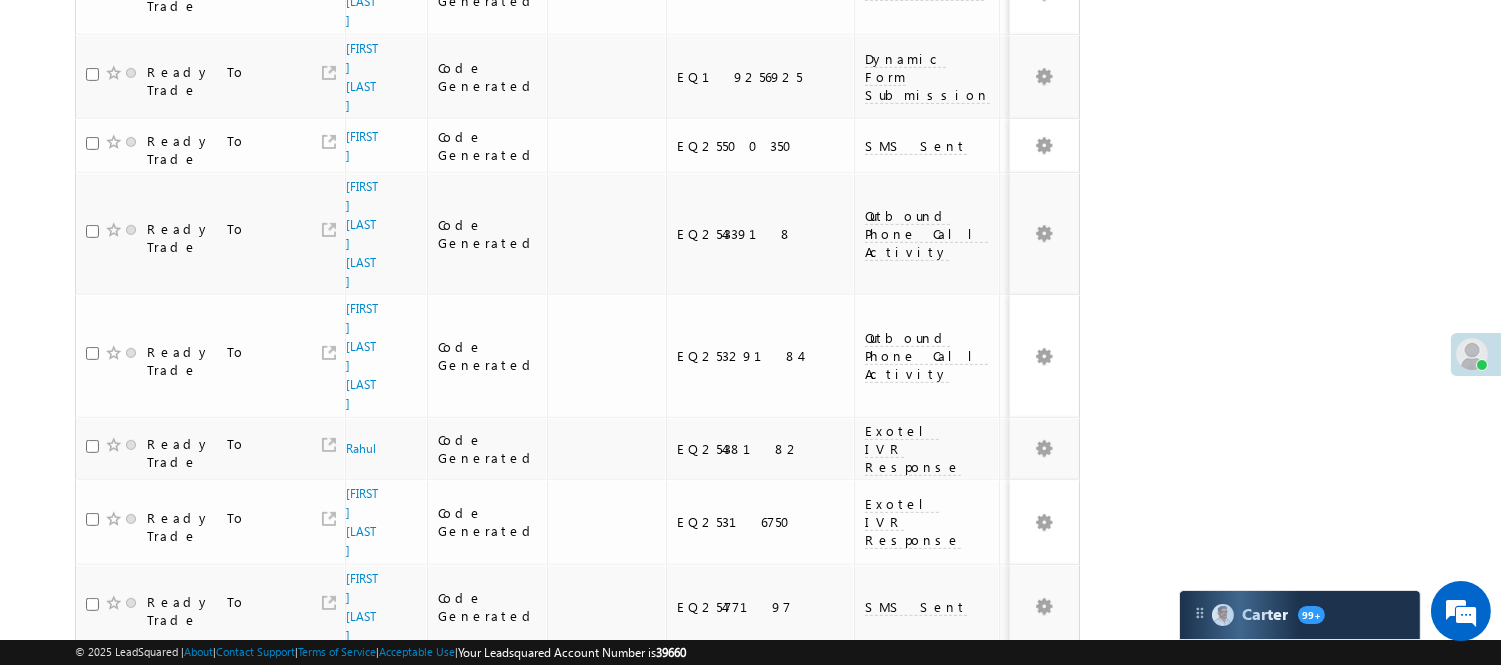 click on "2" at bounding box center [1018, 979] 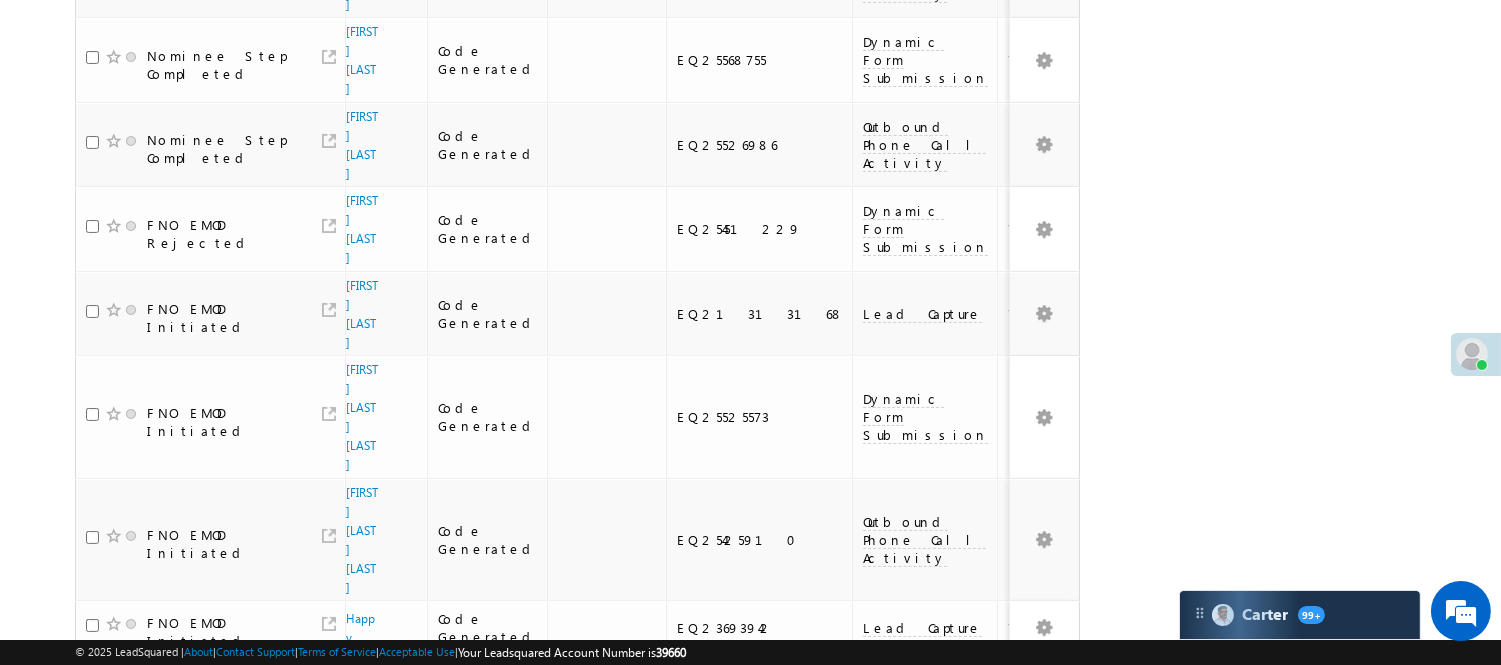scroll, scrollTop: 644, scrollLeft: 0, axis: vertical 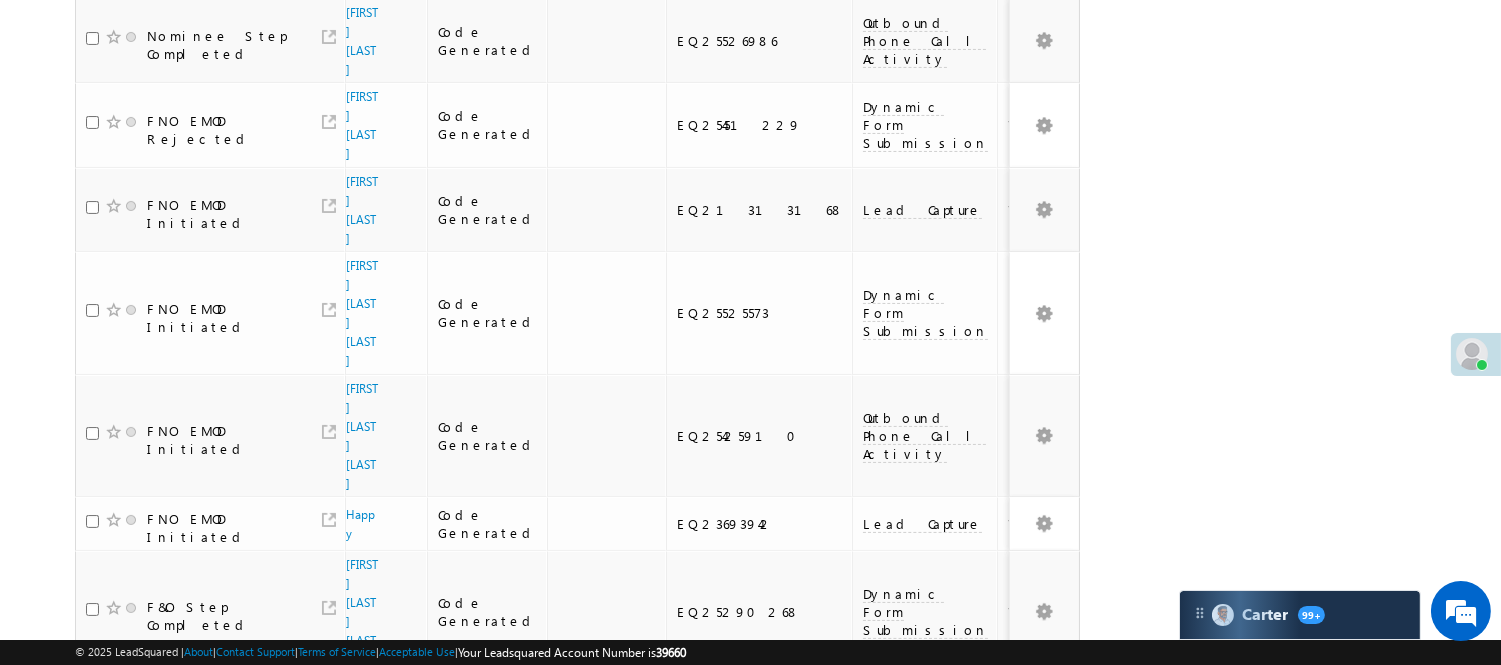 click on "1" at bounding box center (977, 796) 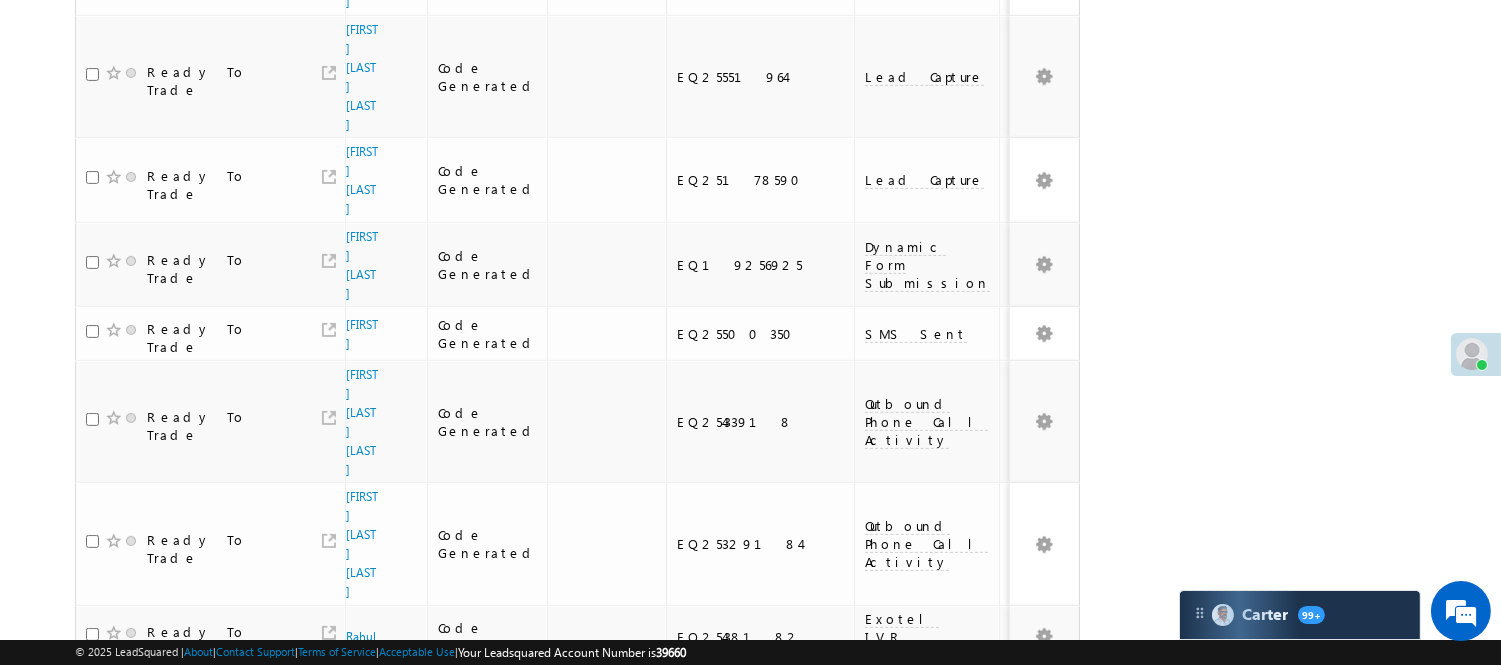 scroll, scrollTop: 1521, scrollLeft: 0, axis: vertical 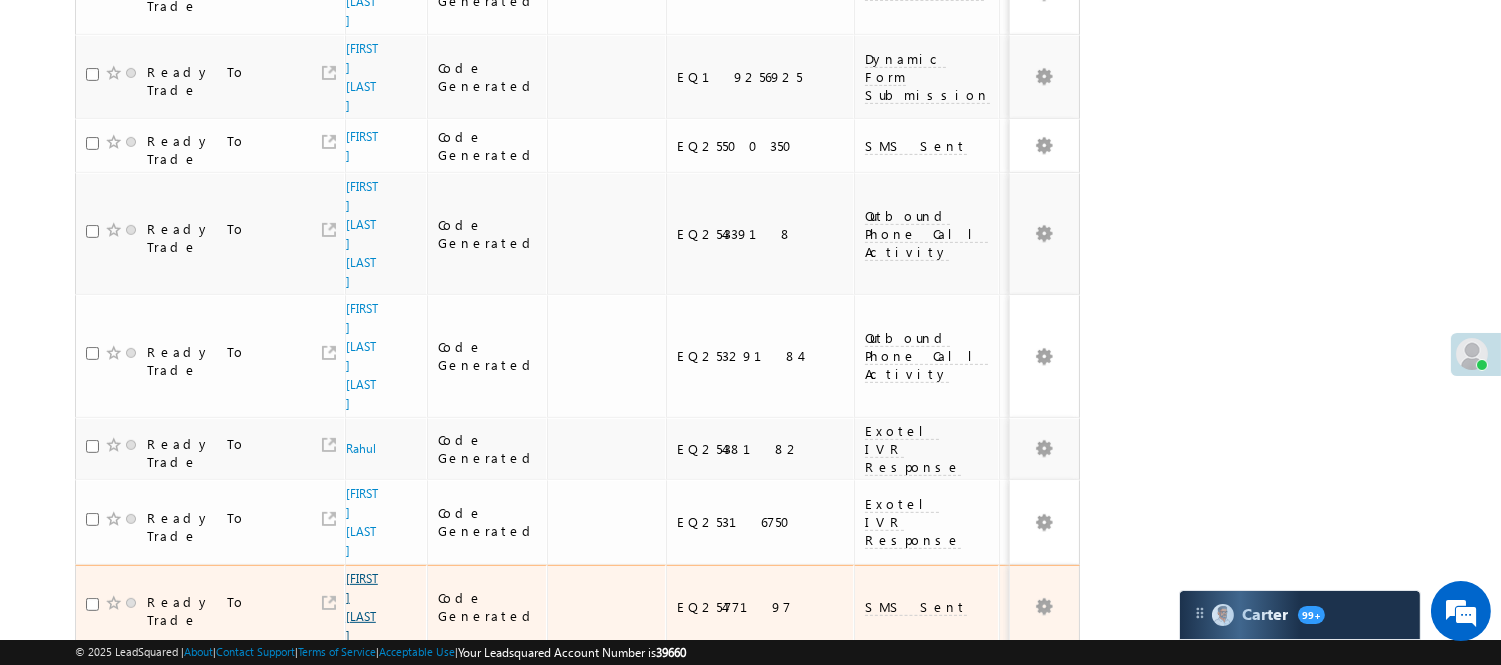click on "[FIRST] [LAST]" at bounding box center (362, 607) 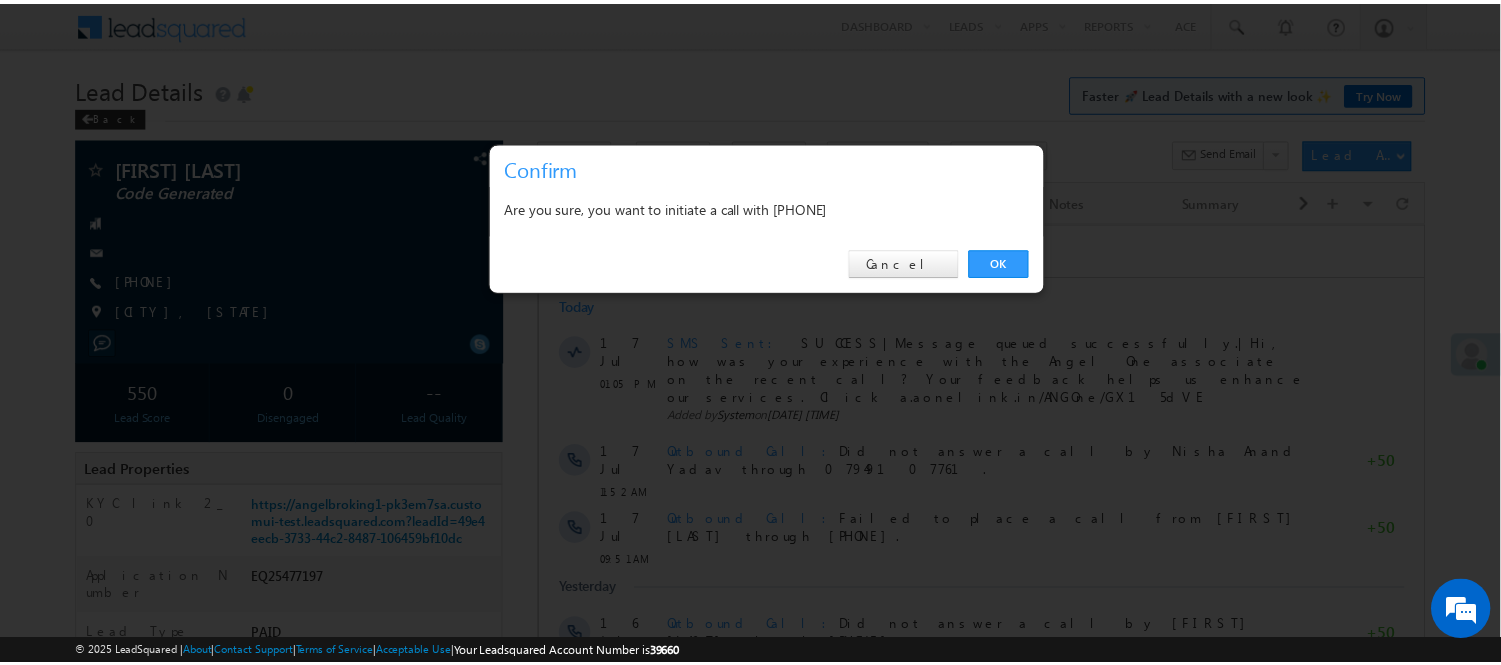 scroll, scrollTop: 0, scrollLeft: 0, axis: both 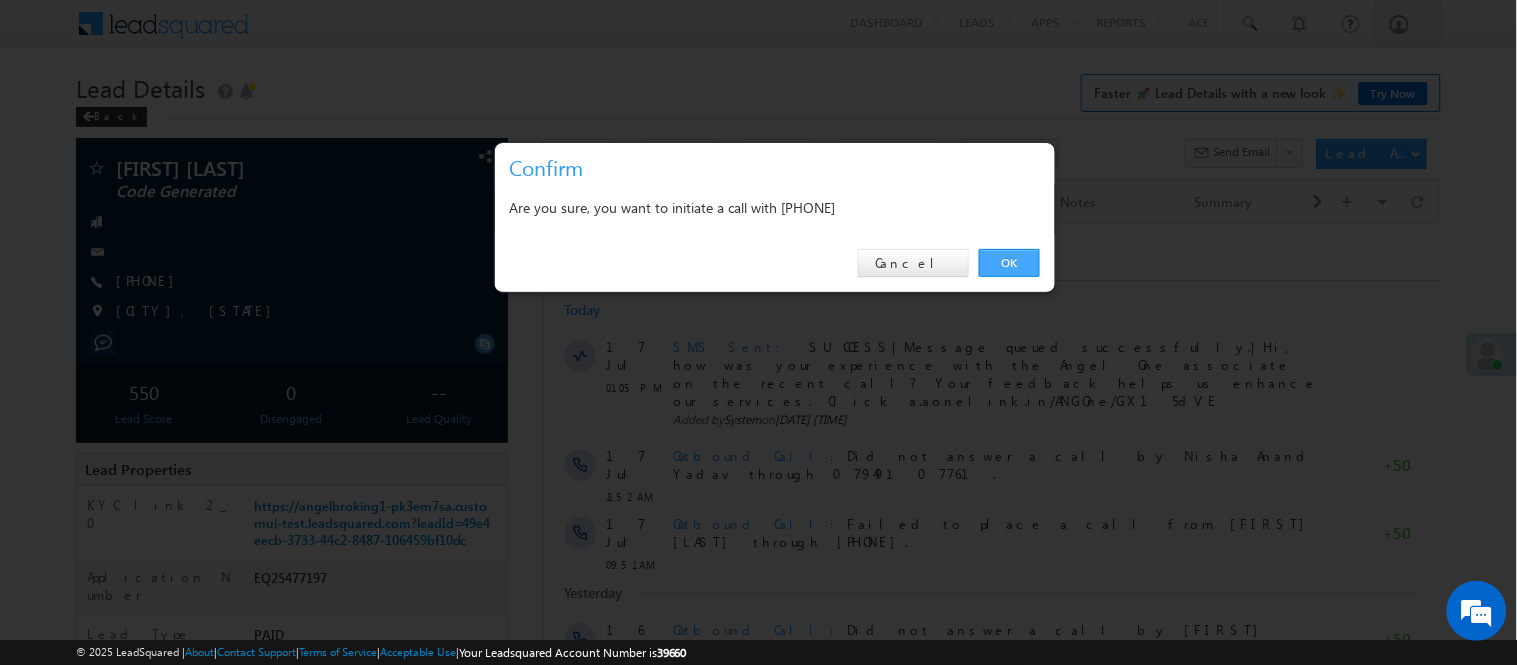 click on "OK" at bounding box center (1009, 263) 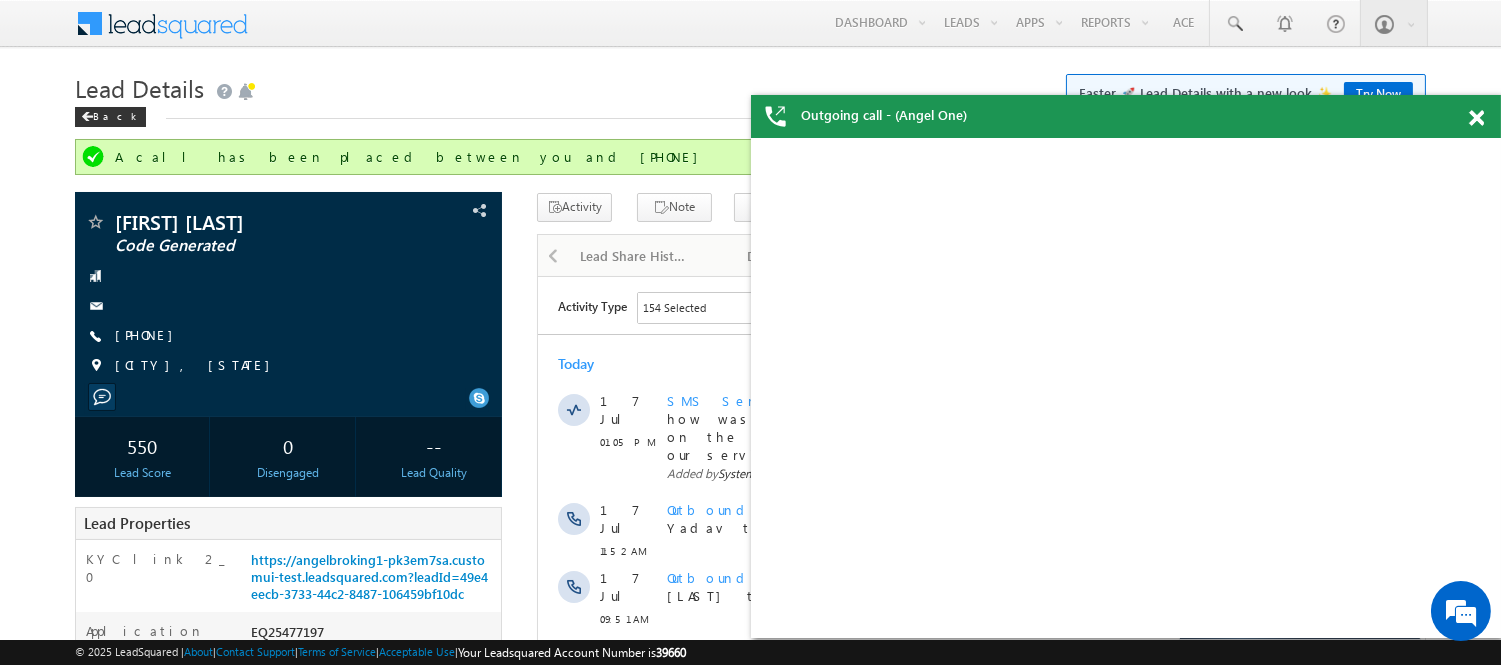 scroll, scrollTop: 0, scrollLeft: 0, axis: both 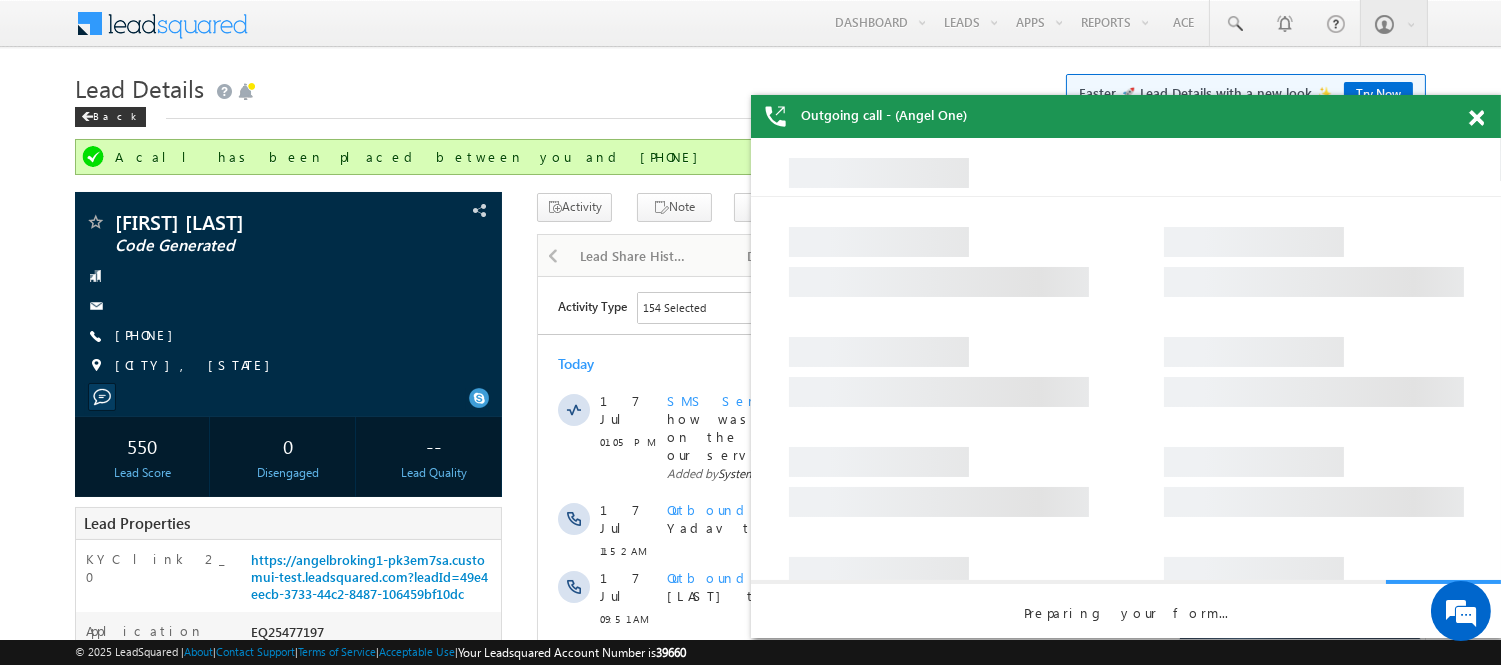 click at bounding box center (1476, 118) 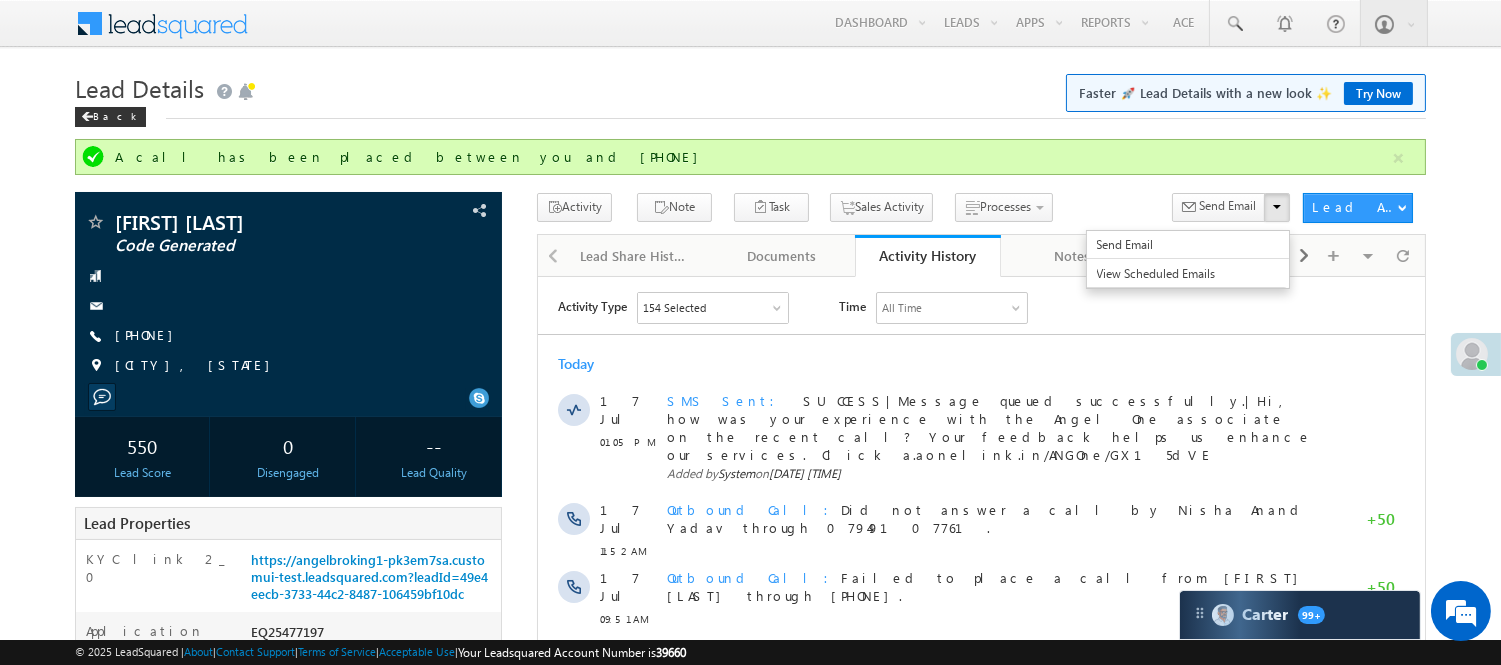 scroll, scrollTop: 0, scrollLeft: 0, axis: both 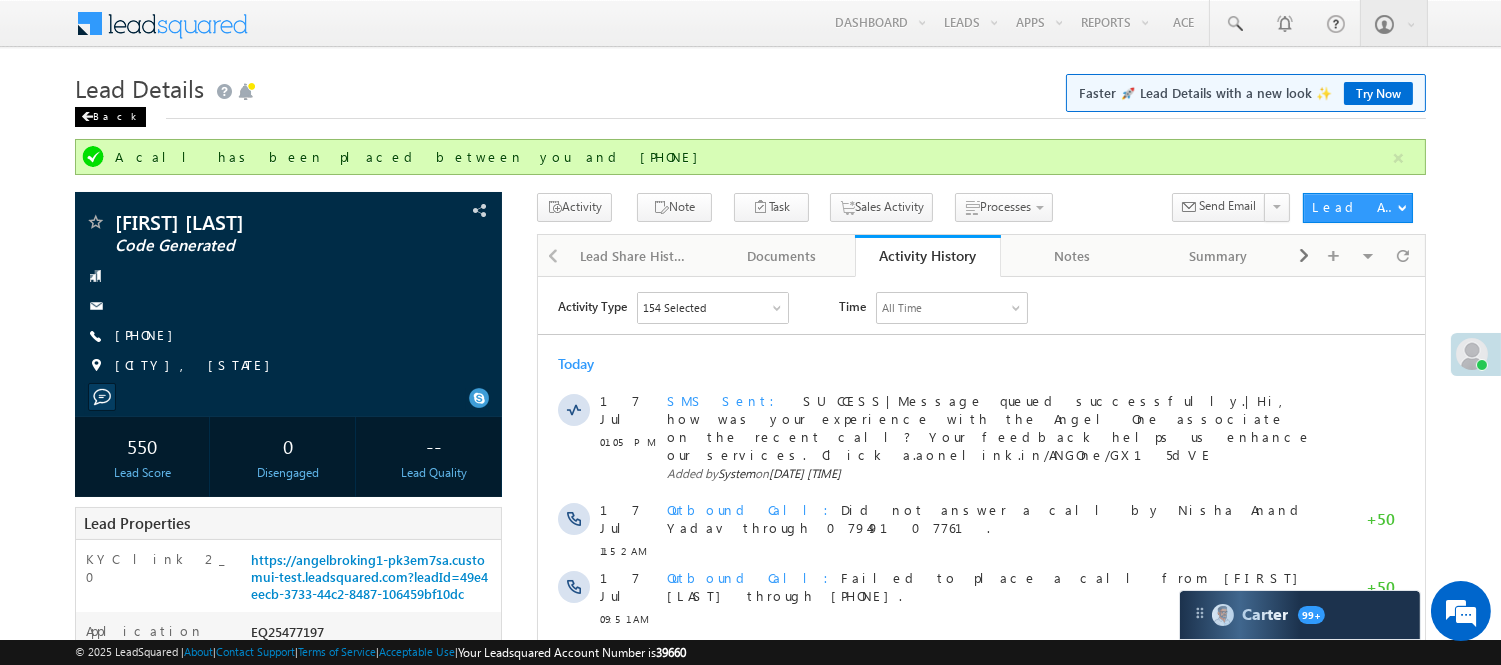 click on "Back" at bounding box center [110, 117] 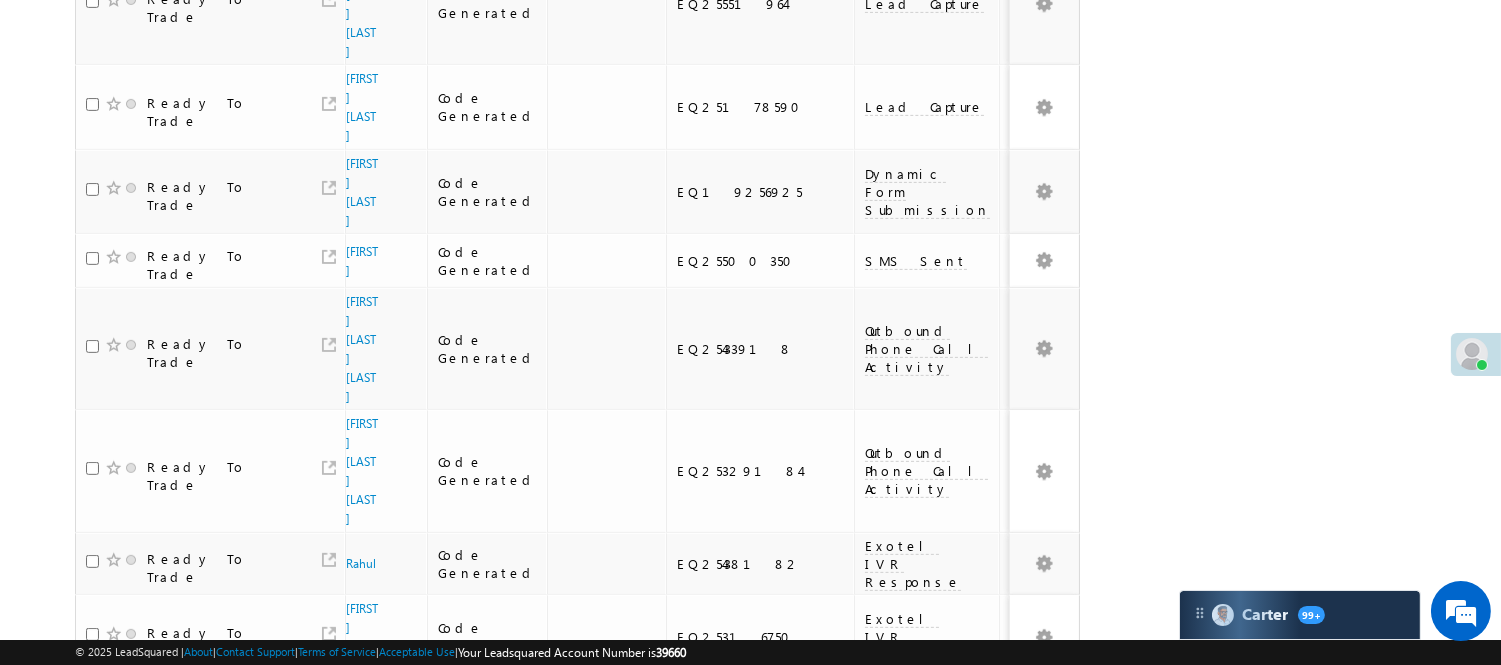 scroll, scrollTop: 1521, scrollLeft: 0, axis: vertical 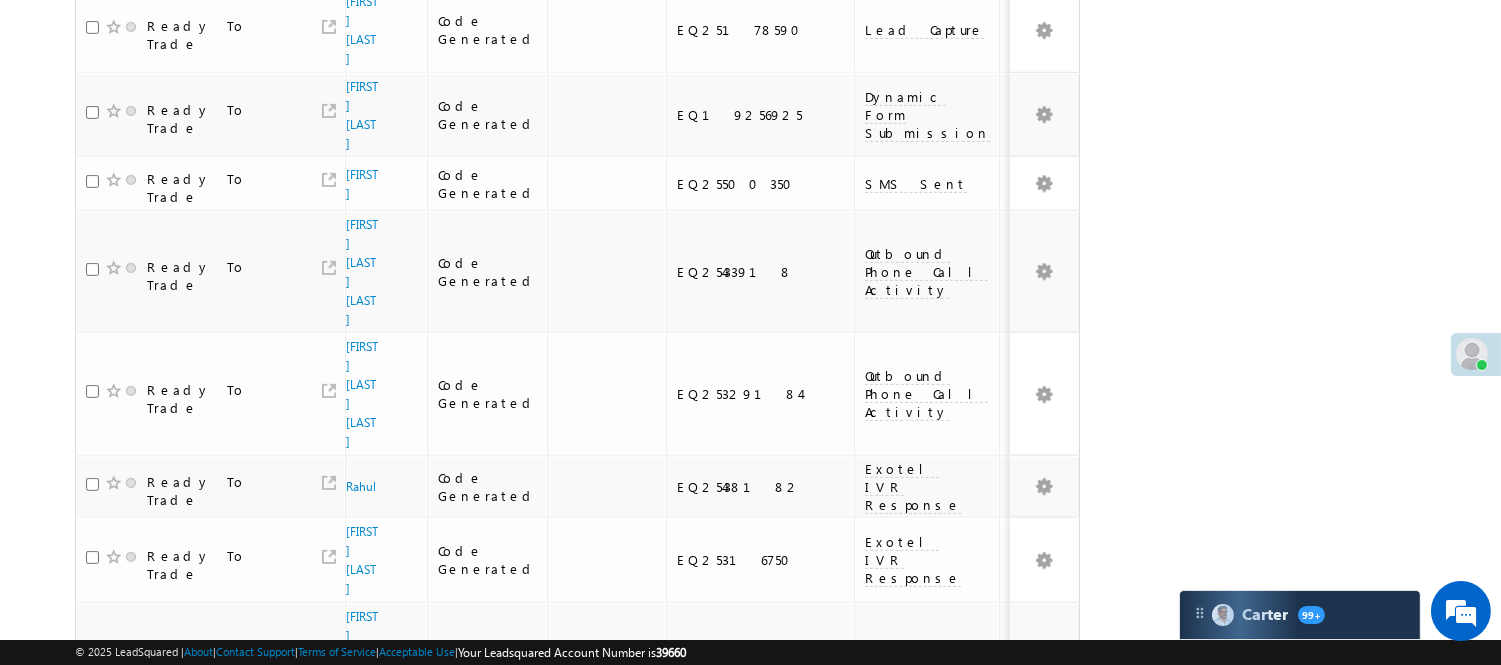 click on "2" at bounding box center [1018, 1055] 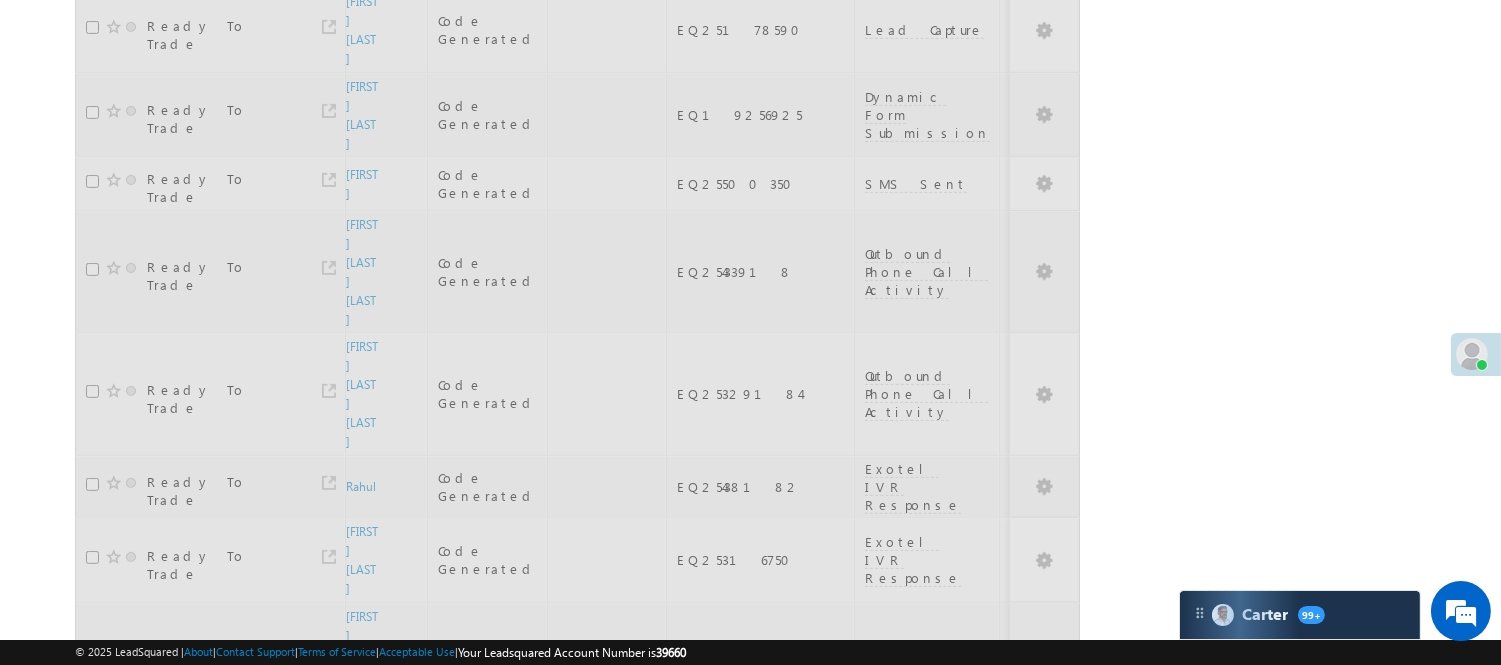 scroll, scrollTop: 644, scrollLeft: 0, axis: vertical 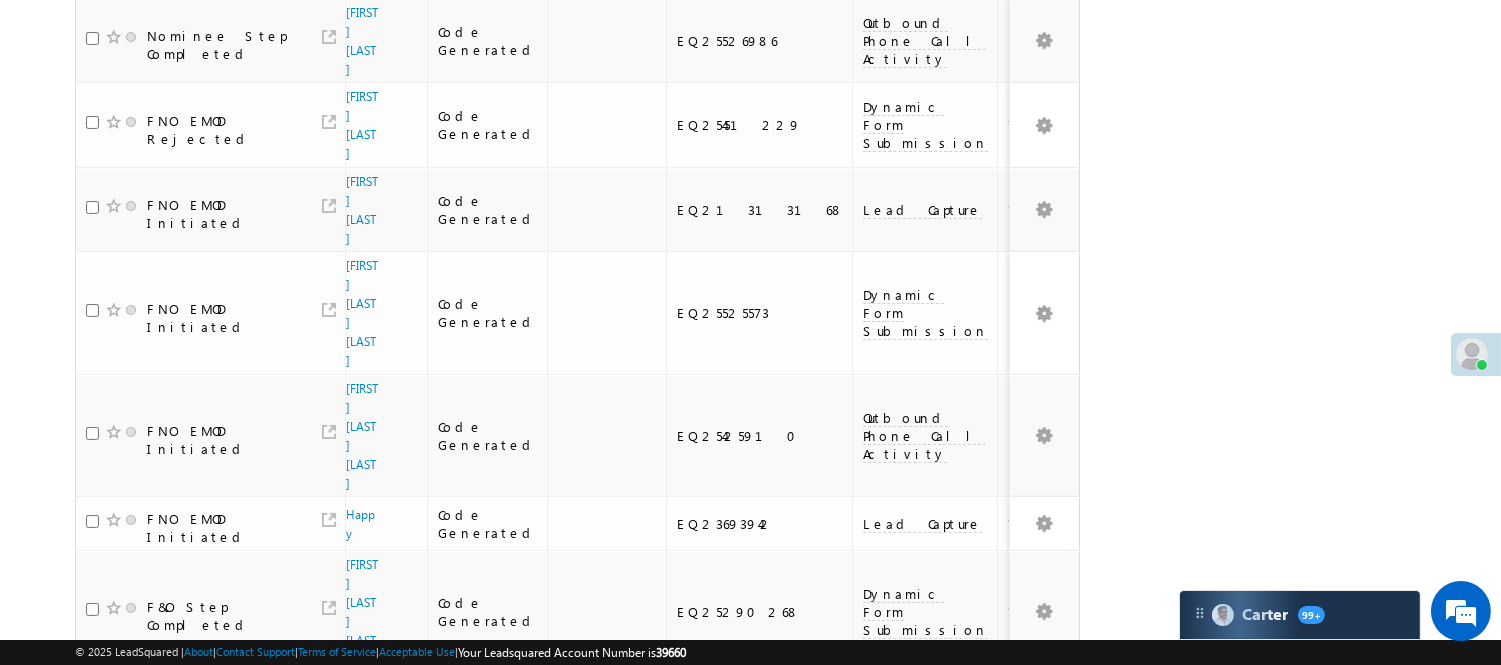 click on "1" at bounding box center (977, 796) 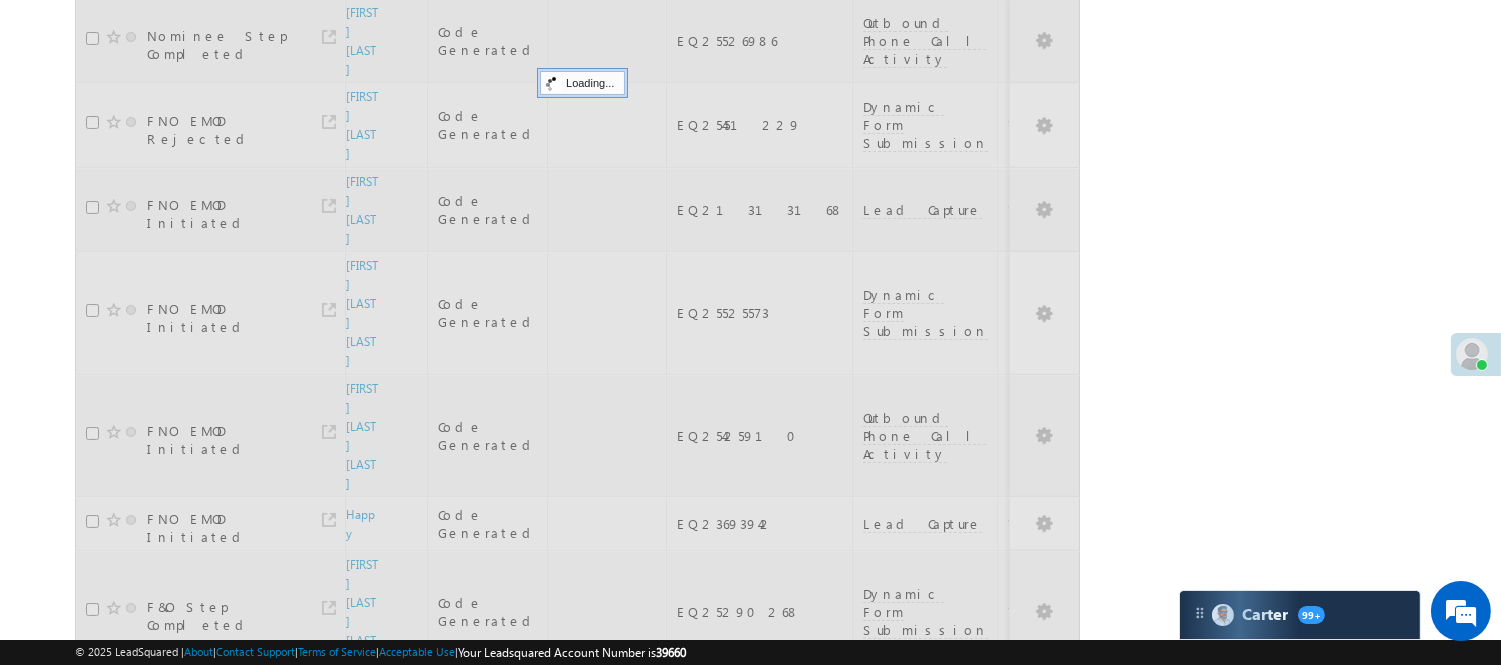 scroll, scrollTop: 0, scrollLeft: 0, axis: both 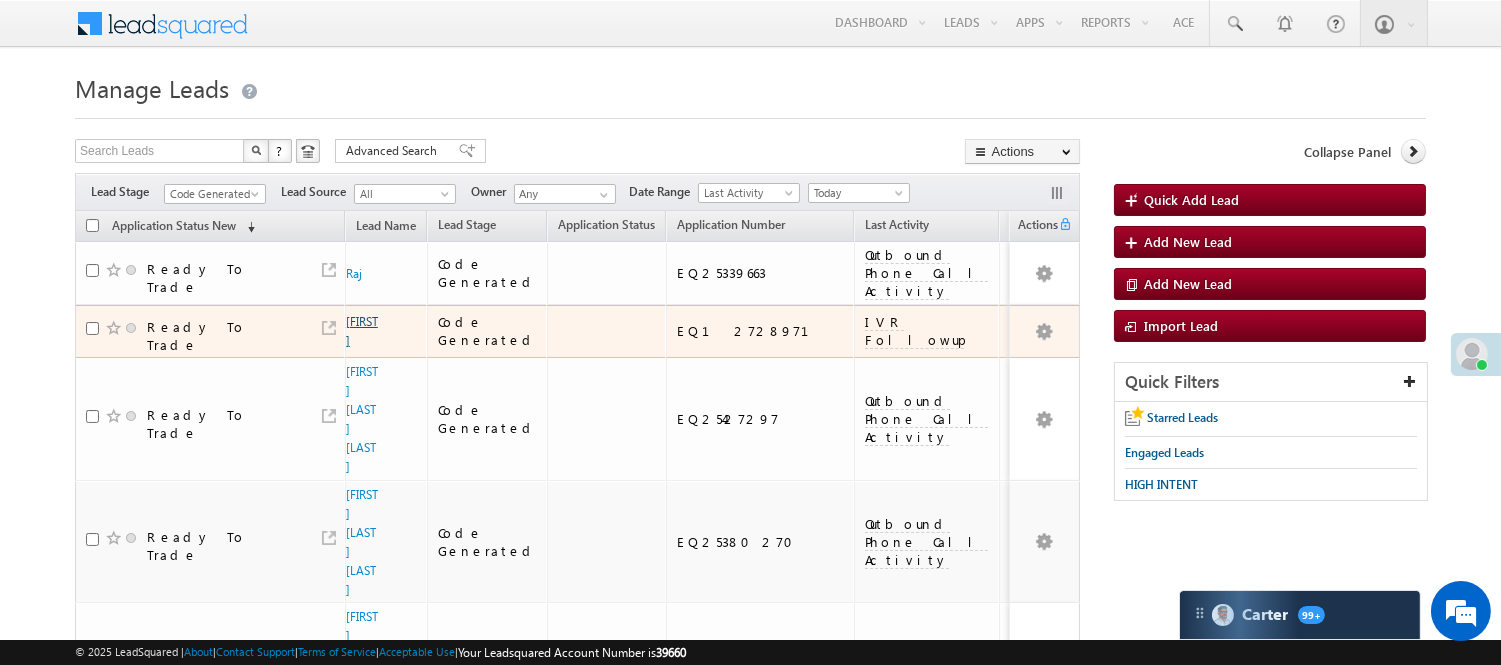 click on "[FIRST]" at bounding box center (362, 331) 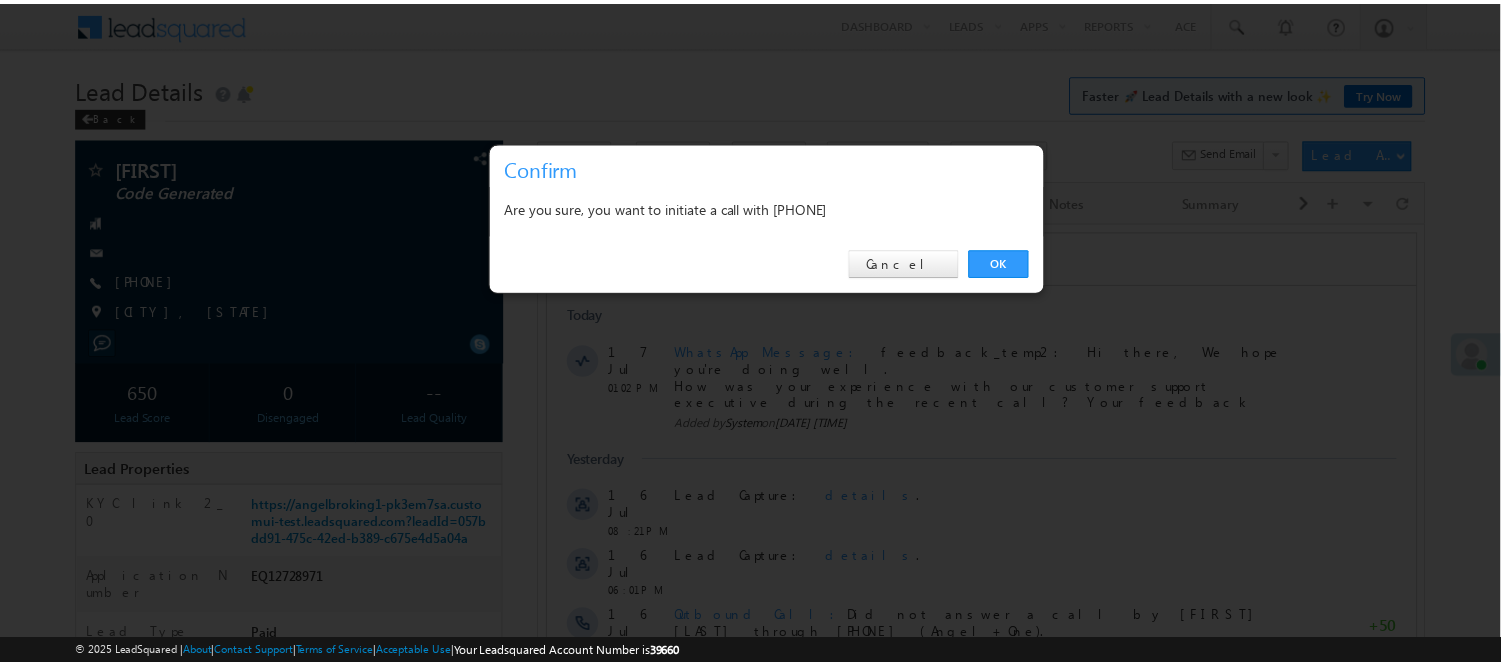 scroll, scrollTop: 0, scrollLeft: 0, axis: both 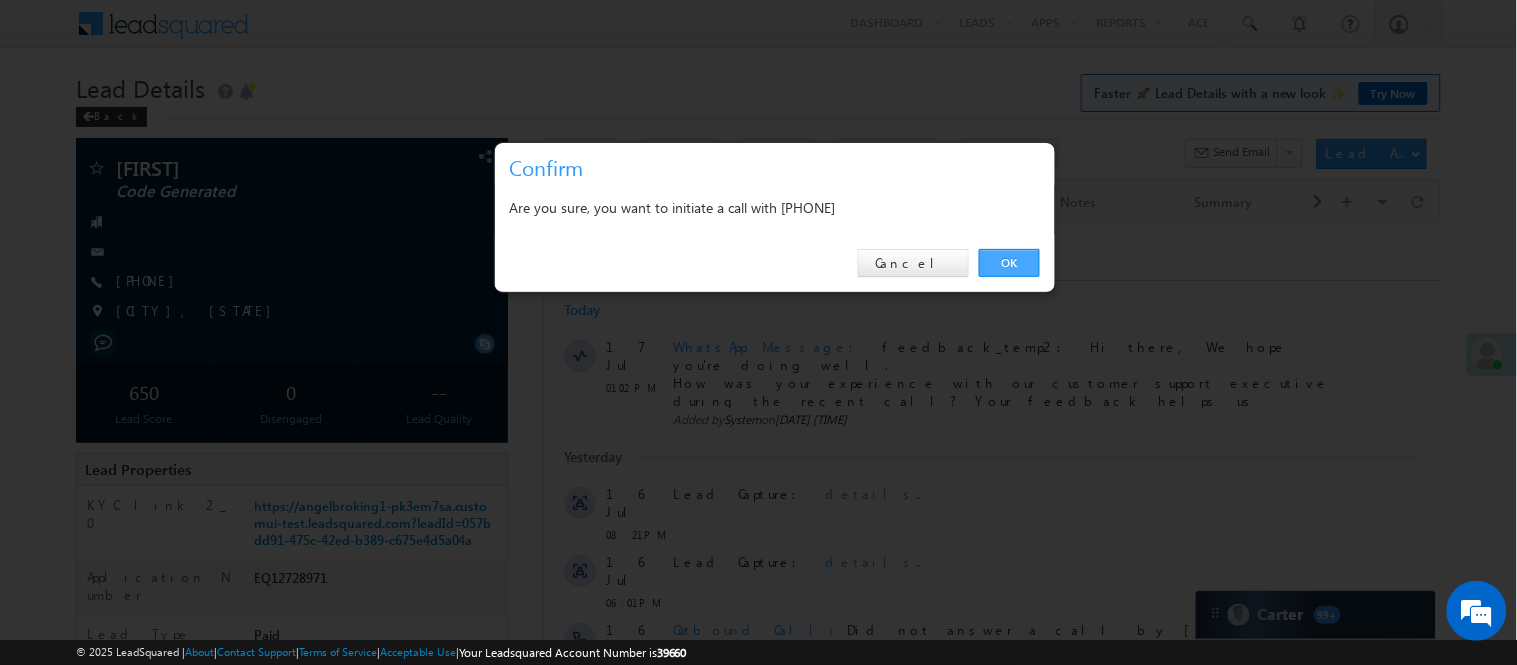 click on "OK" at bounding box center (1009, 263) 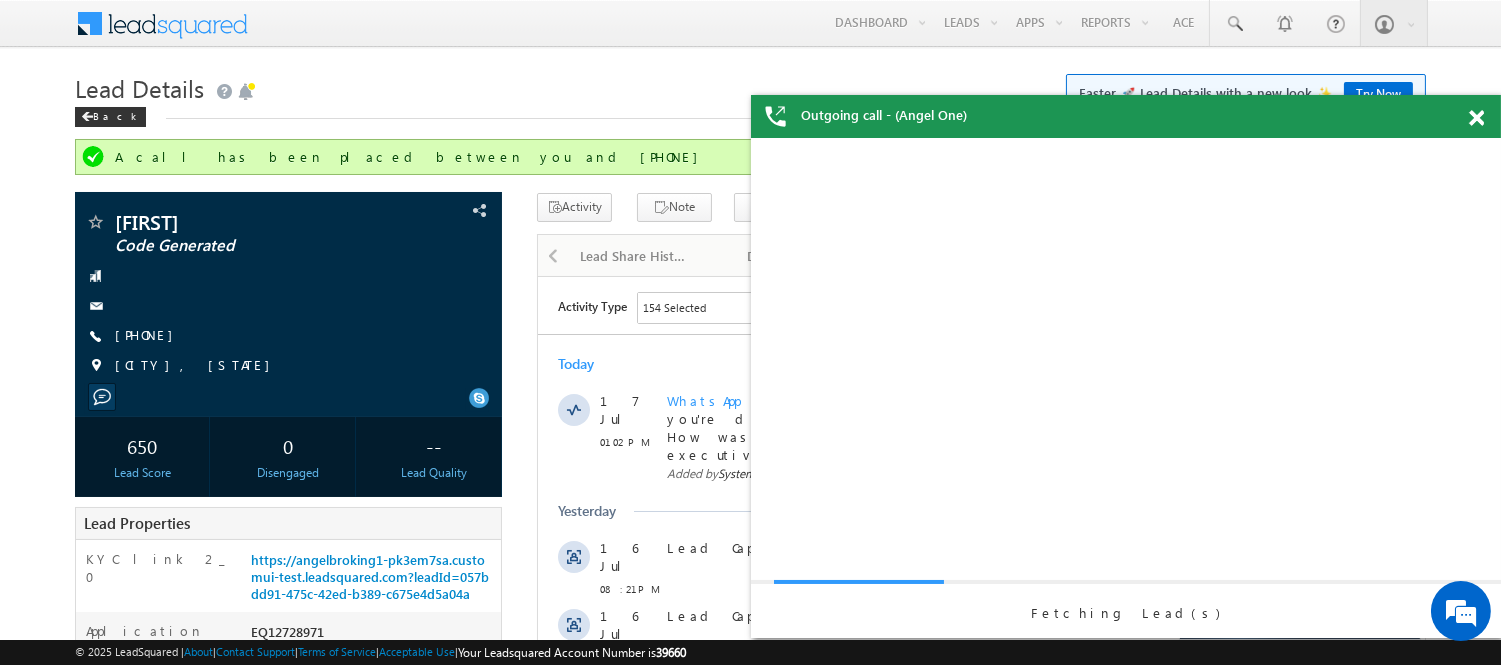 scroll, scrollTop: 0, scrollLeft: 0, axis: both 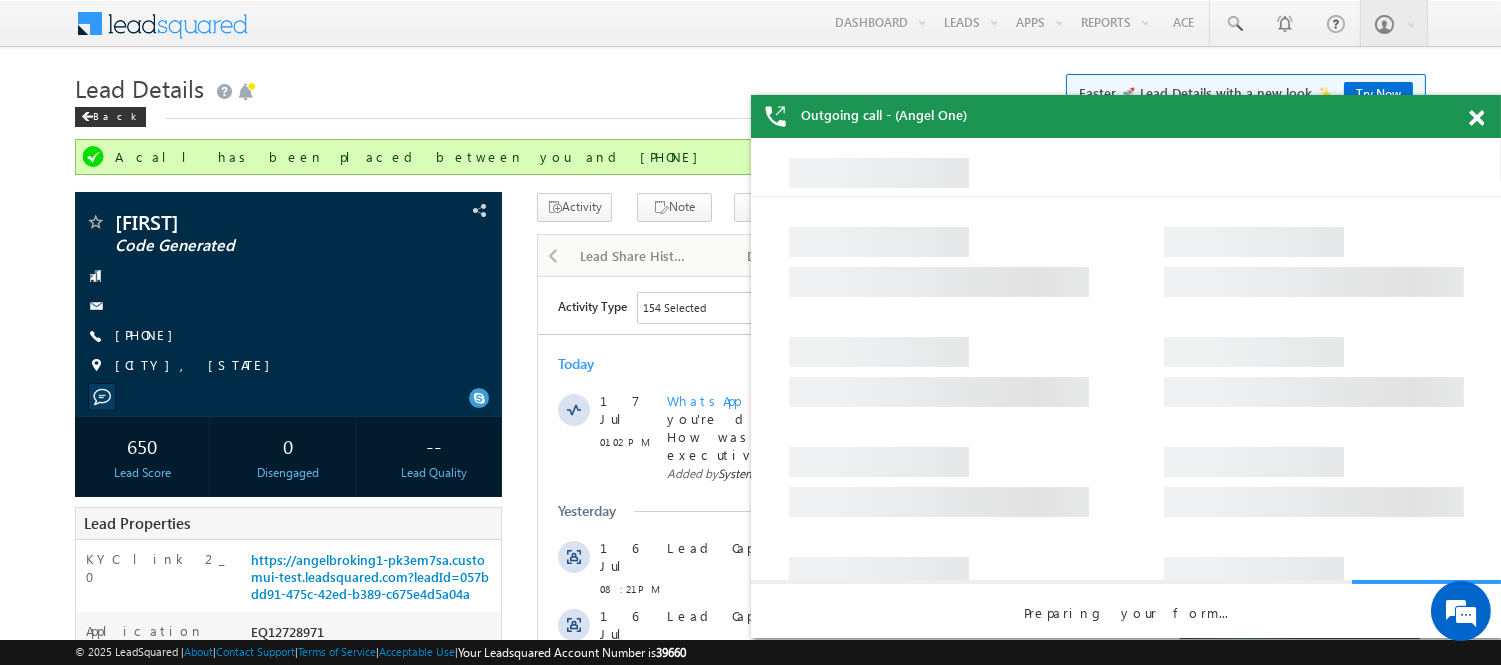 click at bounding box center [1476, 118] 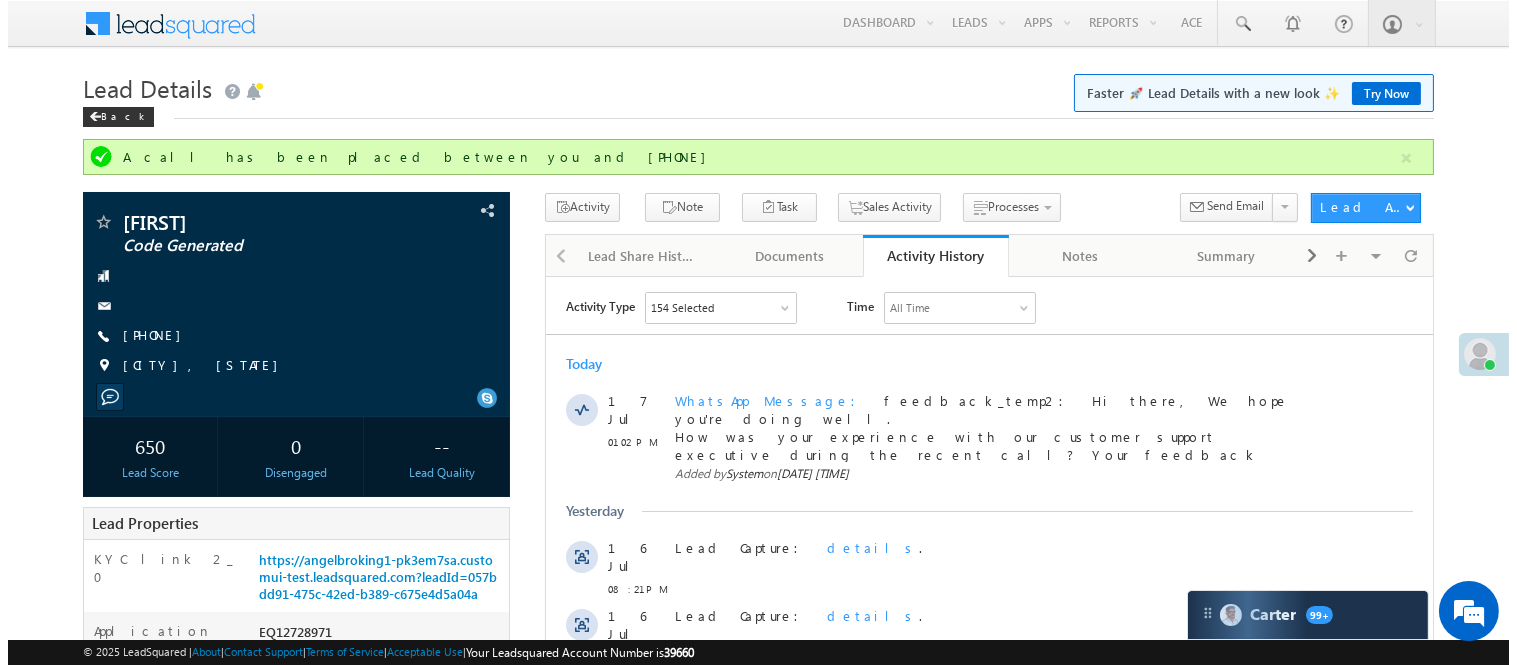 scroll, scrollTop: 0, scrollLeft: 0, axis: both 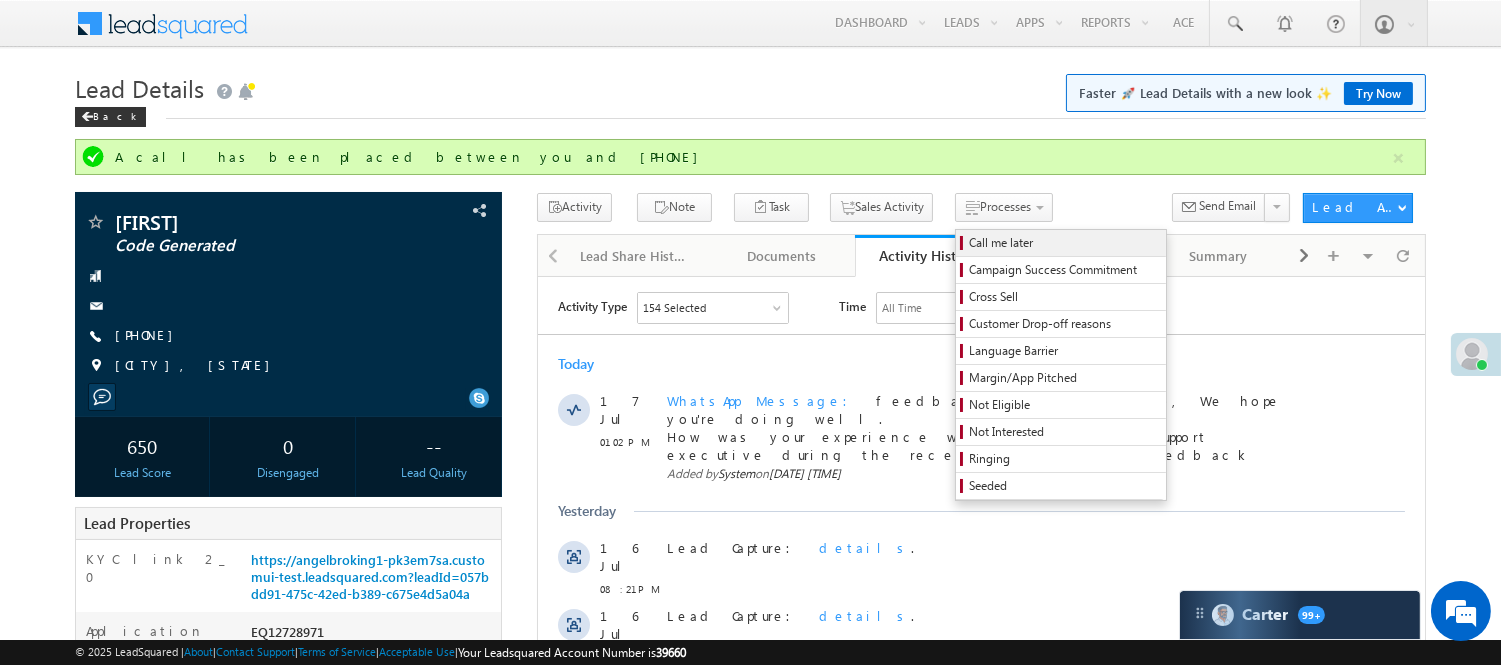 click on "Call me later" at bounding box center (1064, 243) 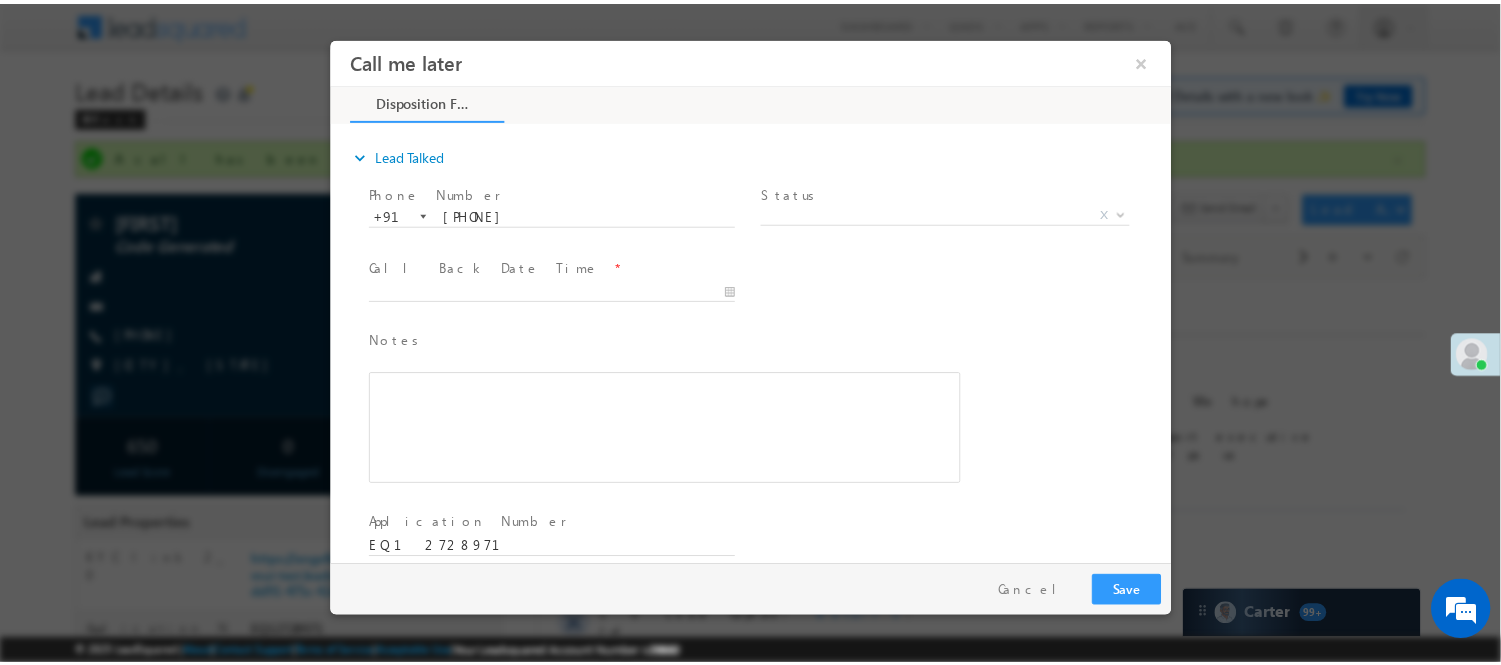 scroll, scrollTop: 0, scrollLeft: 0, axis: both 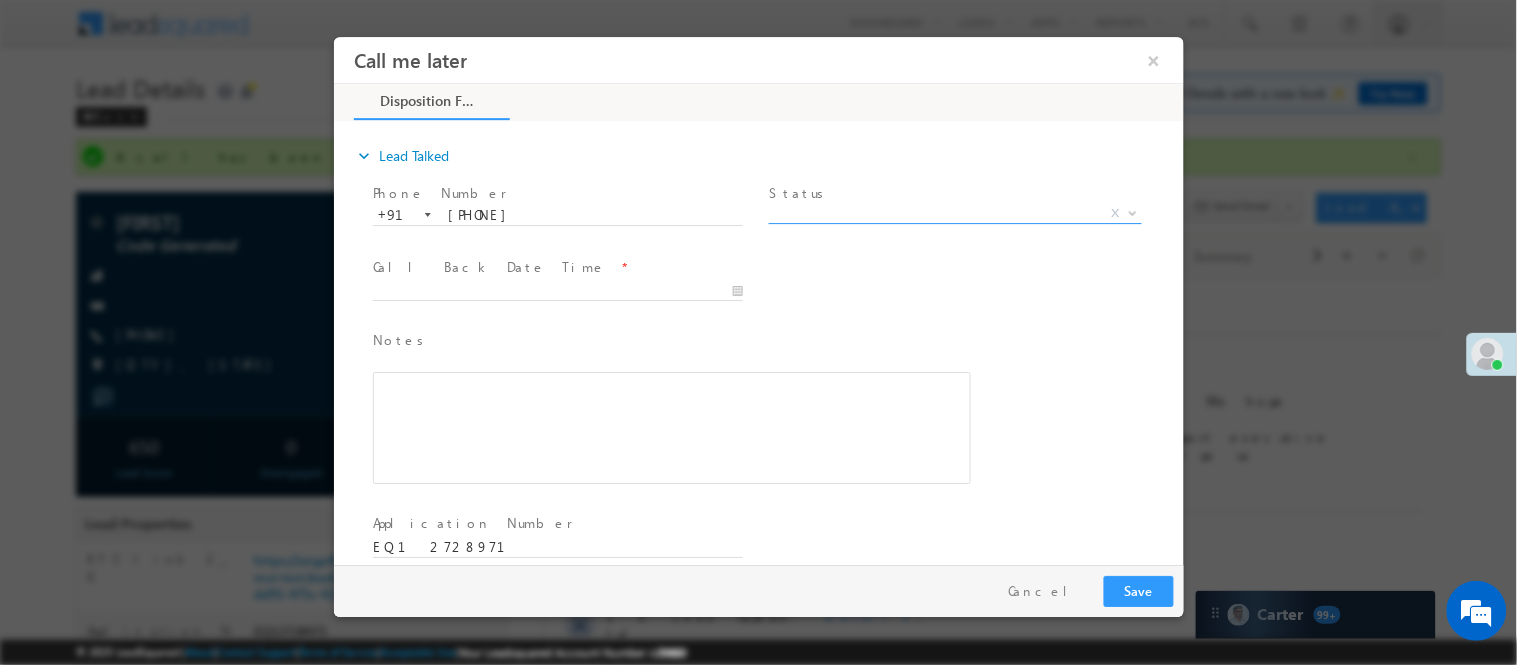 click on "X" at bounding box center [954, 213] 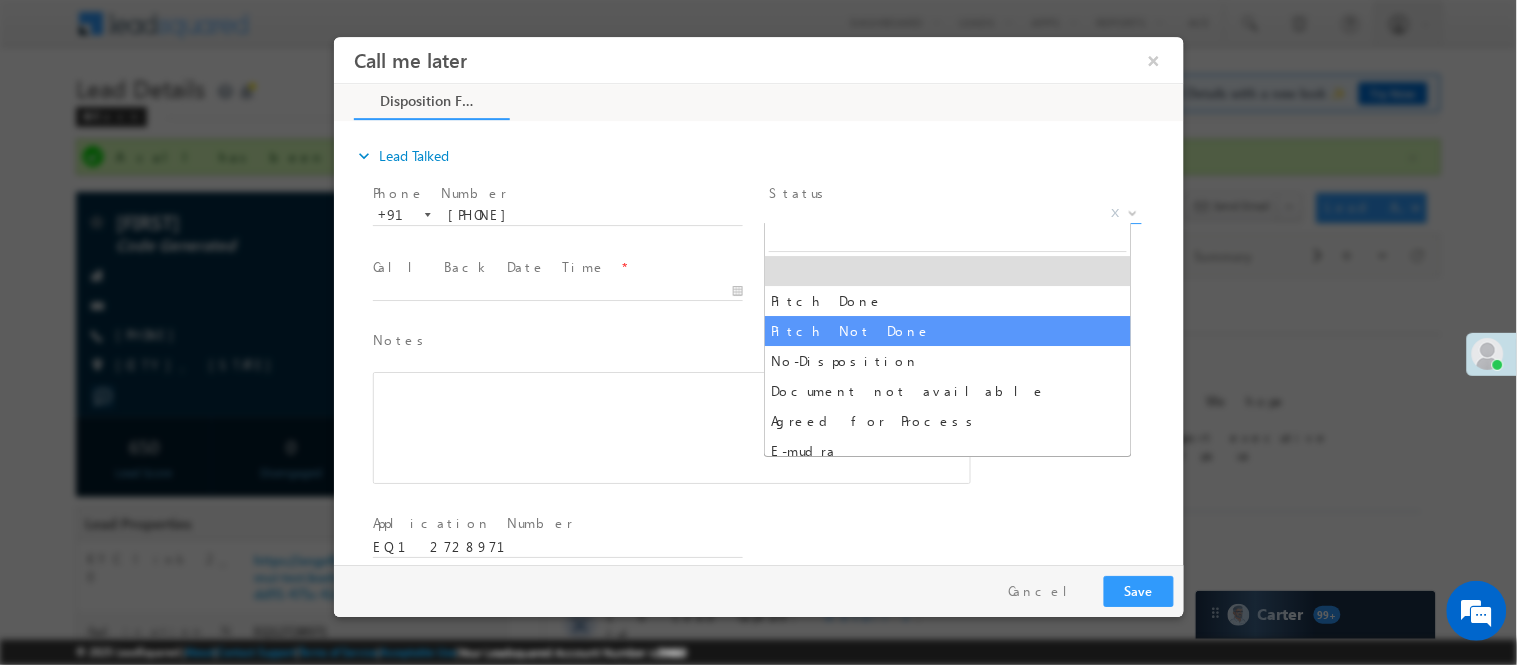 drag, startPoint x: 819, startPoint y: 328, endPoint x: 760, endPoint y: 293, distance: 68.60029 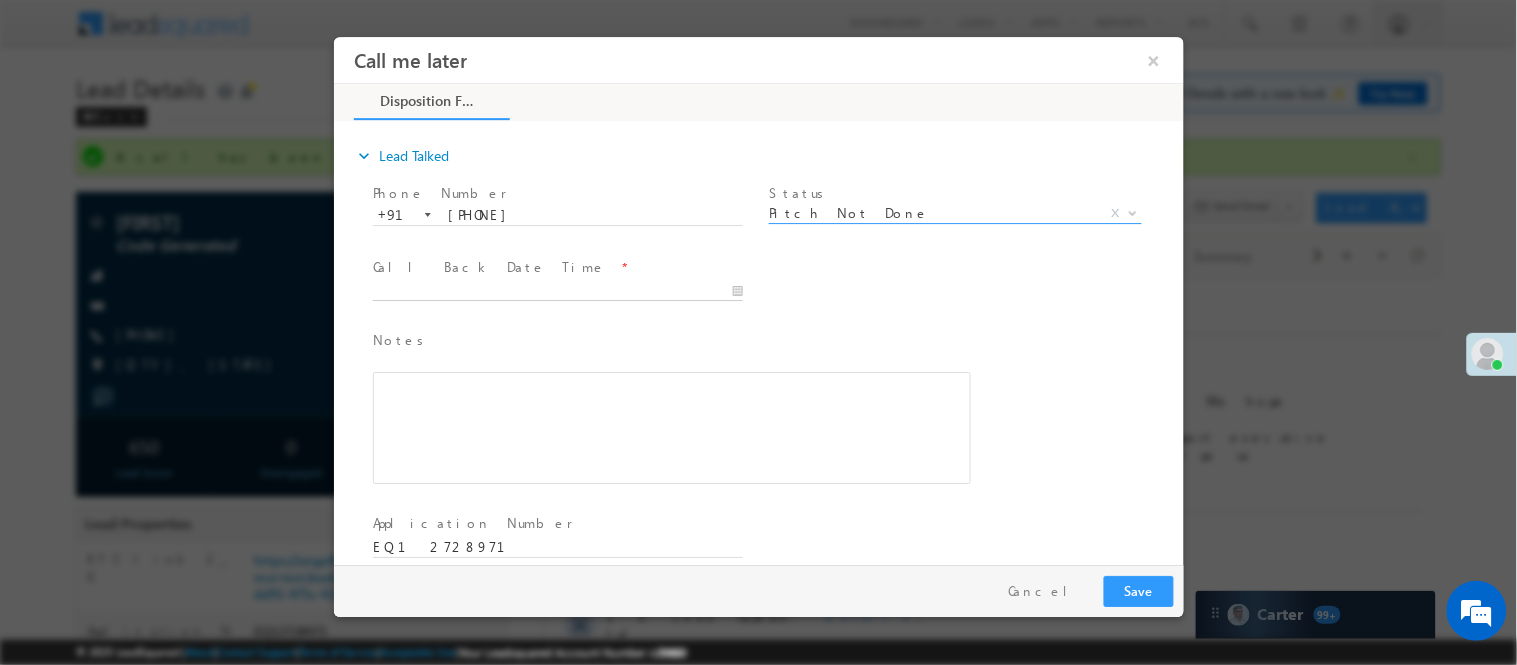 click at bounding box center (557, 291) 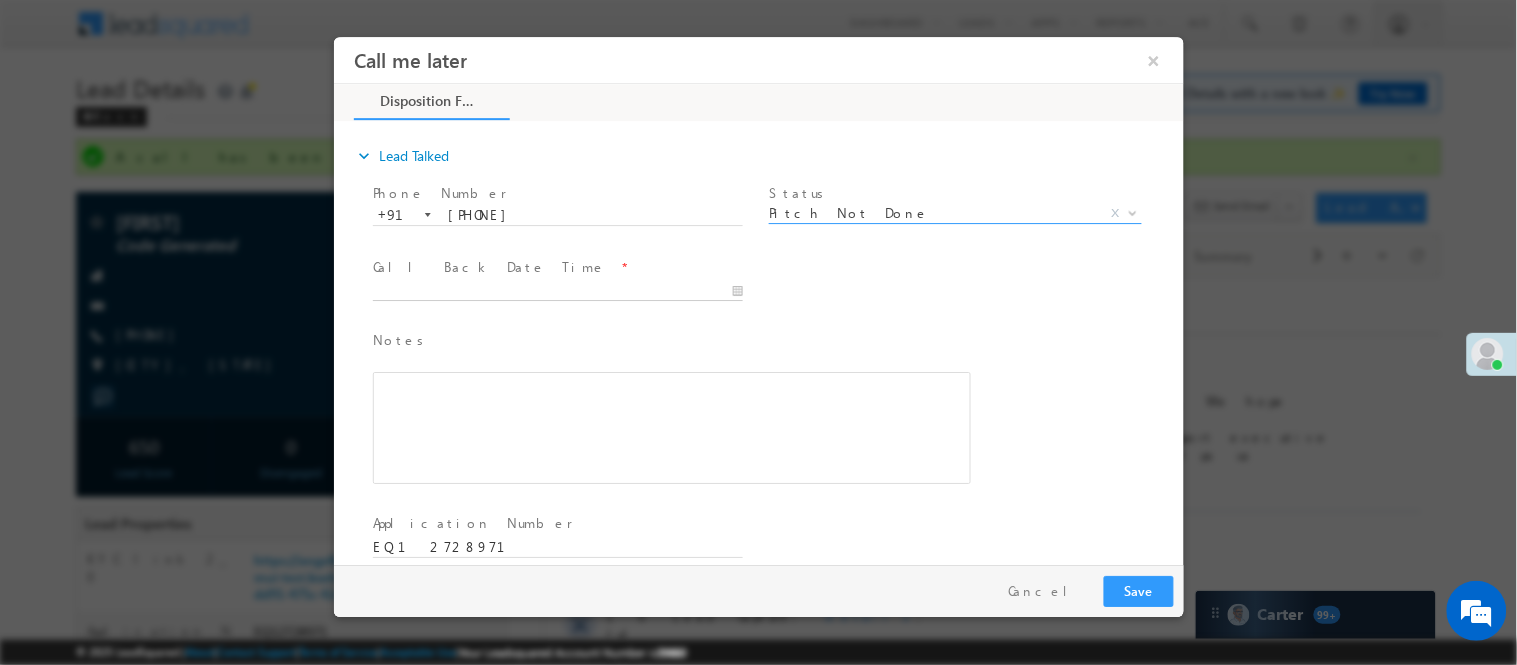 type on "[DATE] [TIME]" 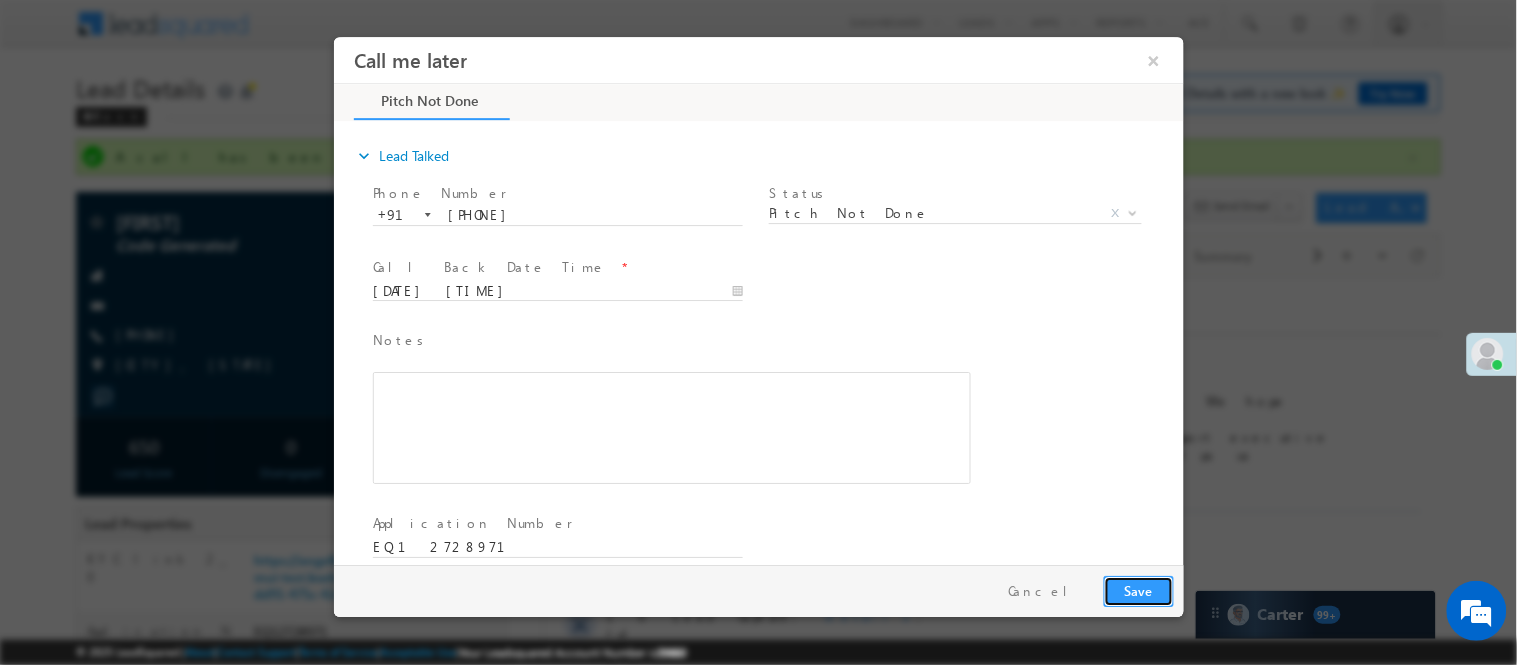 click on "Save" at bounding box center (1138, 590) 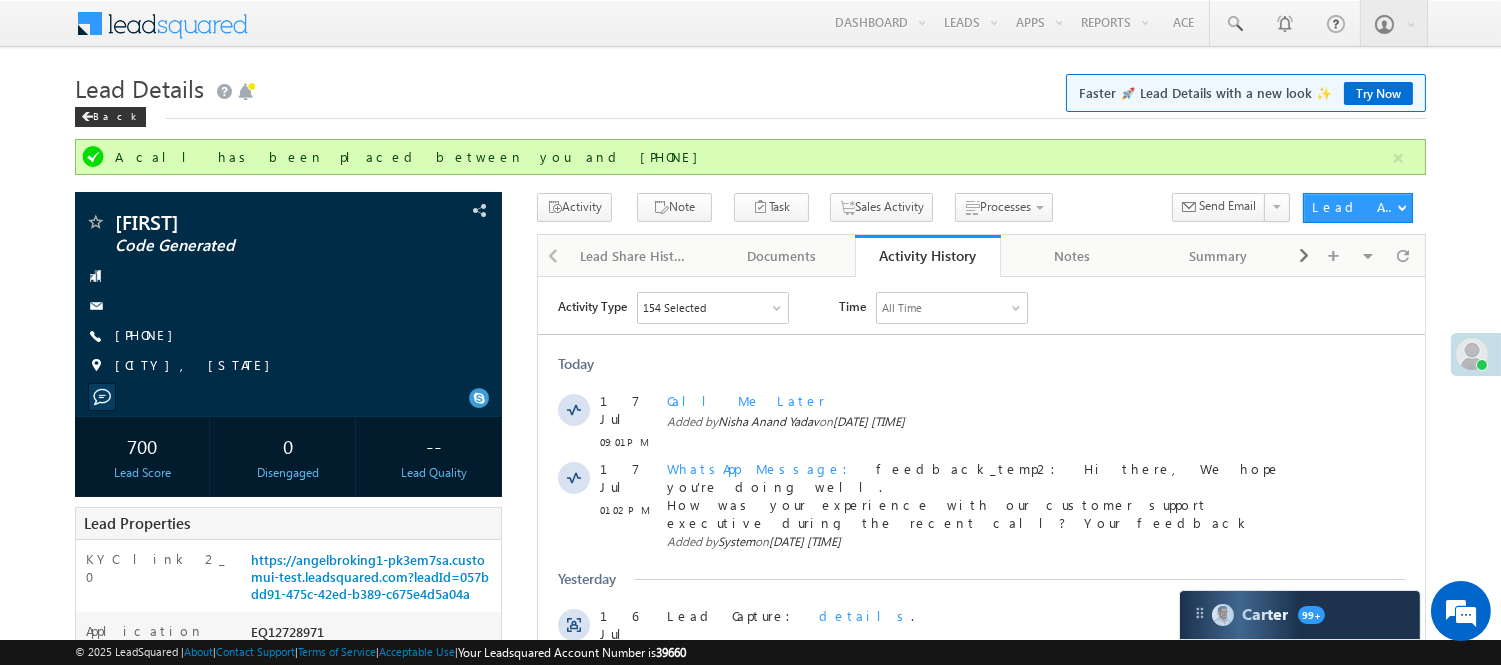 scroll, scrollTop: 582, scrollLeft: 0, axis: vertical 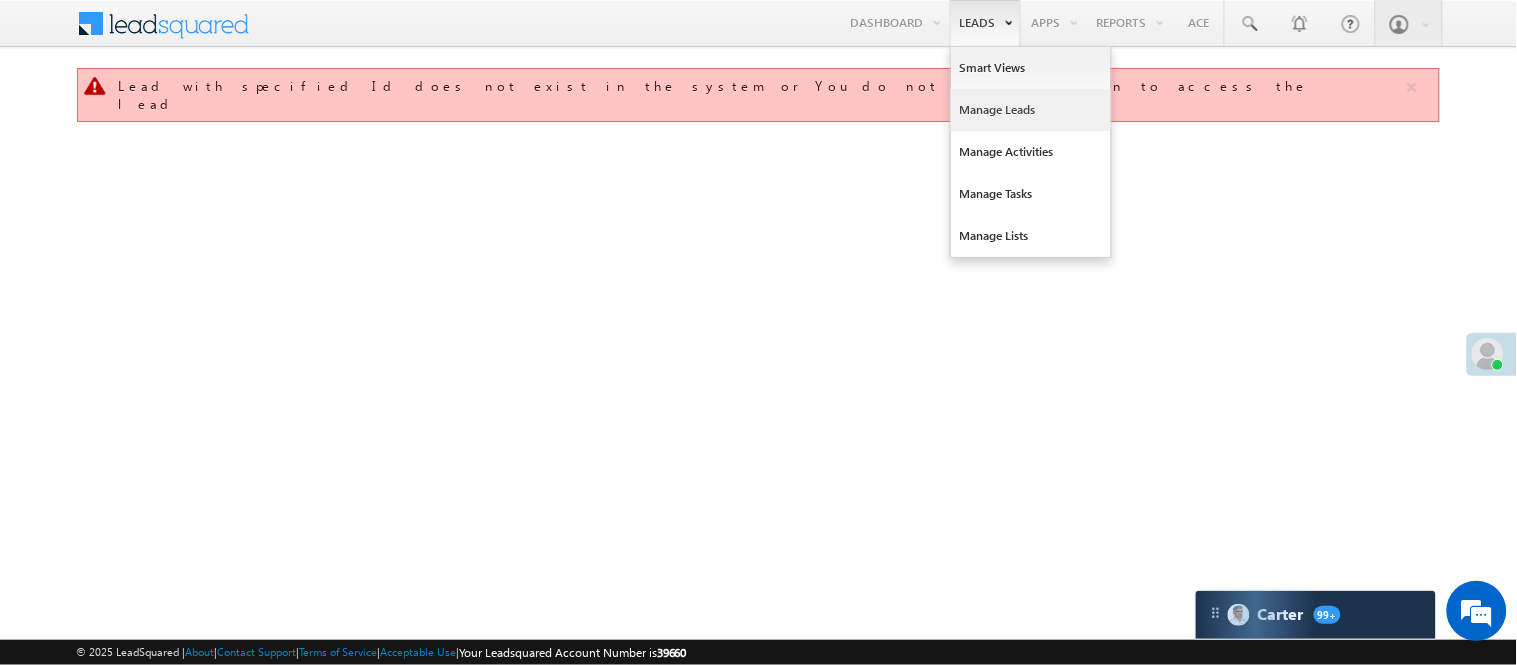 click on "Manage Leads" at bounding box center [1031, 110] 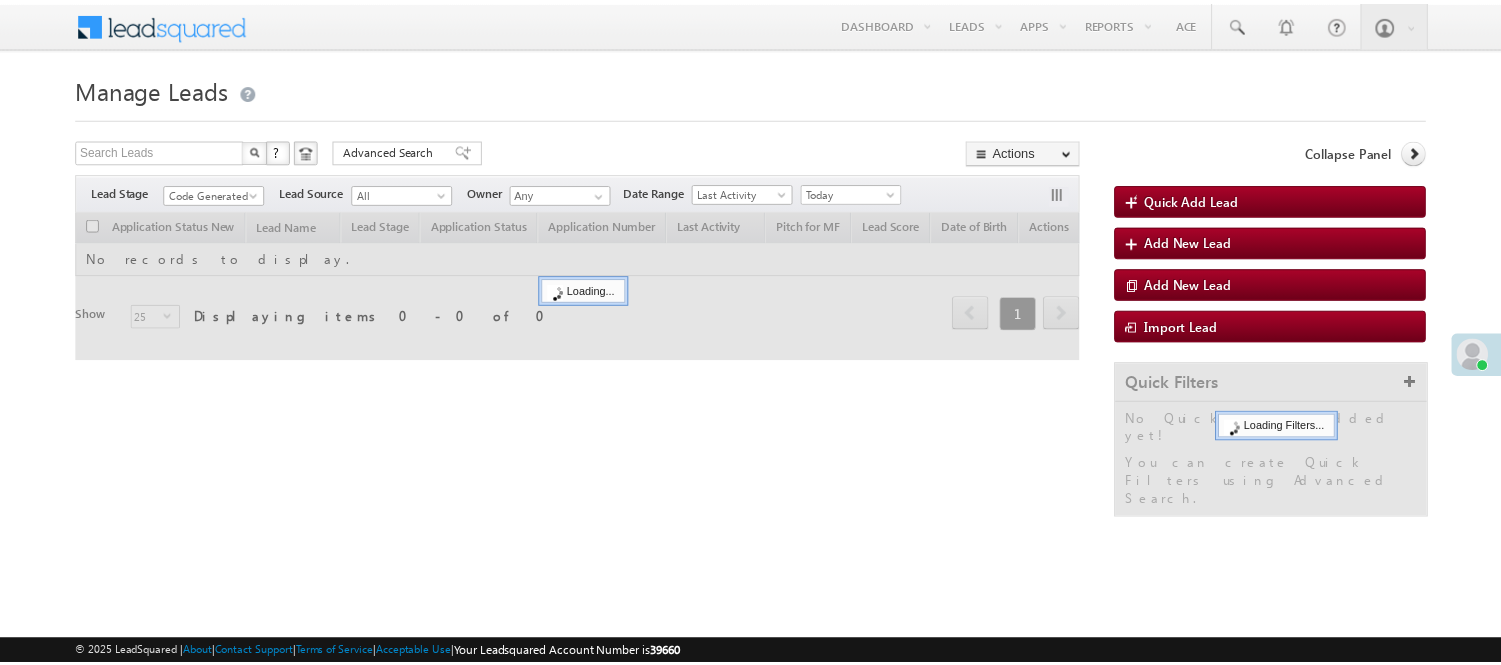 scroll, scrollTop: 0, scrollLeft: 0, axis: both 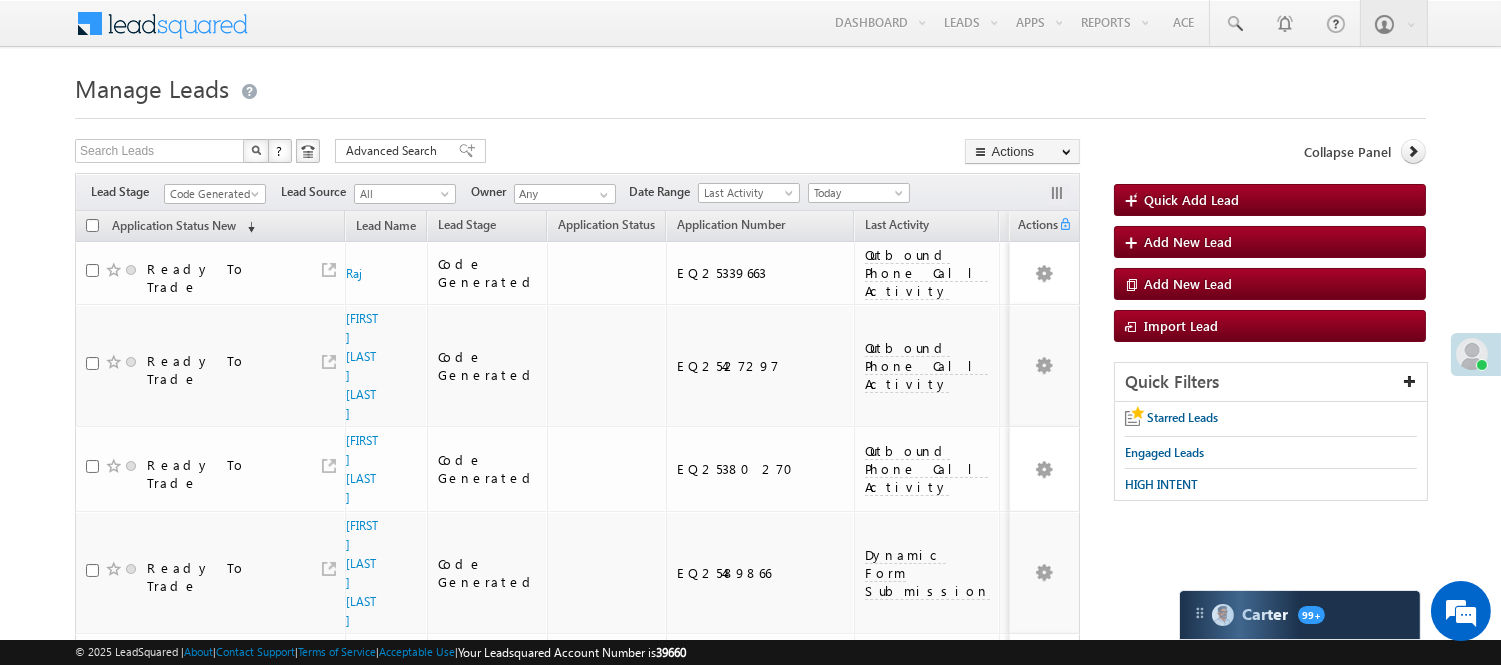 click on "Code Generated" at bounding box center [212, 194] 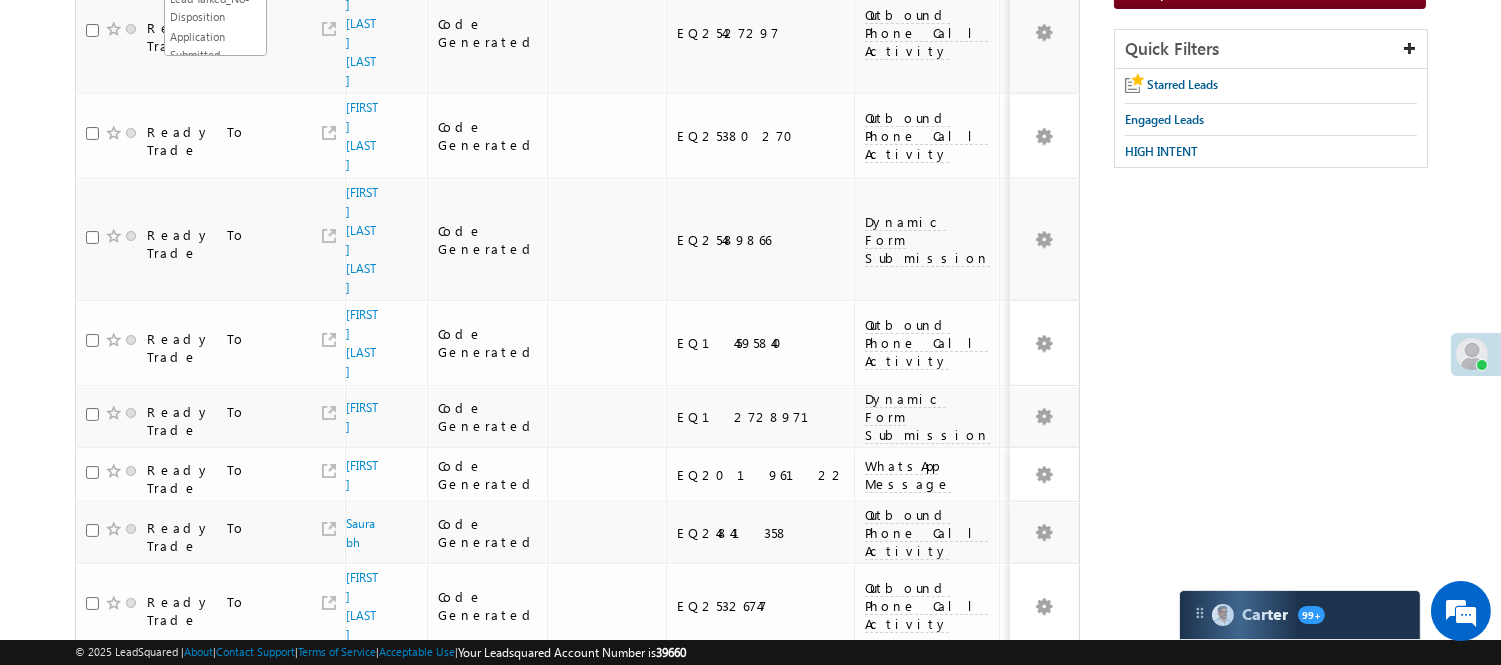 scroll, scrollTop: 1517, scrollLeft: 0, axis: vertical 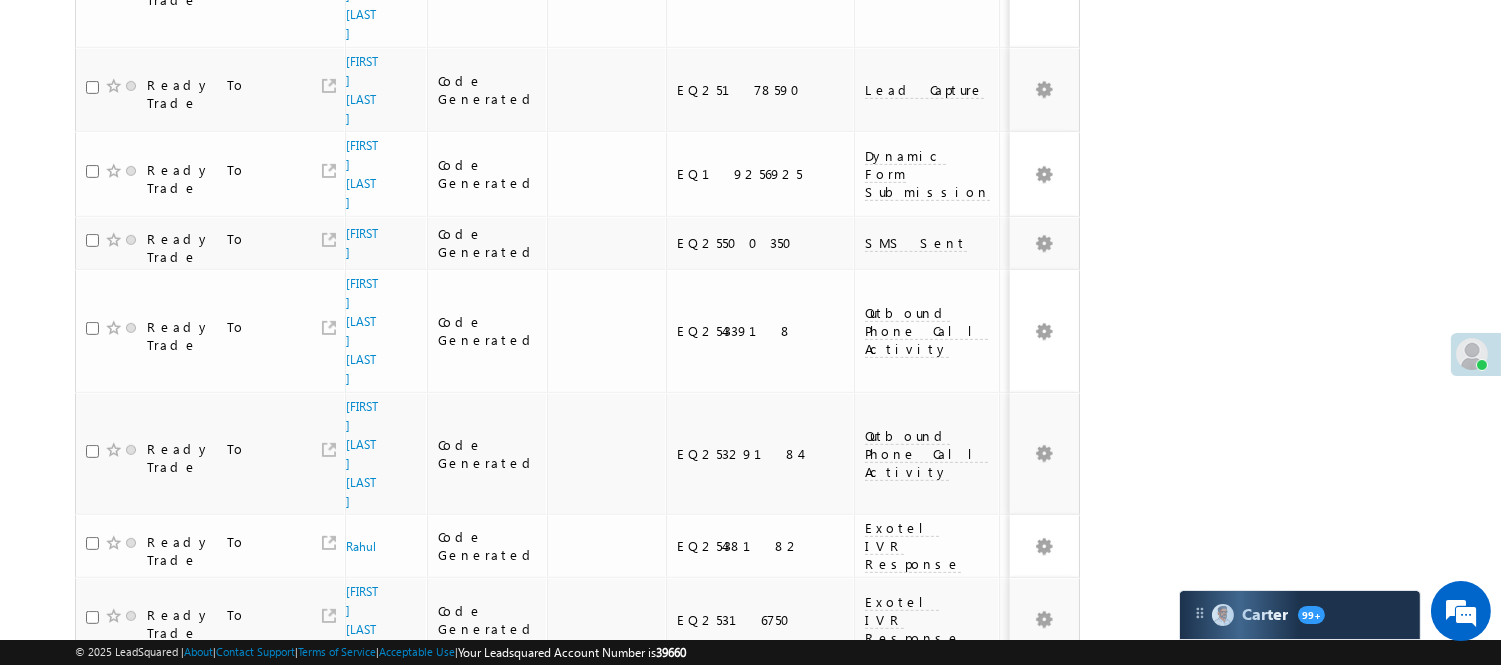 click on "2" at bounding box center [1018, 992] 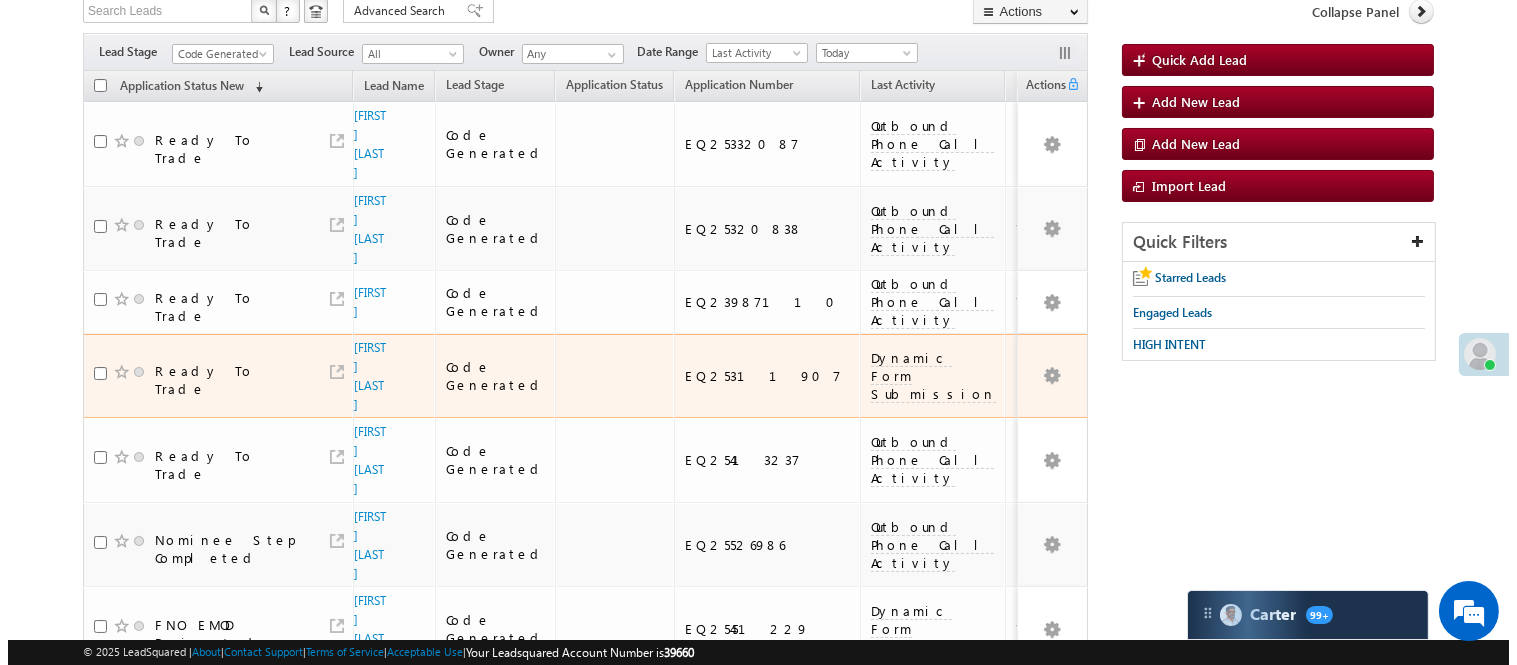scroll, scrollTop: 0, scrollLeft: 0, axis: both 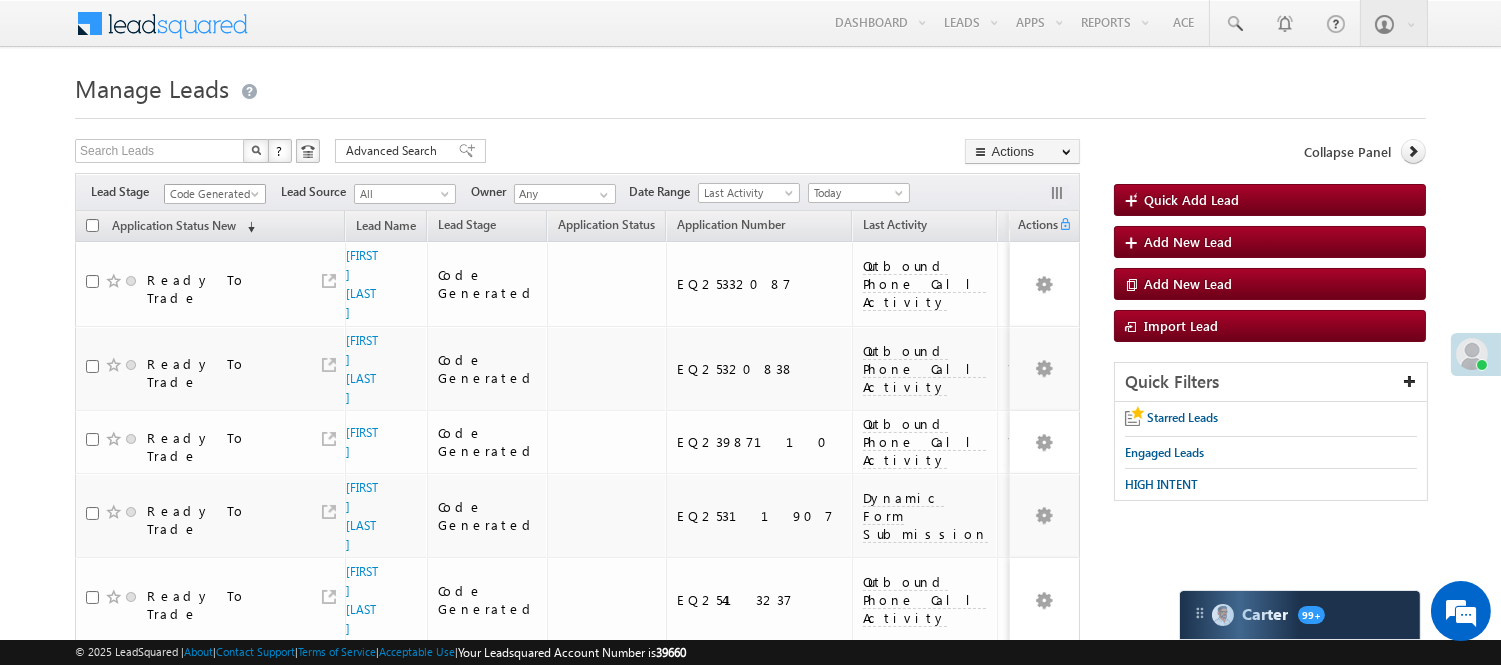 click on "Code Generated" at bounding box center (212, 194) 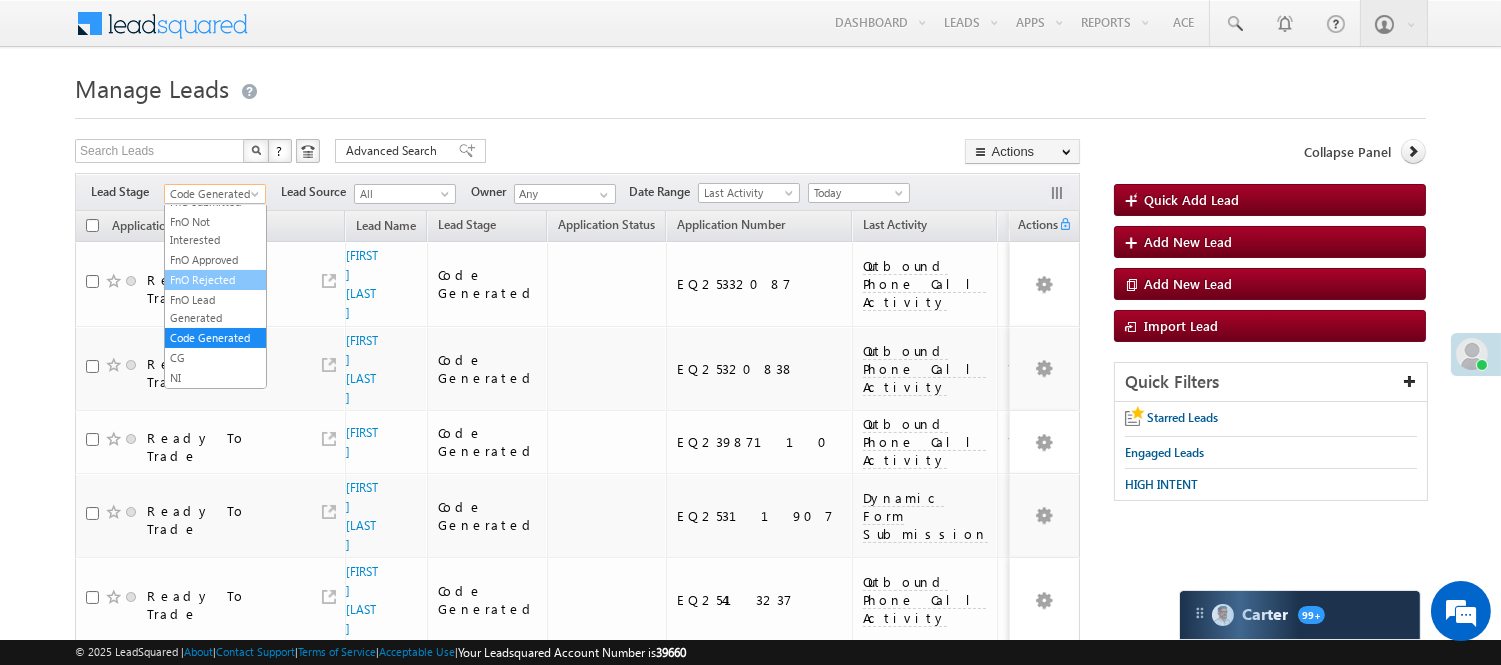 click on "FnO Rejected" at bounding box center (215, 280) 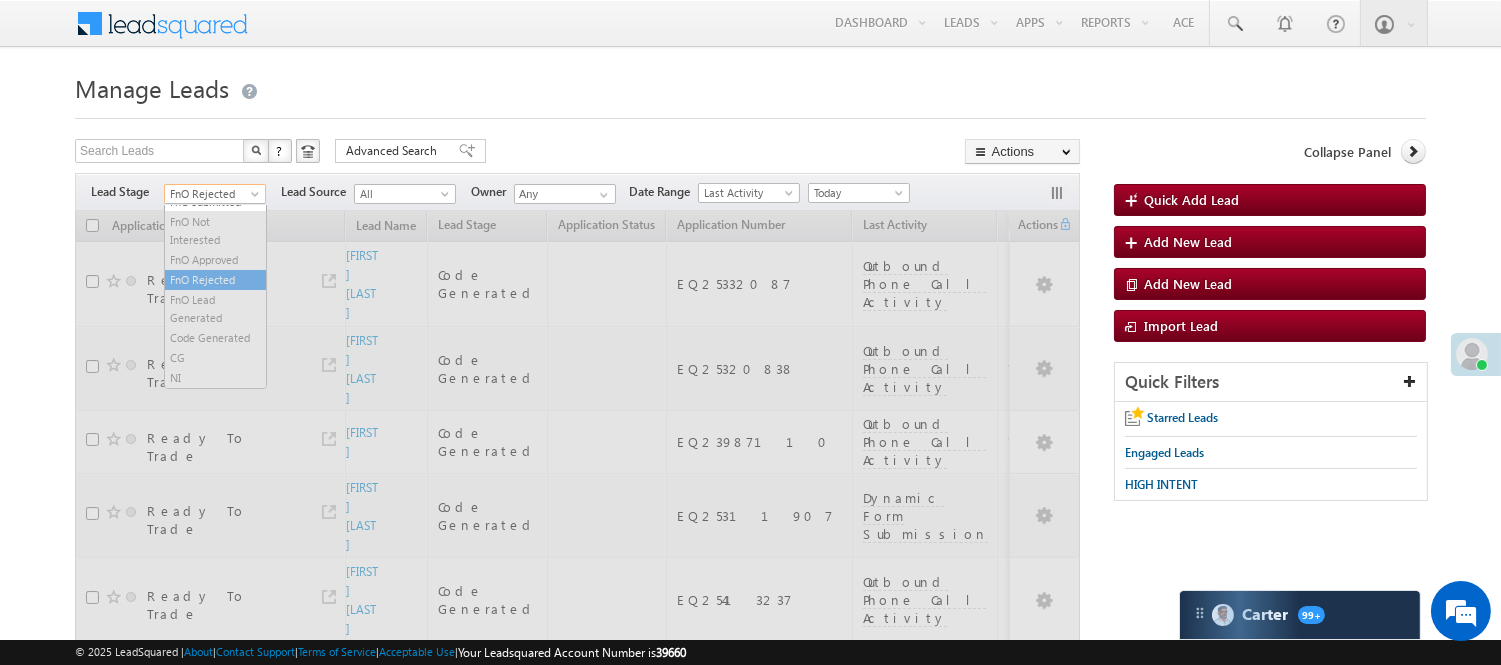 click on "FnO Rejected" at bounding box center [212, 194] 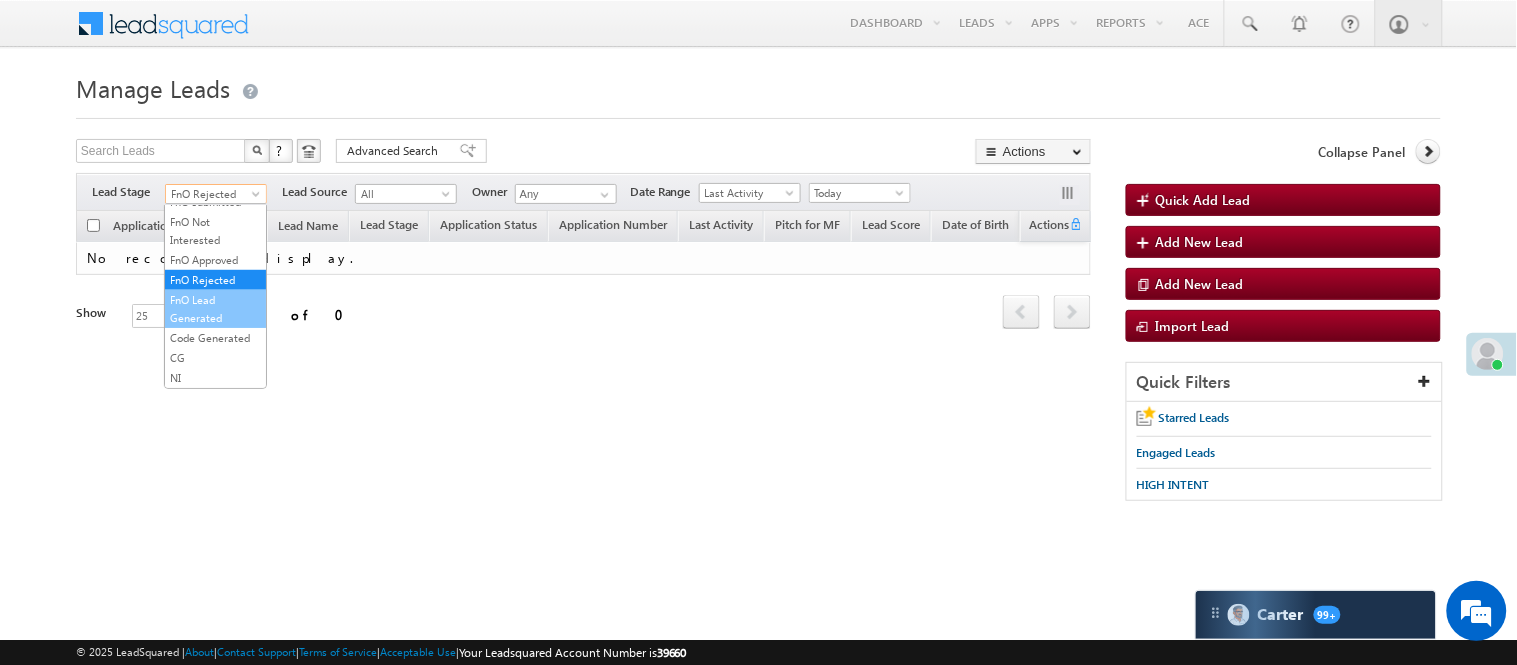 scroll, scrollTop: 0, scrollLeft: 0, axis: both 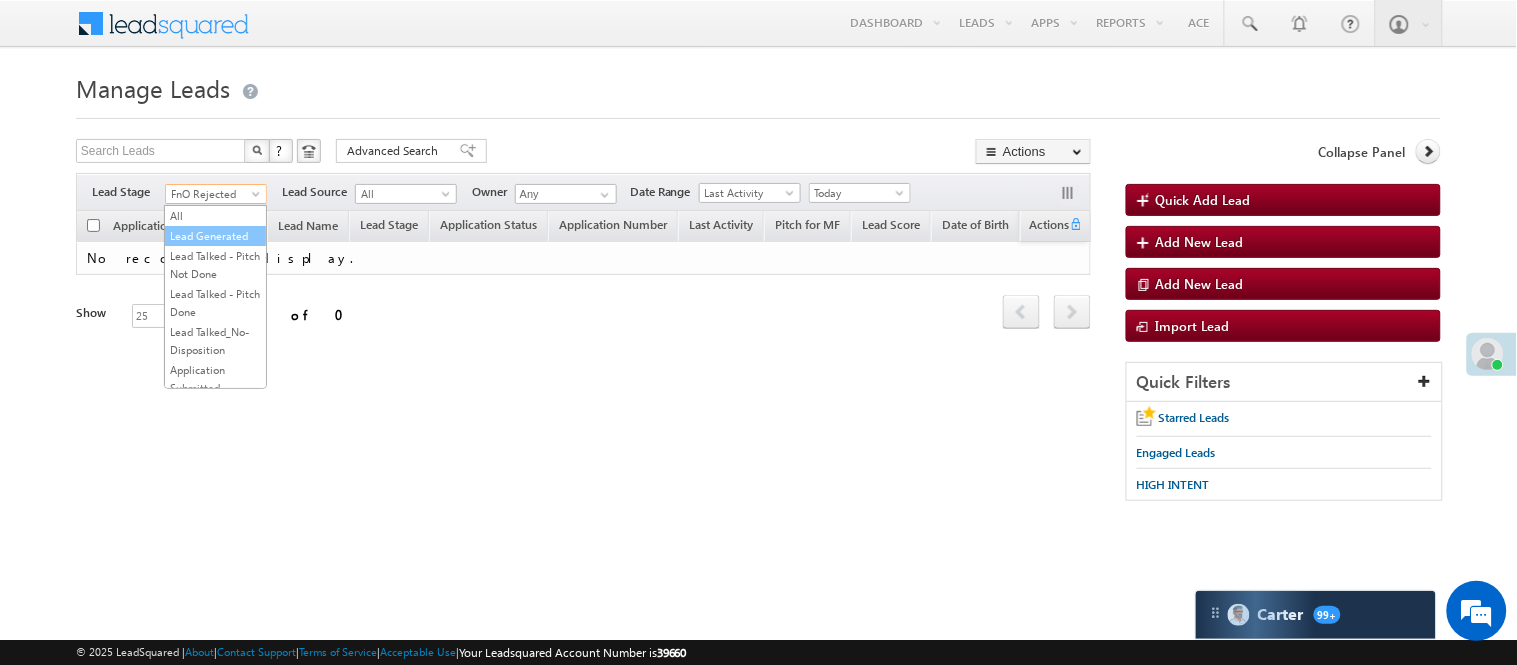 click on "Lead Generated" at bounding box center (215, 236) 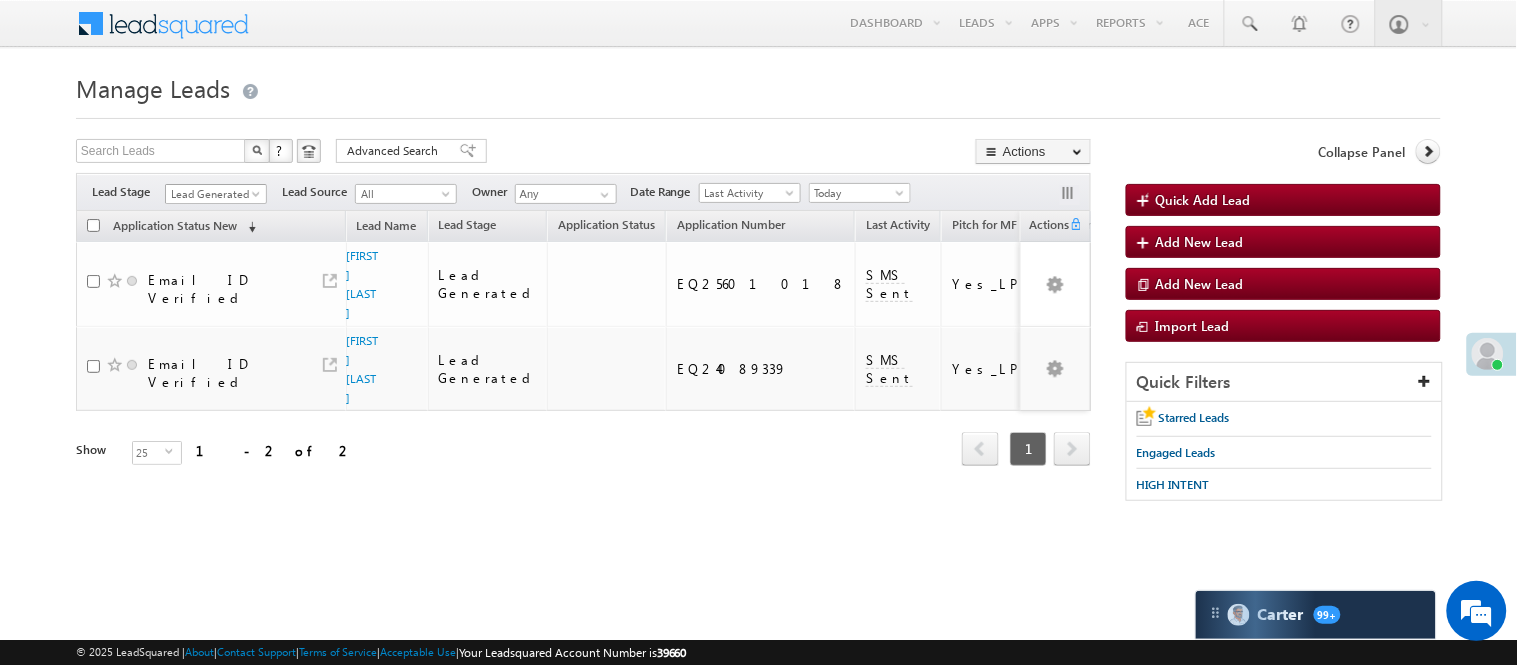click on "Lead Generated" at bounding box center [213, 194] 